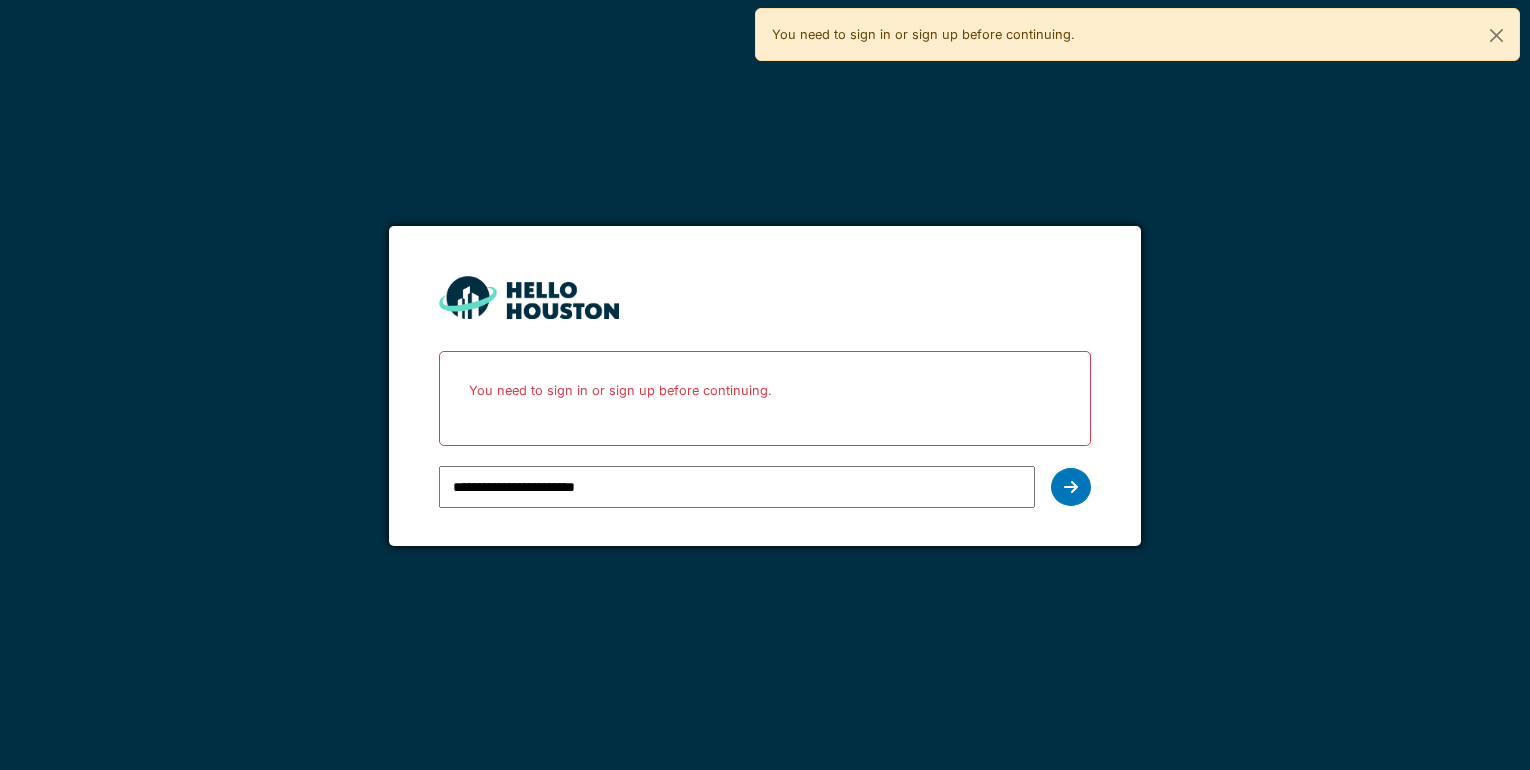 scroll, scrollTop: 0, scrollLeft: 0, axis: both 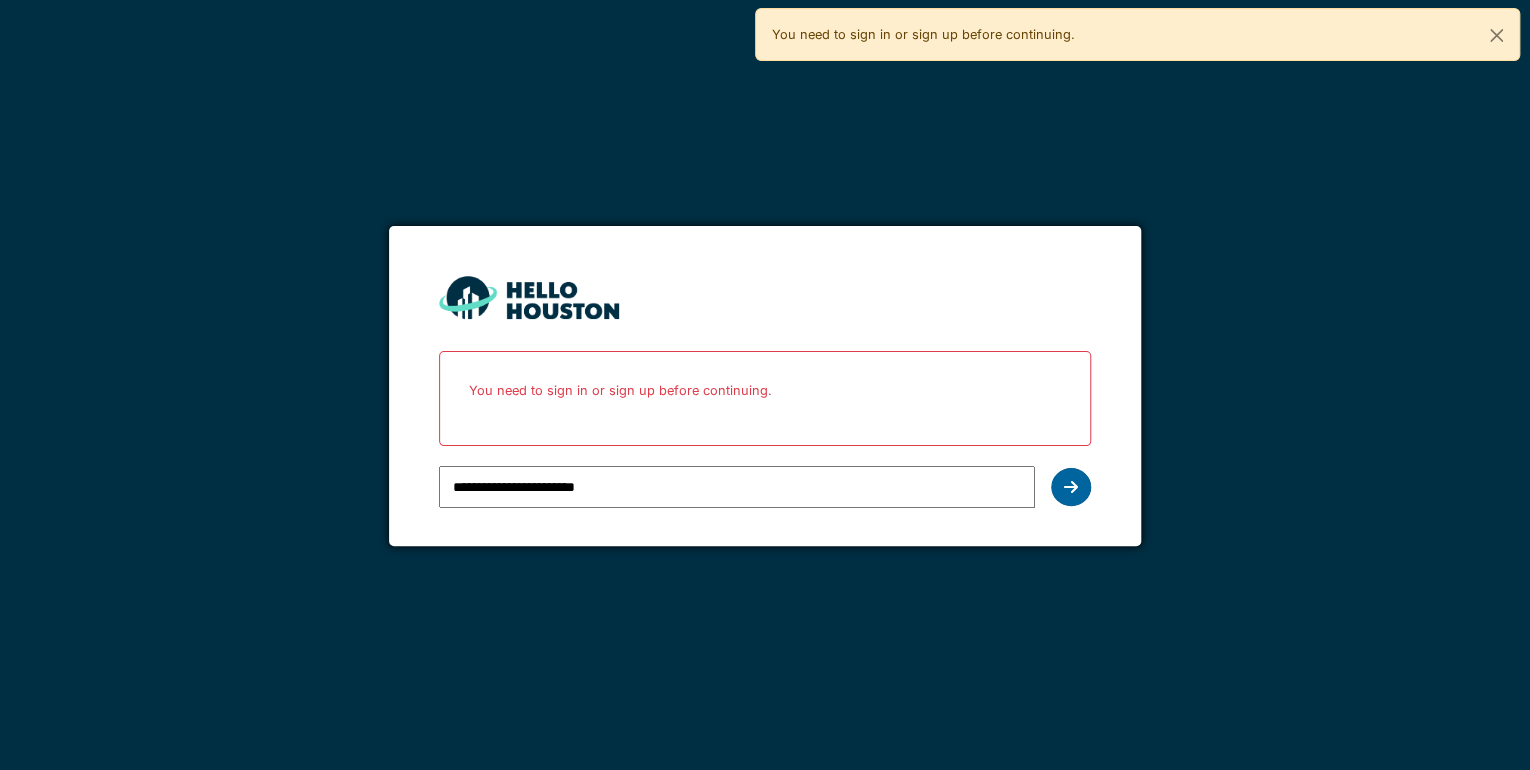 click at bounding box center (1071, 487) 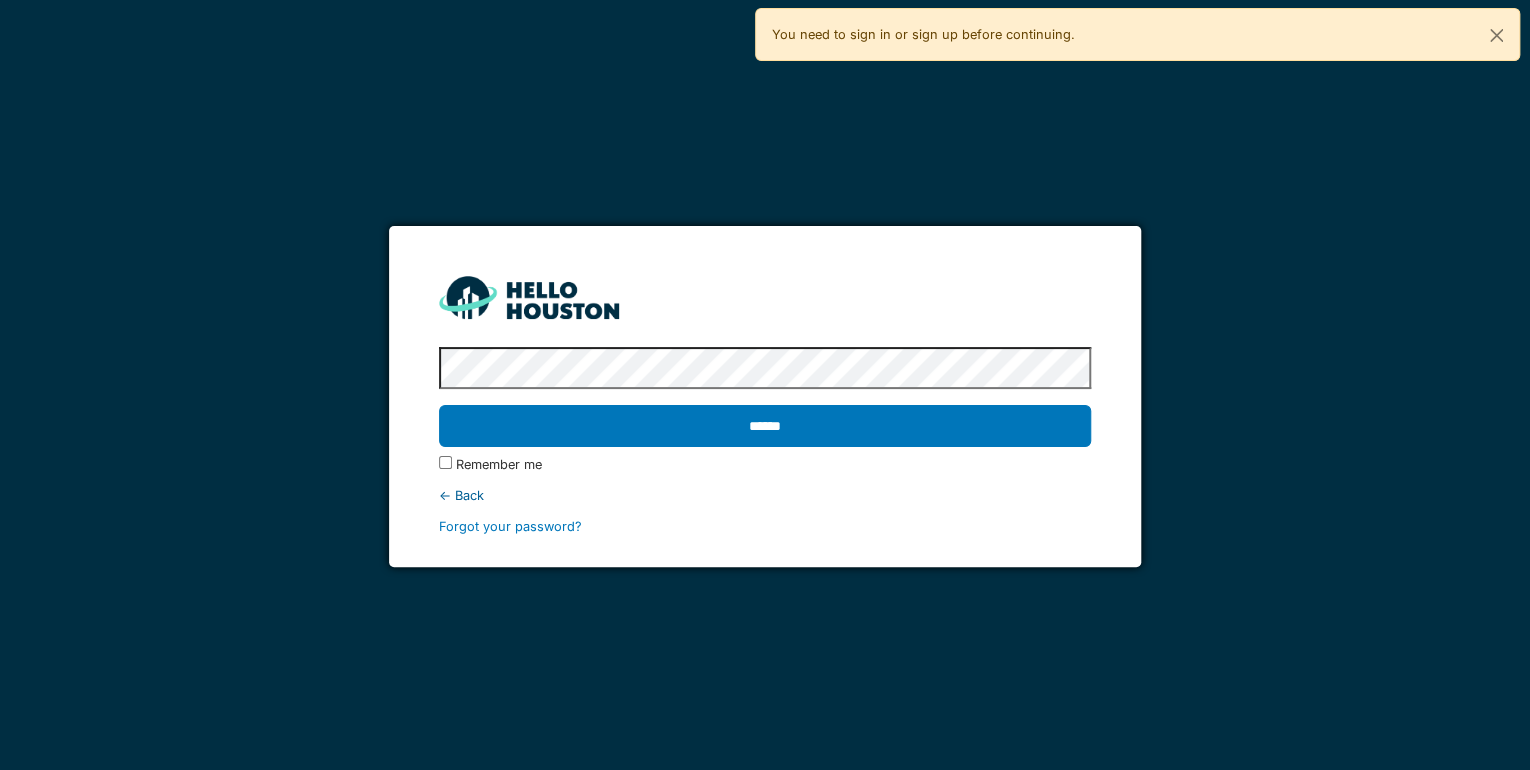 click on "******" at bounding box center [765, 426] 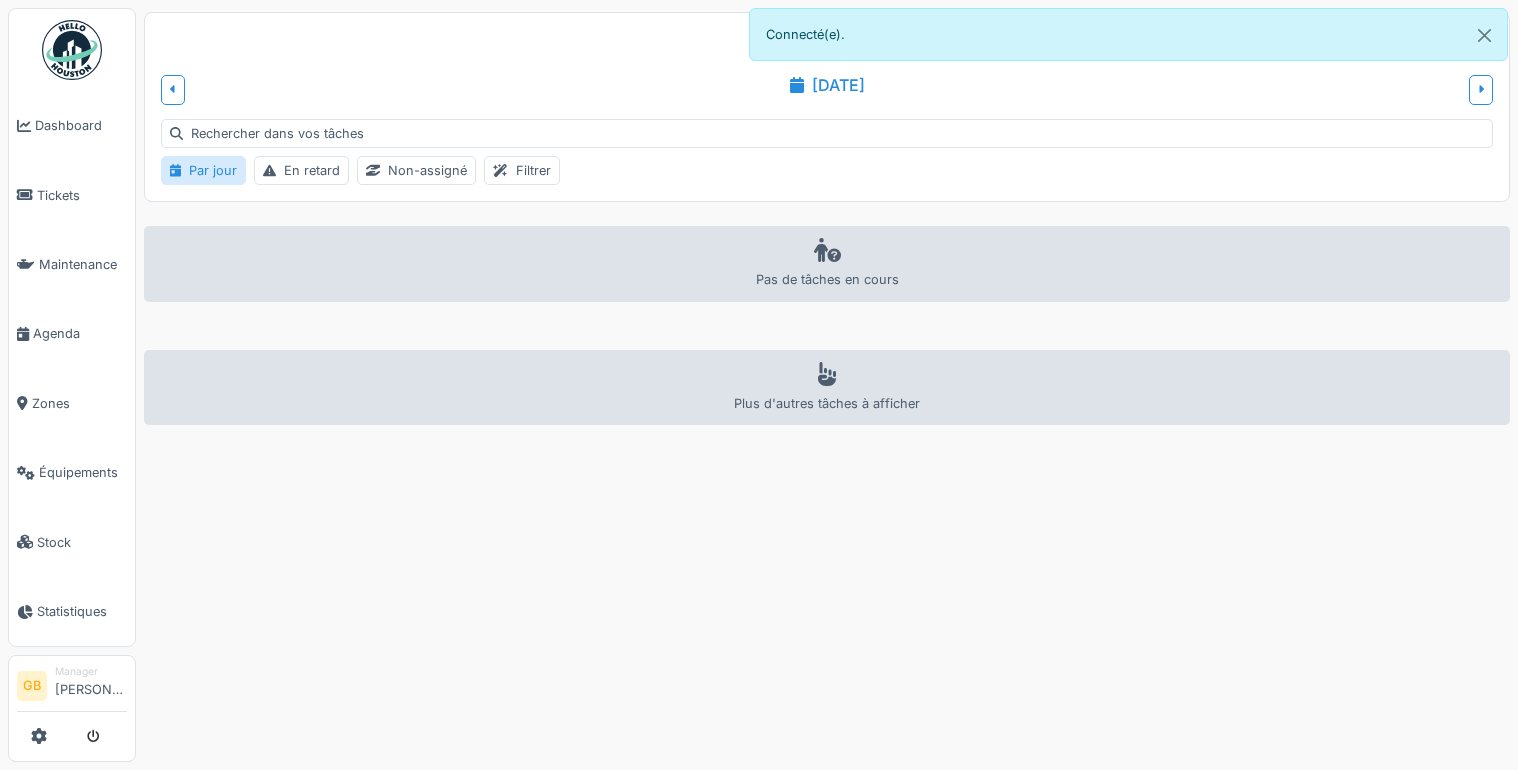 scroll, scrollTop: 0, scrollLeft: 0, axis: both 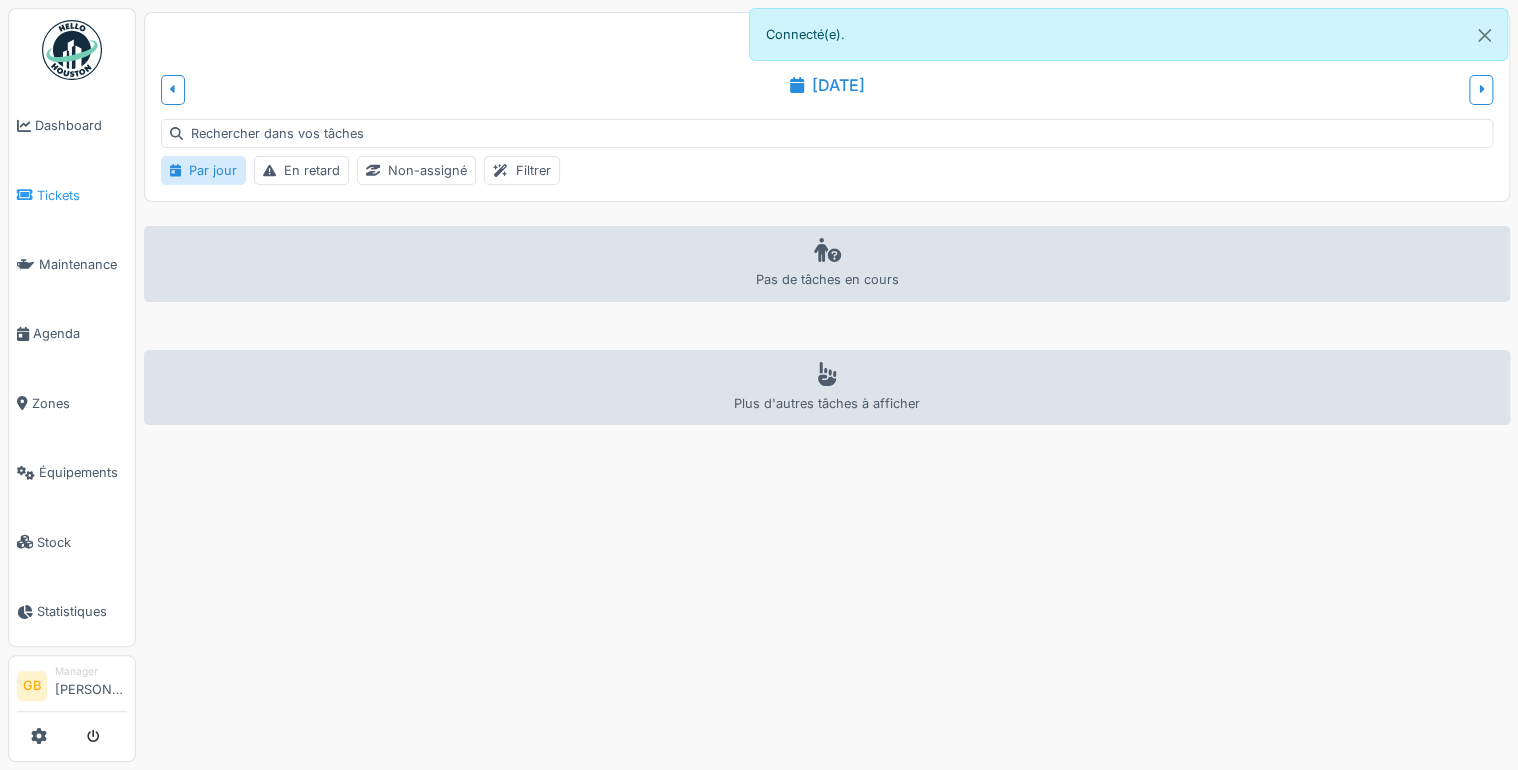 click on "Tickets" at bounding box center [82, 195] 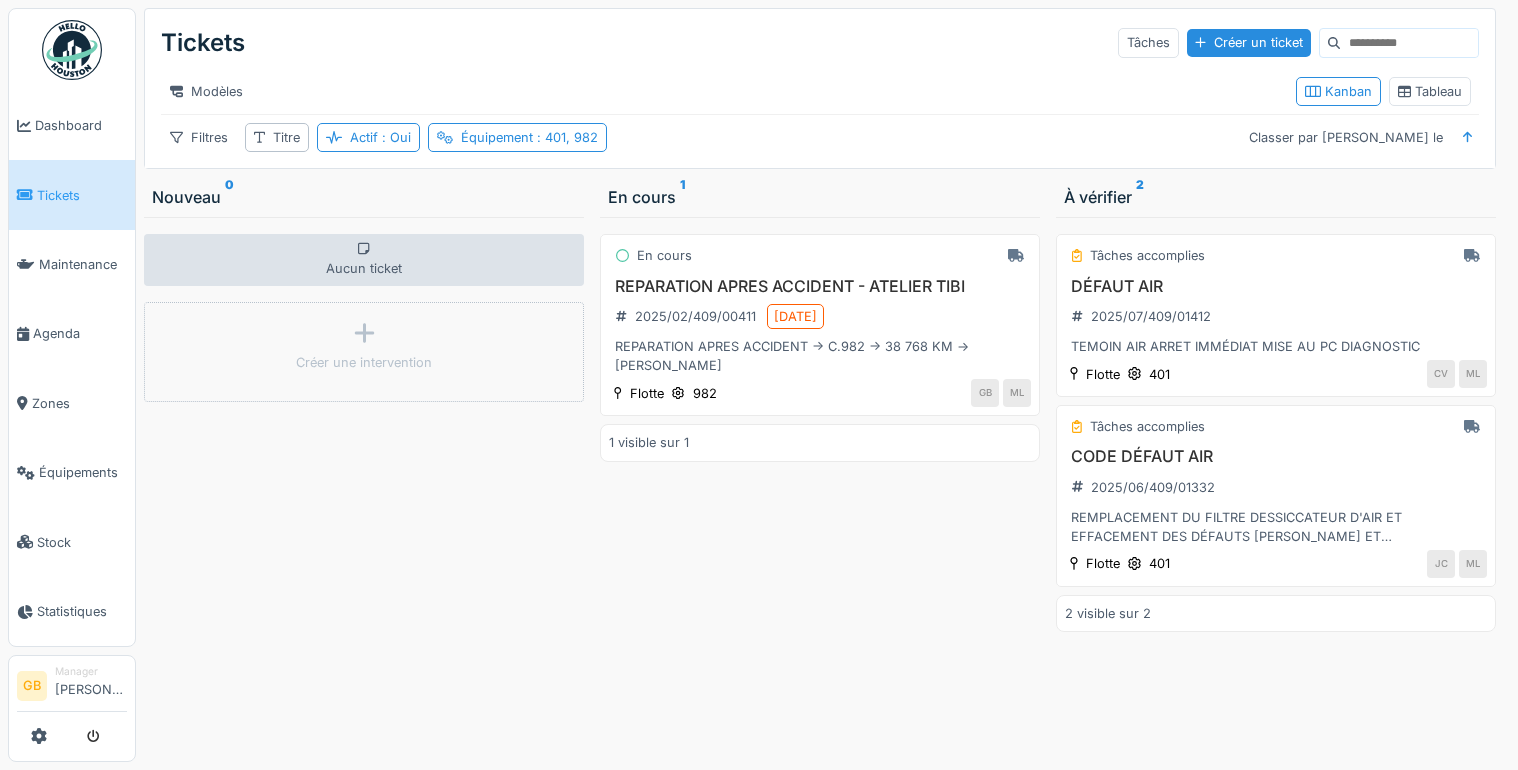 scroll, scrollTop: 0, scrollLeft: 0, axis: both 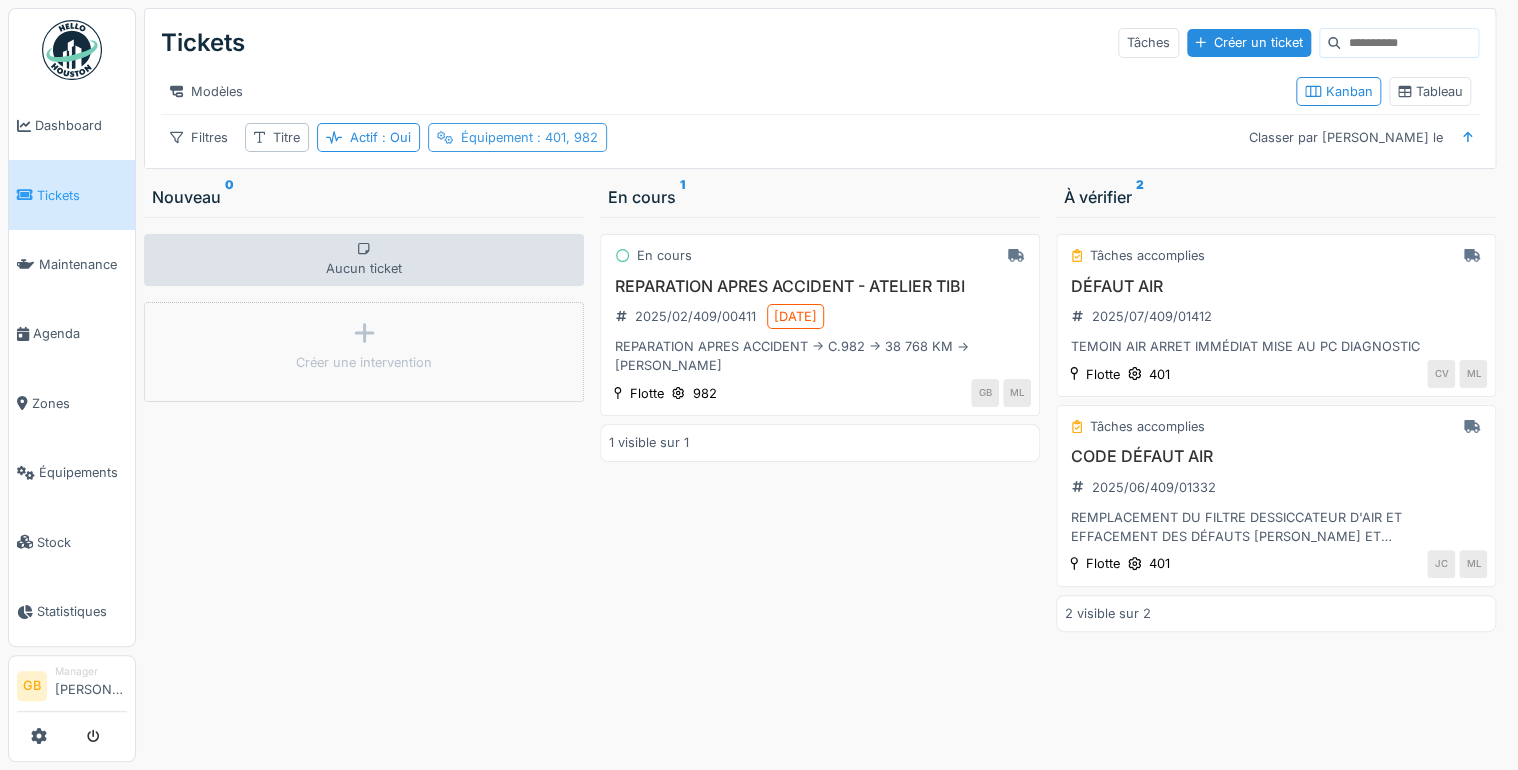 click on ":   401, 982" at bounding box center [565, 137] 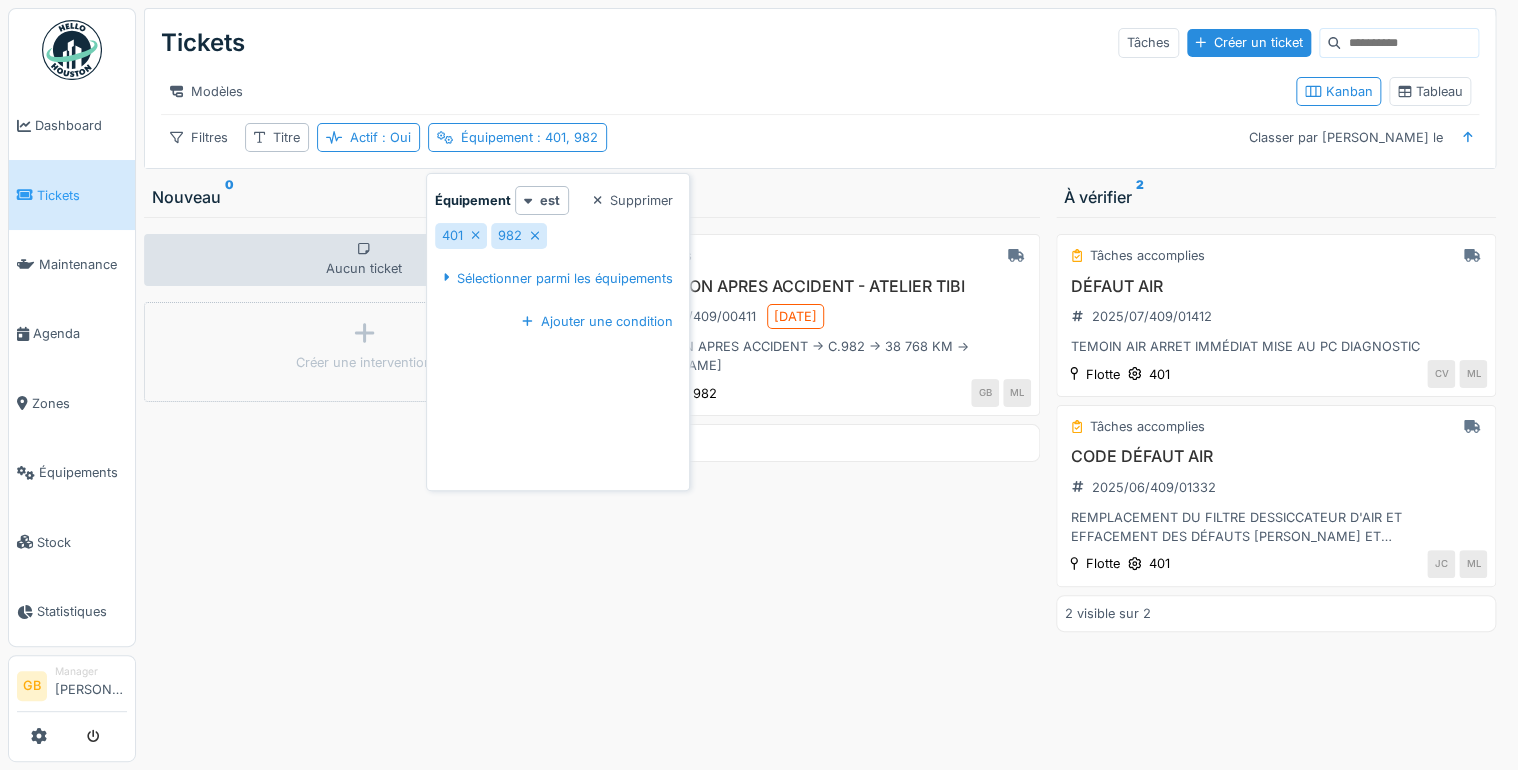 click on "En cours REPARATION APRES ACCIDENT - ATELIER TIBI 2025/02/409/00411 10/02/2025 REPARATION APRES ACCIDENT -> C.982 -> 38 768 KM -> GUILLAUME FABIEN Flotte 982 GB ML 1 visible sur 1" at bounding box center [820, 489] 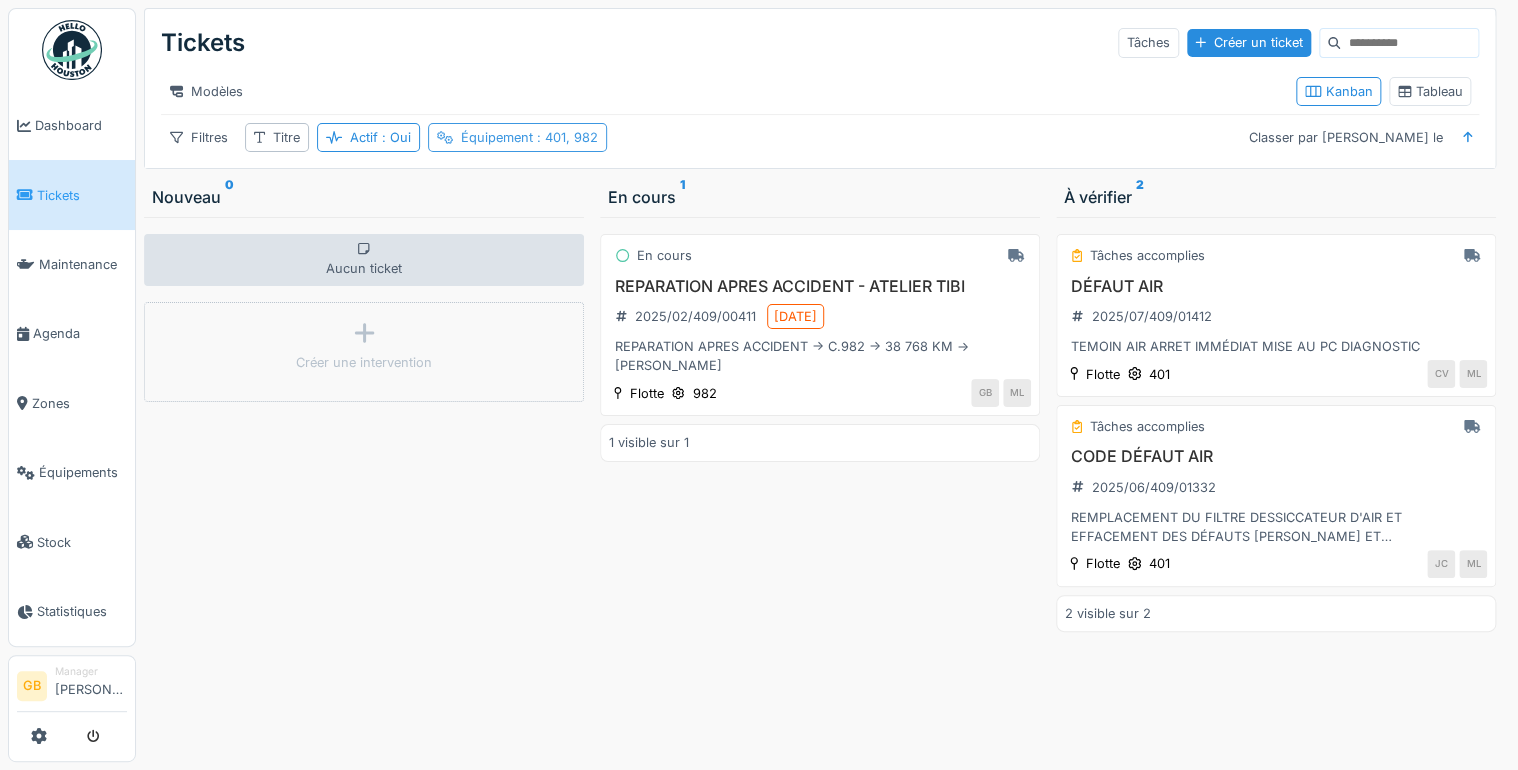 click on ":   401, 982" at bounding box center [565, 137] 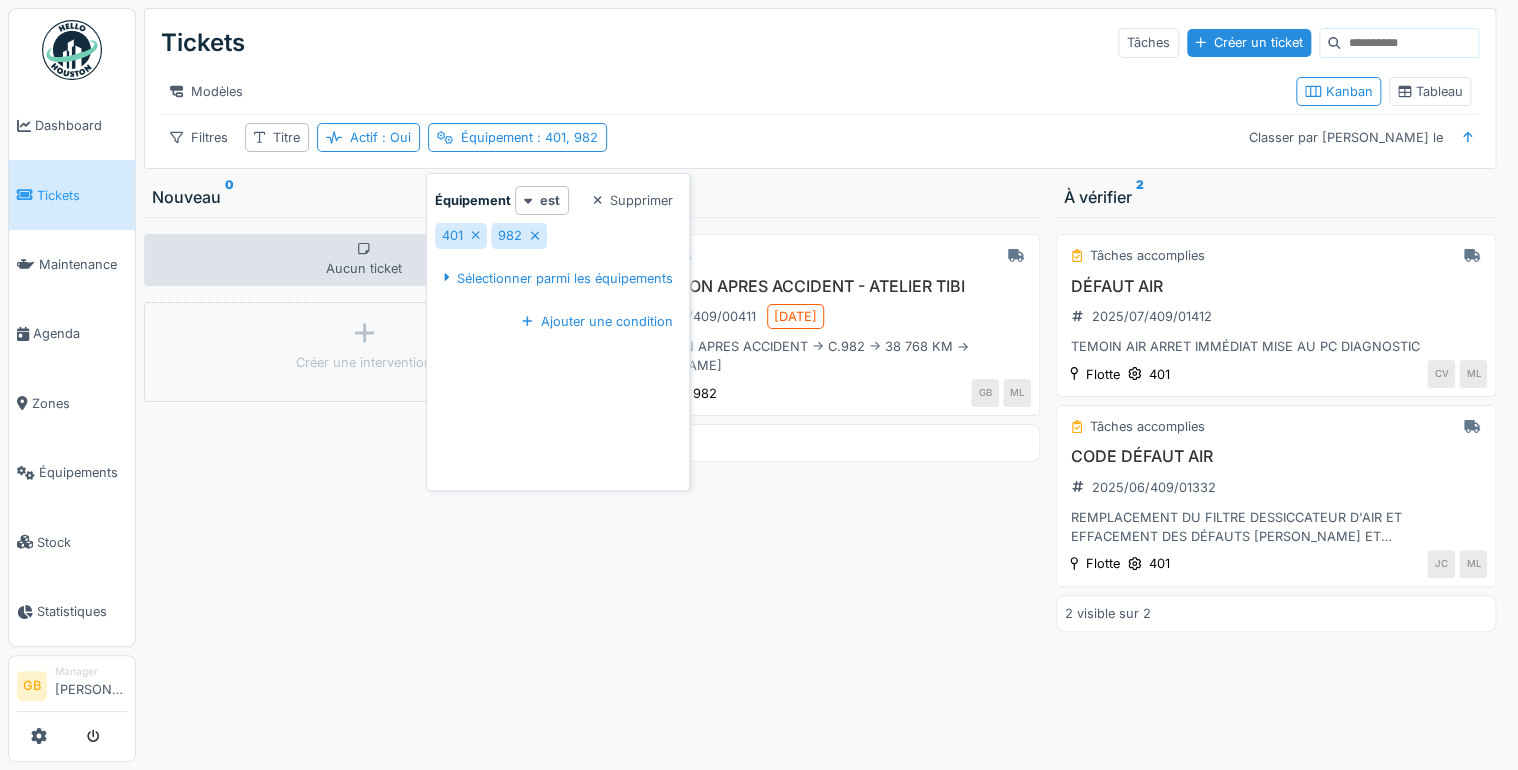click on "En cours REPARATION APRES ACCIDENT - ATELIER TIBI 2025/02/409/00411 10/02/2025 REPARATION APRES ACCIDENT -> C.982 -> 38 768 KM -> GUILLAUME FABIEN Flotte 982 GB ML 1 visible sur 1" at bounding box center [820, 489] 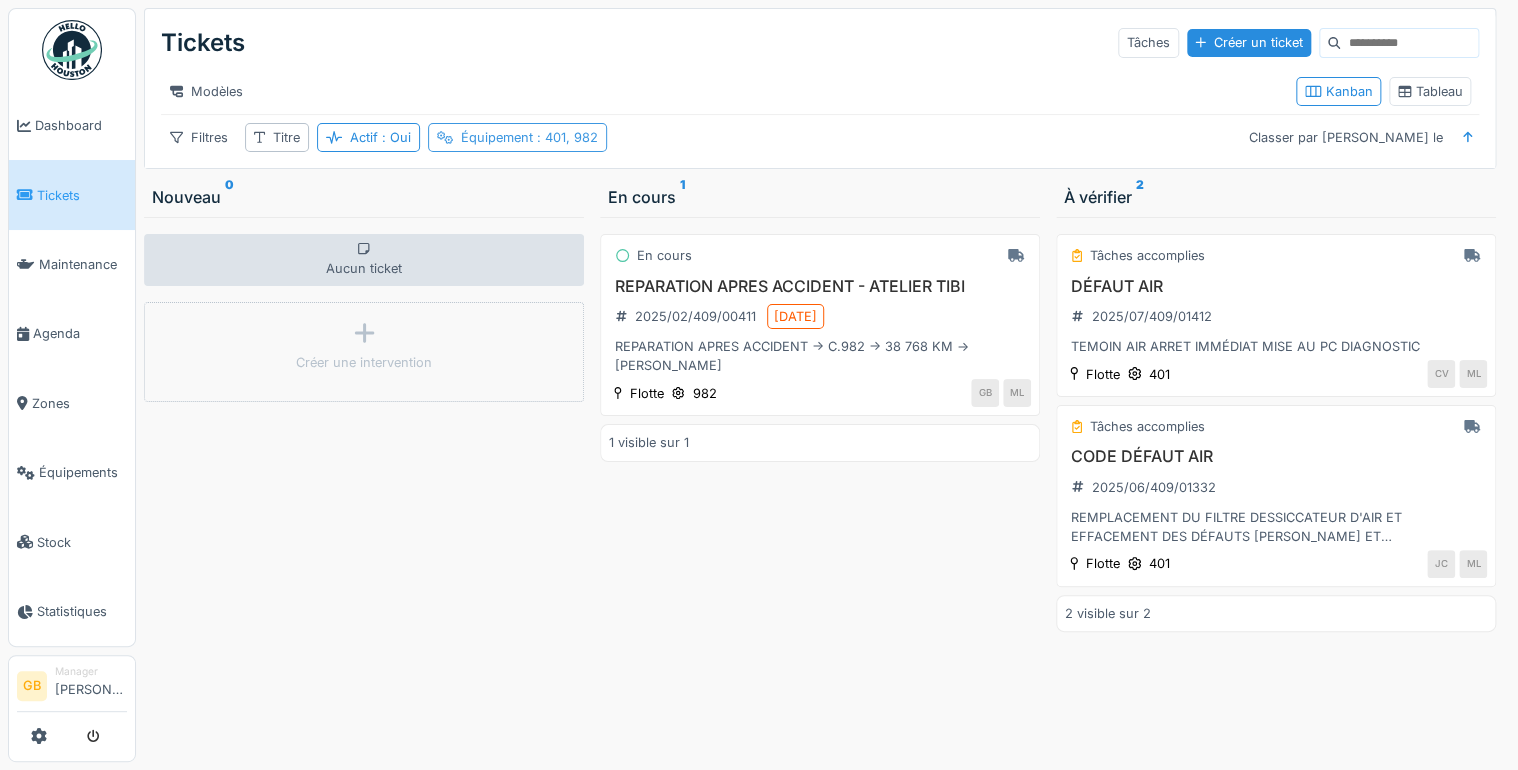 click on ":   401, 982" at bounding box center (565, 137) 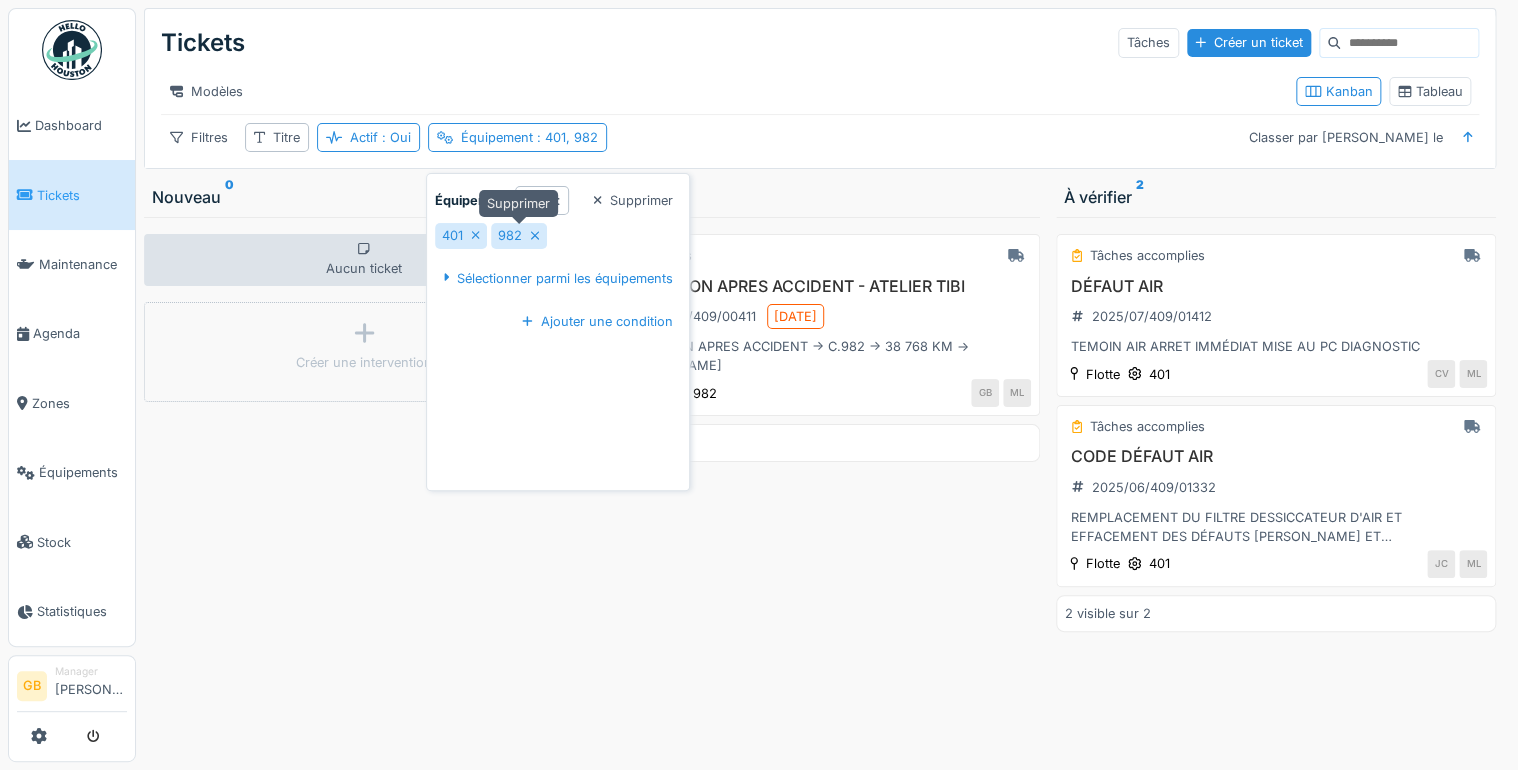 click 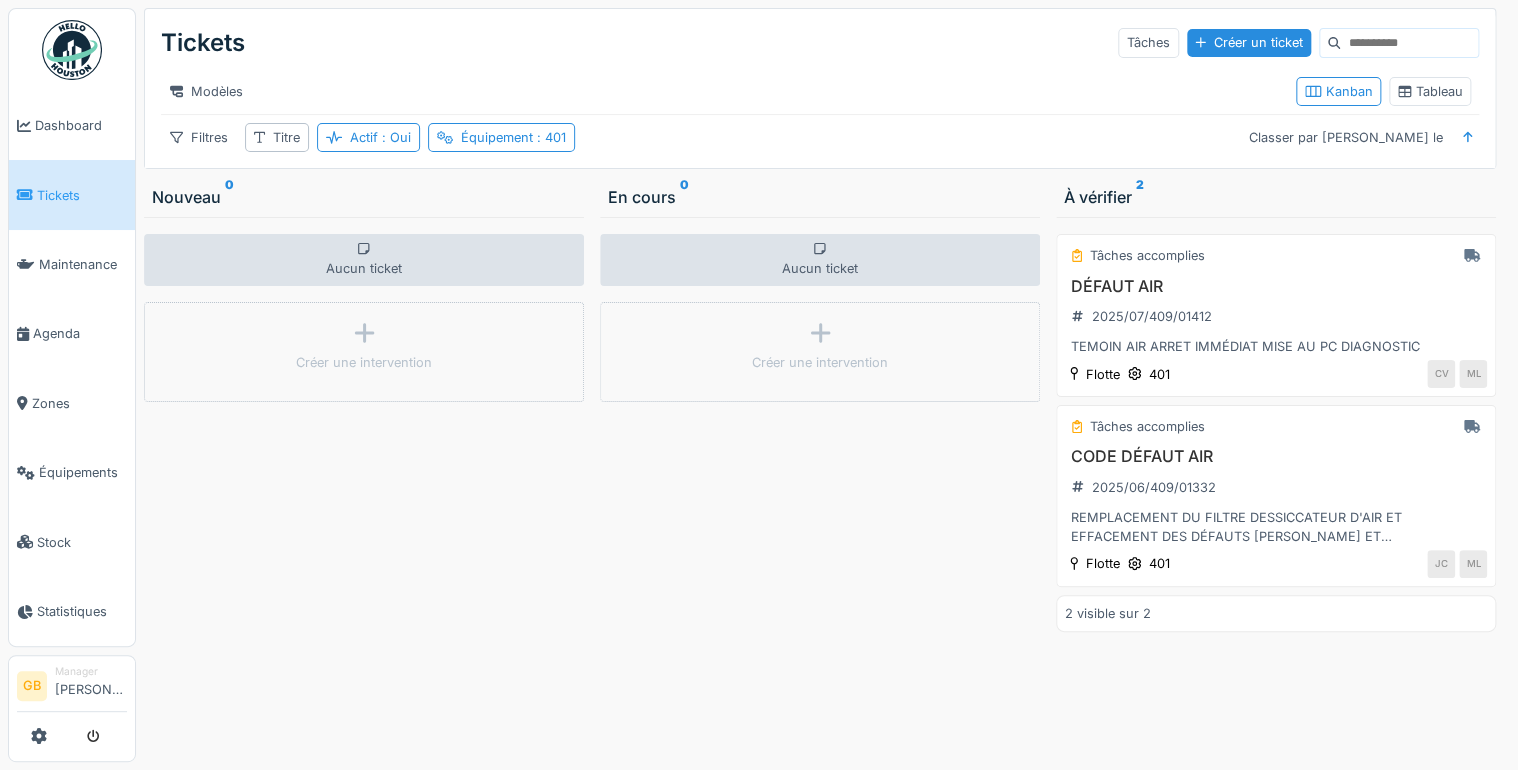 click on "Aucun ticket Créer une intervention" at bounding box center [820, 489] 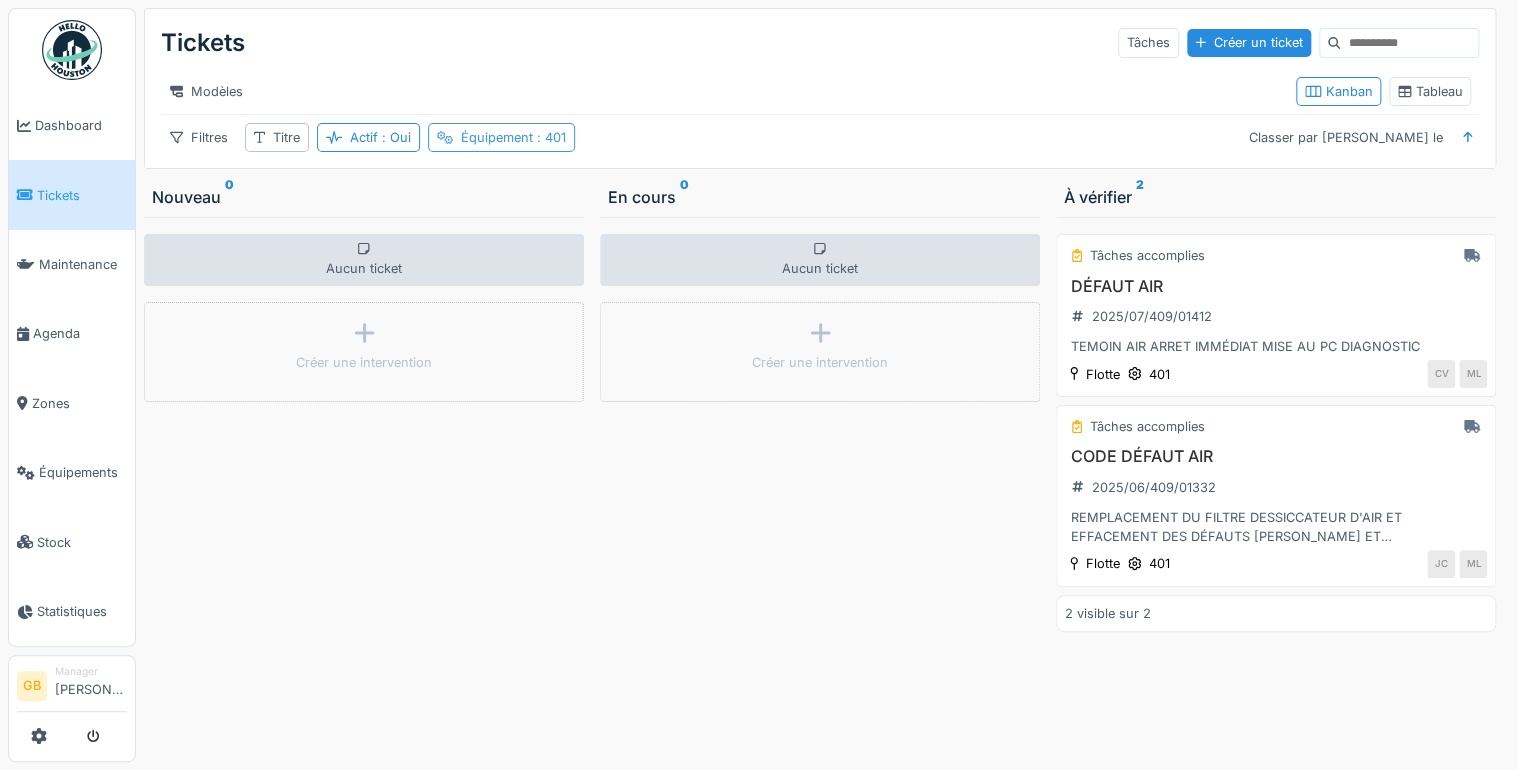 click on ":   401" at bounding box center [549, 137] 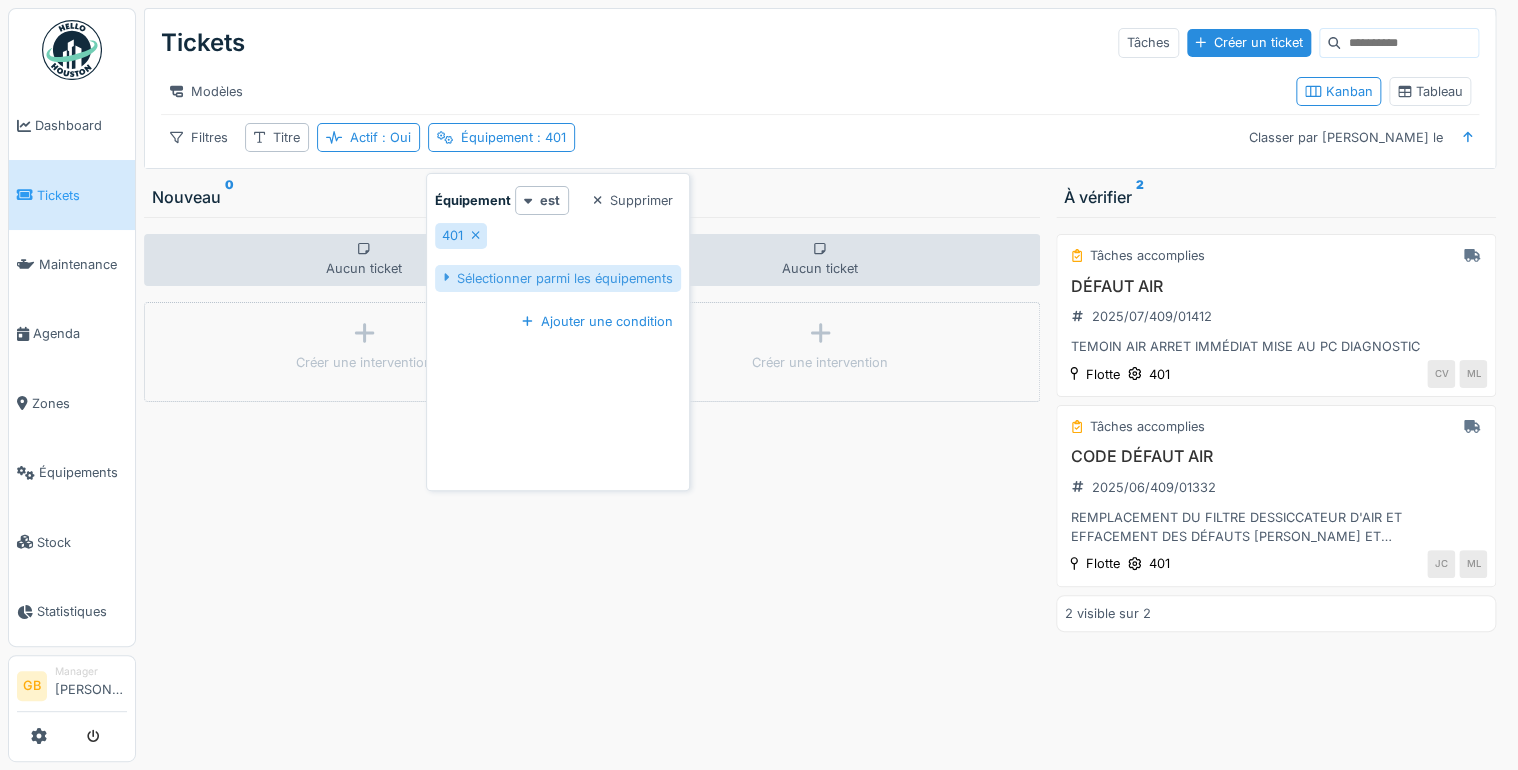 click on "Sélectionner parmi les équipements" at bounding box center (558, 278) 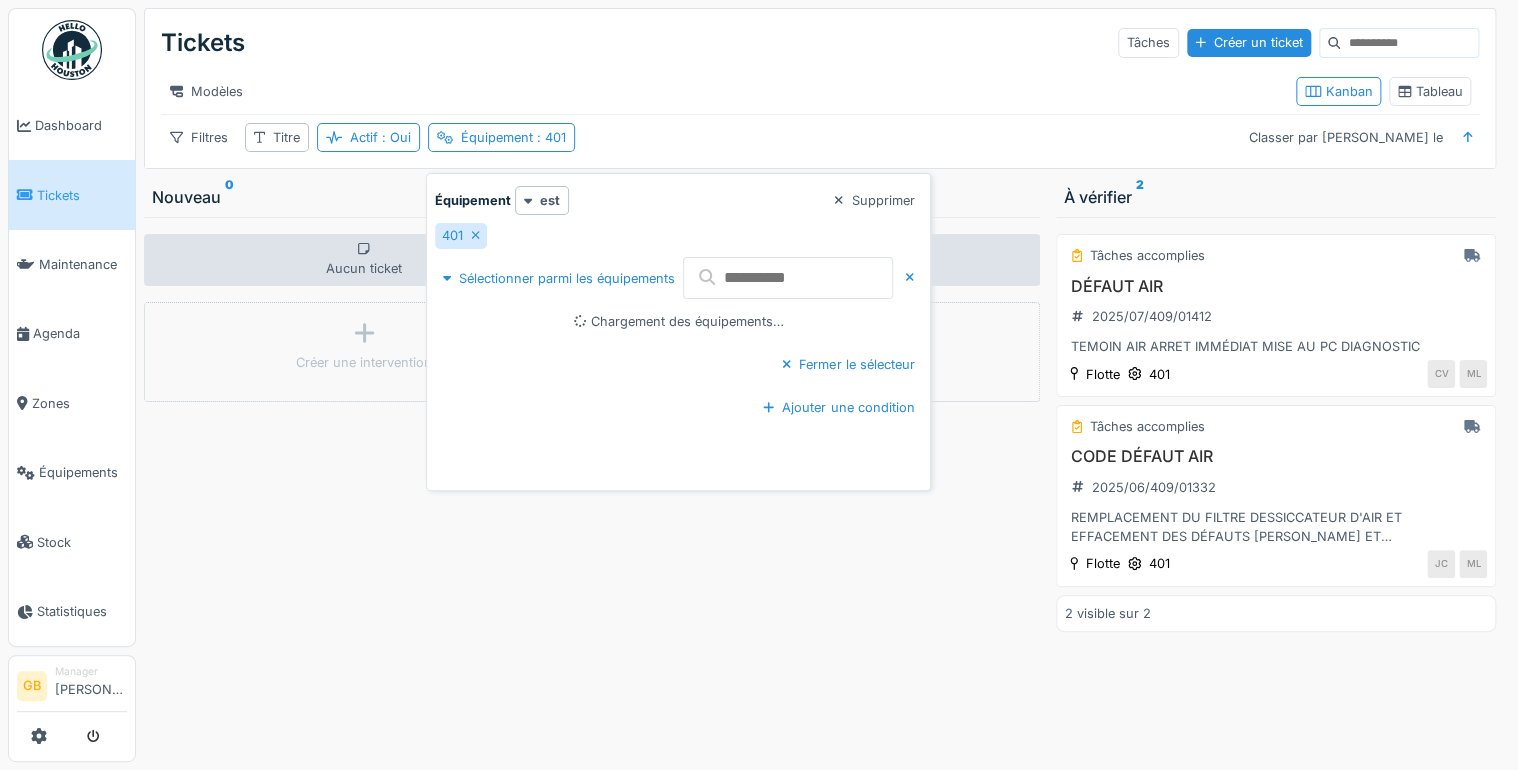 click at bounding box center [788, 278] 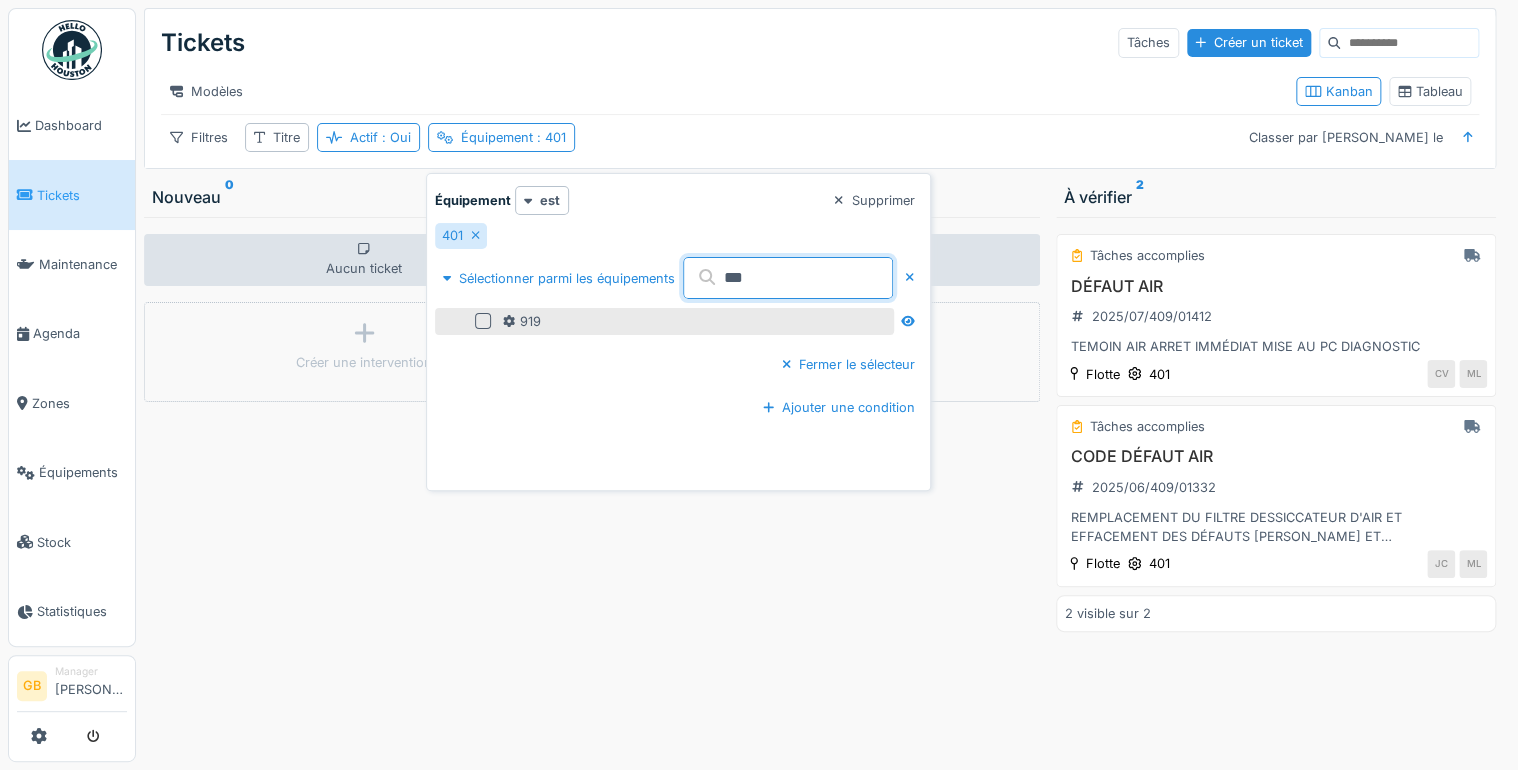 type on "***" 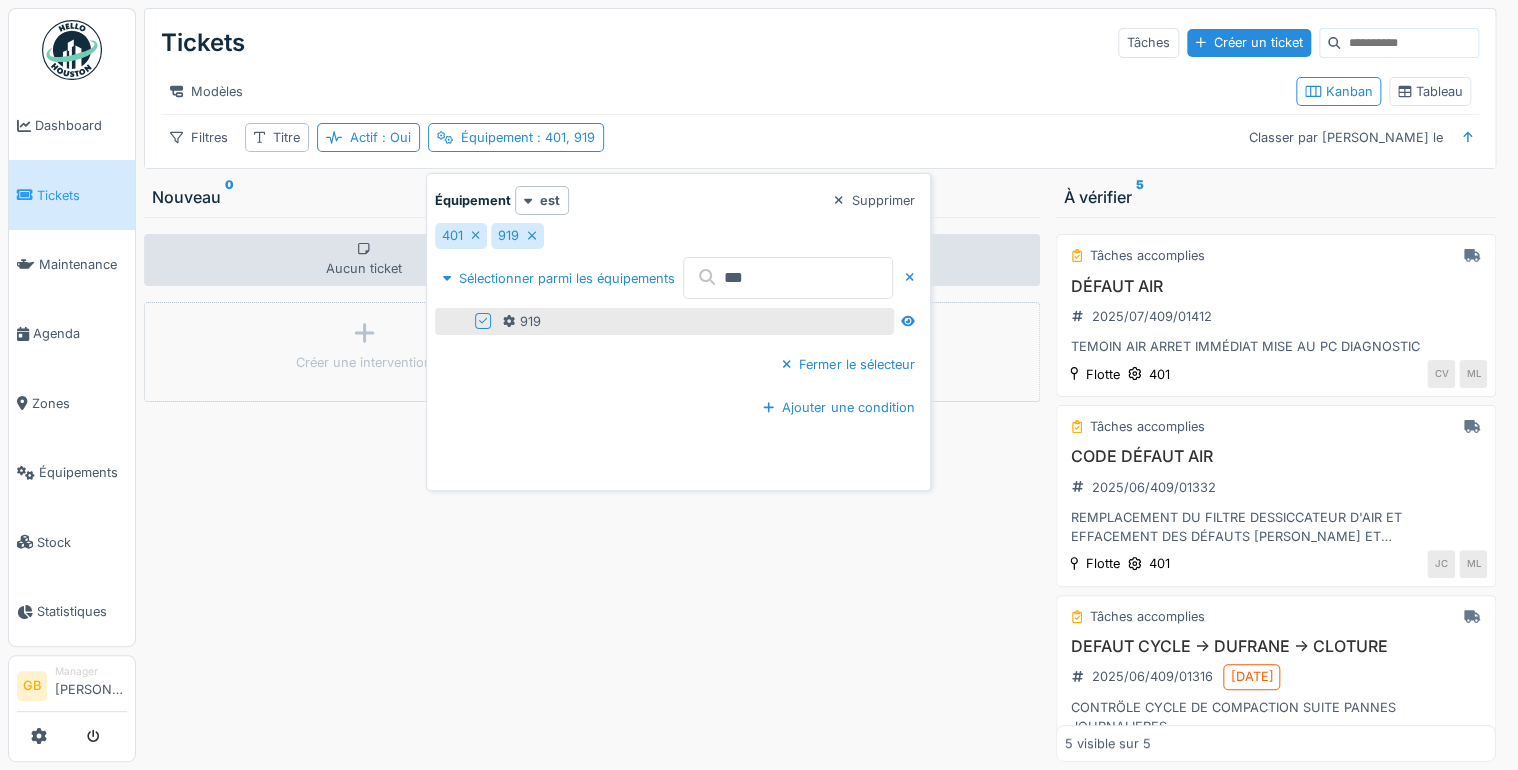 click on "Aucun ticket Créer une intervention" at bounding box center [820, 489] 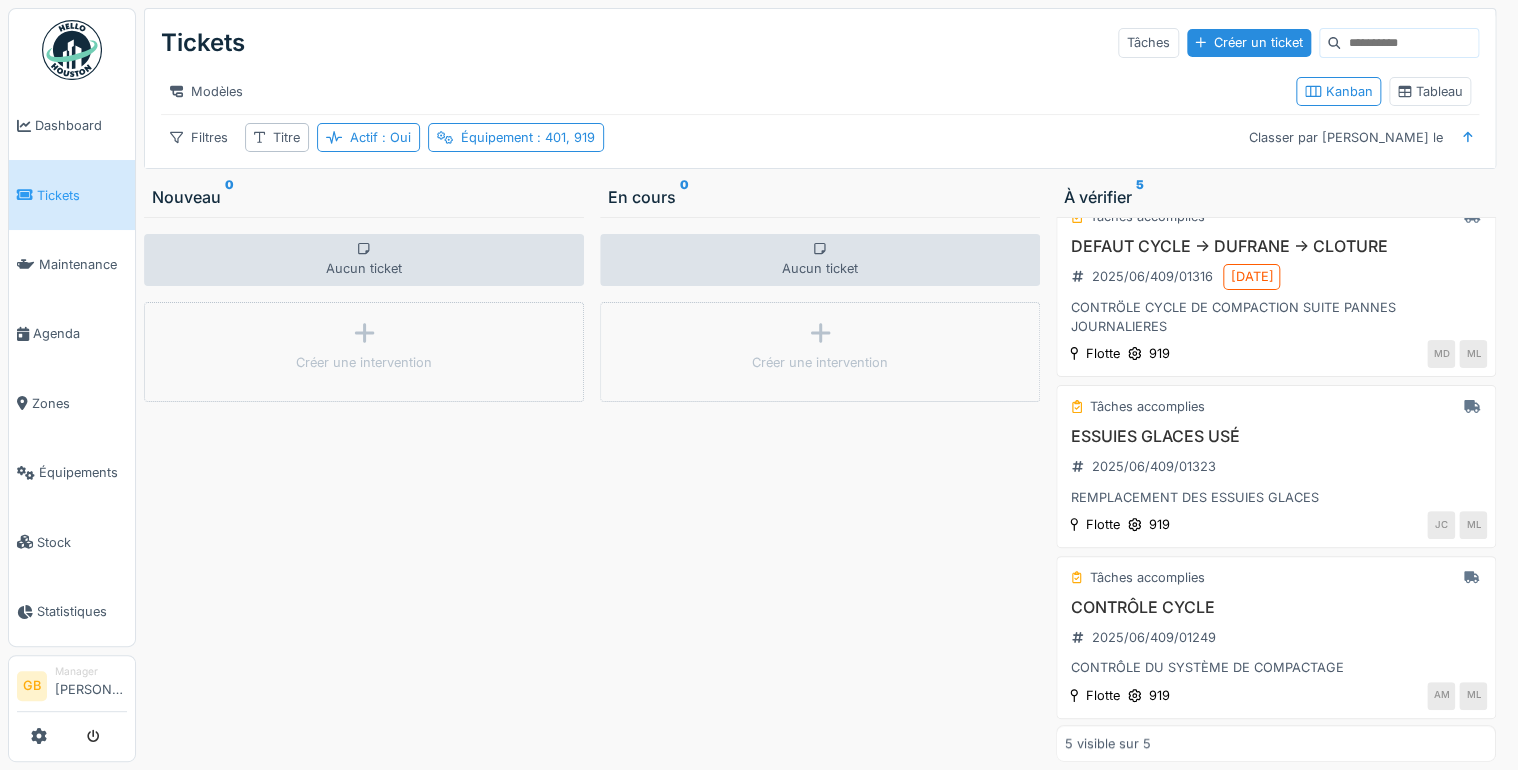 scroll, scrollTop: 406, scrollLeft: 0, axis: vertical 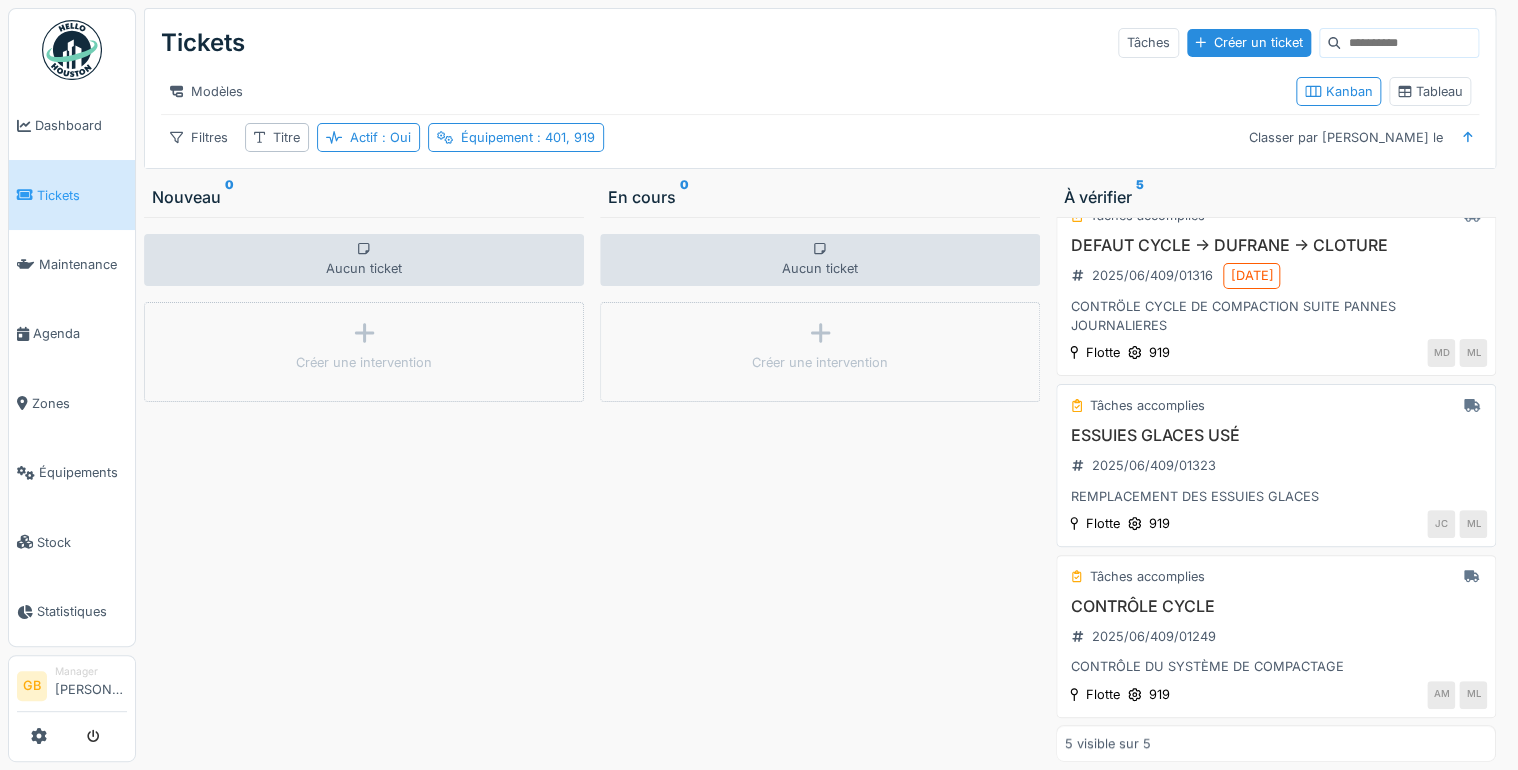 click on "ESSUIES GLACES USÉ" at bounding box center (1276, 435) 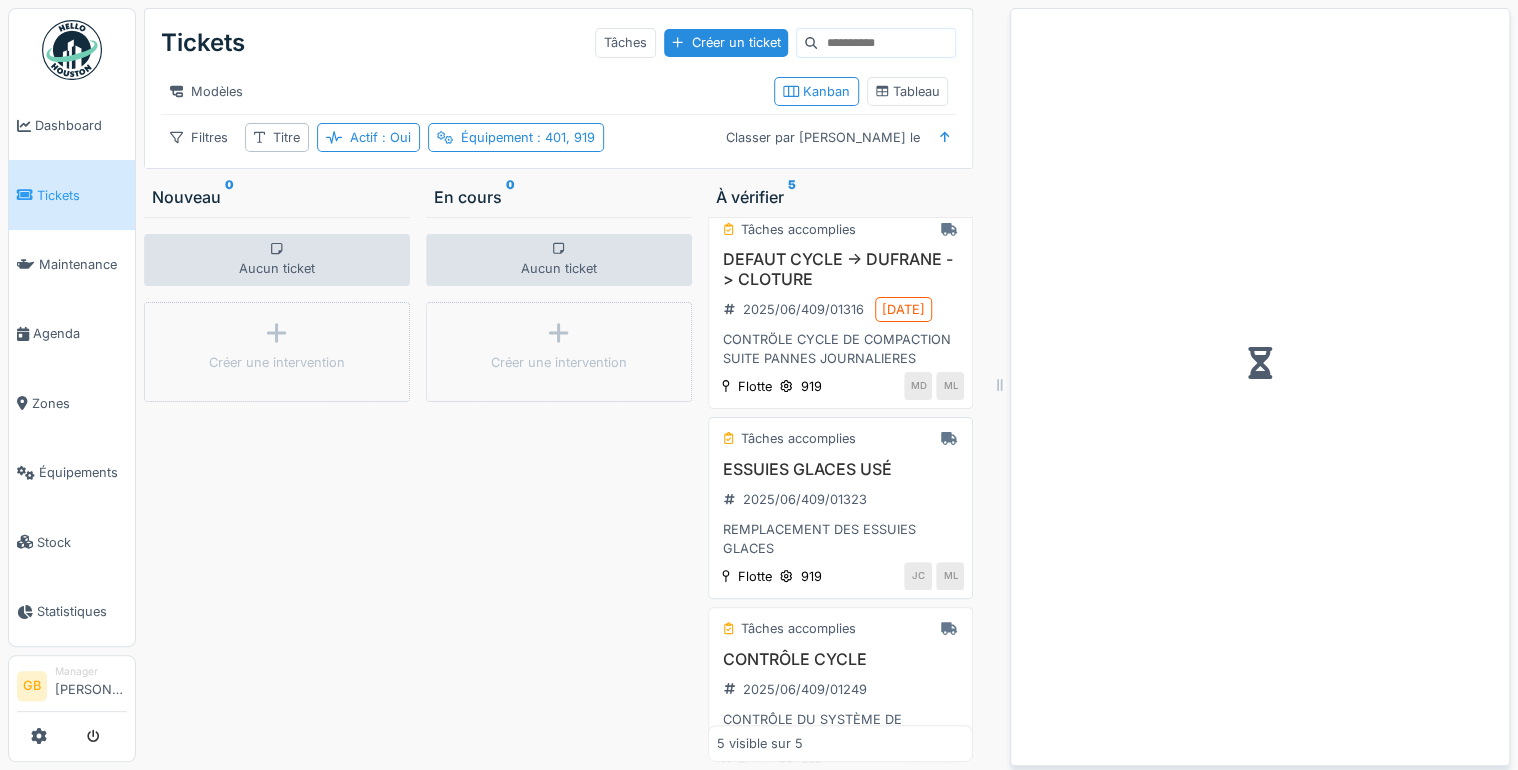 scroll, scrollTop: 425, scrollLeft: 0, axis: vertical 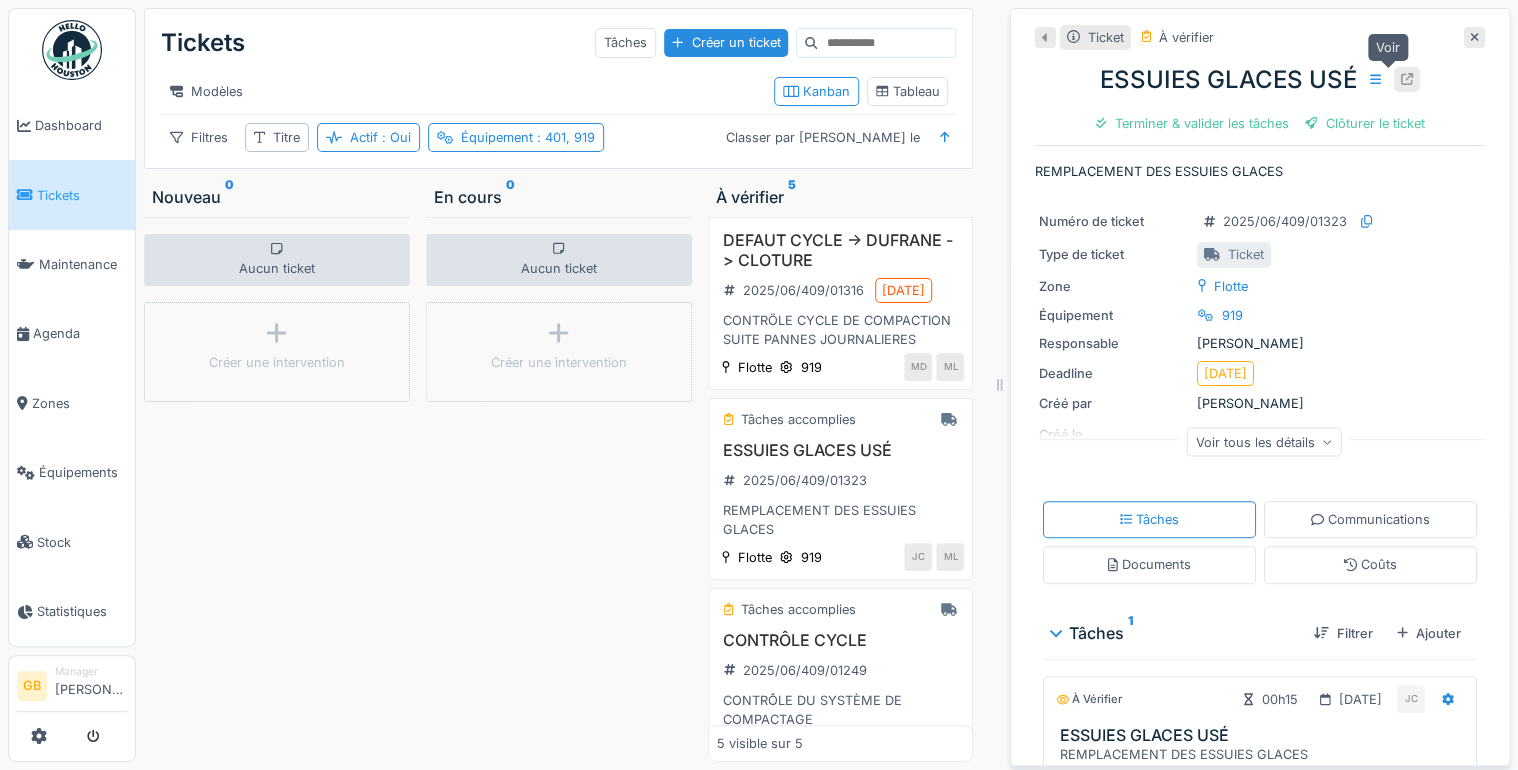 click at bounding box center (1407, 79) 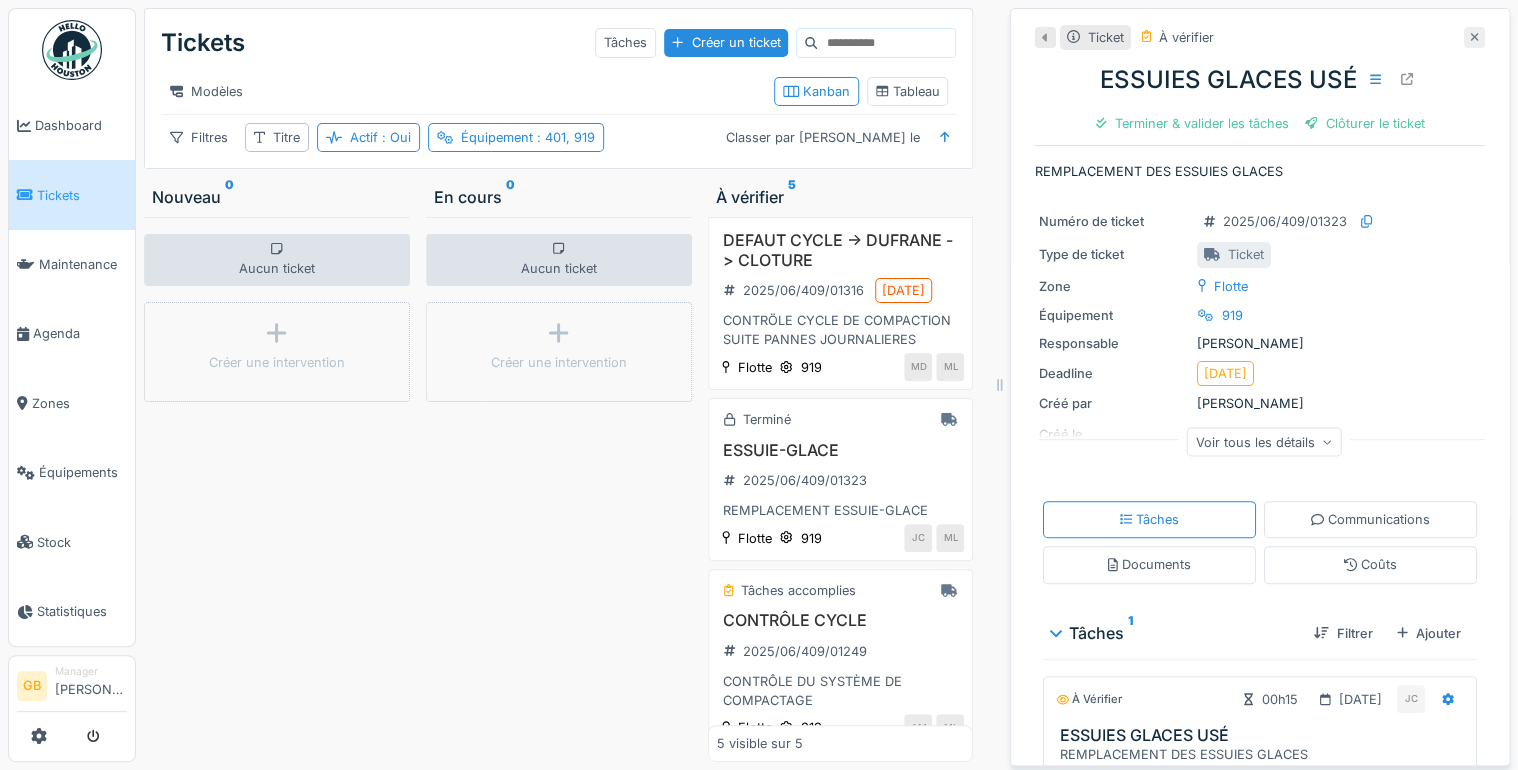click at bounding box center (1474, 37) 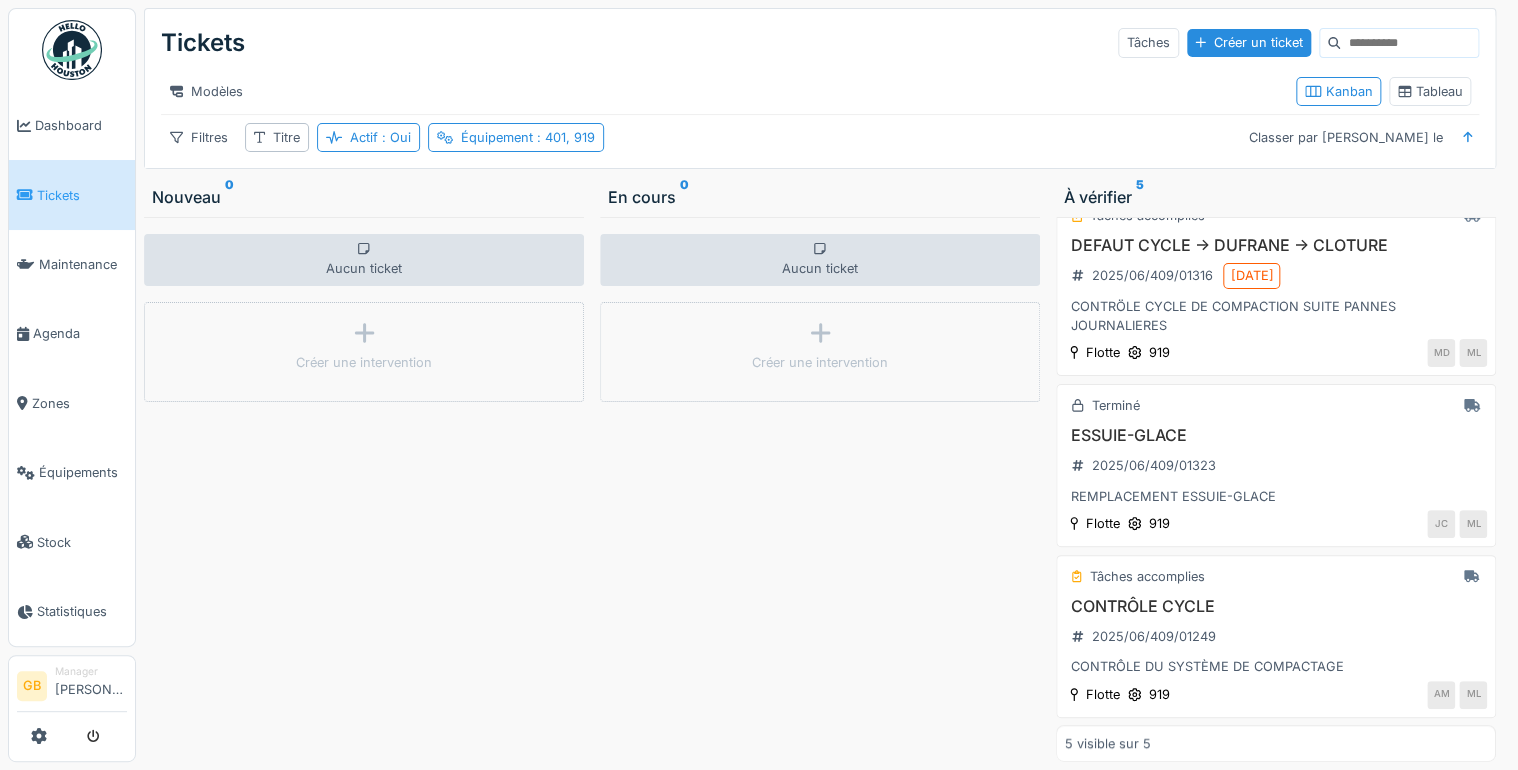 scroll, scrollTop: 406, scrollLeft: 0, axis: vertical 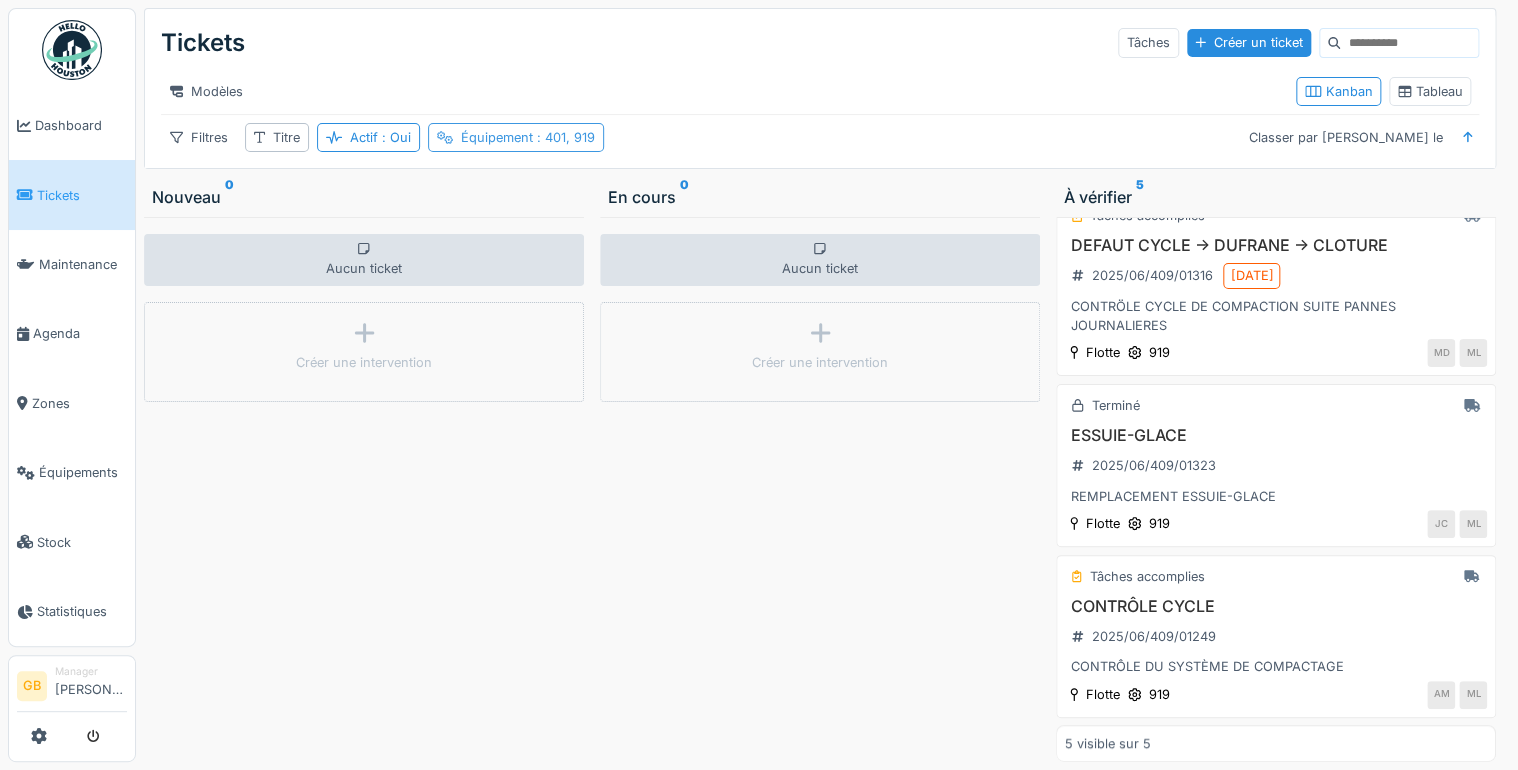 click on ":   401, 919" at bounding box center [564, 137] 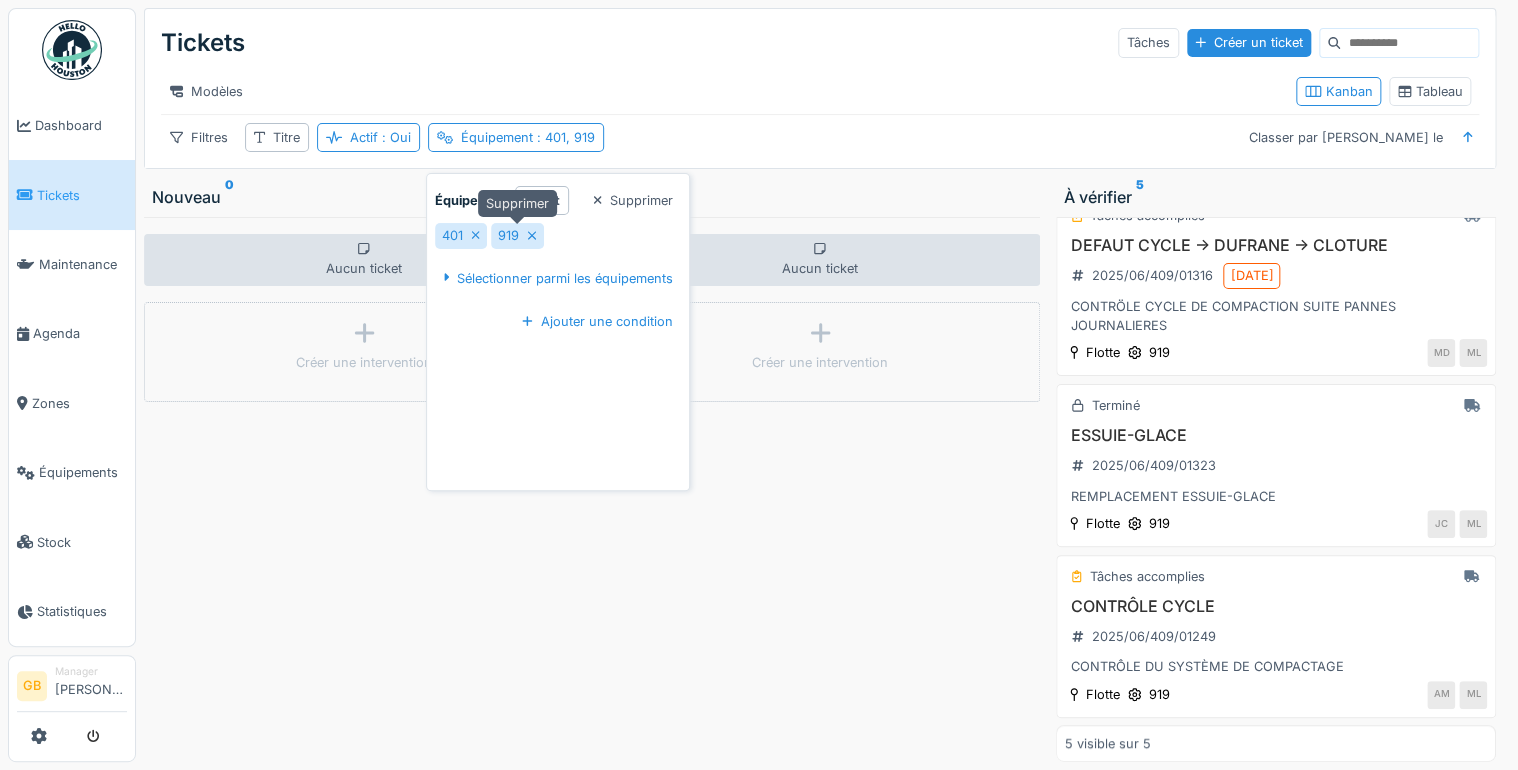 click 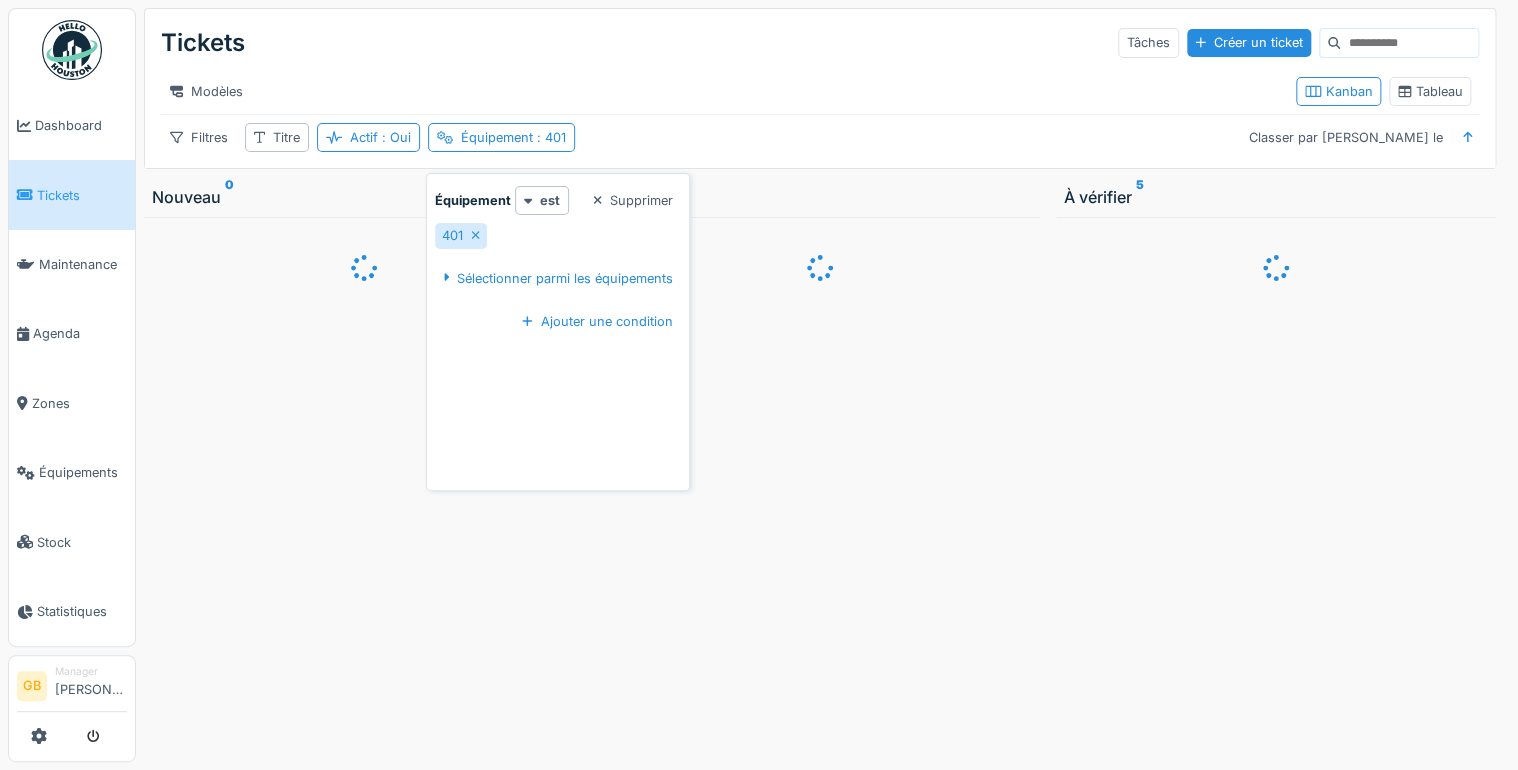 scroll, scrollTop: 0, scrollLeft: 0, axis: both 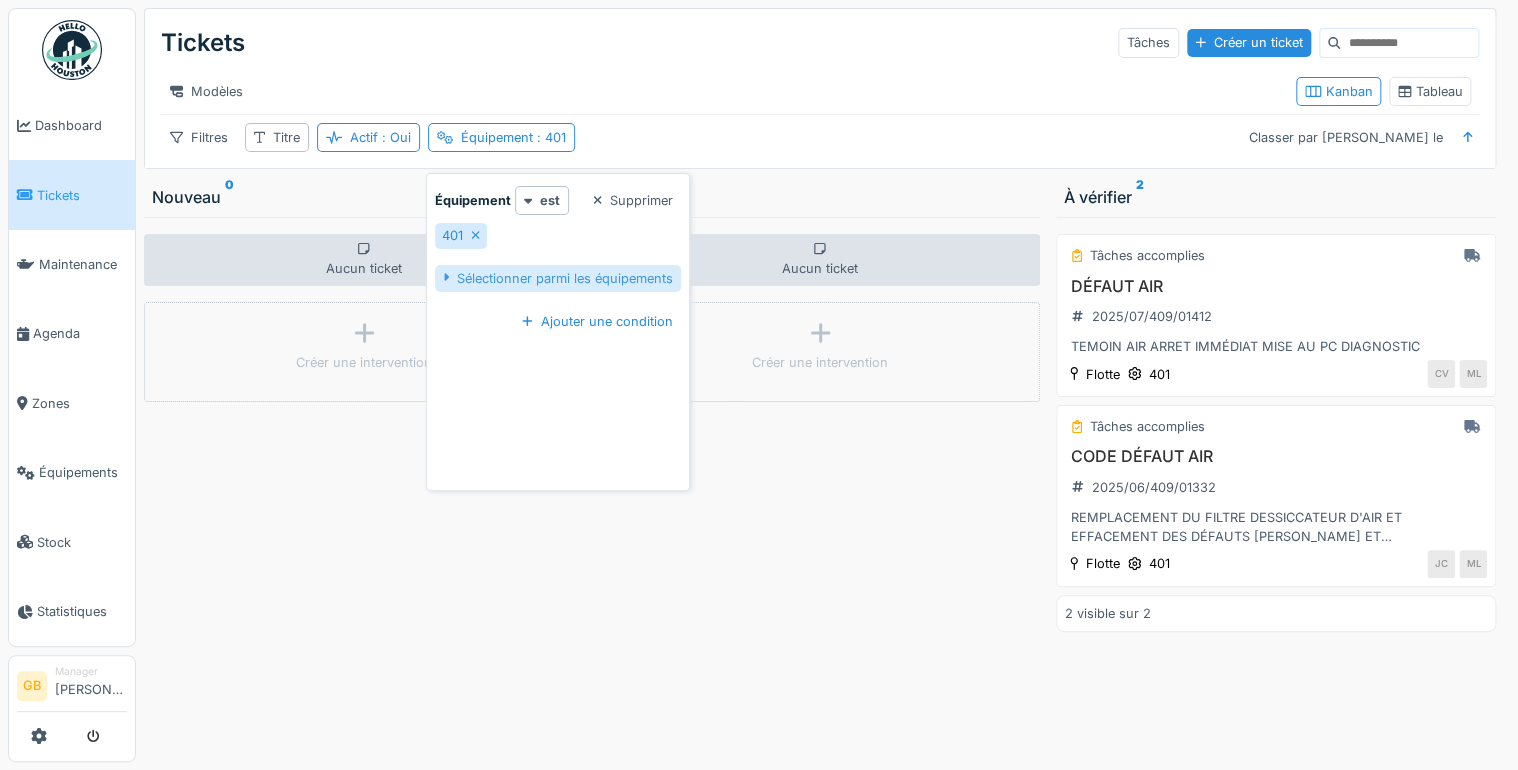 click on "Sélectionner parmi les équipements" at bounding box center [558, 278] 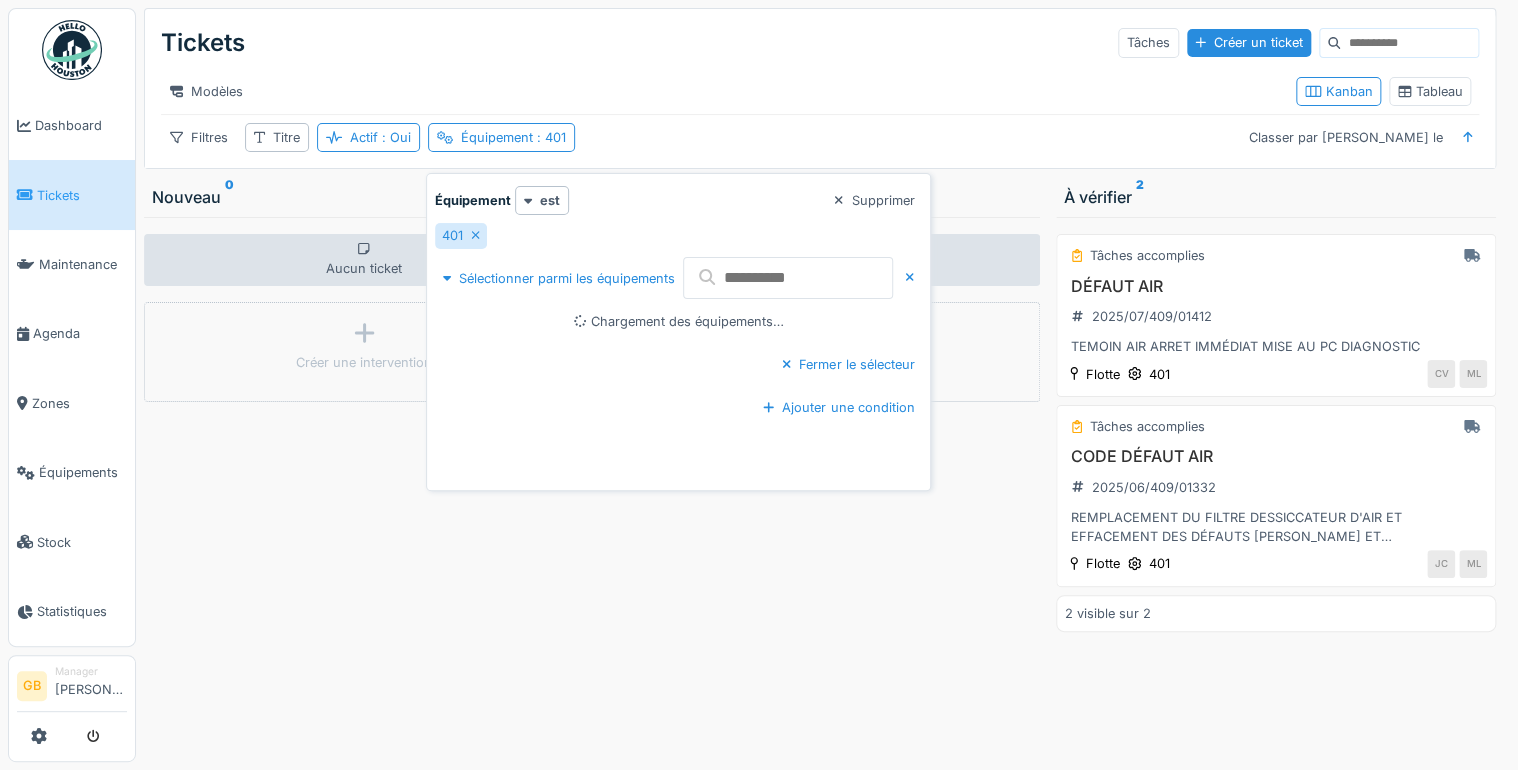 click at bounding box center (788, 278) 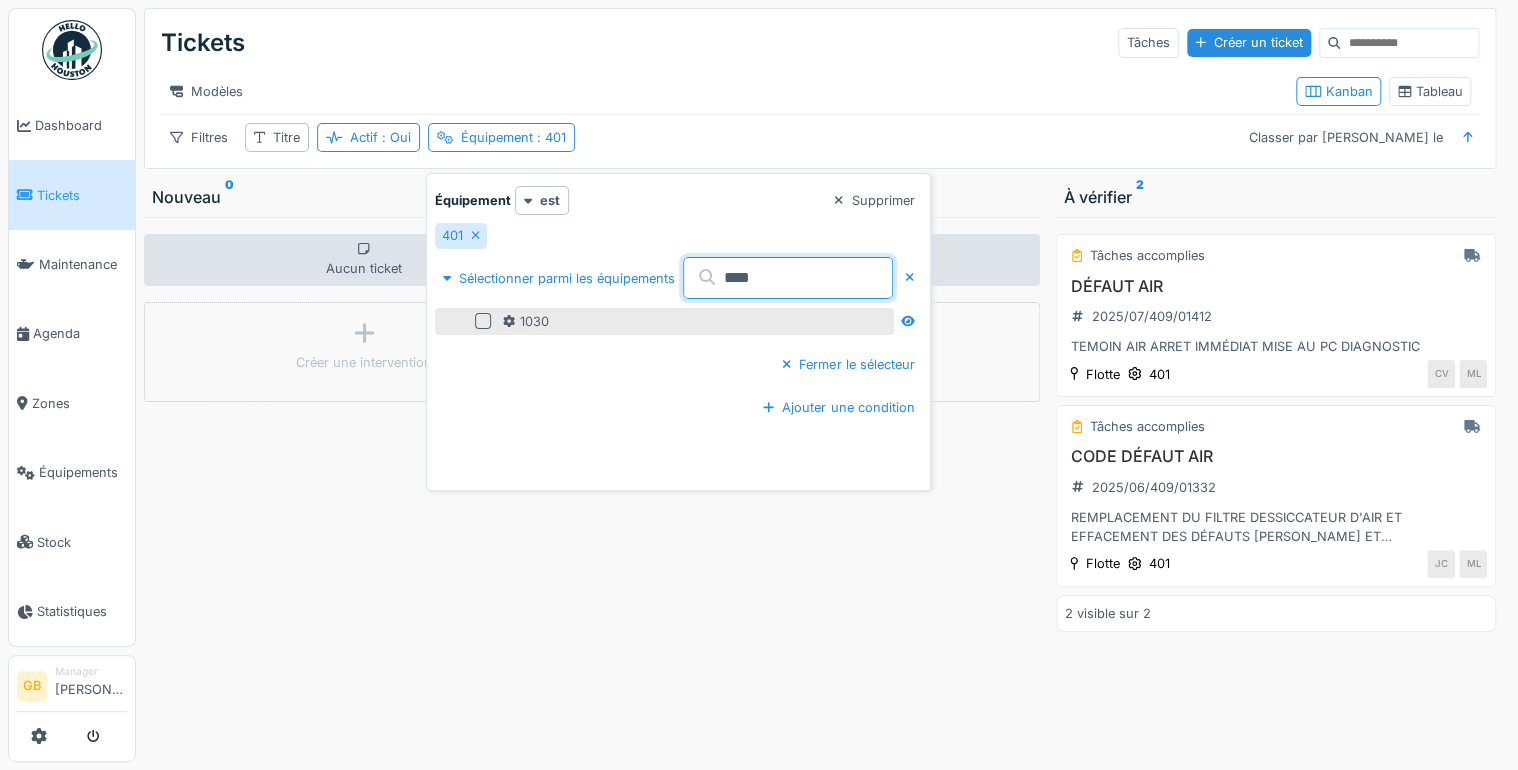type on "****" 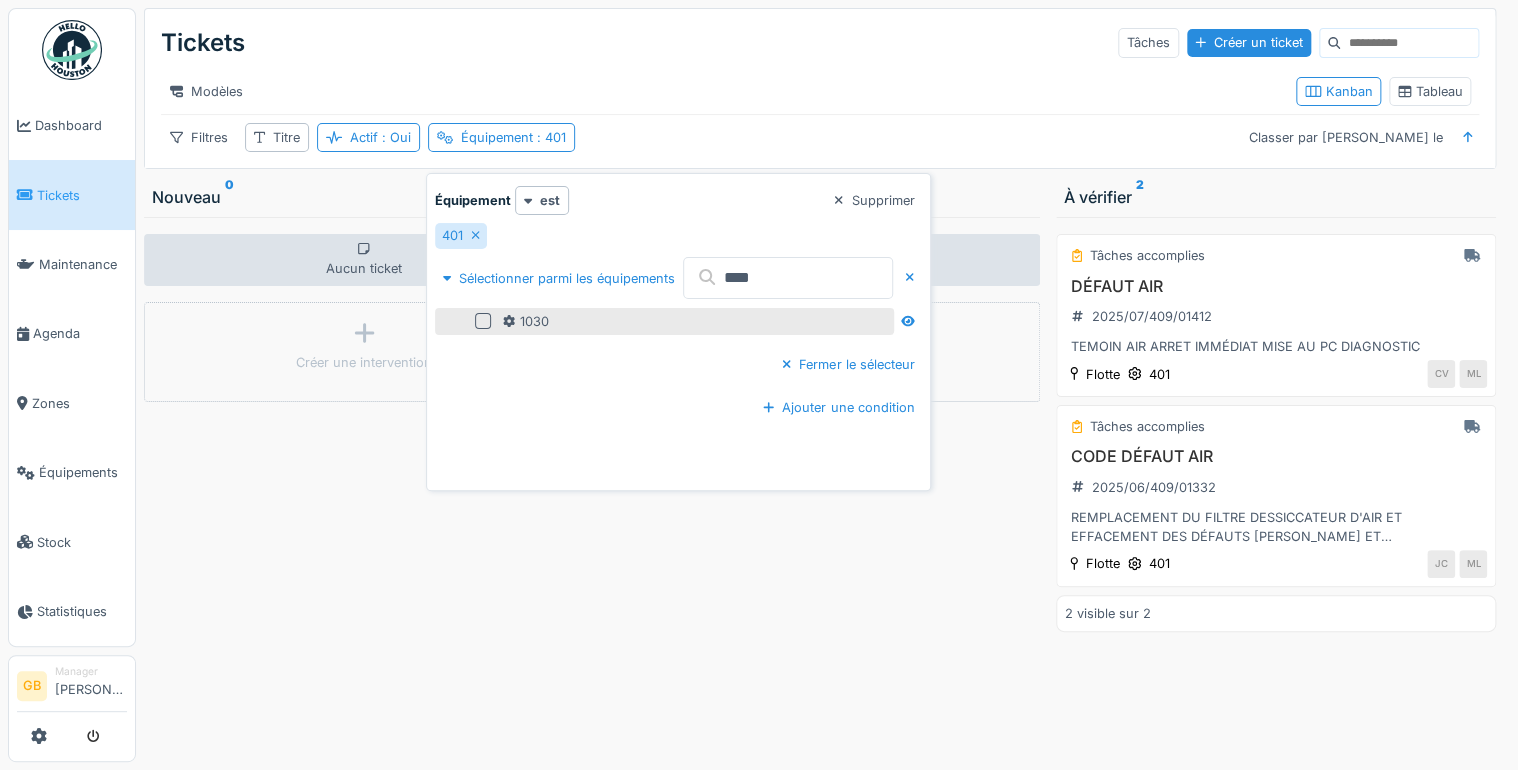 click at bounding box center (483, 321) 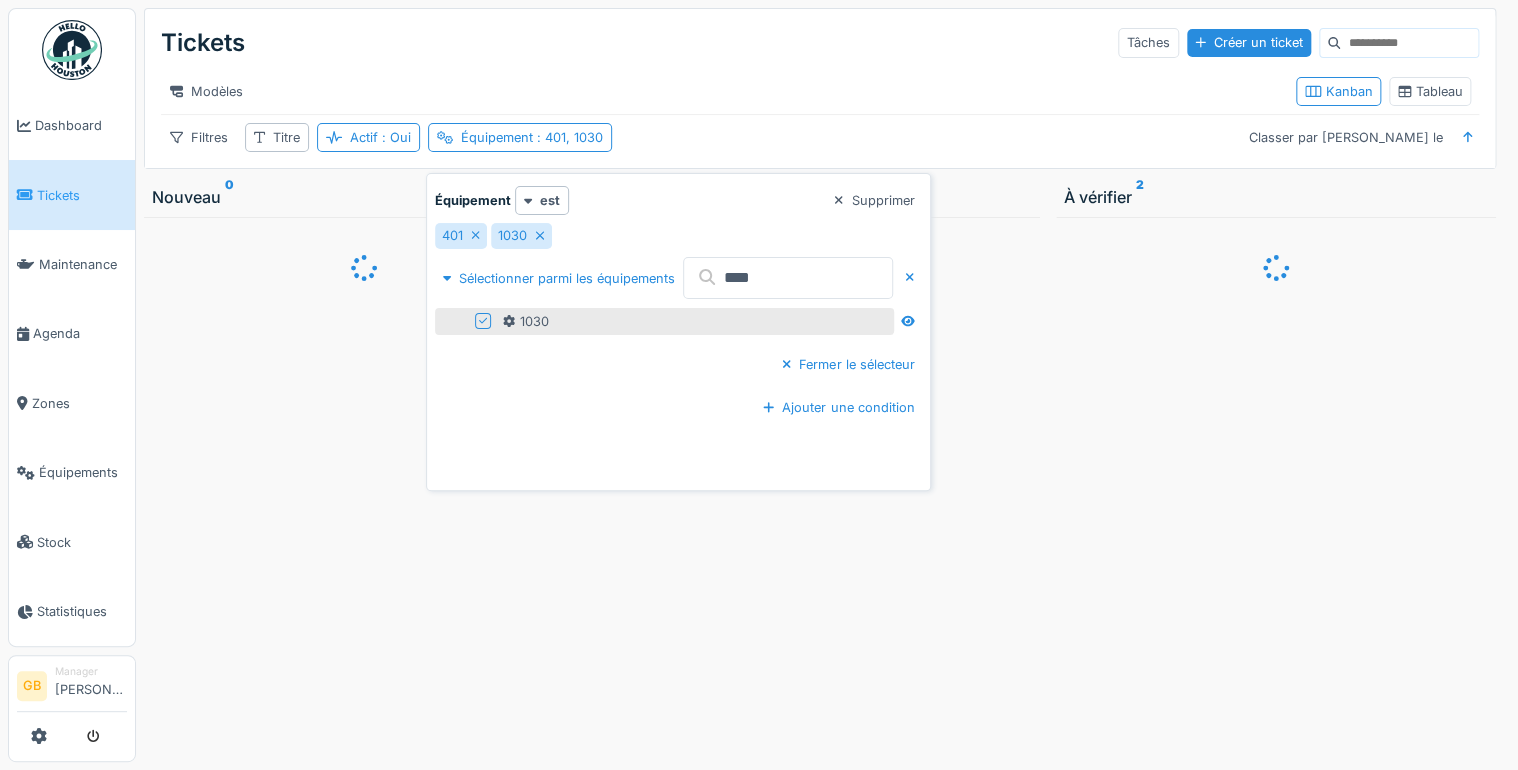 click at bounding box center [364, 489] 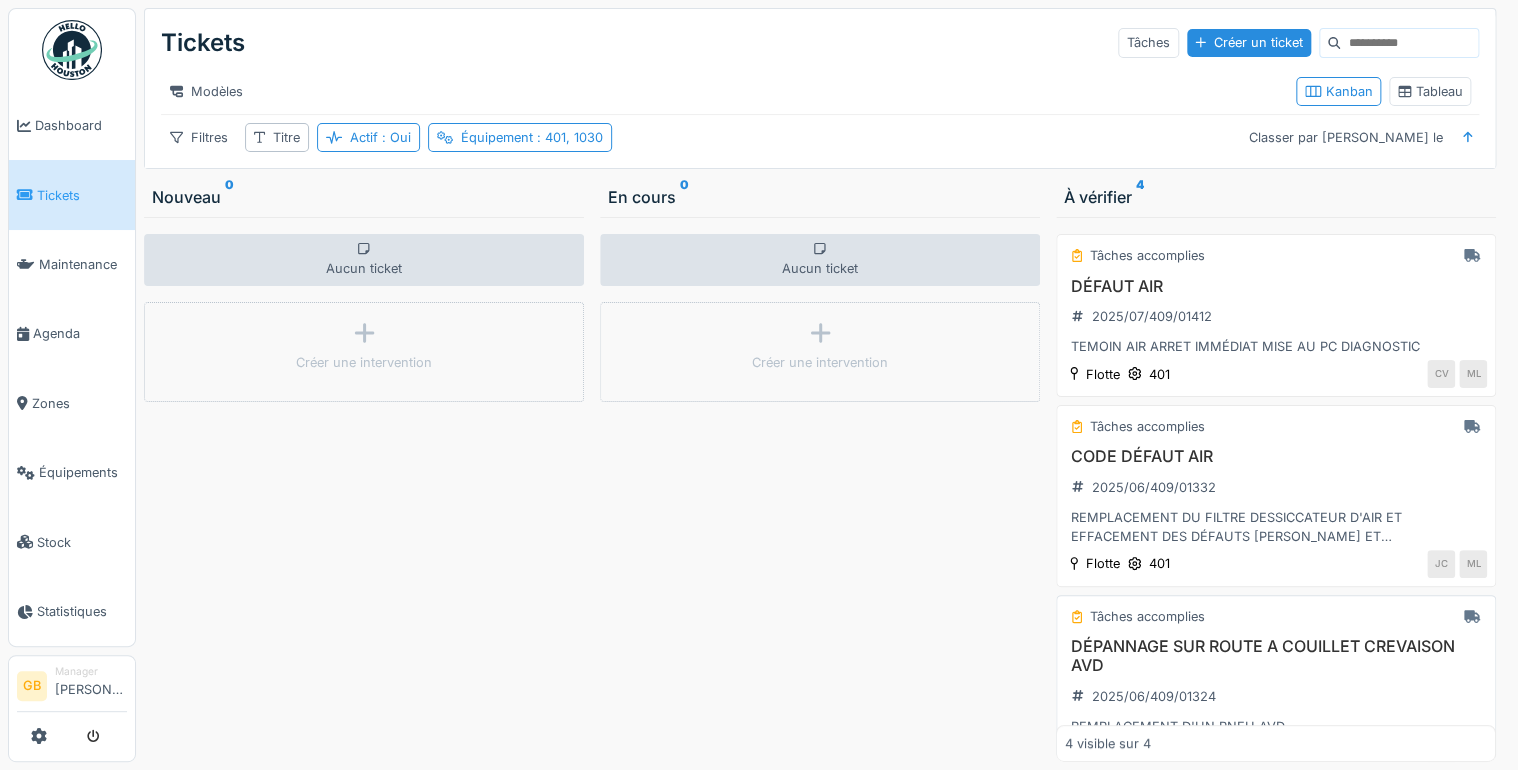 scroll, scrollTop: 236, scrollLeft: 0, axis: vertical 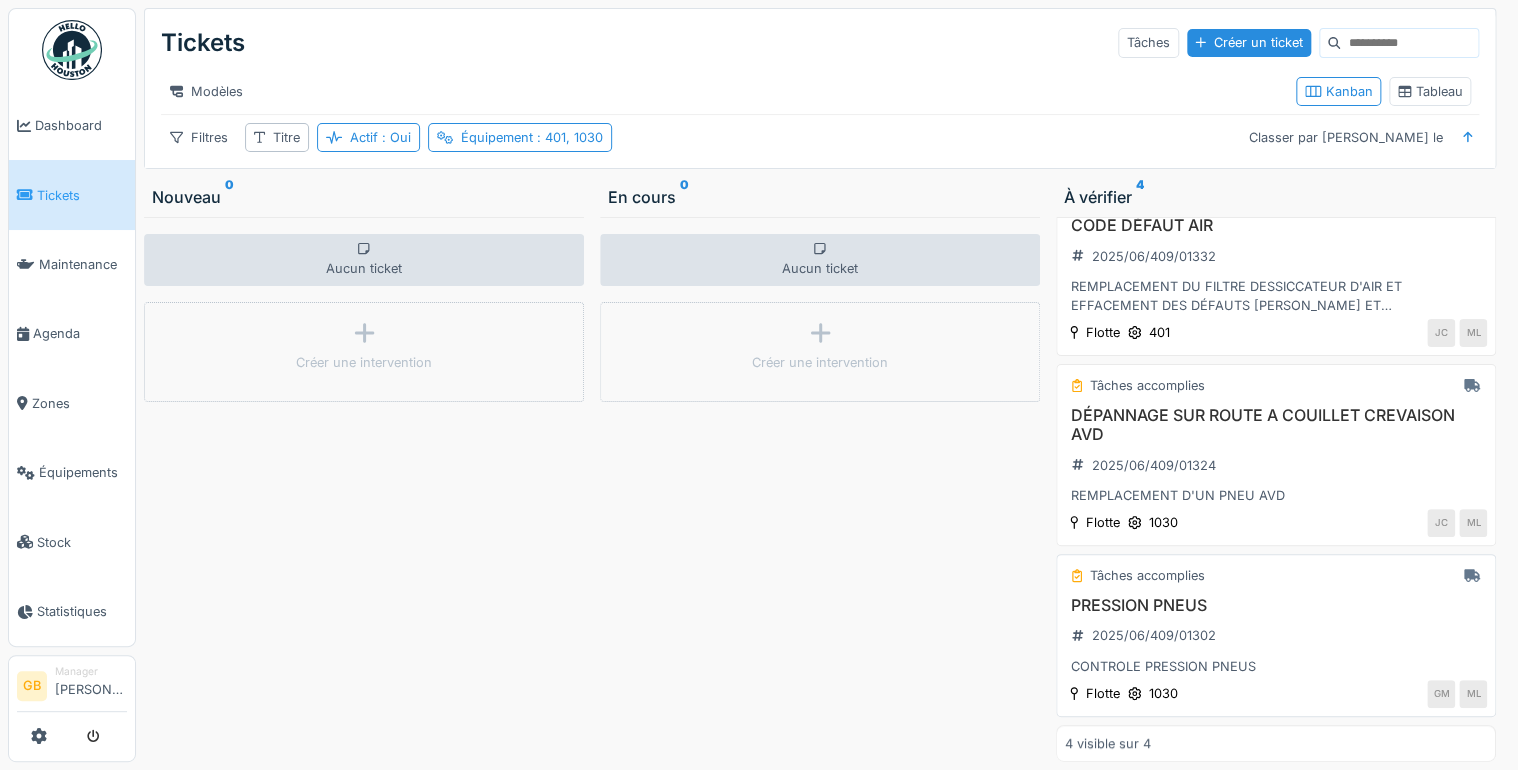 click on "PRESSION PNEUS" at bounding box center (1276, 605) 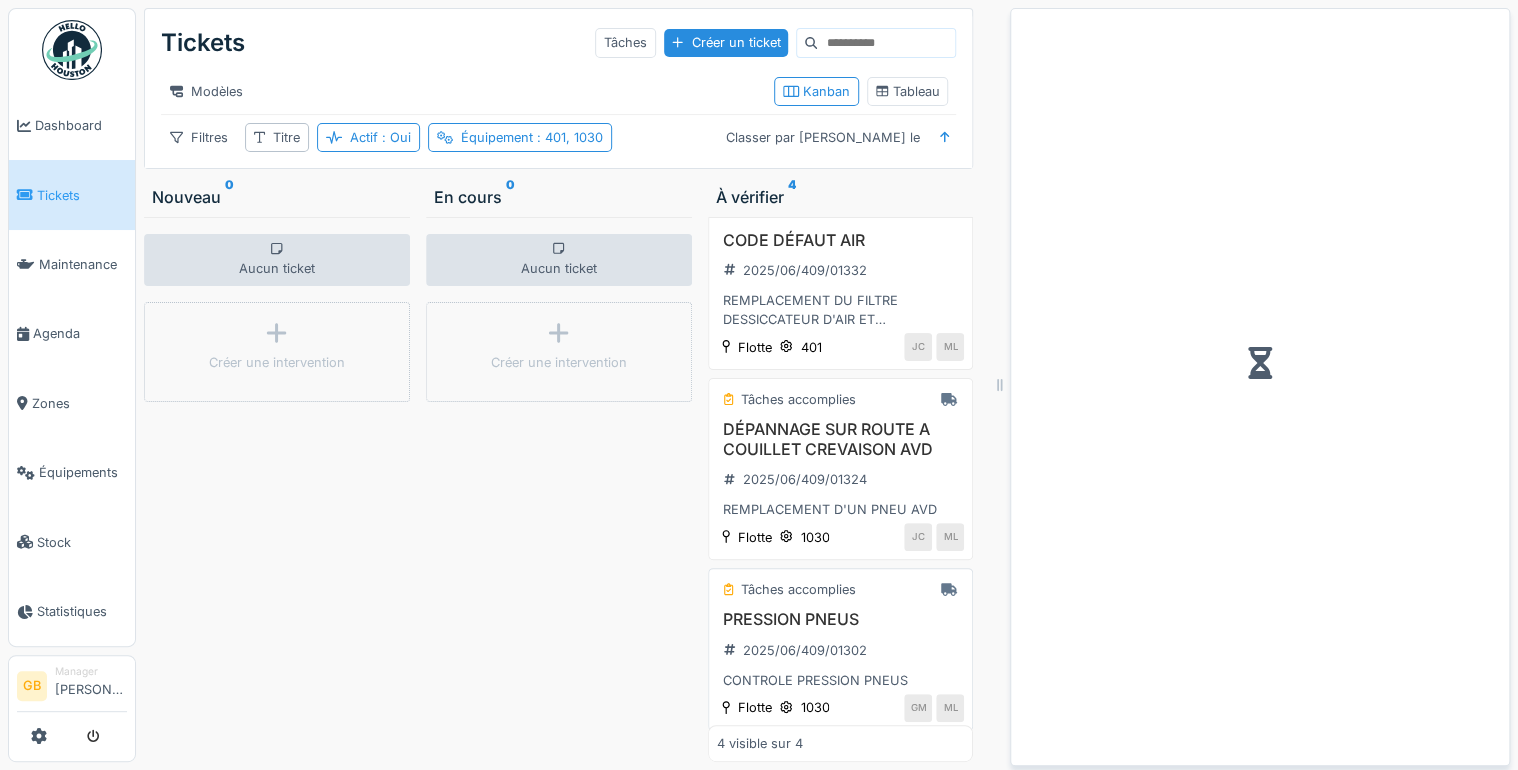 scroll, scrollTop: 256, scrollLeft: 0, axis: vertical 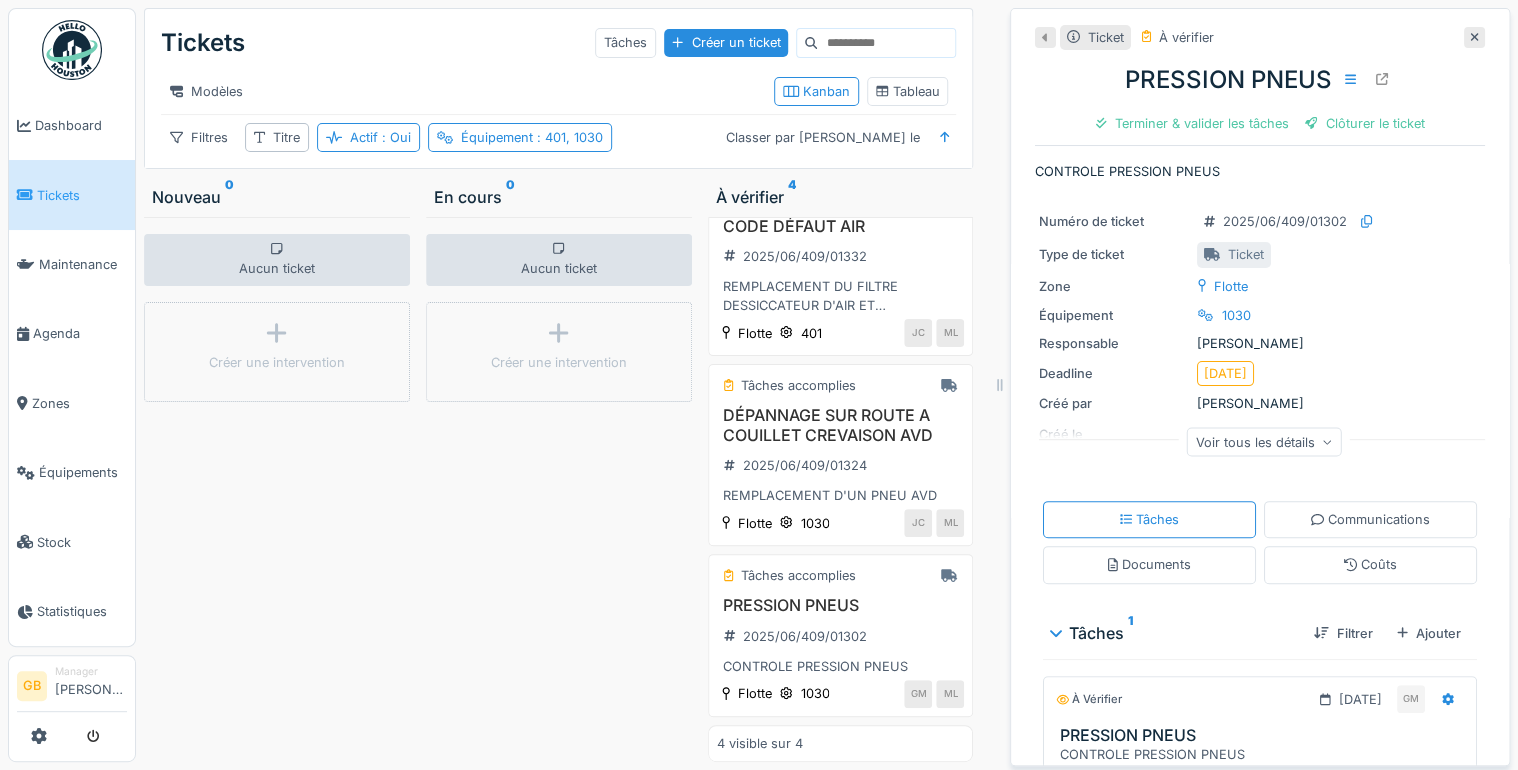 click on "PRESSION PNEUS Terminer & valider les tâches Clôturer le ticket" at bounding box center (1260, 97) 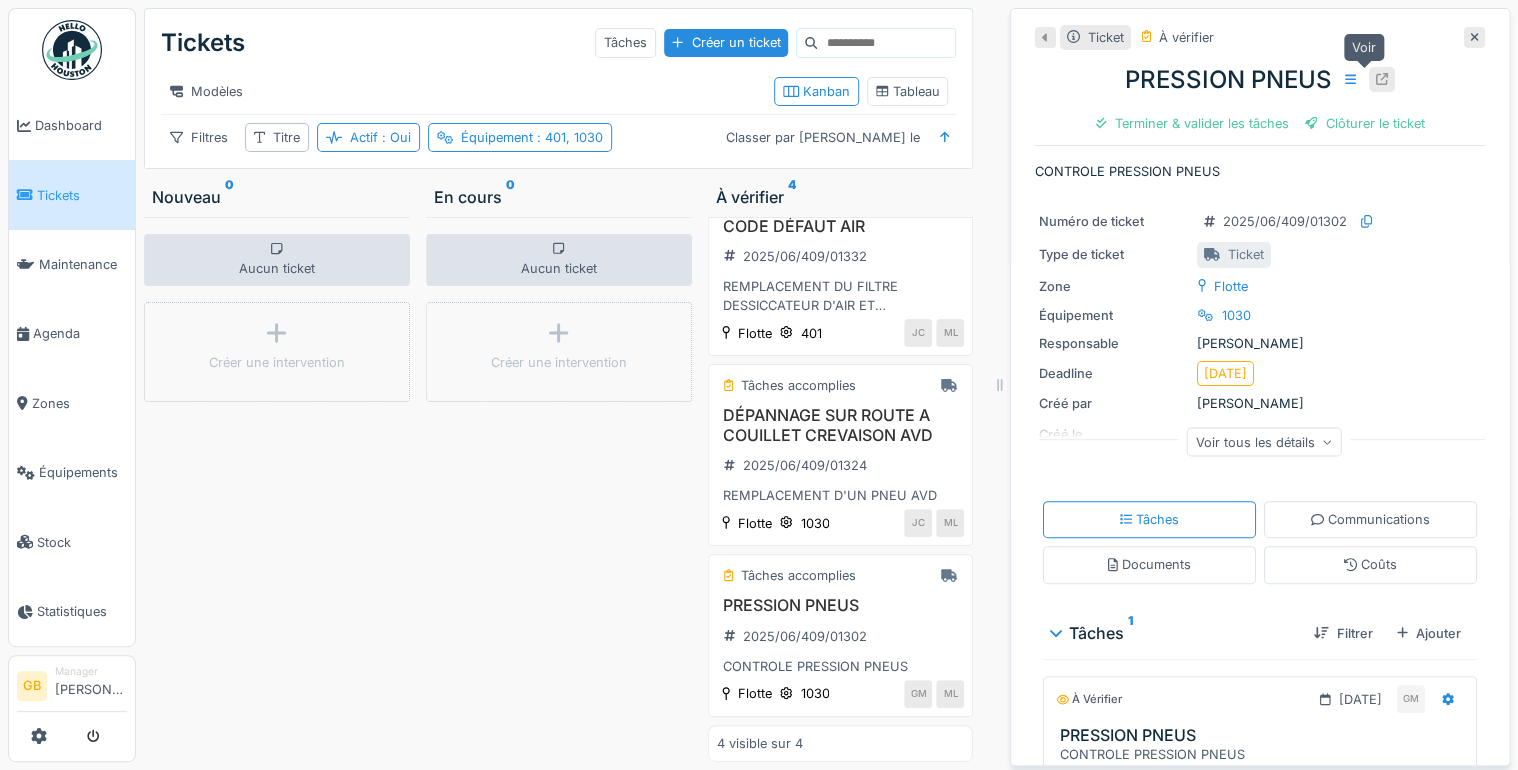 click at bounding box center [1382, 79] 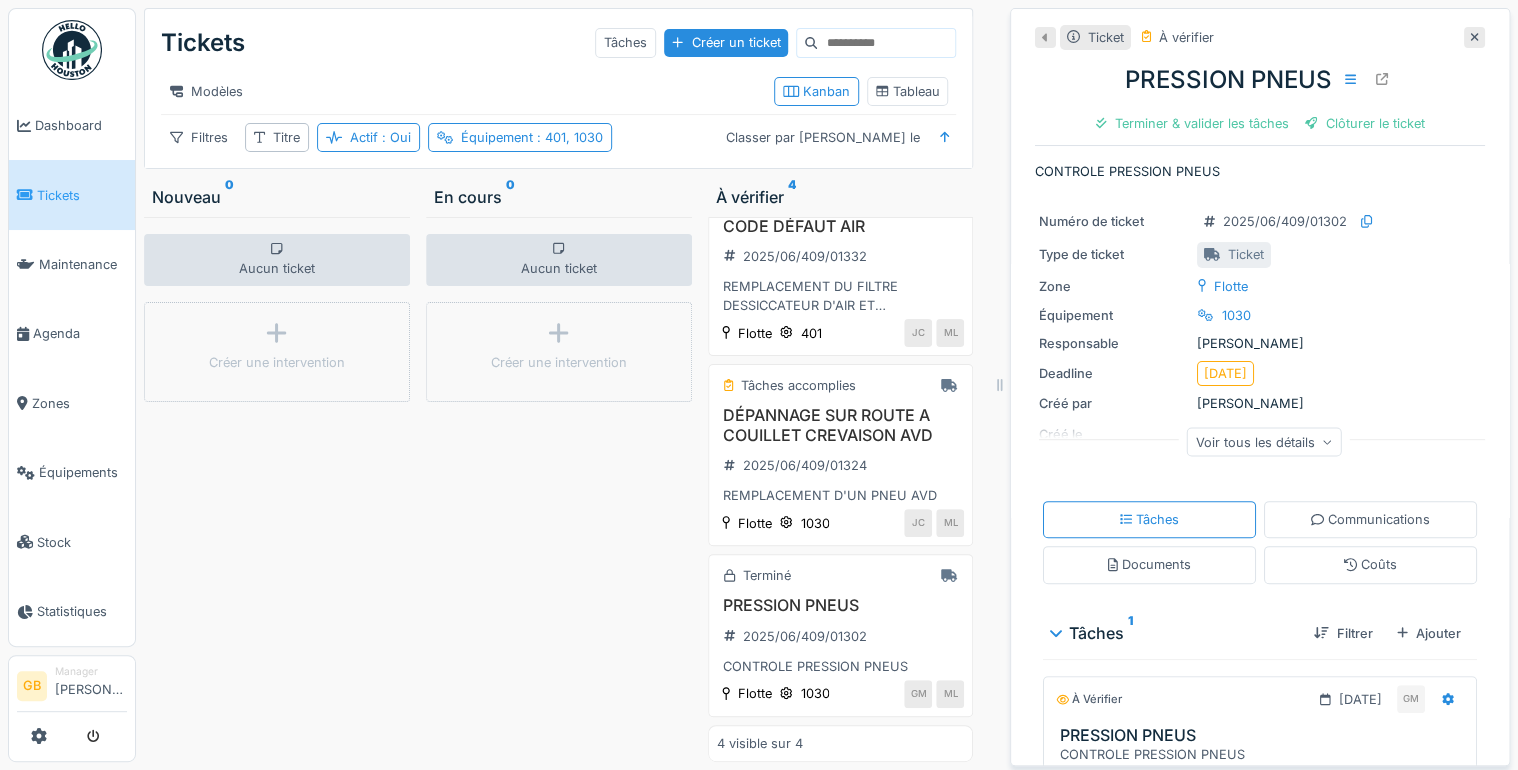 click at bounding box center (1474, 37) 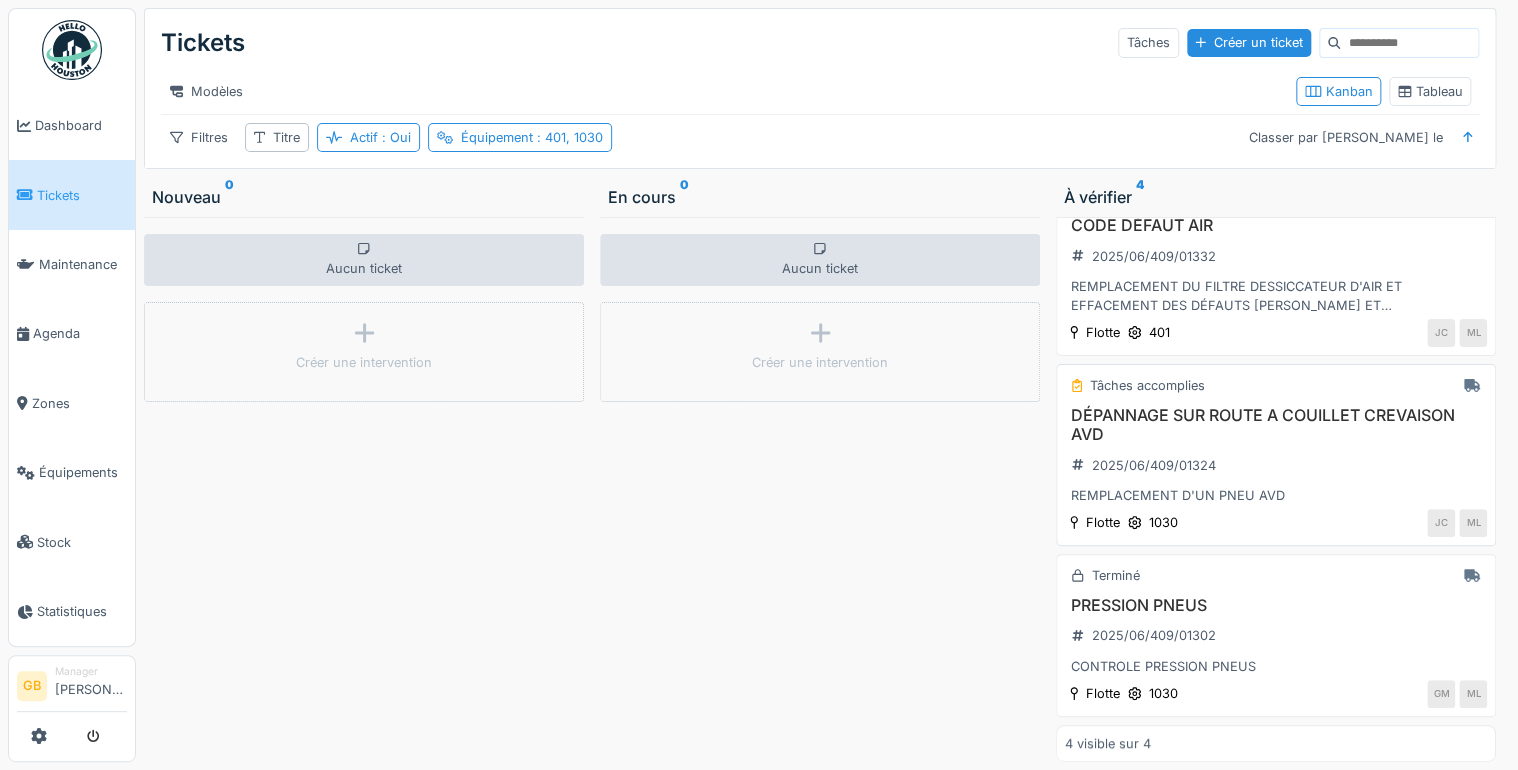 scroll, scrollTop: 236, scrollLeft: 0, axis: vertical 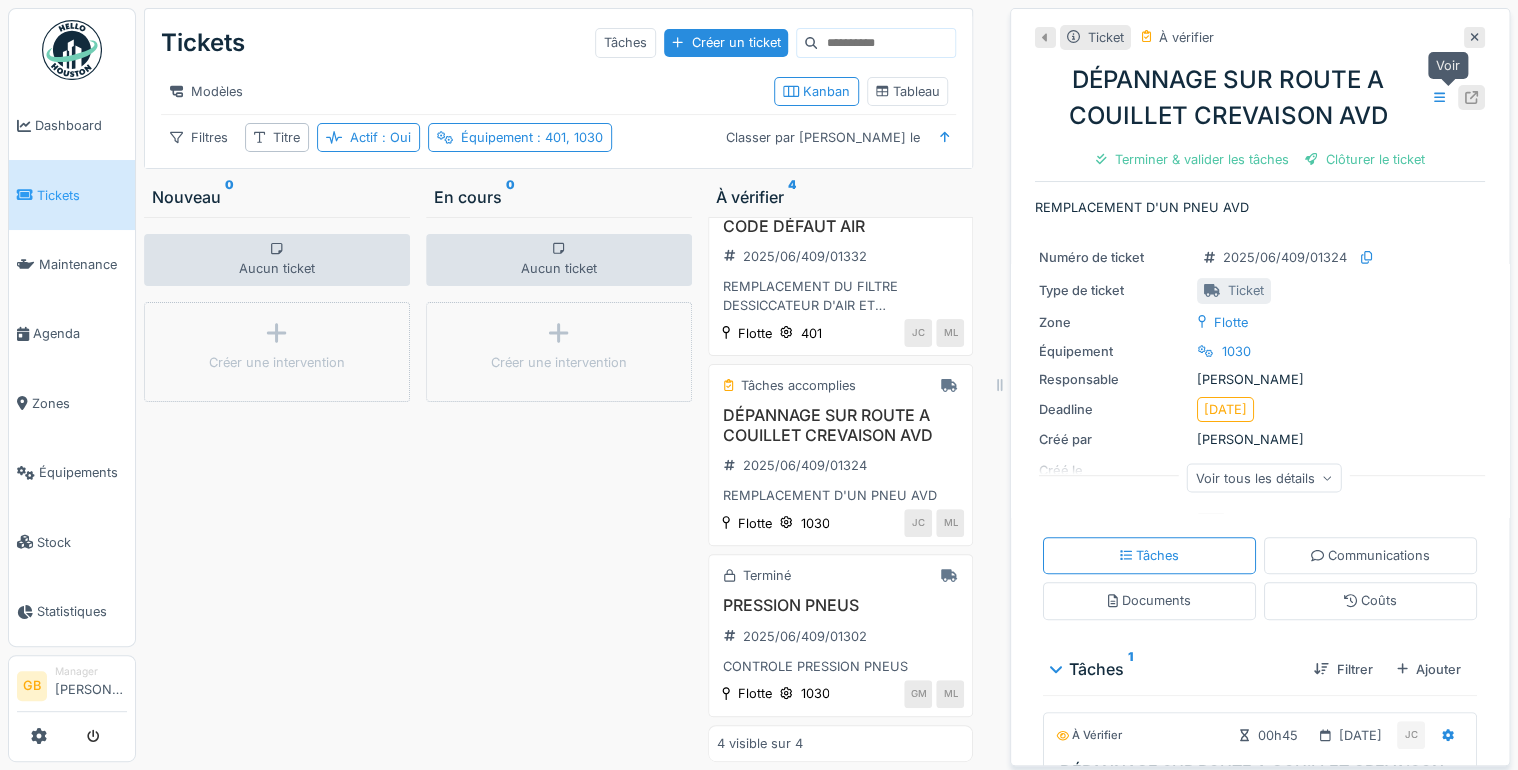 click 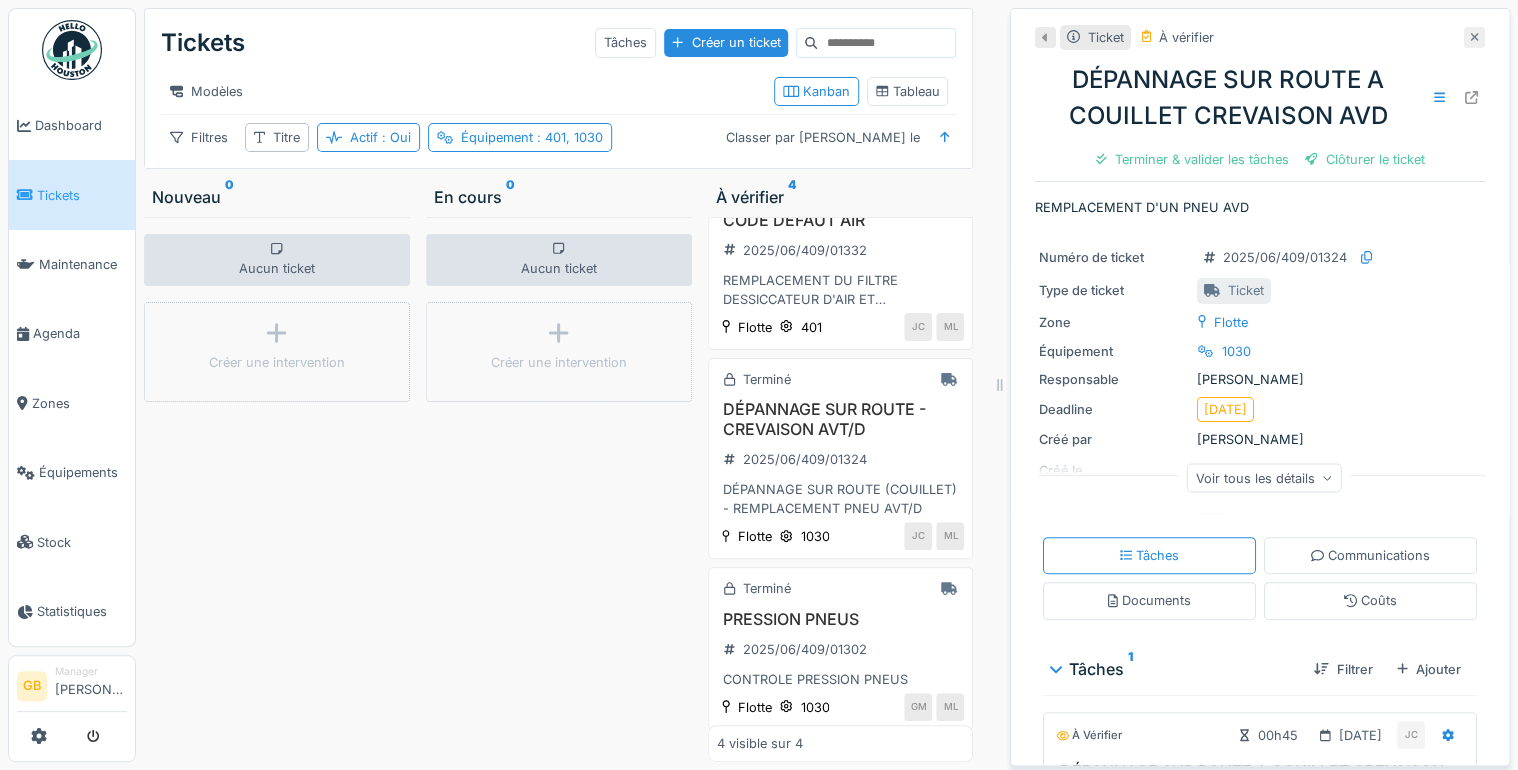click 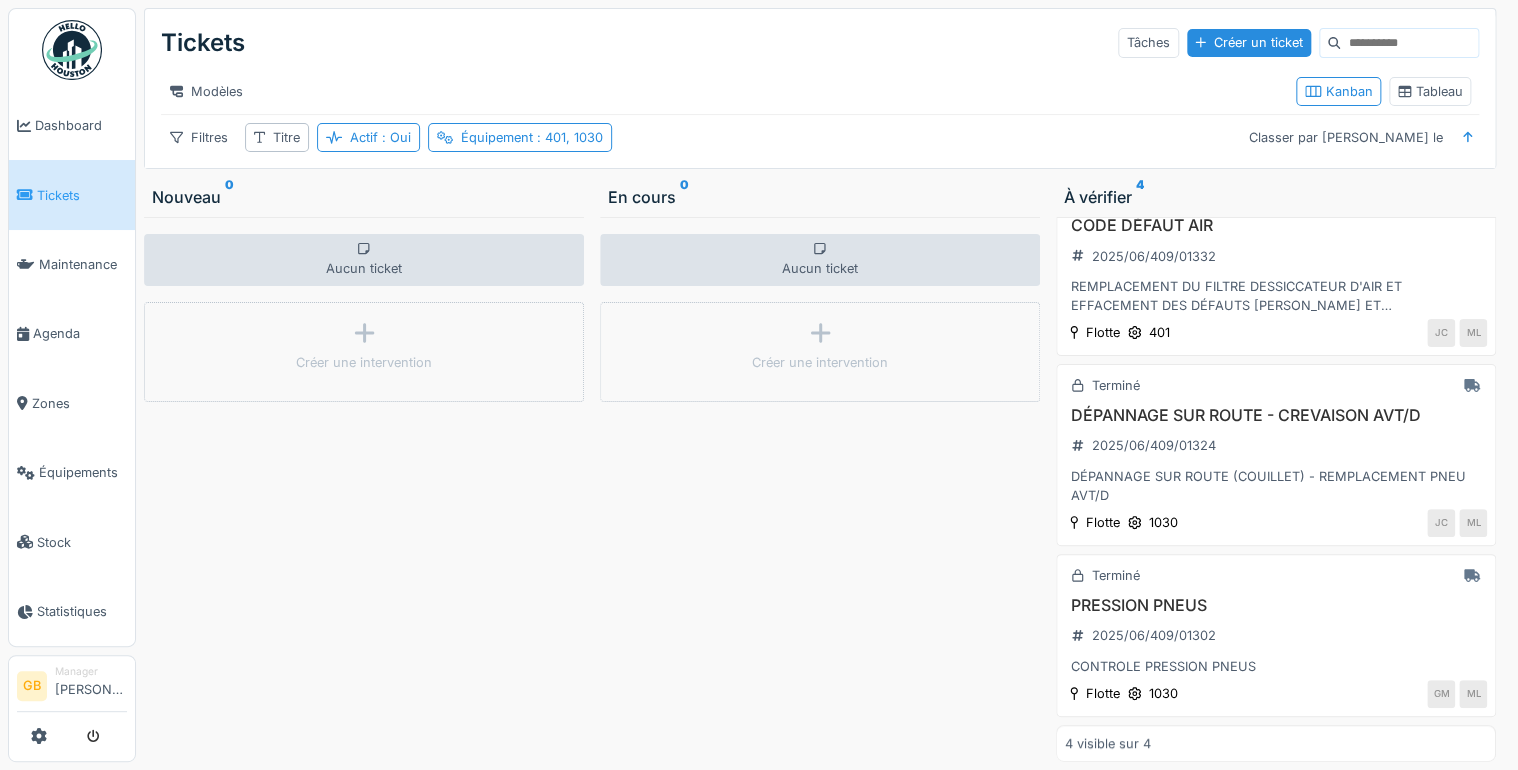 scroll, scrollTop: 236, scrollLeft: 0, axis: vertical 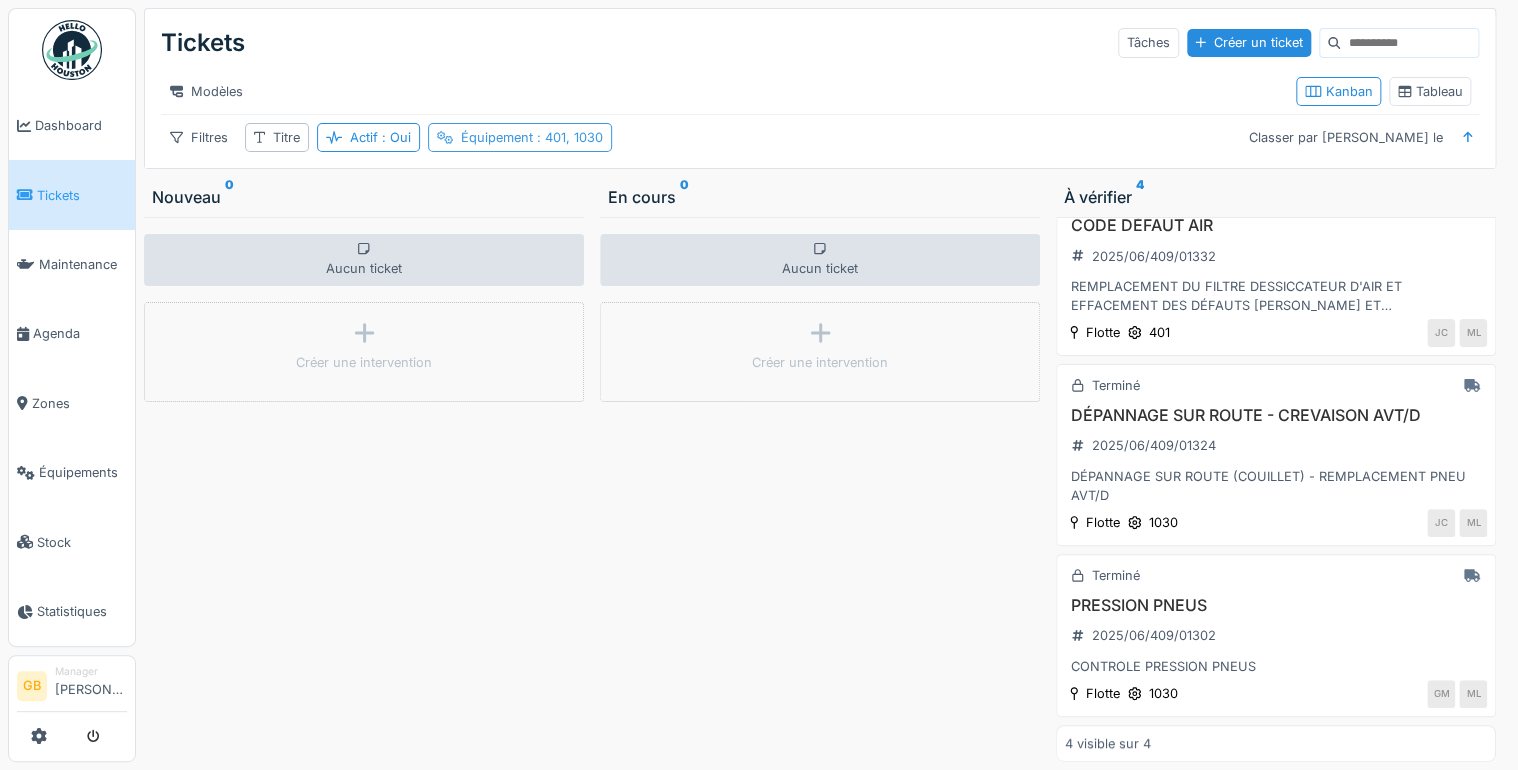 click on ":   401, 1030" at bounding box center [568, 137] 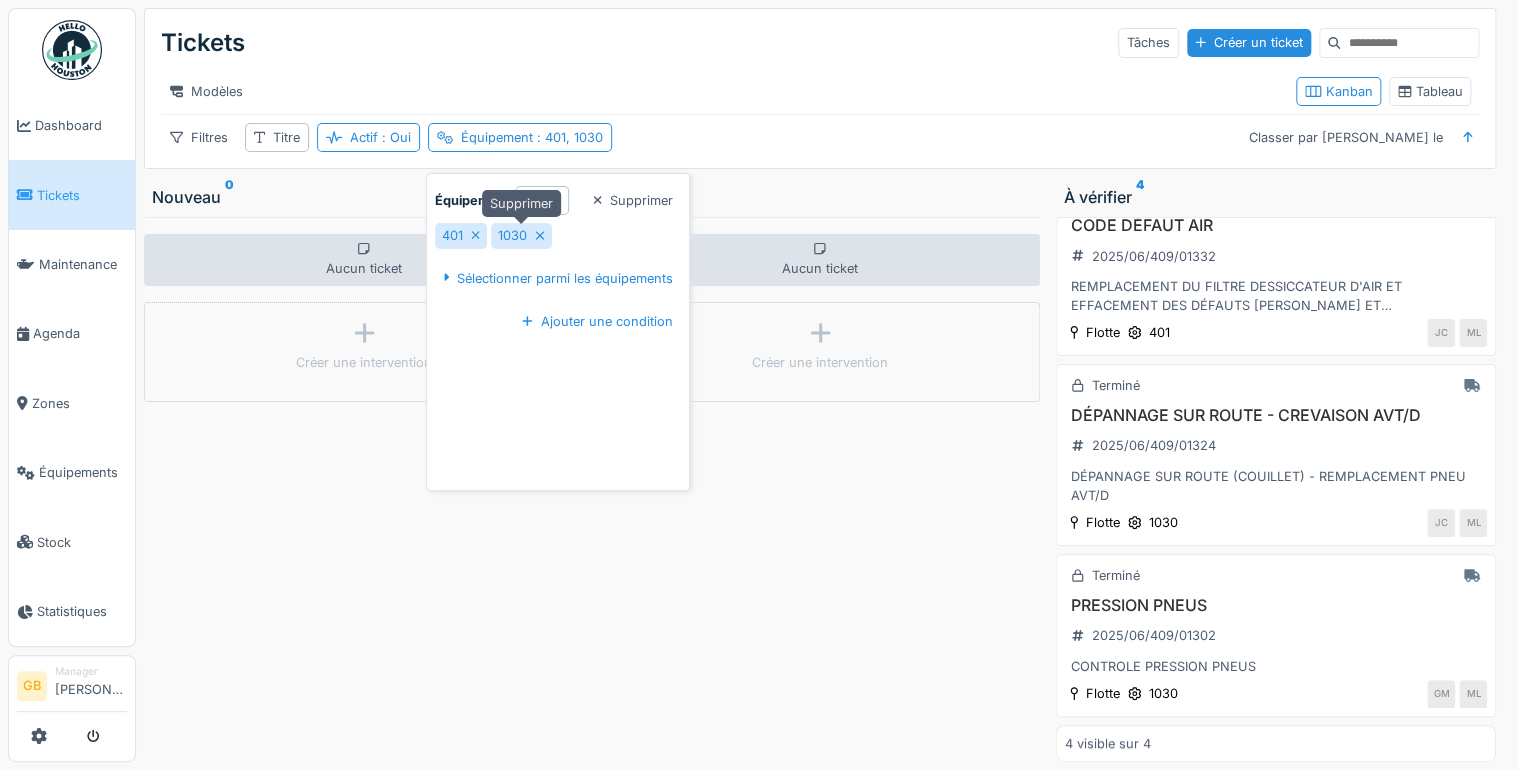 click 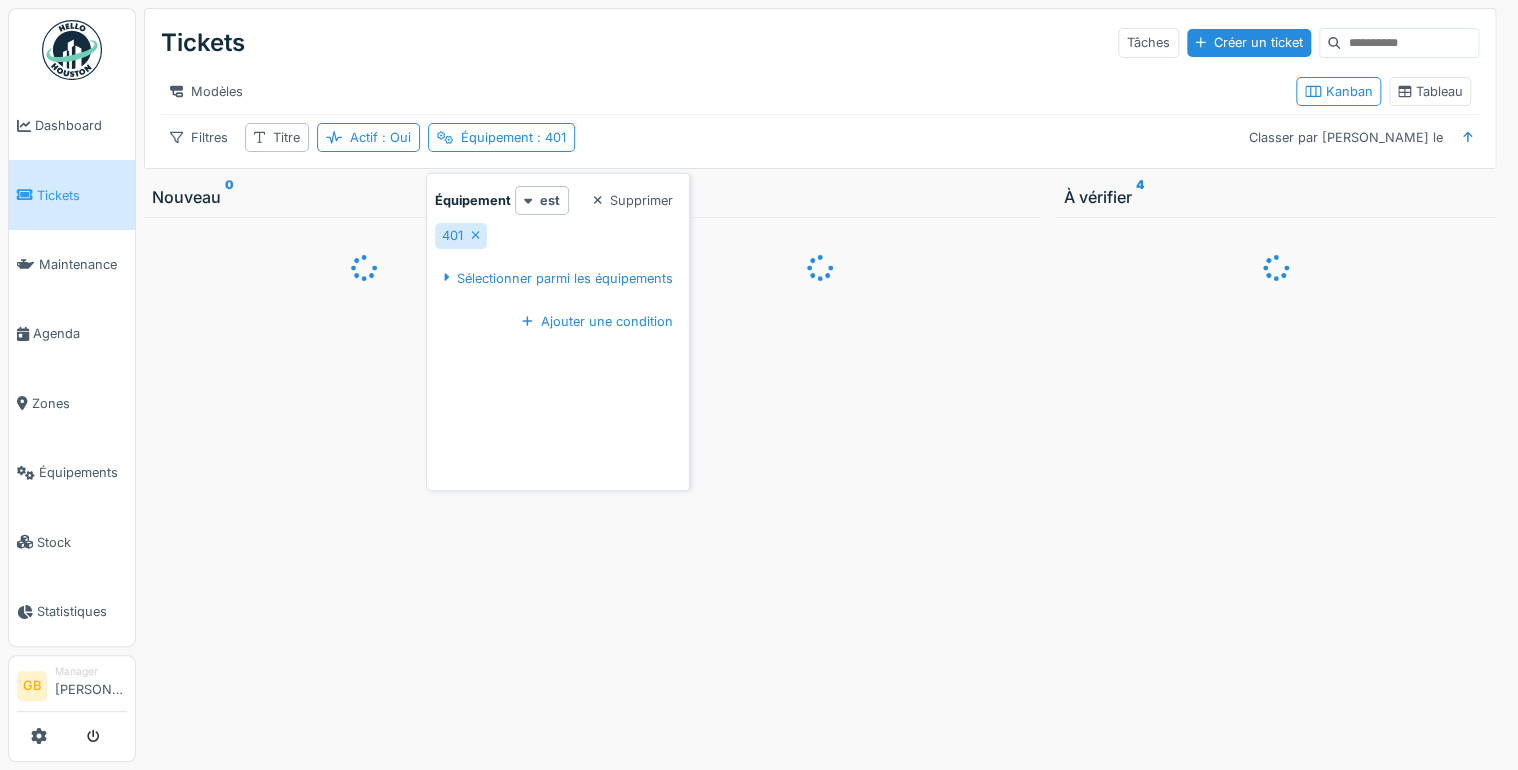 scroll, scrollTop: 0, scrollLeft: 0, axis: both 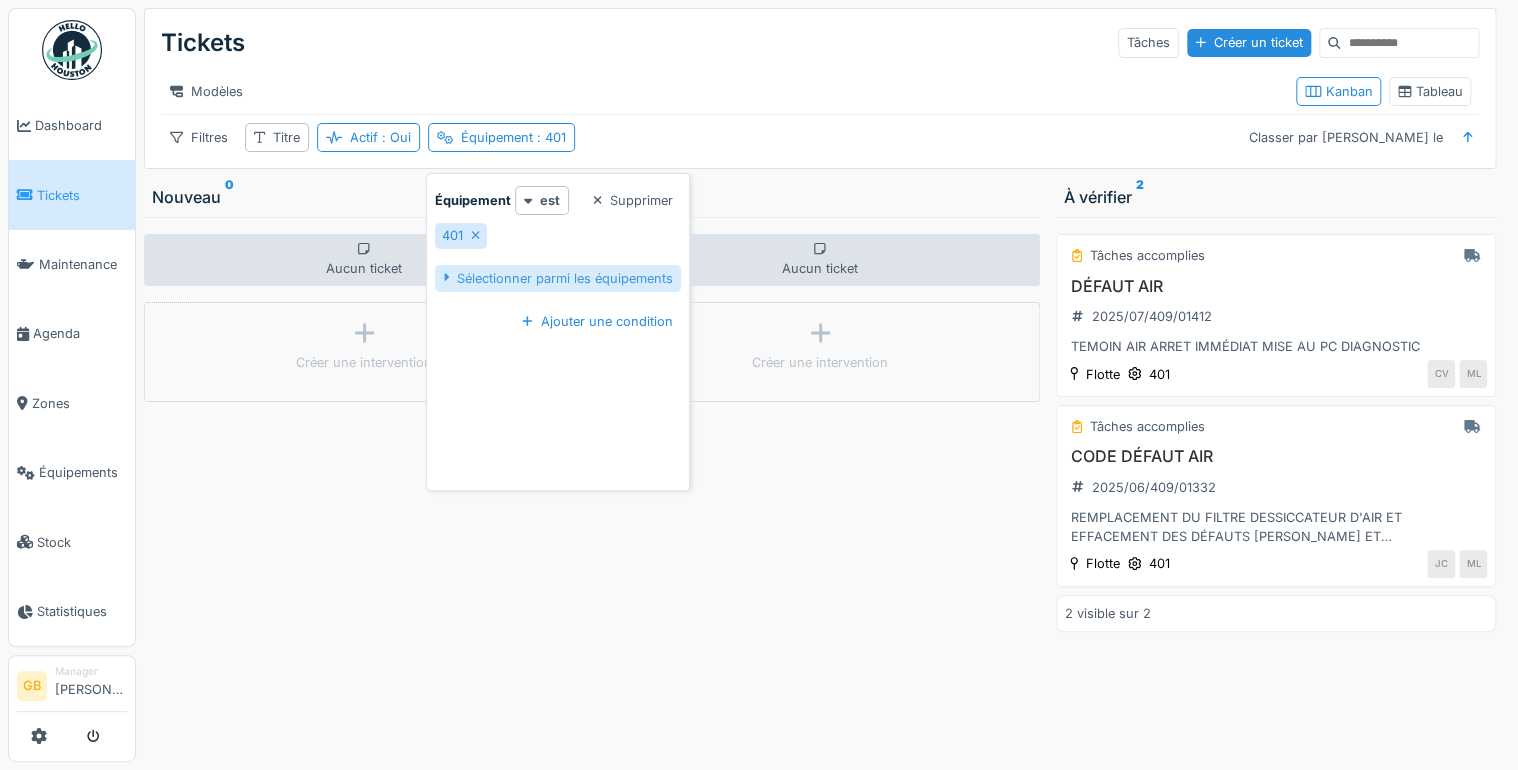 click on "Sélectionner parmi les équipements" at bounding box center (558, 278) 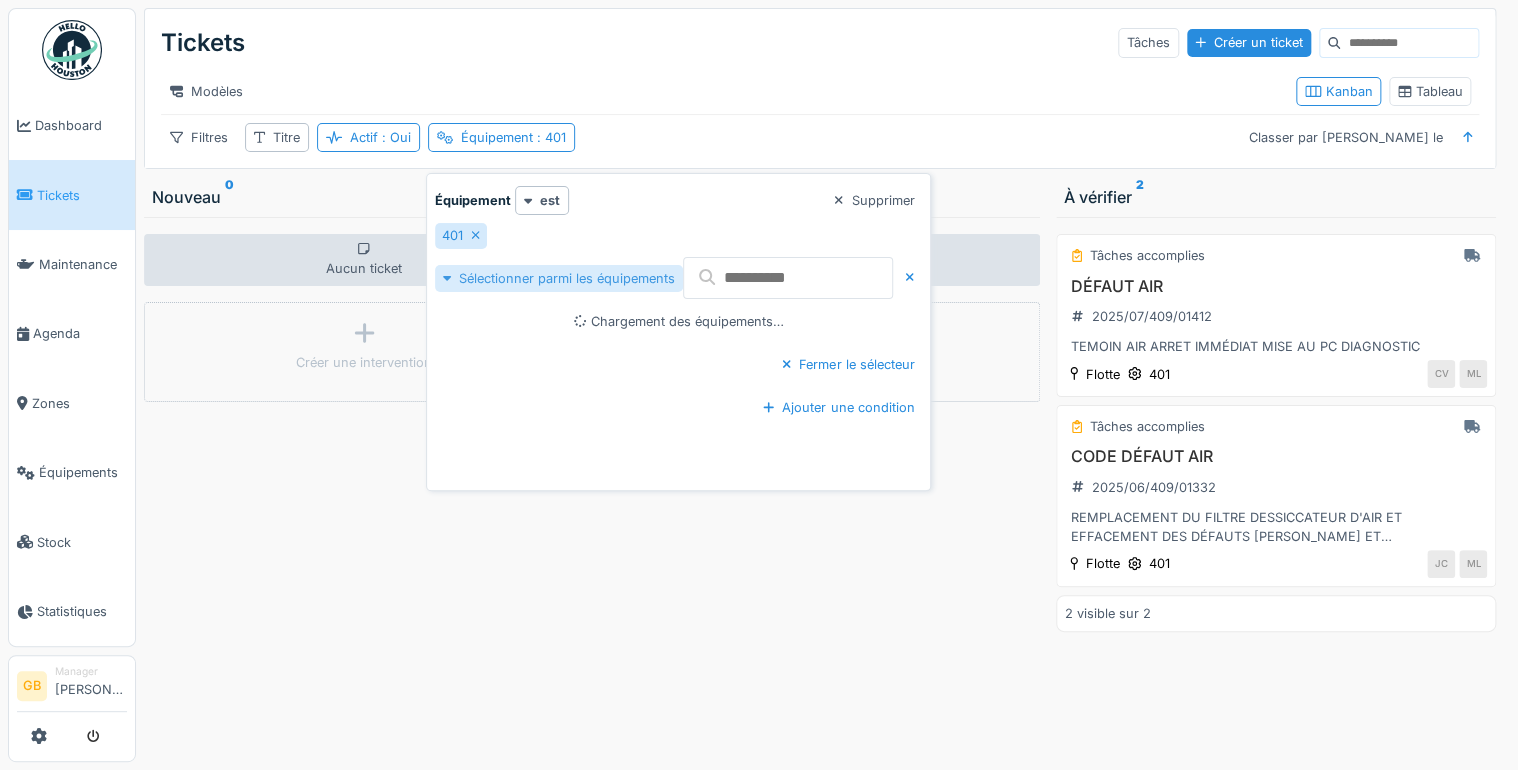 click on "Sélectionner parmi les équipements" at bounding box center [559, 278] 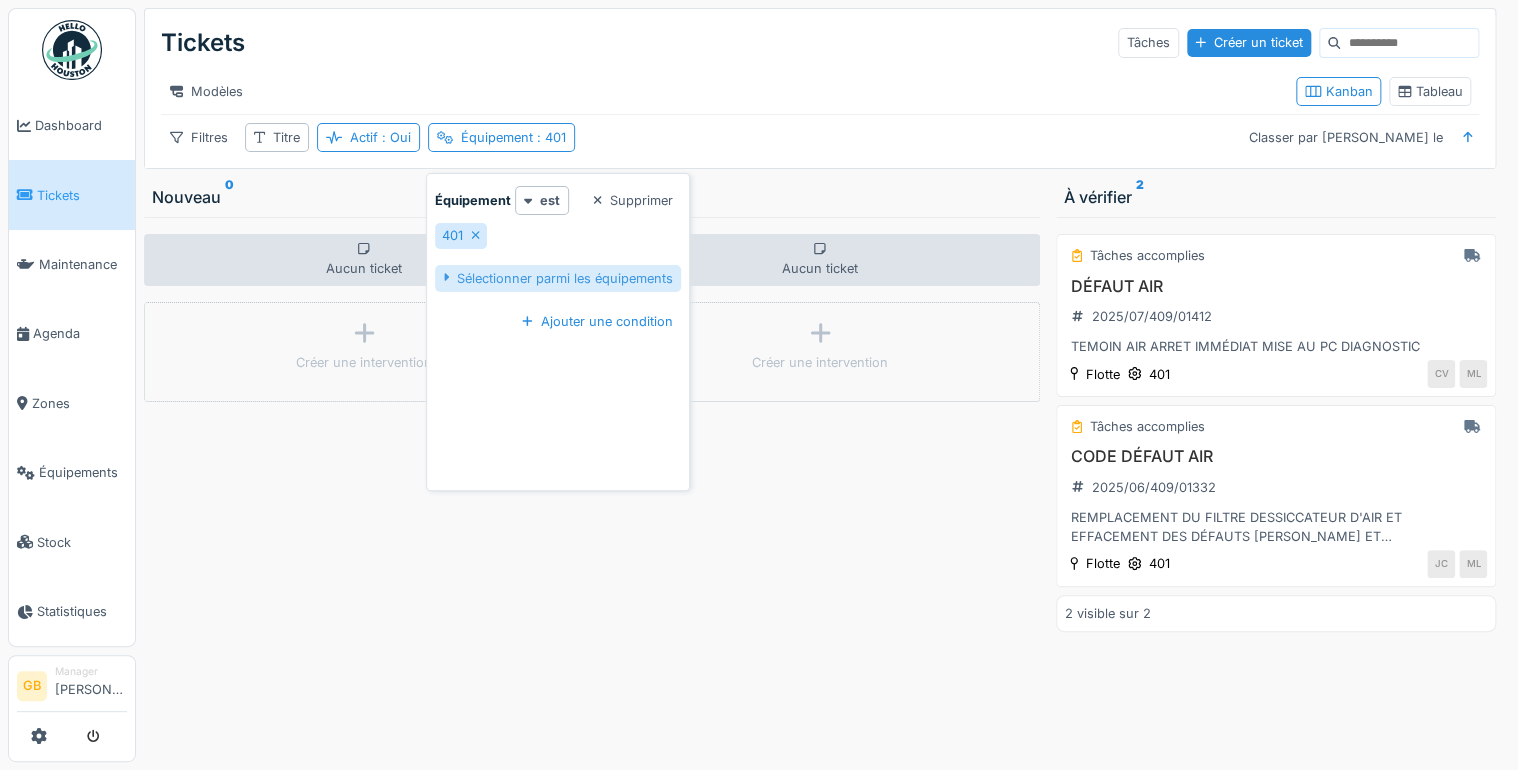 click on "Sélectionner parmi les équipements" at bounding box center [558, 278] 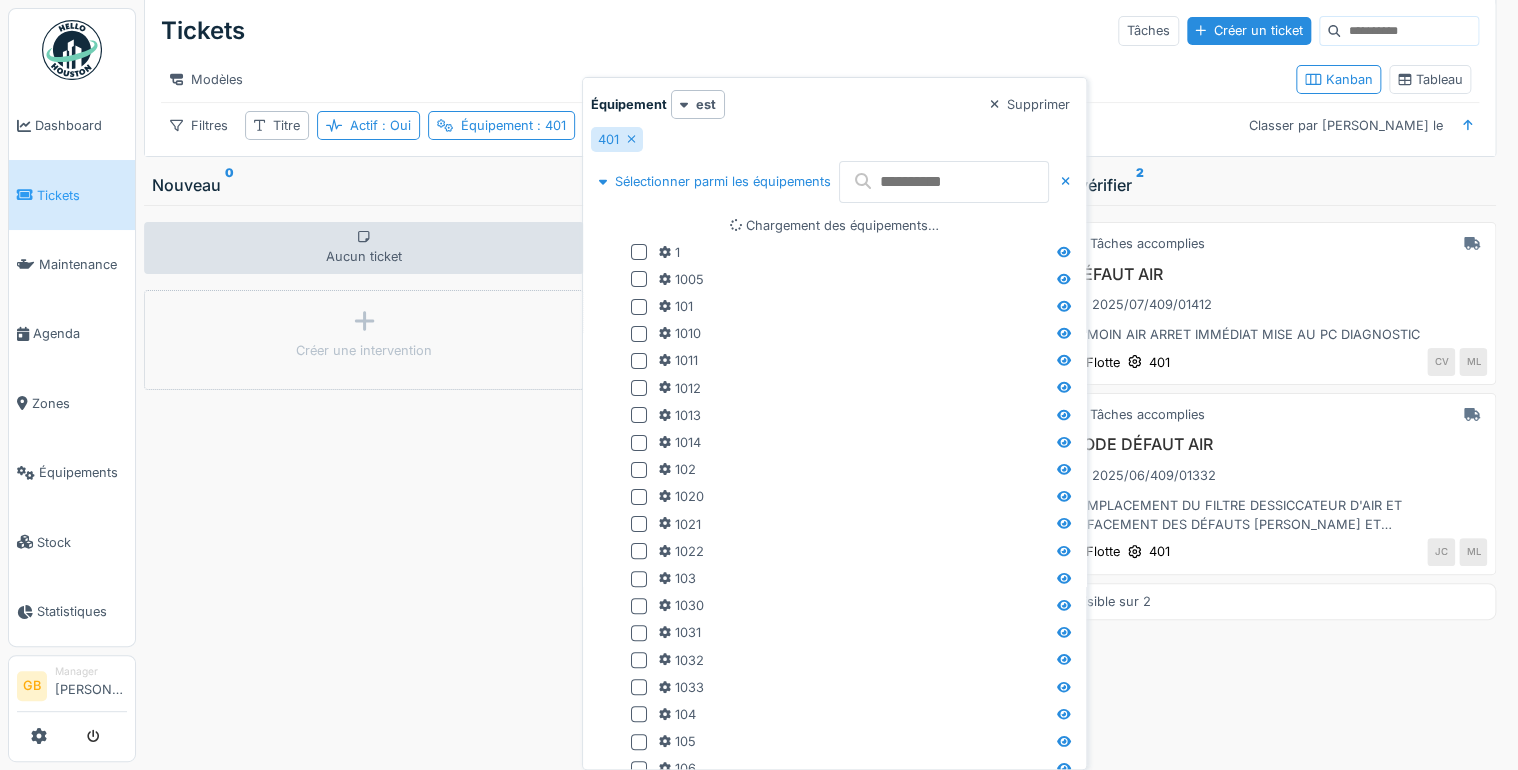 click at bounding box center (944, 182) 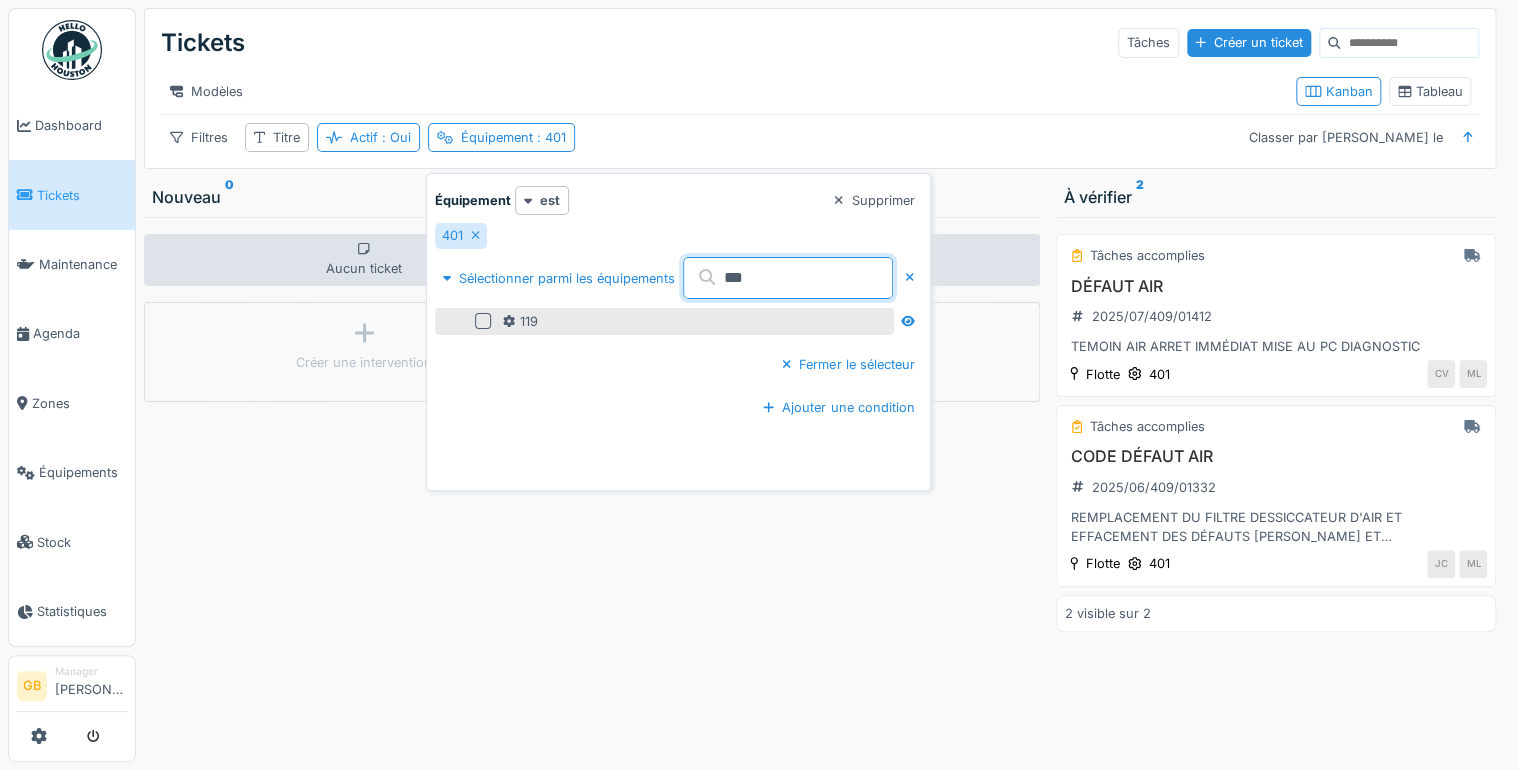 type on "***" 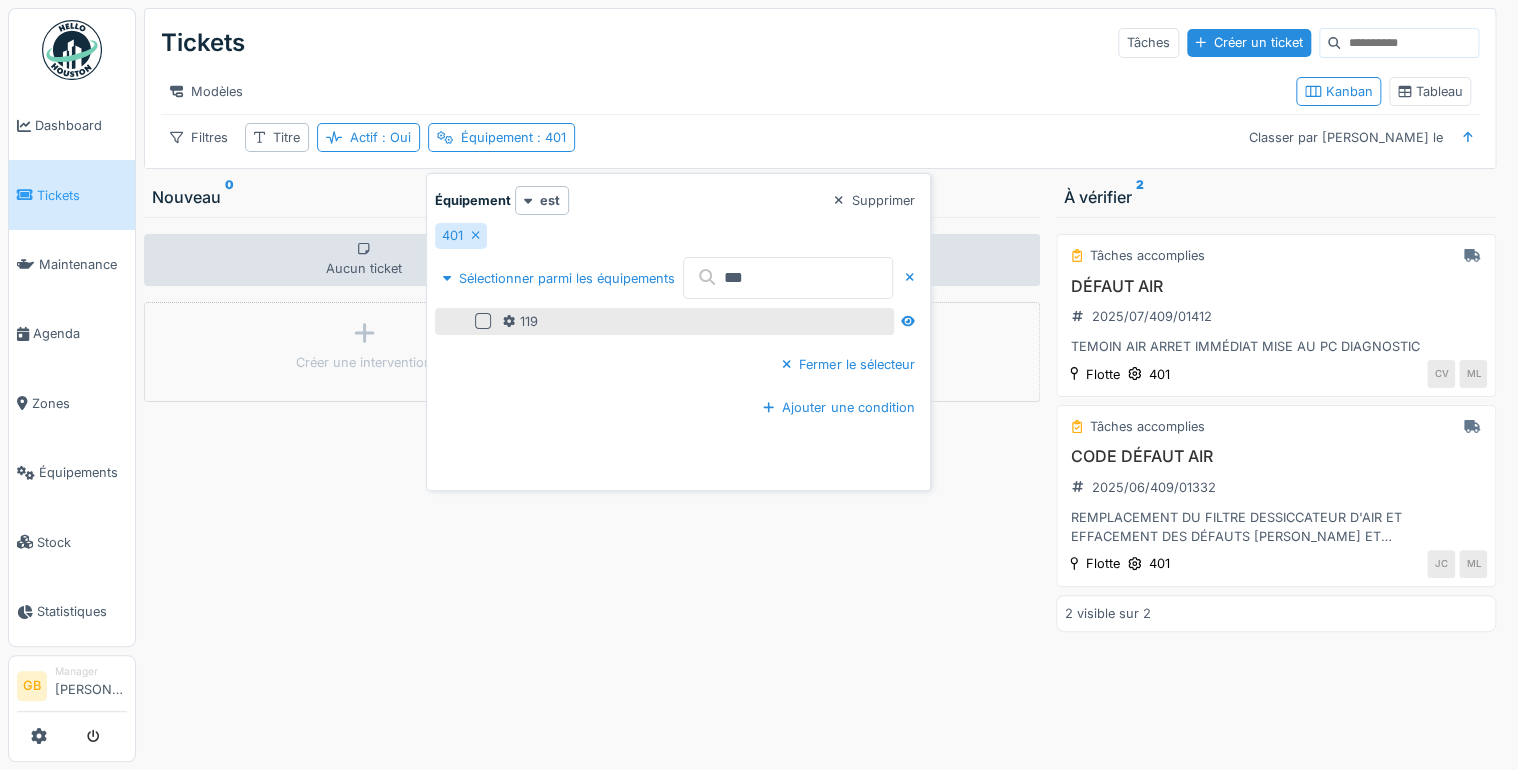 click at bounding box center [483, 321] 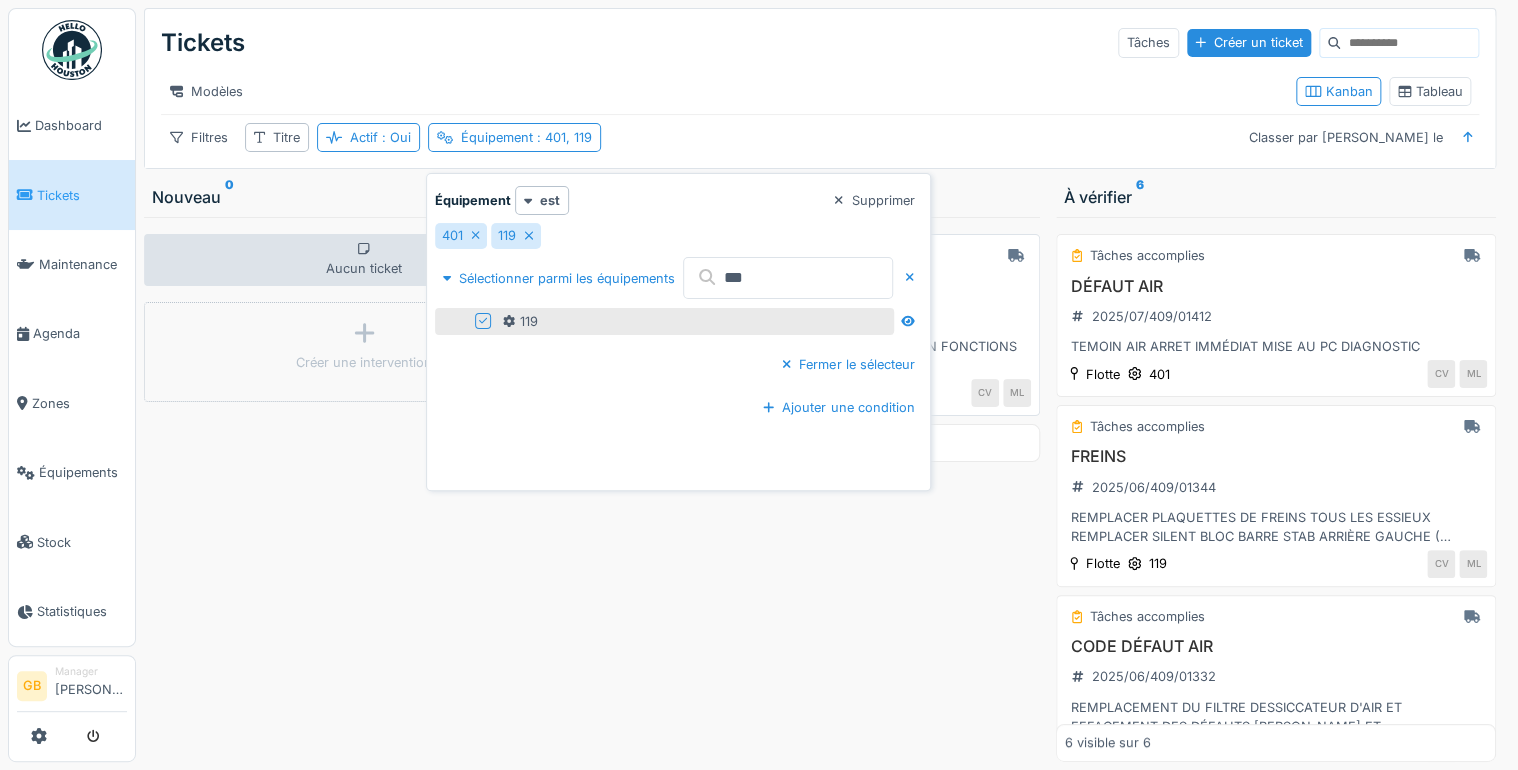 click on "Fermer le sélecteur" at bounding box center (848, 364) 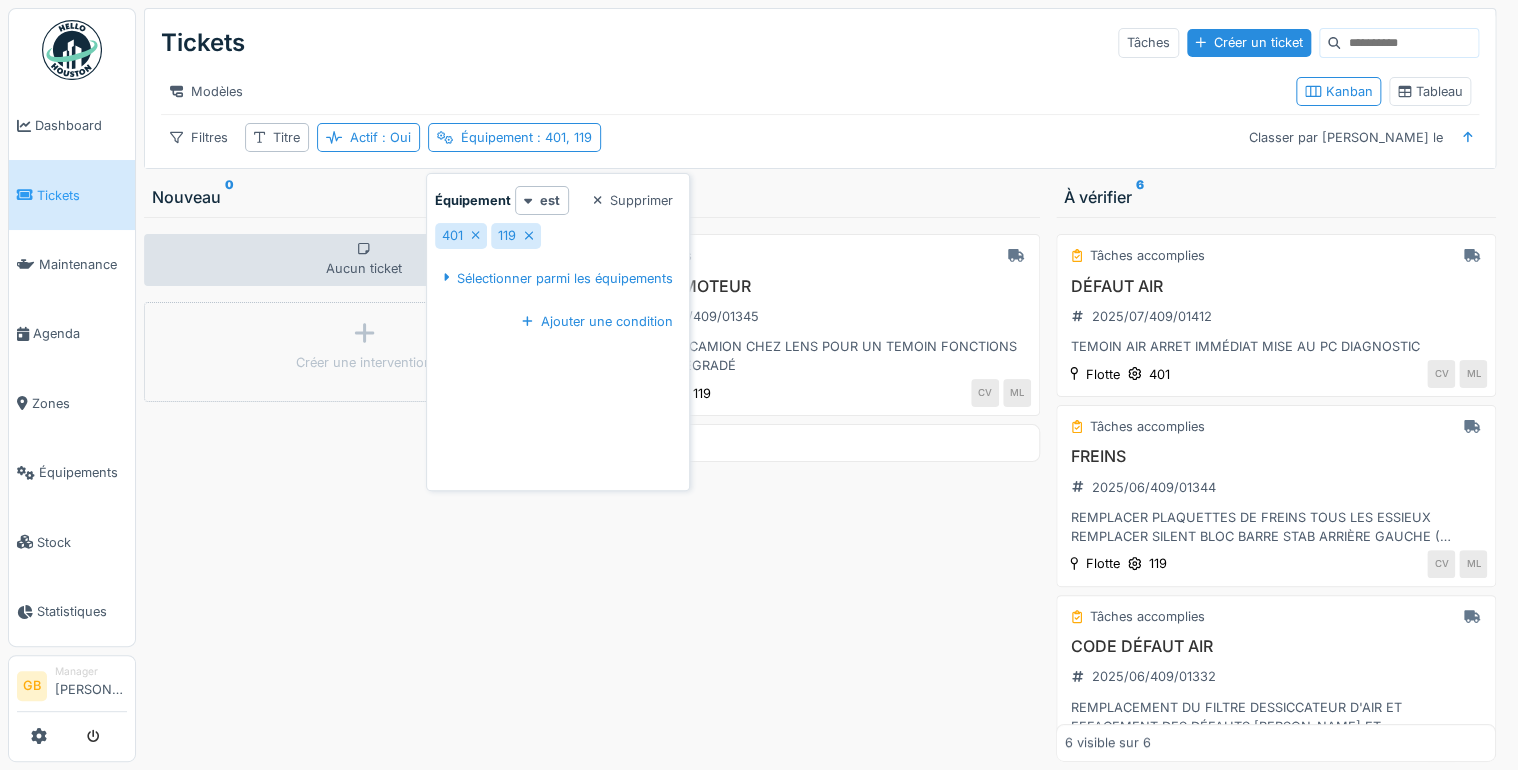 click on "En cours DEFAUT MOTEUR 2025/06/409/01345 DÉPOSÉ LE CAMION CHEZ LENS POUR UN TEMOIN FONCTIONS MOTEUR DÉGRADÉ  Flotte 119 CV ML 1 visible sur 1" at bounding box center [820, 489] 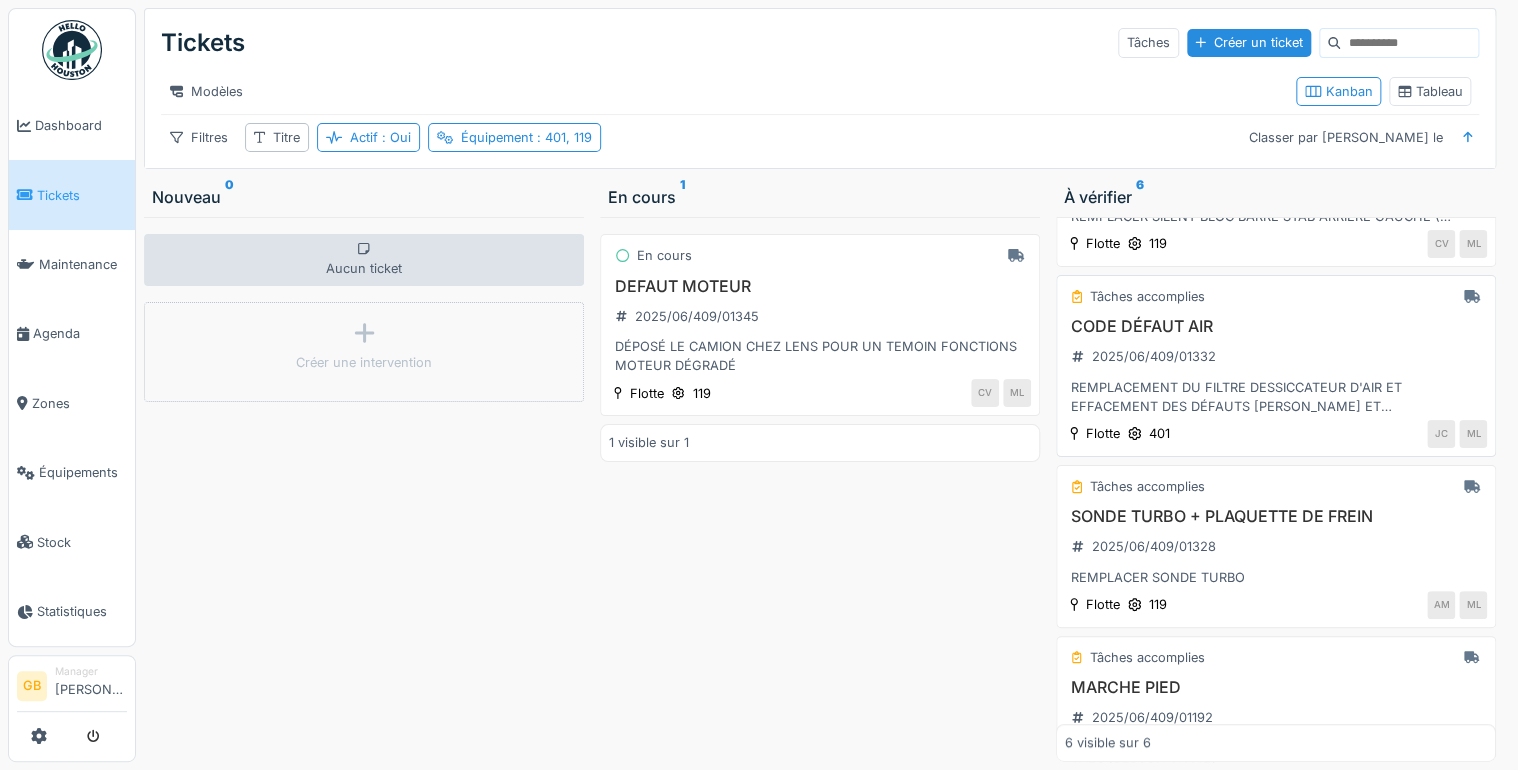 scroll, scrollTop: 595, scrollLeft: 0, axis: vertical 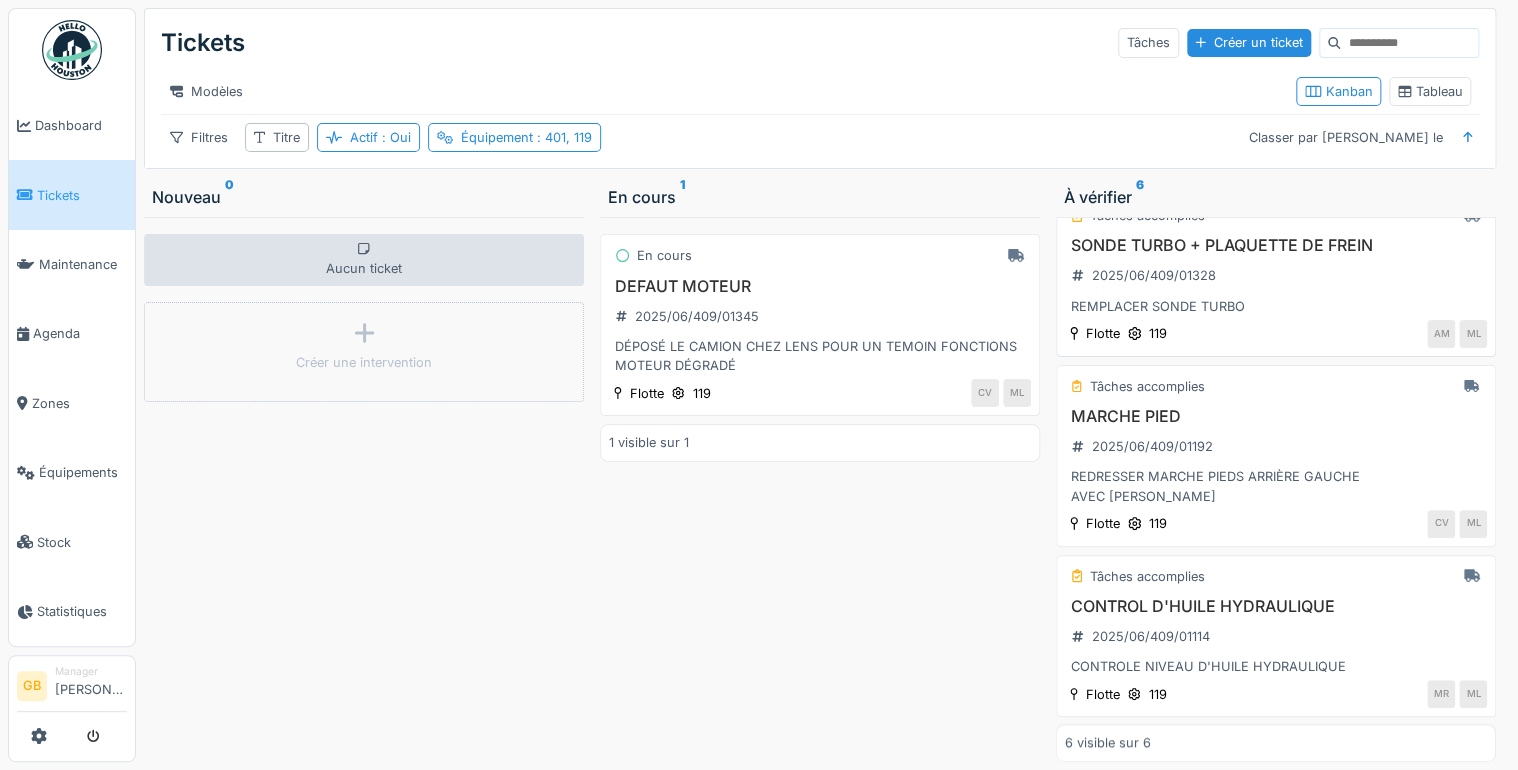 click on "SONDE TURBO + PLAQUETTE DE FREIN" at bounding box center [1276, 245] 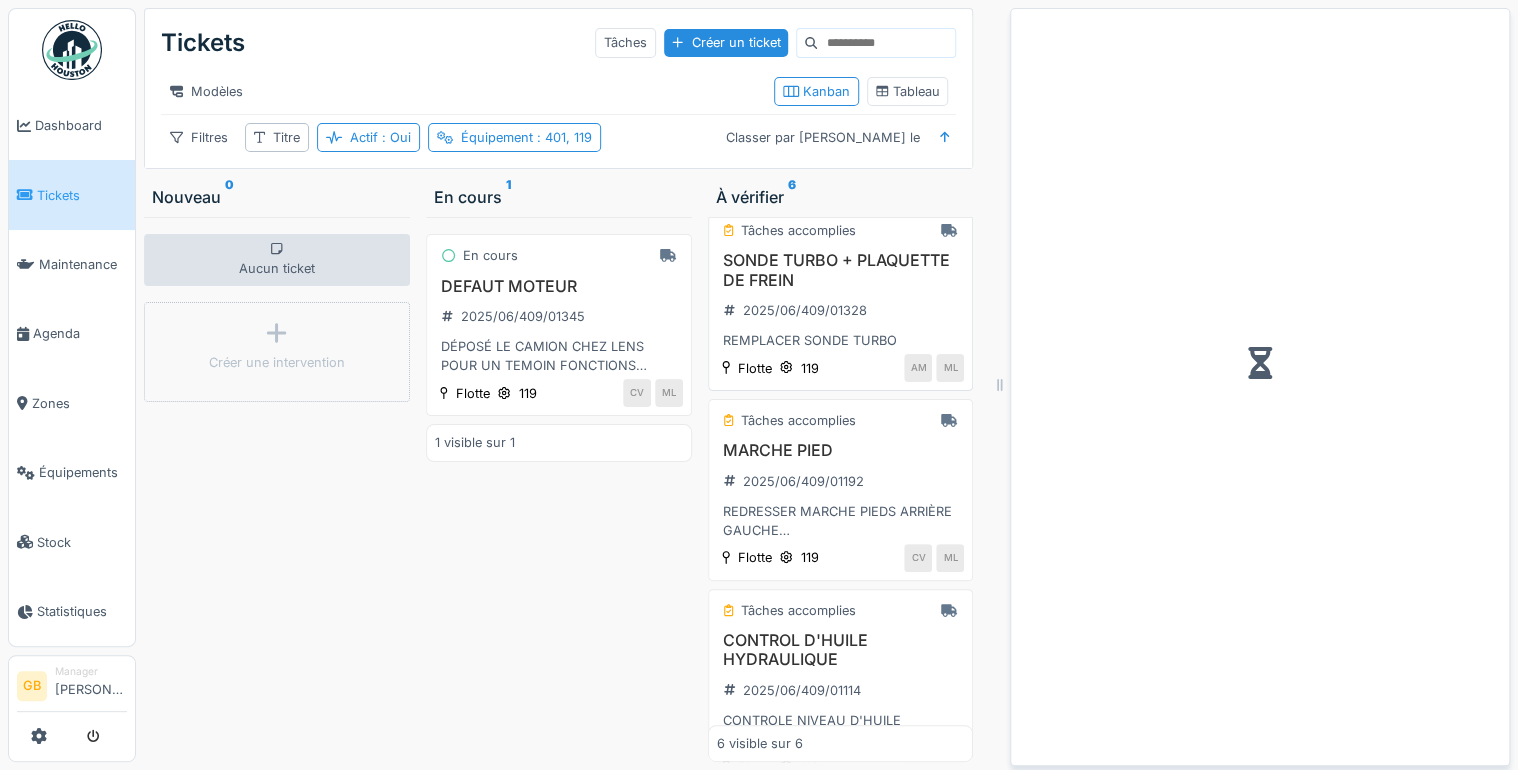 scroll, scrollTop: 614, scrollLeft: 0, axis: vertical 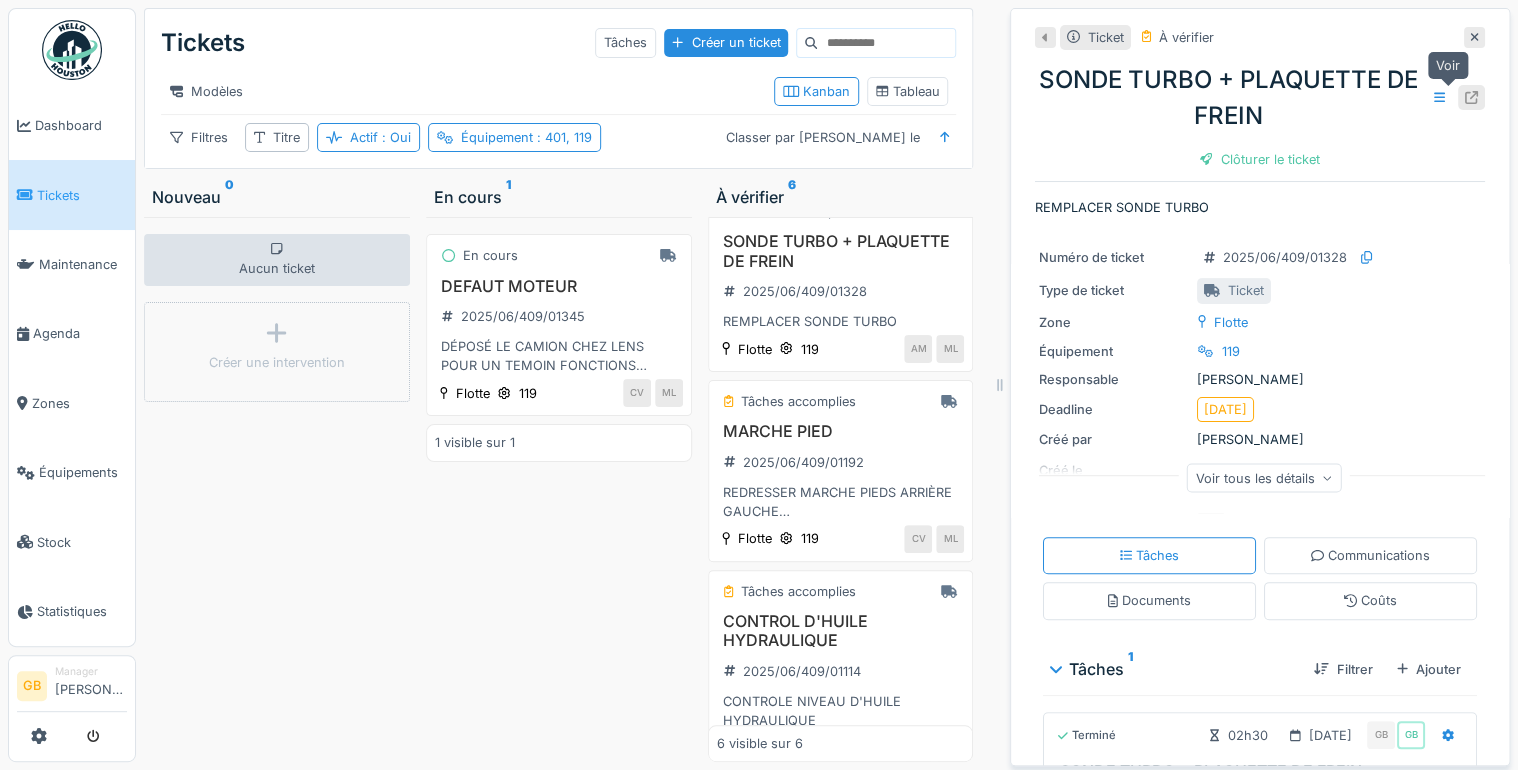 click at bounding box center (1471, 97) 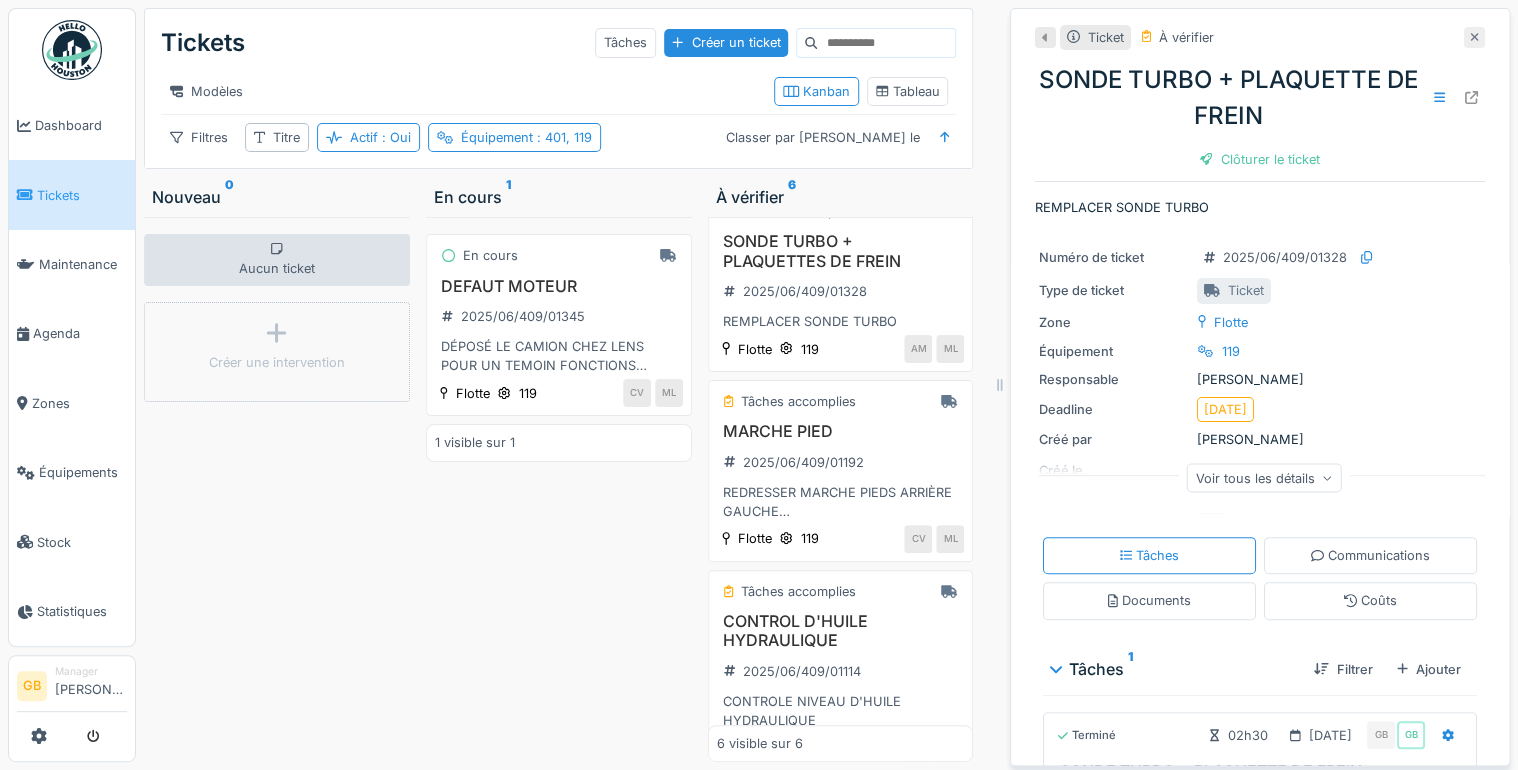 click 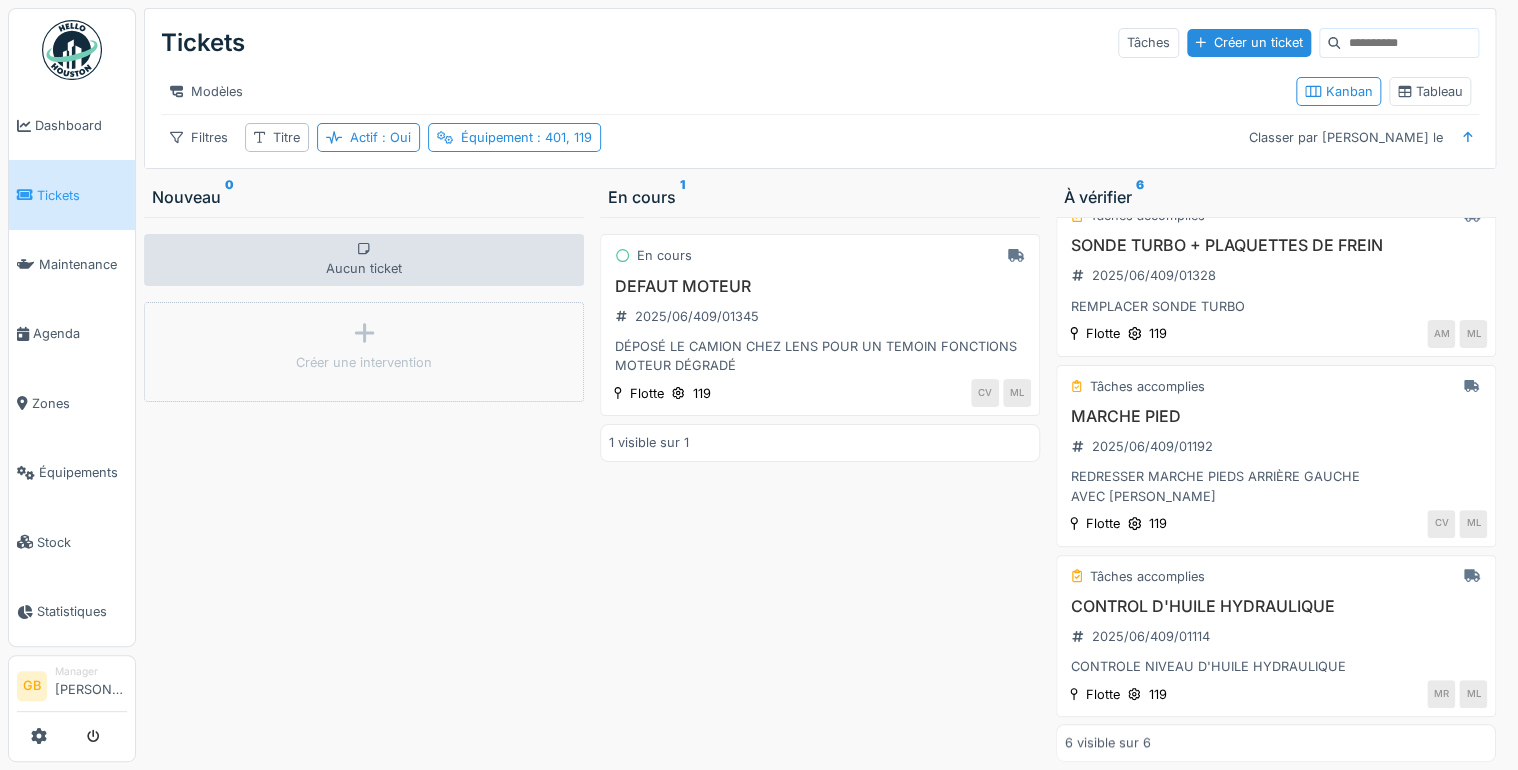 scroll, scrollTop: 595, scrollLeft: 0, axis: vertical 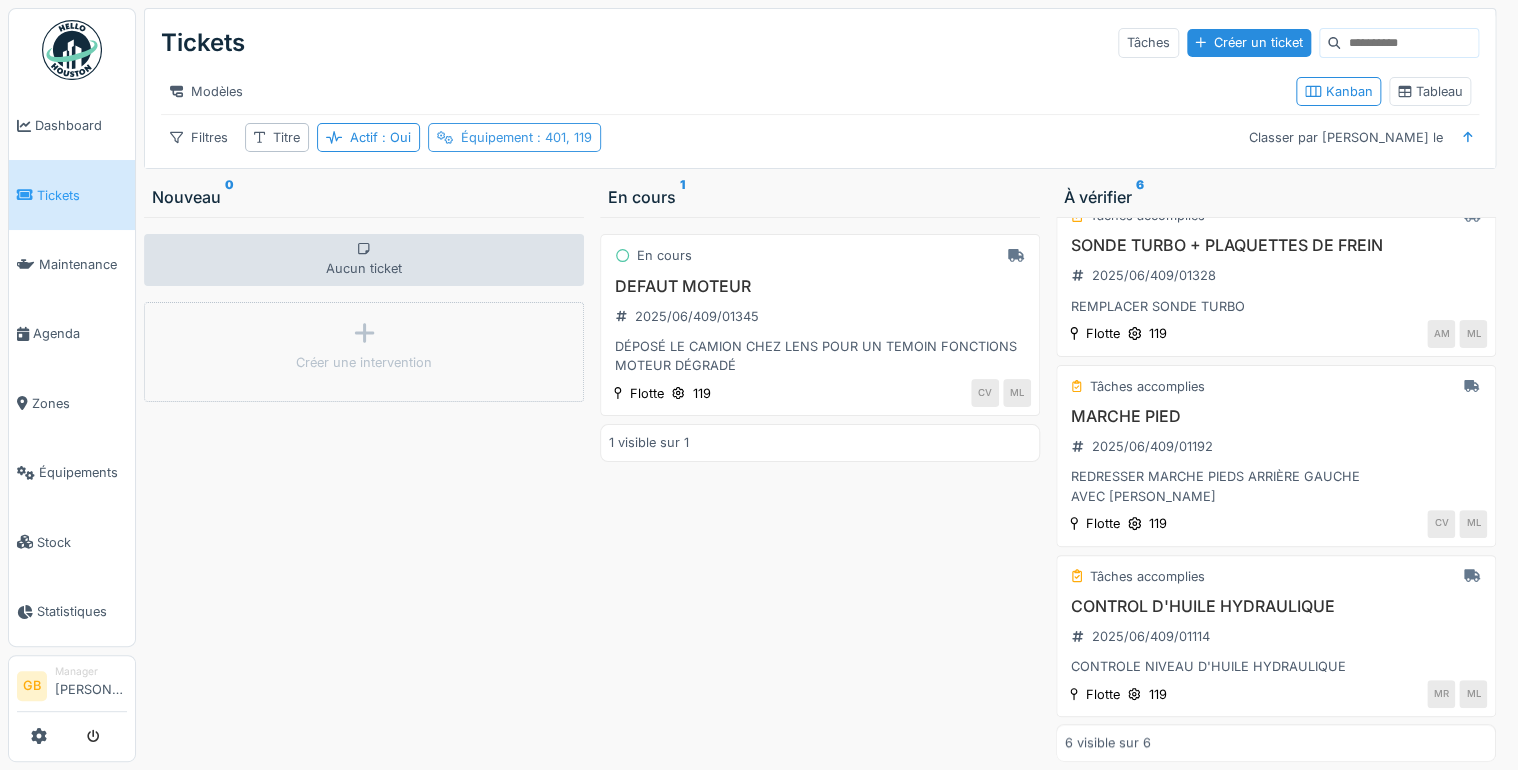 click on ":   401, 119" at bounding box center [562, 137] 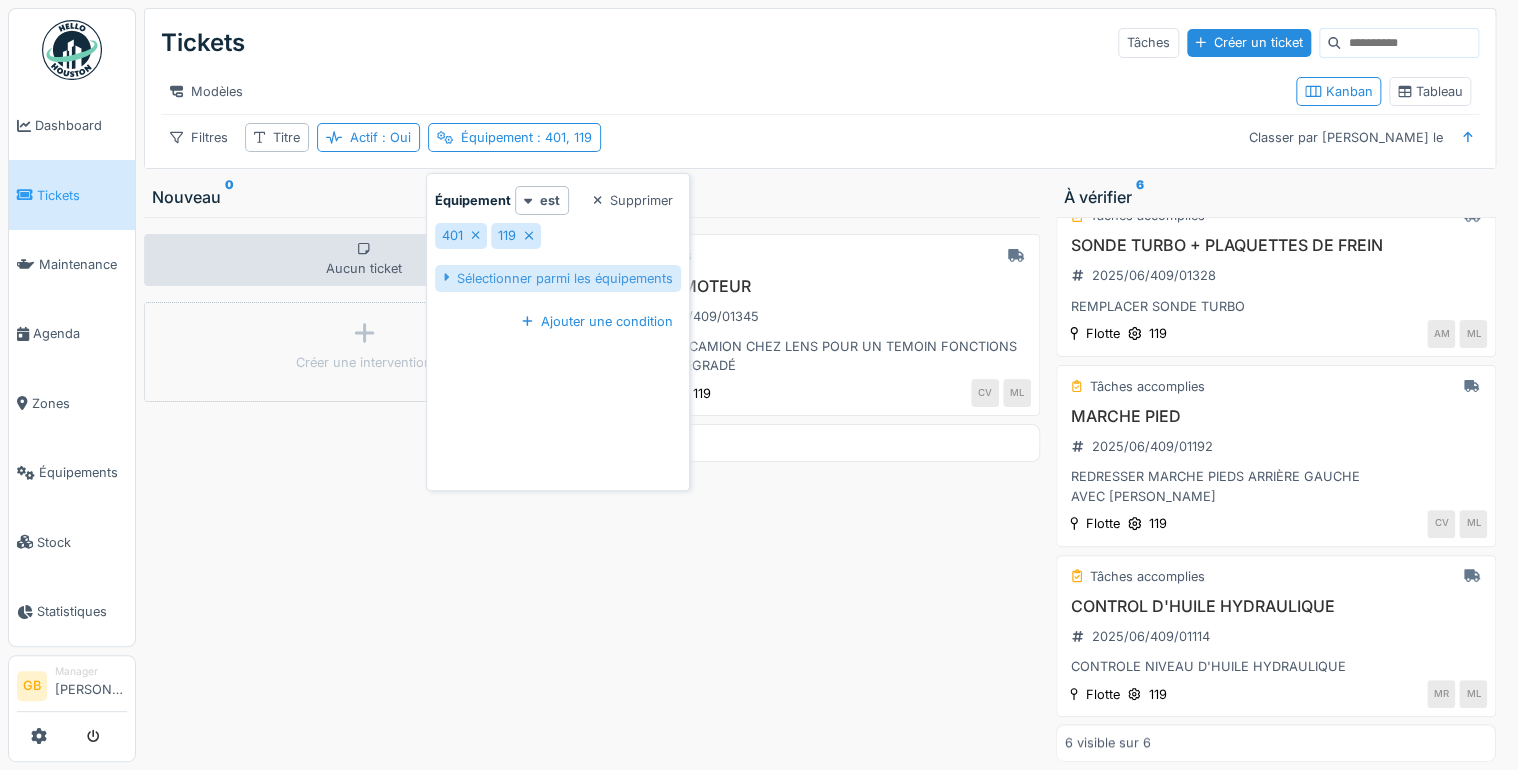 click on "Sélectionner parmi les équipements" at bounding box center [558, 278] 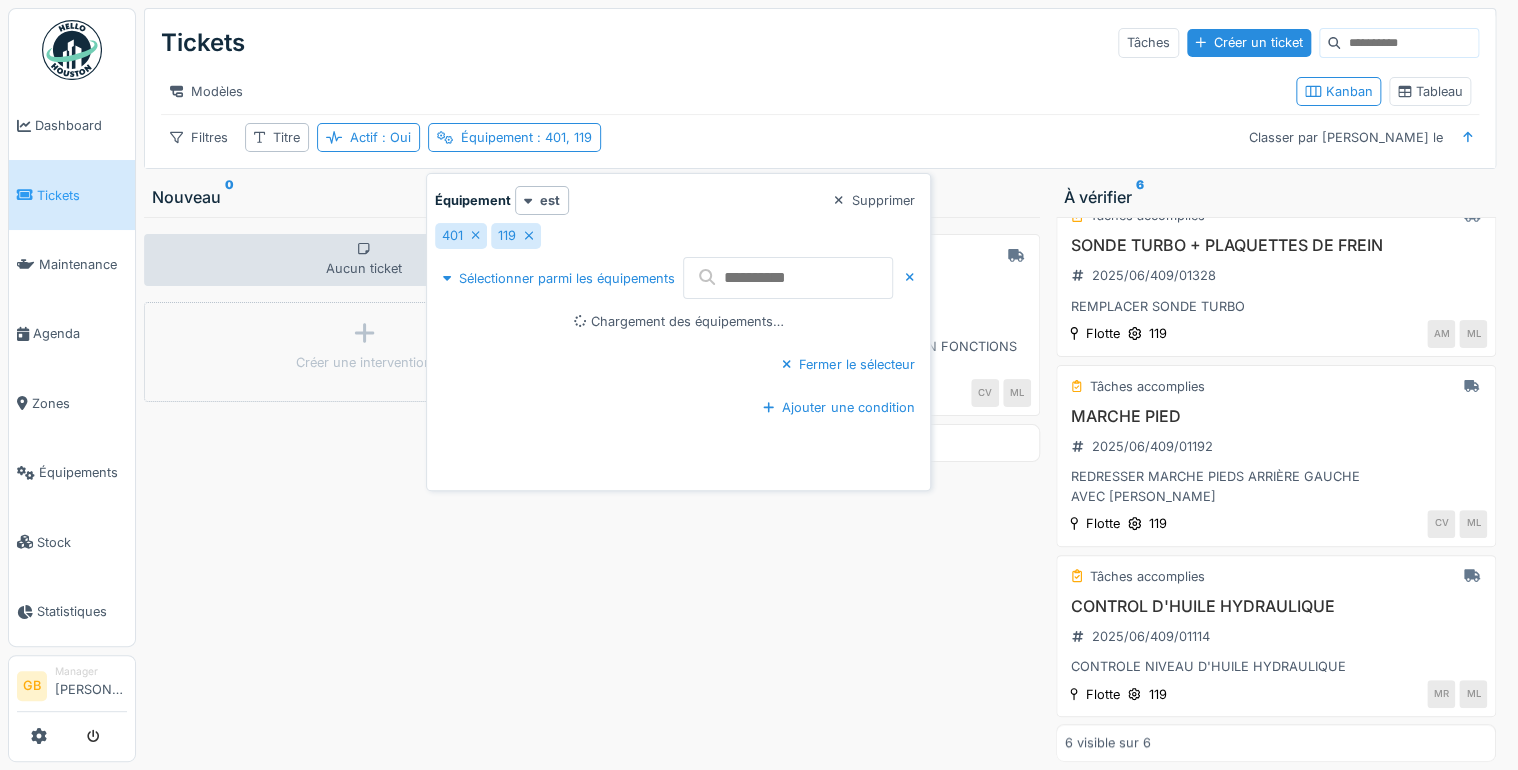 click at bounding box center (788, 278) 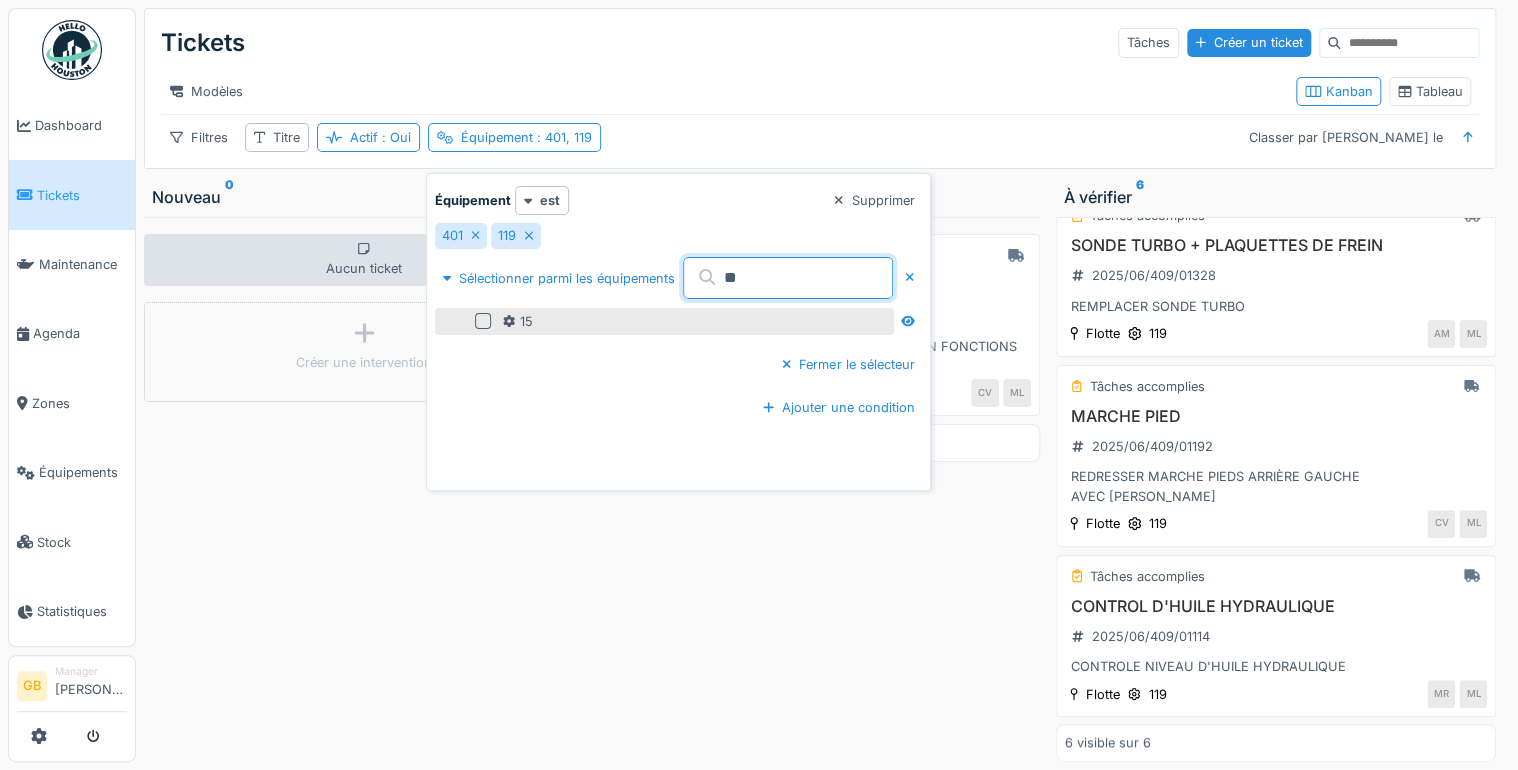type on "**" 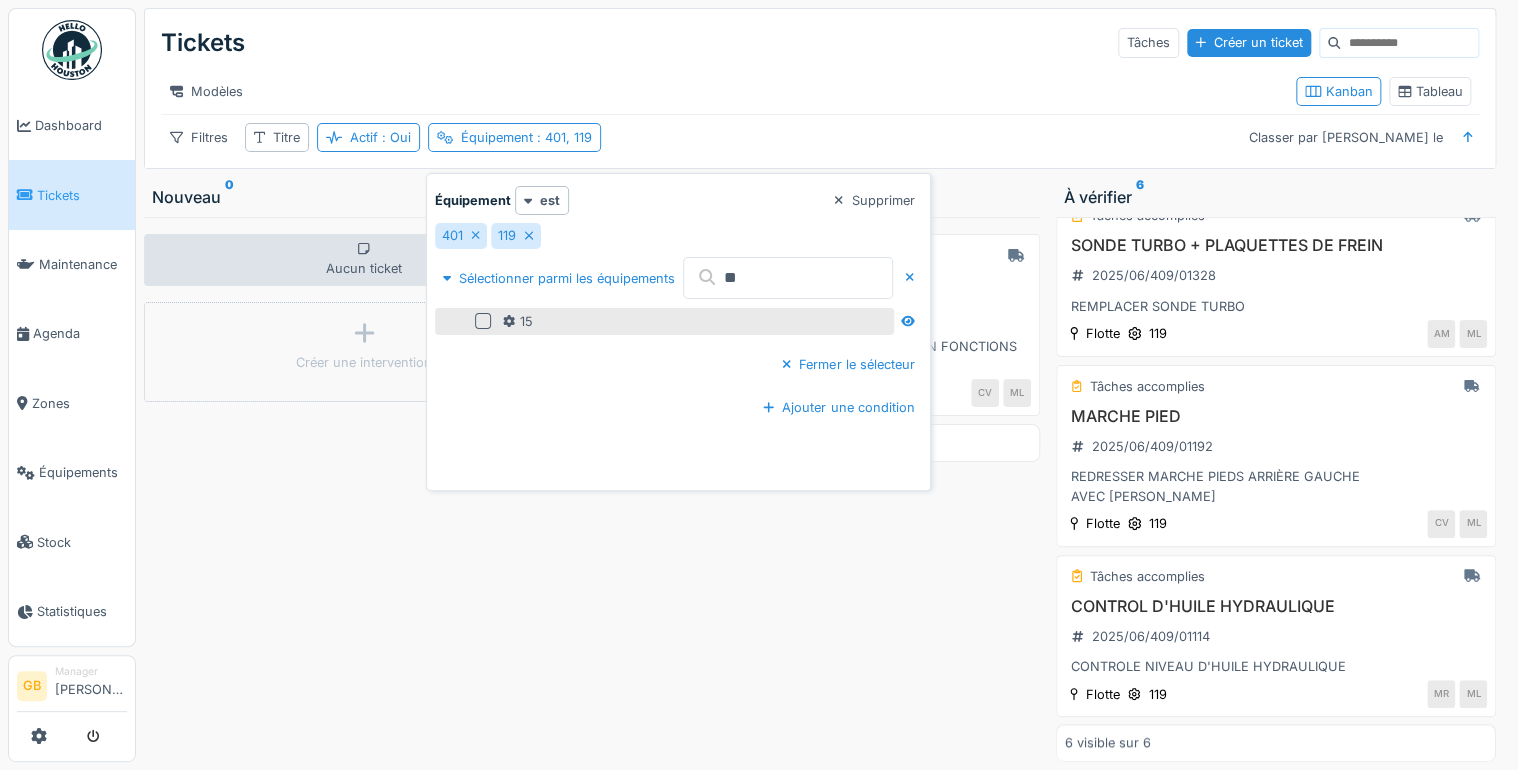 click at bounding box center (483, 321) 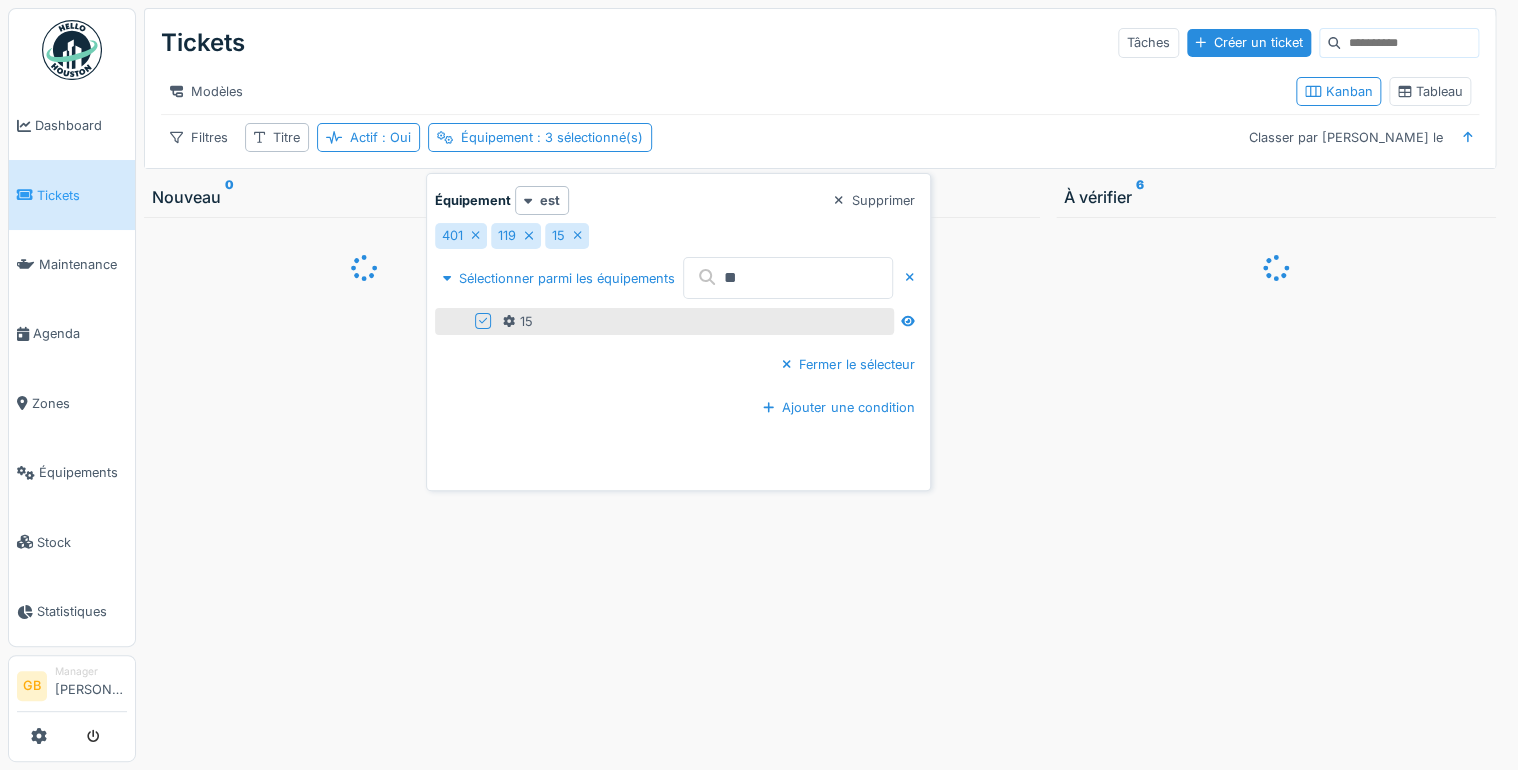 scroll, scrollTop: 0, scrollLeft: 0, axis: both 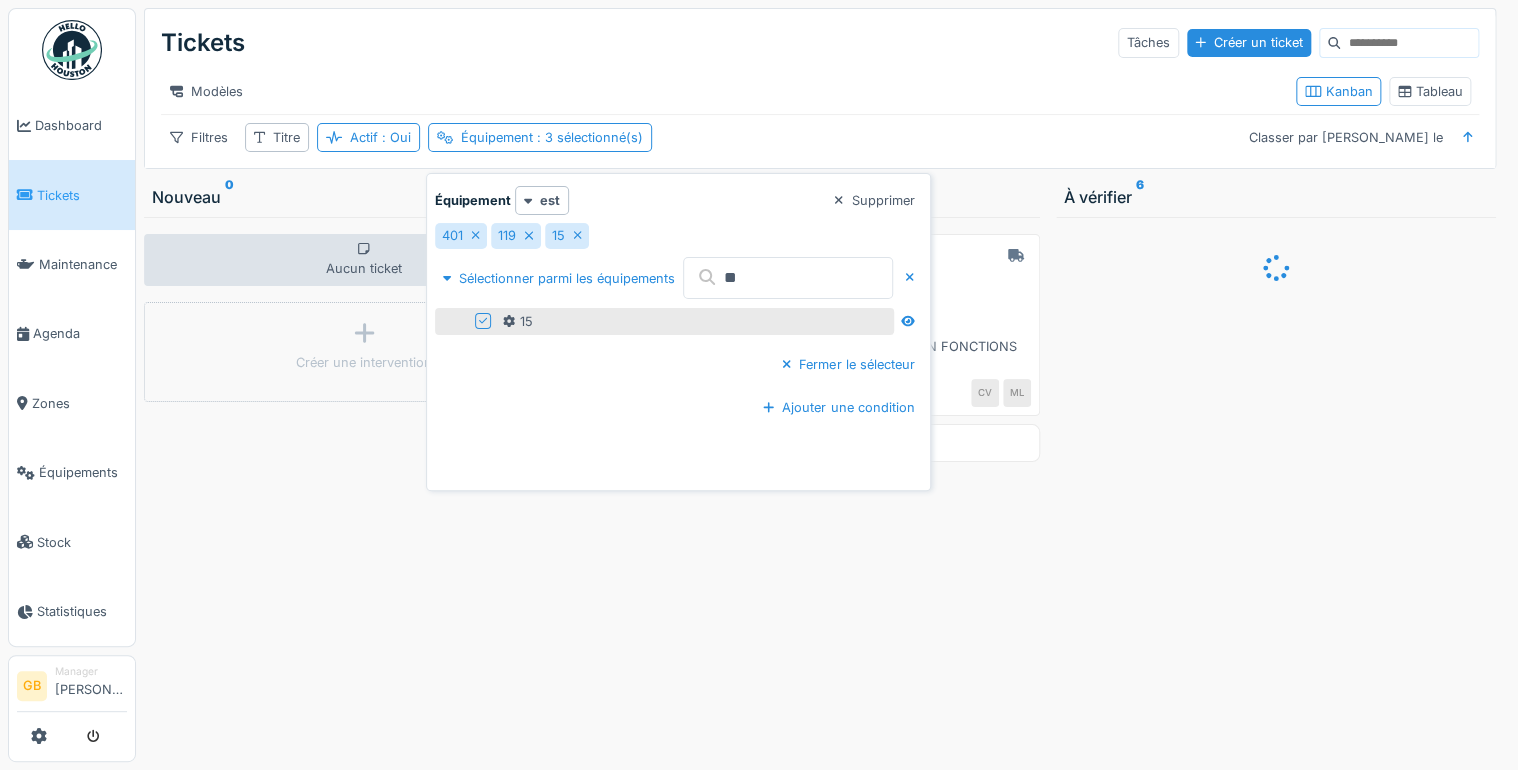 click on "En cours DEFAUT MOTEUR 2025/06/409/01345 DÉPOSÉ LE CAMION CHEZ LENS POUR UN TEMOIN FONCTIONS MOTEUR DÉGRADÉ  Flotte 119 CV ML 1 visible sur 1" at bounding box center (820, 489) 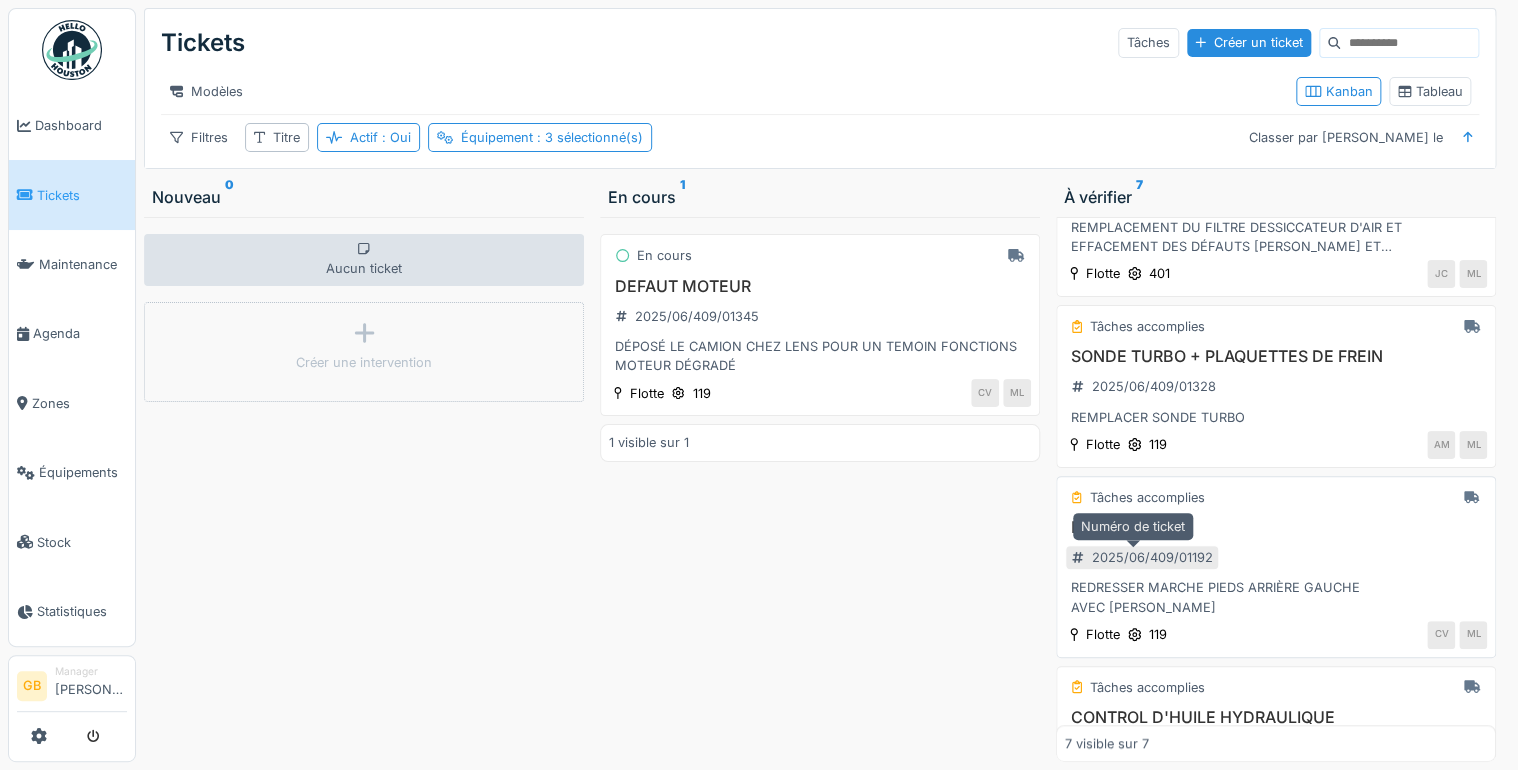 scroll, scrollTop: 803, scrollLeft: 0, axis: vertical 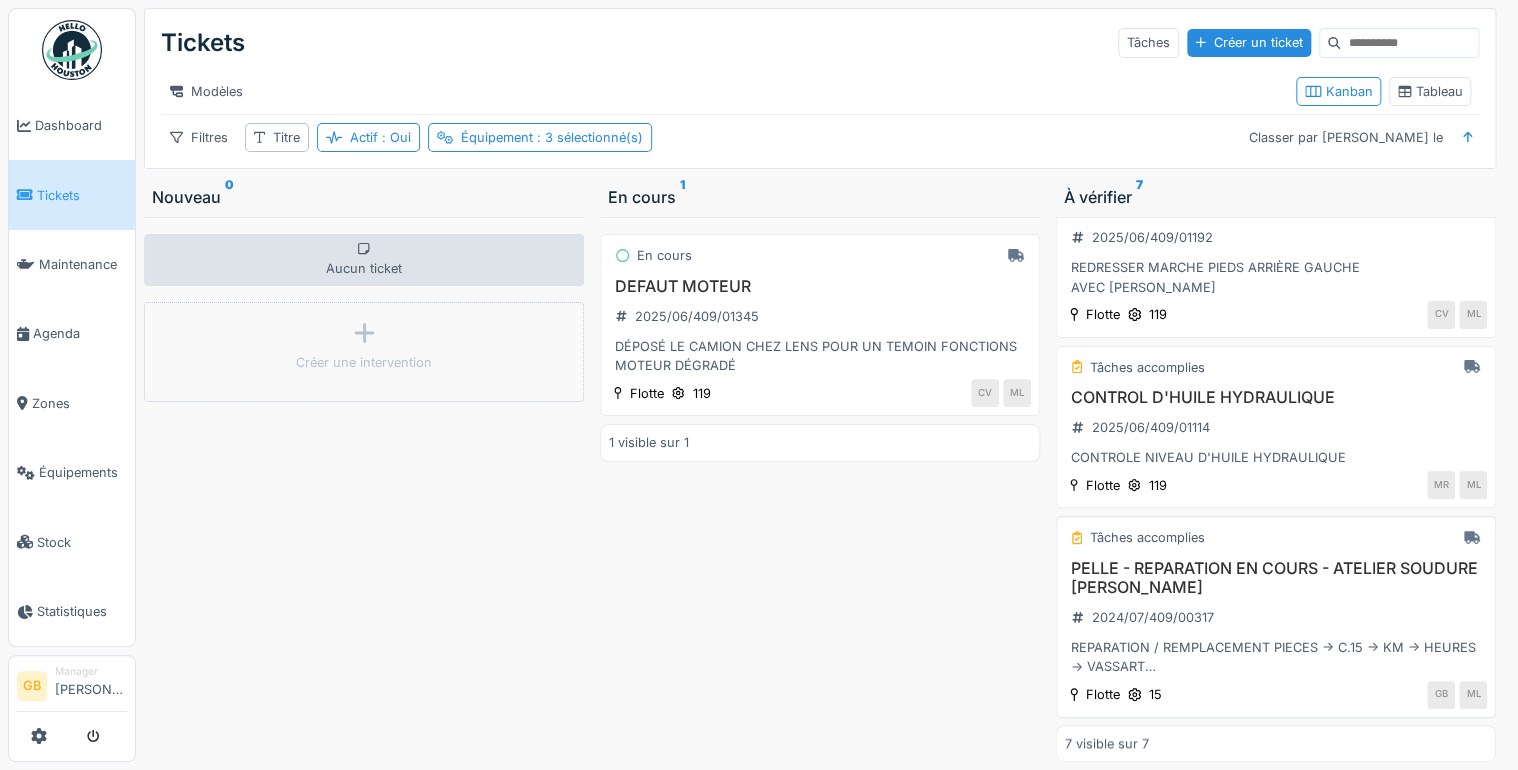 click on "PELLE - REPARATION EN COURS - ATELIER SOUDURE VASSART FABIEN" at bounding box center [1276, 578] 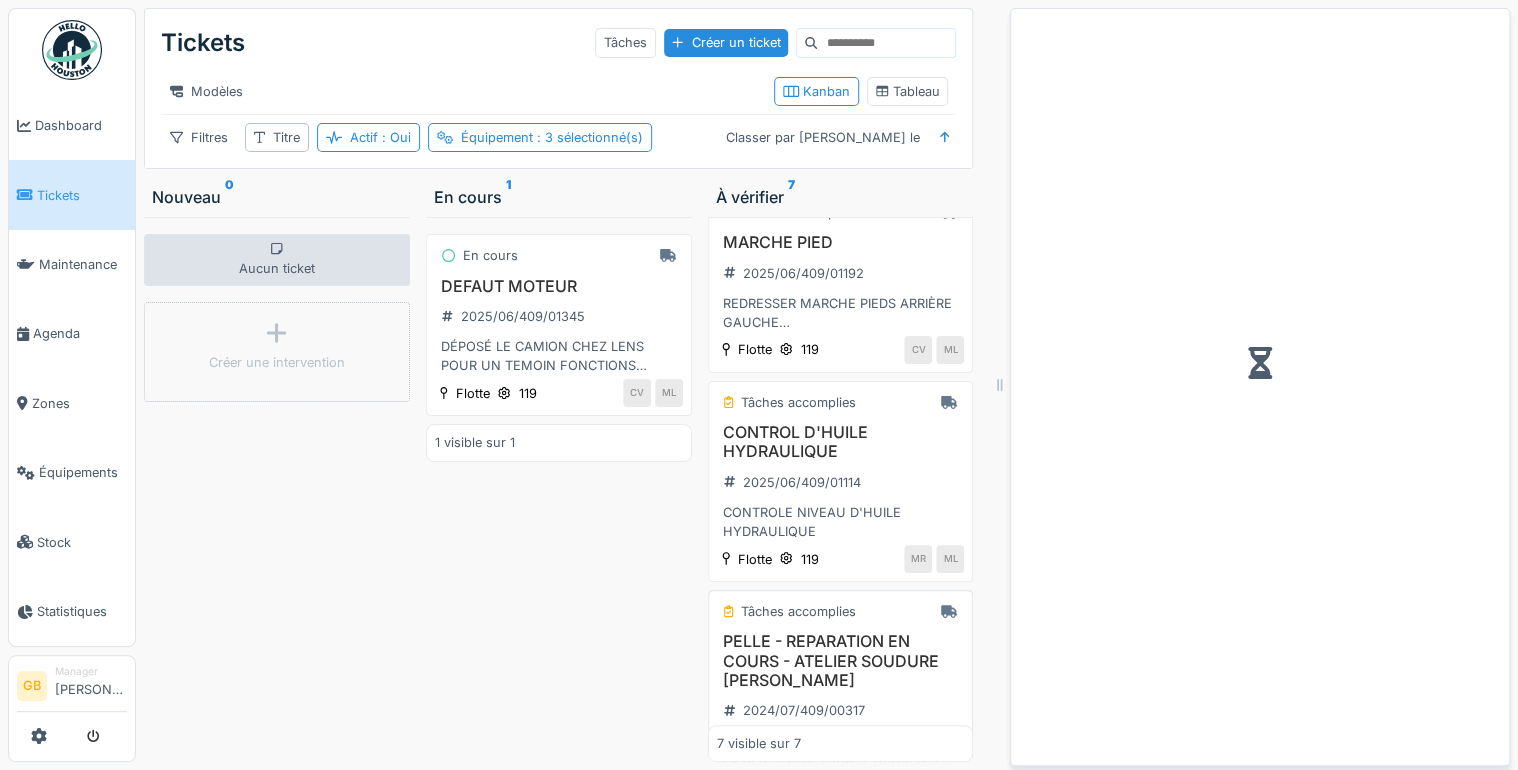 scroll, scrollTop: 841, scrollLeft: 0, axis: vertical 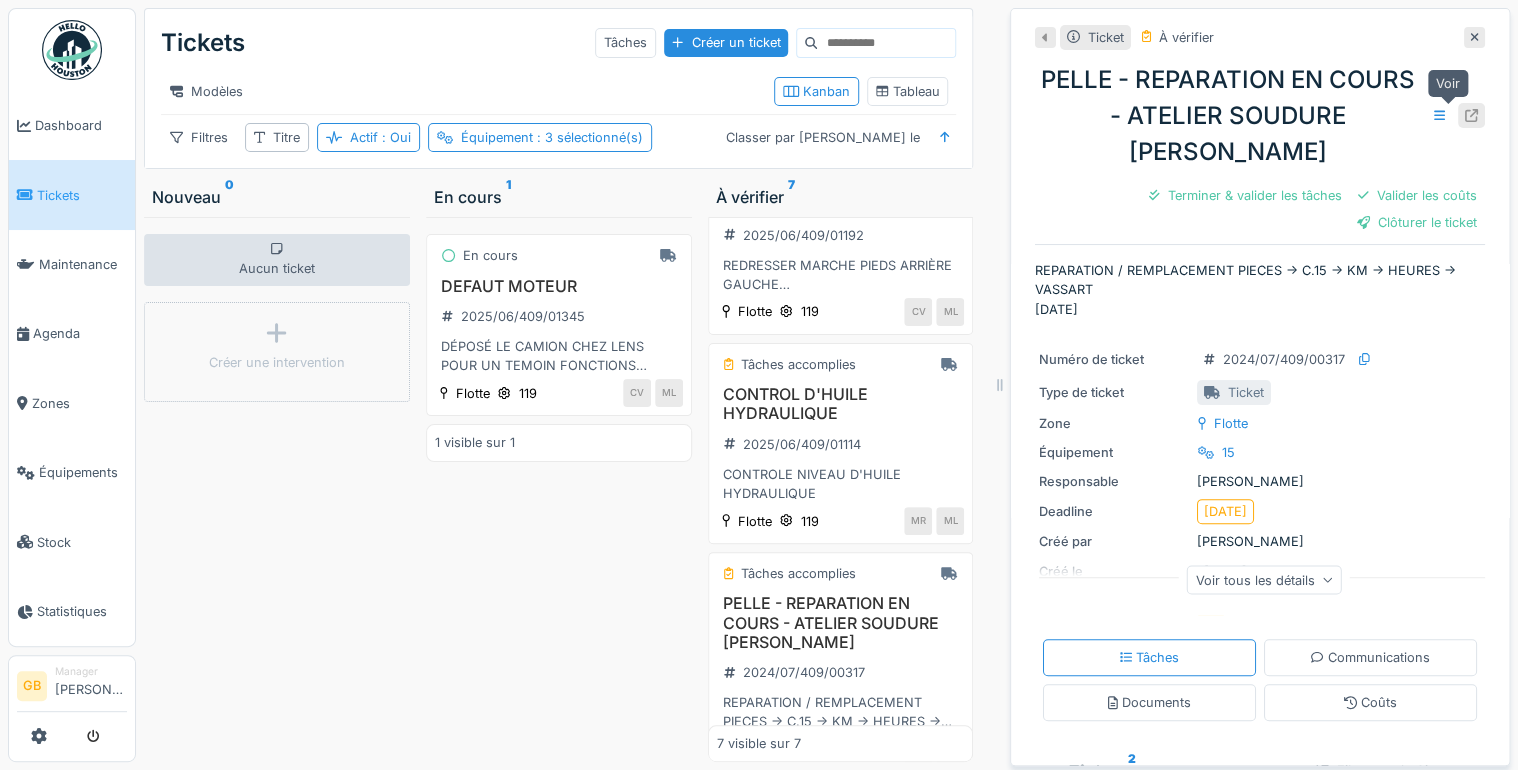 click 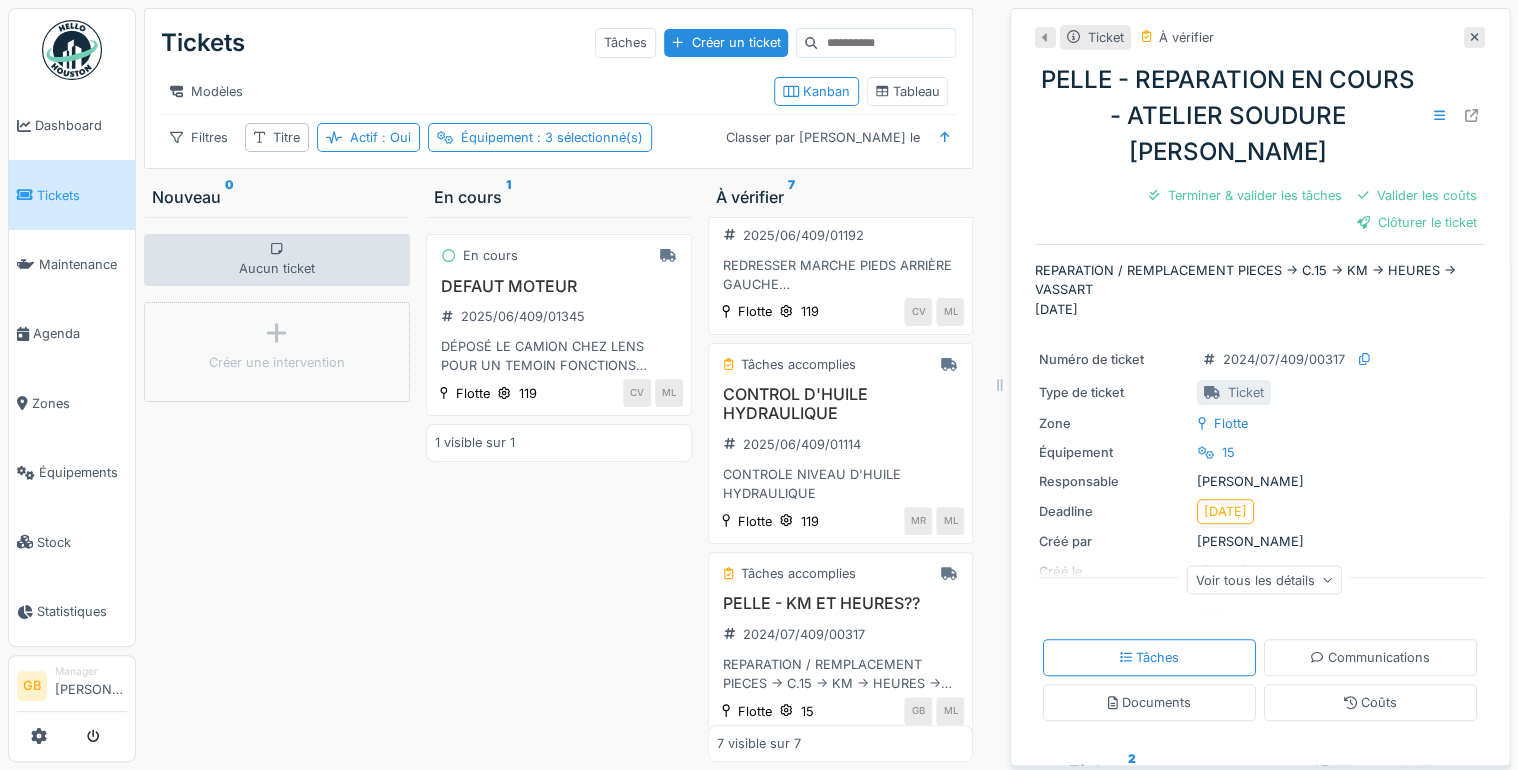 click at bounding box center [1474, 37] 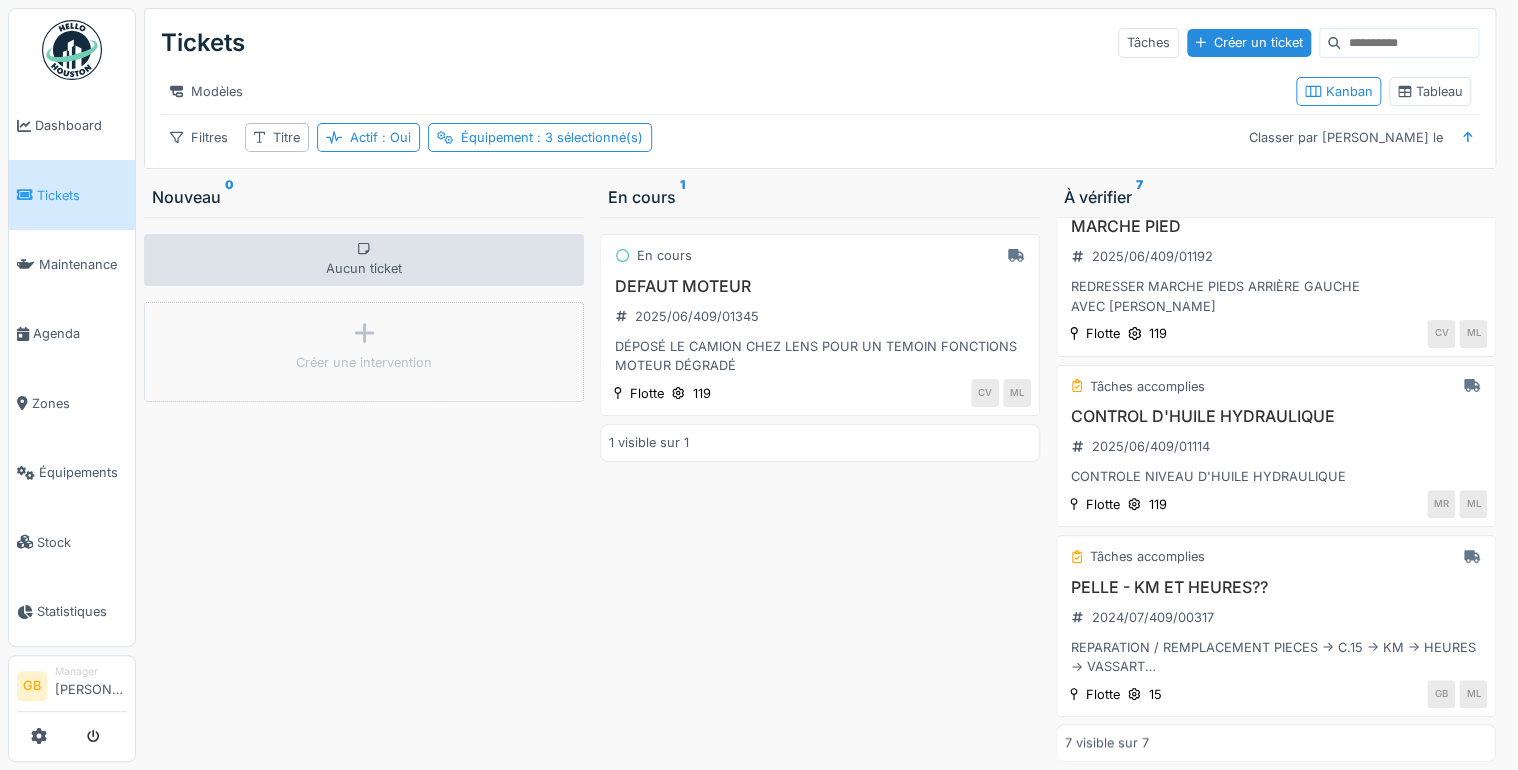 scroll, scrollTop: 784, scrollLeft: 0, axis: vertical 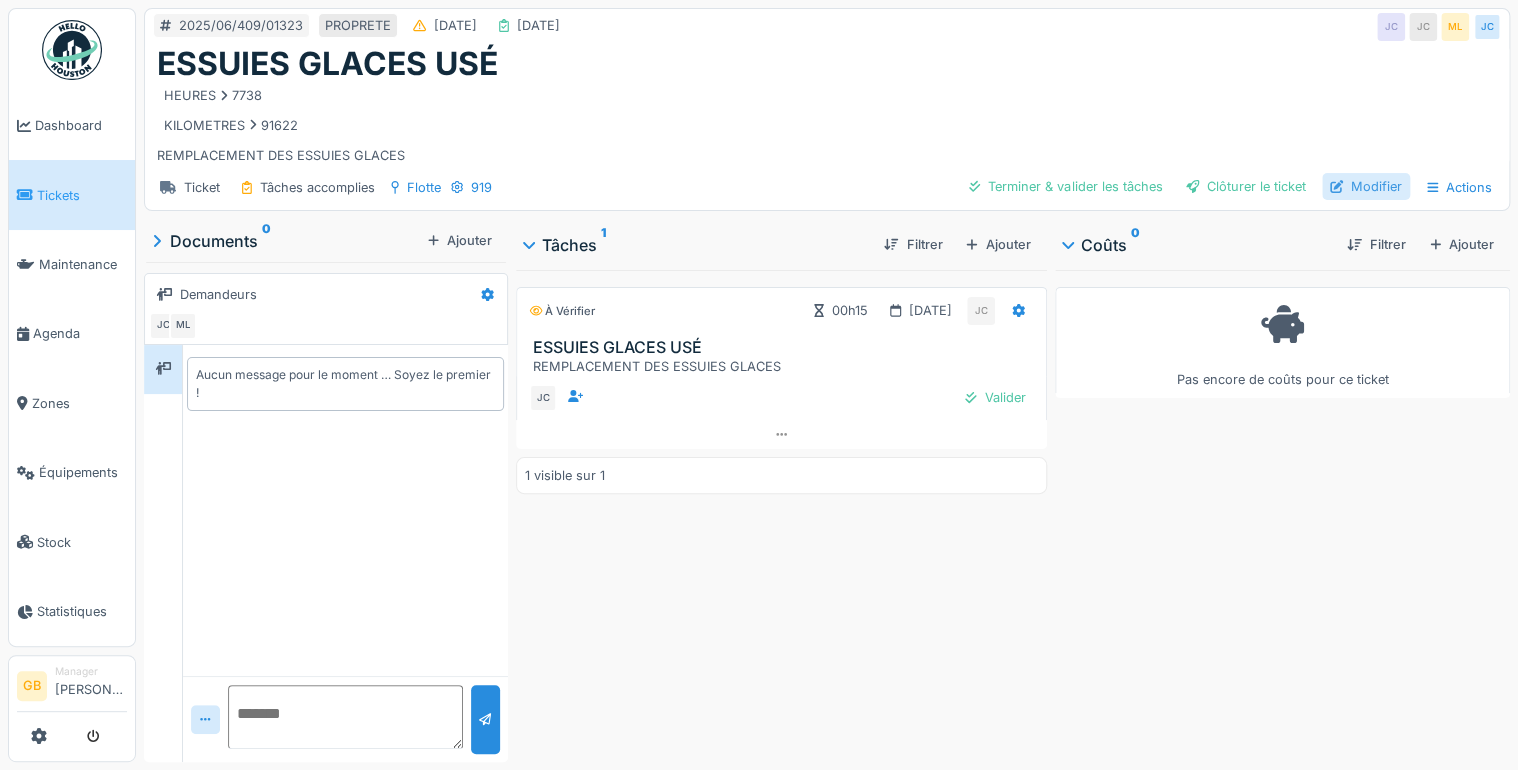 click on "Modifier" at bounding box center (1366, 186) 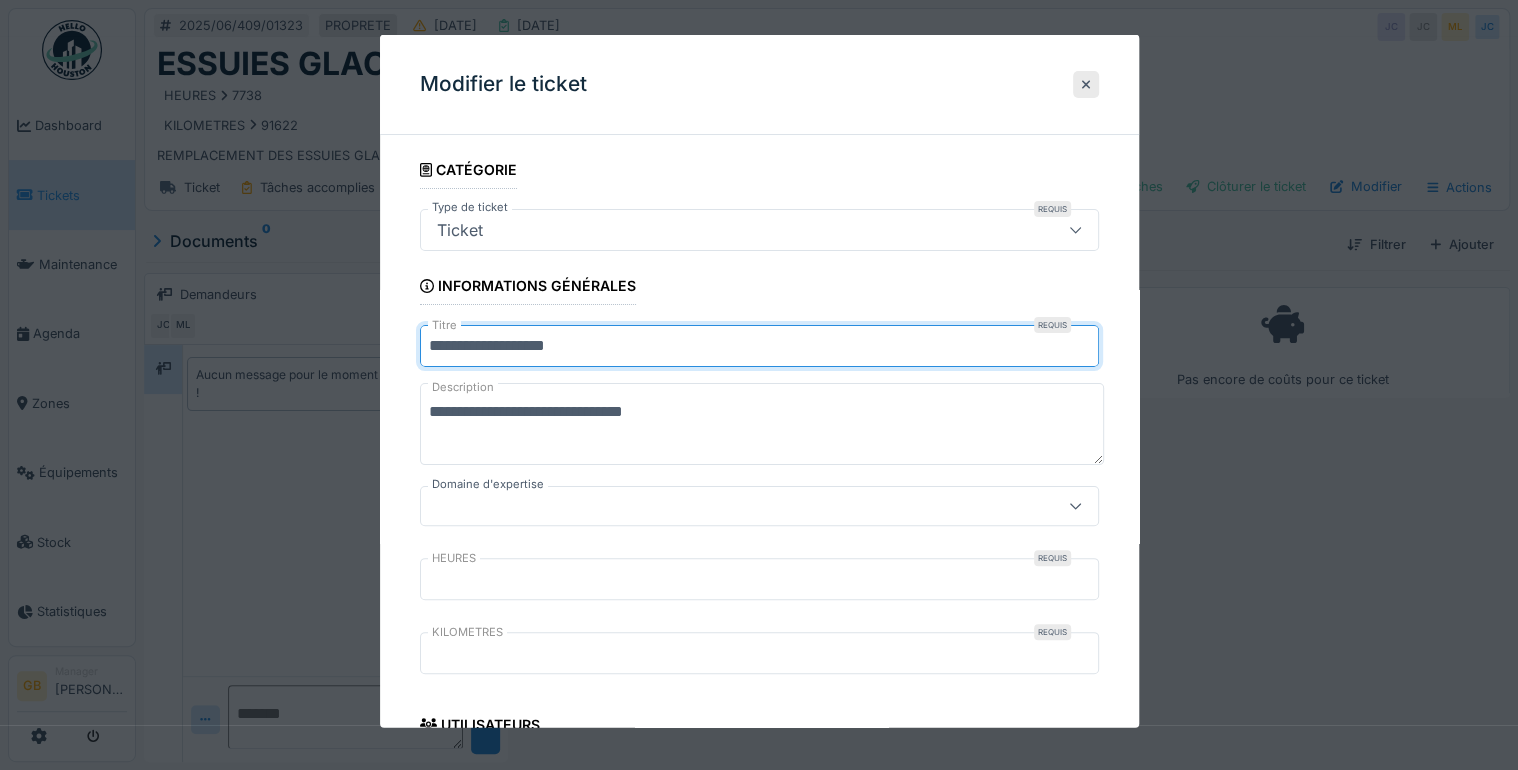 drag, startPoint x: 567, startPoint y: 341, endPoint x: 1512, endPoint y: 421, distance: 948.3802 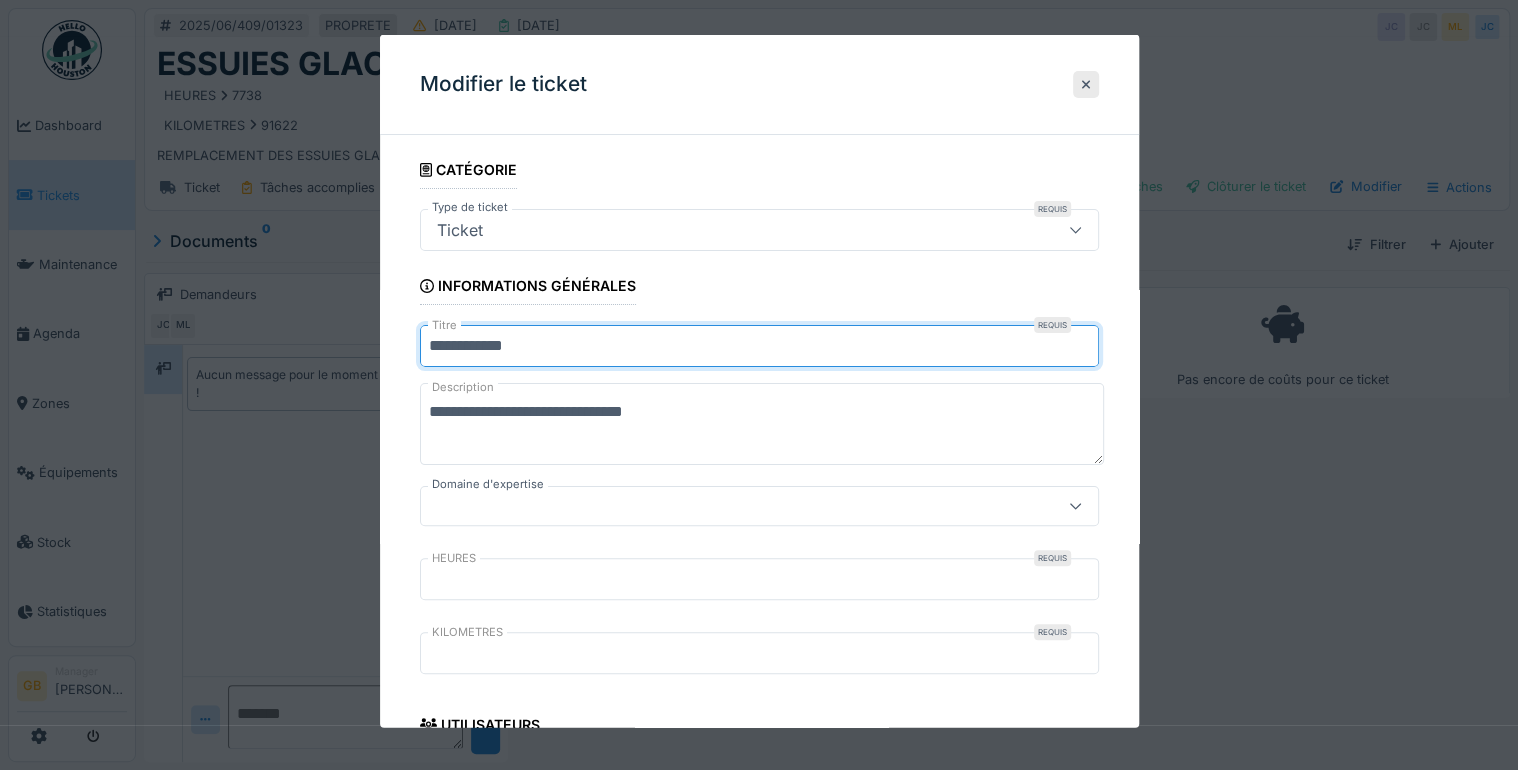 type on "**********" 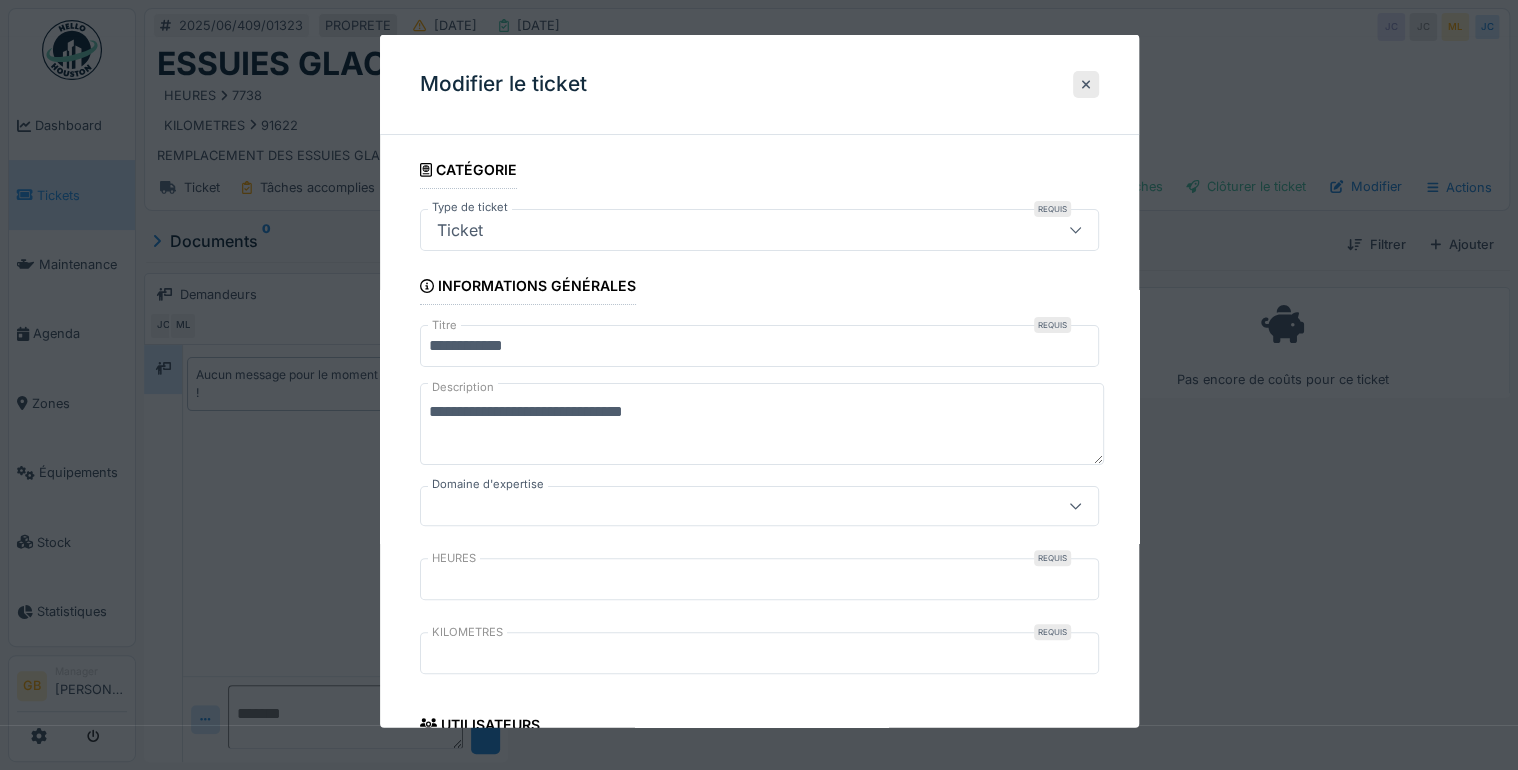 drag, startPoint x: 759, startPoint y: 412, endPoint x: 660, endPoint y: 417, distance: 99.12618 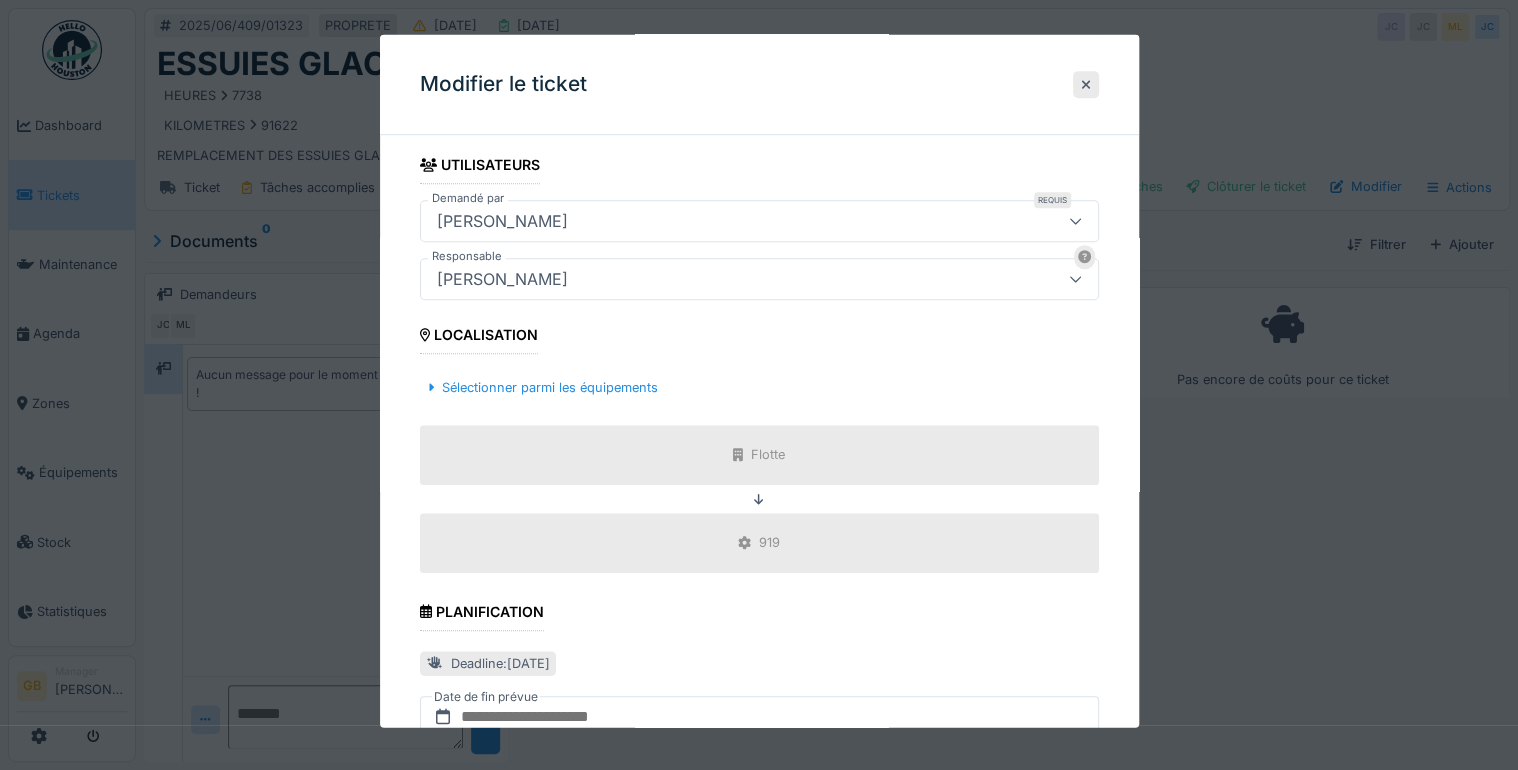 scroll, scrollTop: 888, scrollLeft: 0, axis: vertical 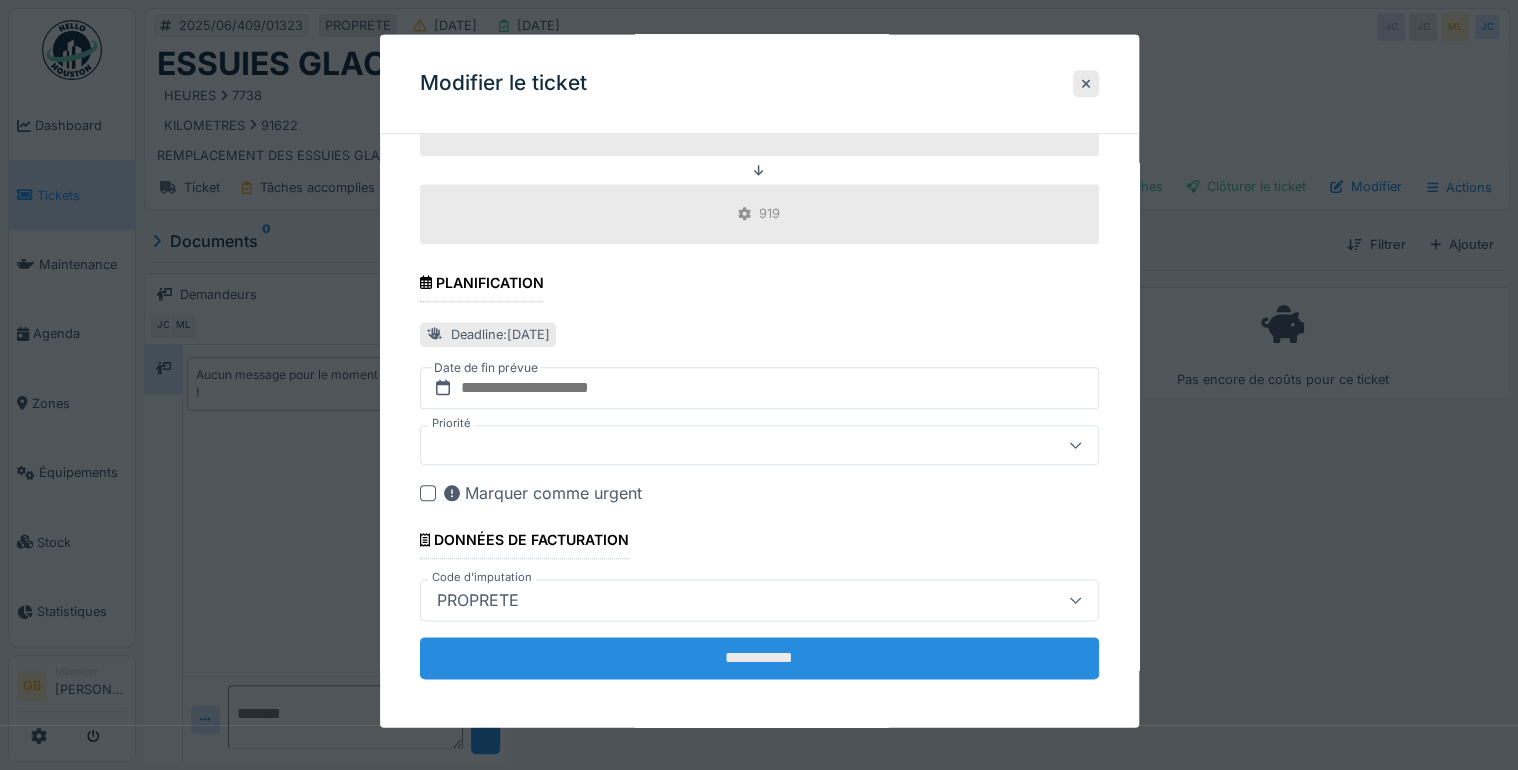 type on "**********" 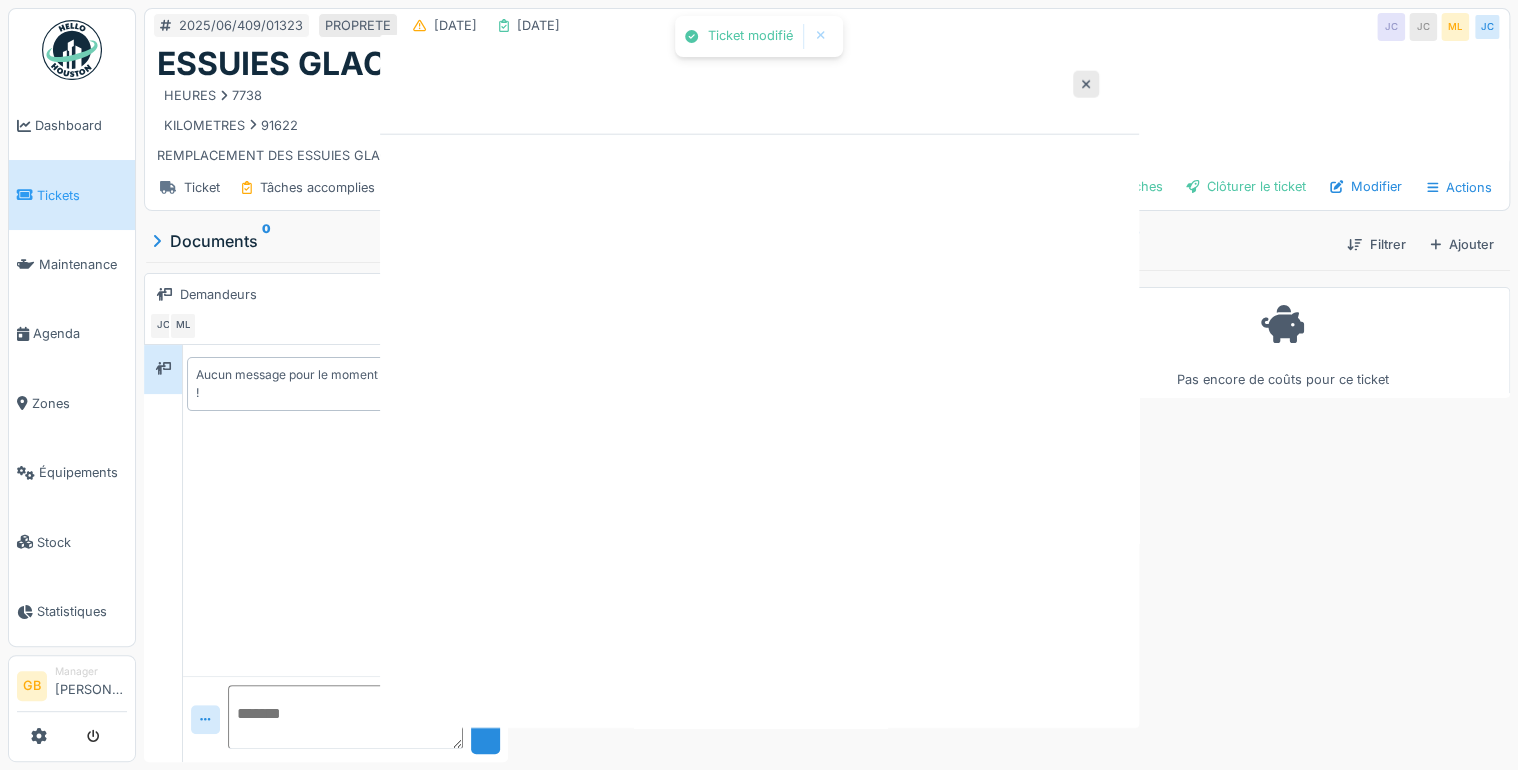 scroll, scrollTop: 0, scrollLeft: 0, axis: both 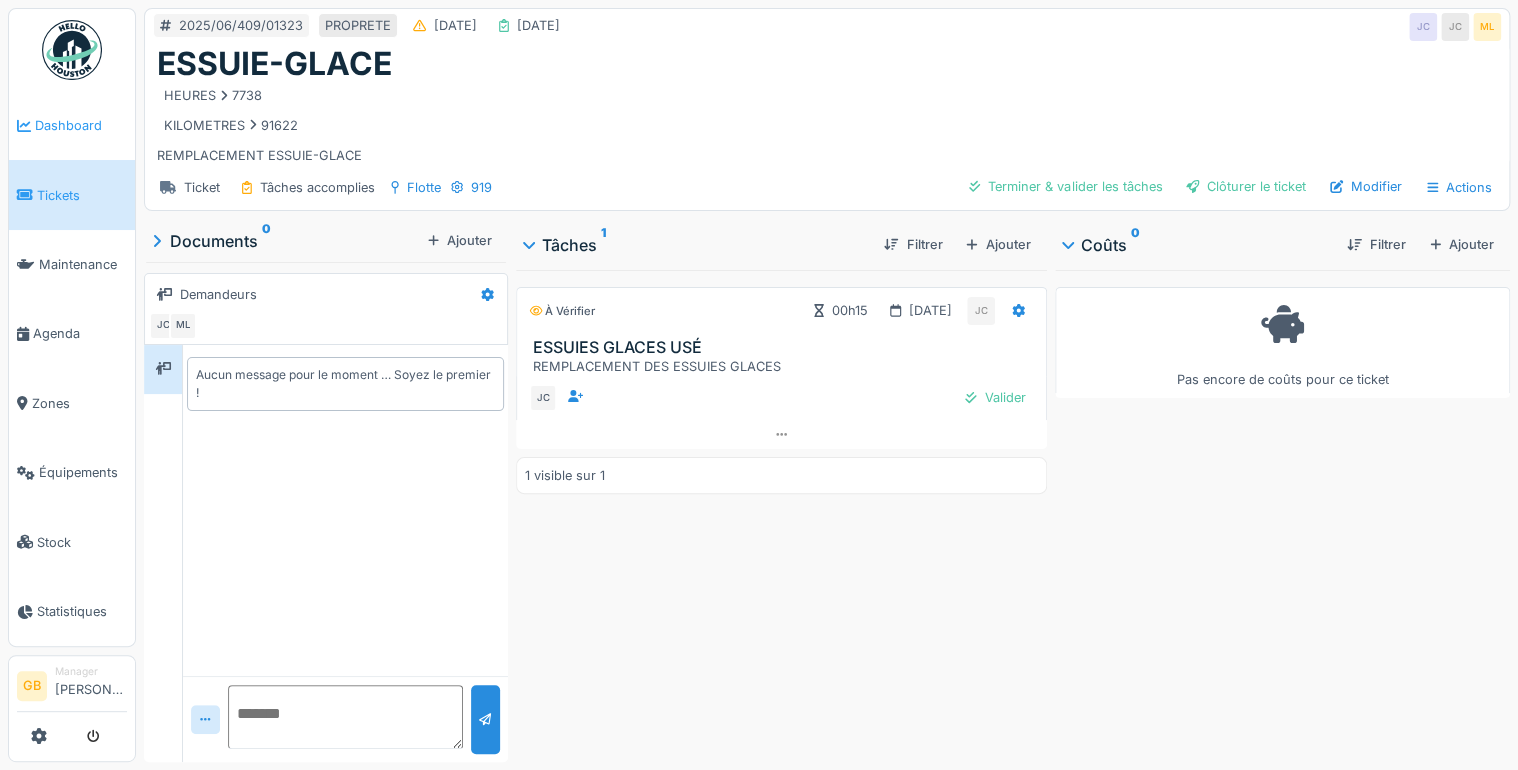 drag, startPoint x: 360, startPoint y: 162, endPoint x: 132, endPoint y: 155, distance: 228.10744 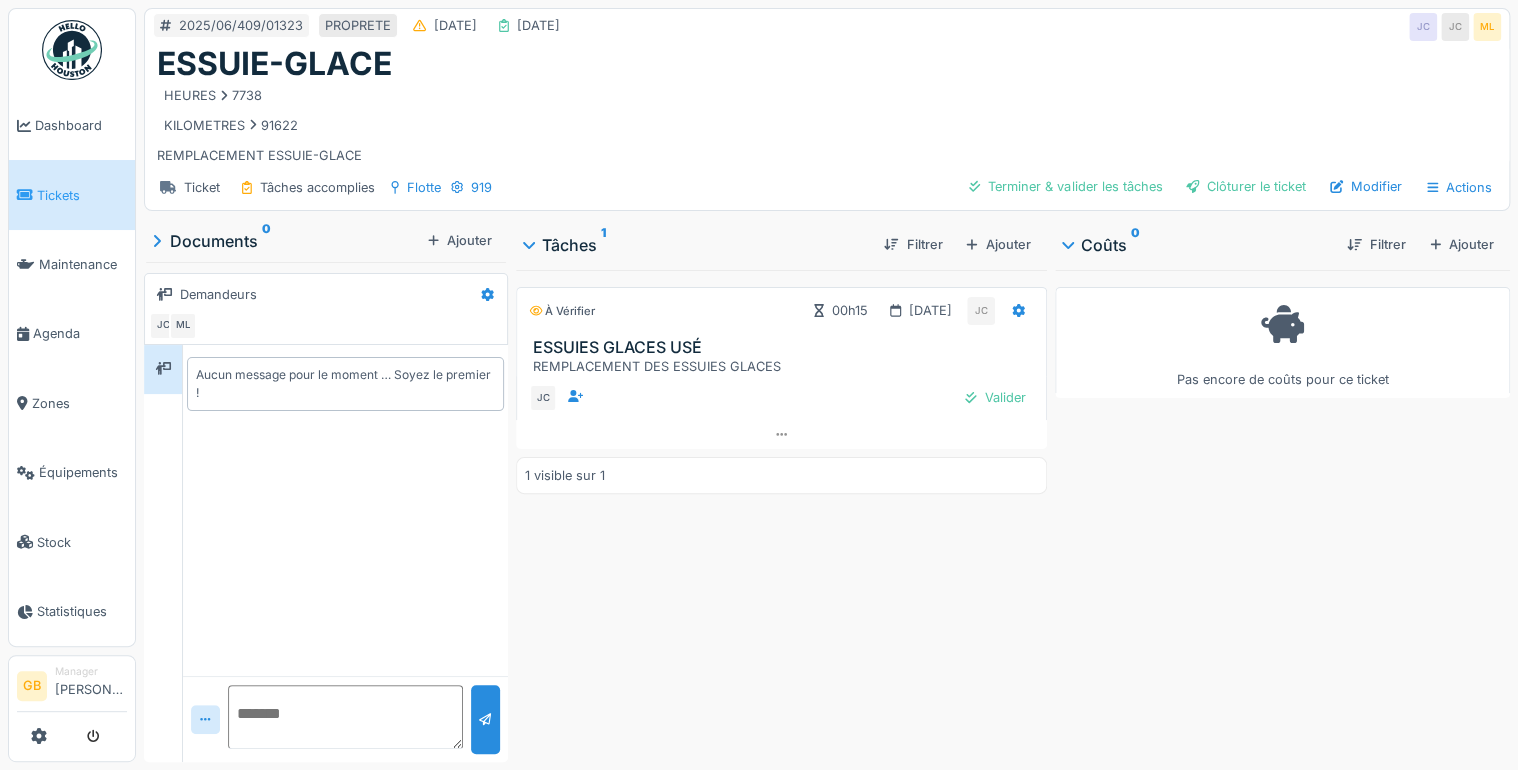 click on "HEURES     7738 KILOMETRES     91622 REMPLACEMENT ESSUIE-GLACE" at bounding box center (827, 124) 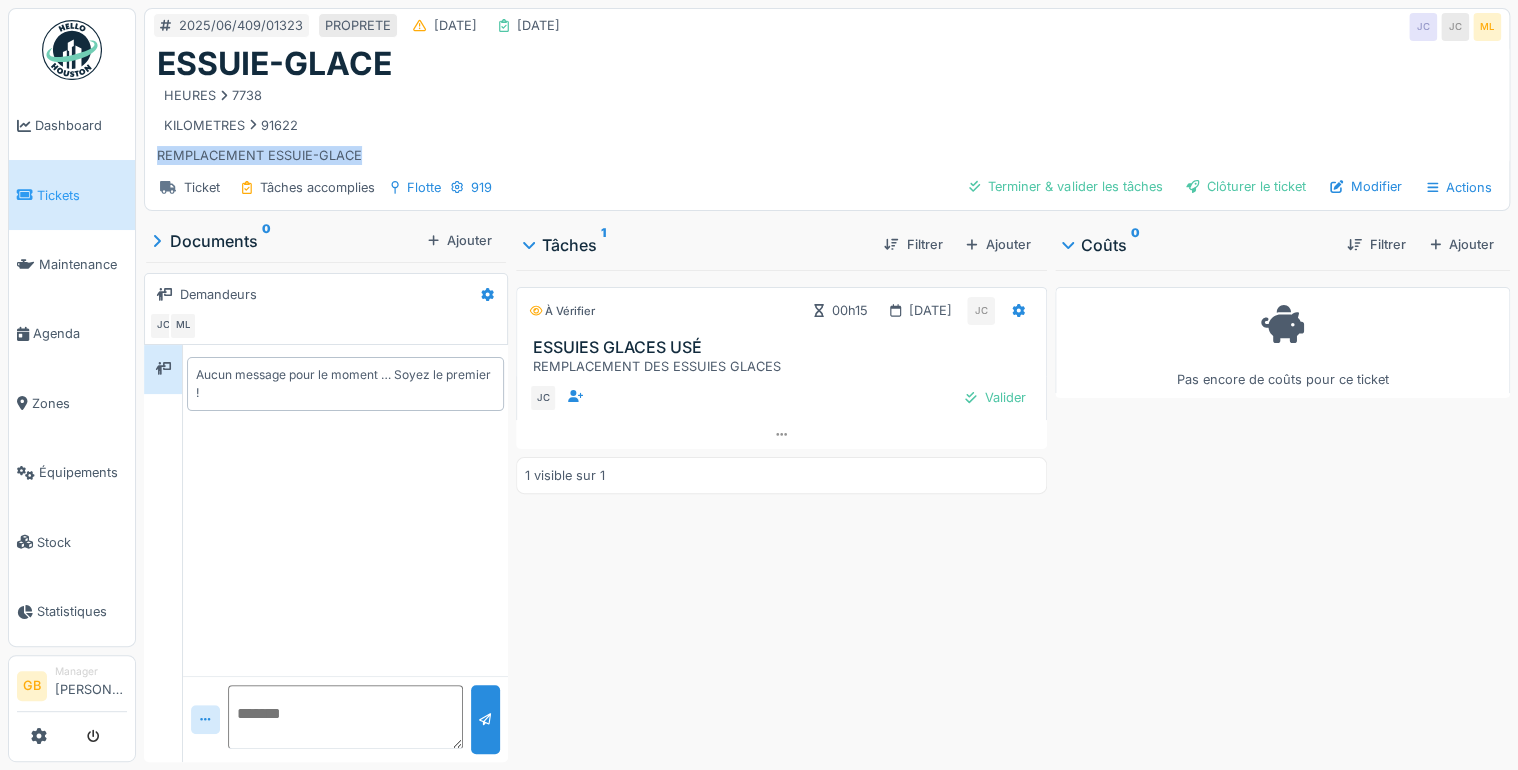 drag, startPoint x: 372, startPoint y: 151, endPoint x: 148, endPoint y: 154, distance: 224.0201 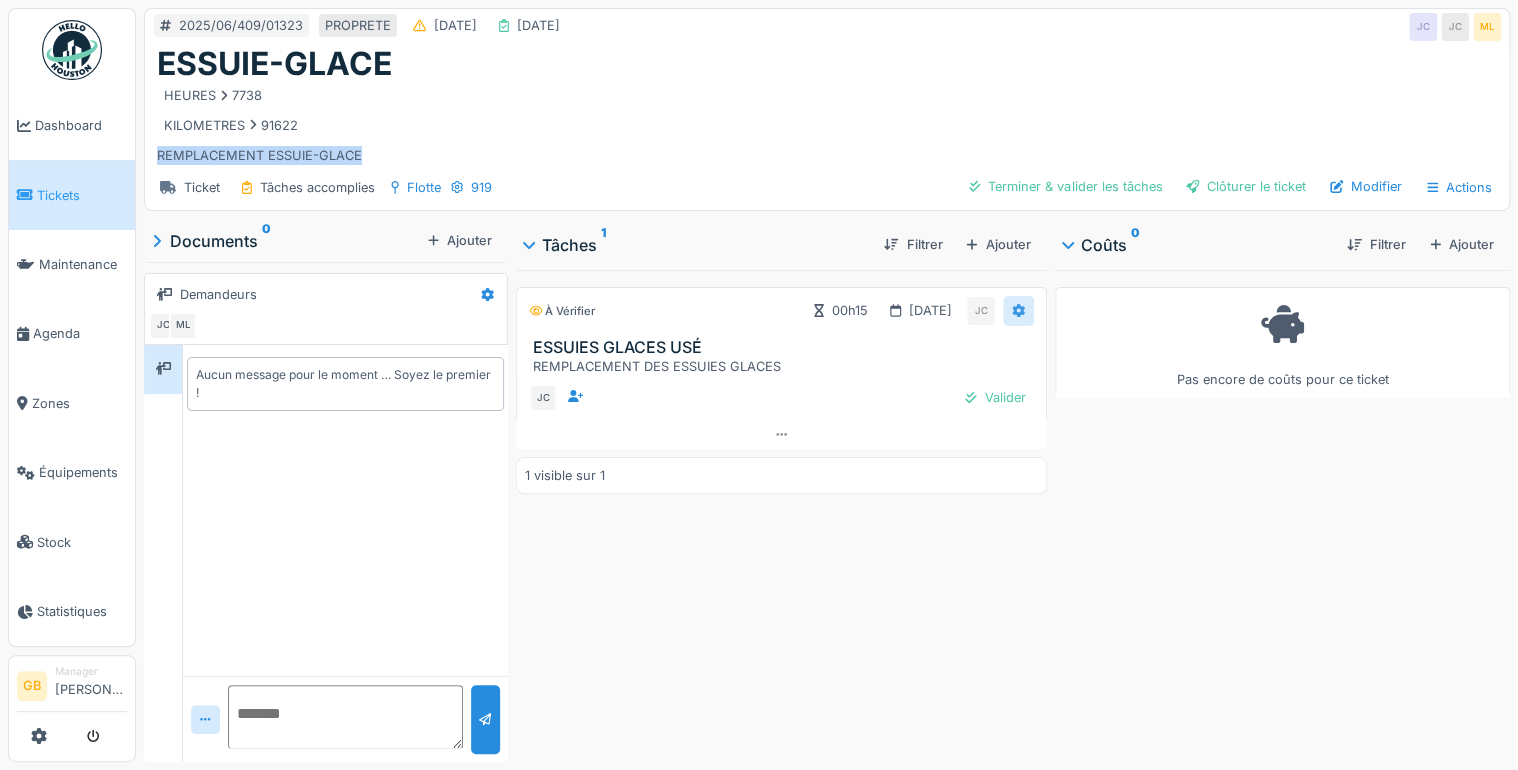 click 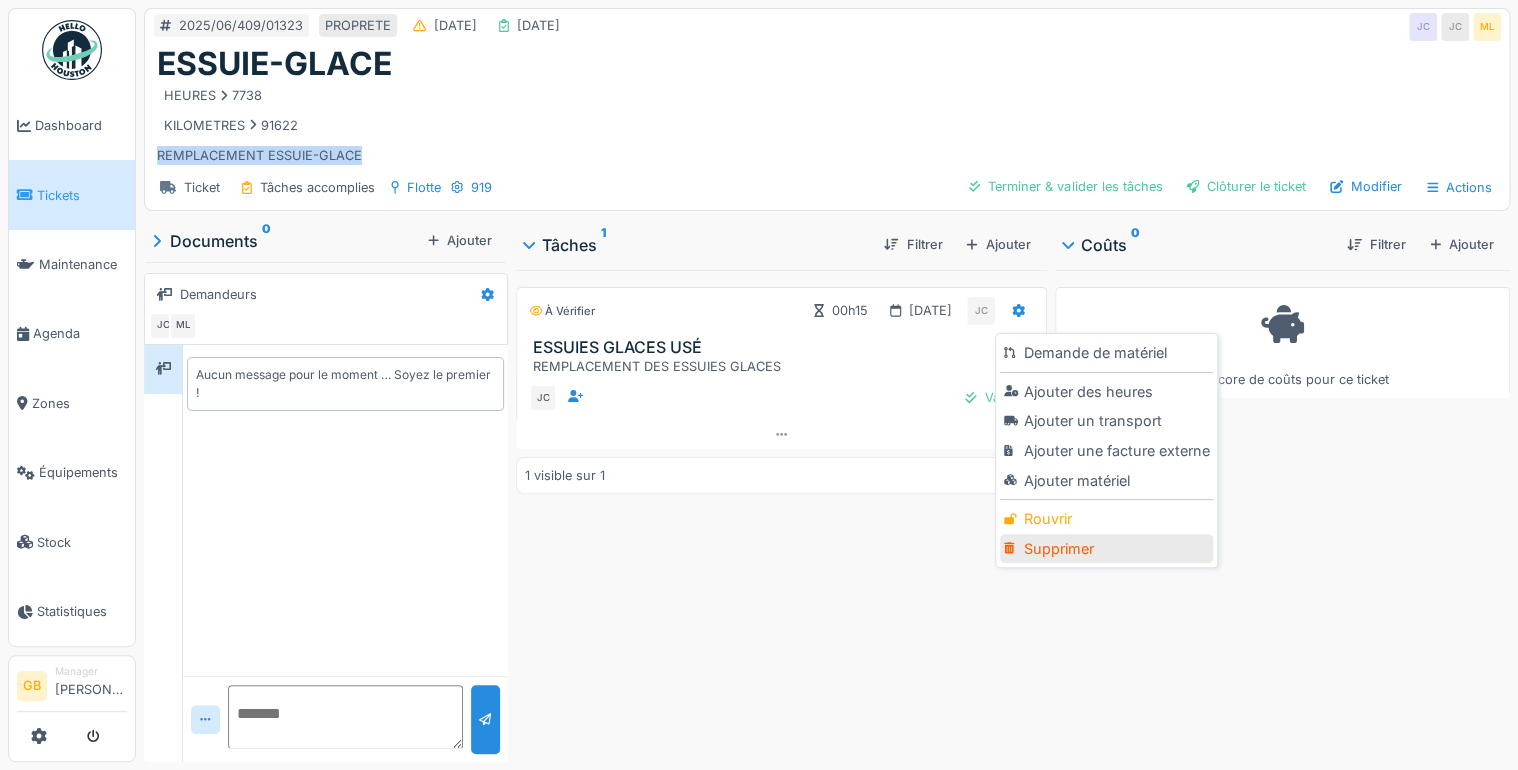 click on "Supprimer" at bounding box center (1106, 549) 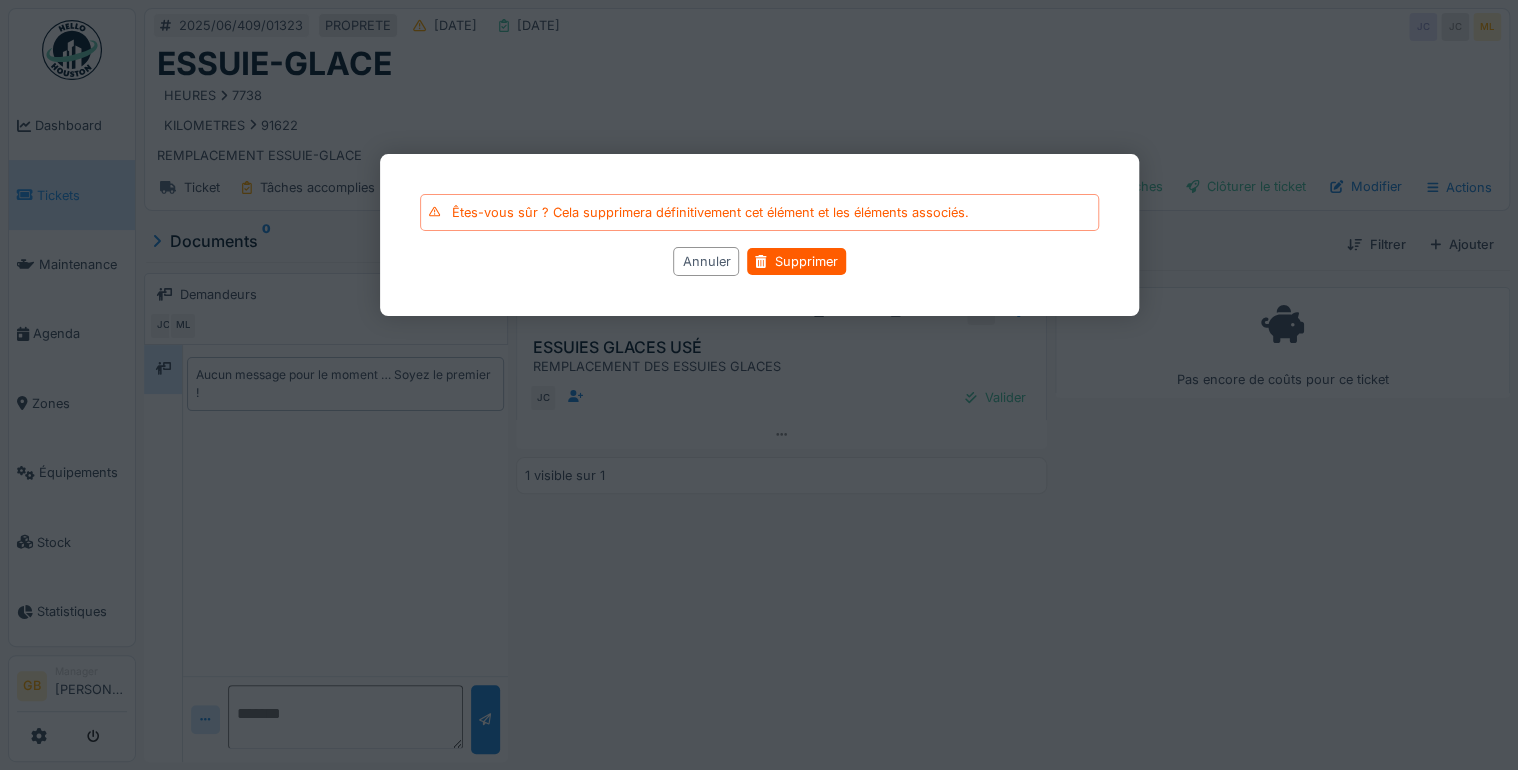 click on "Êtes-vous sûr ? Cela supprimera définitivement cet élément et les éléments associés. Annuler Supprimer" at bounding box center (759, 235) 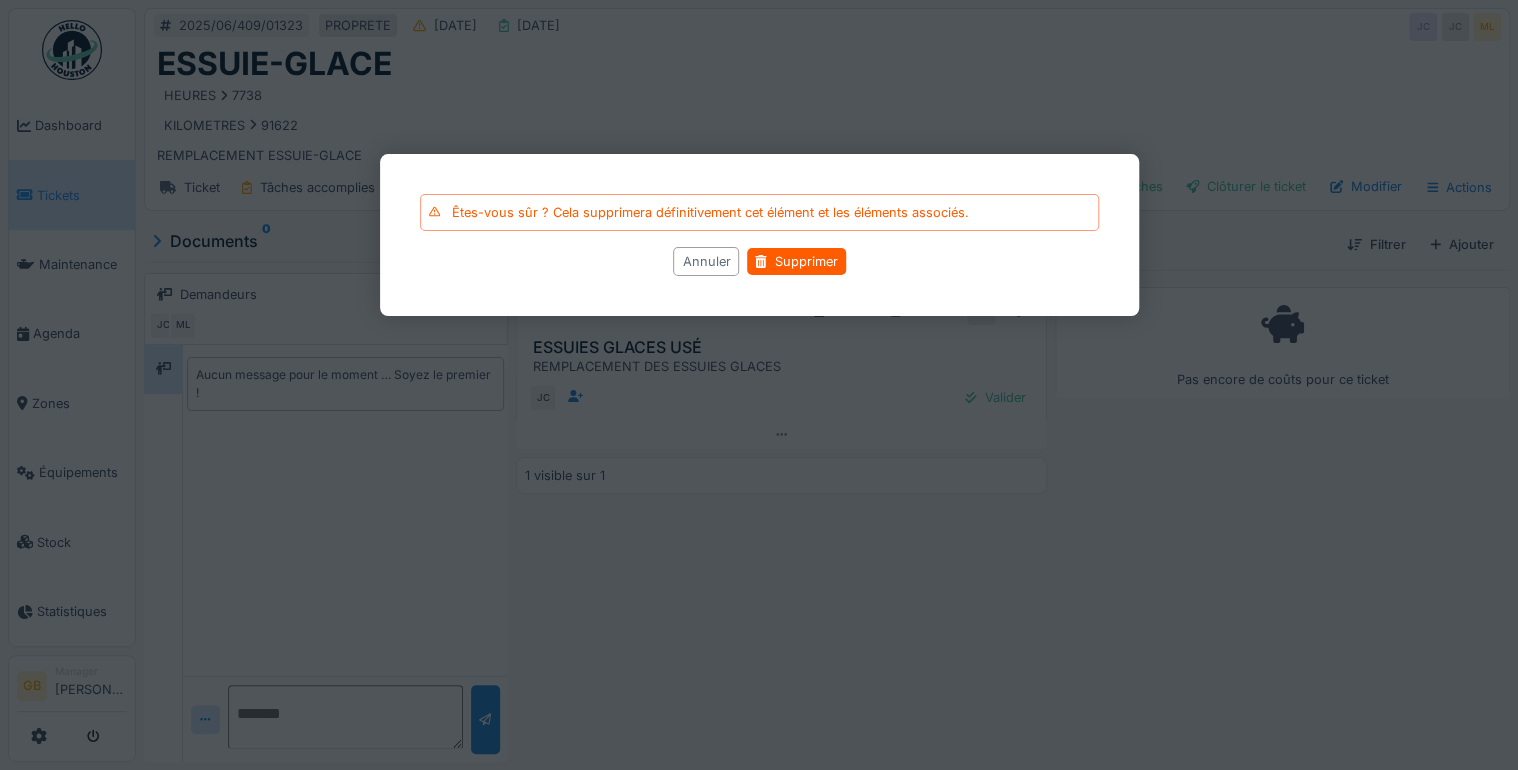 click on "Annuler" at bounding box center [706, 261] 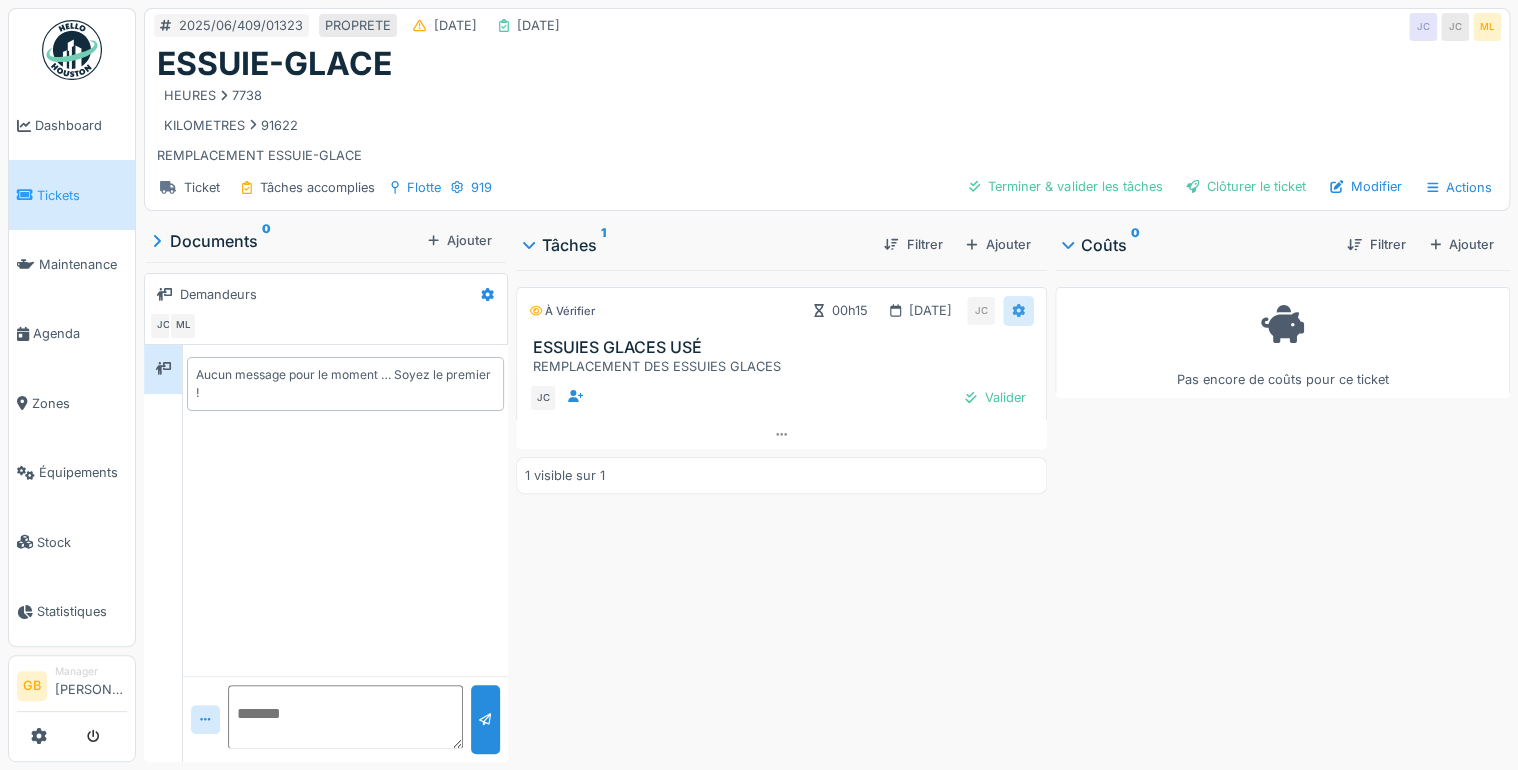 click at bounding box center [1018, 310] 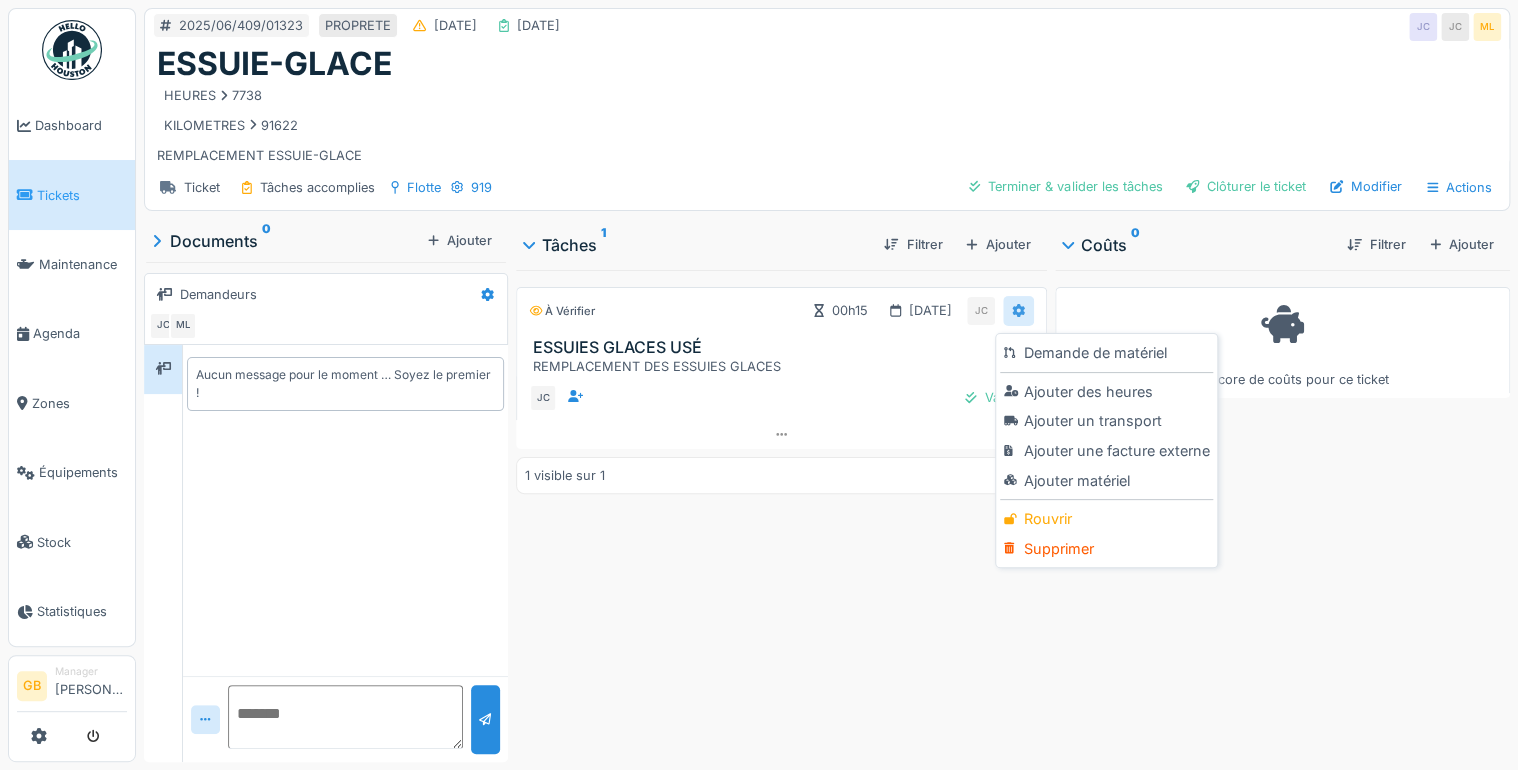 click 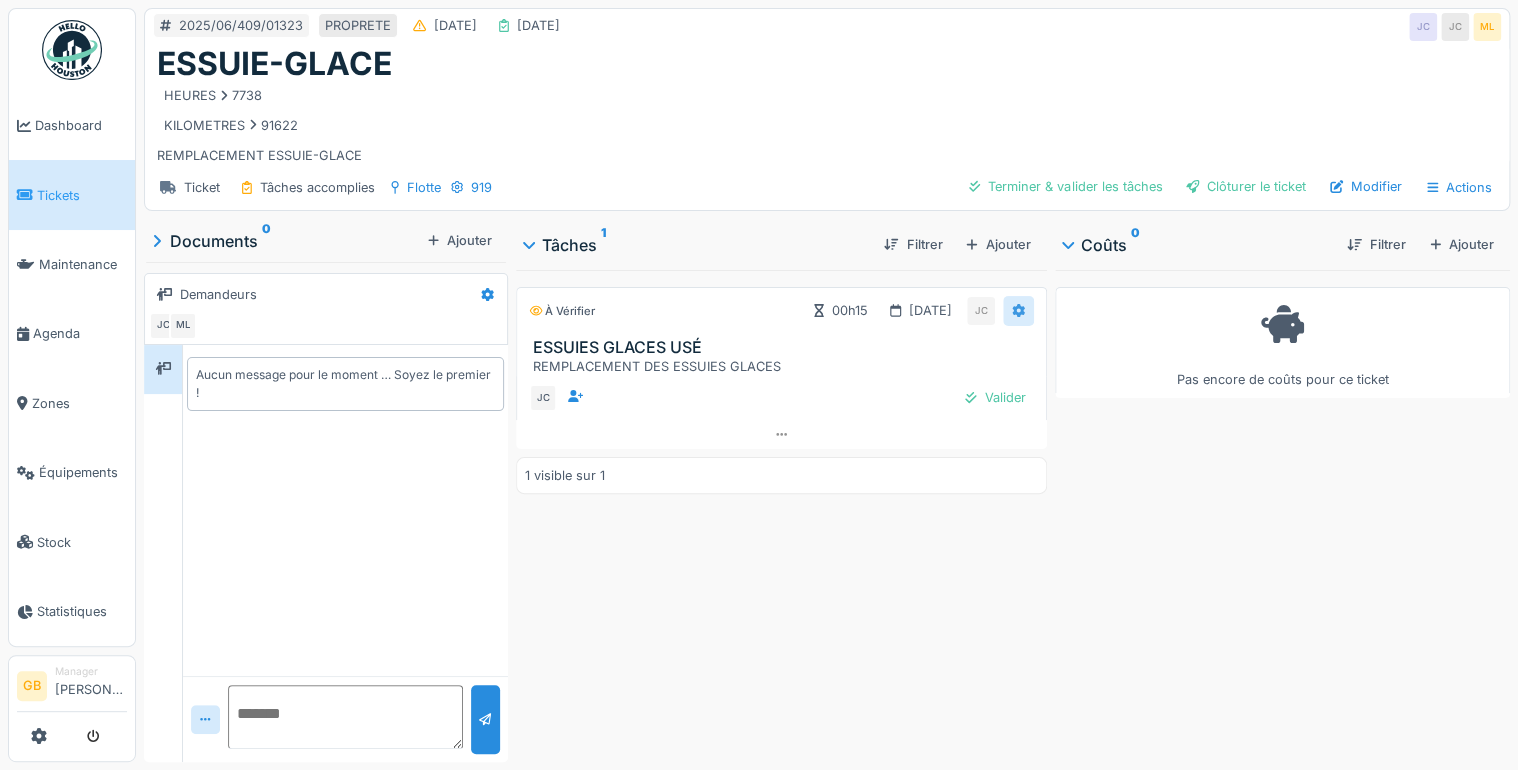 click 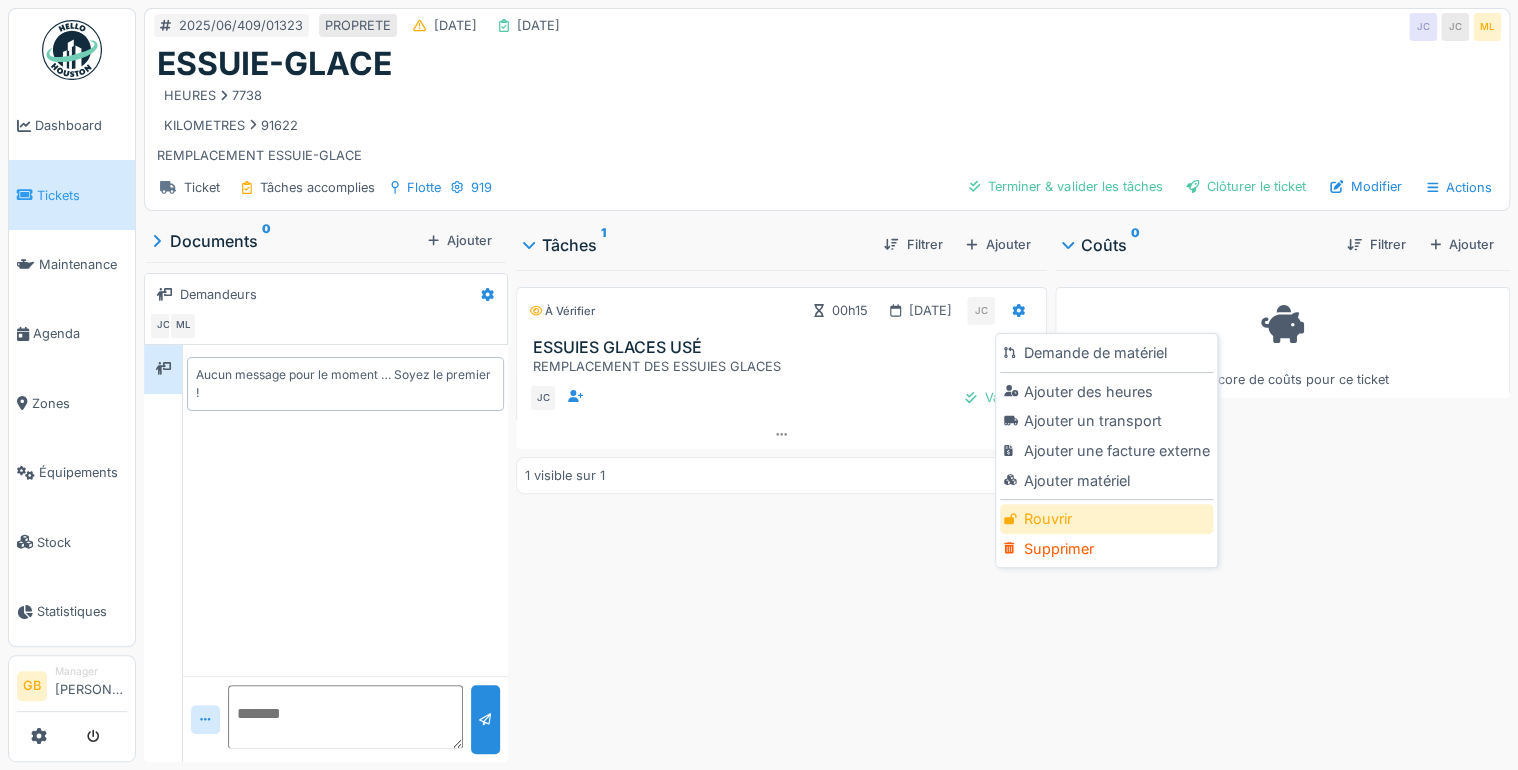 click on "Rouvrir" at bounding box center [1106, 519] 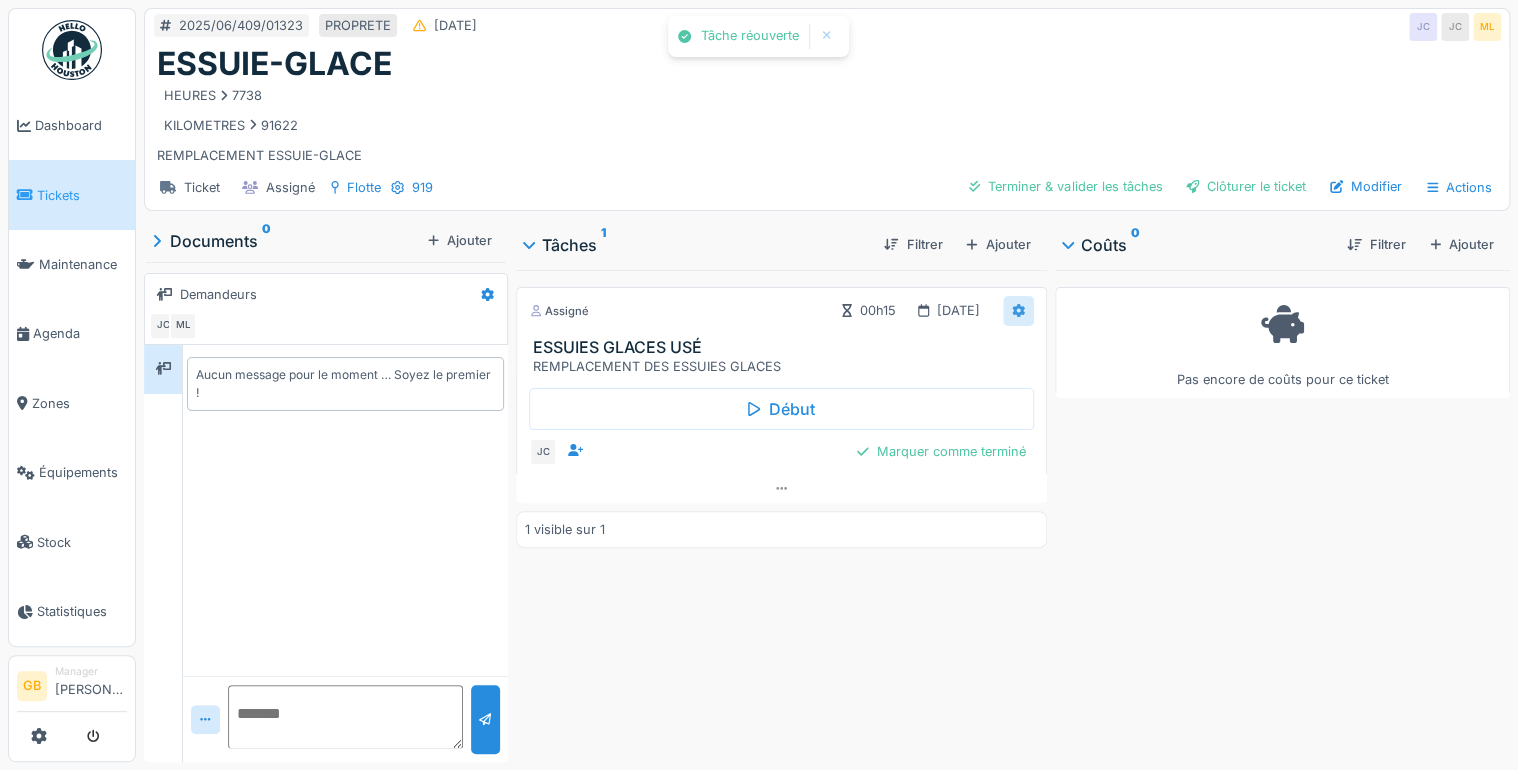 click 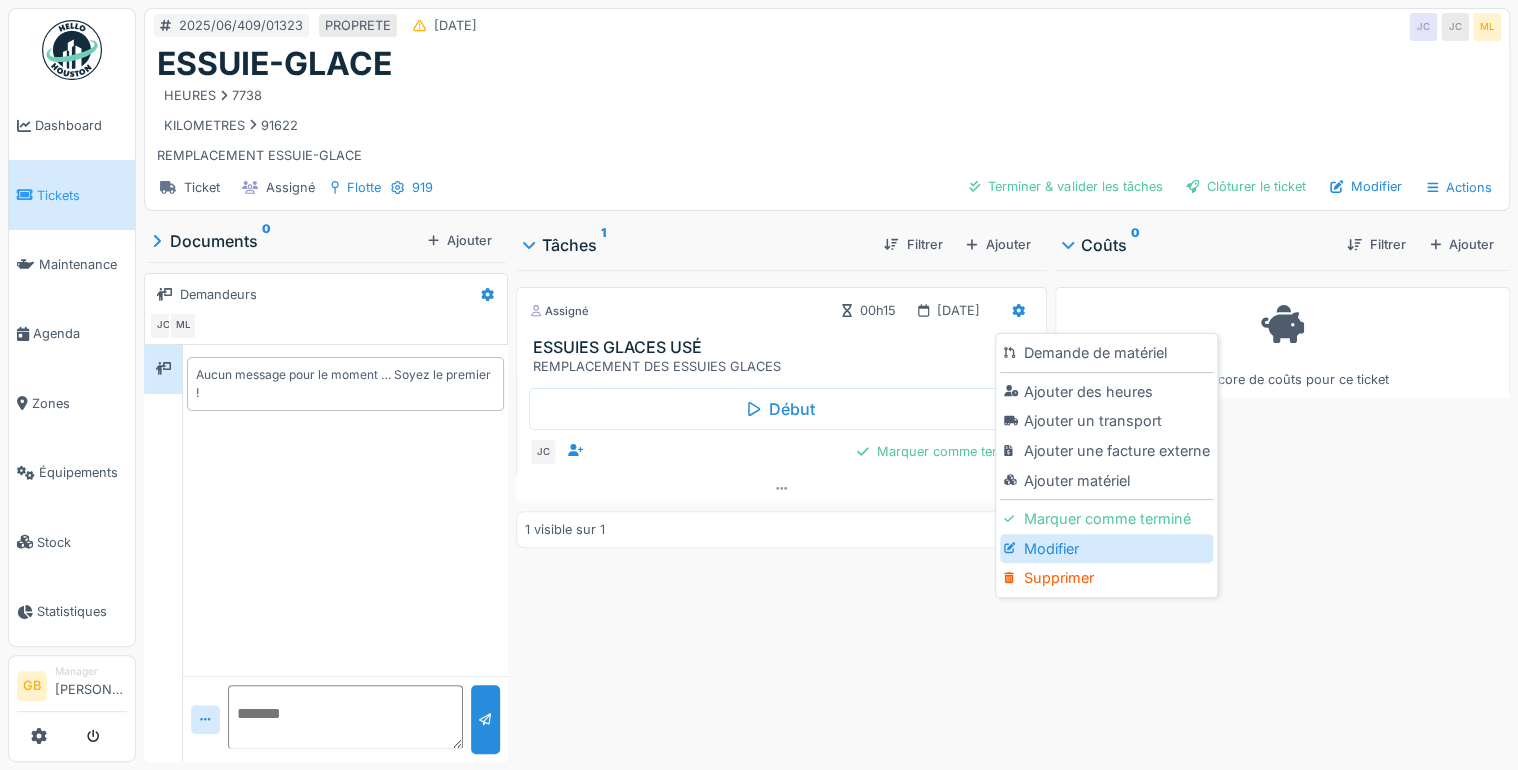 click on "Modifier" at bounding box center (1106, 549) 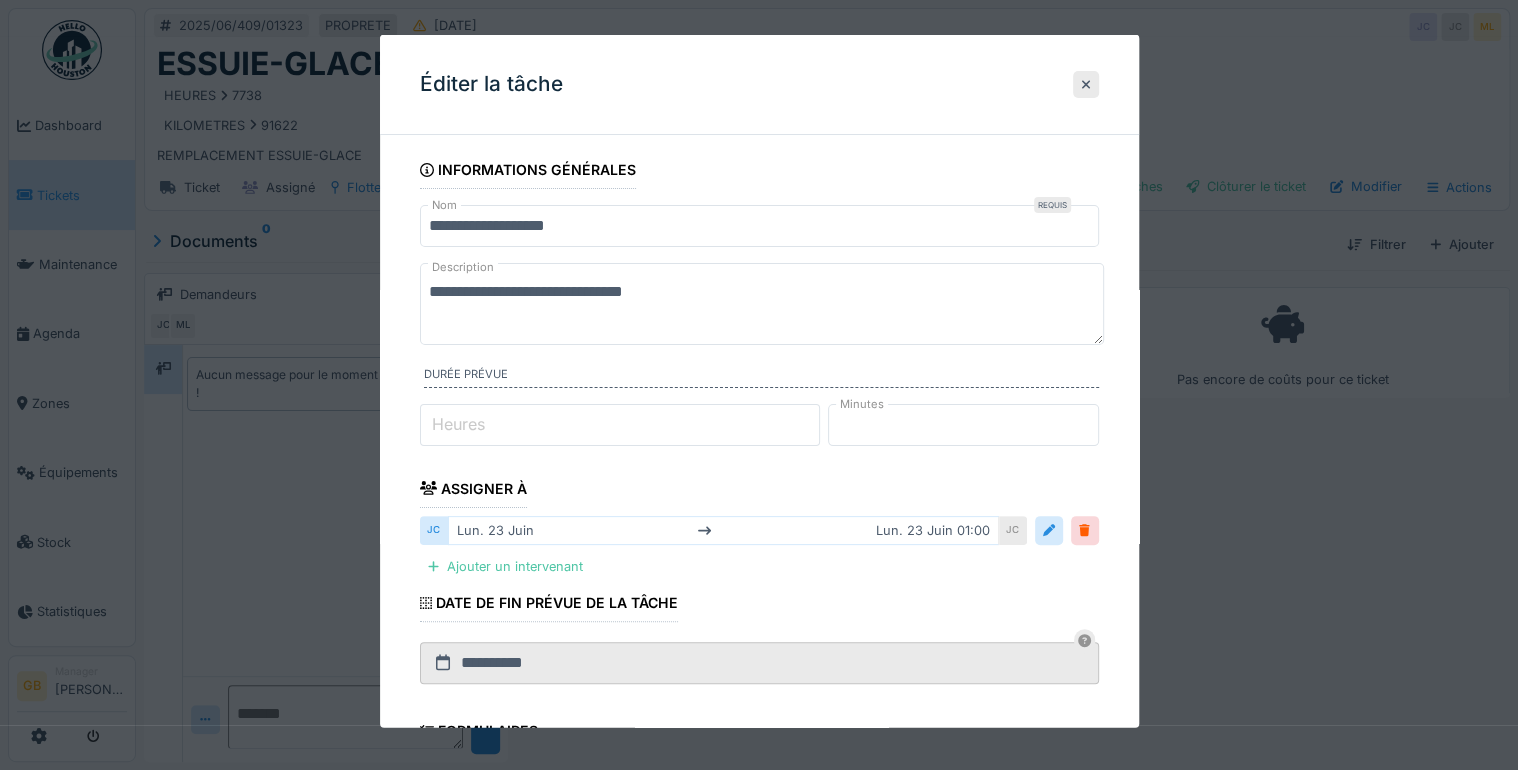 drag, startPoint x: 549, startPoint y: 293, endPoint x: 224, endPoint y: 275, distance: 325.49808 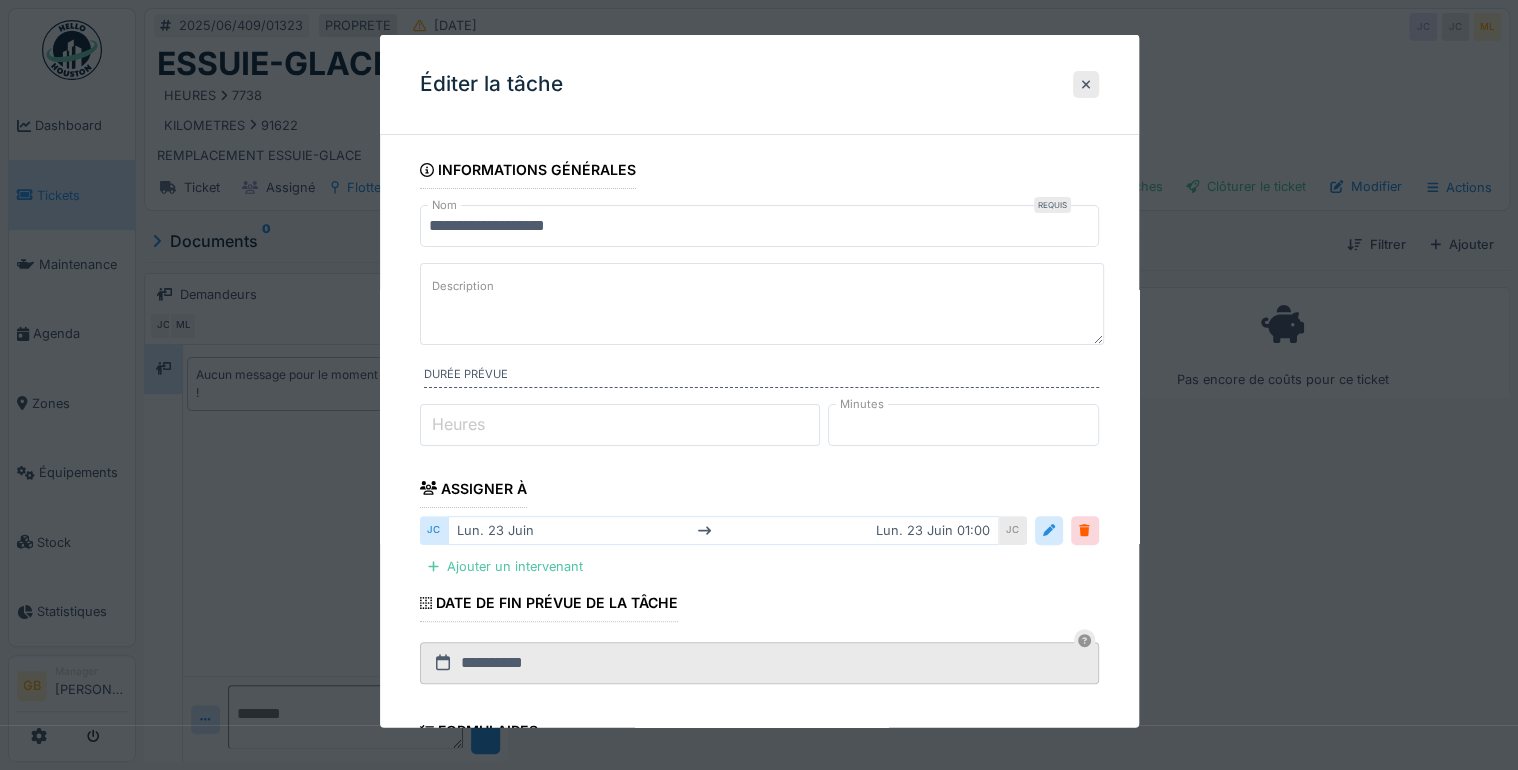 paste on "**********" 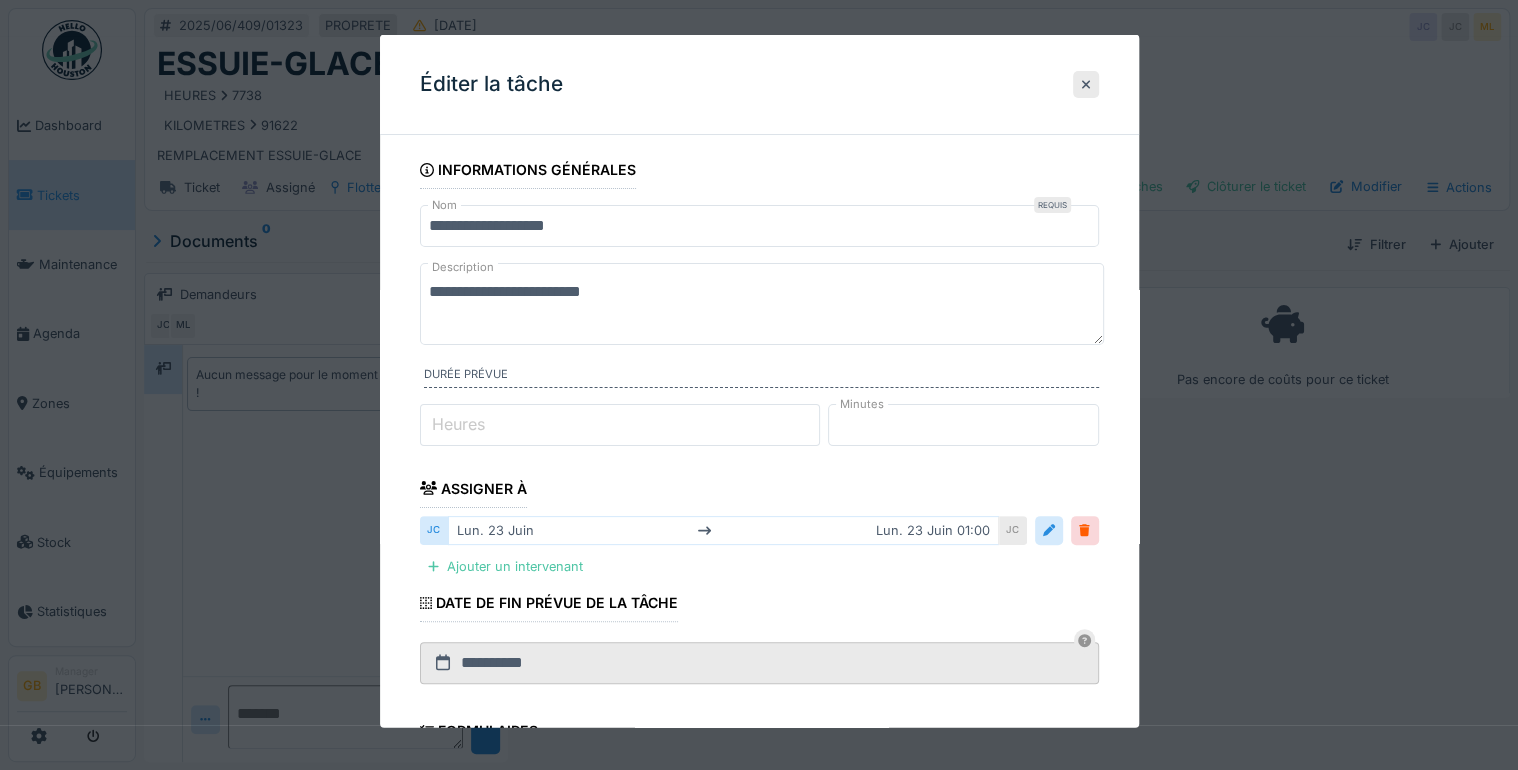 type on "**********" 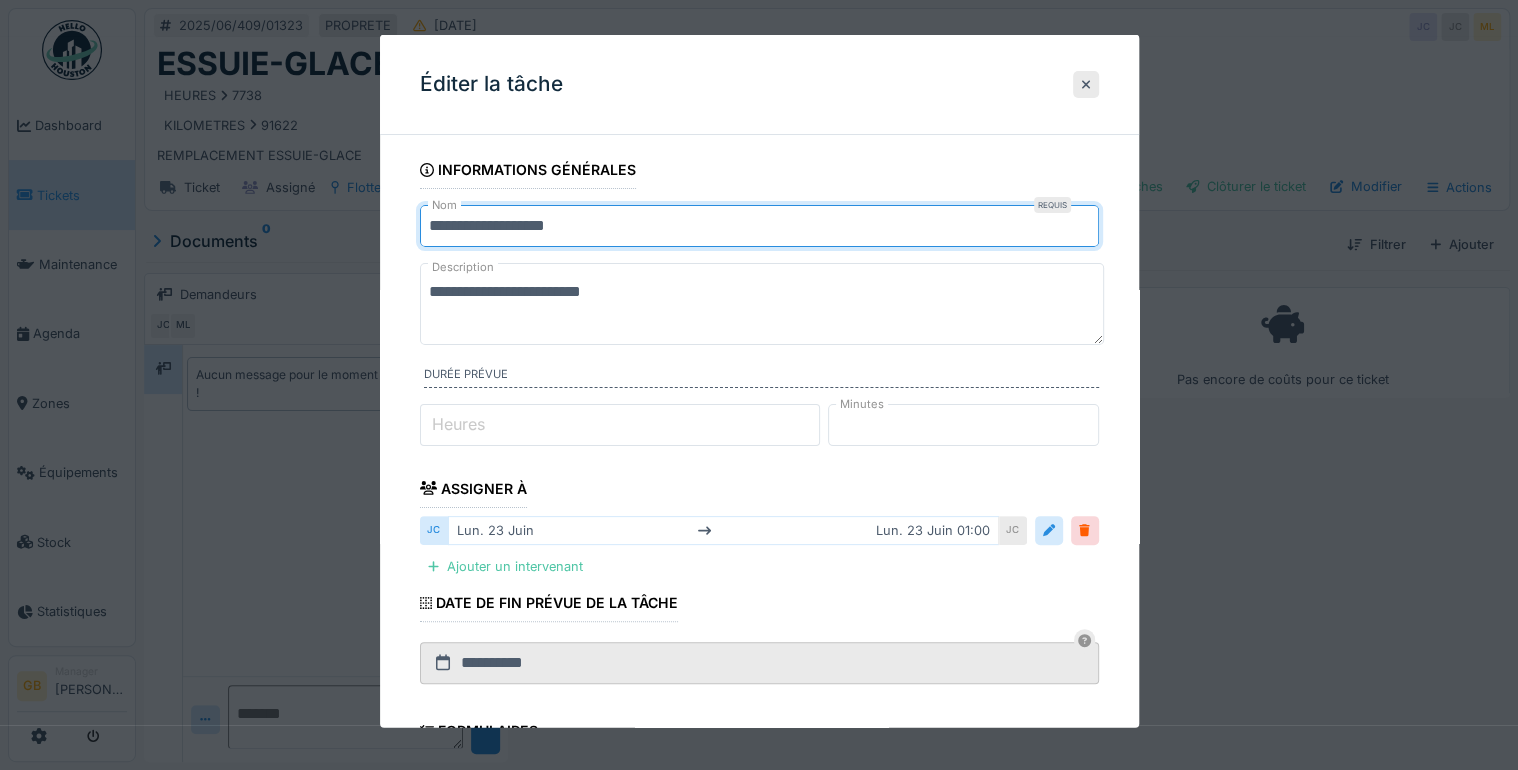 click on "**********" at bounding box center (759, 226) 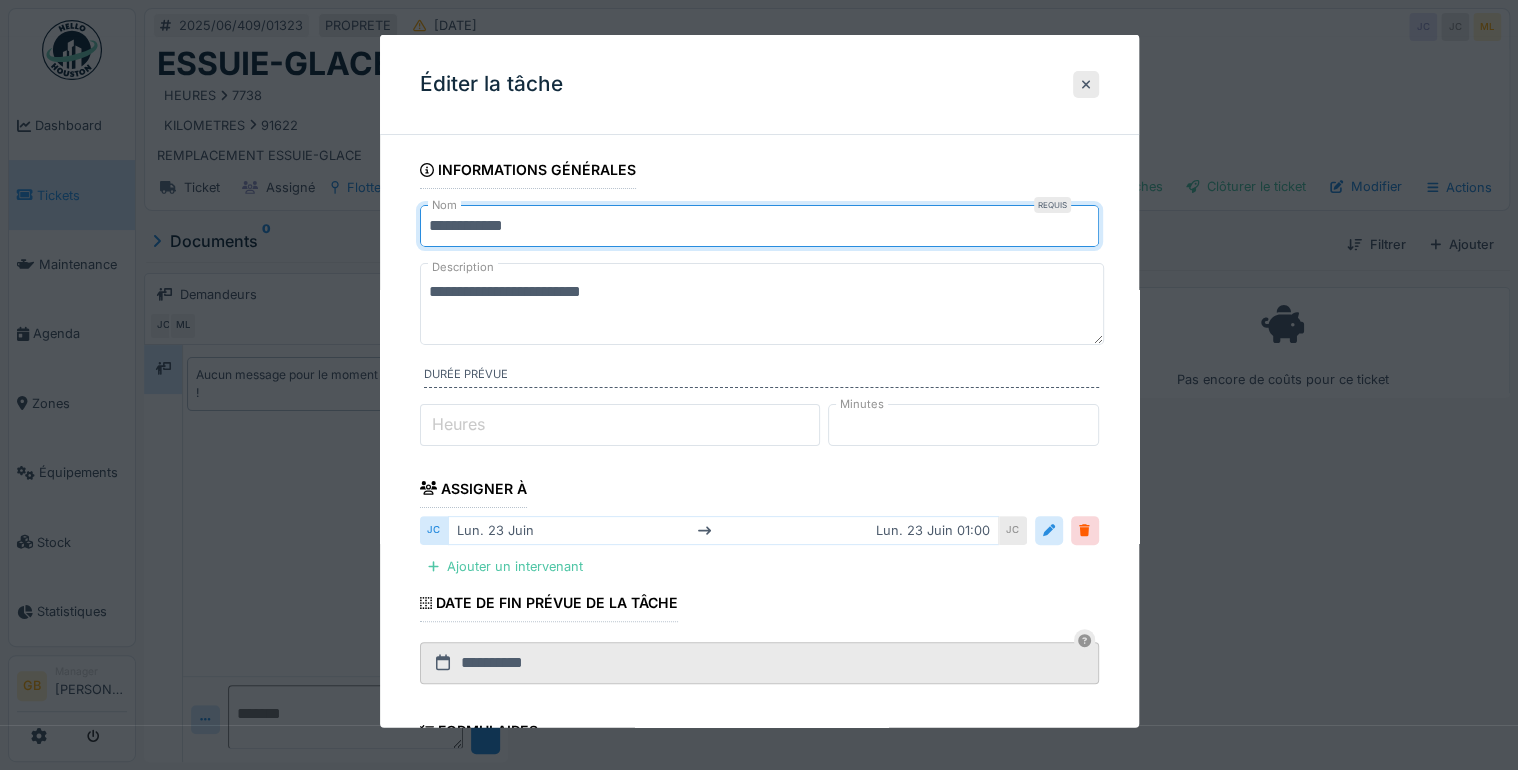 scroll, scrollTop: 330, scrollLeft: 0, axis: vertical 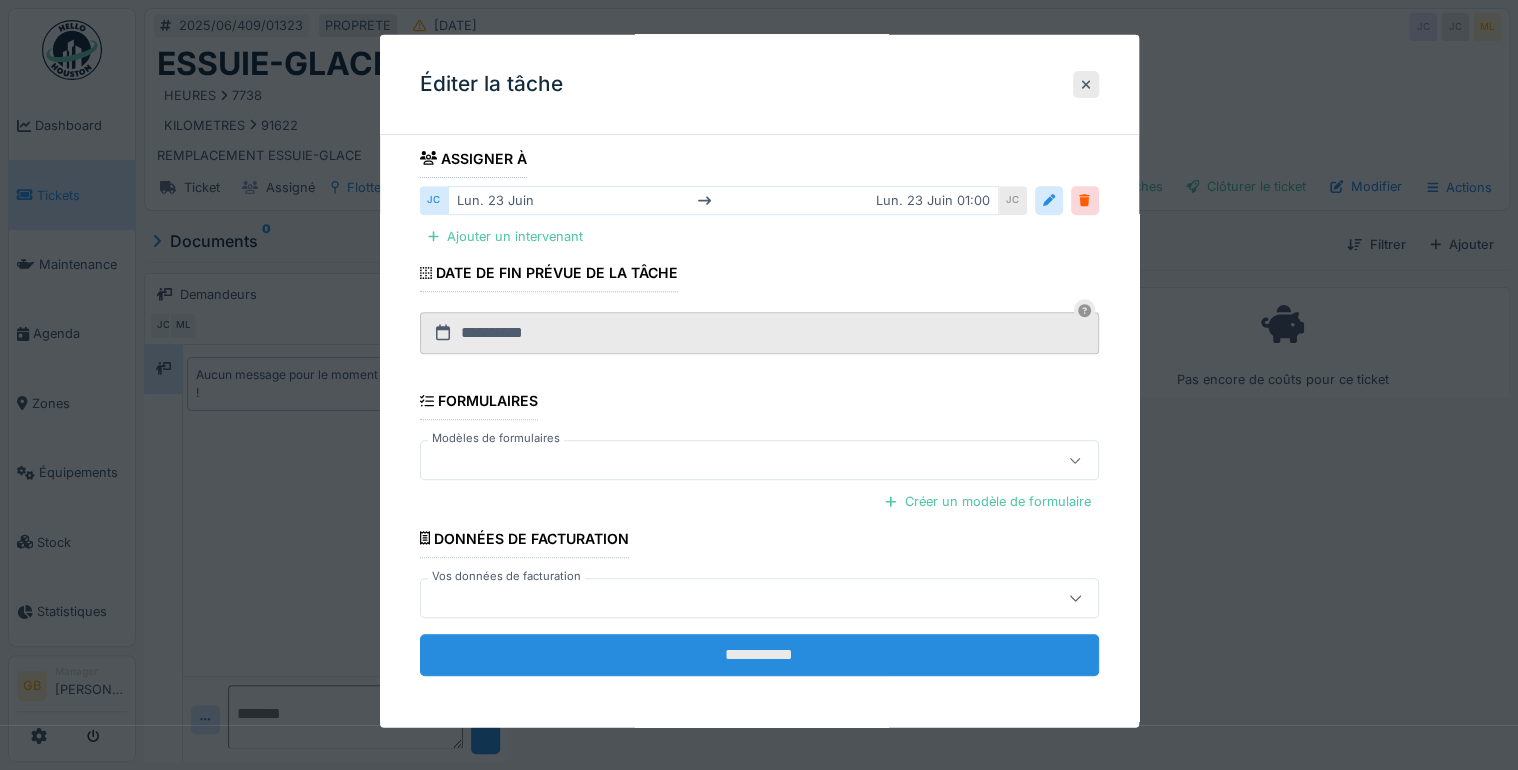 type on "**********" 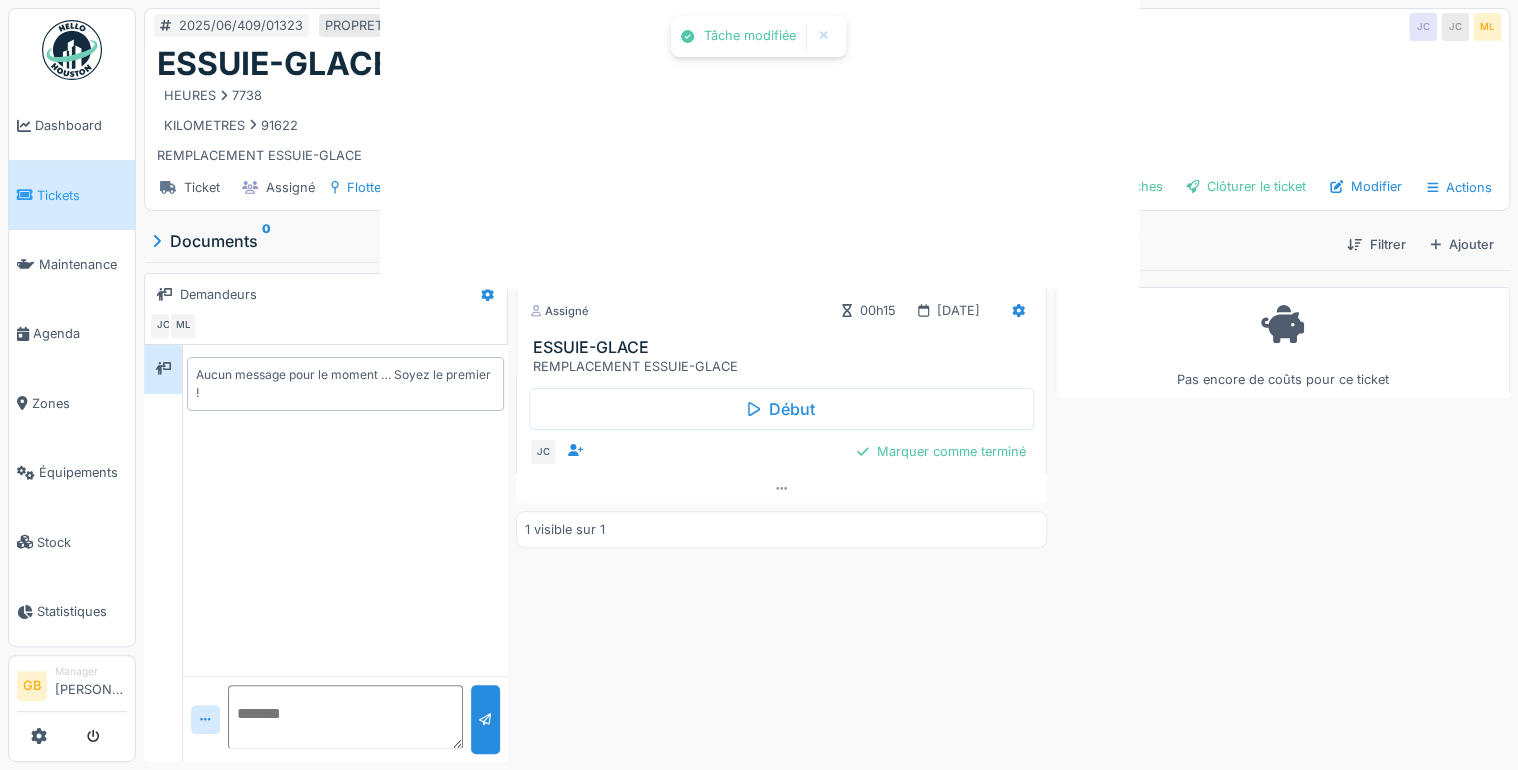 scroll, scrollTop: 0, scrollLeft: 0, axis: both 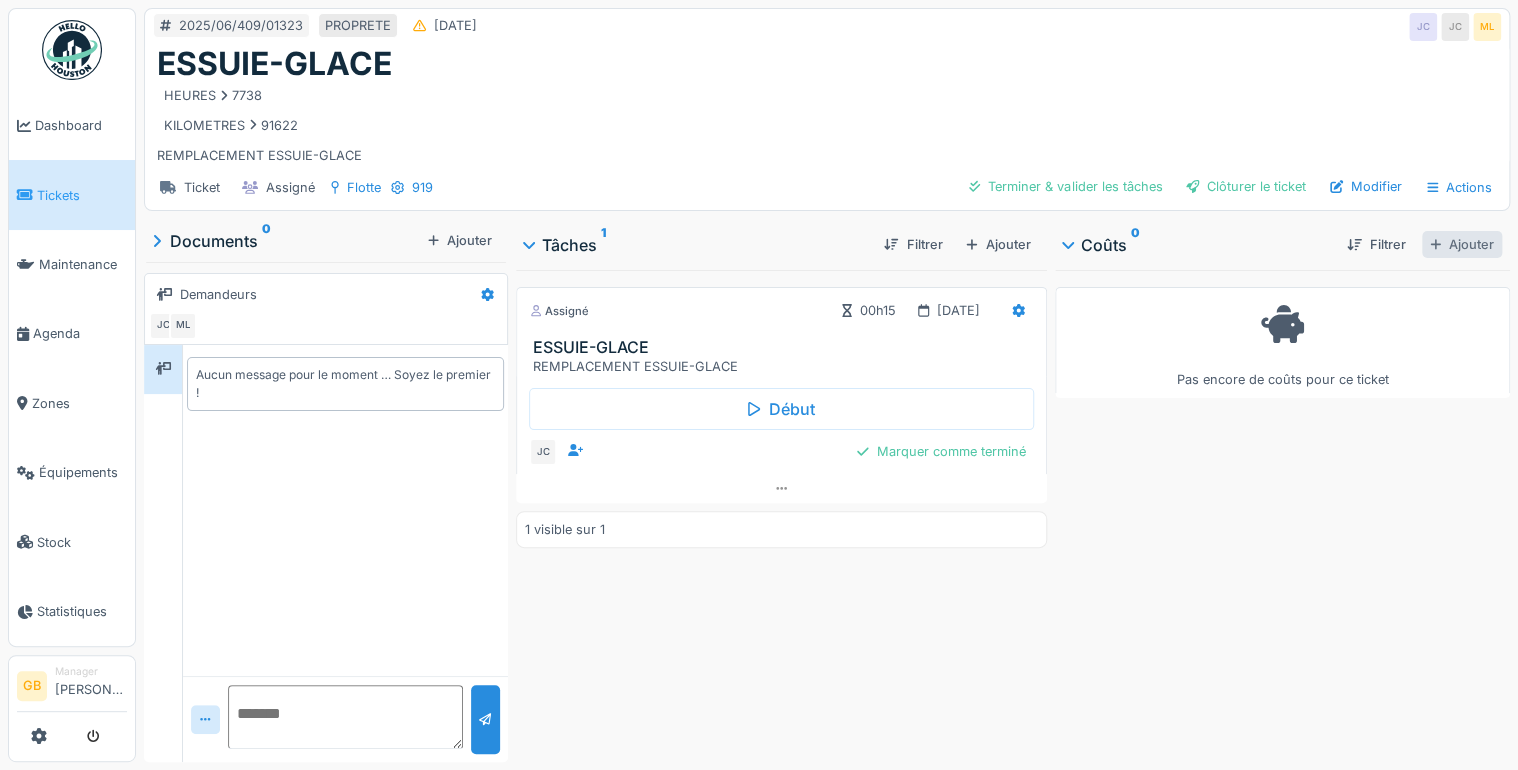 click on "Ajouter" at bounding box center (1462, 244) 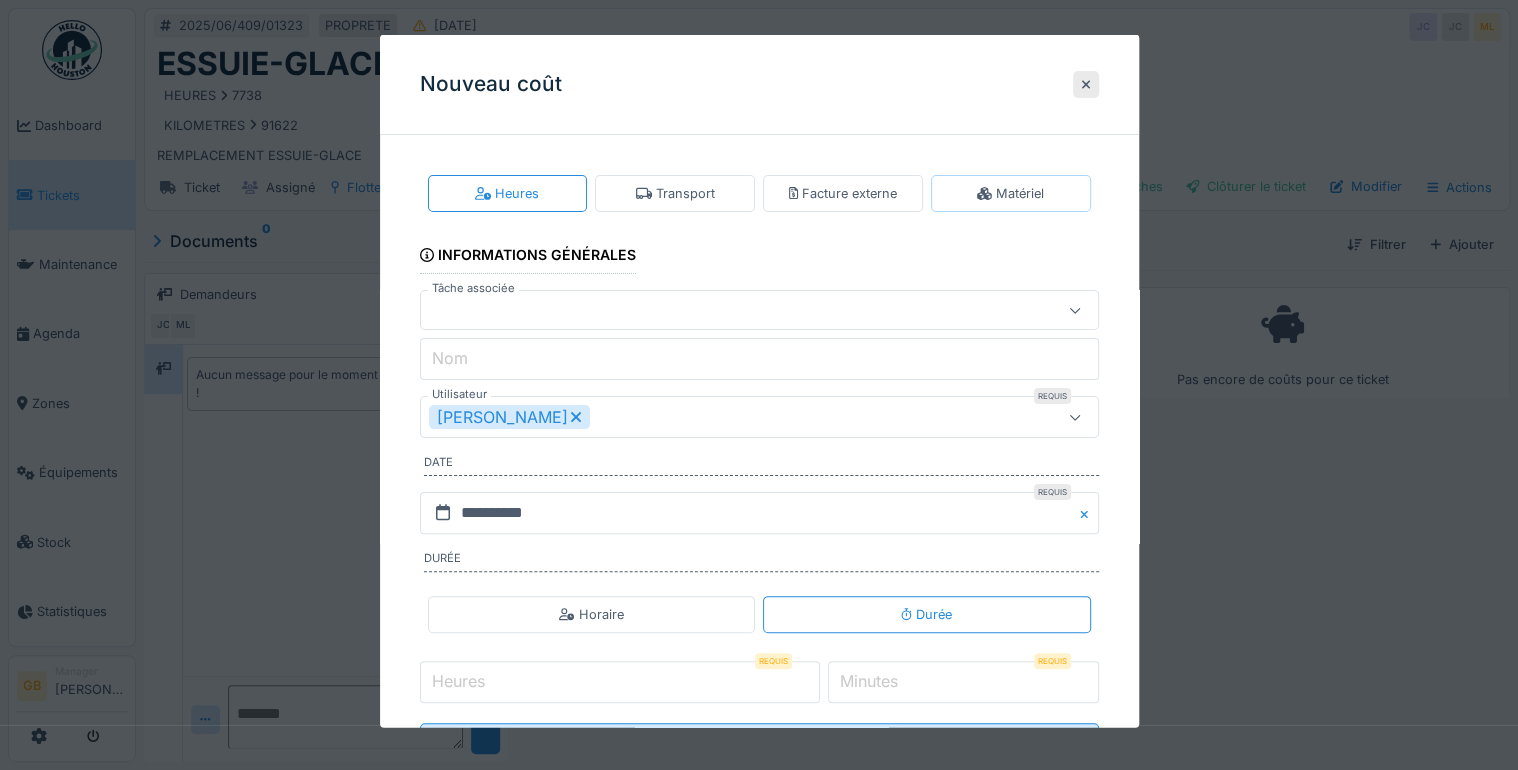 click on "Matériel" at bounding box center (1010, 193) 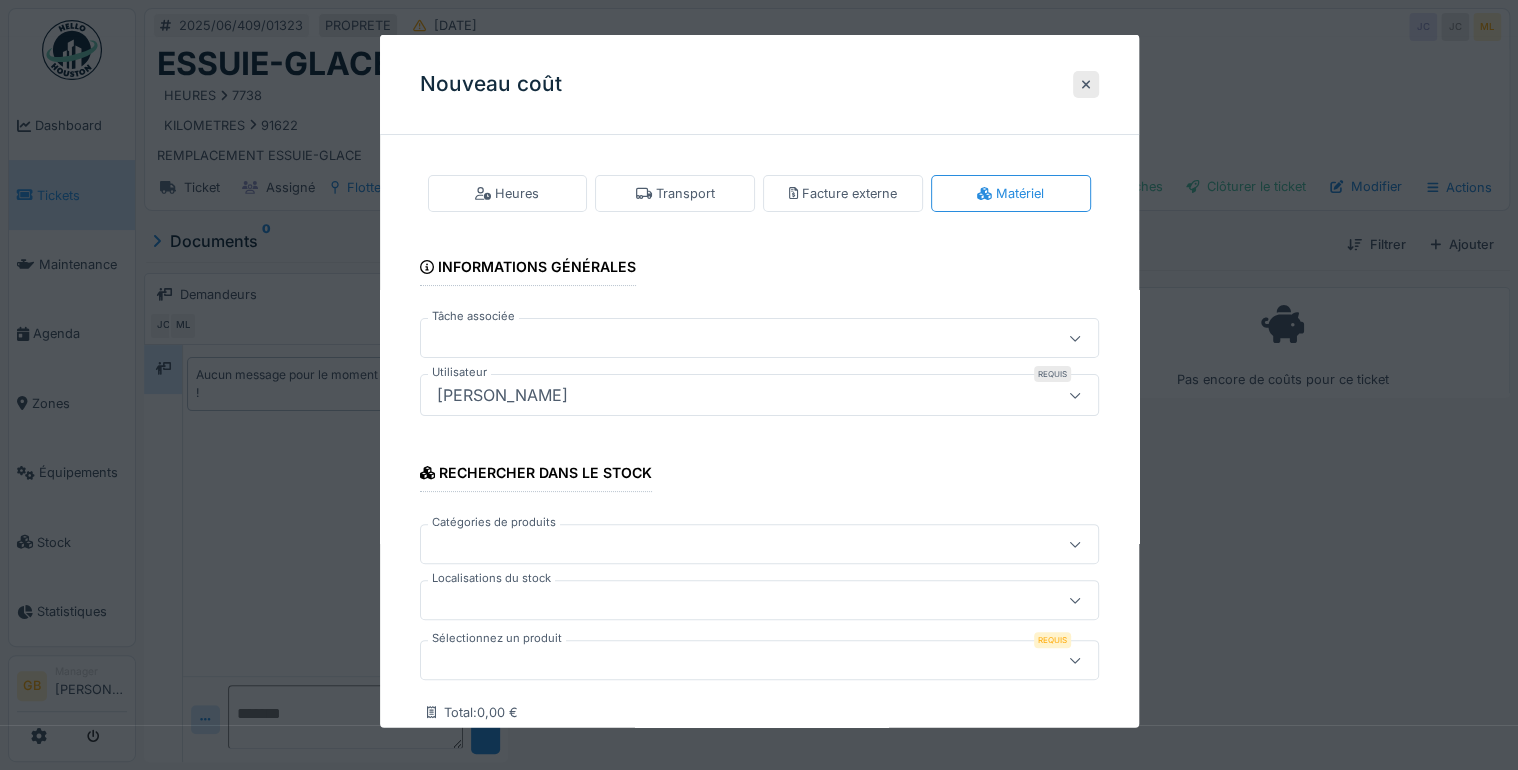click at bounding box center [725, 660] 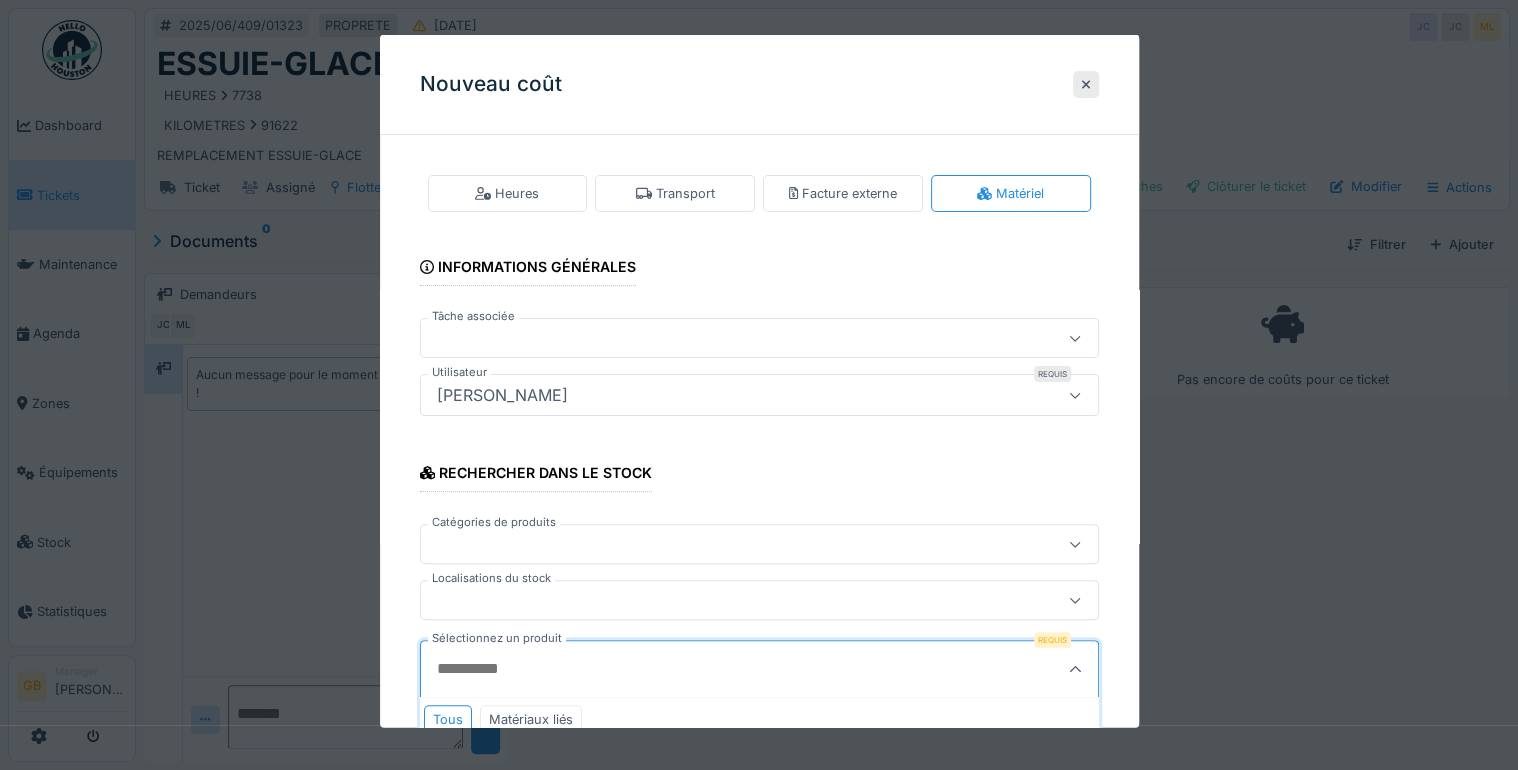 scroll, scrollTop: 126, scrollLeft: 0, axis: vertical 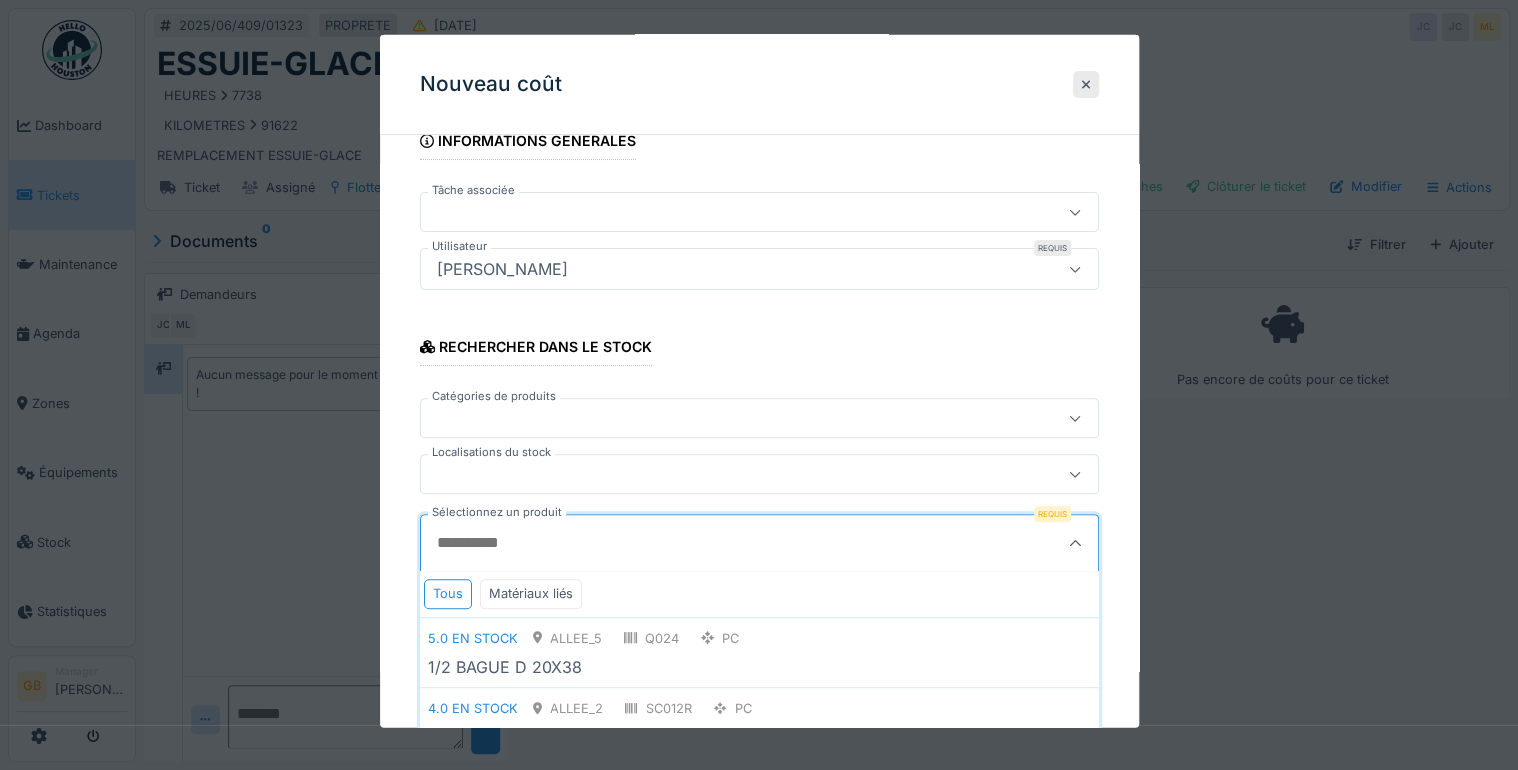 click on "Sélectionnez un produit" at bounding box center (497, 512) 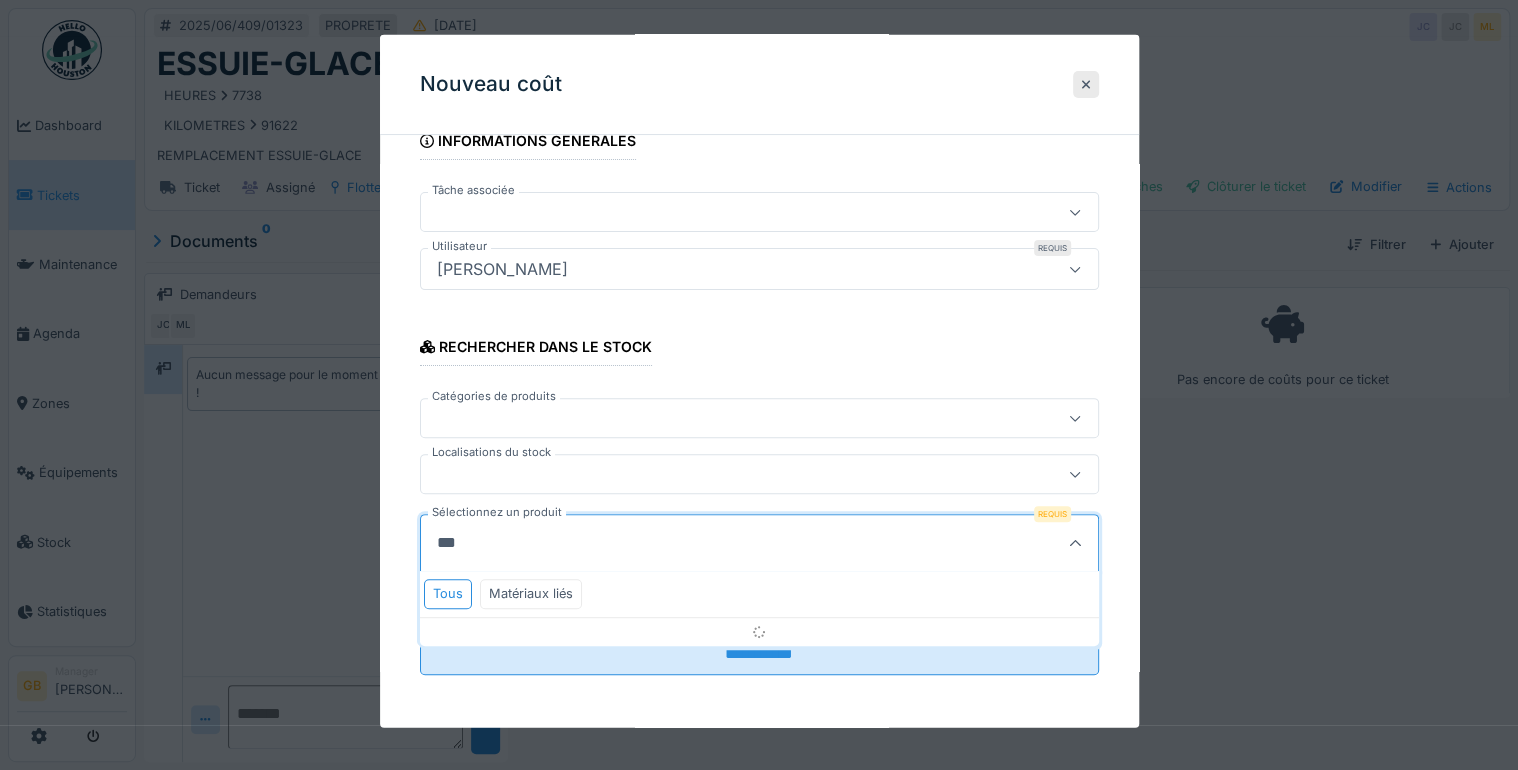 type on "****" 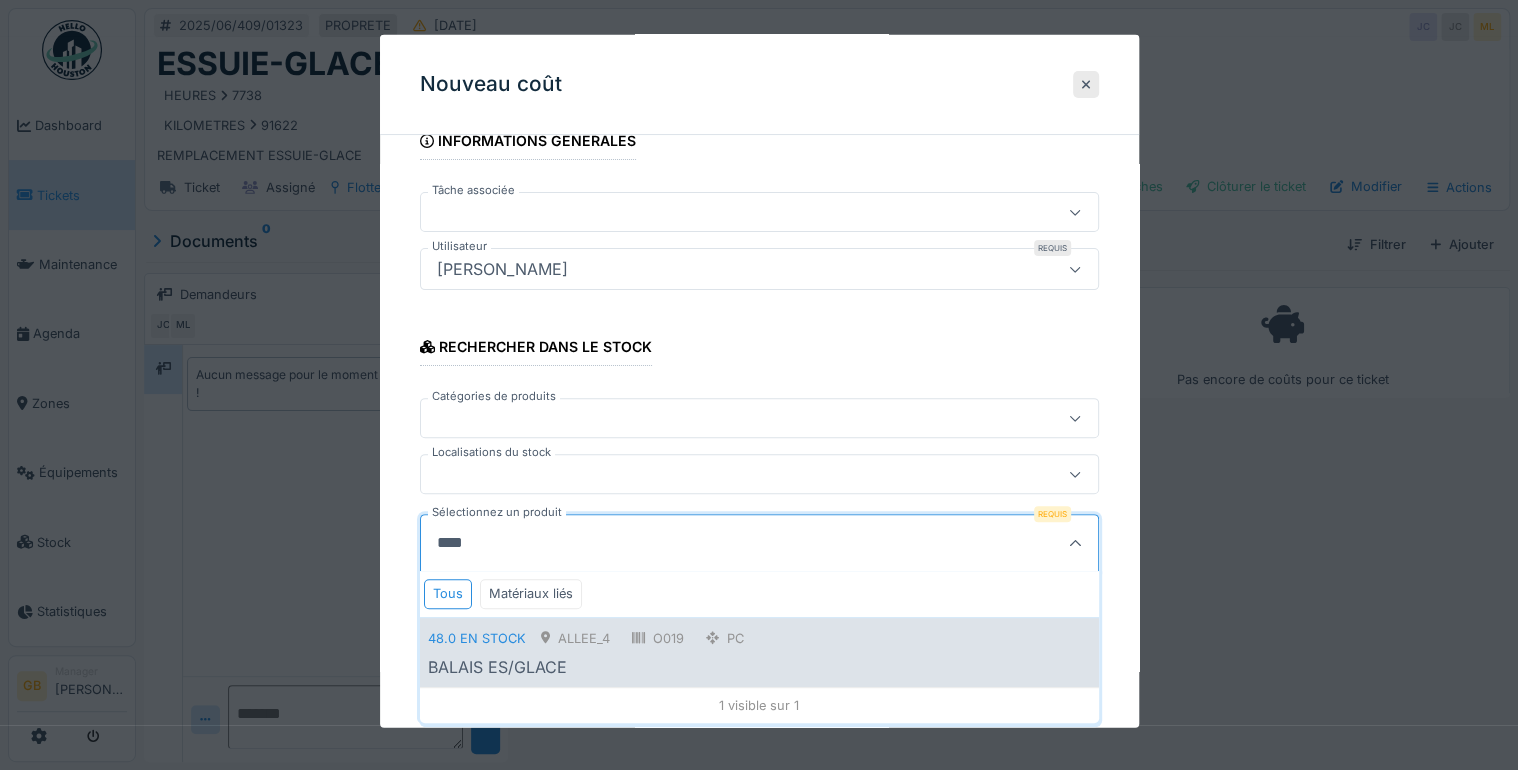 click on "ALLEE_4" at bounding box center [584, 637] 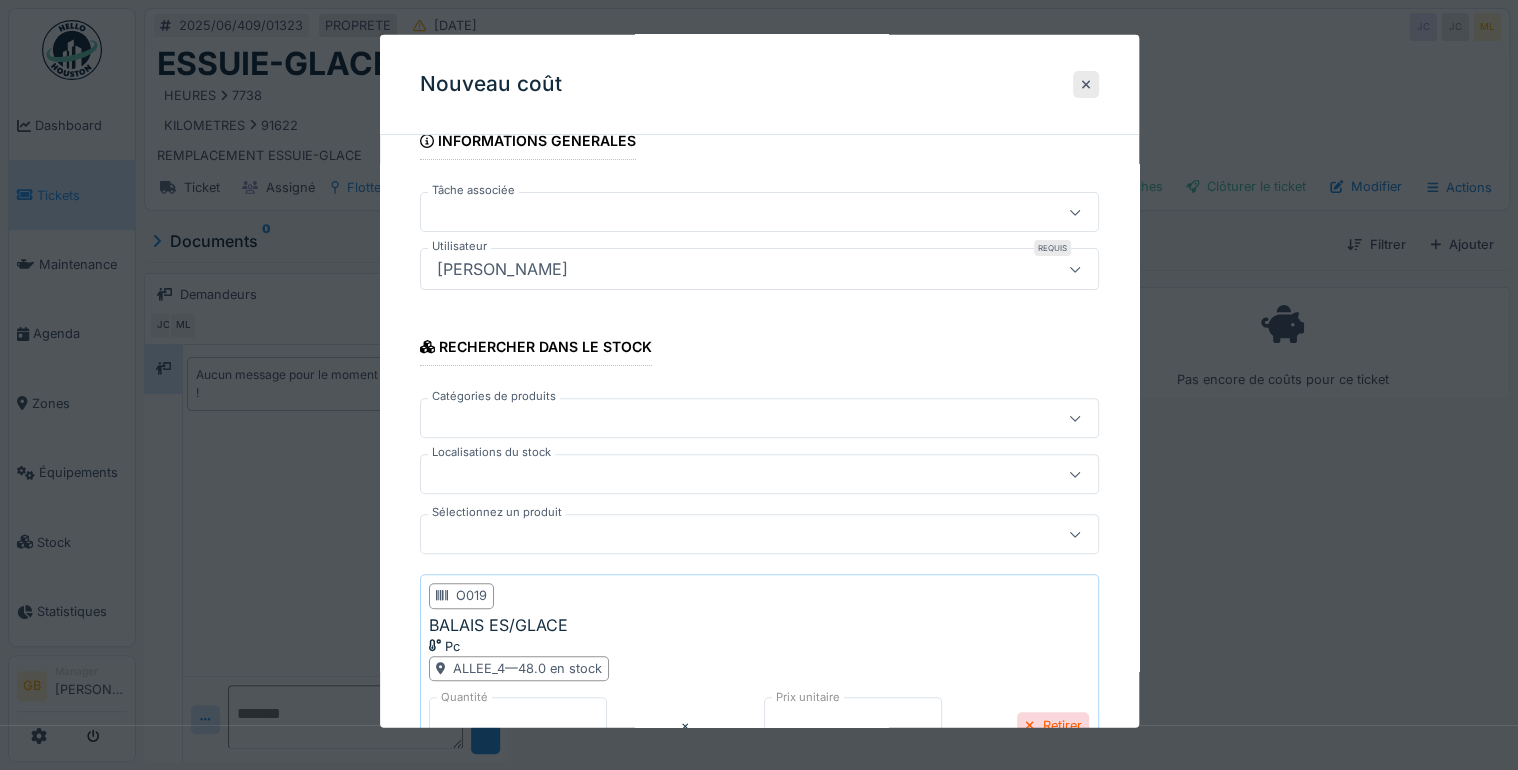 scroll, scrollTop: 313, scrollLeft: 0, axis: vertical 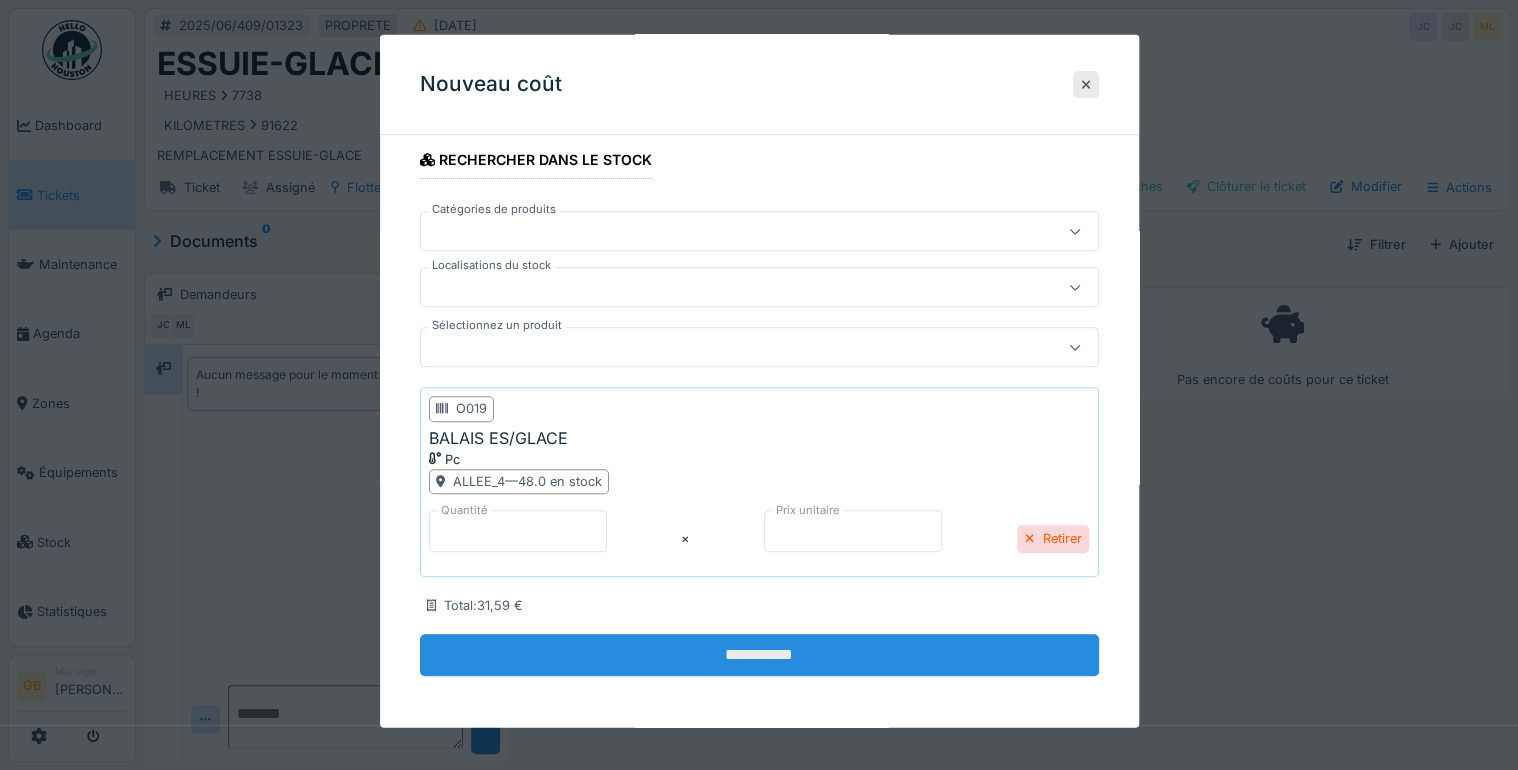 click on "**********" at bounding box center (759, 655) 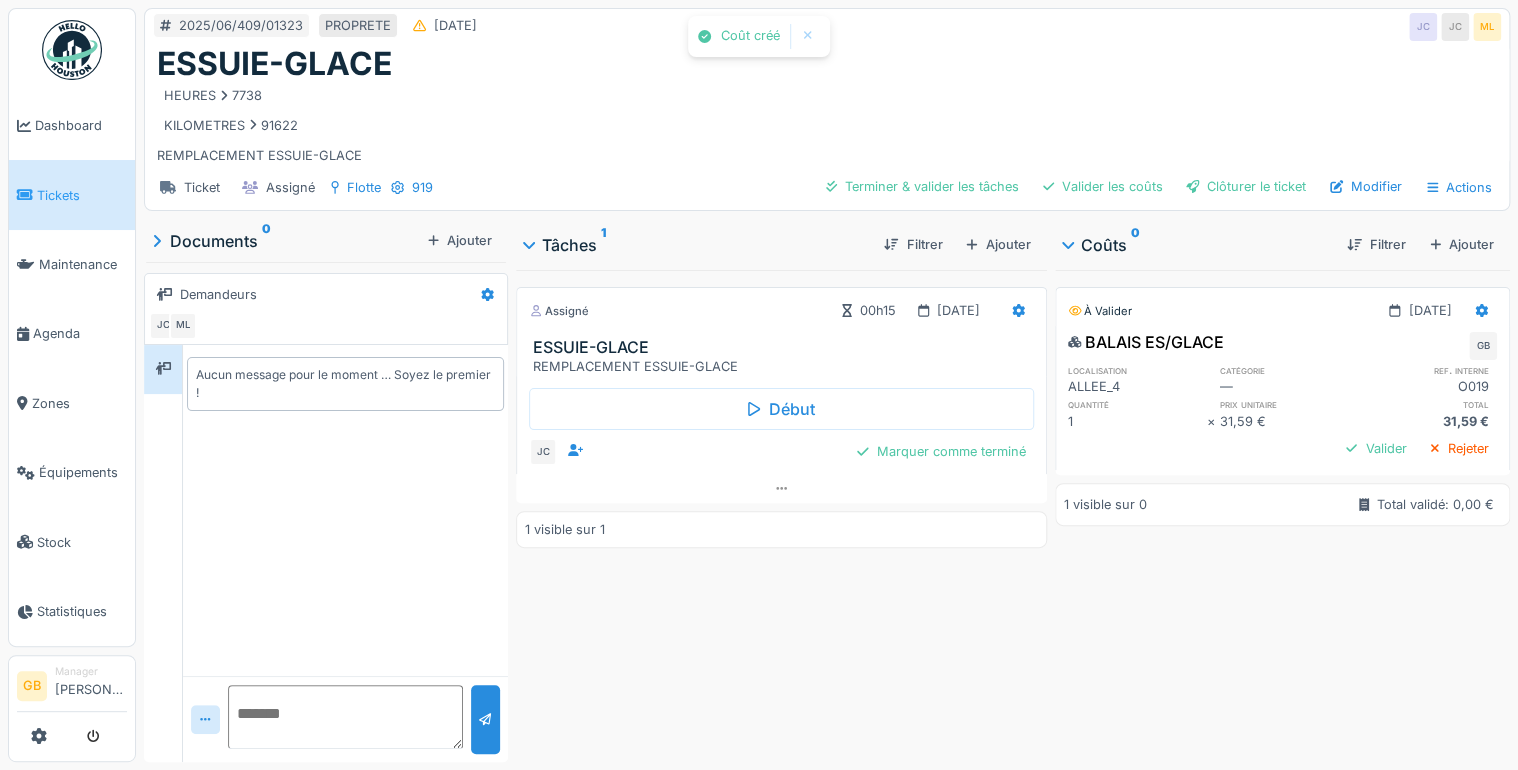 scroll, scrollTop: 0, scrollLeft: 0, axis: both 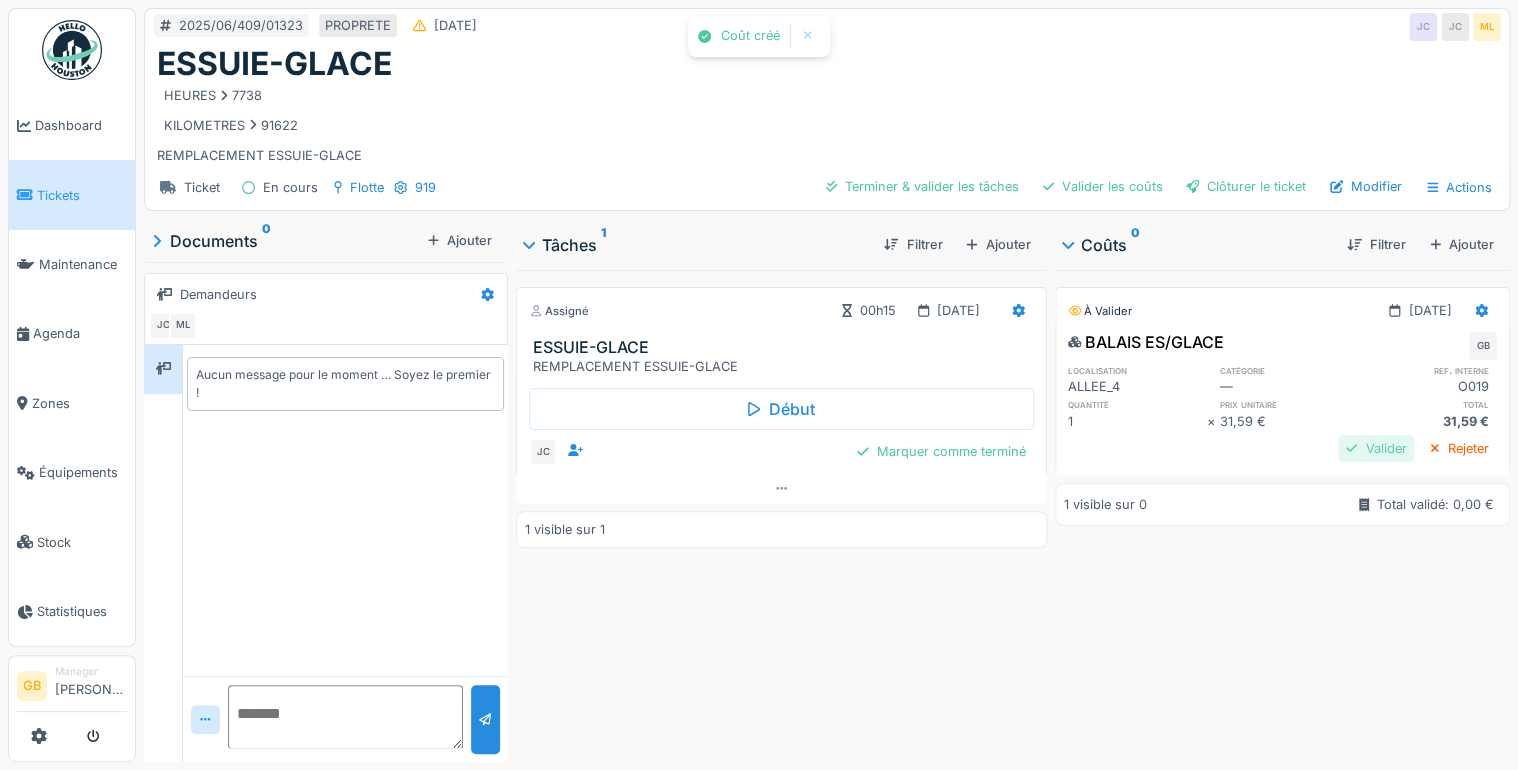 click on "Valider" at bounding box center (1376, 448) 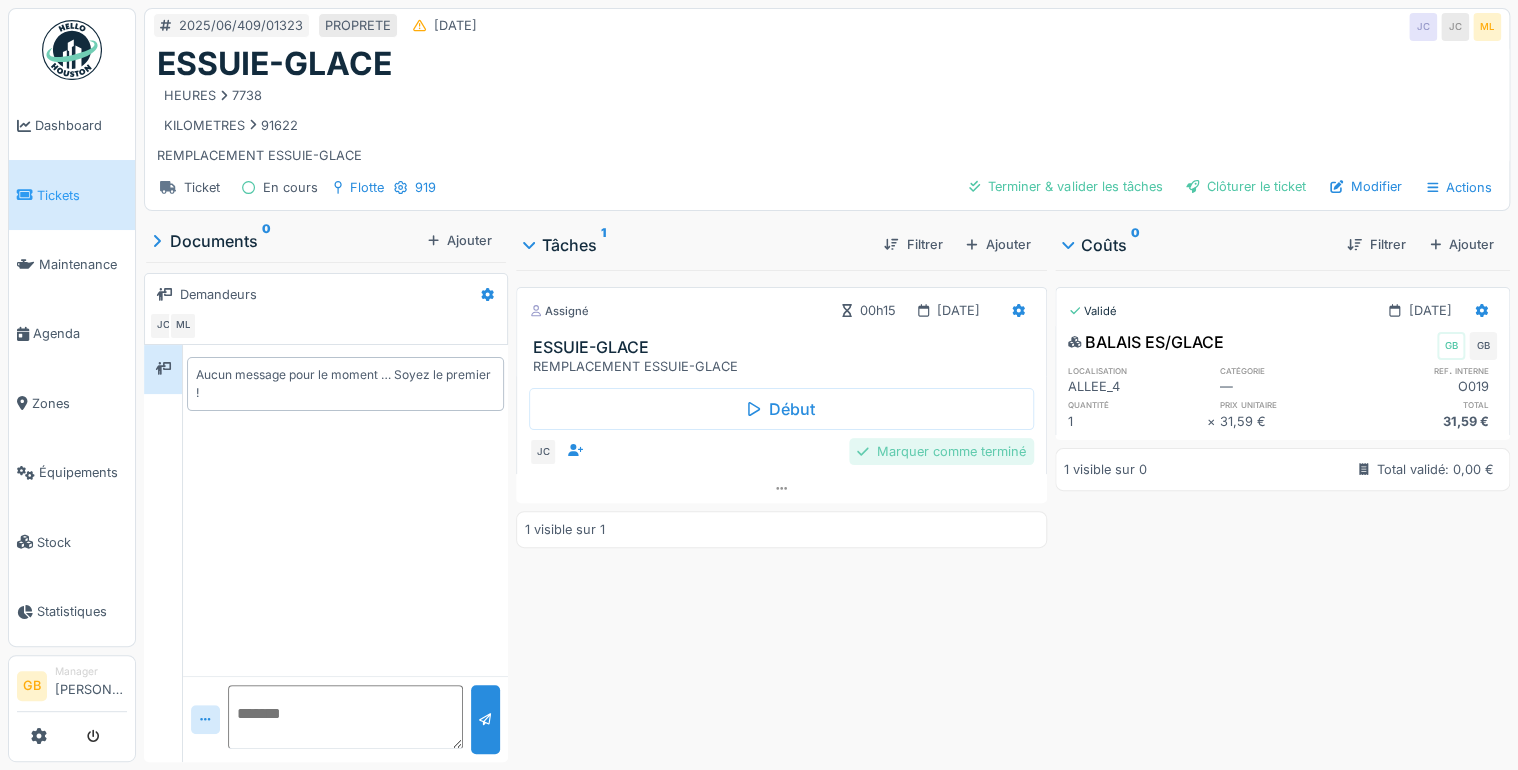 click on "Marquer comme terminé" at bounding box center [941, 451] 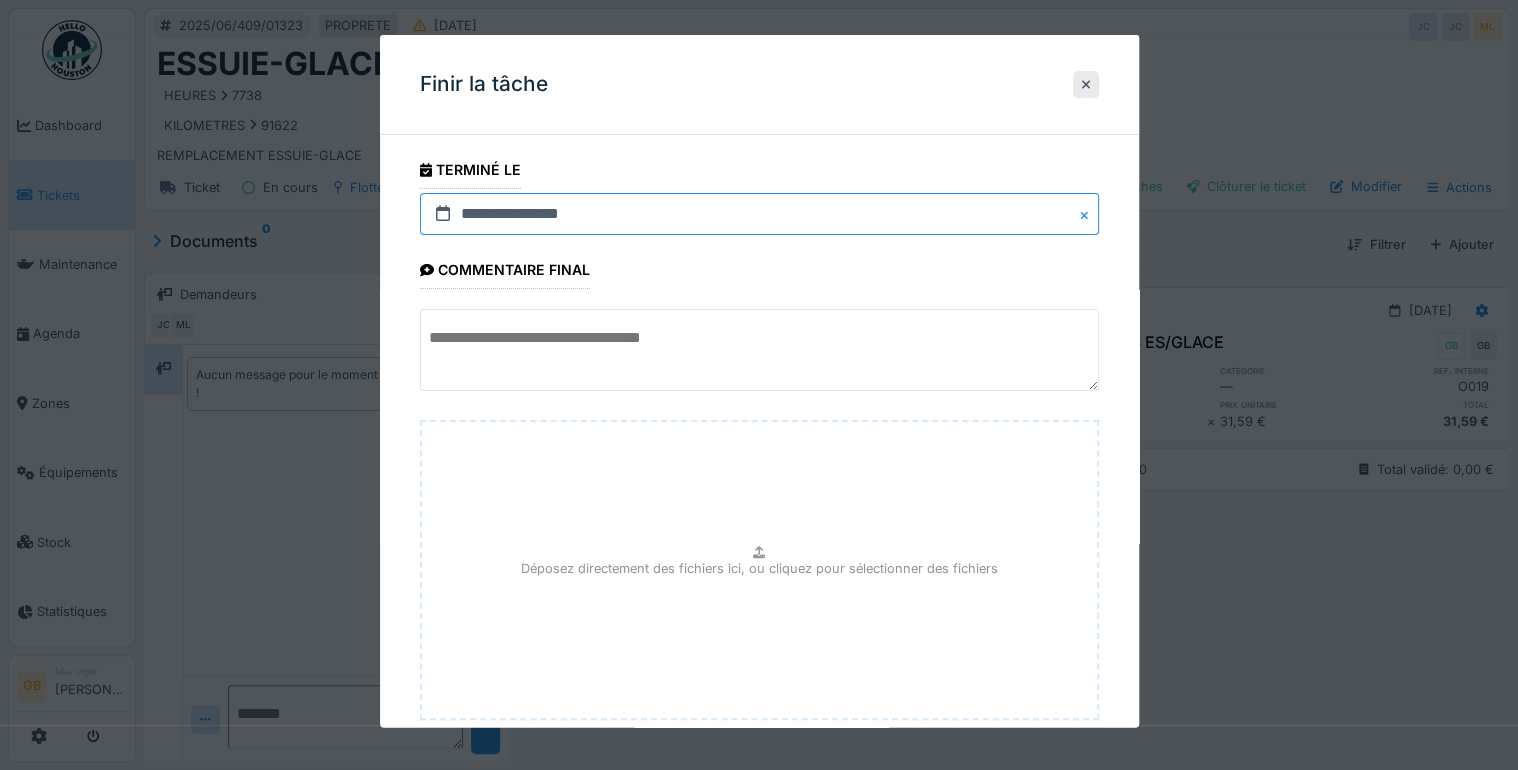 click on "**********" at bounding box center (759, 214) 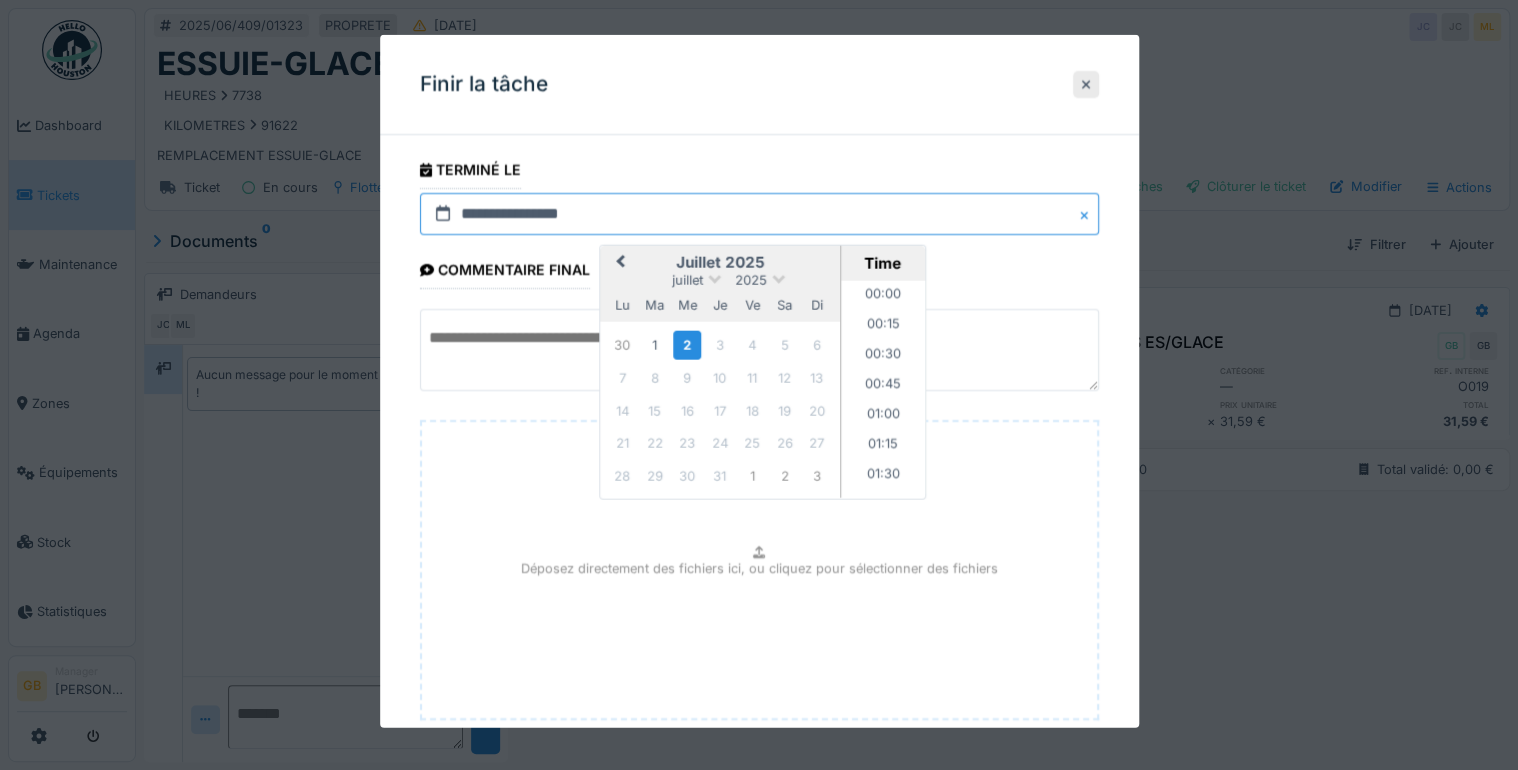 scroll, scrollTop: 1256, scrollLeft: 0, axis: vertical 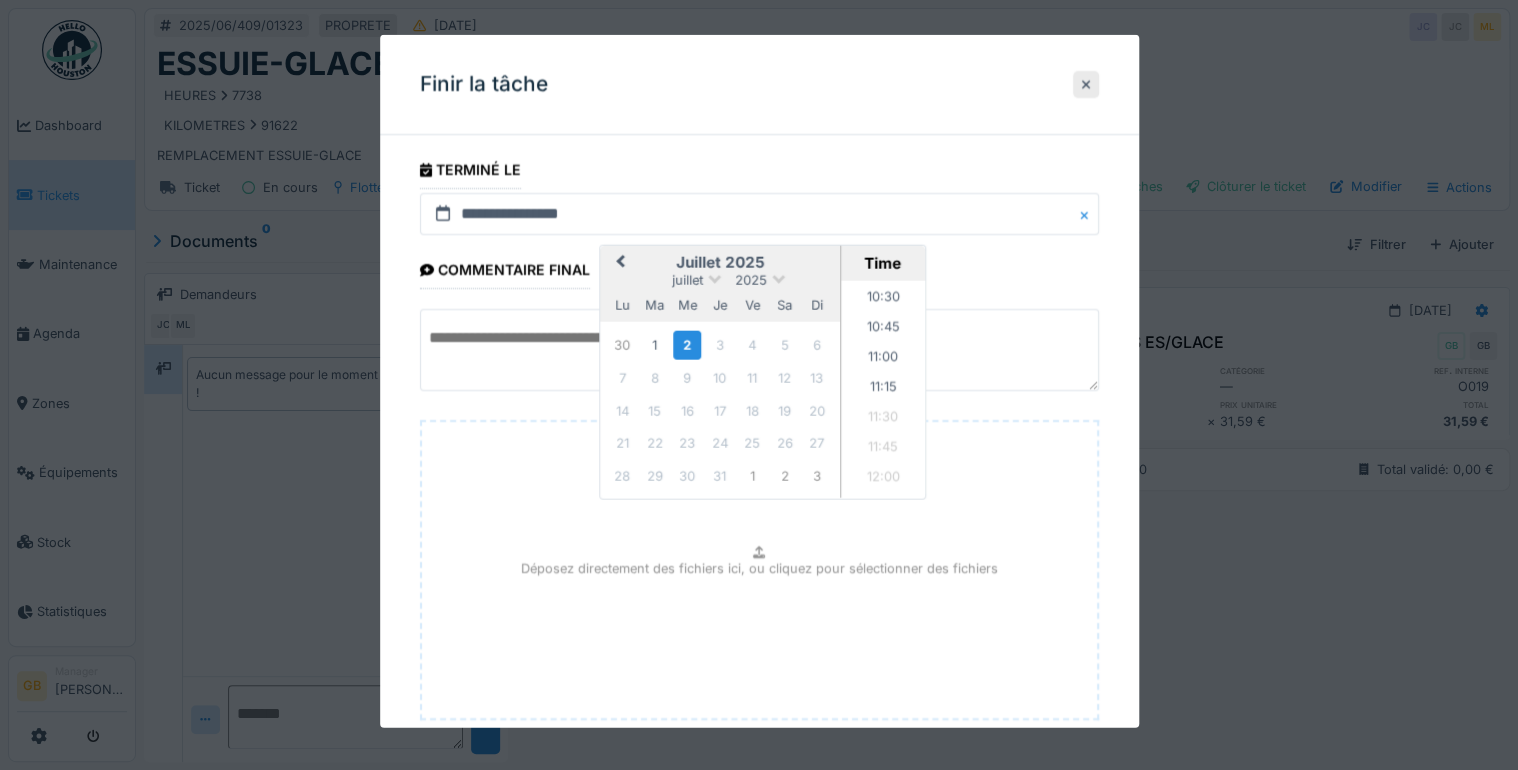 click on "Previous Month" at bounding box center (620, 262) 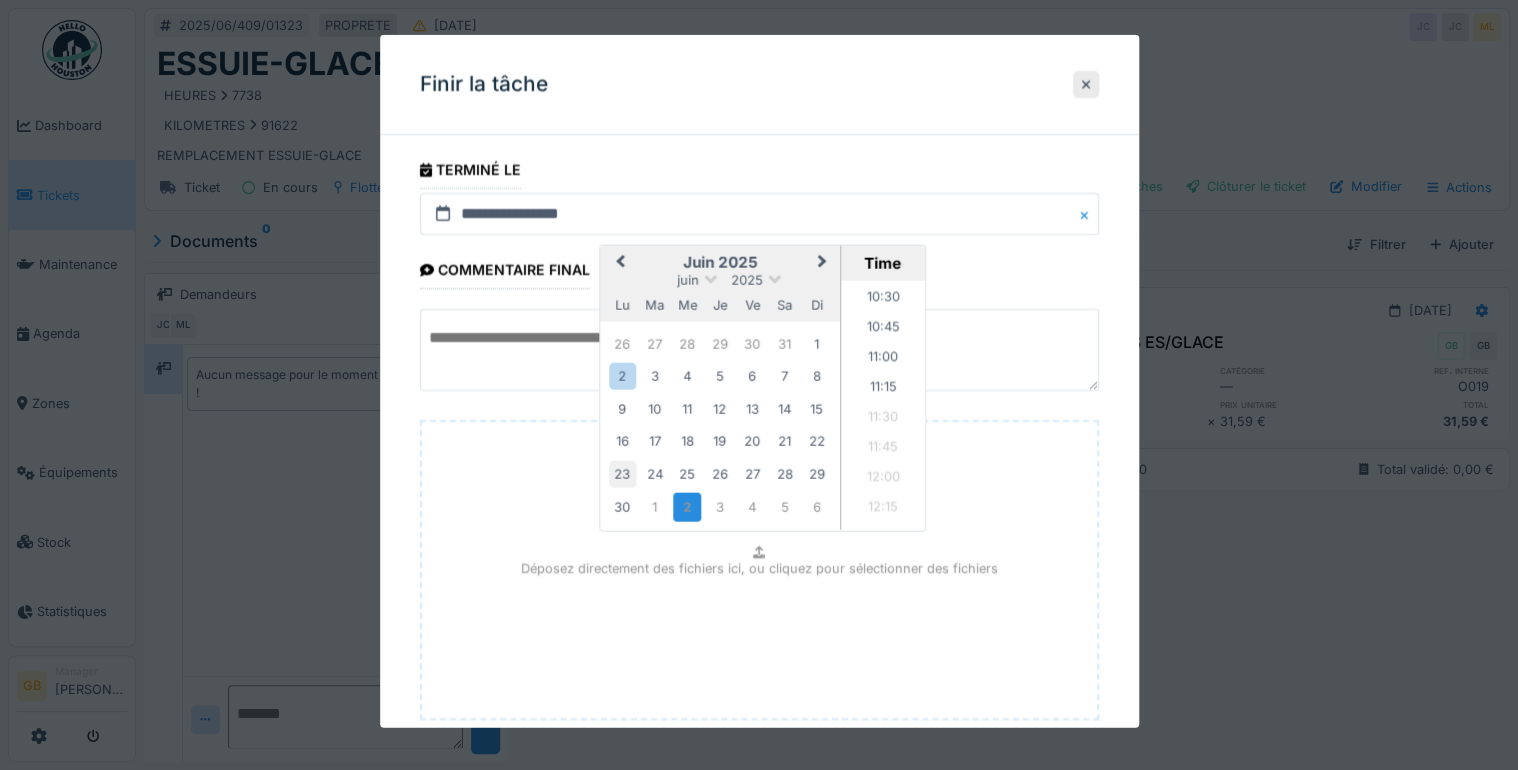 click on "23" at bounding box center [622, 473] 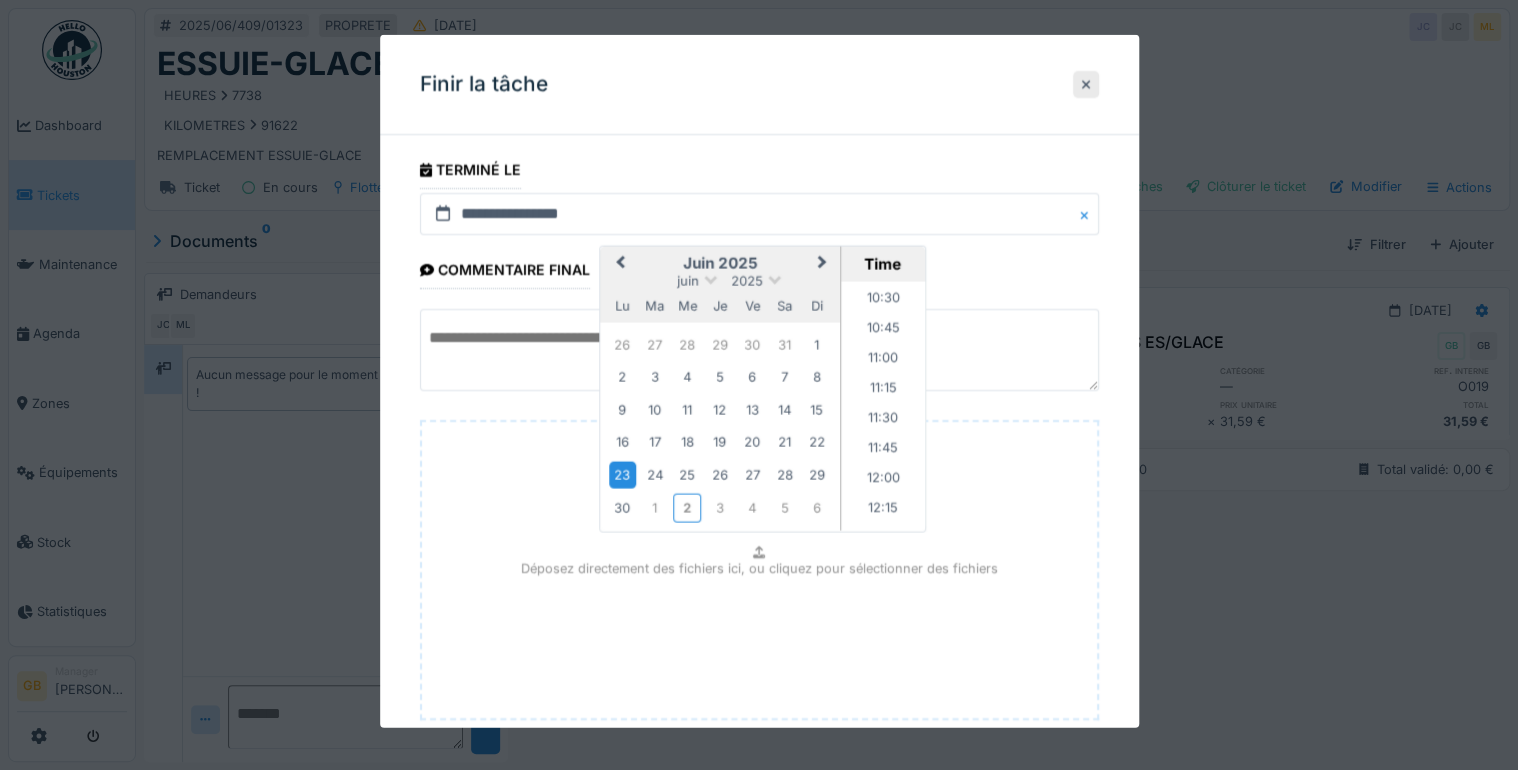 scroll, scrollTop: 120, scrollLeft: 0, axis: vertical 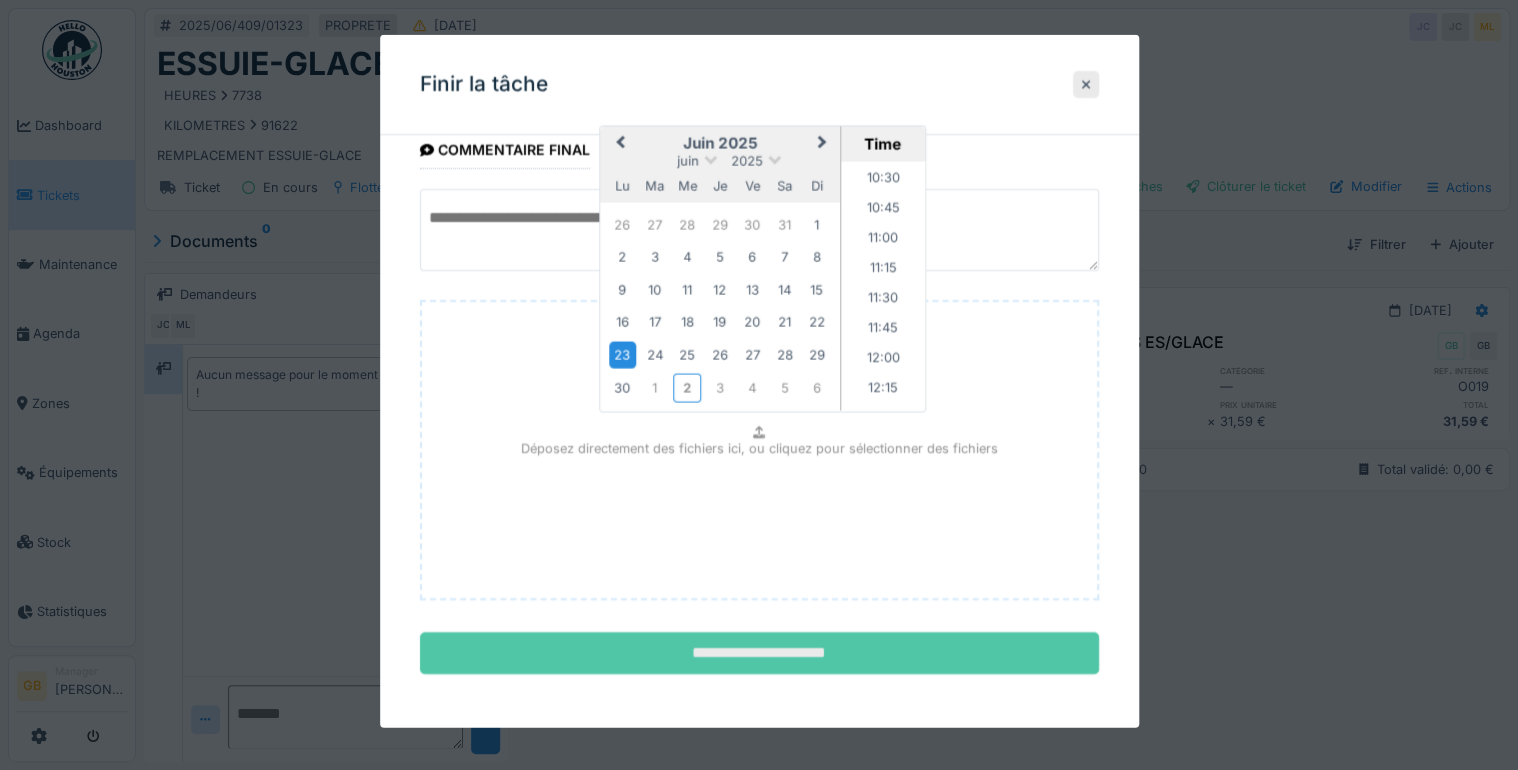 click on "**********" at bounding box center (759, 653) 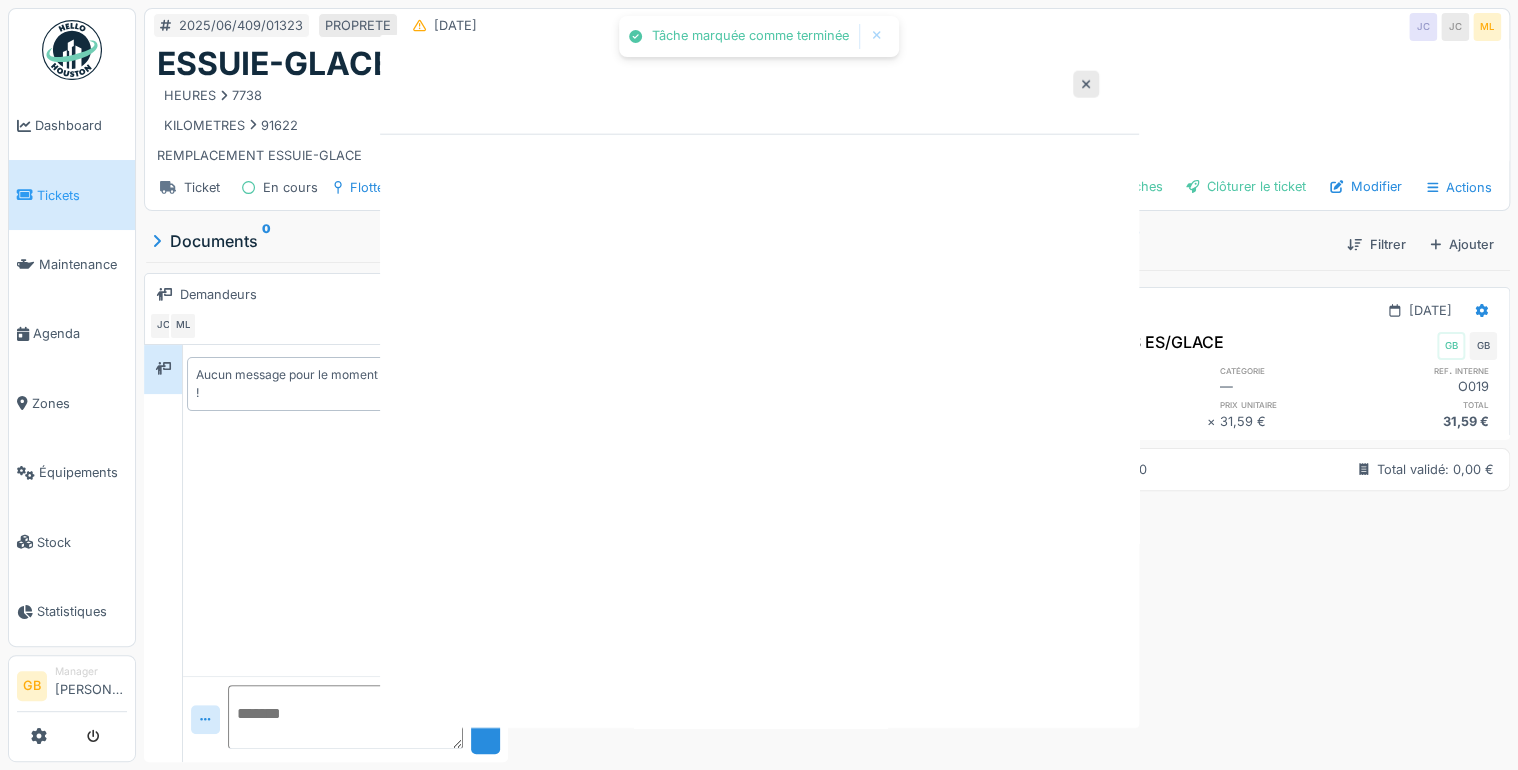 scroll, scrollTop: 0, scrollLeft: 0, axis: both 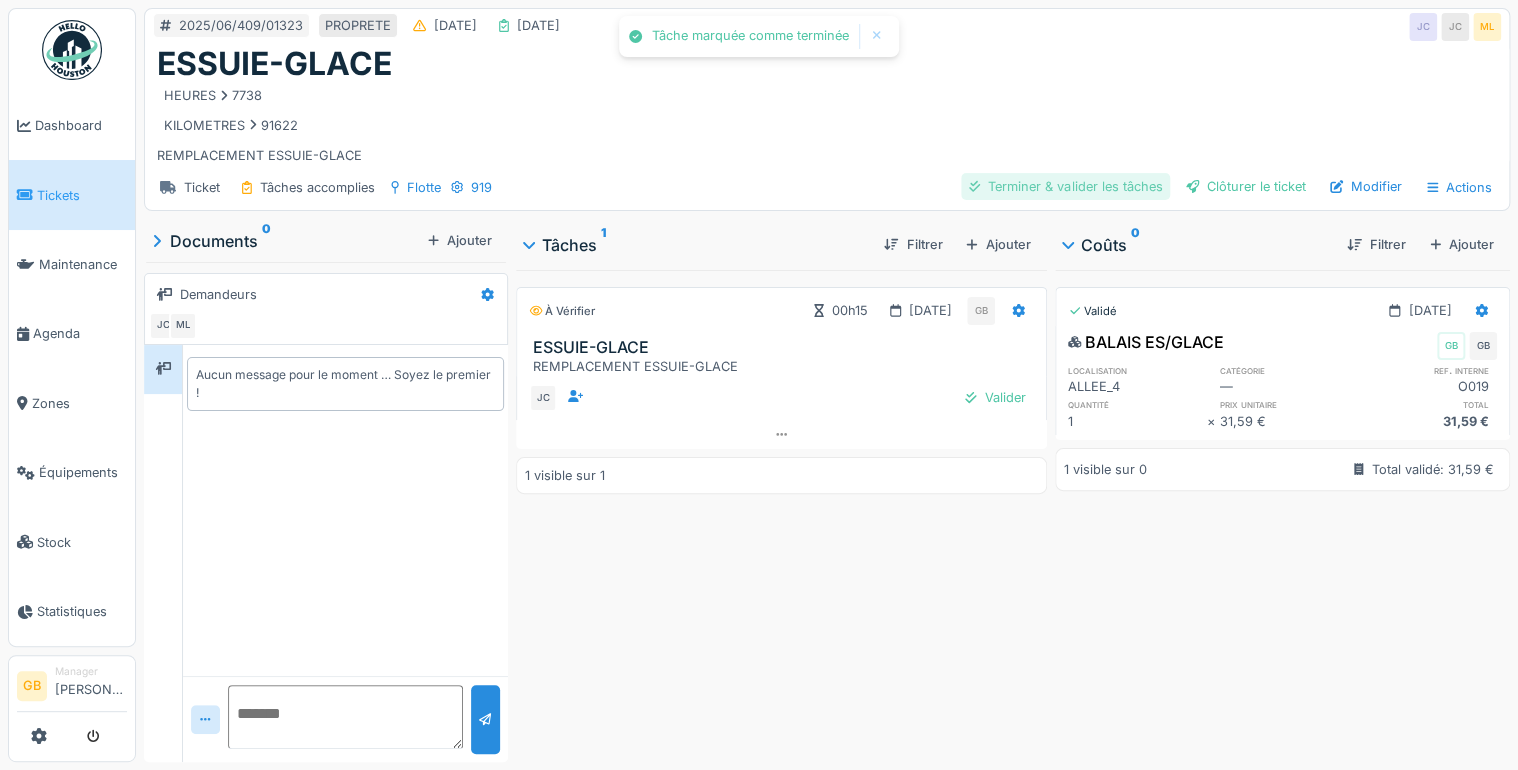 click on "Terminer & valider les tâches" at bounding box center (1065, 186) 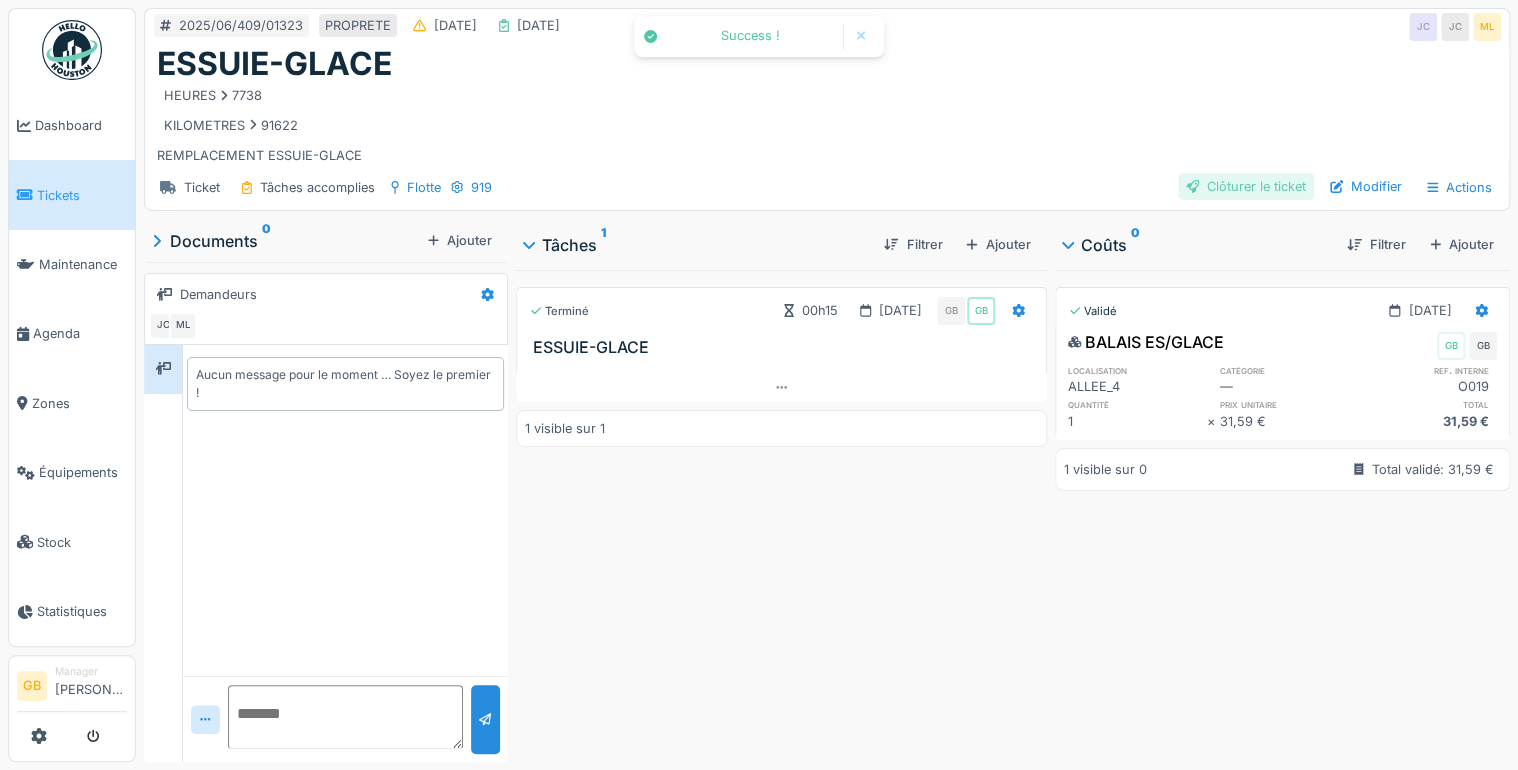 click on "Clôturer le ticket" at bounding box center [1246, 186] 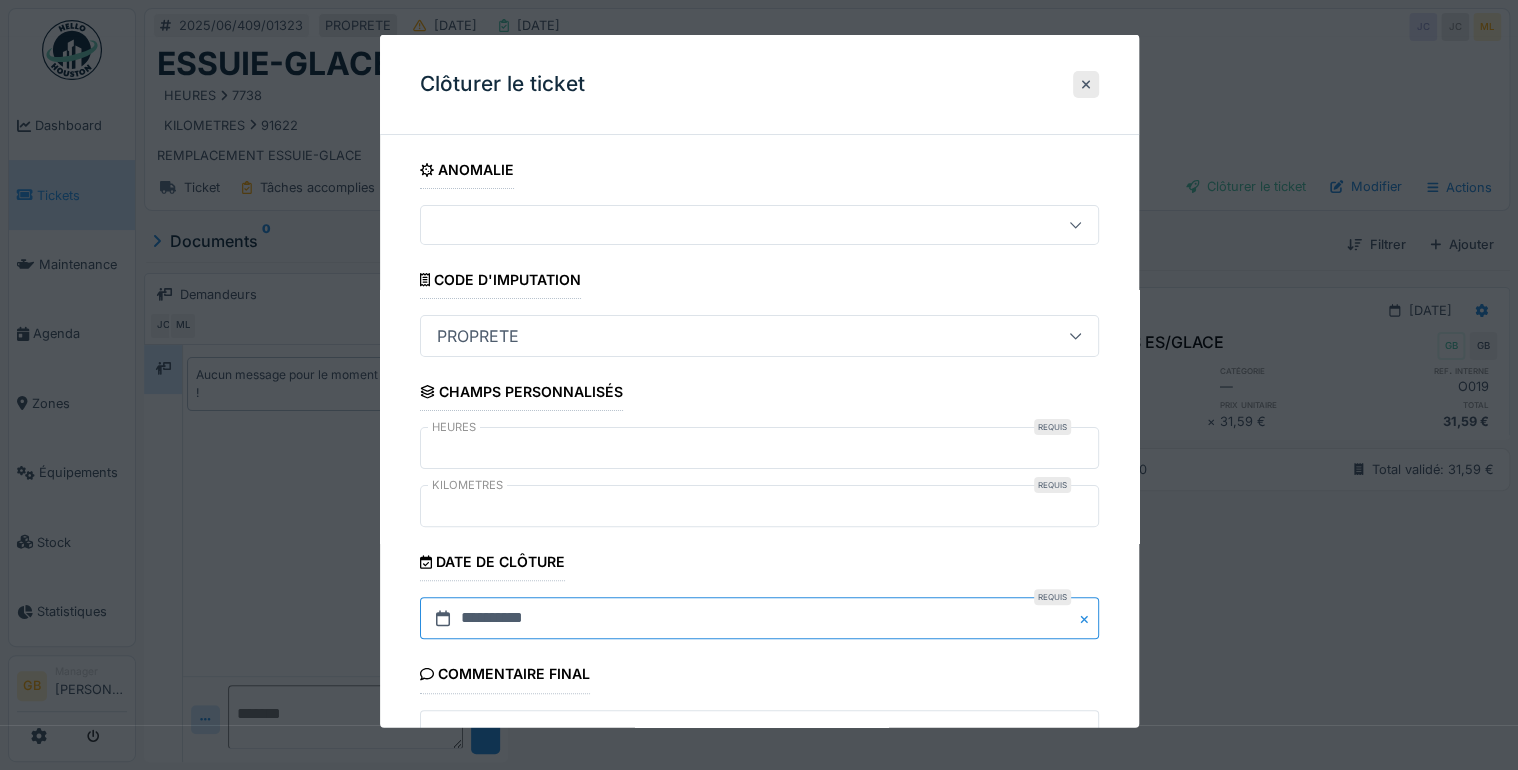 click on "**********" at bounding box center (759, 618) 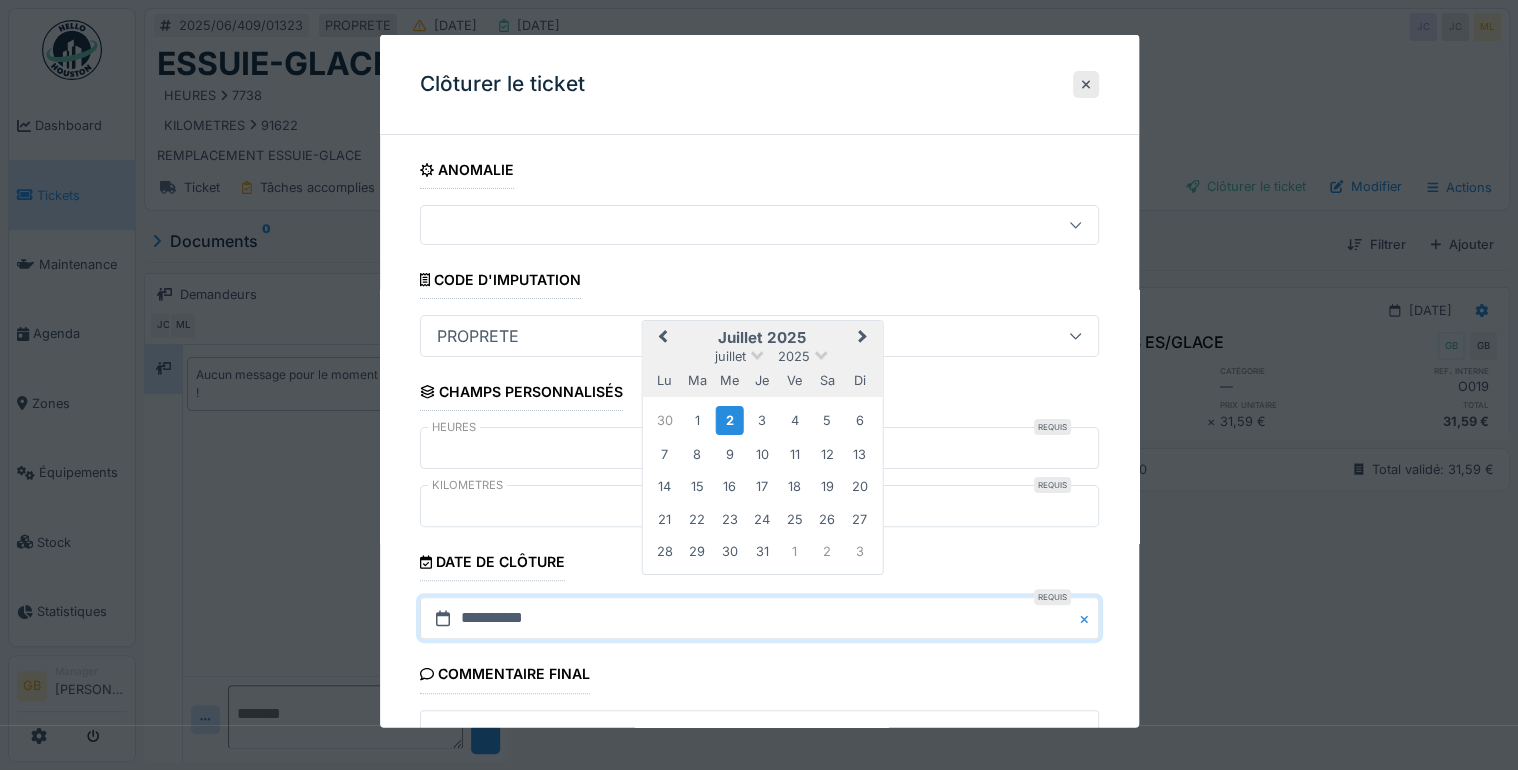 click on "Previous Month" at bounding box center (662, 338) 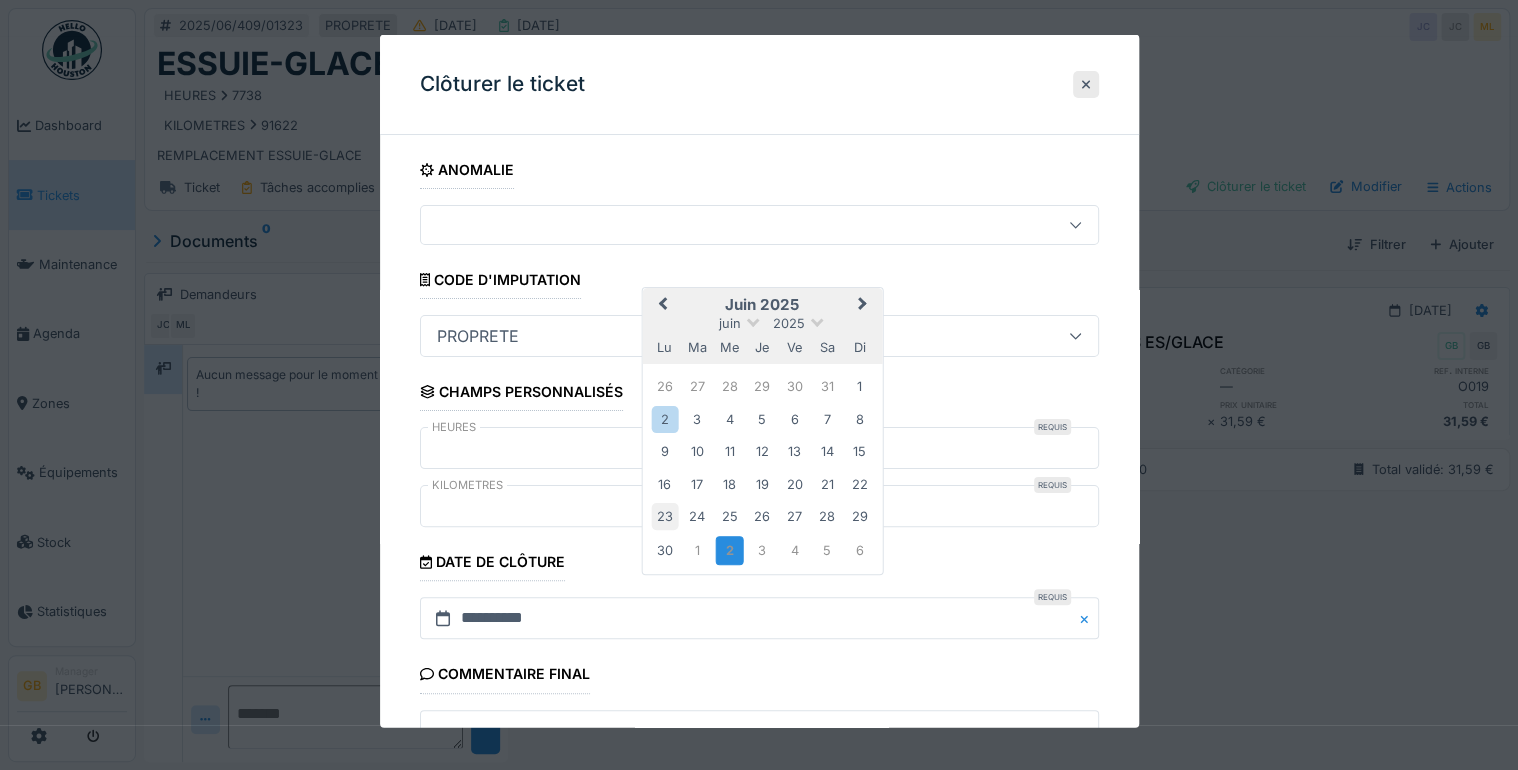 click on "23" at bounding box center [664, 516] 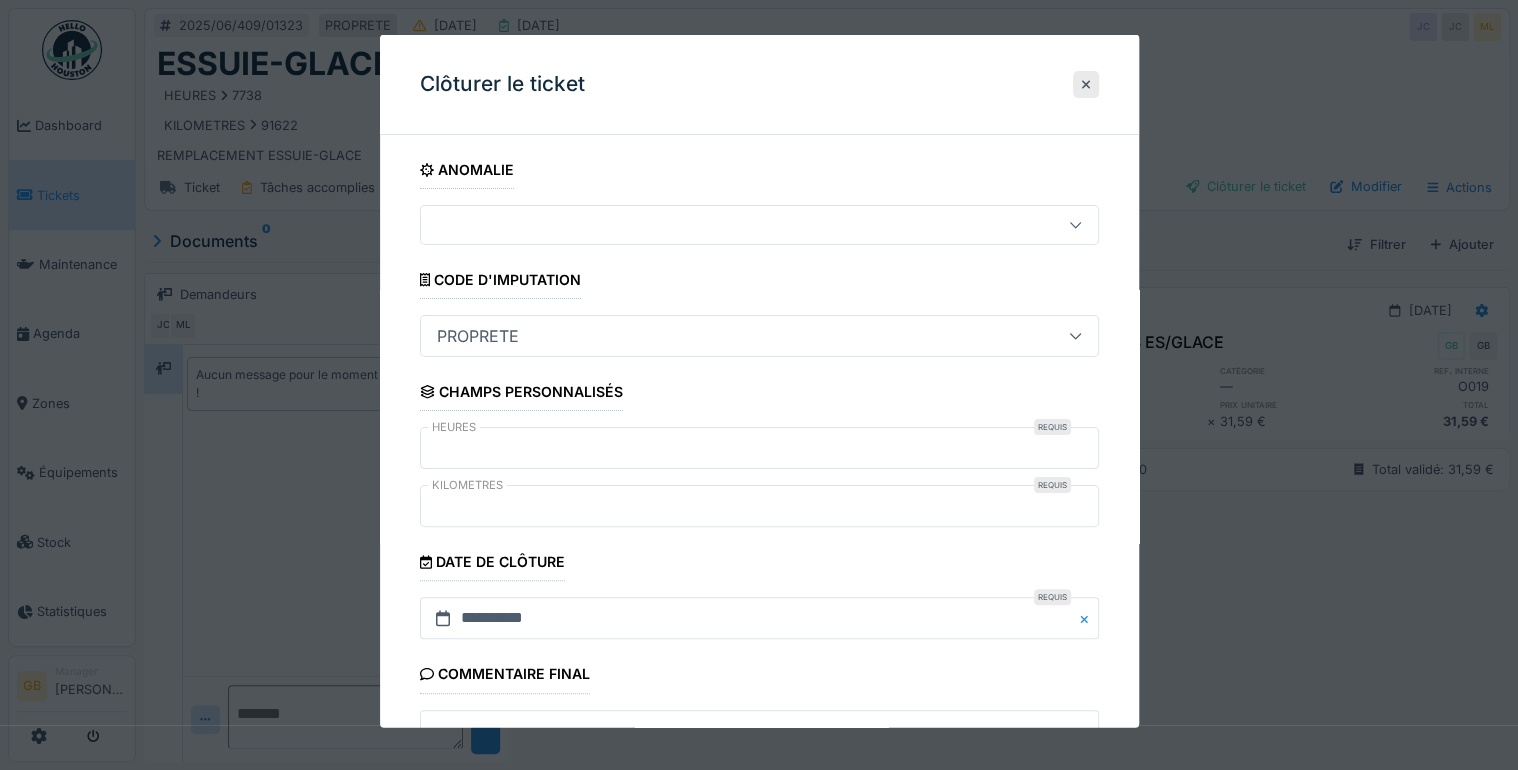scroll, scrollTop: 179, scrollLeft: 0, axis: vertical 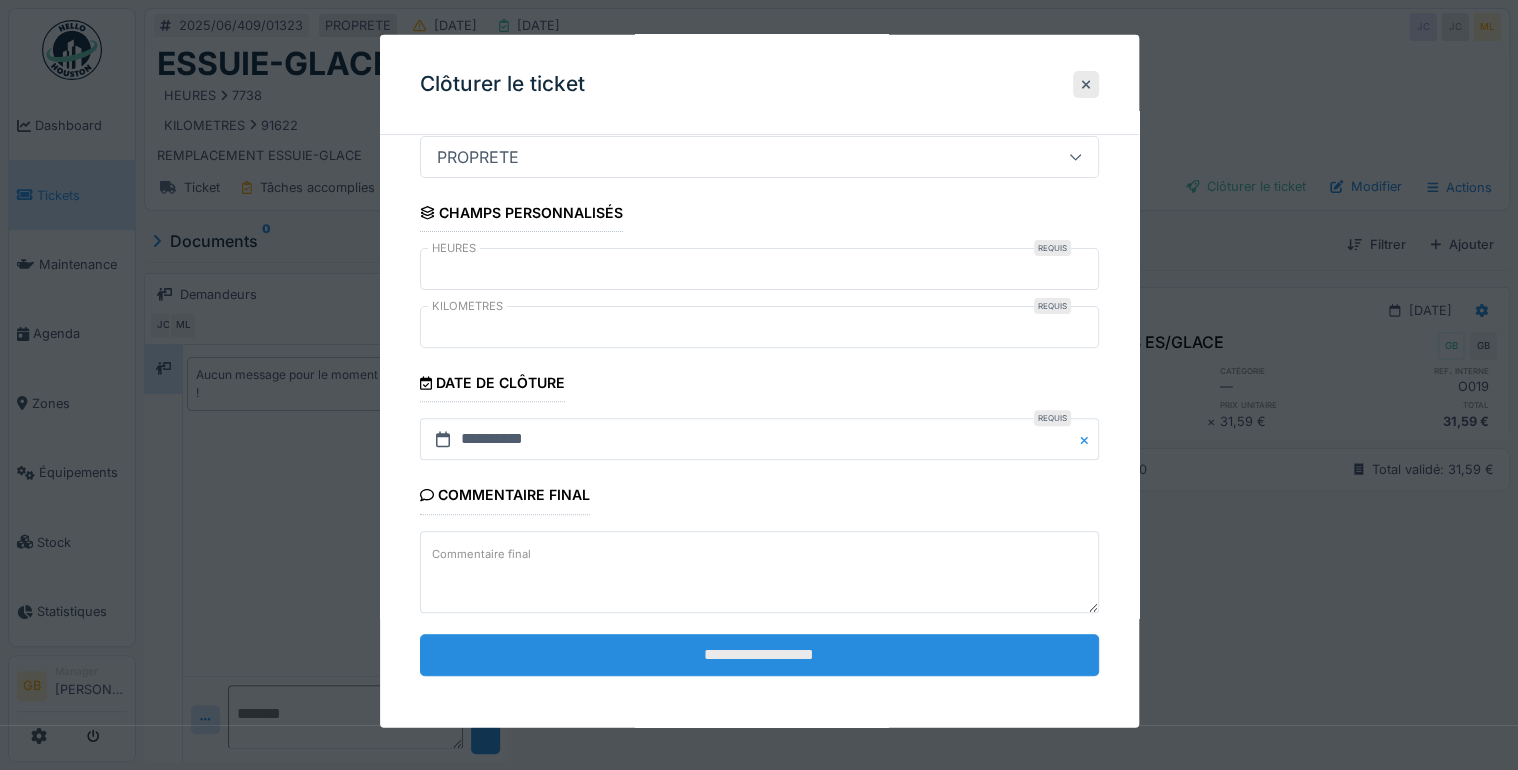 click on "**********" at bounding box center (759, 654) 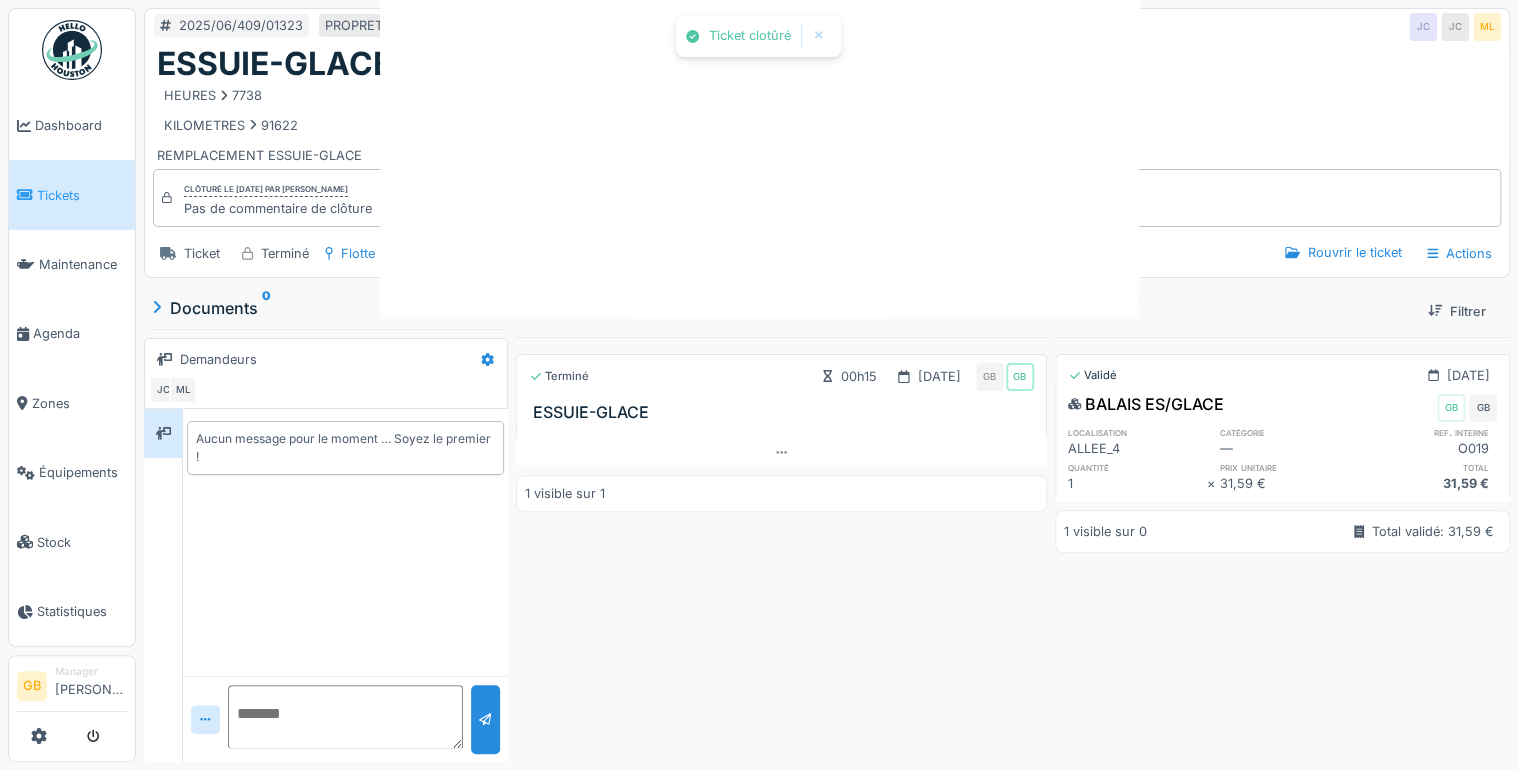 scroll, scrollTop: 0, scrollLeft: 0, axis: both 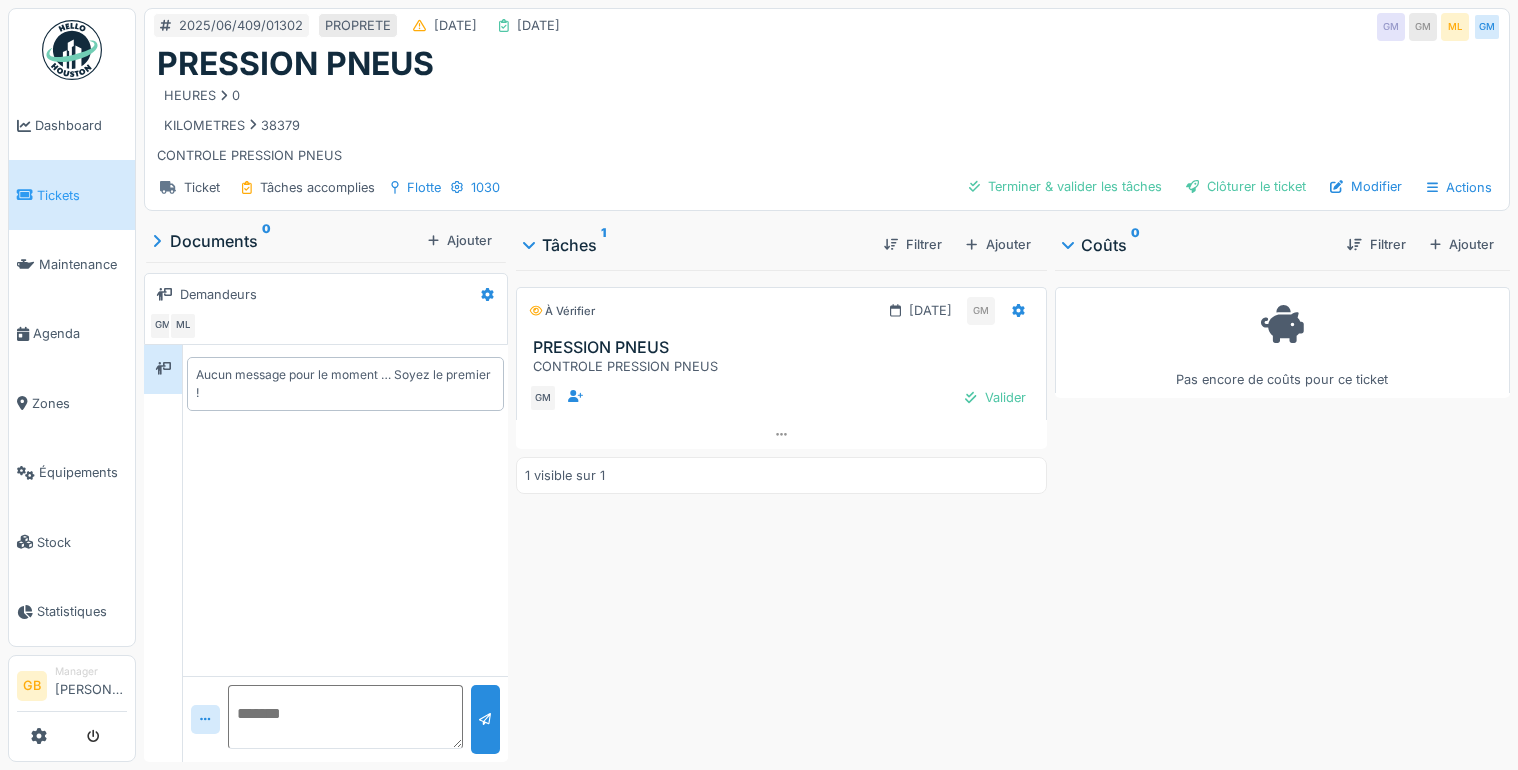 click on "Modifier" at bounding box center (1366, 186) 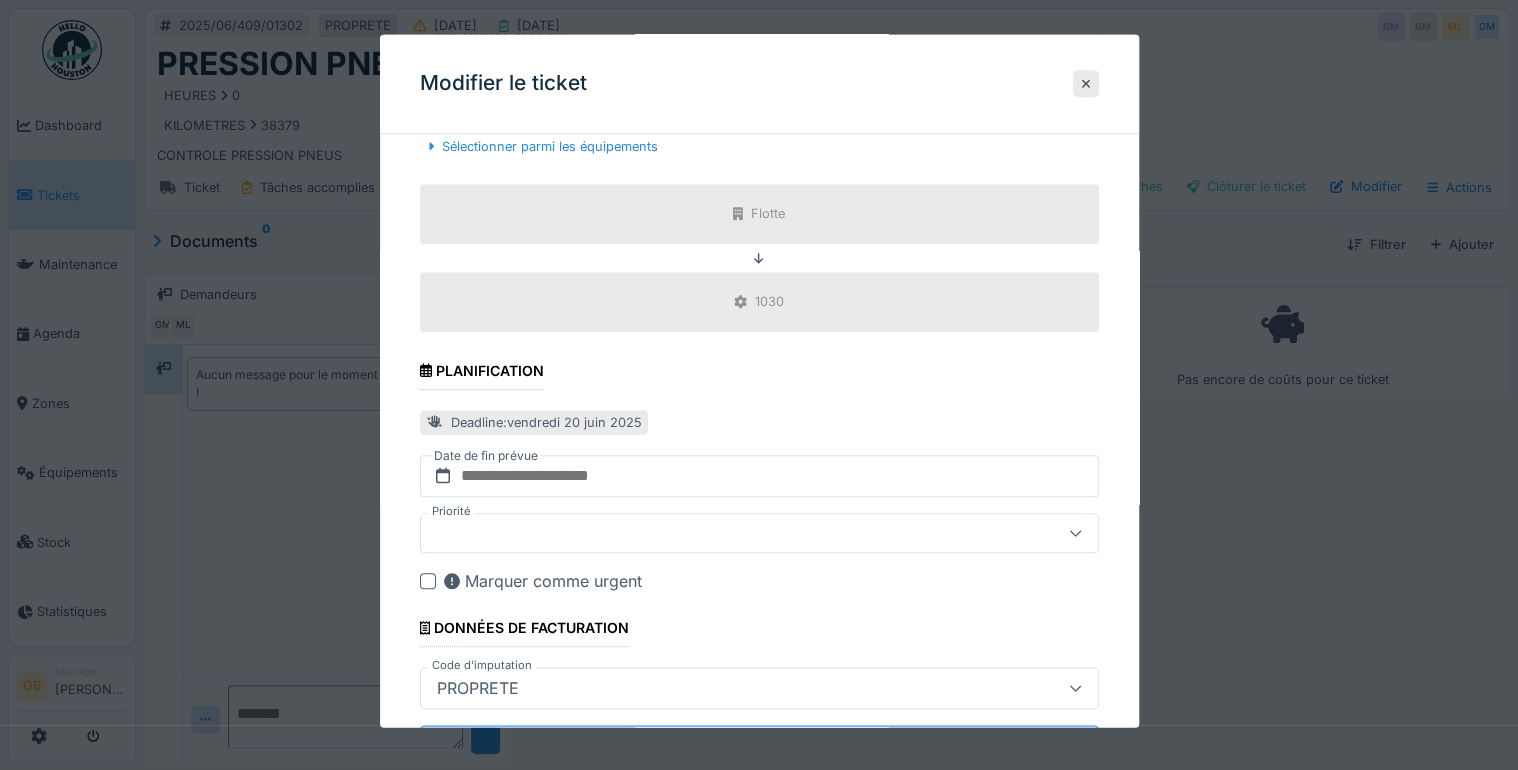 scroll, scrollTop: 888, scrollLeft: 0, axis: vertical 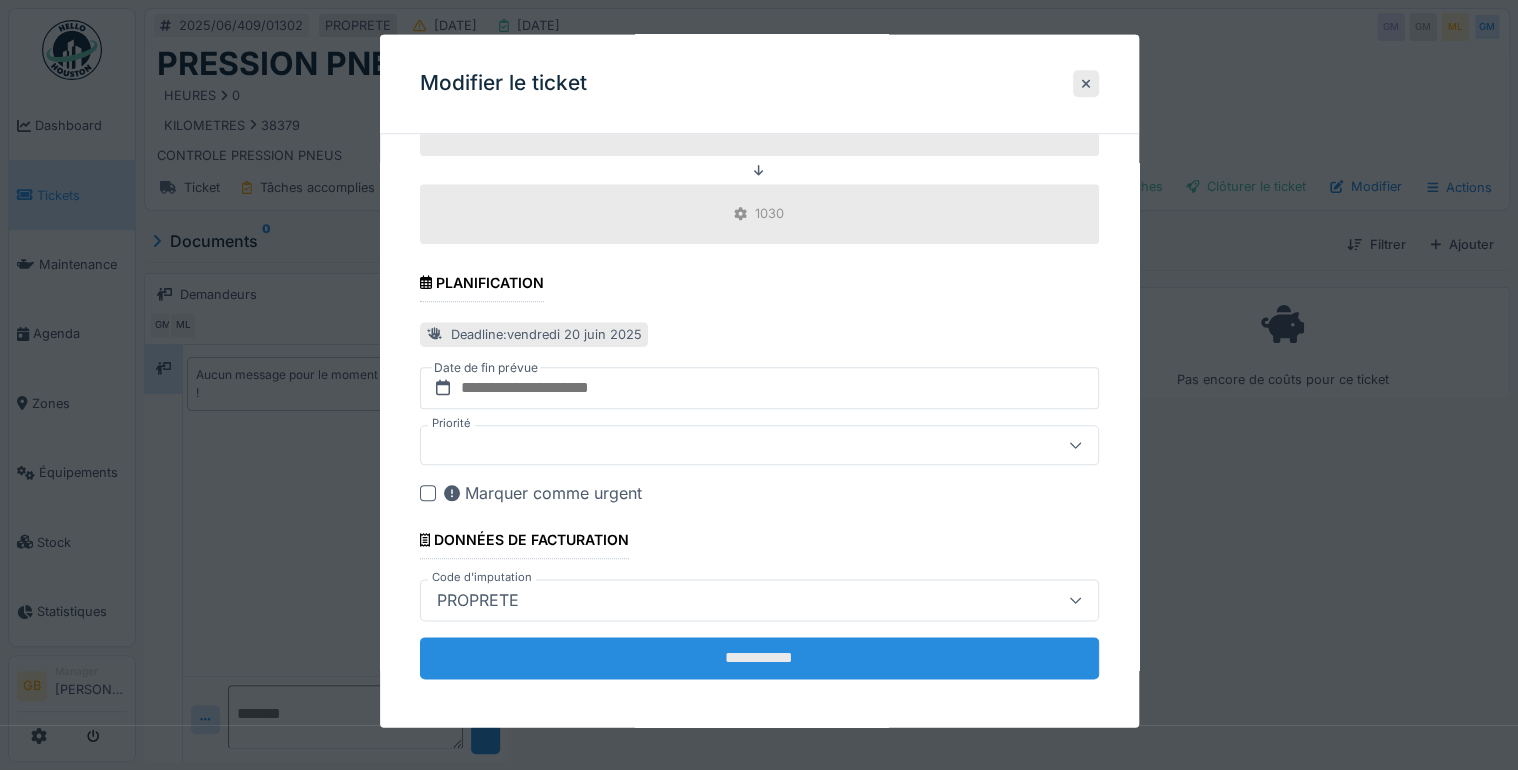 click on "**********" at bounding box center (759, 659) 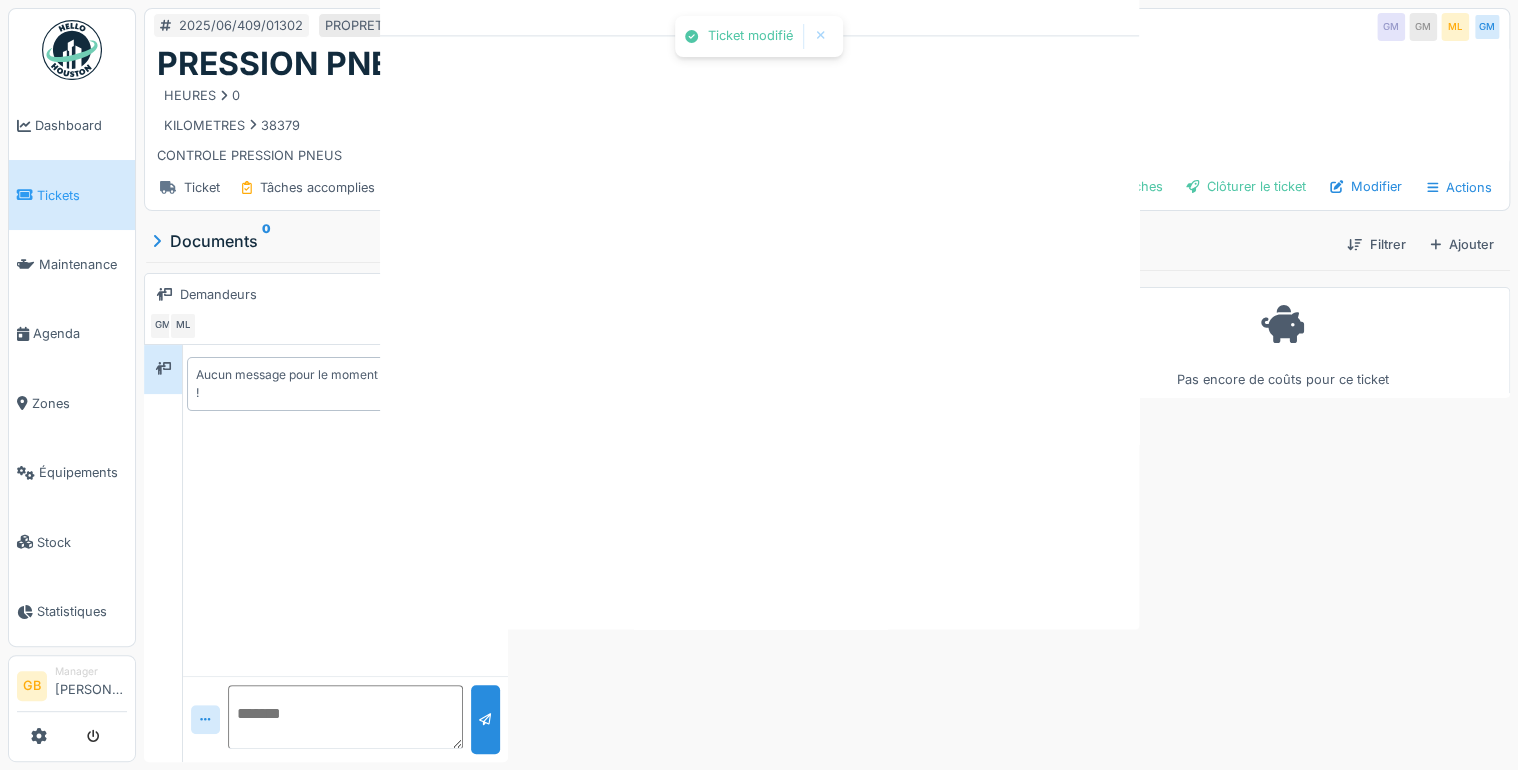 scroll, scrollTop: 0, scrollLeft: 0, axis: both 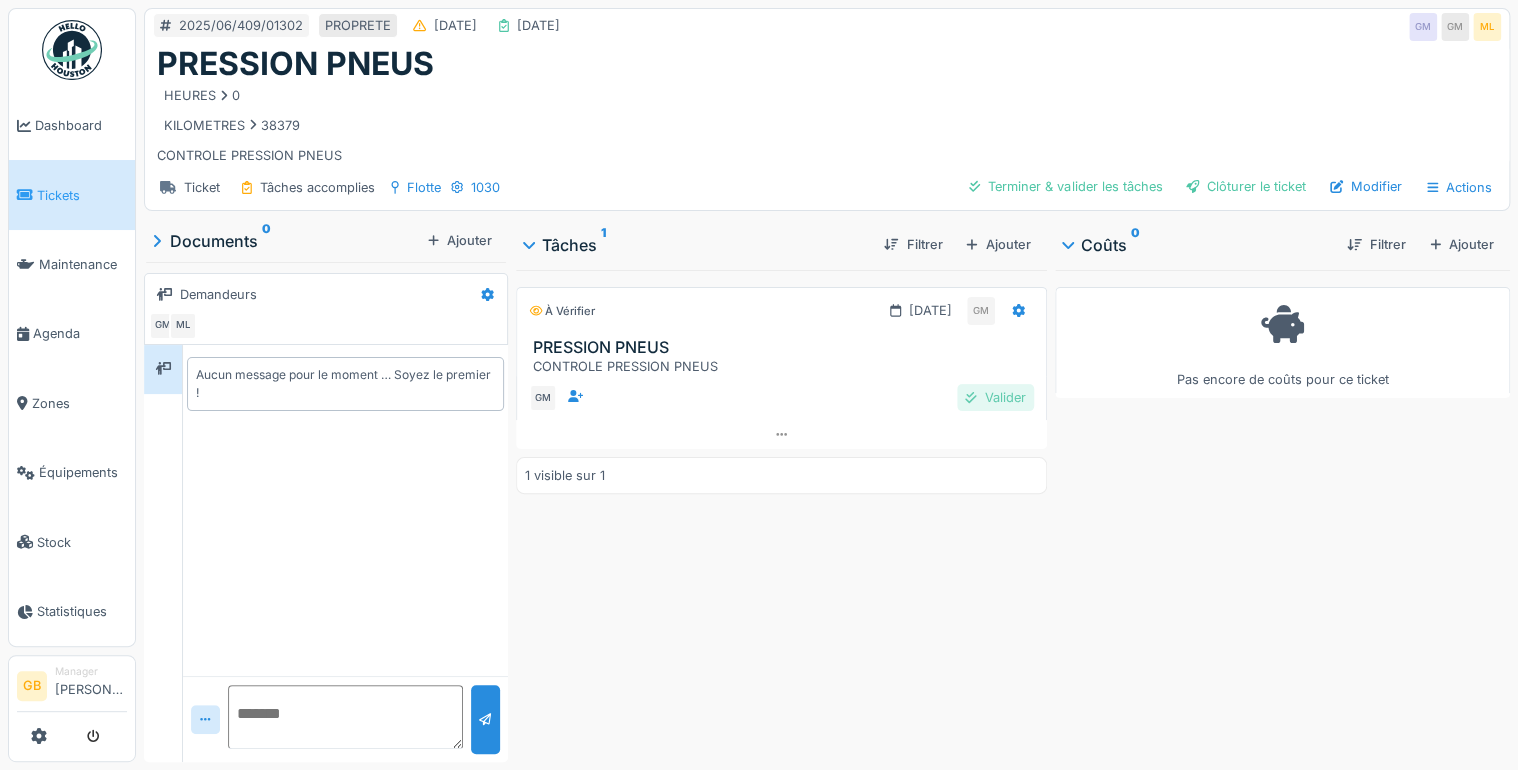 click on "Valider" at bounding box center [995, 397] 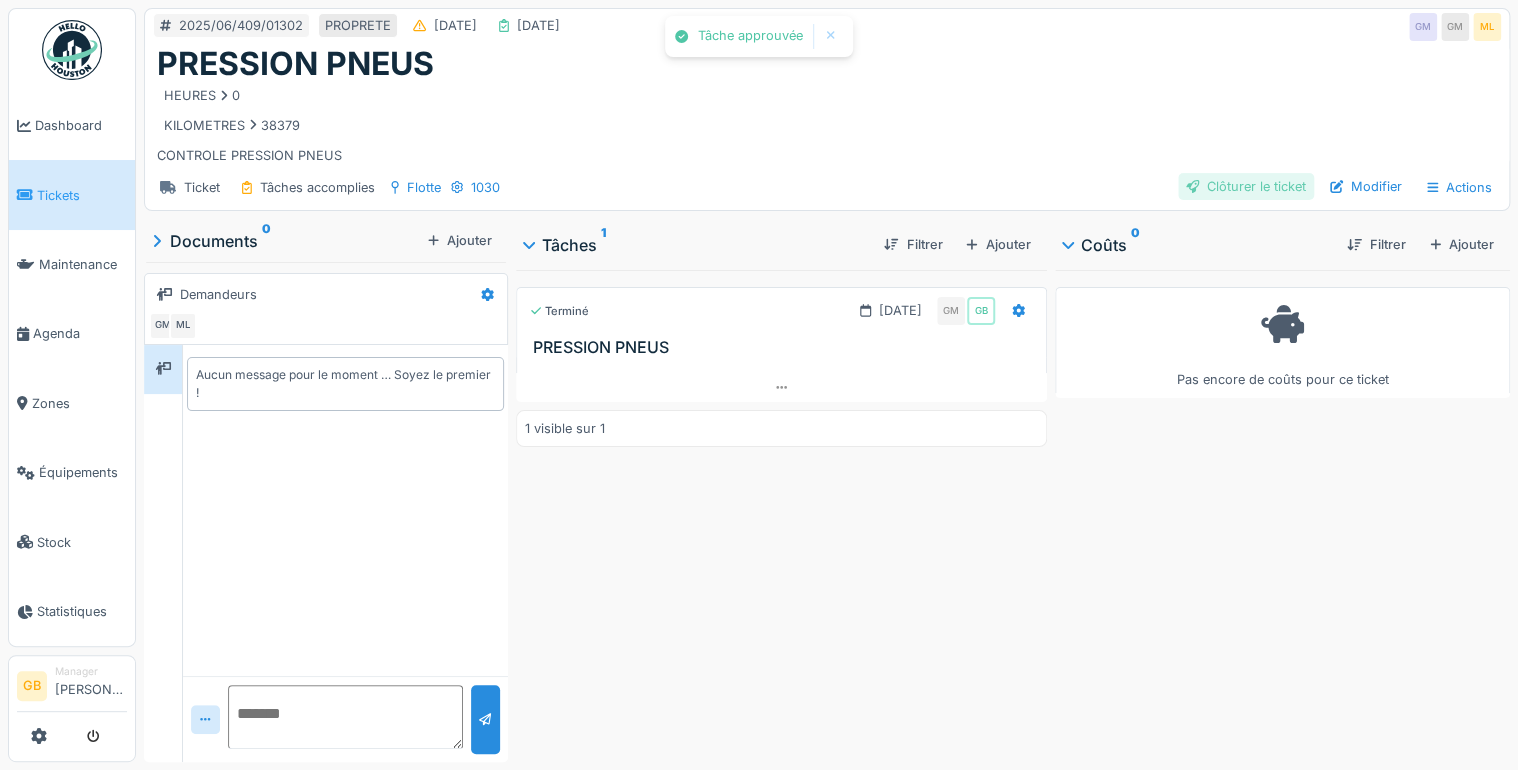 click on "Clôturer le ticket" at bounding box center [1246, 186] 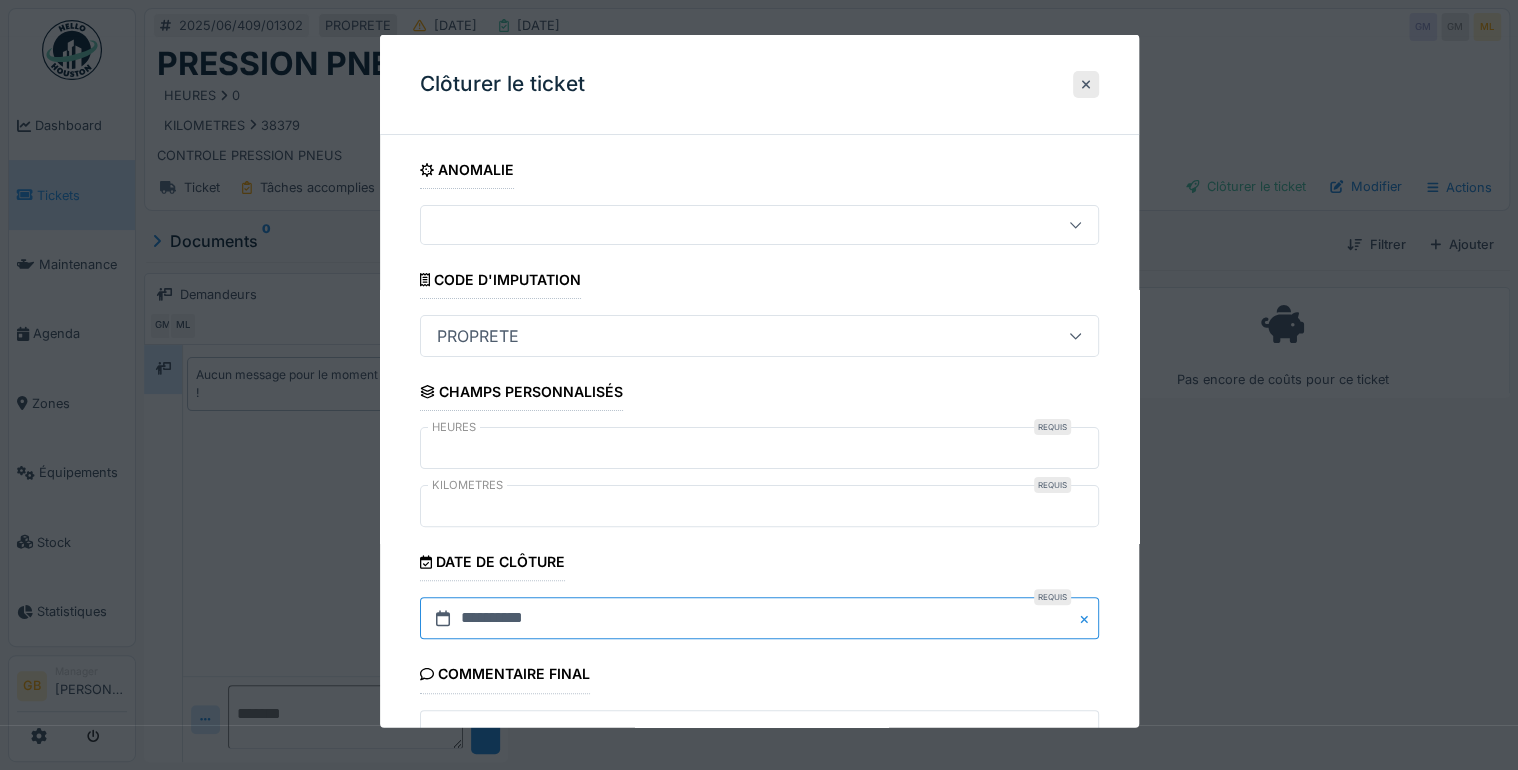 click on "**********" at bounding box center [759, 618] 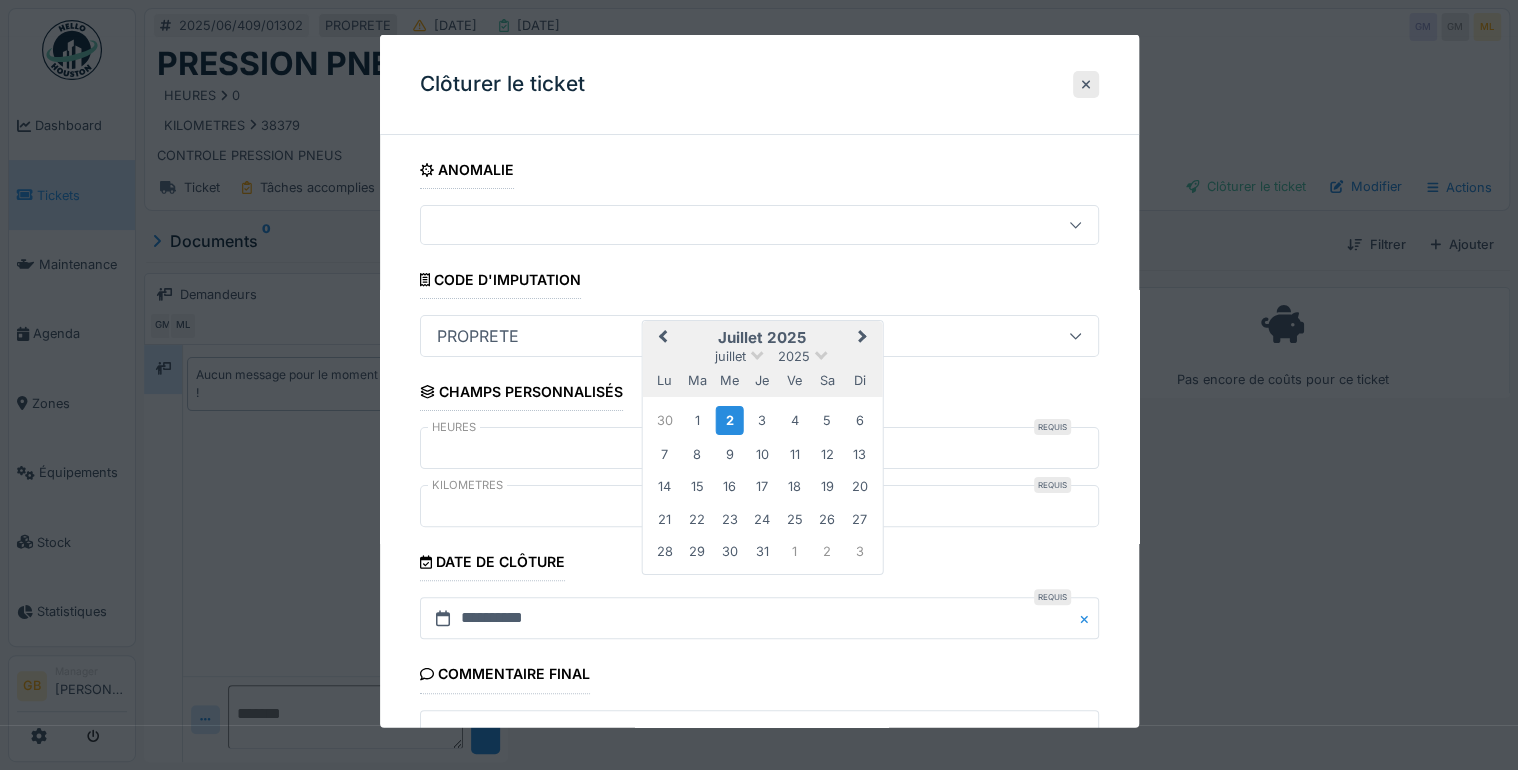 click on "Previous Month" at bounding box center (662, 338) 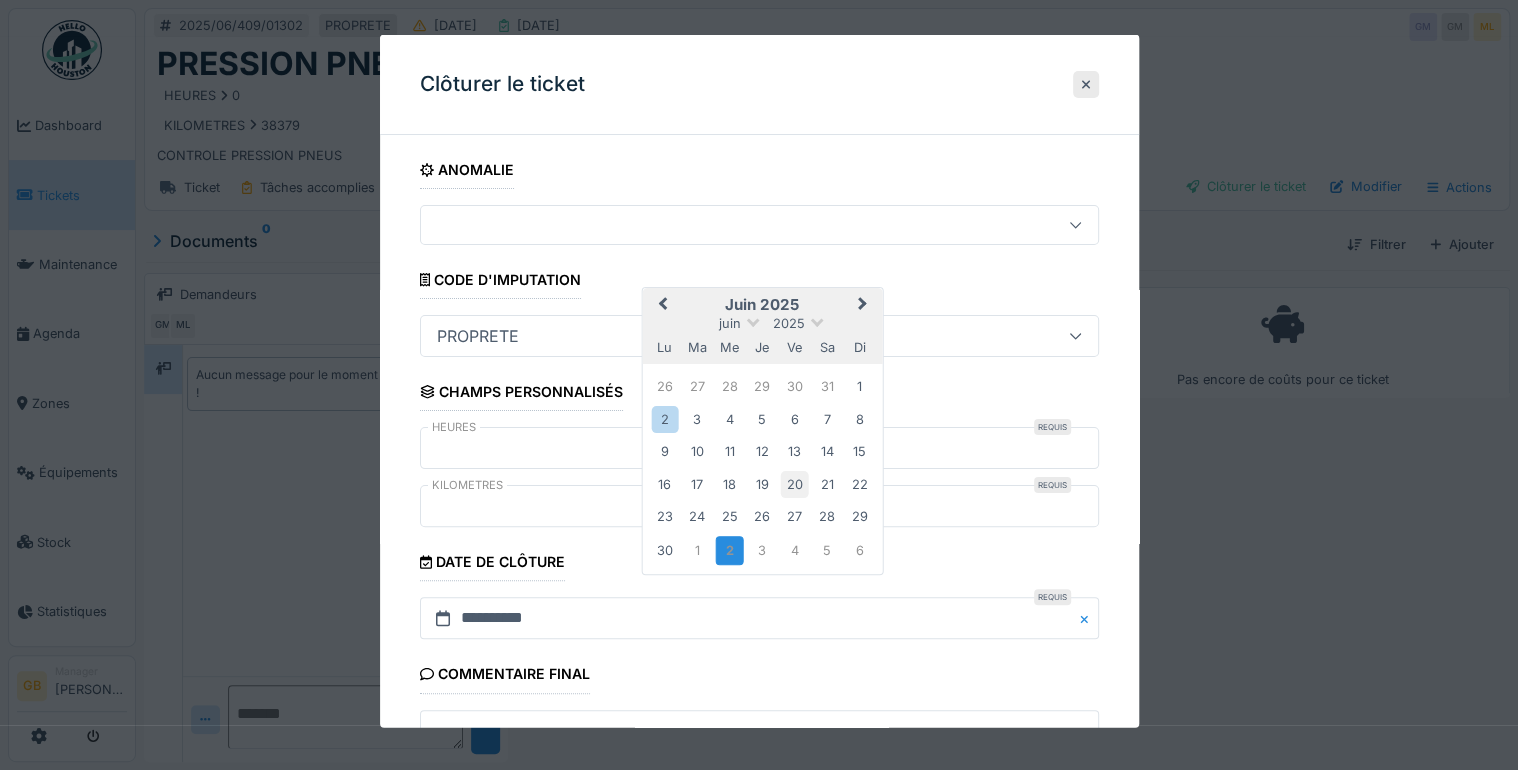 click on "20" at bounding box center (794, 483) 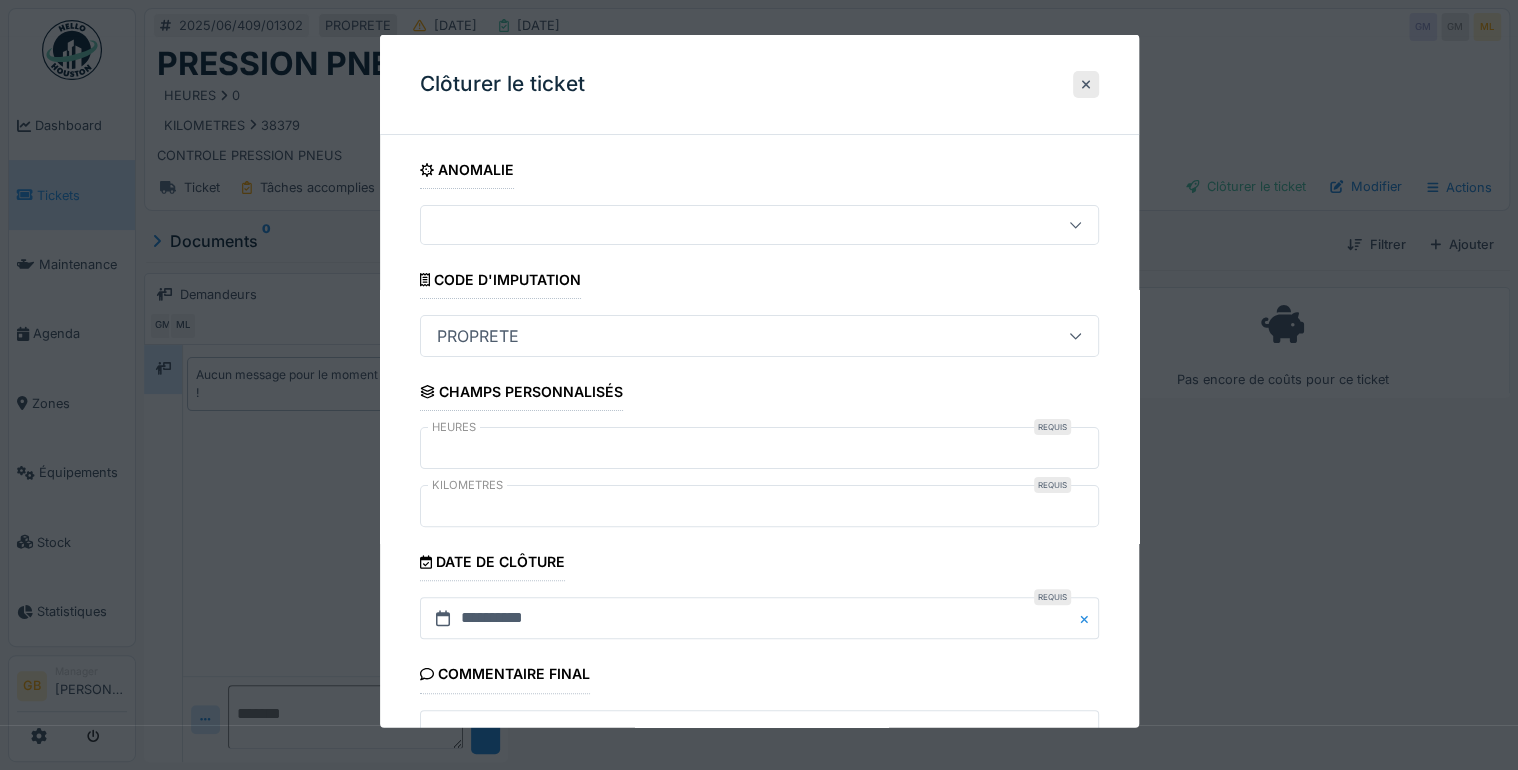 scroll, scrollTop: 179, scrollLeft: 0, axis: vertical 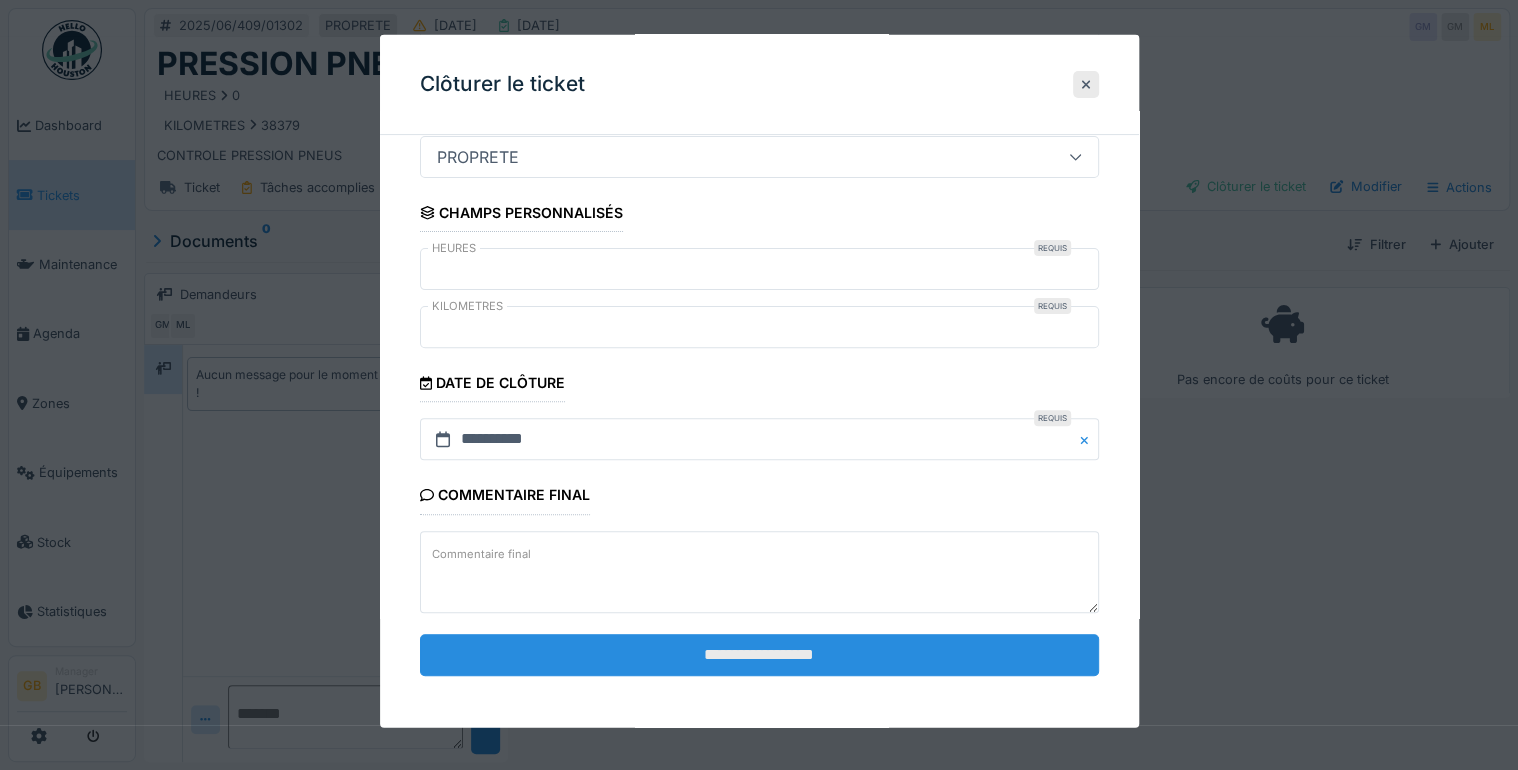 click on "**********" at bounding box center [759, 654] 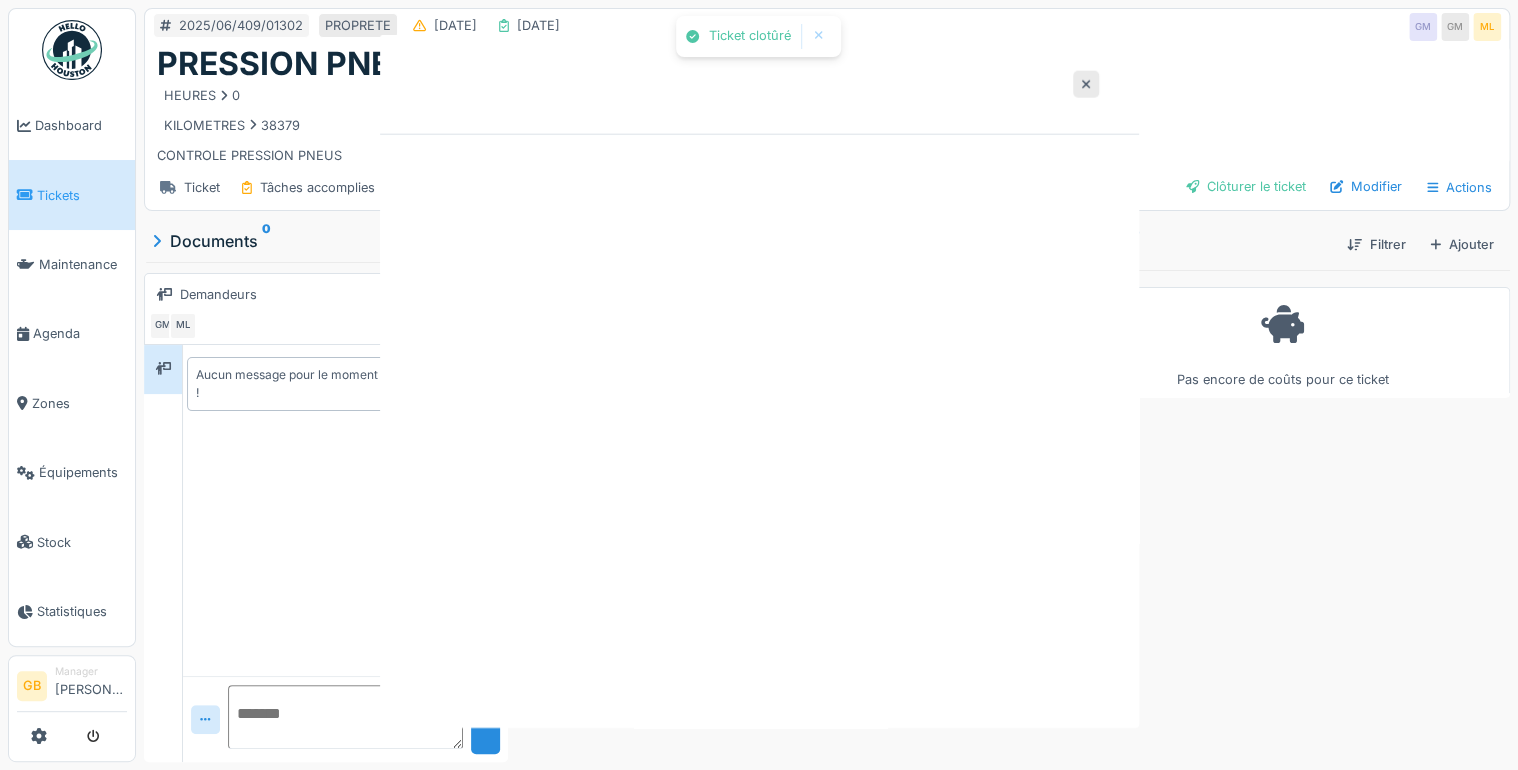scroll, scrollTop: 0, scrollLeft: 0, axis: both 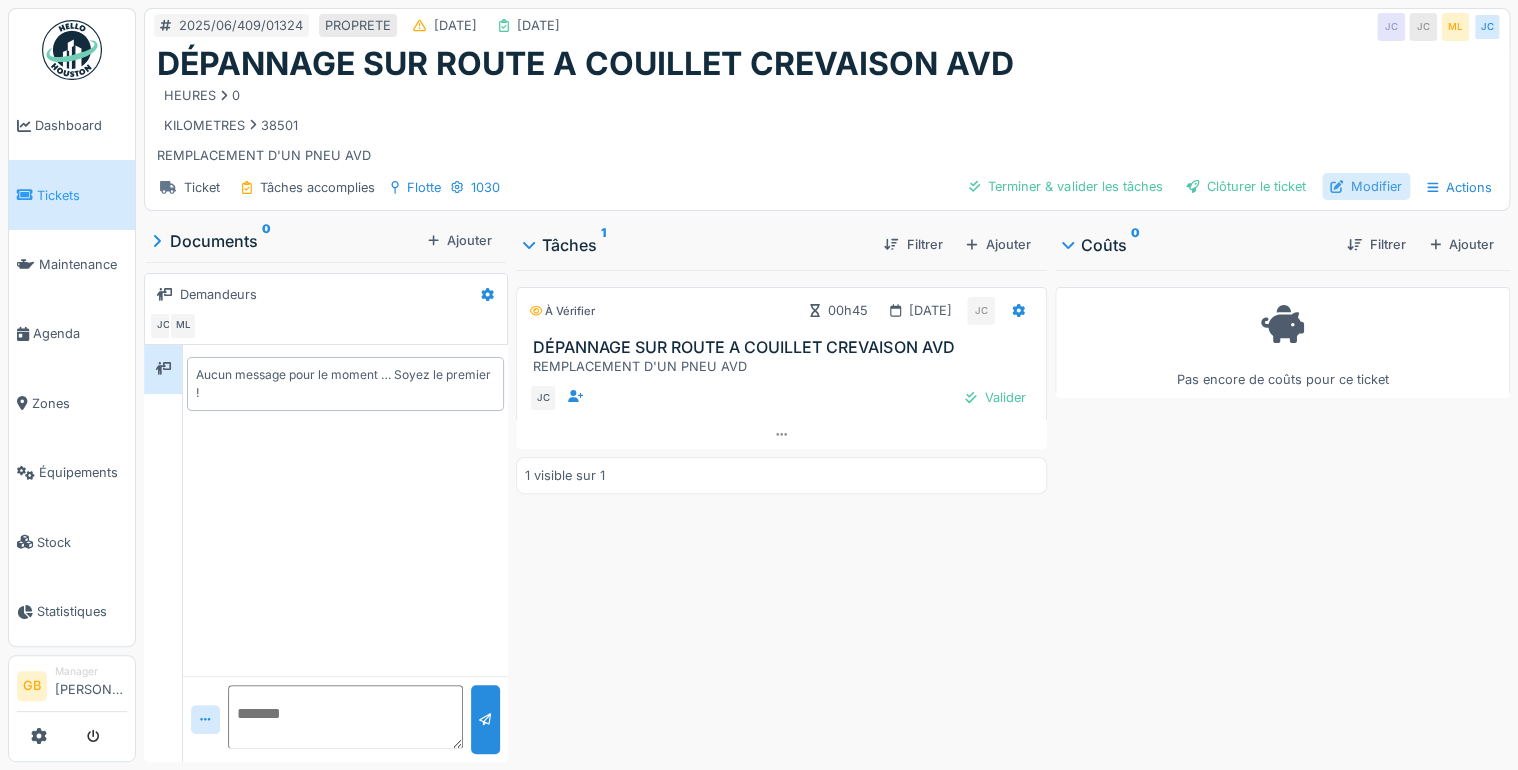click on "Modifier" at bounding box center [1366, 186] 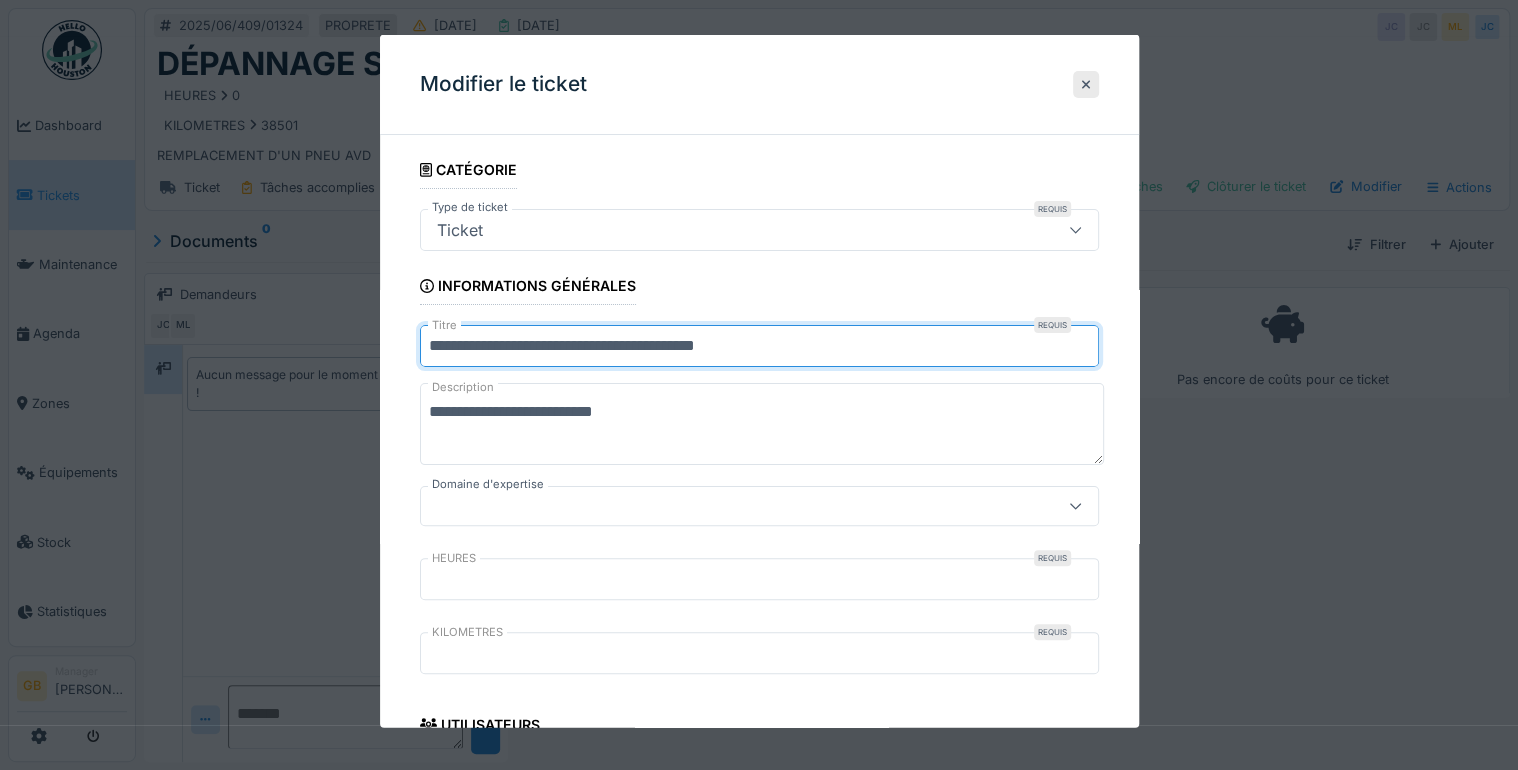 drag, startPoint x: 626, startPoint y: 351, endPoint x: 722, endPoint y: 345, distance: 96.18732 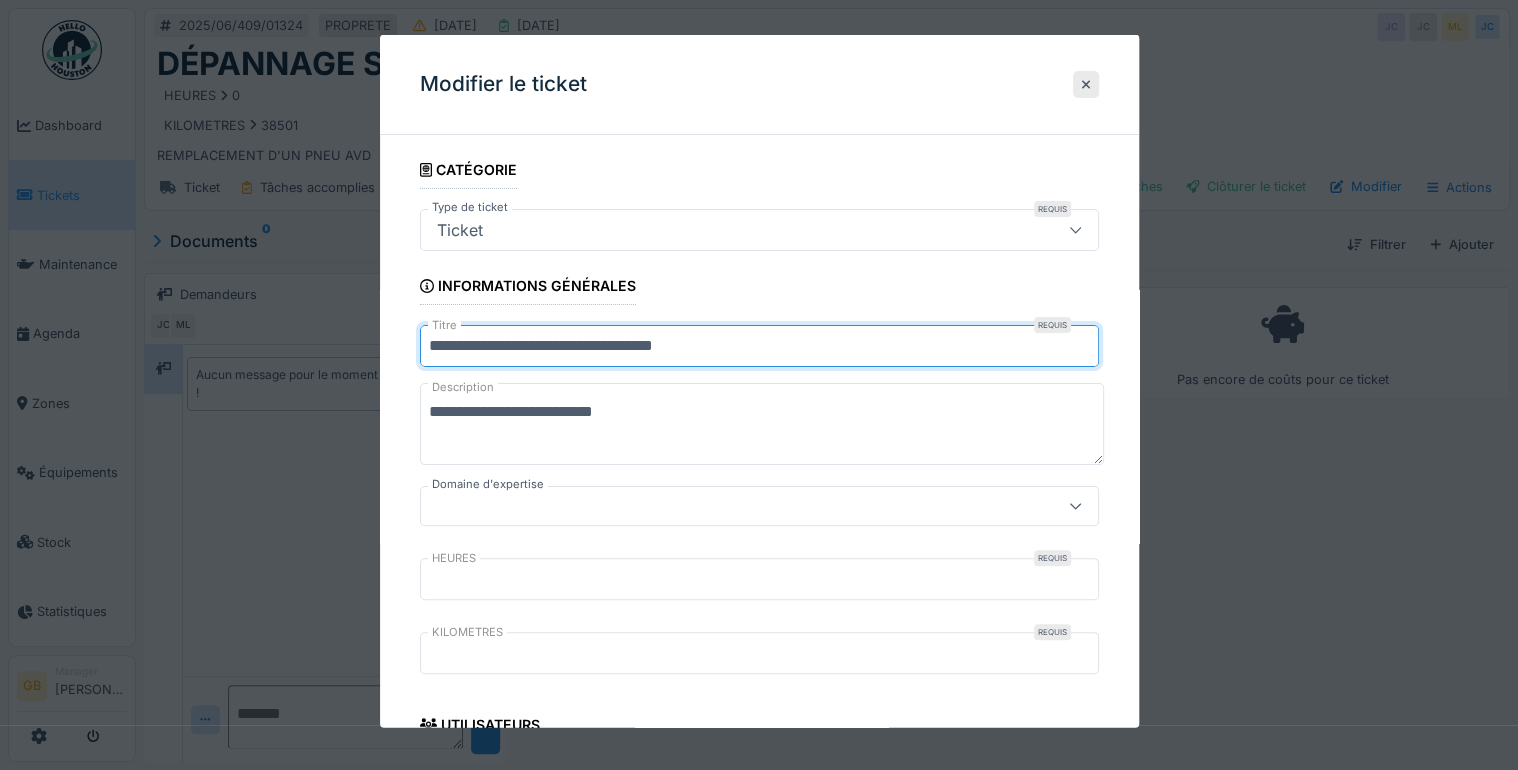 drag, startPoint x: 620, startPoint y: 347, endPoint x: 185, endPoint y: 344, distance: 435.01035 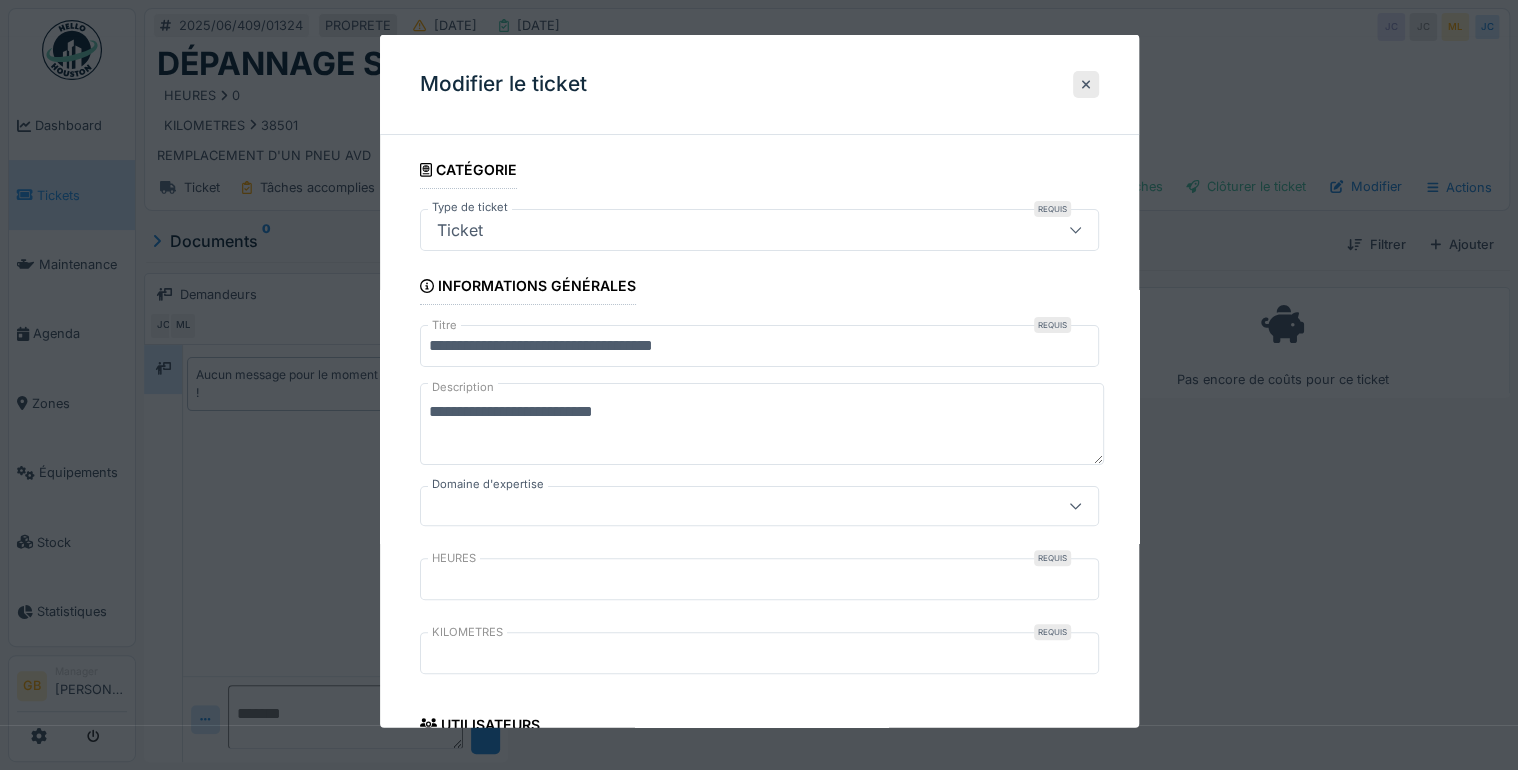 paste on "**********" 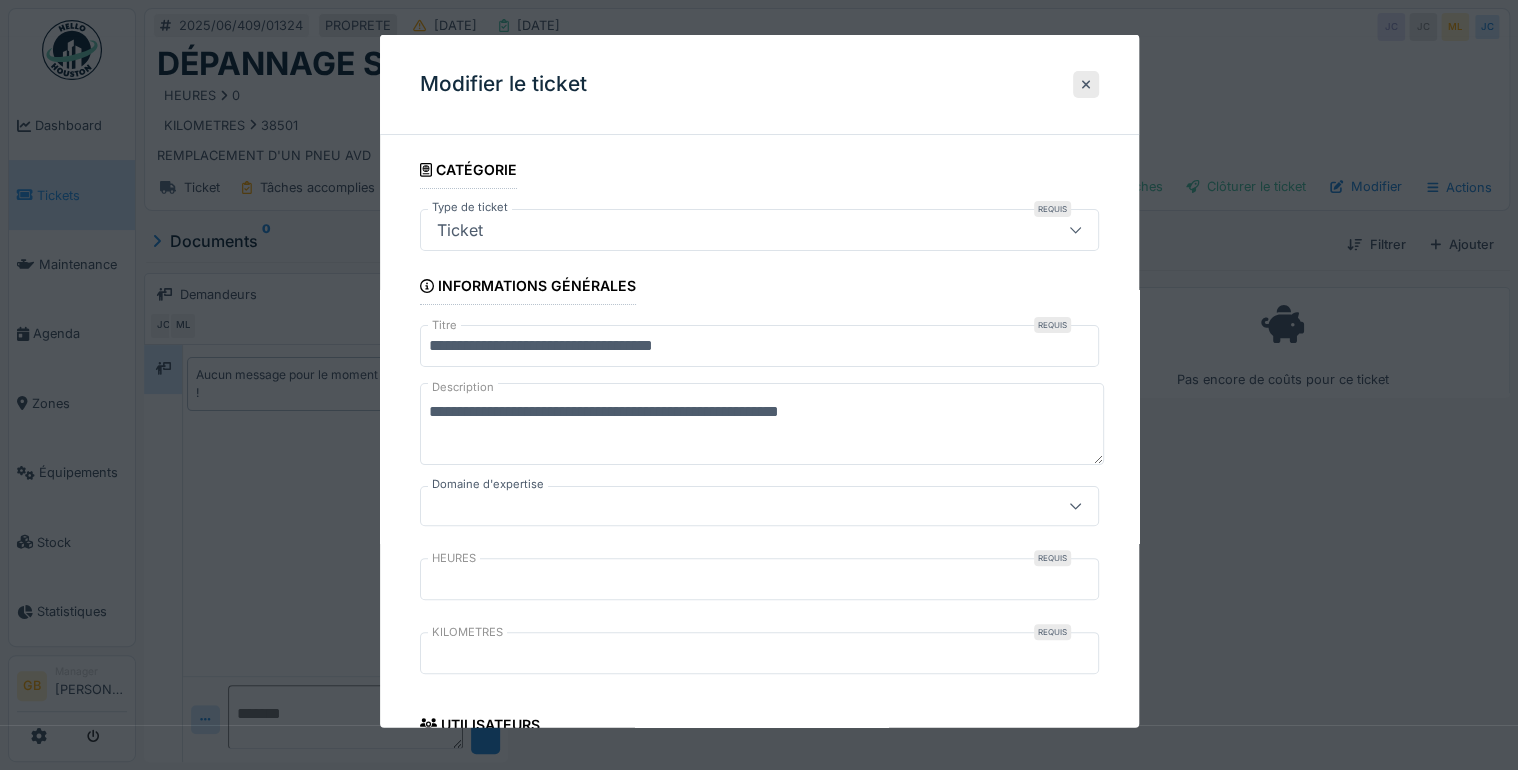 click on "**********" at bounding box center (762, 424) 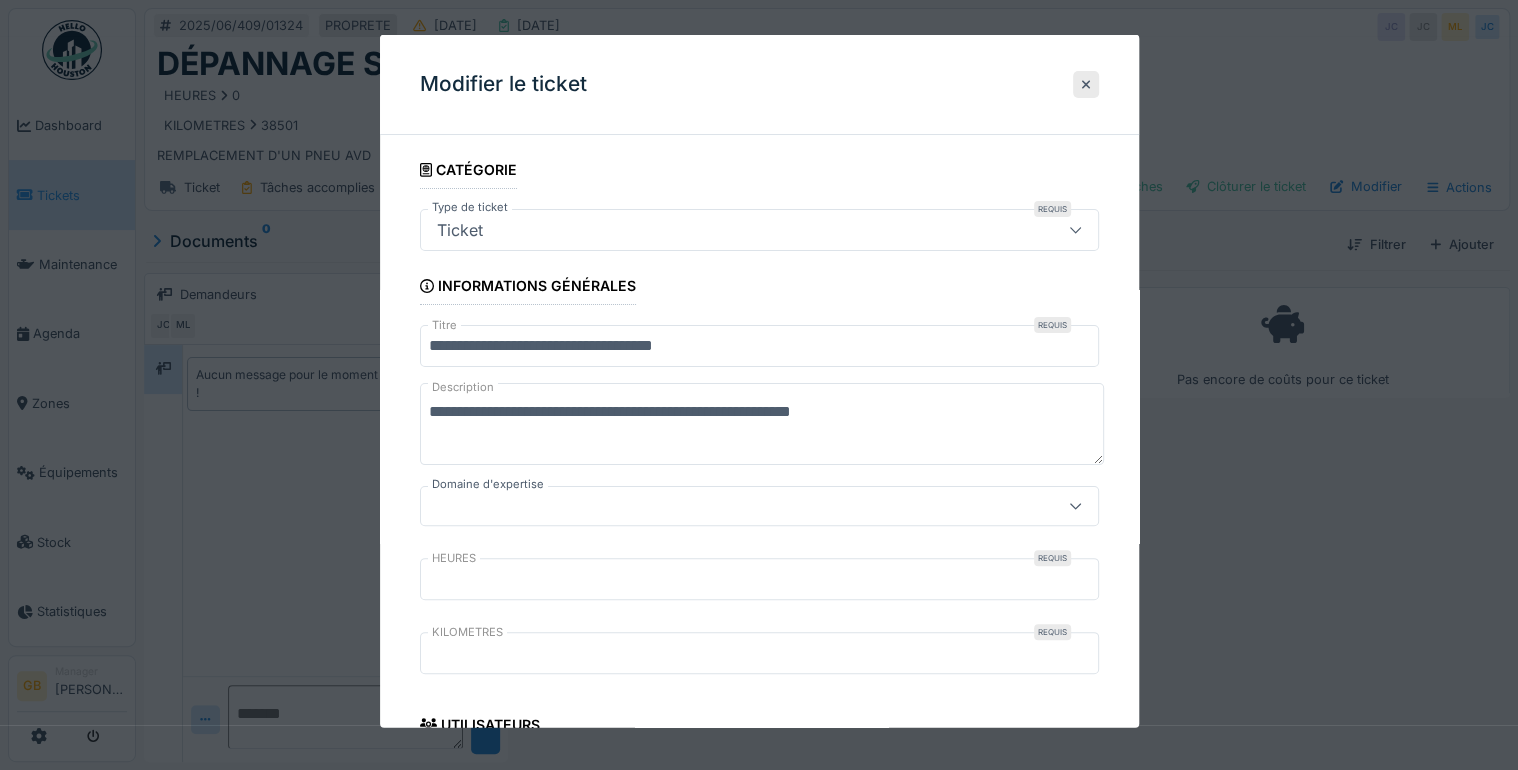 click on "**********" at bounding box center [762, 424] 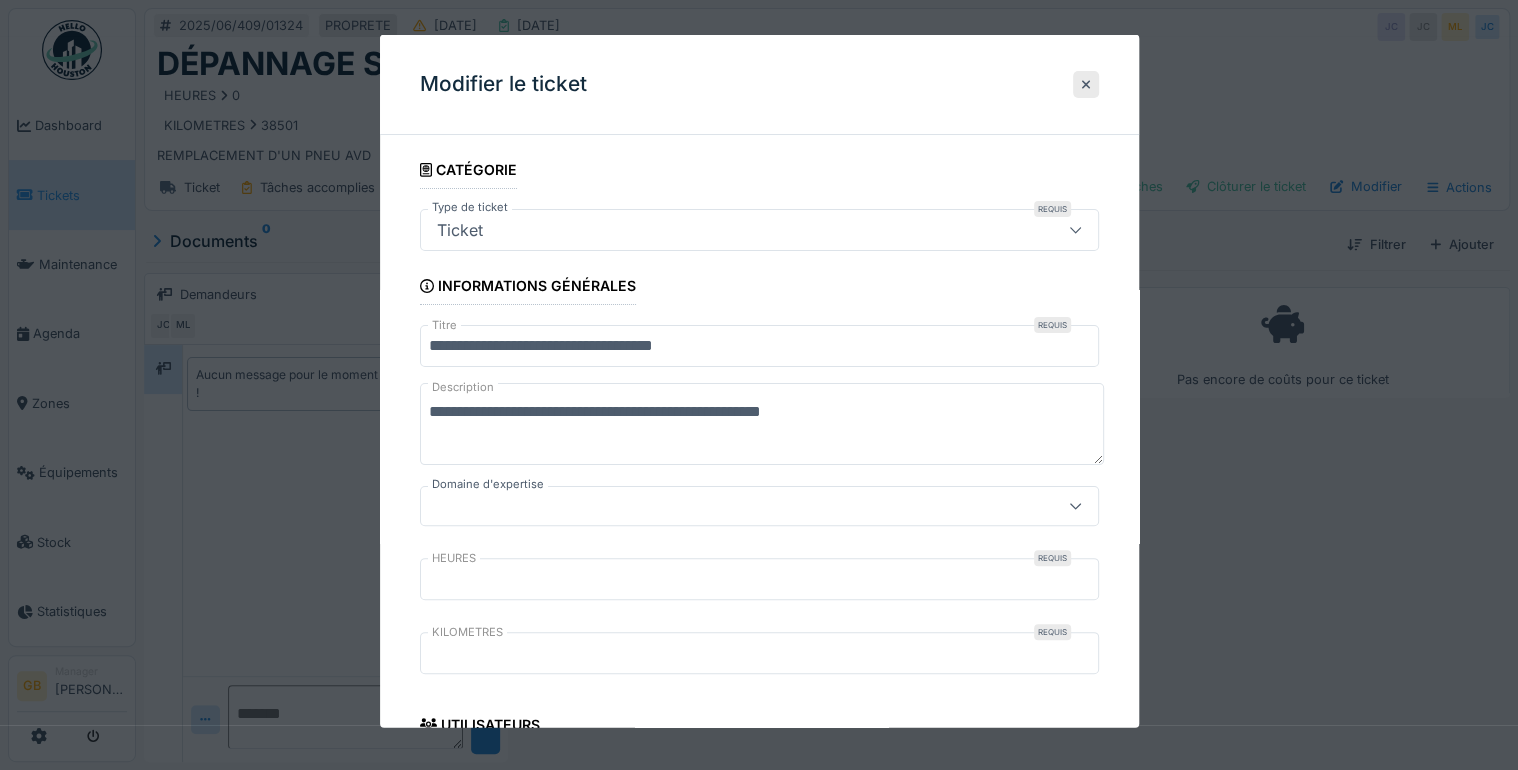 click on "**********" at bounding box center [762, 424] 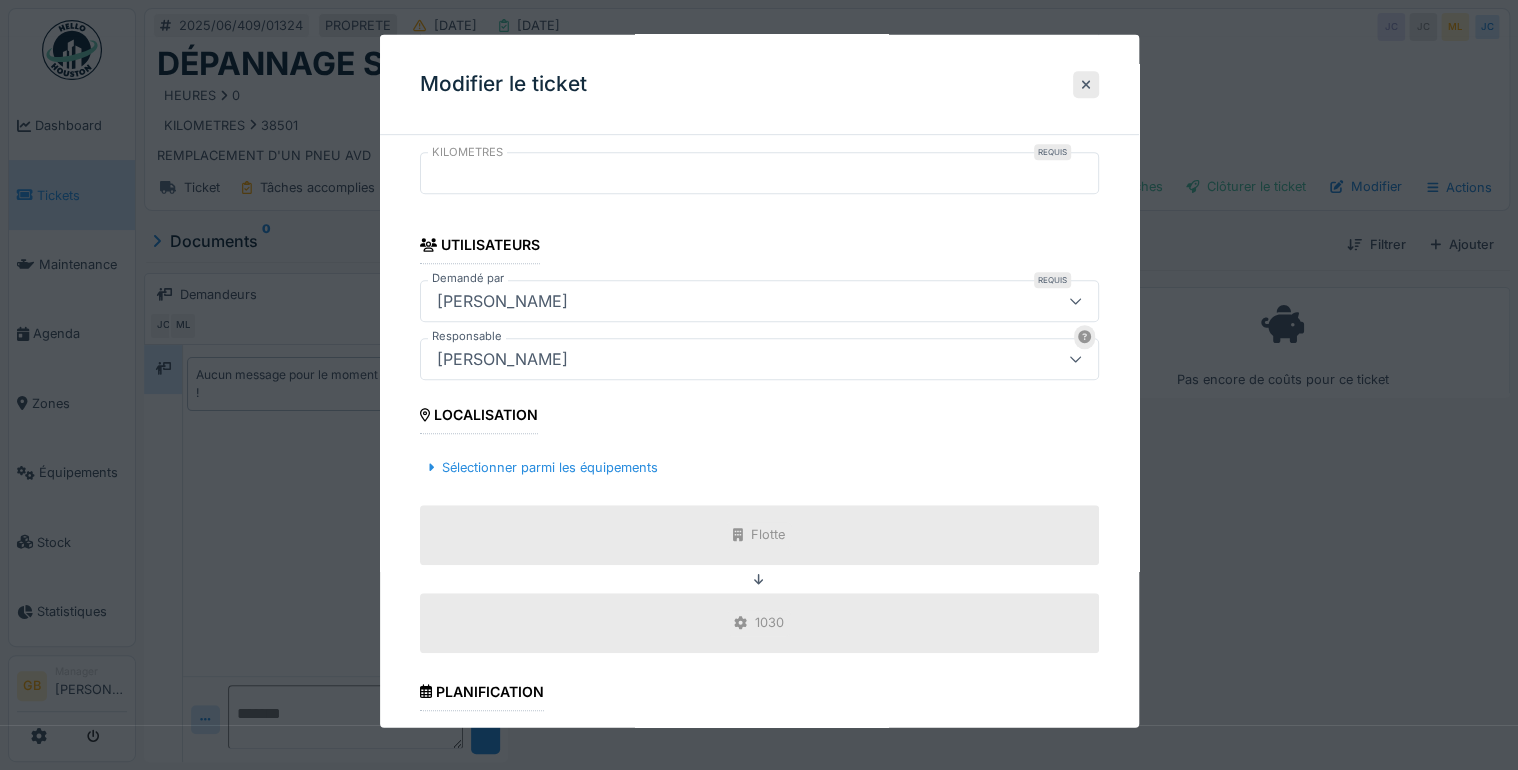 scroll, scrollTop: 880, scrollLeft: 0, axis: vertical 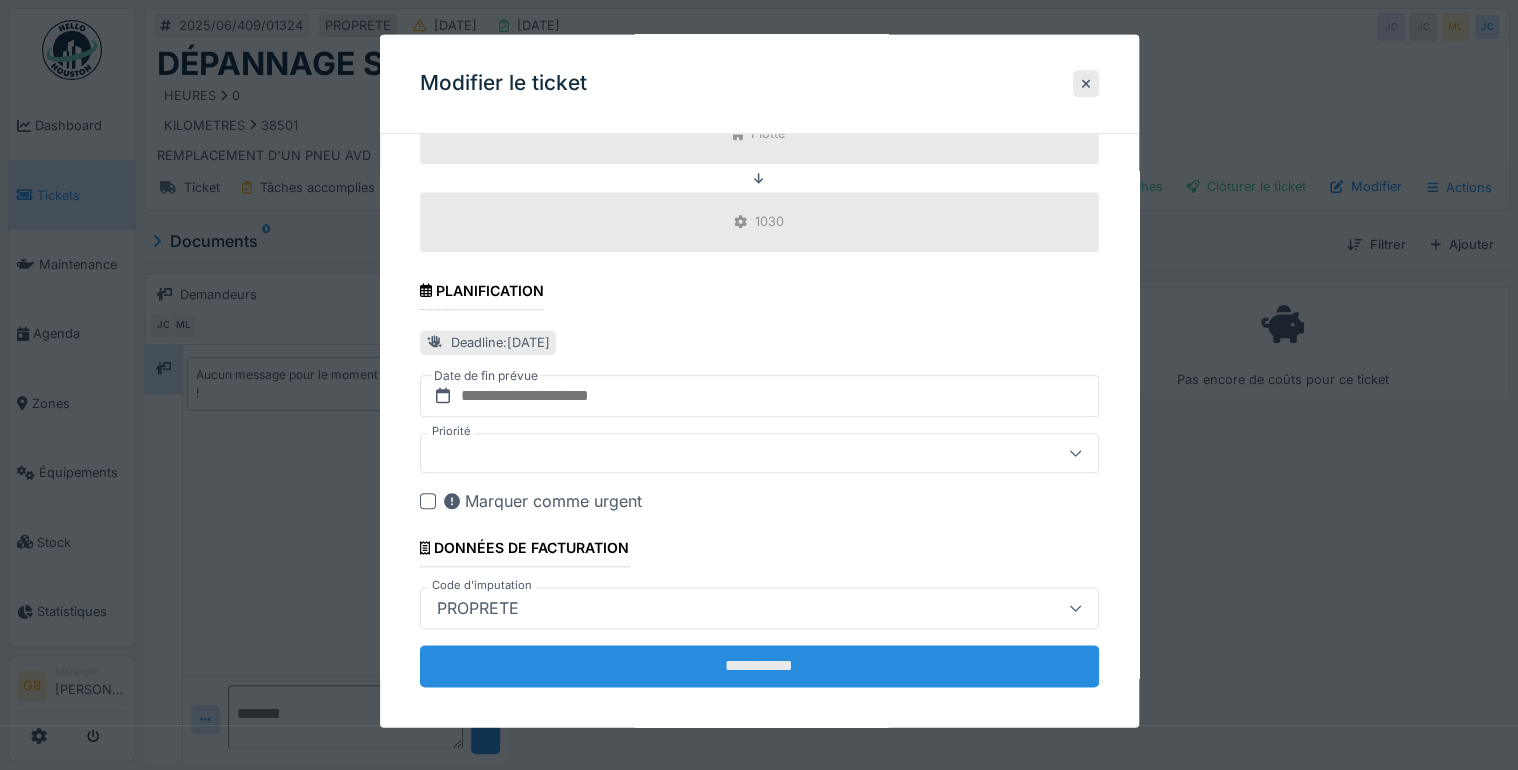 type on "**********" 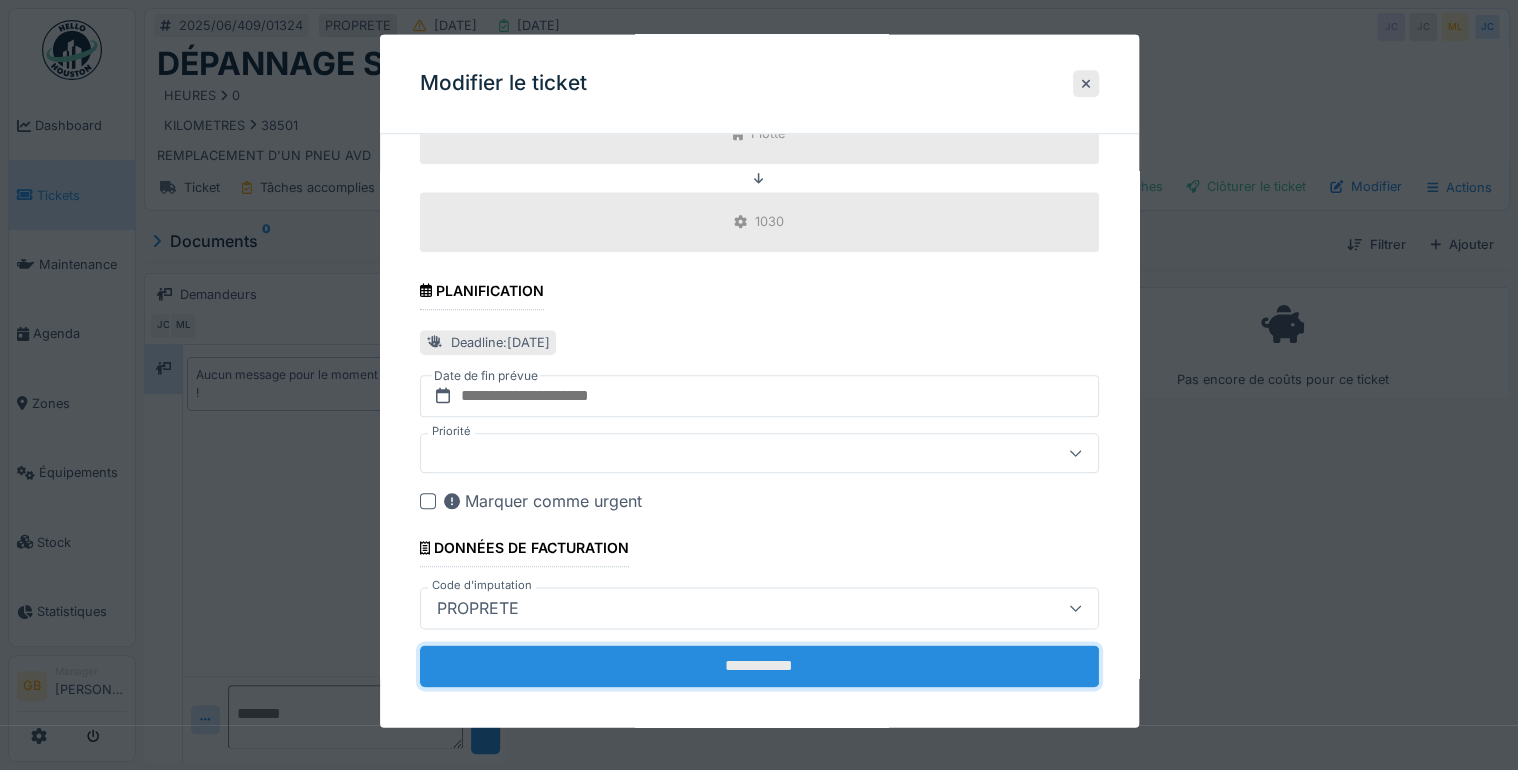 click on "**********" at bounding box center [759, 667] 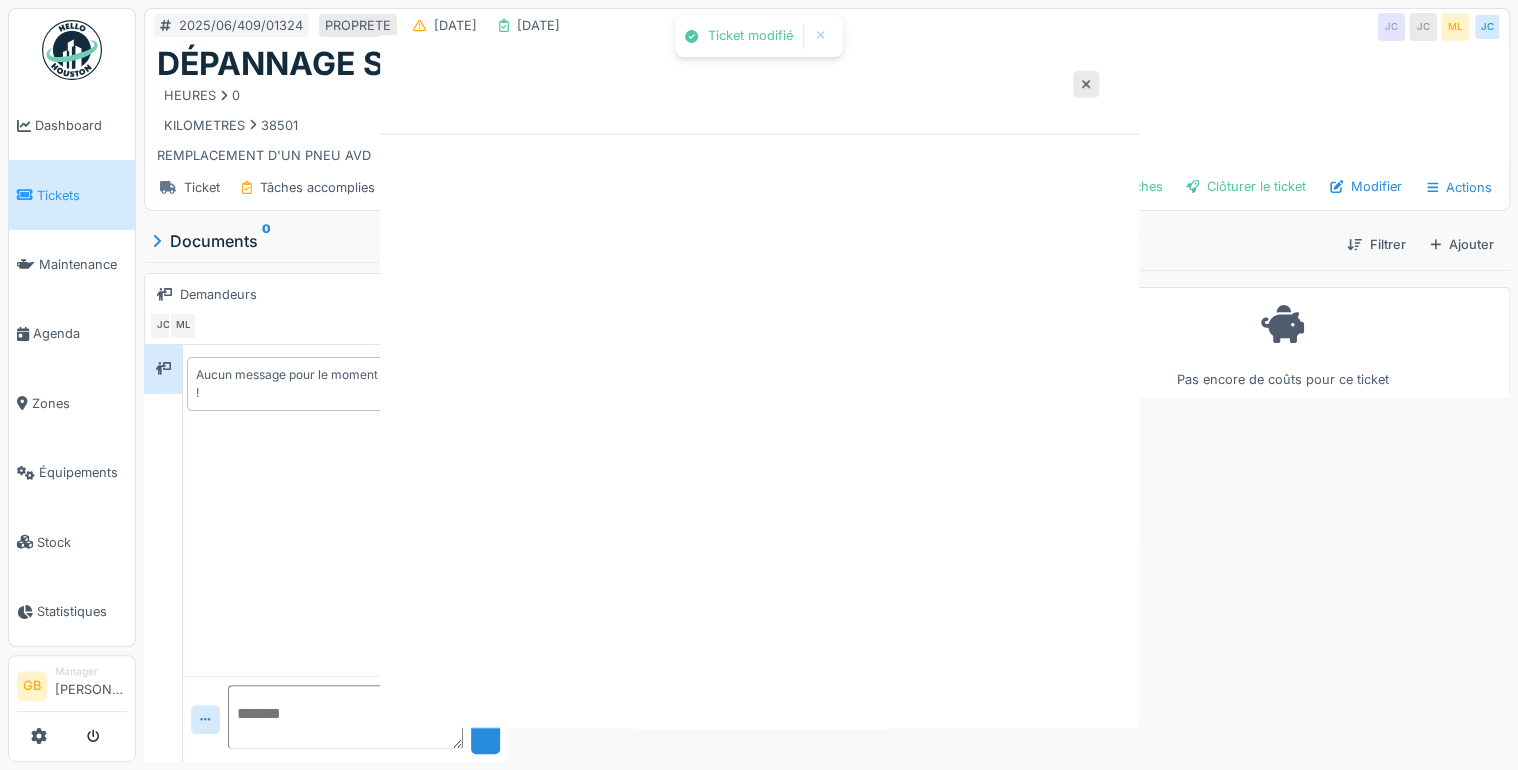scroll, scrollTop: 0, scrollLeft: 0, axis: both 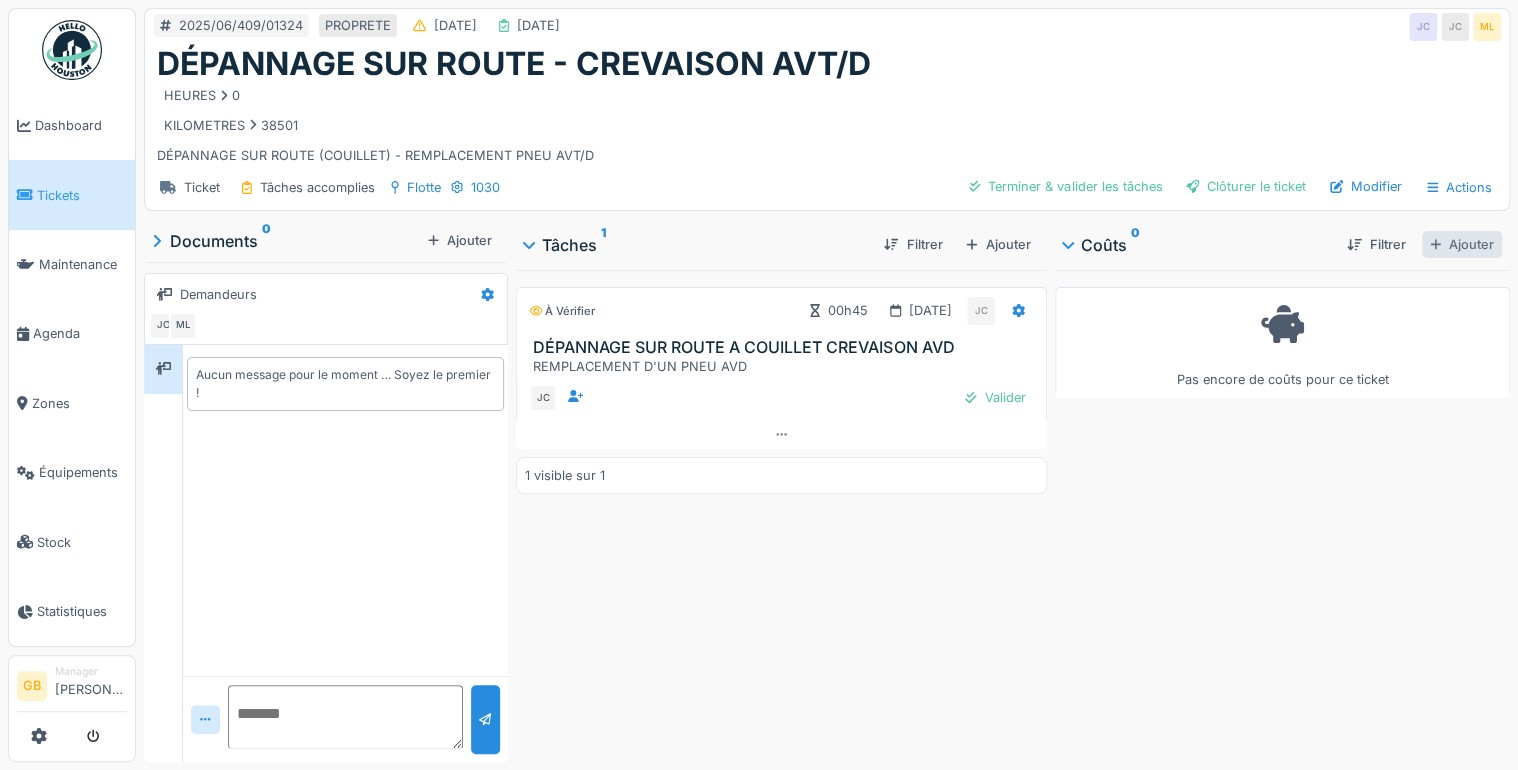 click on "Ajouter" at bounding box center (1462, 244) 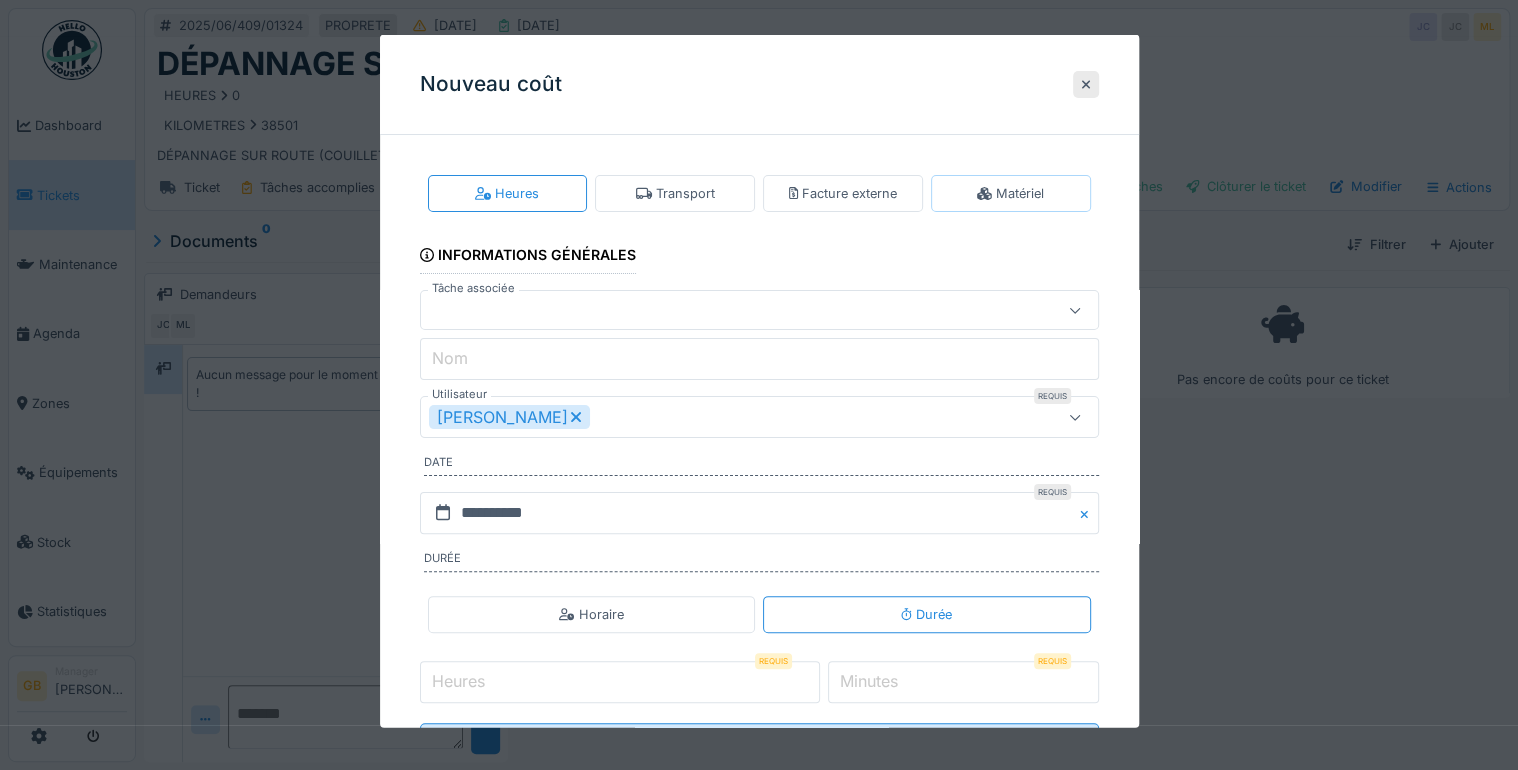click on "Matériel" at bounding box center [1010, 193] 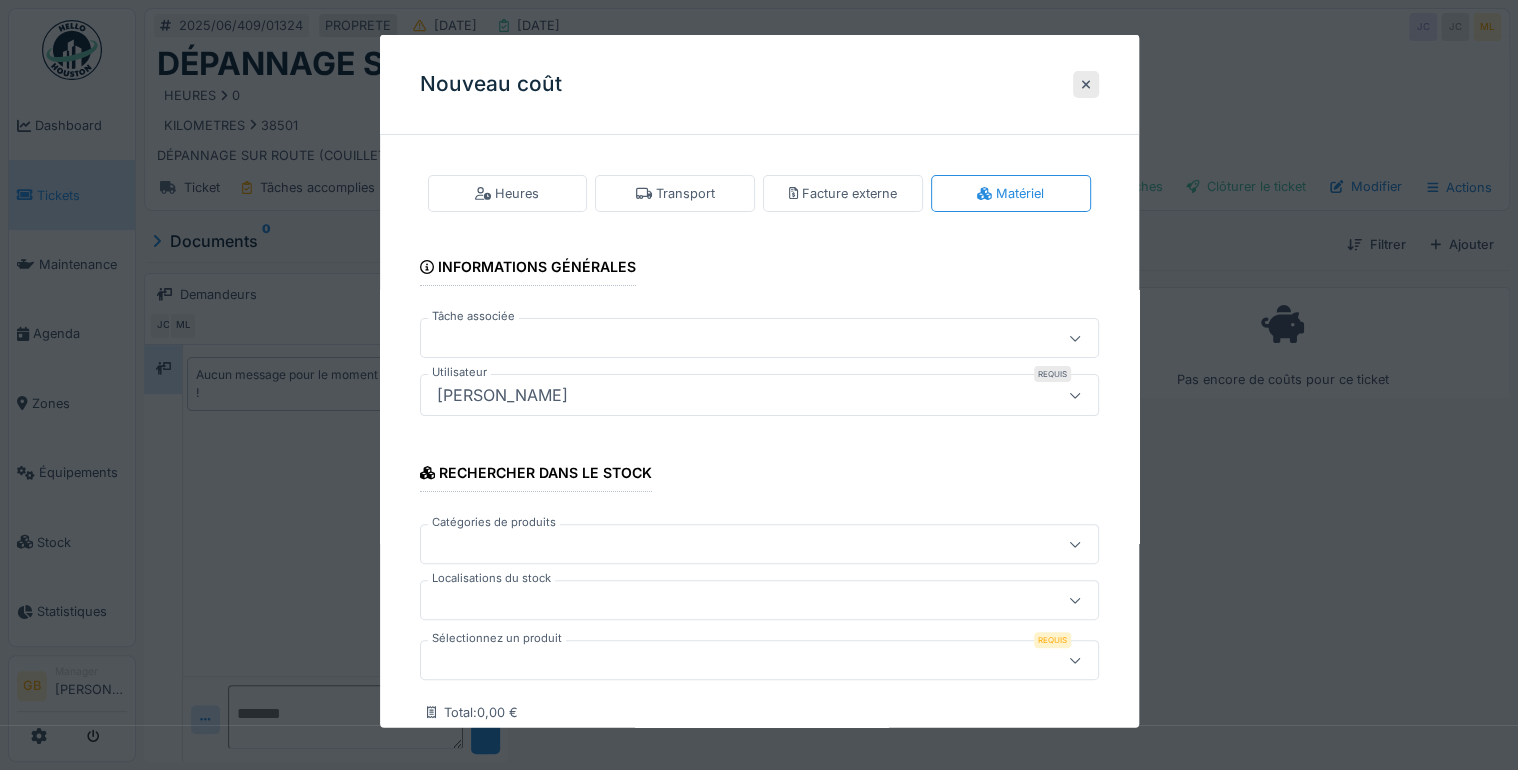 click at bounding box center (725, 660) 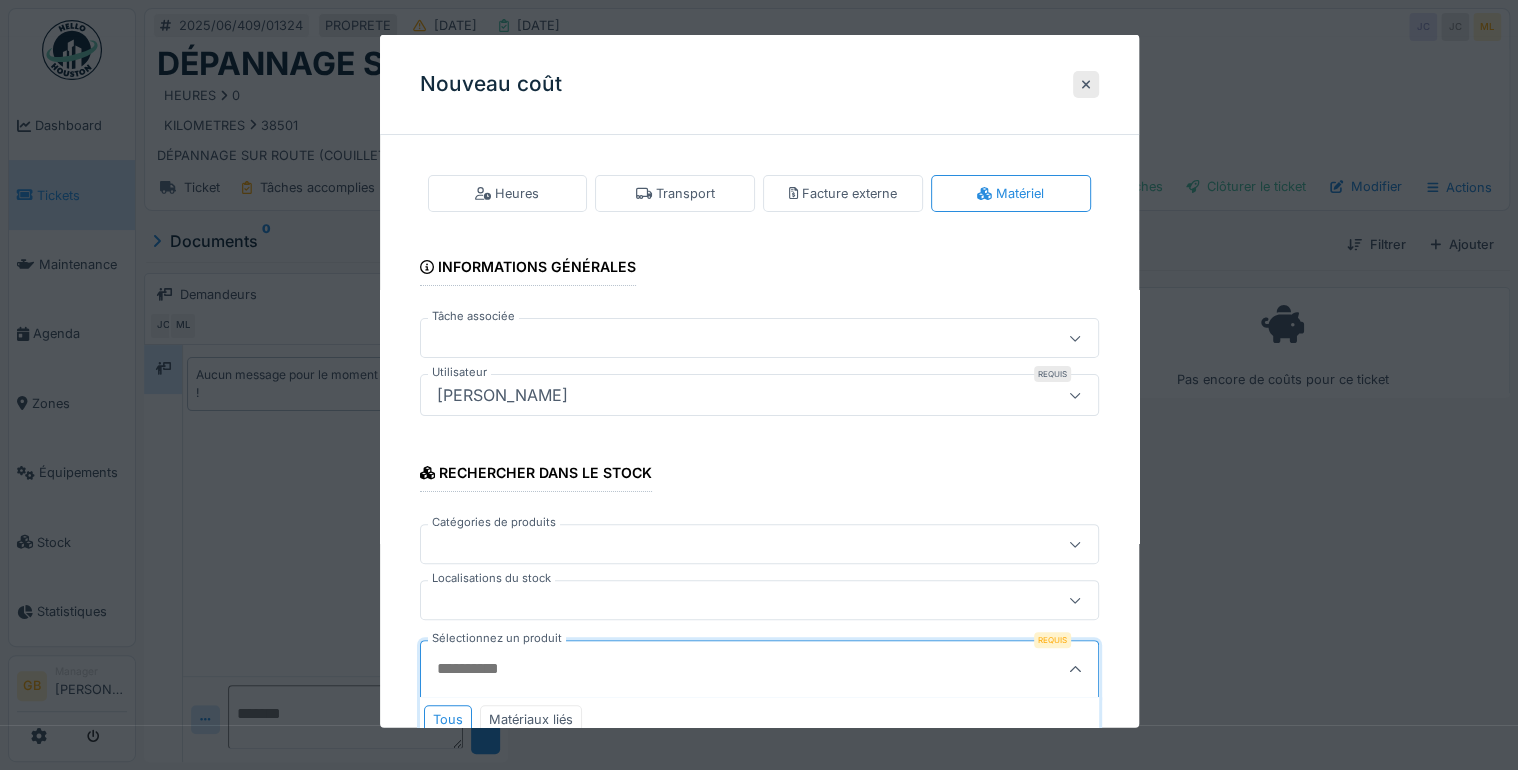 scroll, scrollTop: 126, scrollLeft: 0, axis: vertical 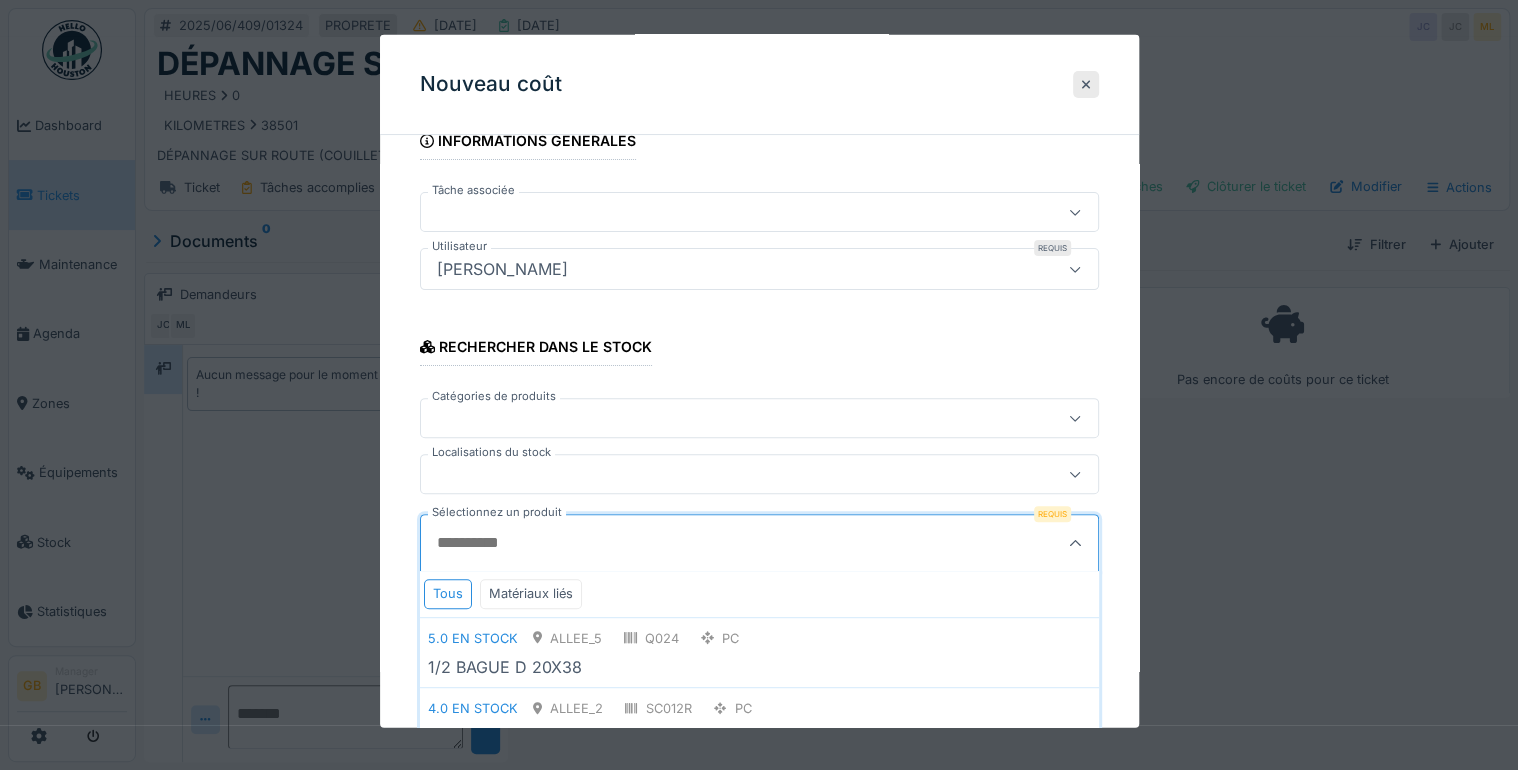 click on "Sélectionnez un produit" at bounding box center [713, 543] 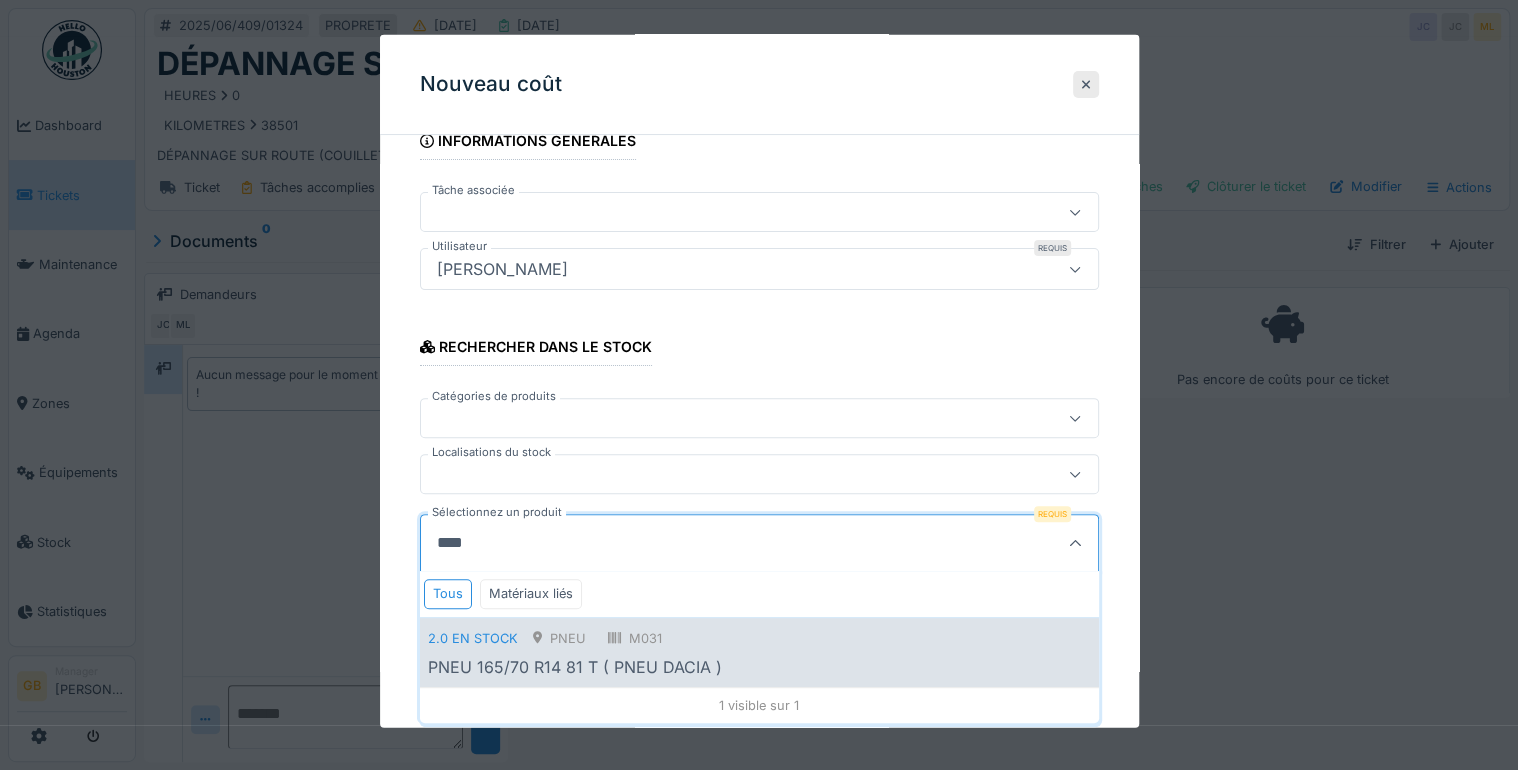 type on "****" 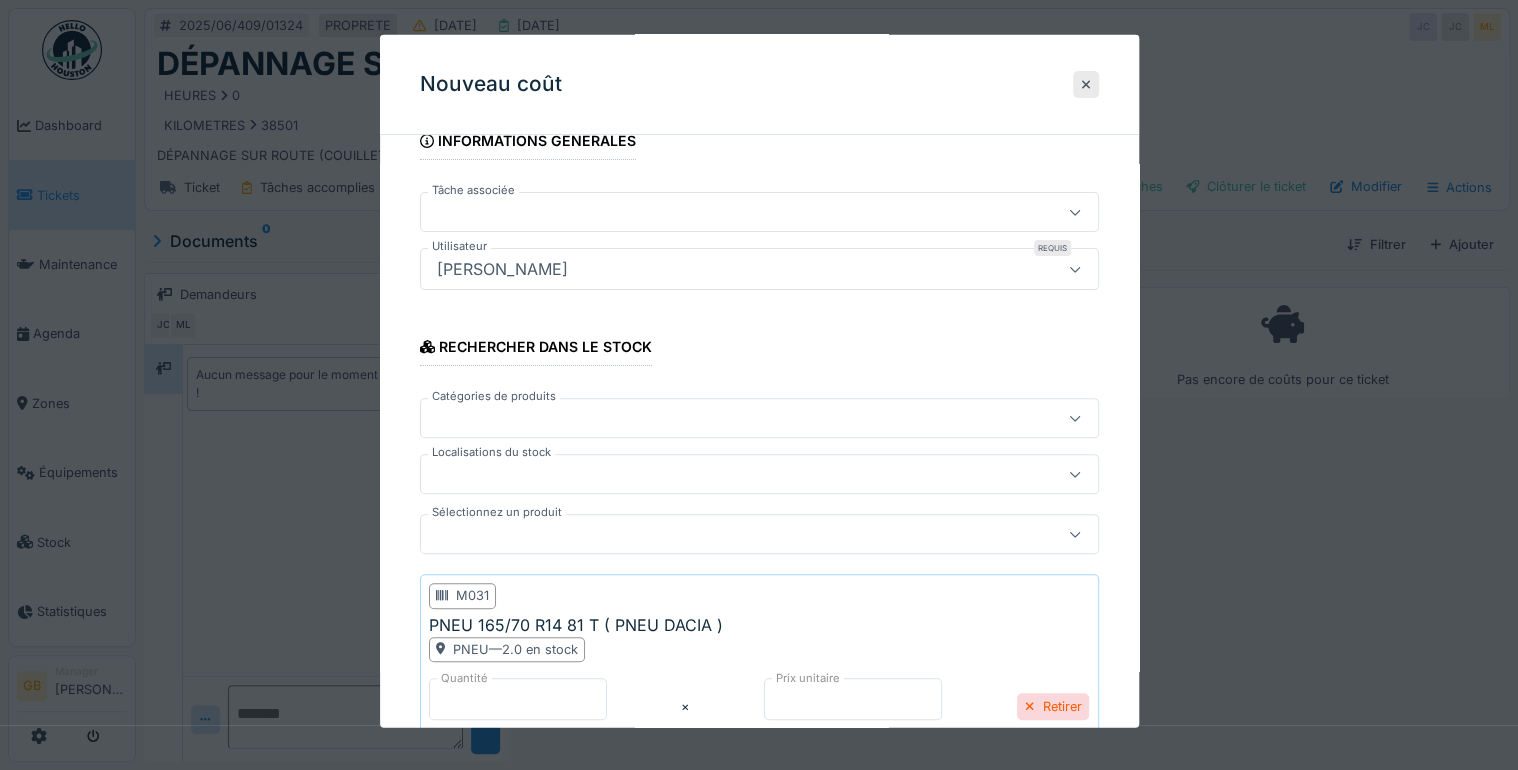 scroll, scrollTop: 294, scrollLeft: 0, axis: vertical 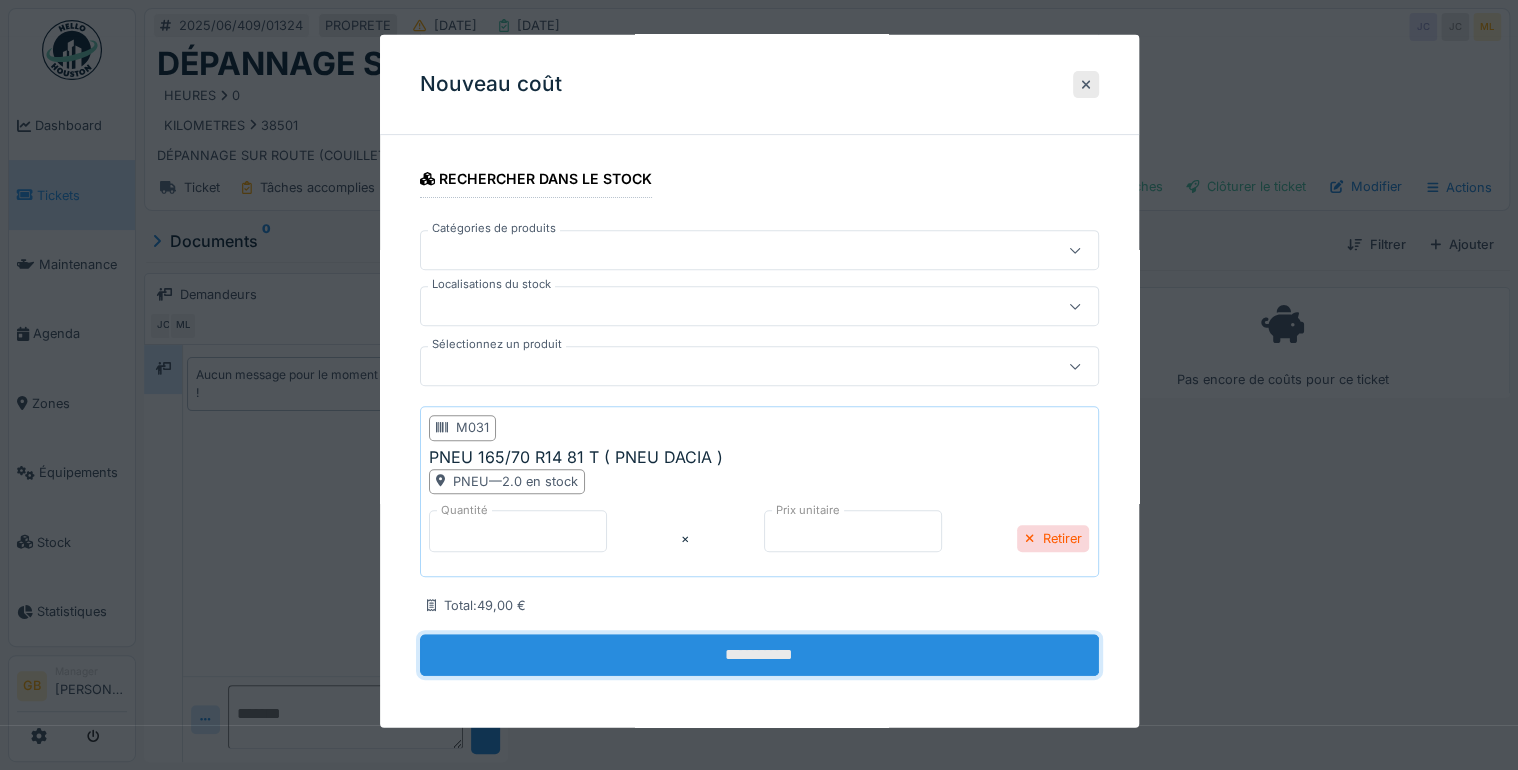 click on "**********" at bounding box center (759, 655) 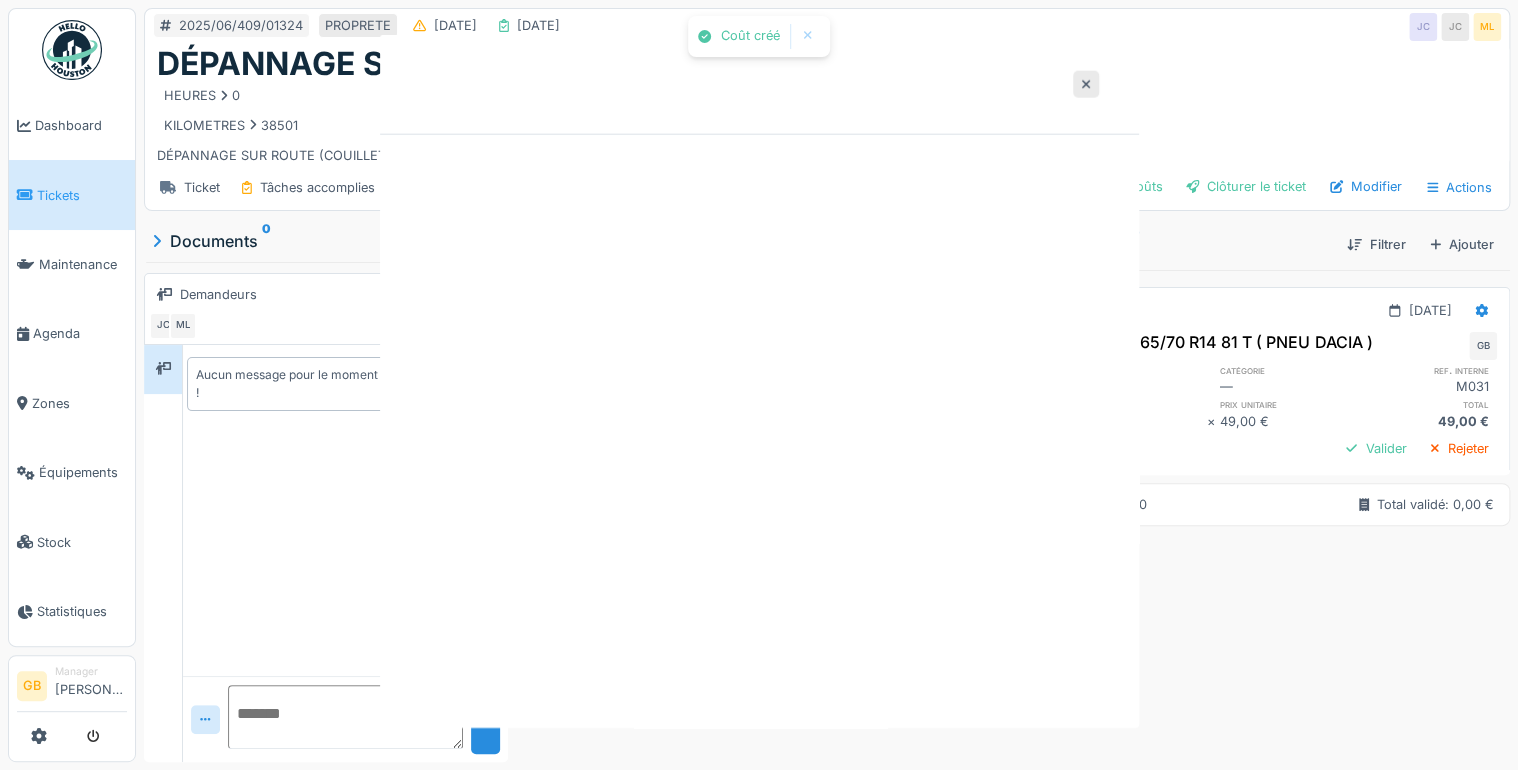scroll, scrollTop: 0, scrollLeft: 0, axis: both 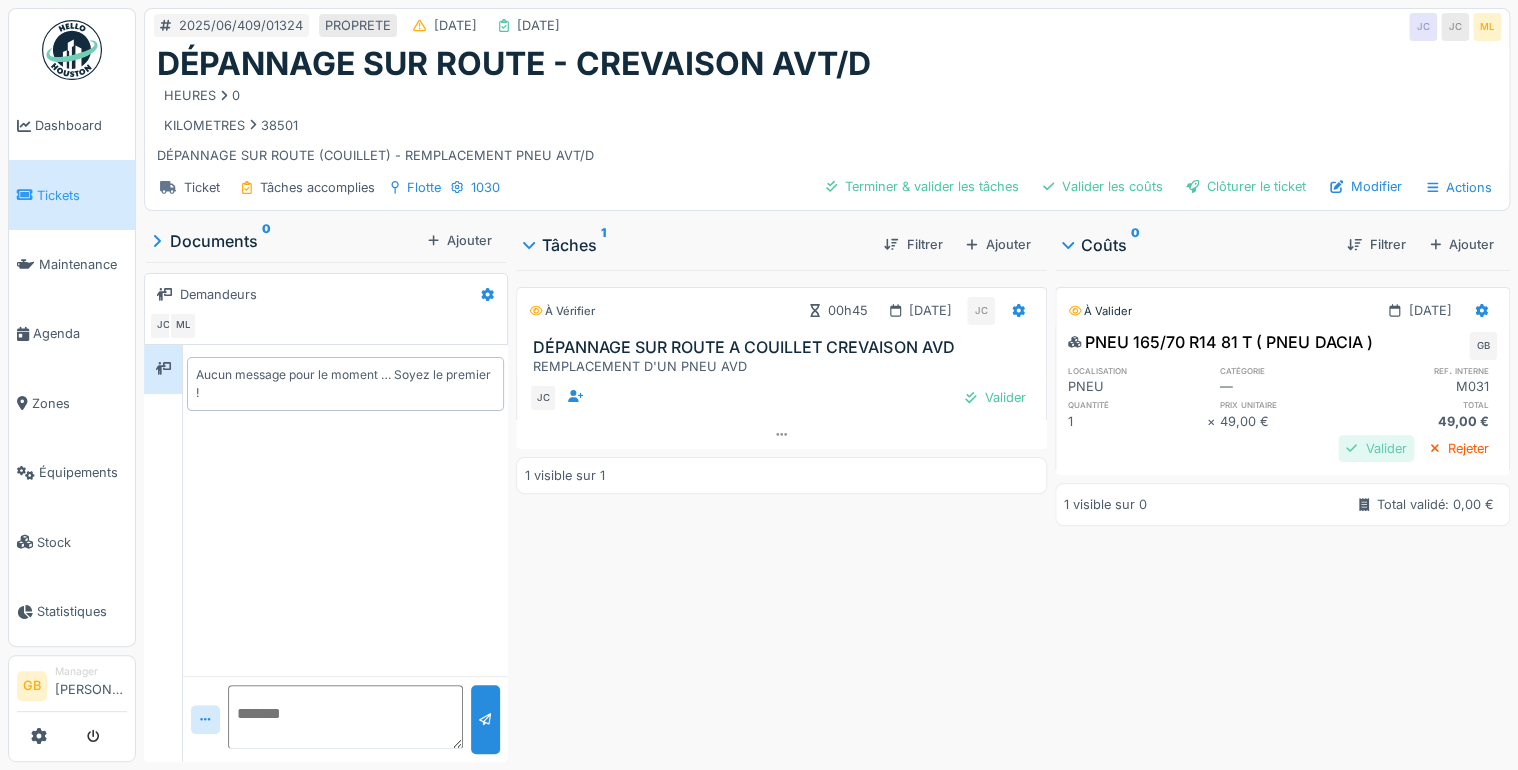click on "Valider" at bounding box center [1376, 448] 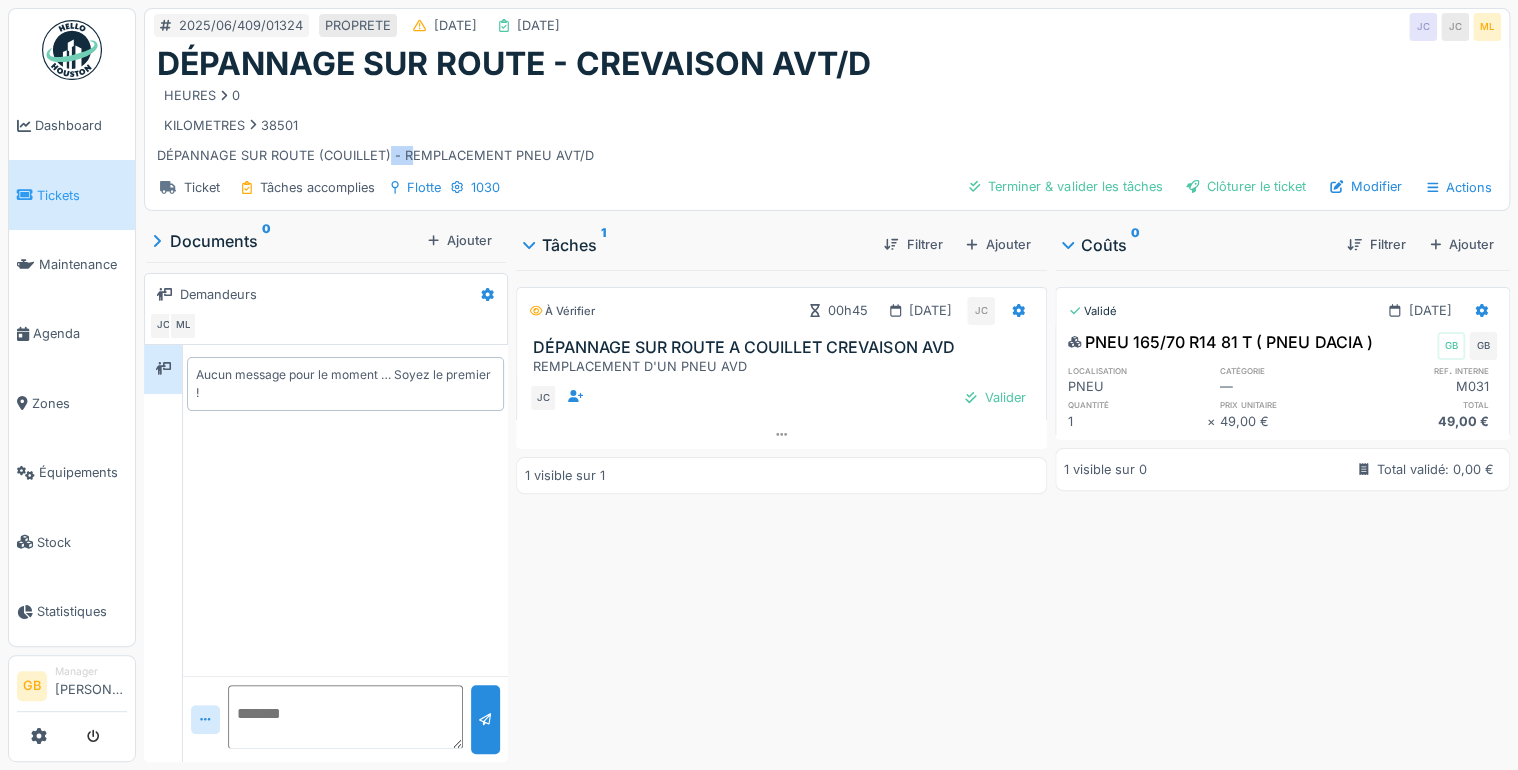 click on "HEURES     0 KILOMETRES     38501 DÉPANNAGE SUR ROUTE (COUILLET) - REMPLACEMENT PNEU AVT/D" at bounding box center [827, 124] 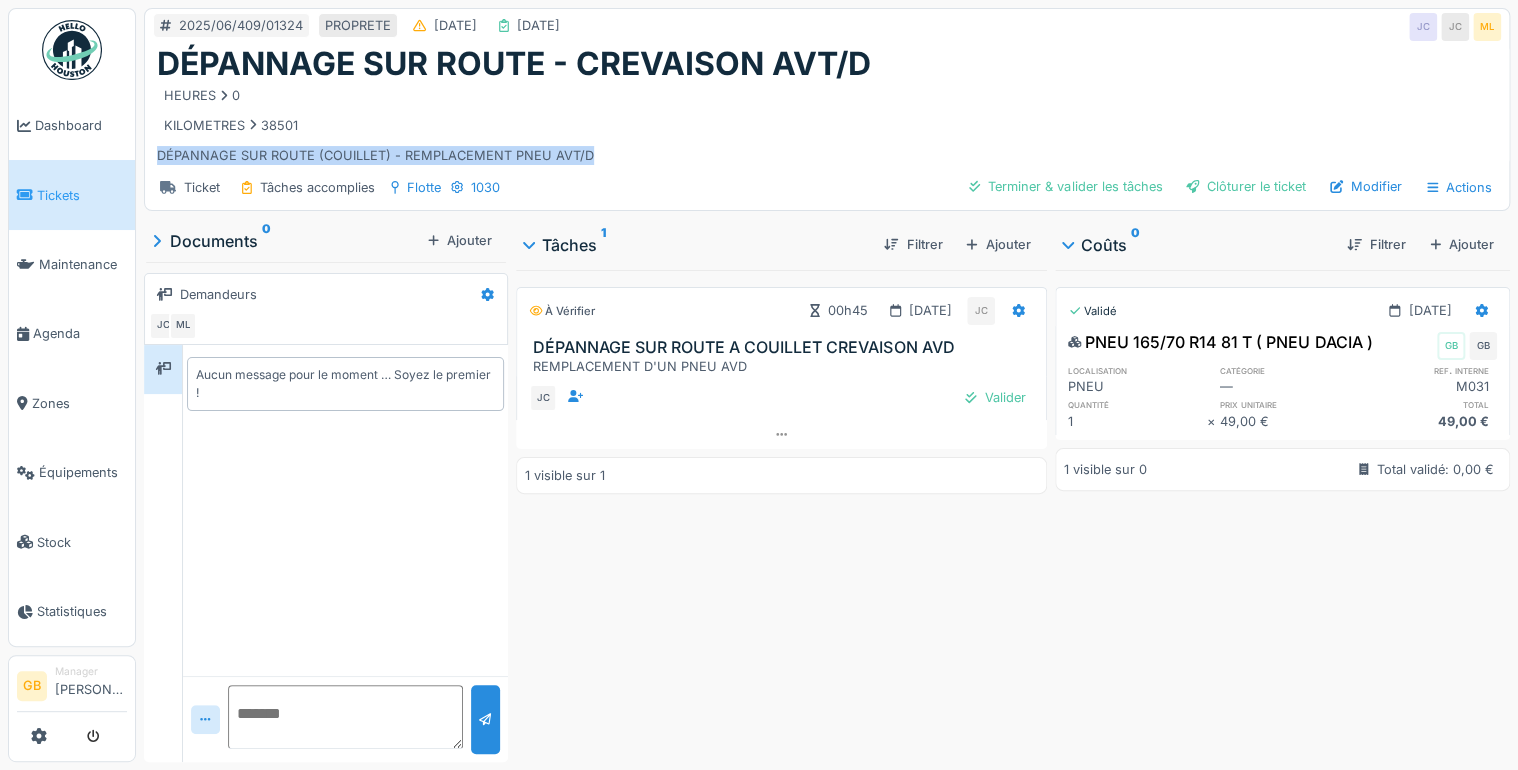 drag, startPoint x: 604, startPoint y: 153, endPoint x: 154, endPoint y: 155, distance: 450.00446 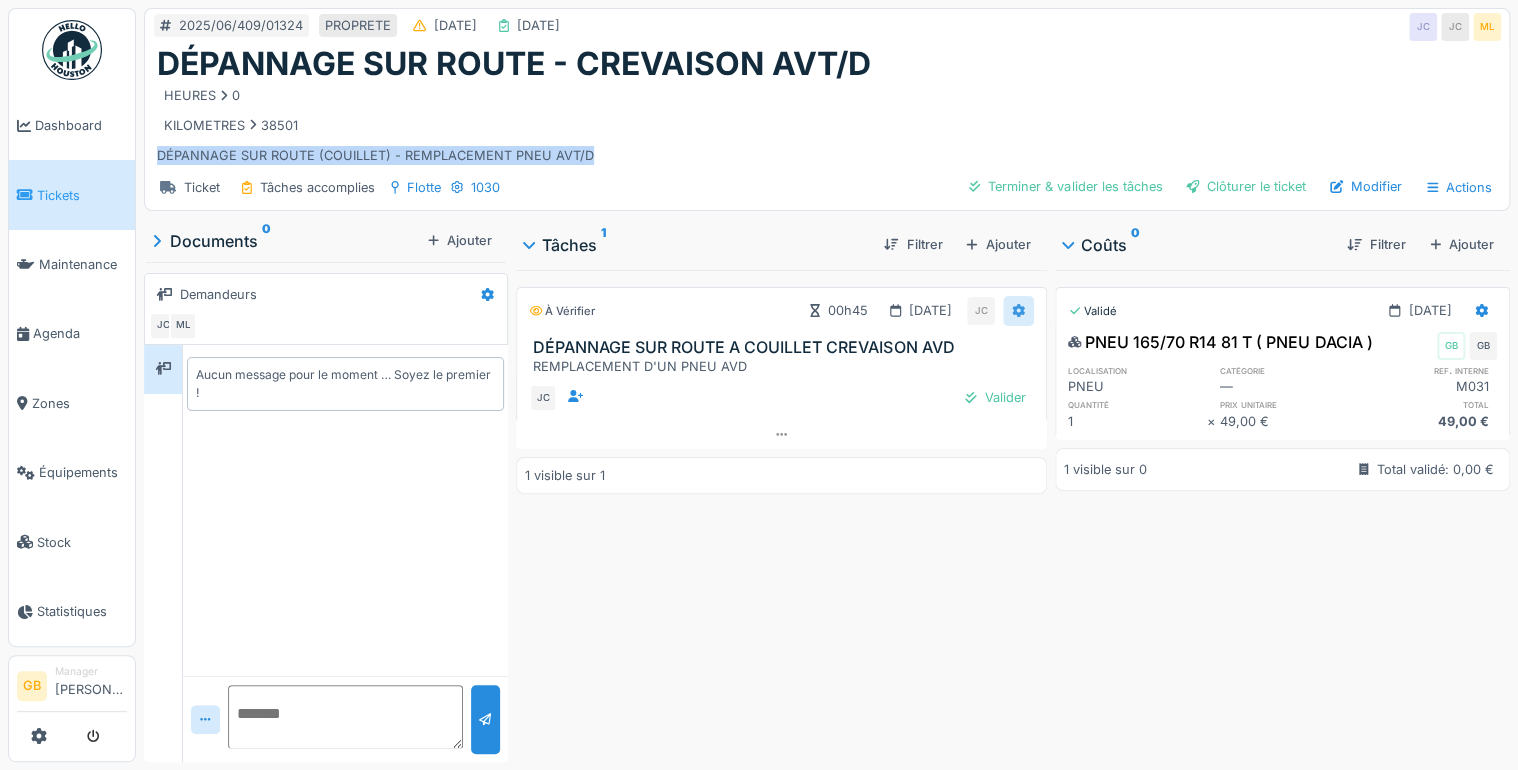 click 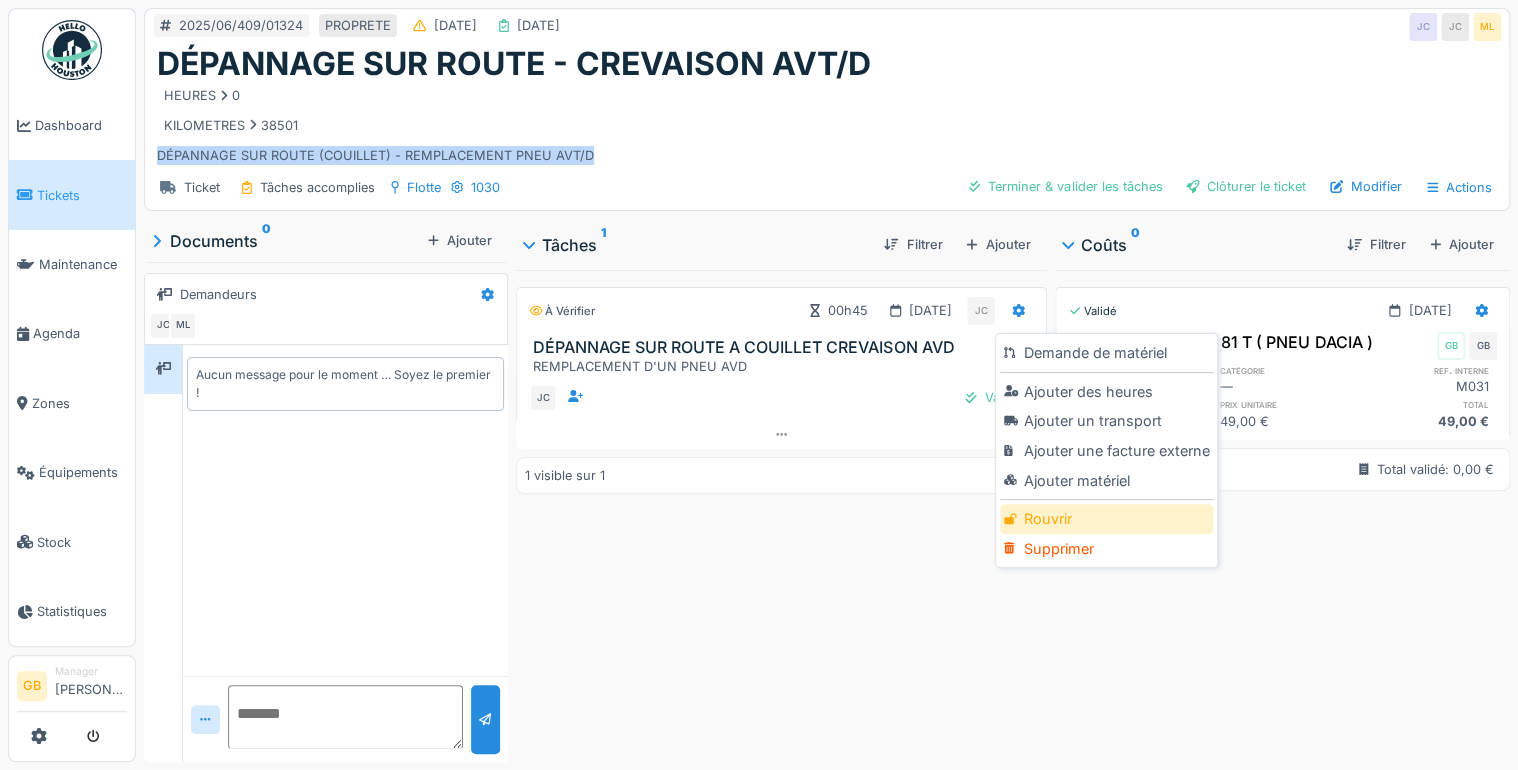 click on "Rouvrir" at bounding box center (1106, 519) 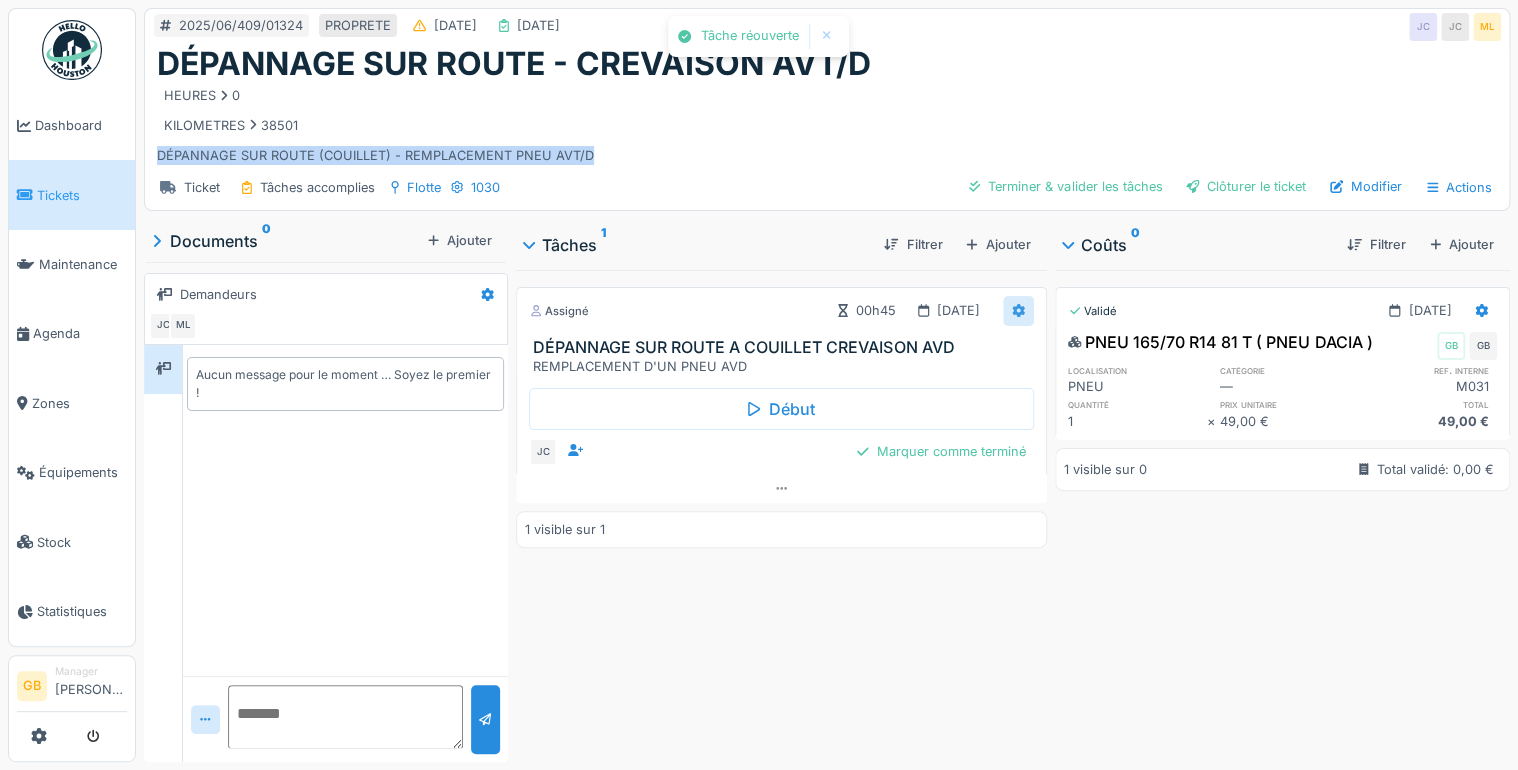 click 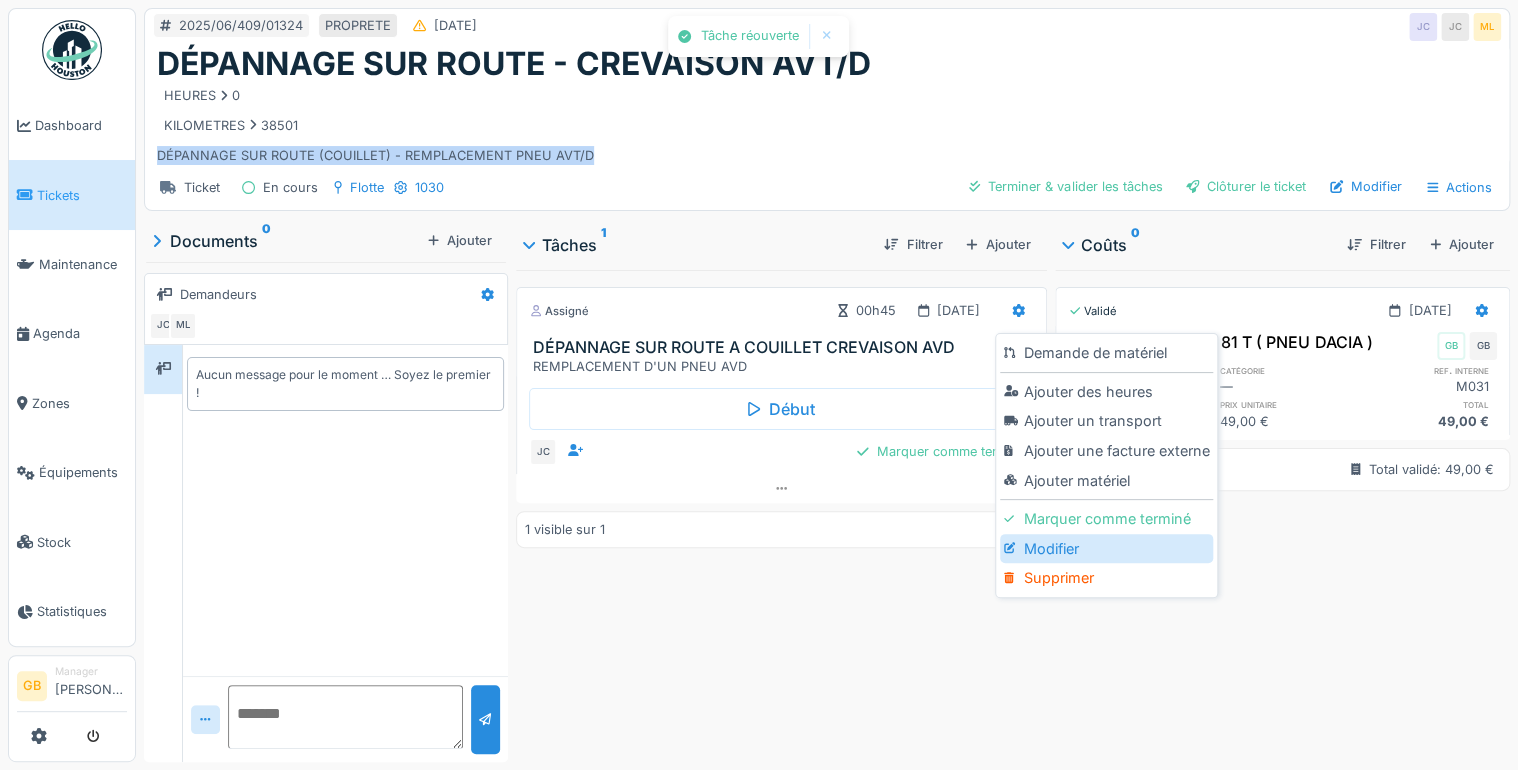 click on "Modifier" at bounding box center [1106, 549] 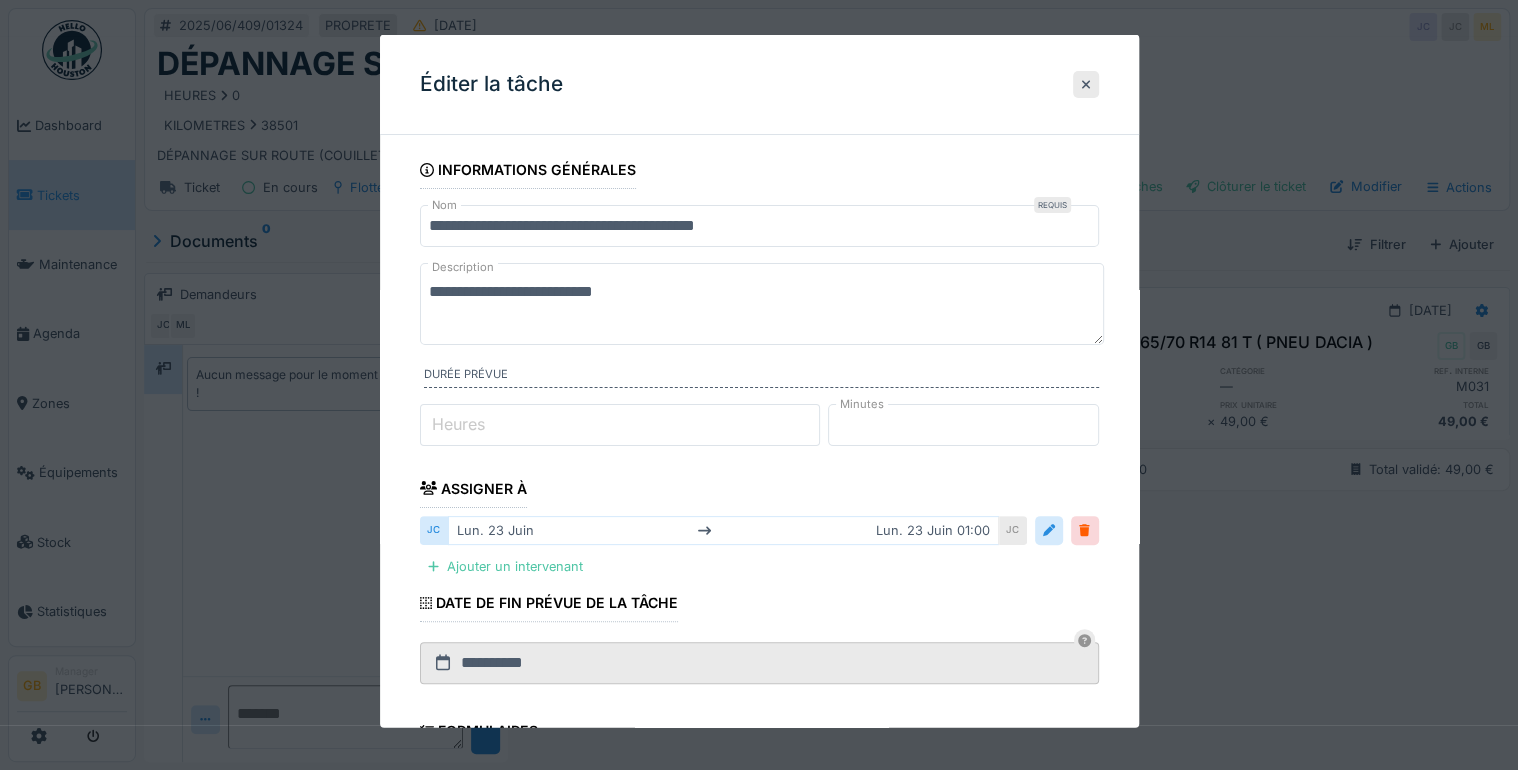 drag, startPoint x: 736, startPoint y: 302, endPoint x: 248, endPoint y: 265, distance: 489.40067 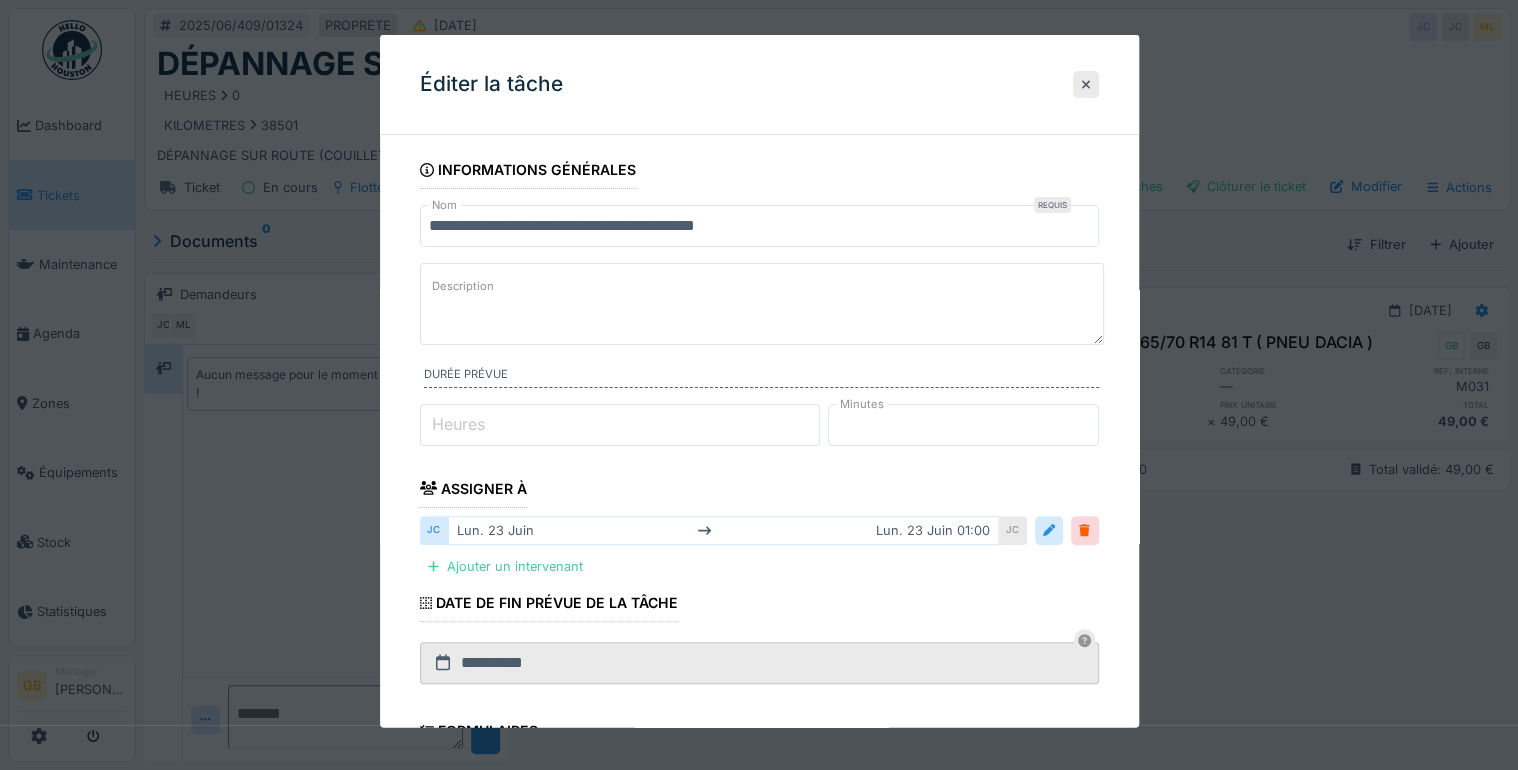 paste on "**********" 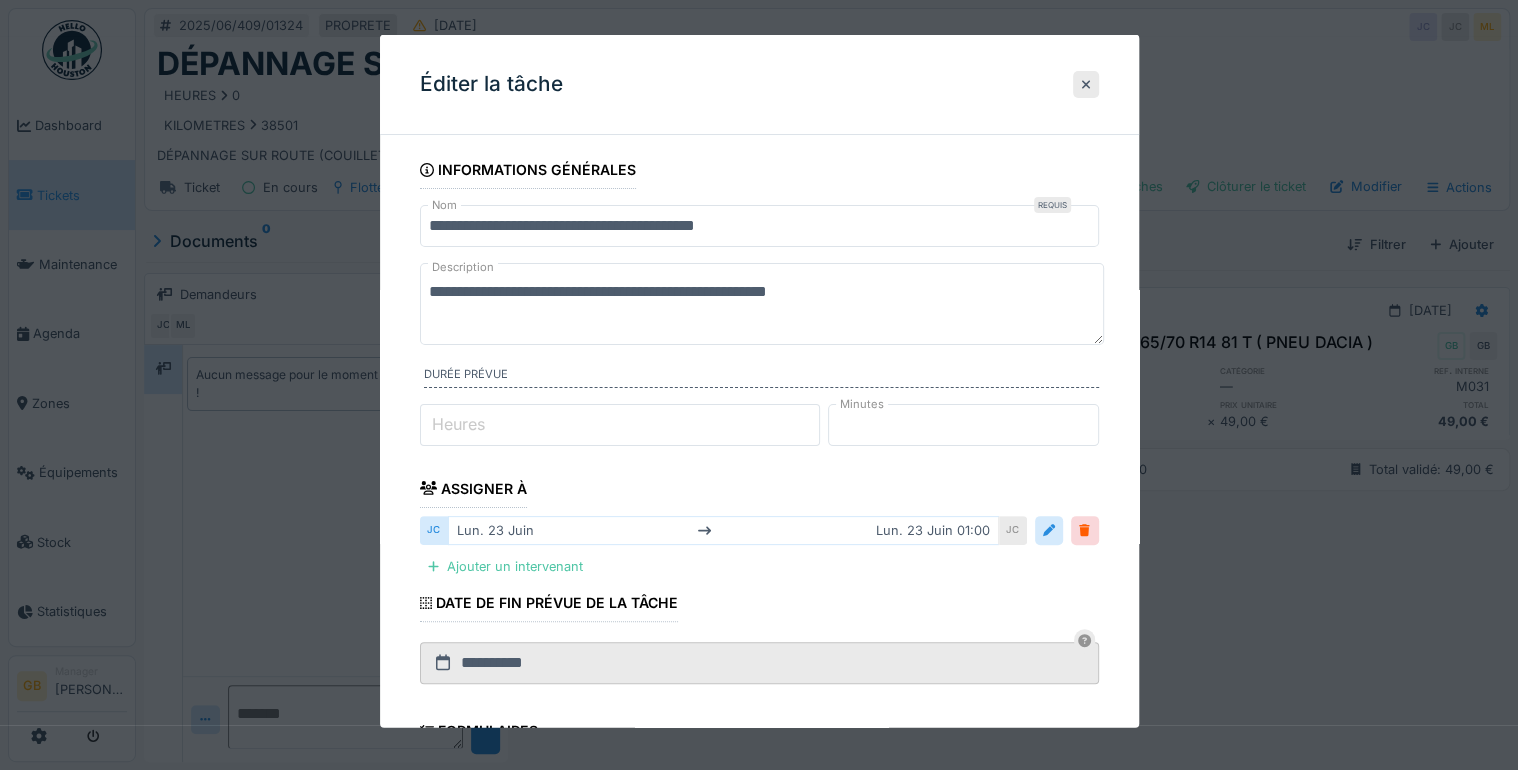 type on "**********" 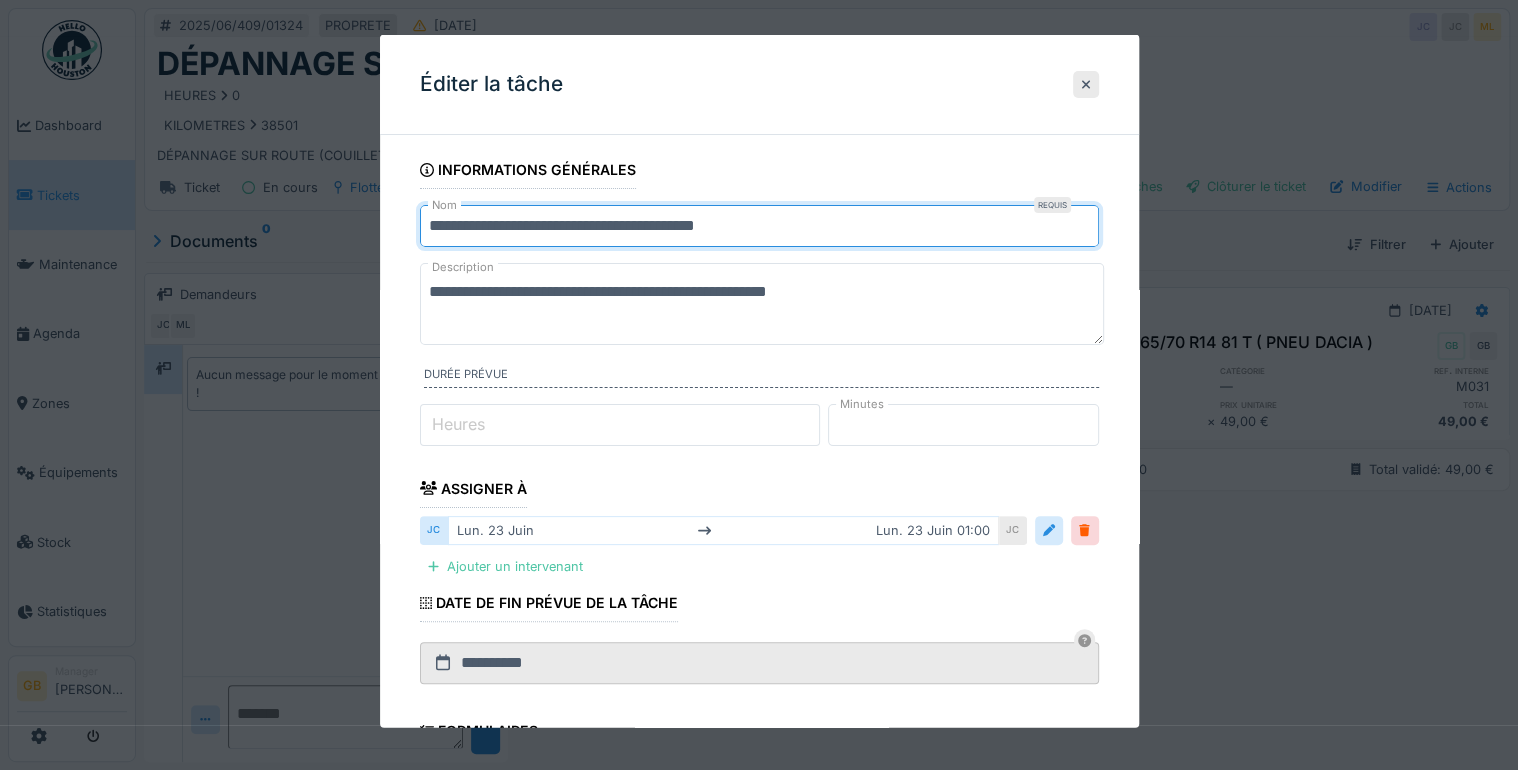 drag, startPoint x: 619, startPoint y: 220, endPoint x: 720, endPoint y: 226, distance: 101.17806 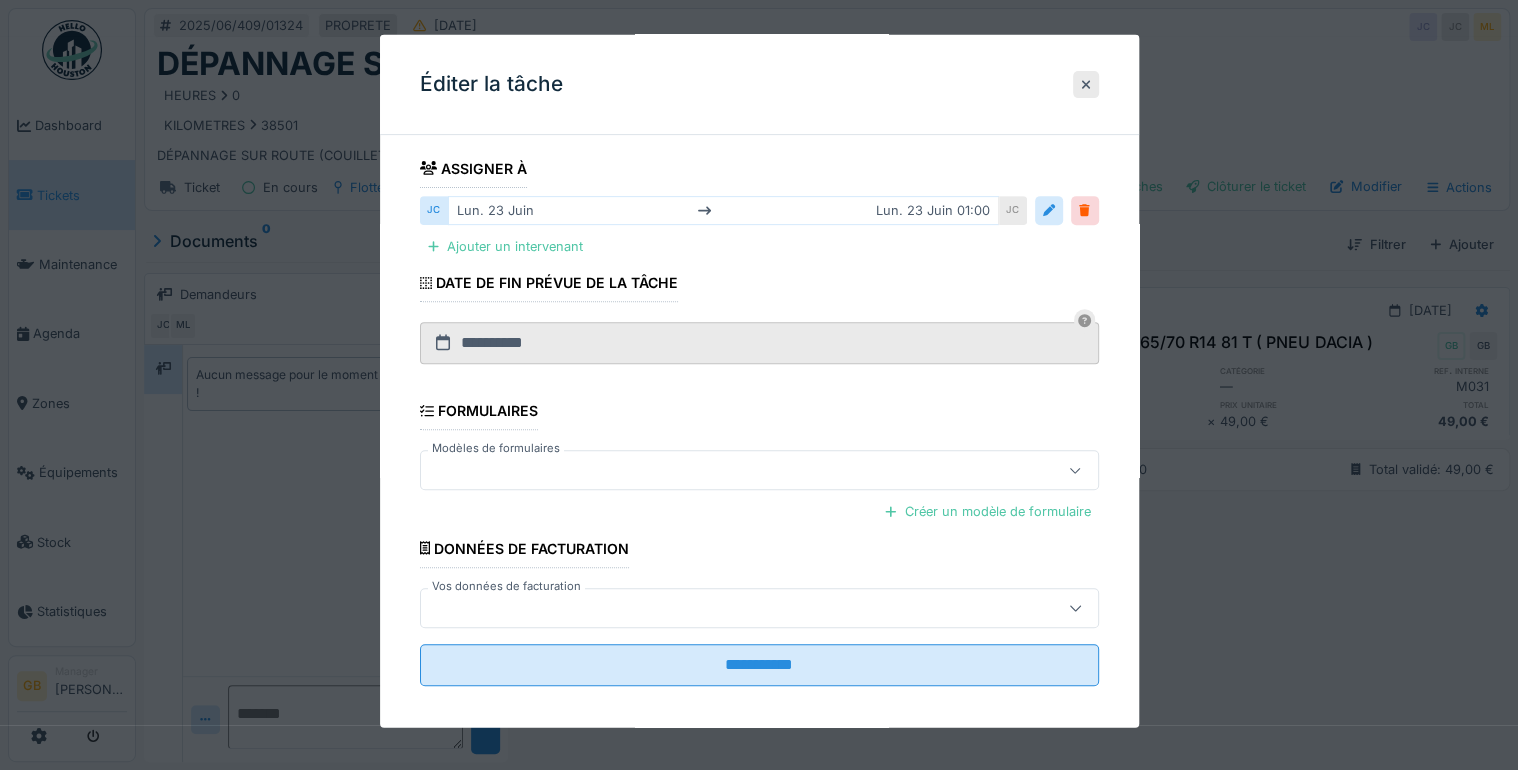 scroll, scrollTop: 330, scrollLeft: 0, axis: vertical 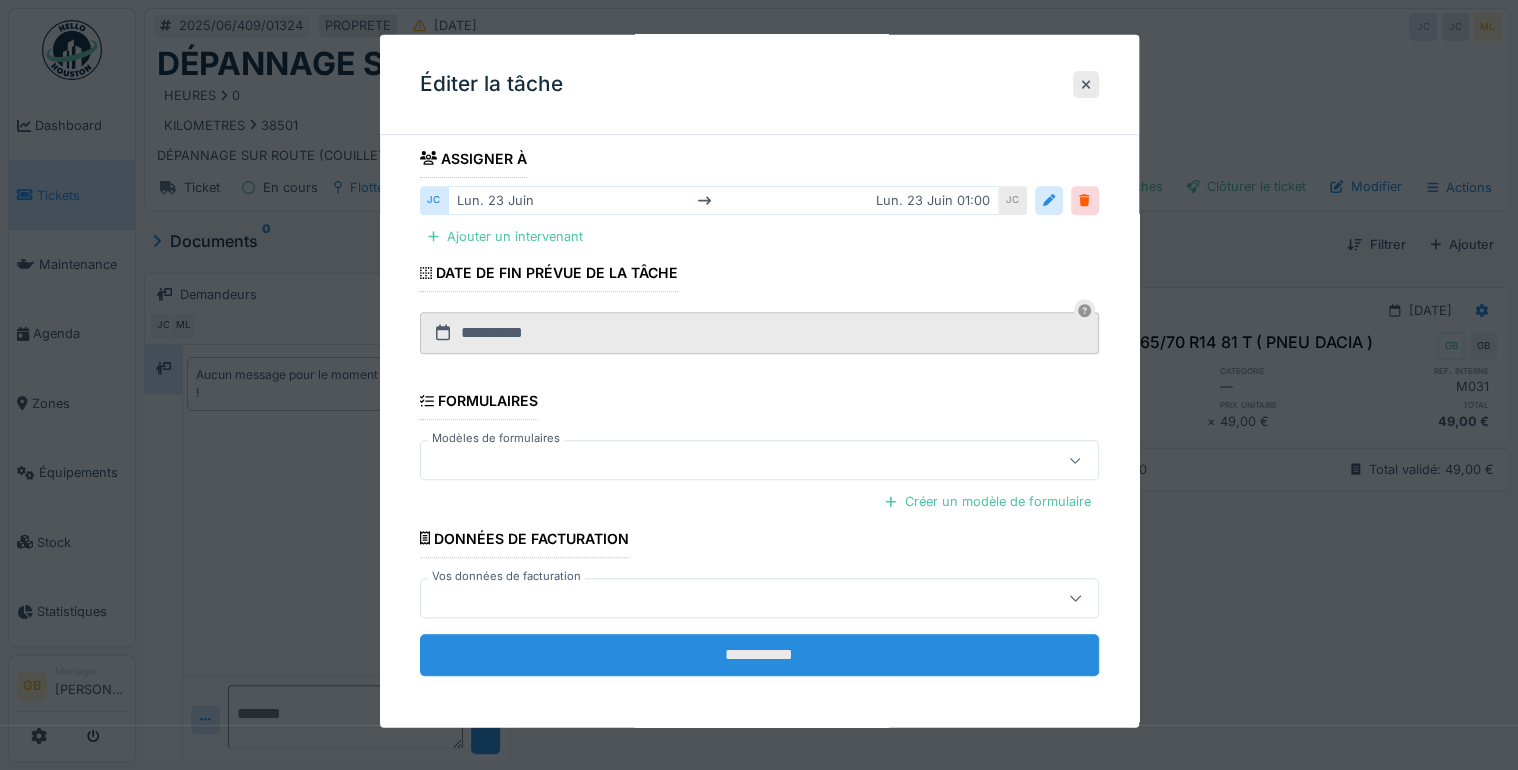 type on "**********" 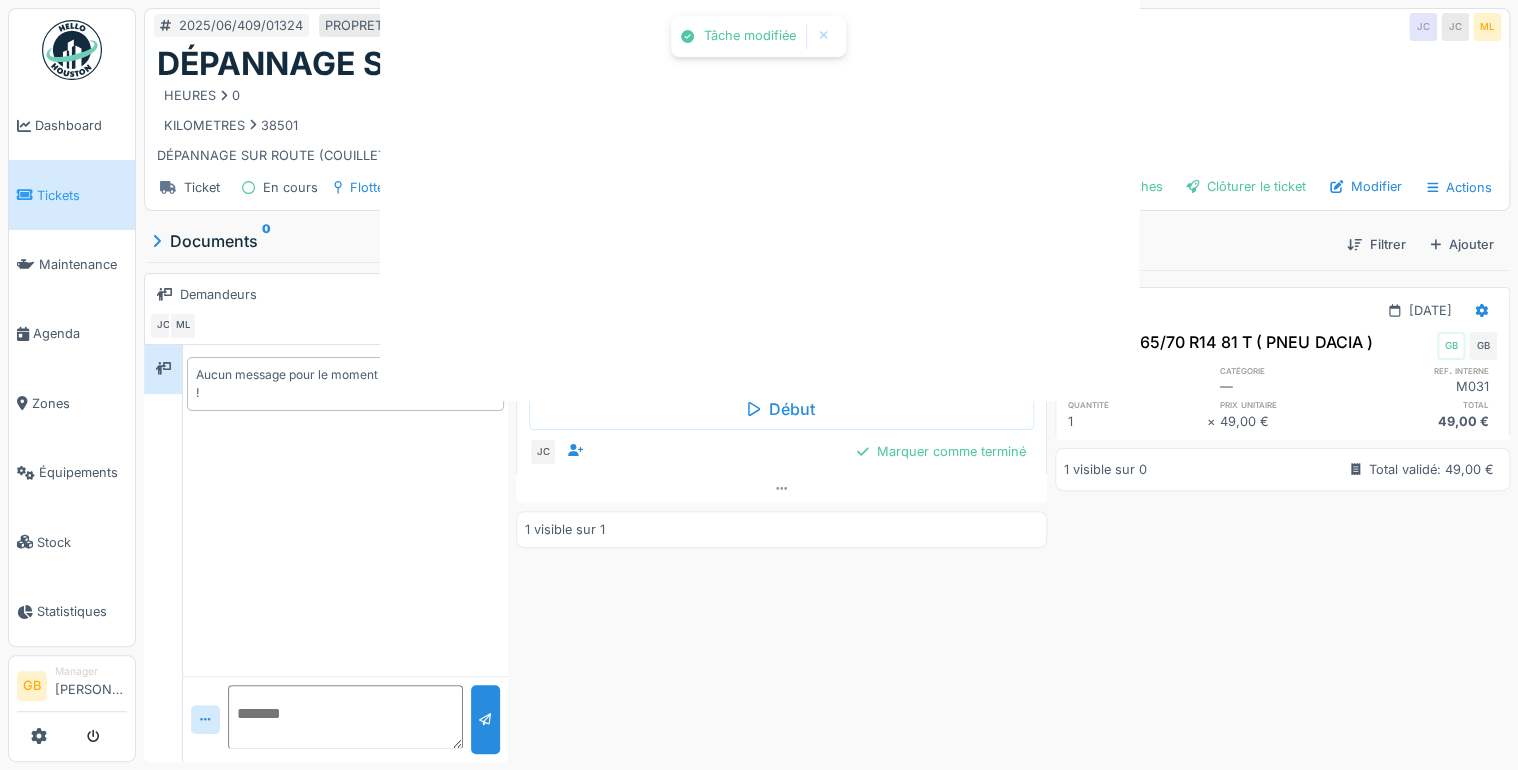 scroll, scrollTop: 0, scrollLeft: 0, axis: both 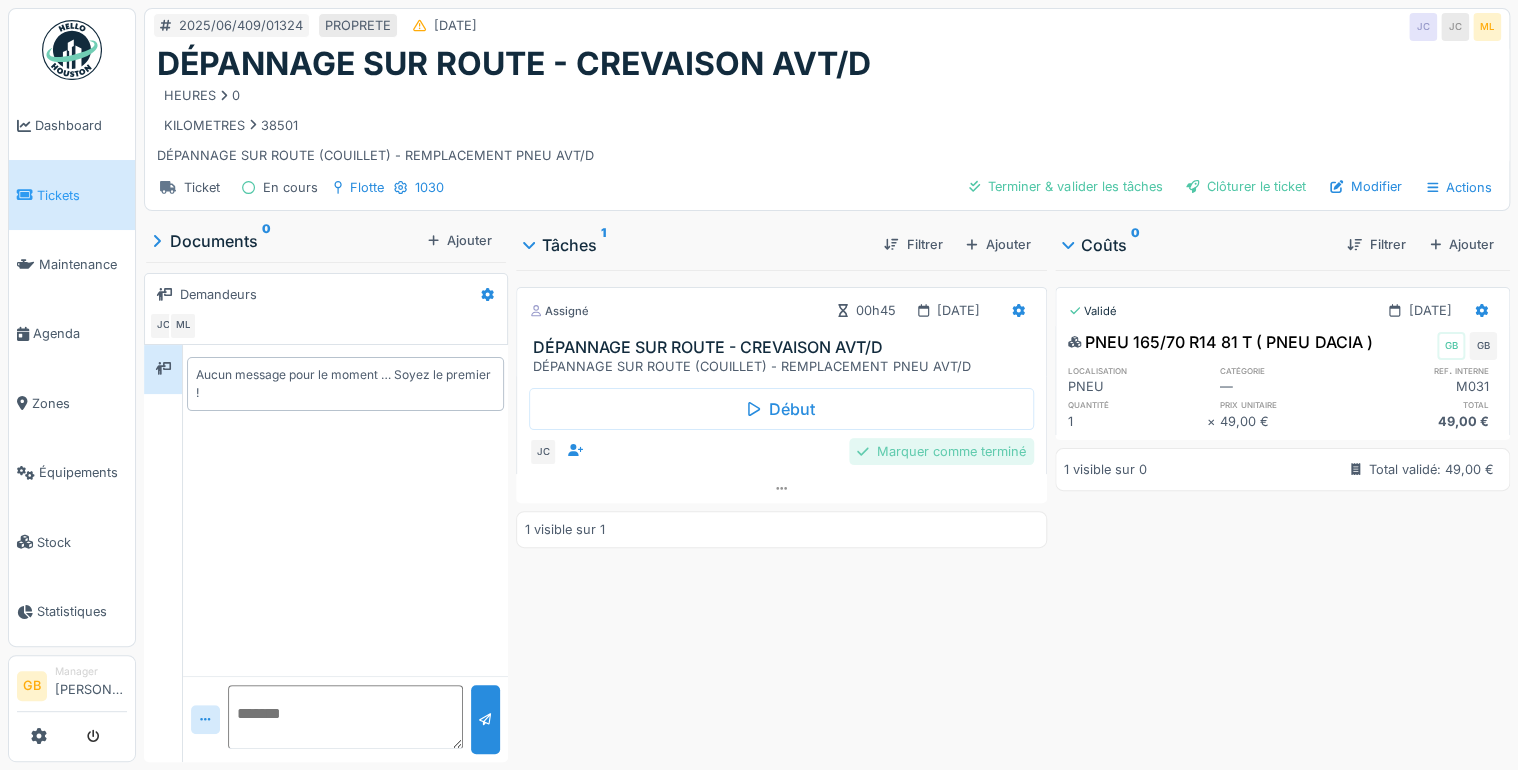 click on "Marquer comme terminé" at bounding box center (941, 451) 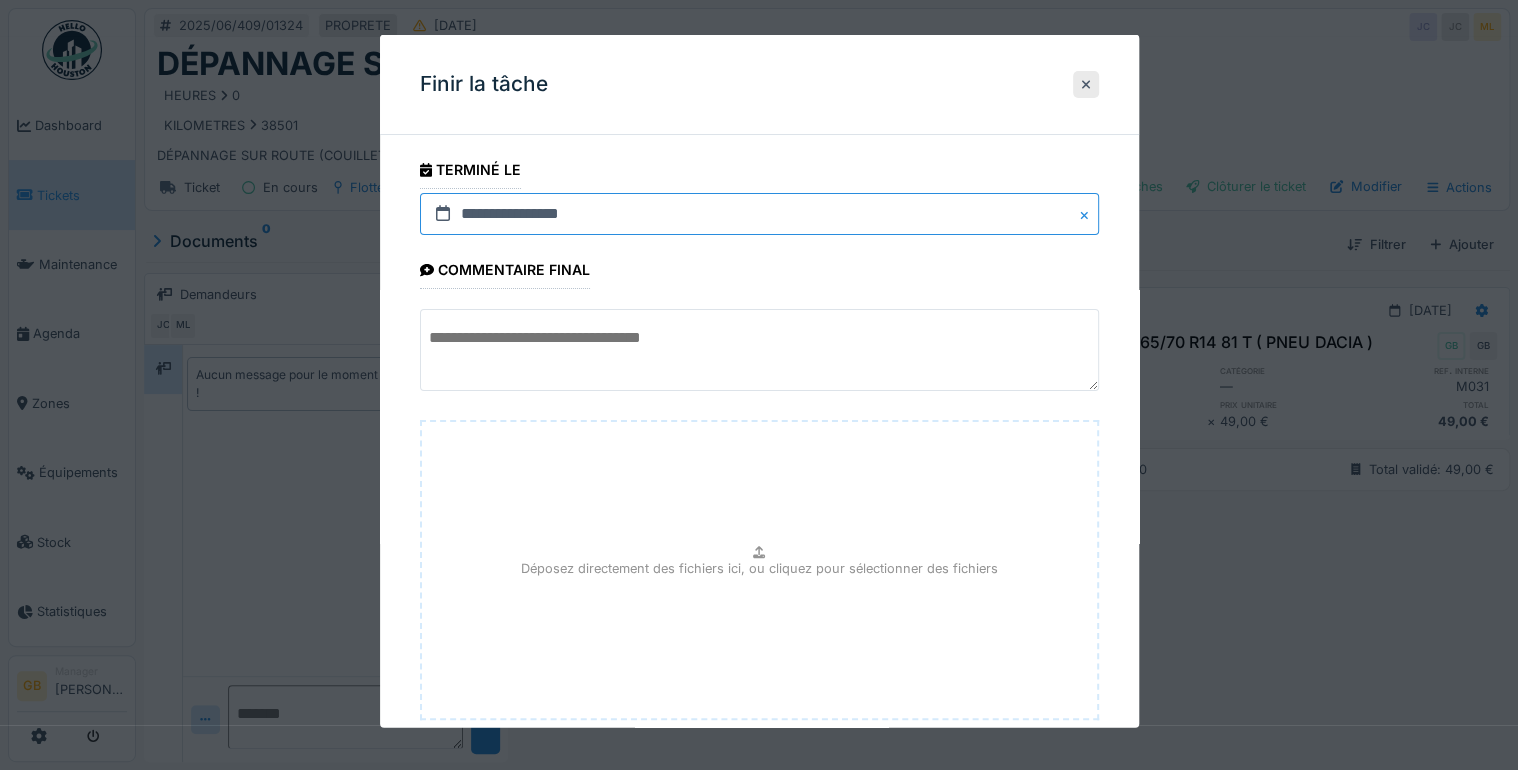 click on "**********" at bounding box center [759, 214] 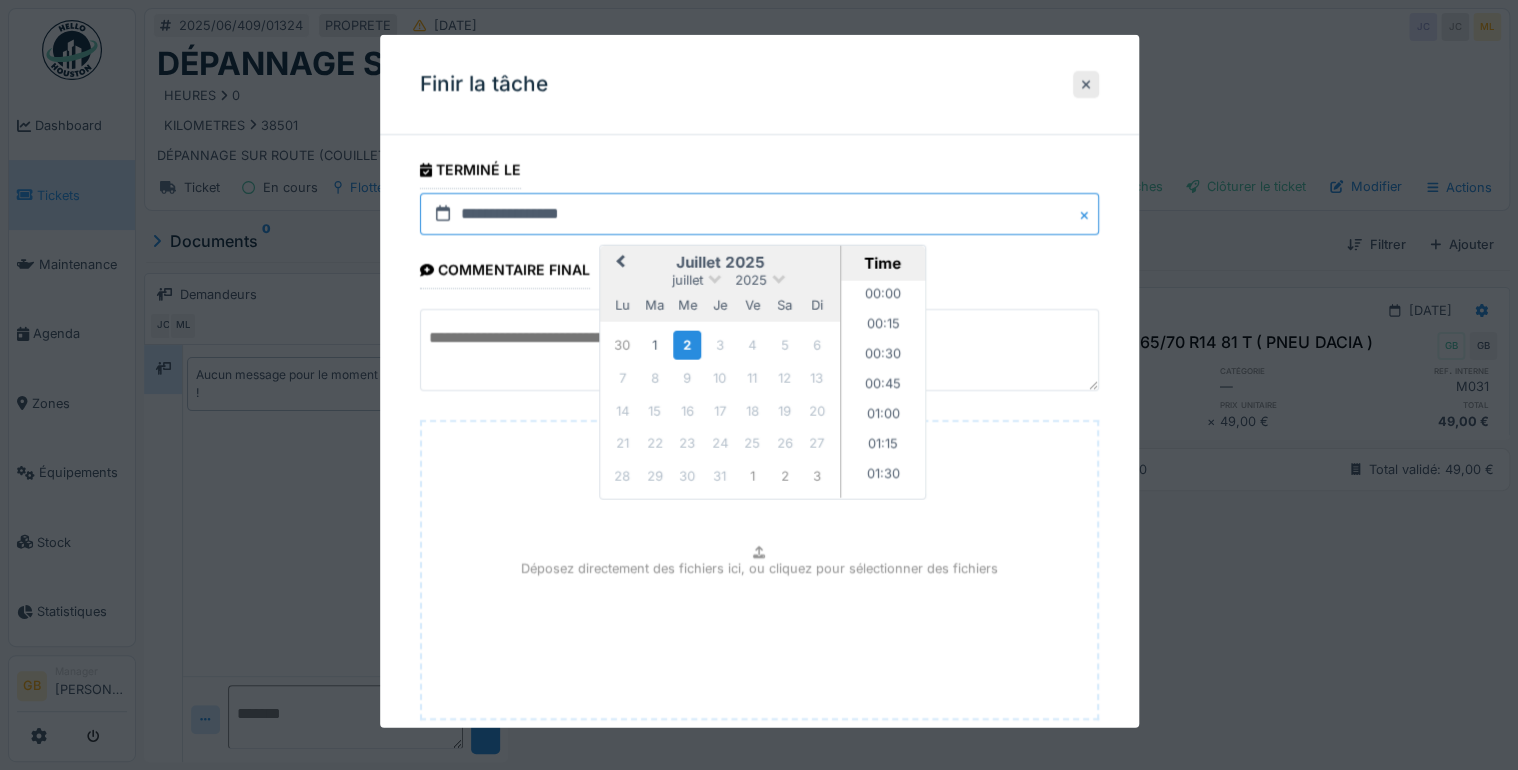 scroll, scrollTop: 1256, scrollLeft: 0, axis: vertical 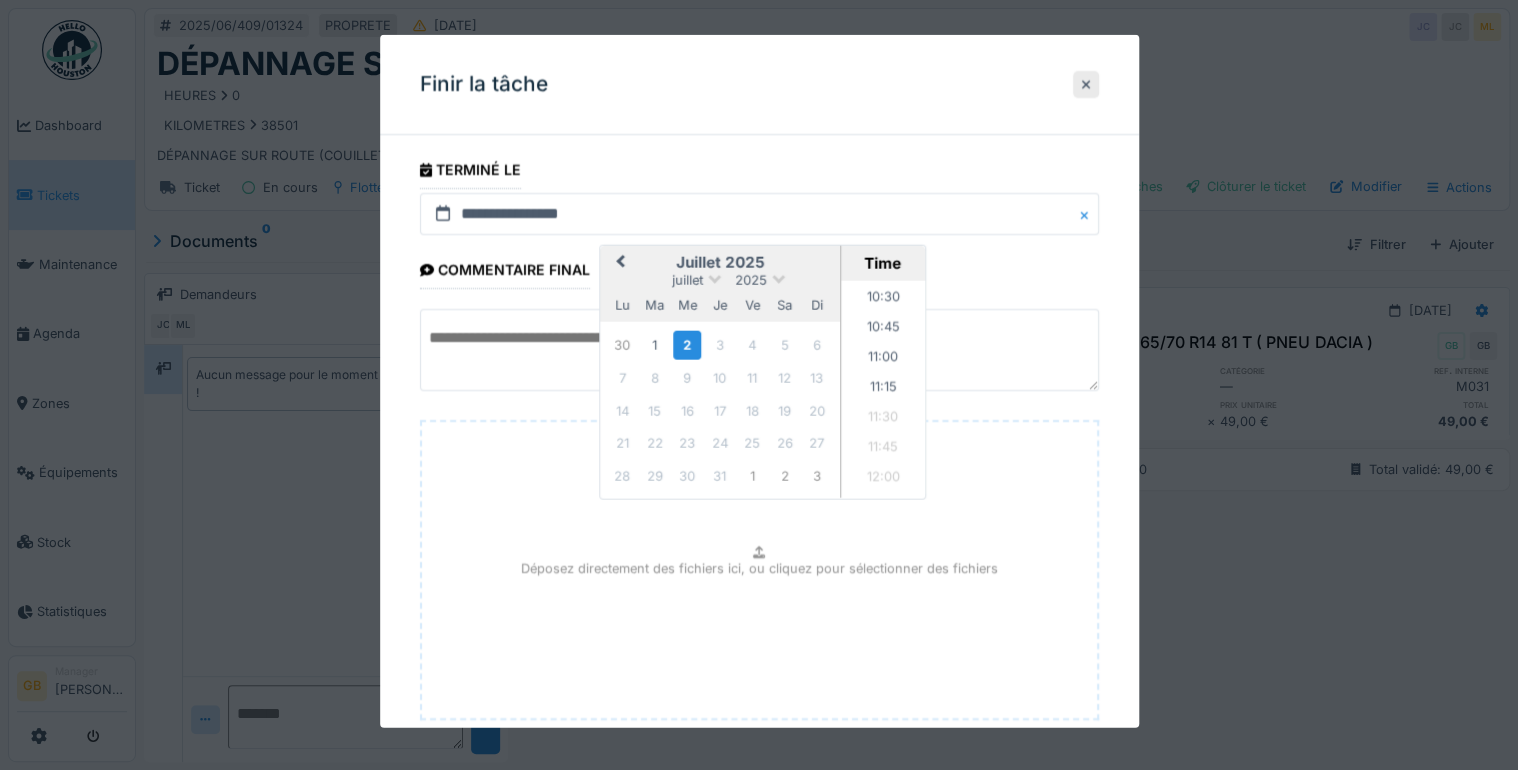 click on "Previous Month" at bounding box center [620, 262] 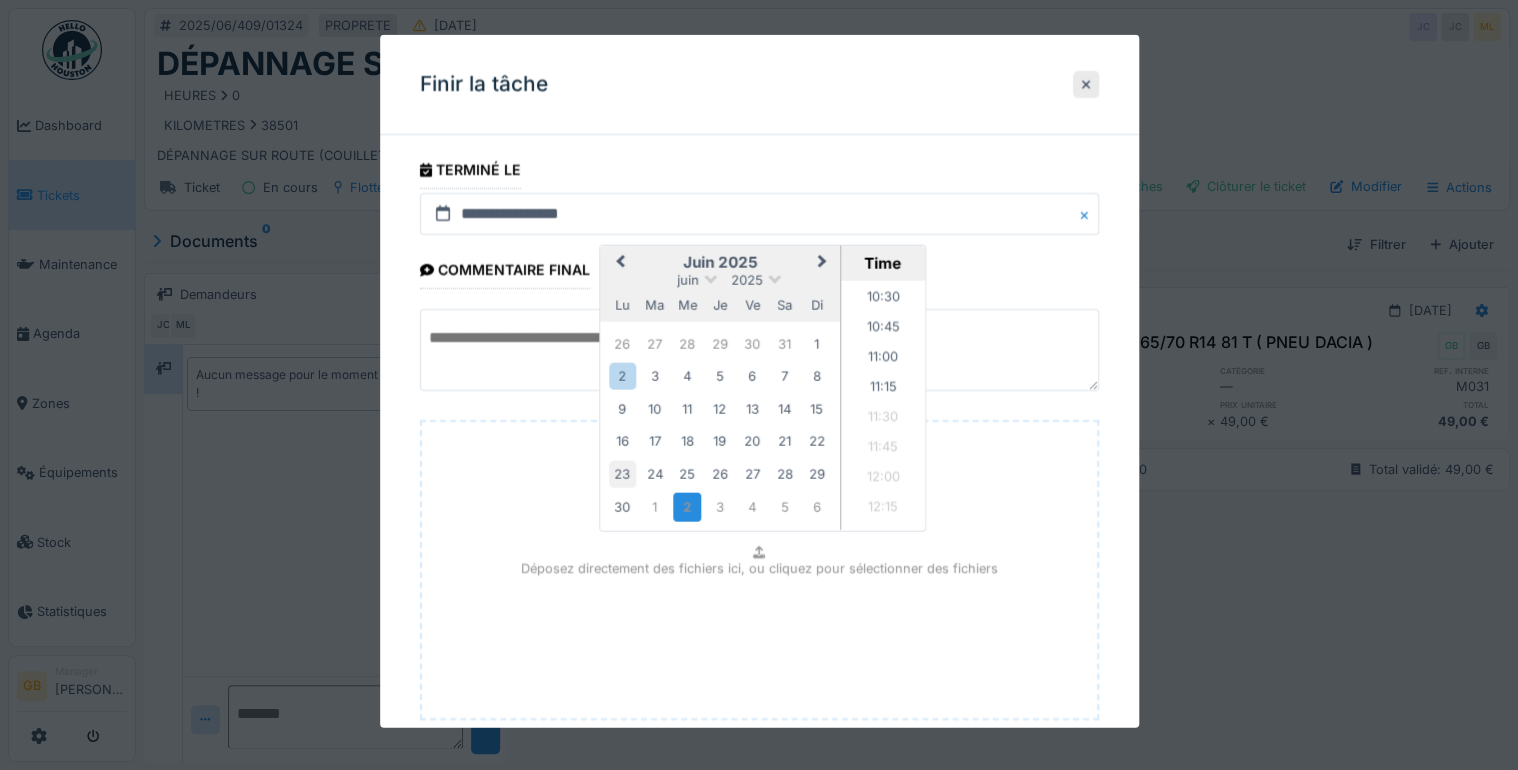 click on "23" at bounding box center [622, 473] 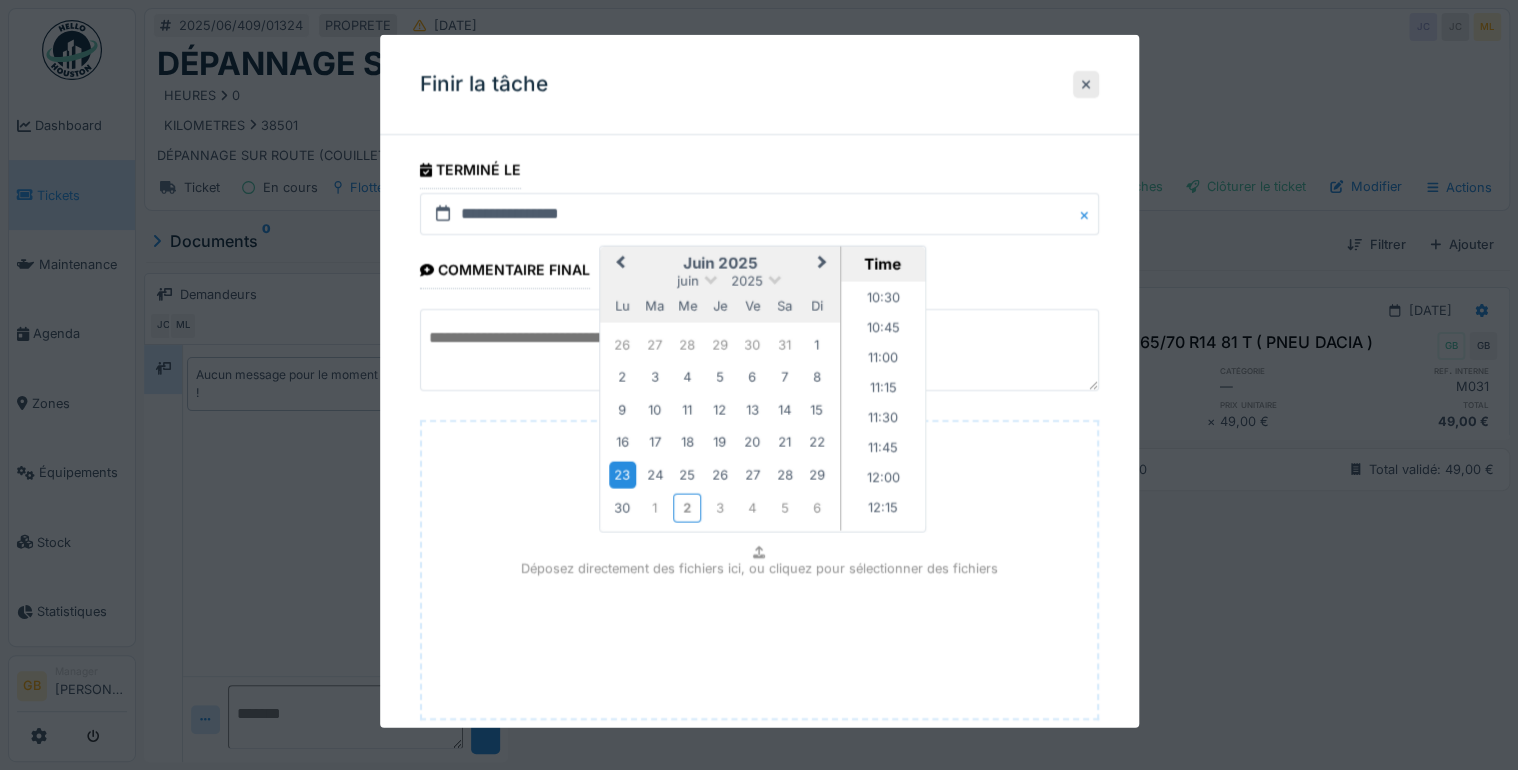 scroll, scrollTop: 120, scrollLeft: 0, axis: vertical 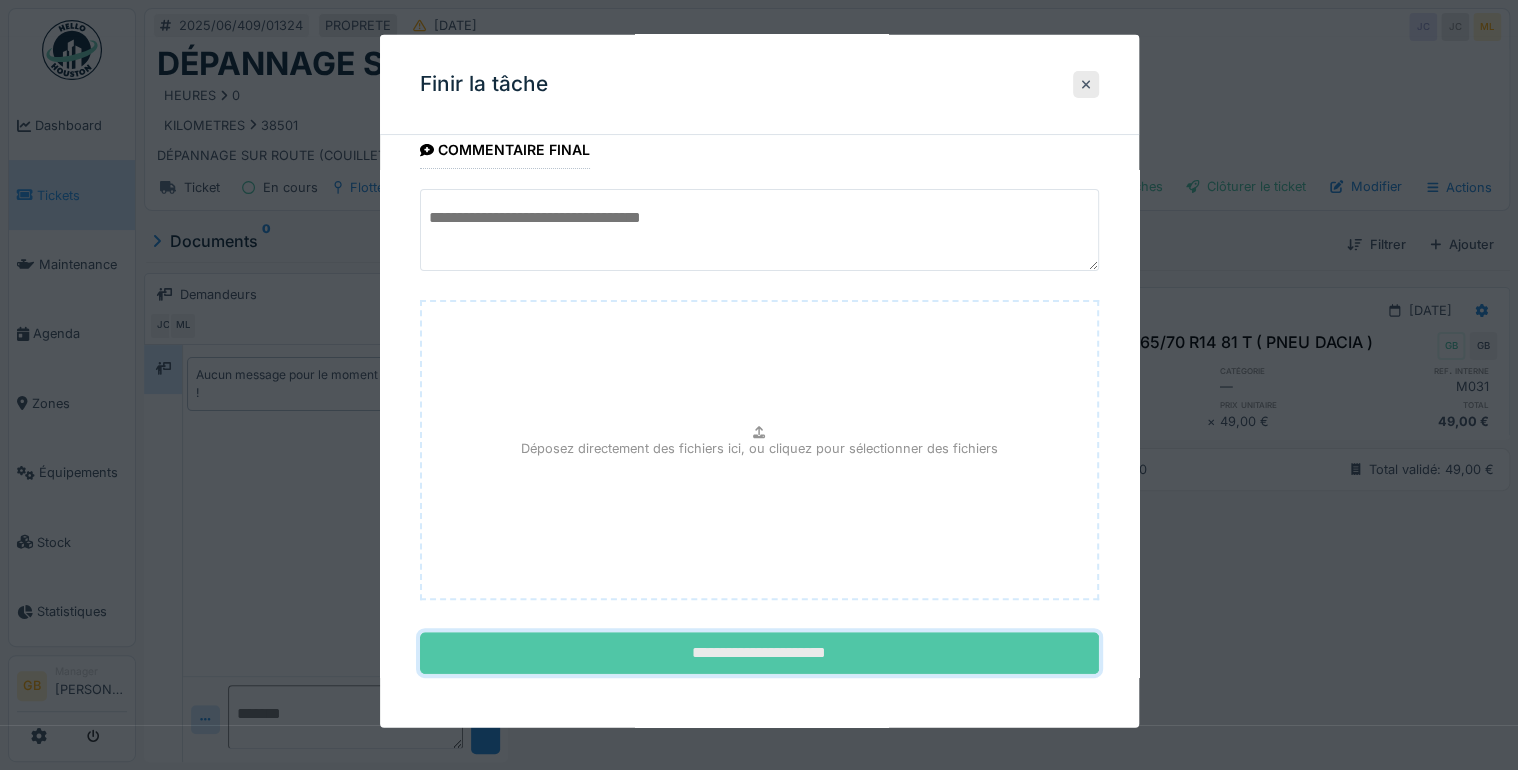 click on "**********" at bounding box center [759, 653] 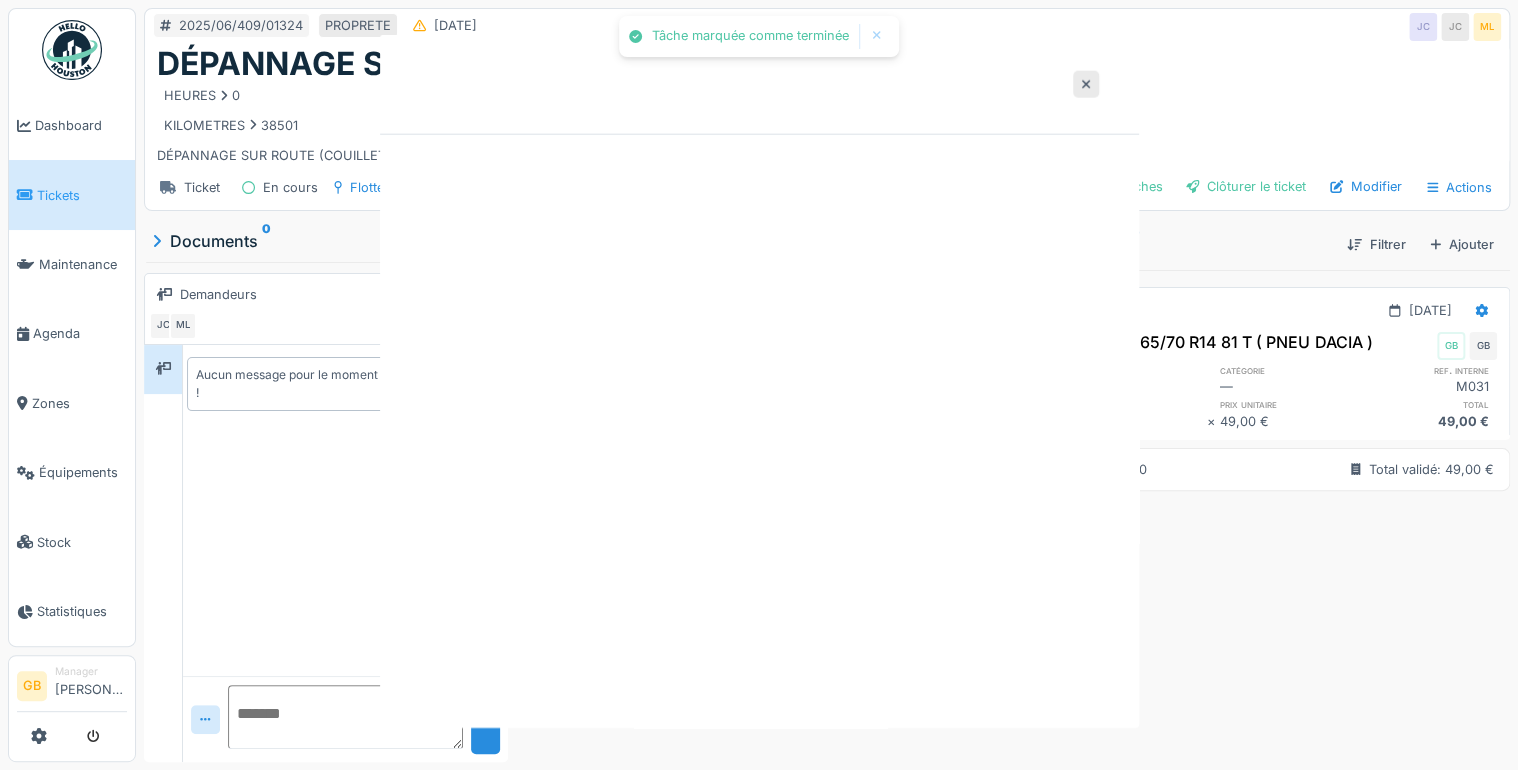 scroll, scrollTop: 0, scrollLeft: 0, axis: both 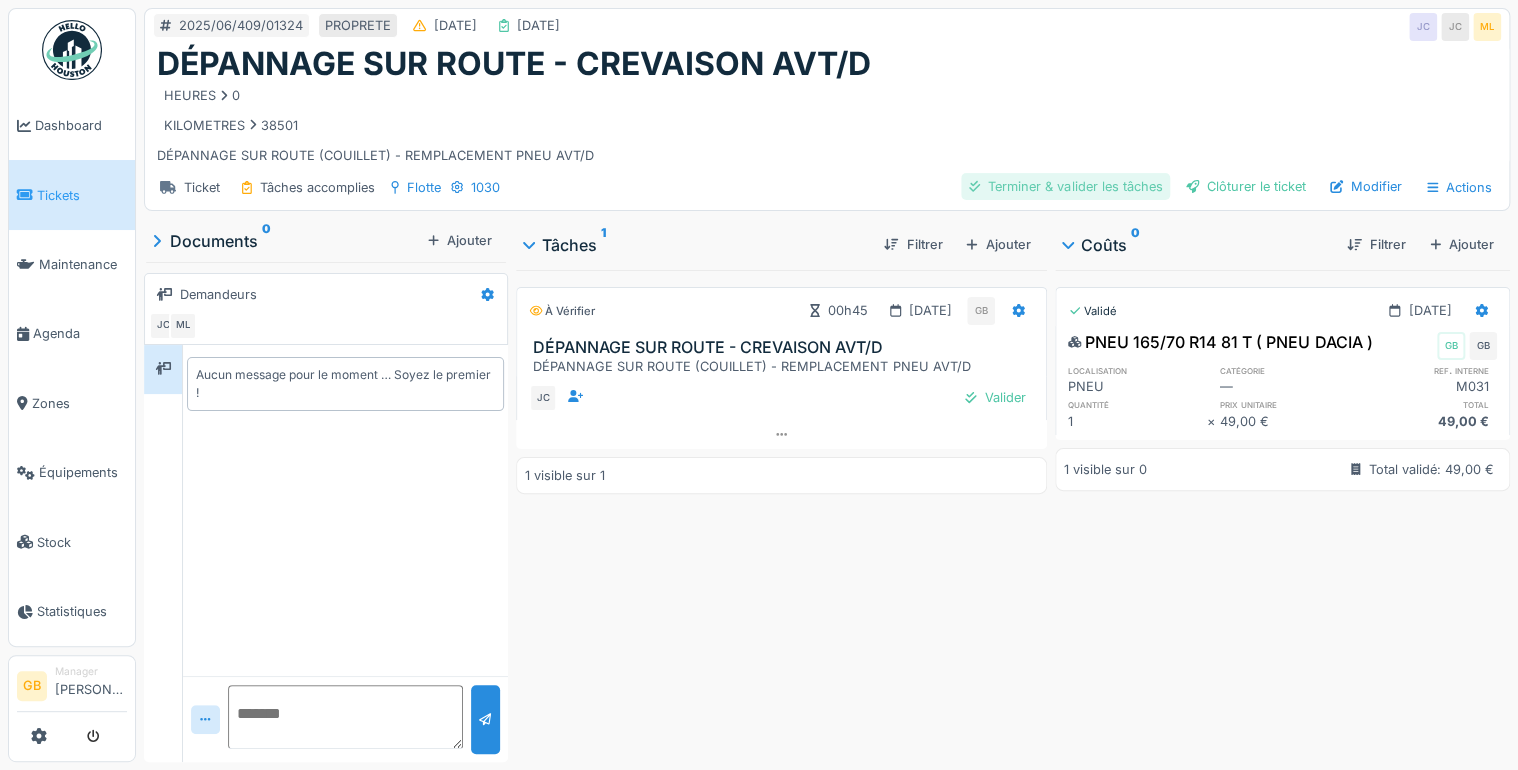 click on "Terminer & valider les tâches" at bounding box center [1065, 186] 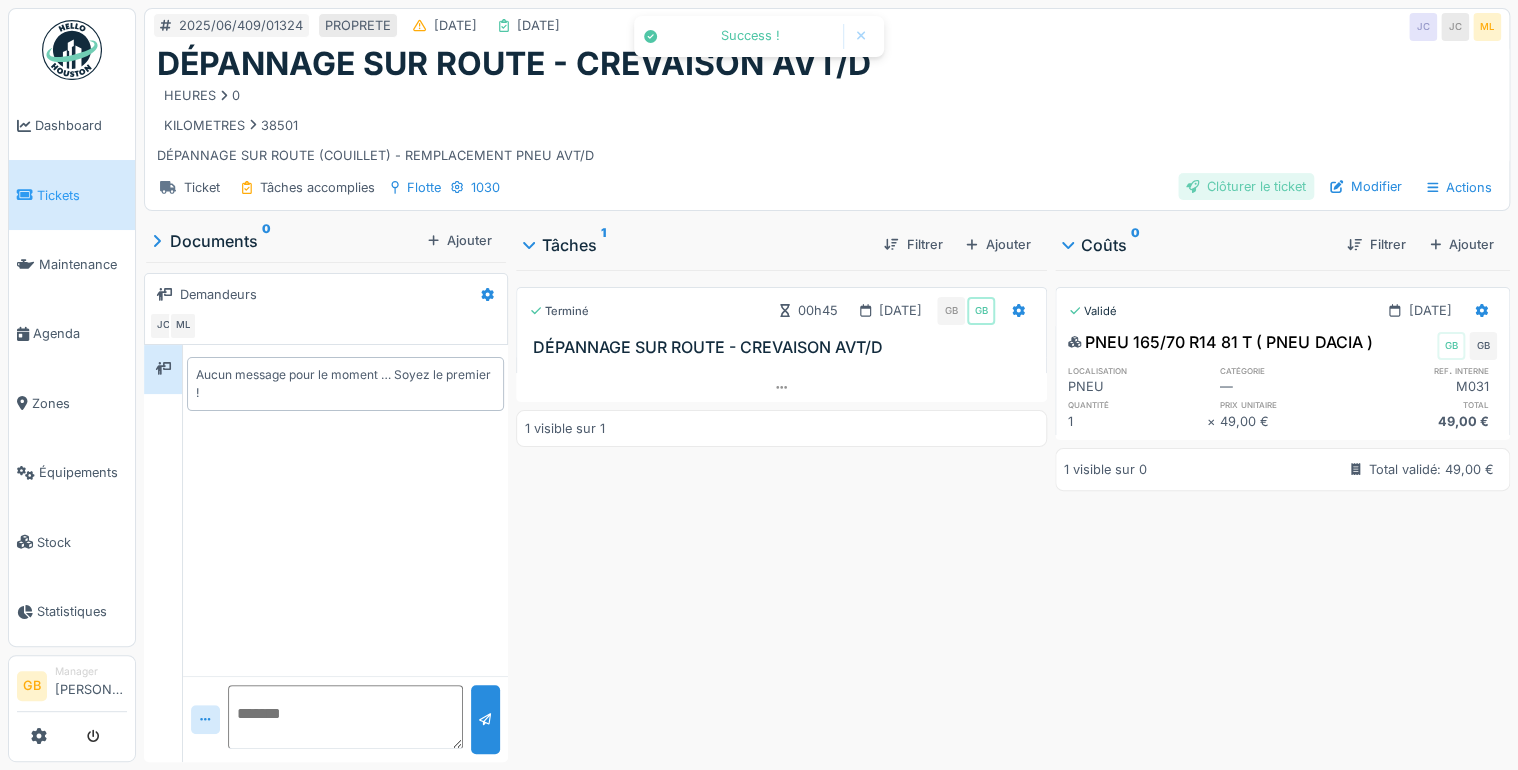 click on "Clôturer le ticket" at bounding box center (1246, 186) 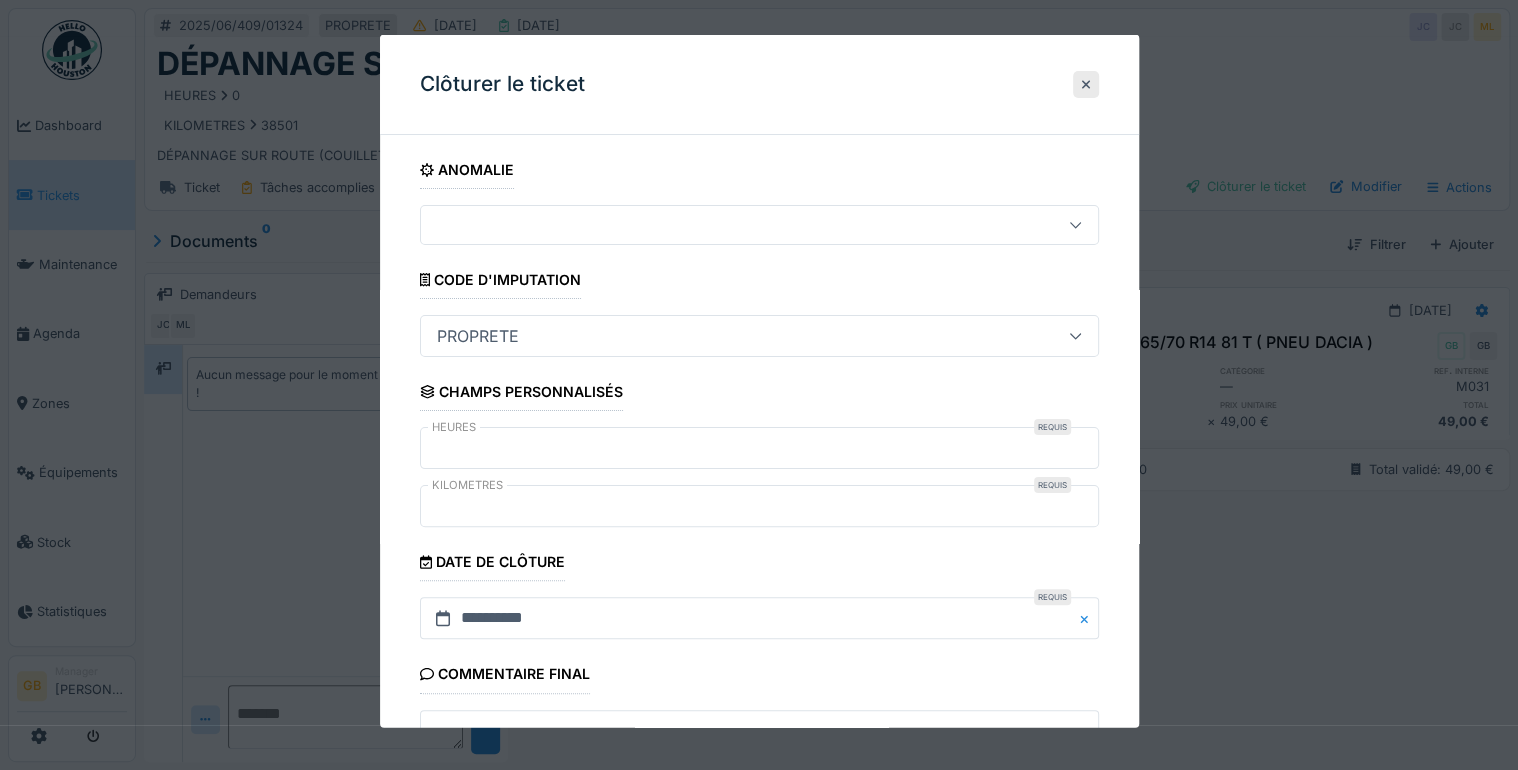 scroll, scrollTop: 179, scrollLeft: 0, axis: vertical 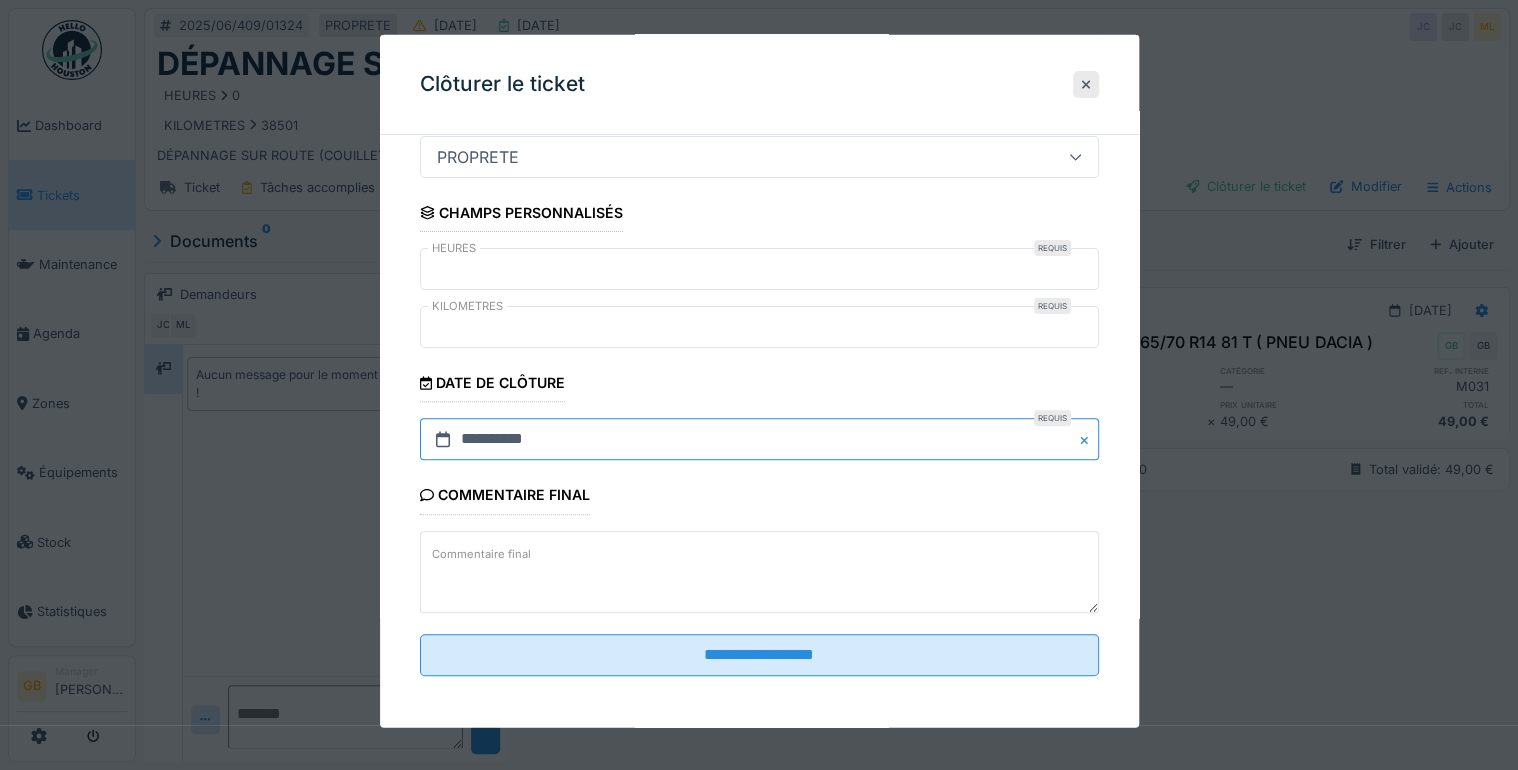 click on "**********" at bounding box center (759, 439) 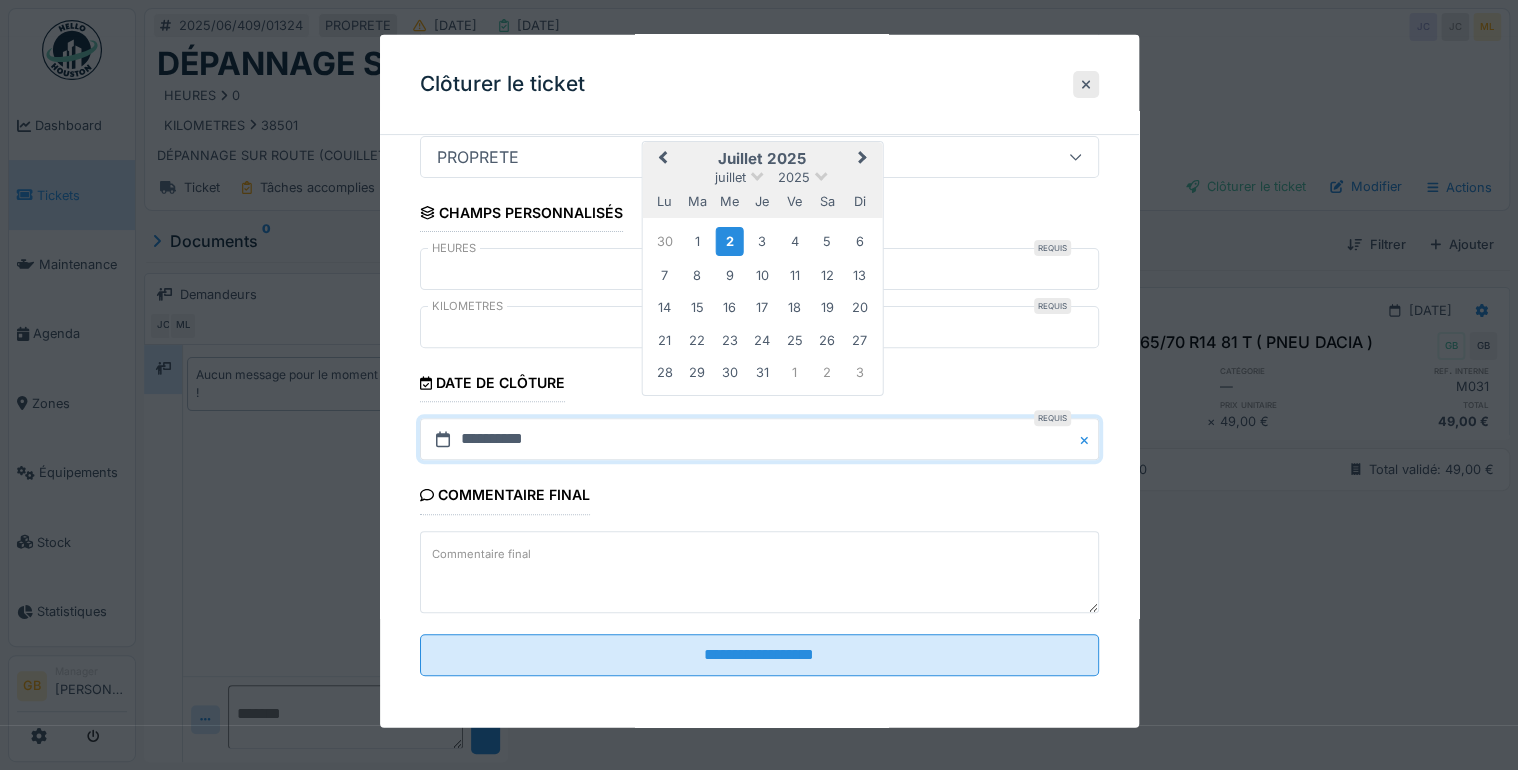 click on "Previous Month" at bounding box center (662, 159) 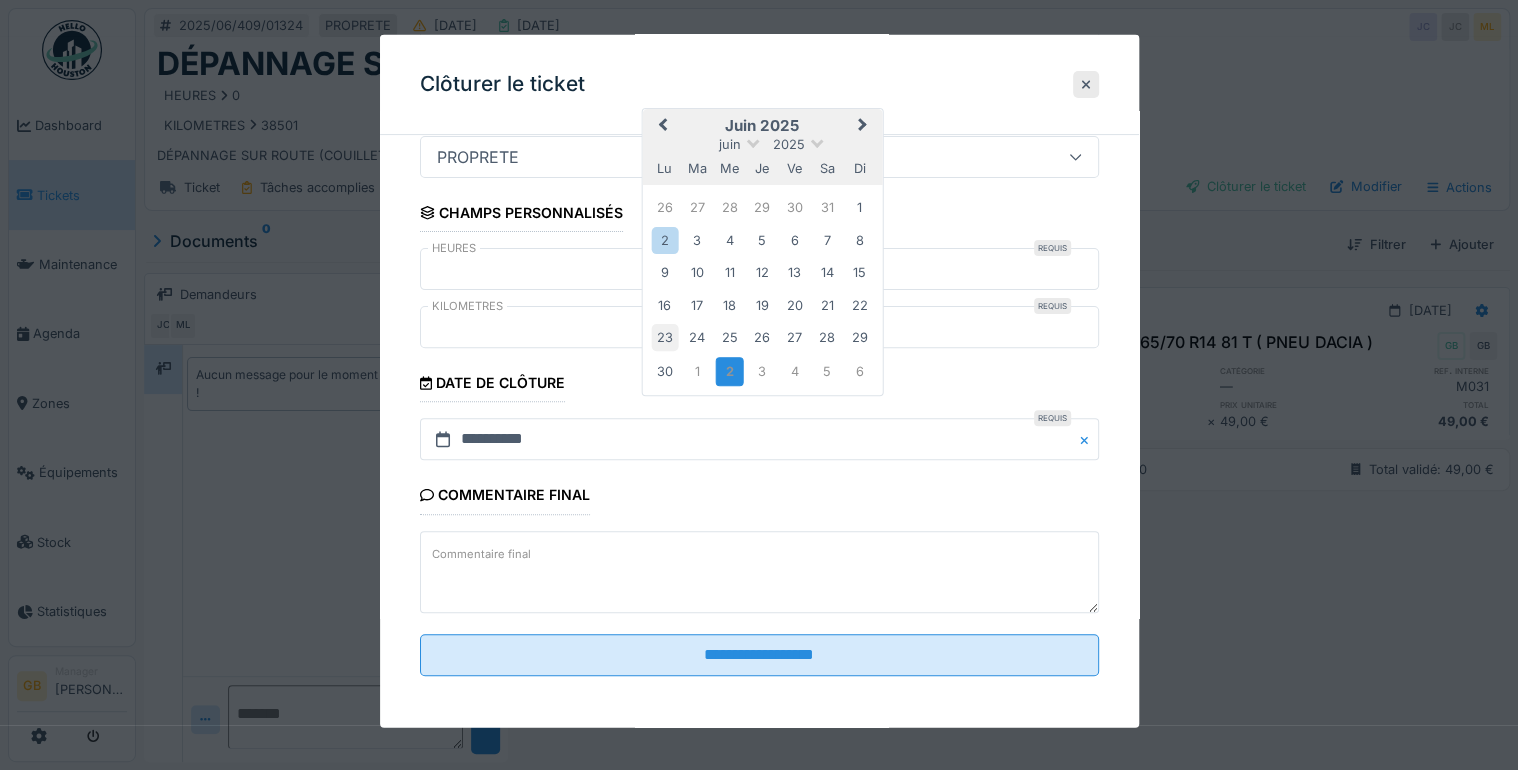 click on "23" at bounding box center [664, 337] 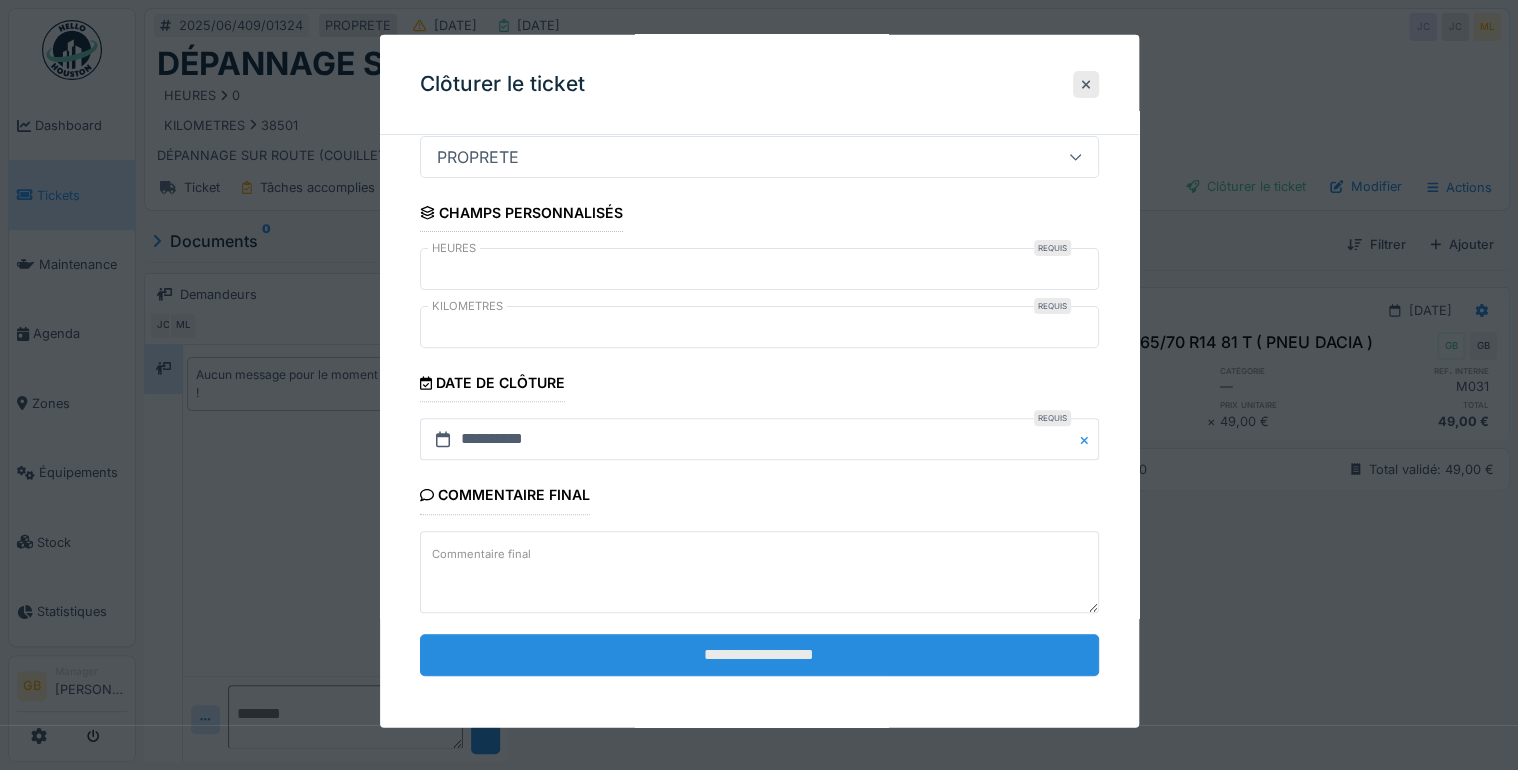 click on "**********" at bounding box center (759, 654) 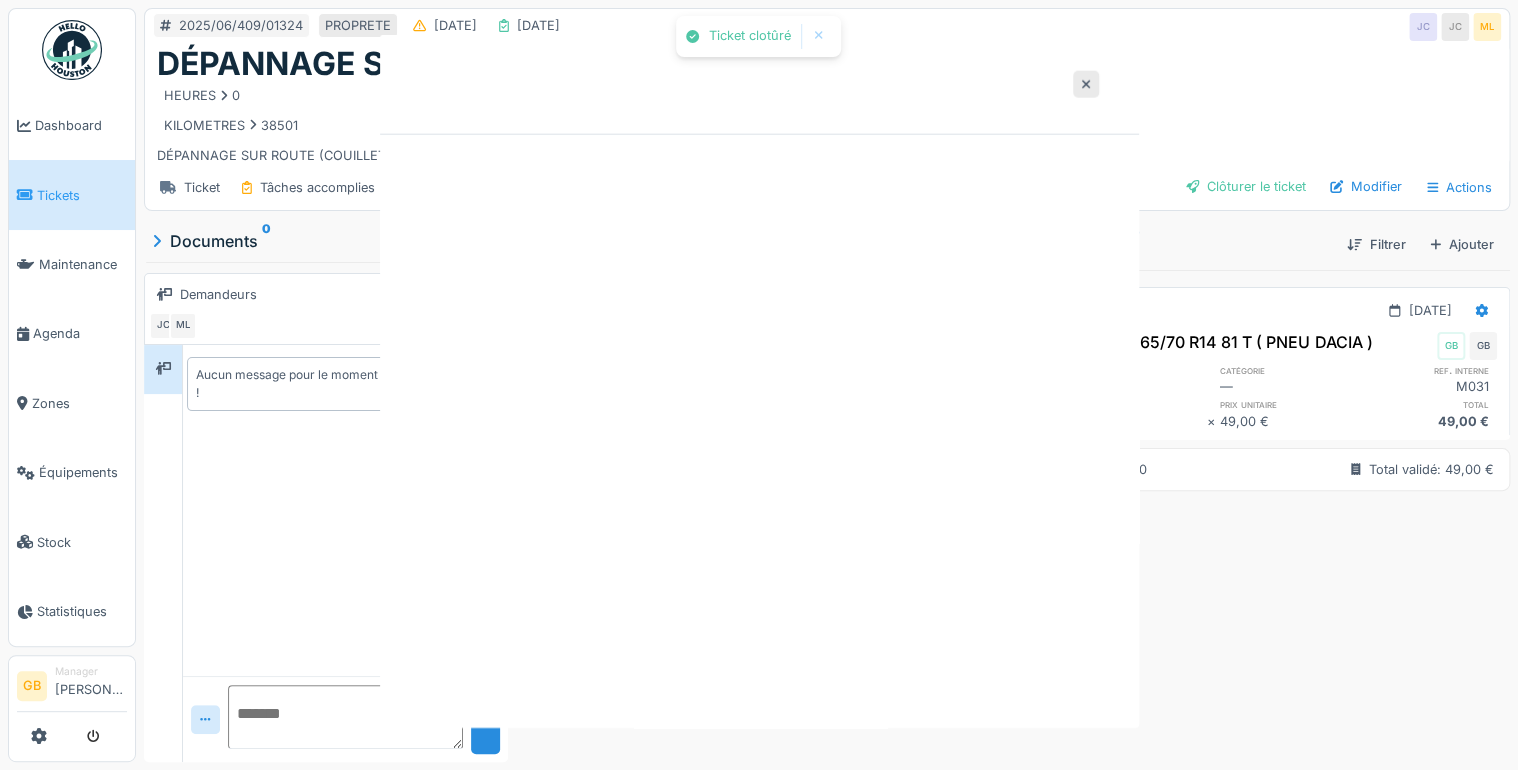 scroll, scrollTop: 0, scrollLeft: 0, axis: both 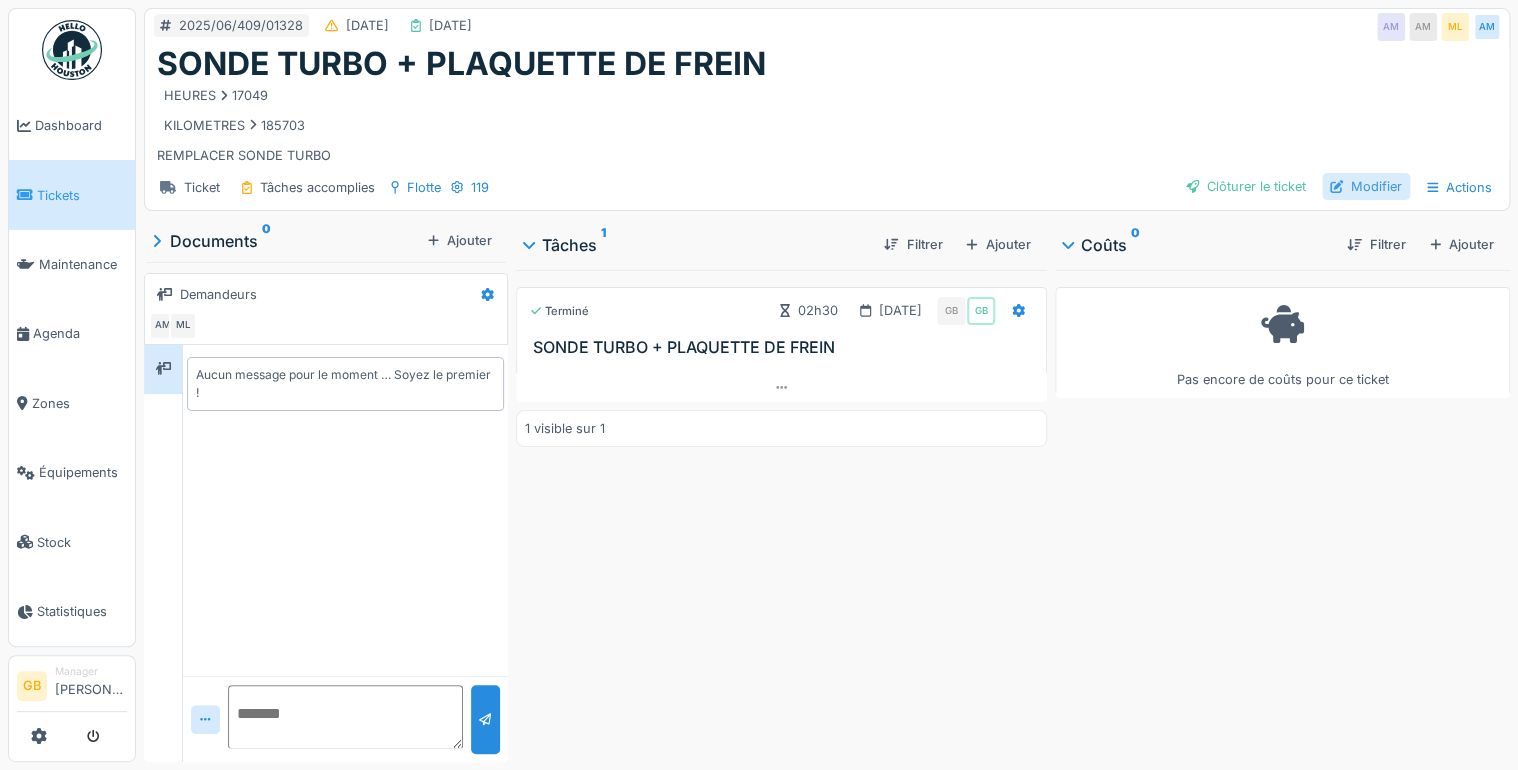 click on "Modifier" at bounding box center [1366, 186] 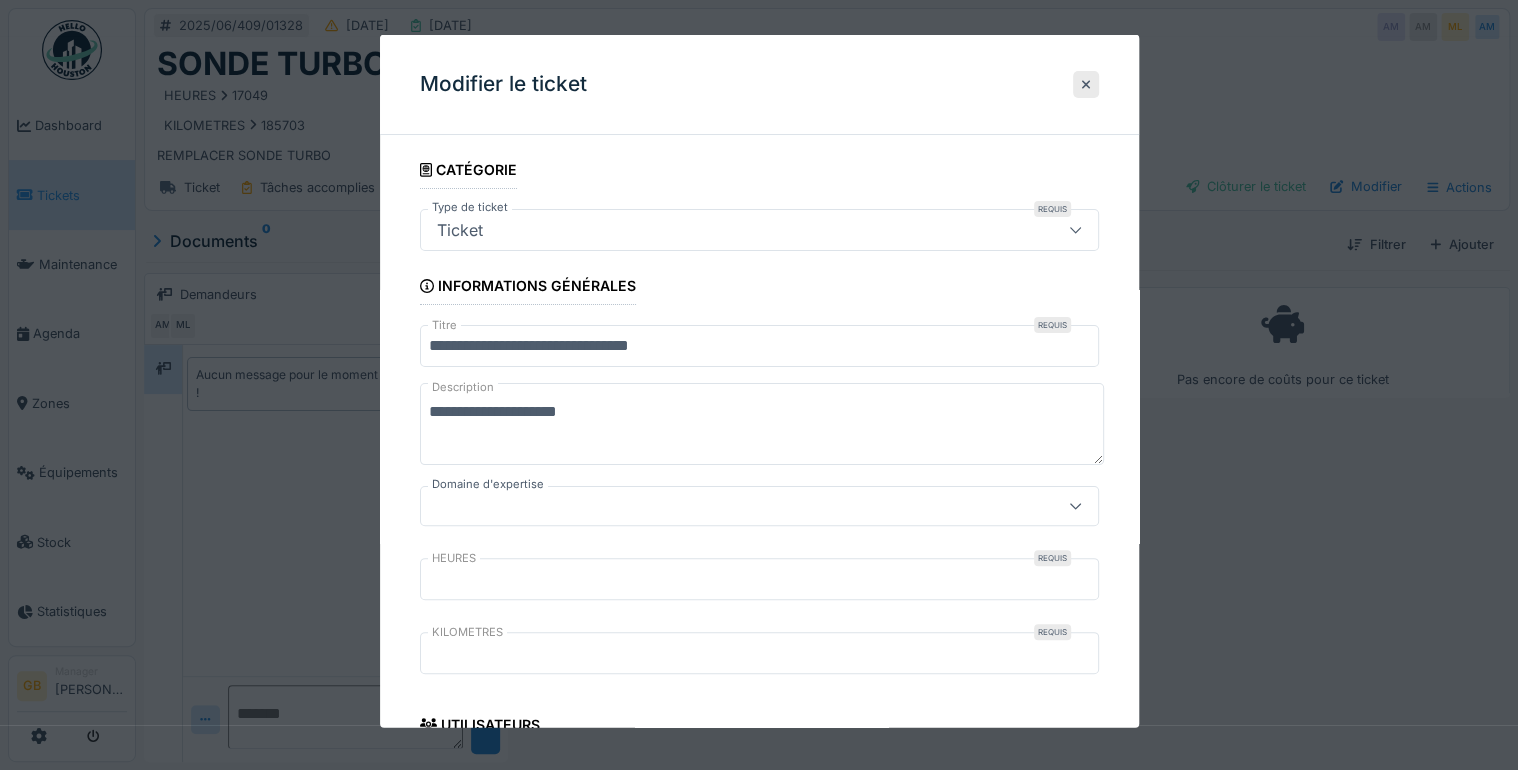 click on "**********" at bounding box center (759, 346) 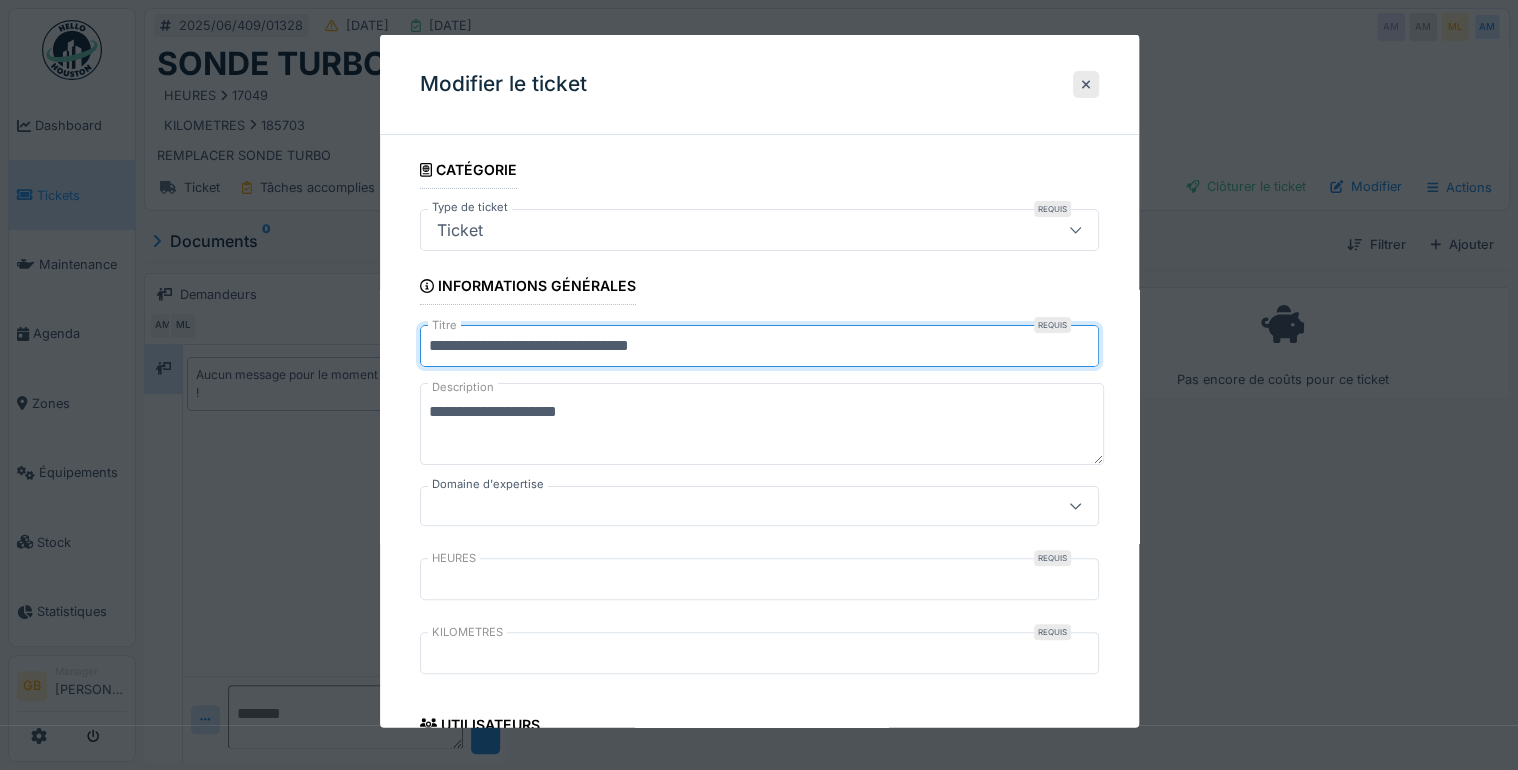 click on "**********" at bounding box center [759, 346] 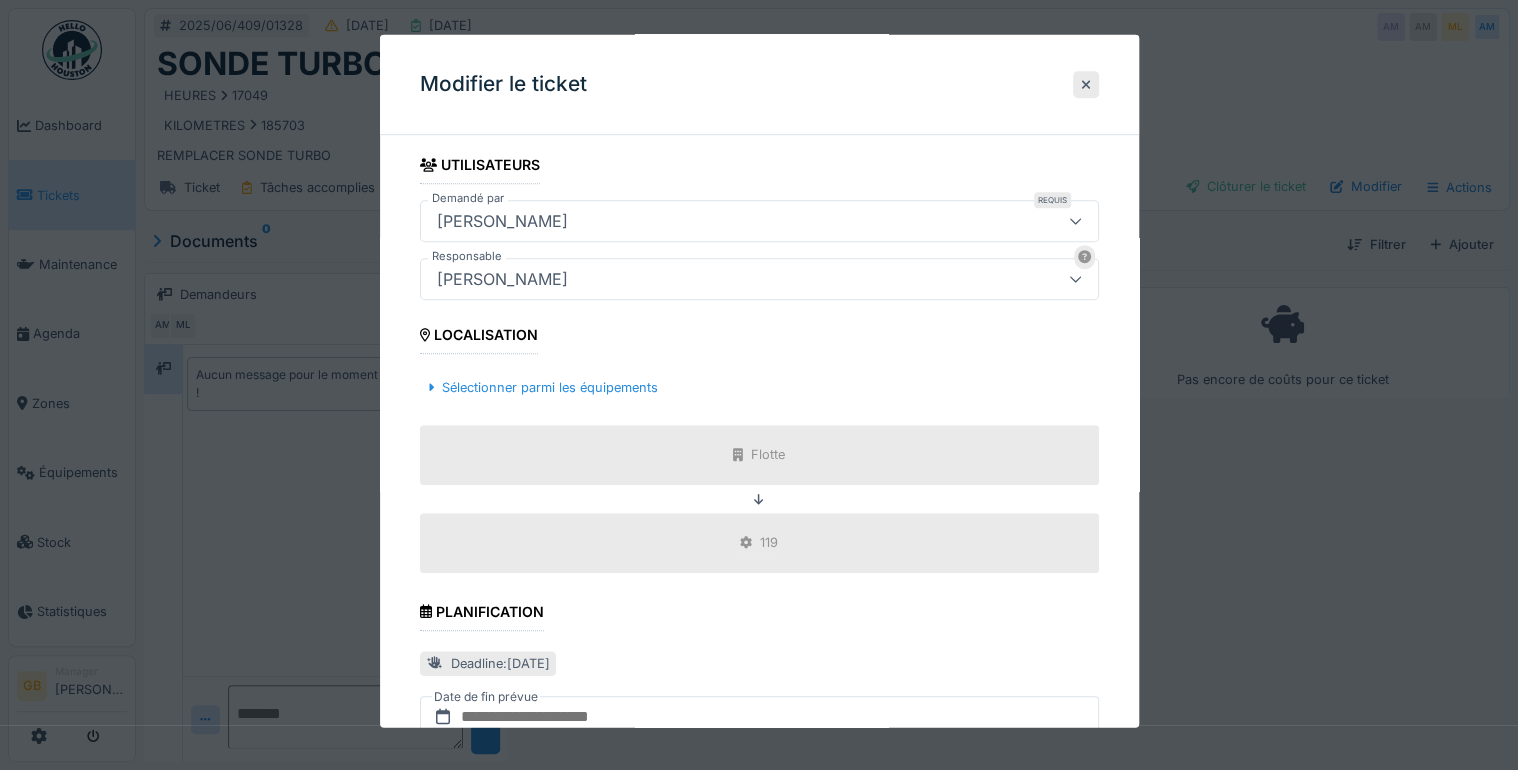 scroll, scrollTop: 887, scrollLeft: 0, axis: vertical 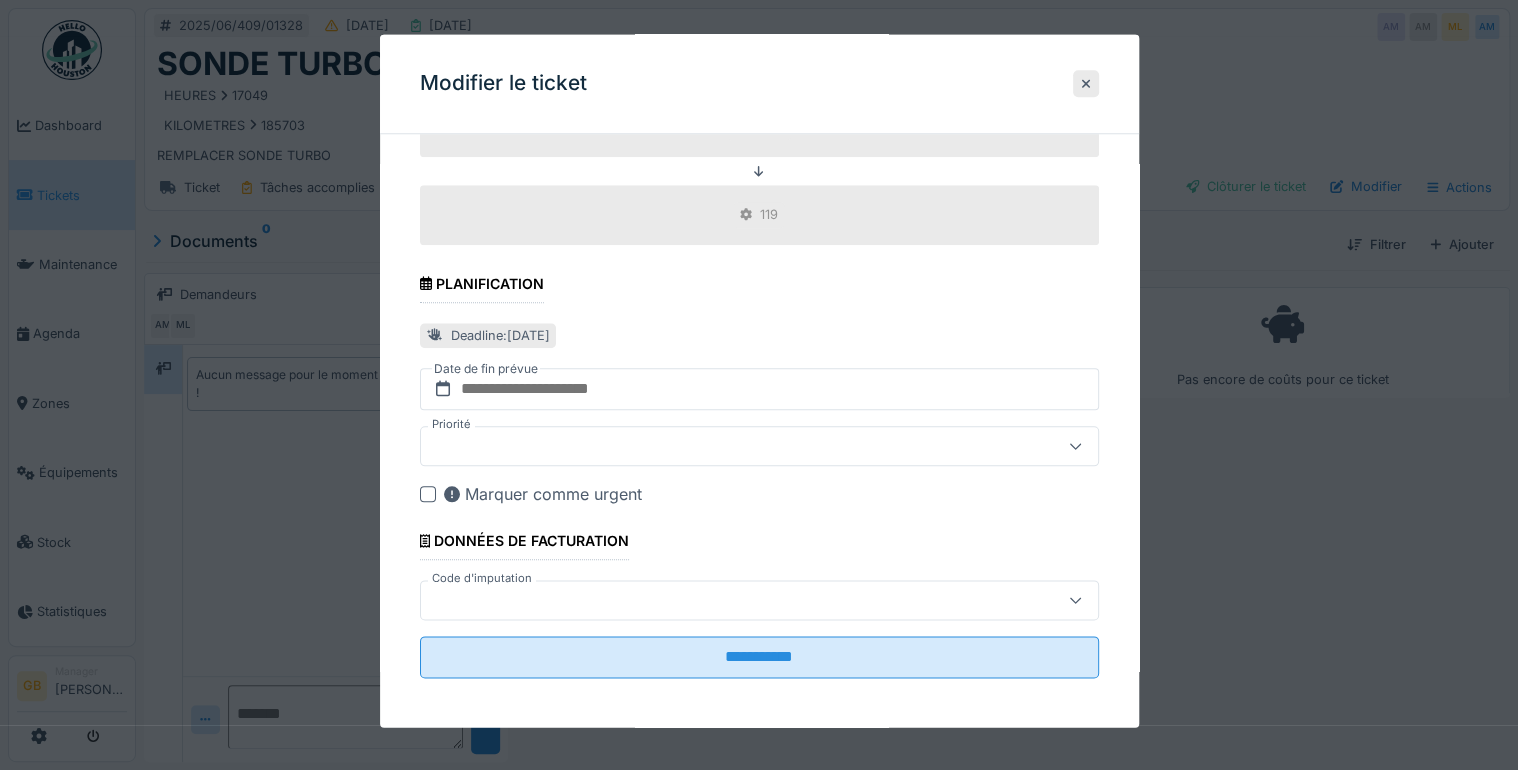 type on "**********" 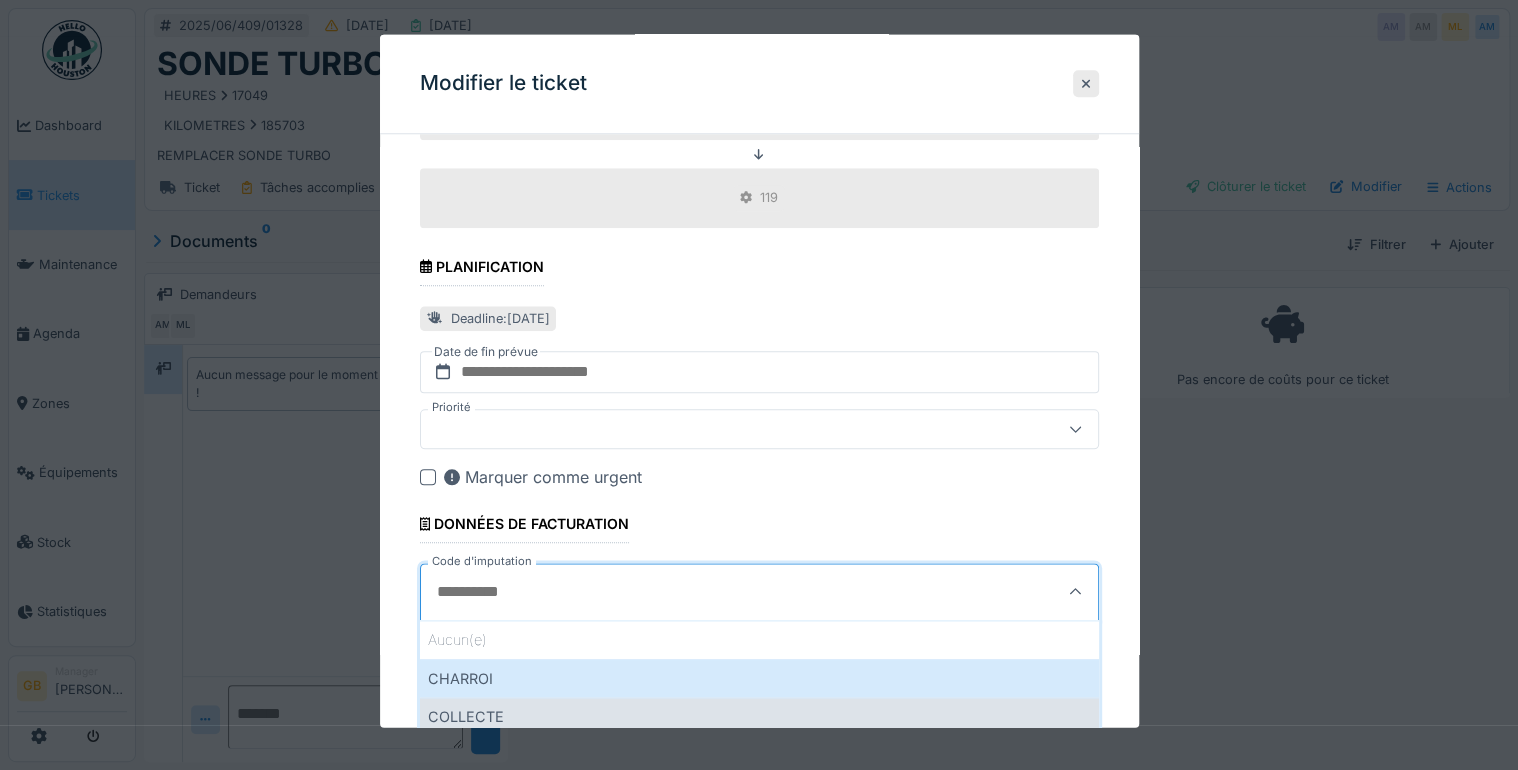click on "COLLECTE" at bounding box center [759, 717] 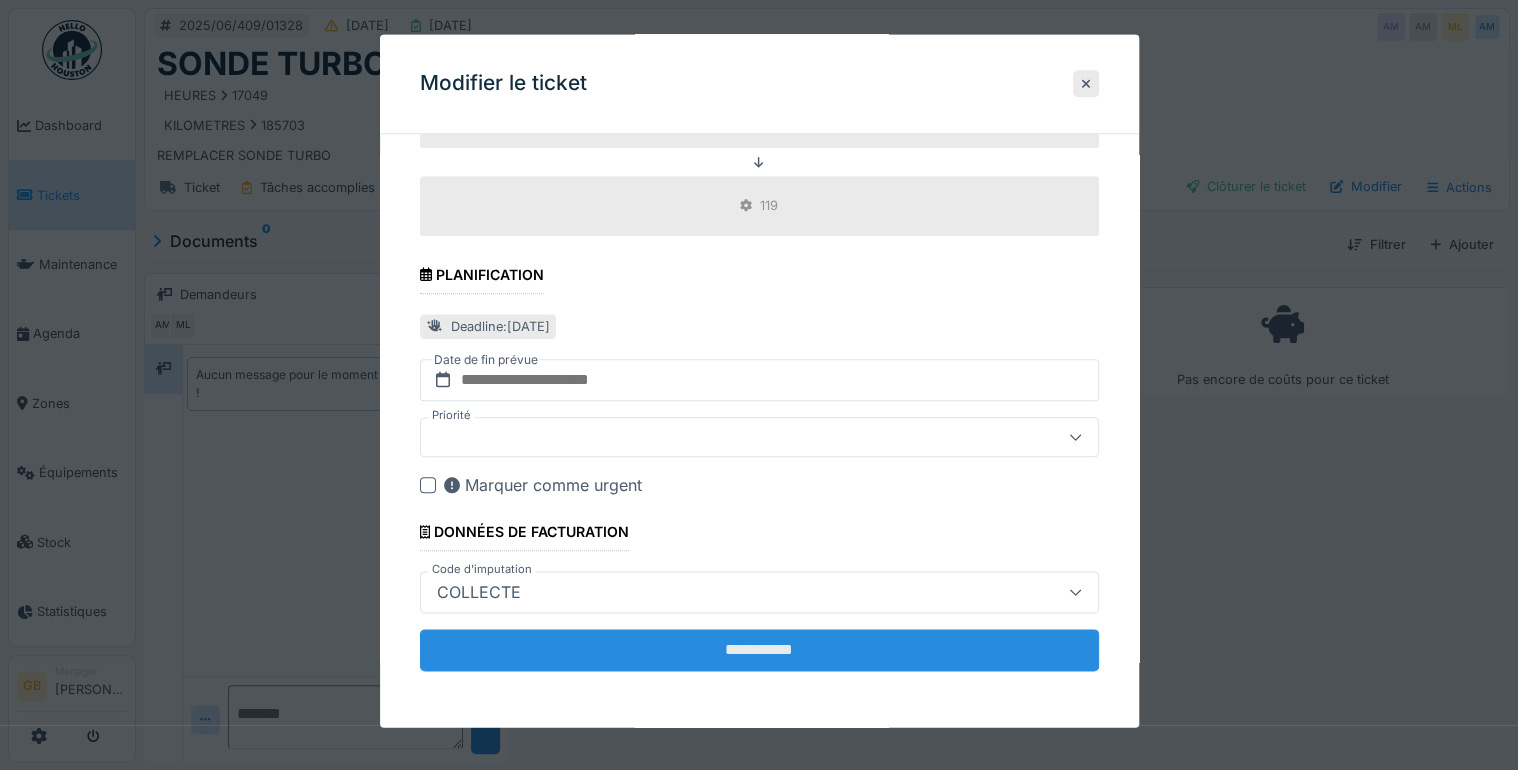 scroll, scrollTop: 888, scrollLeft: 0, axis: vertical 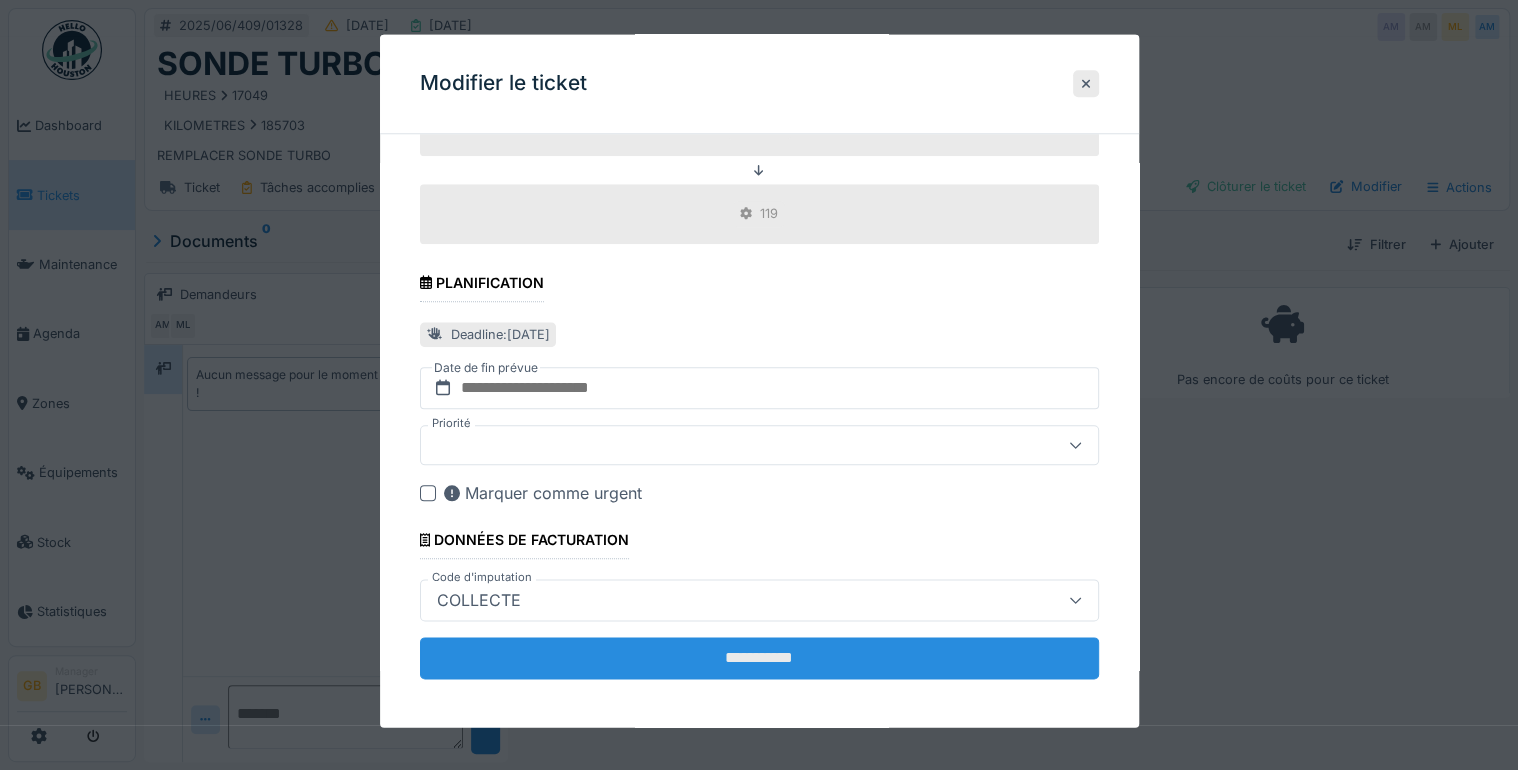 click on "**********" at bounding box center [759, 659] 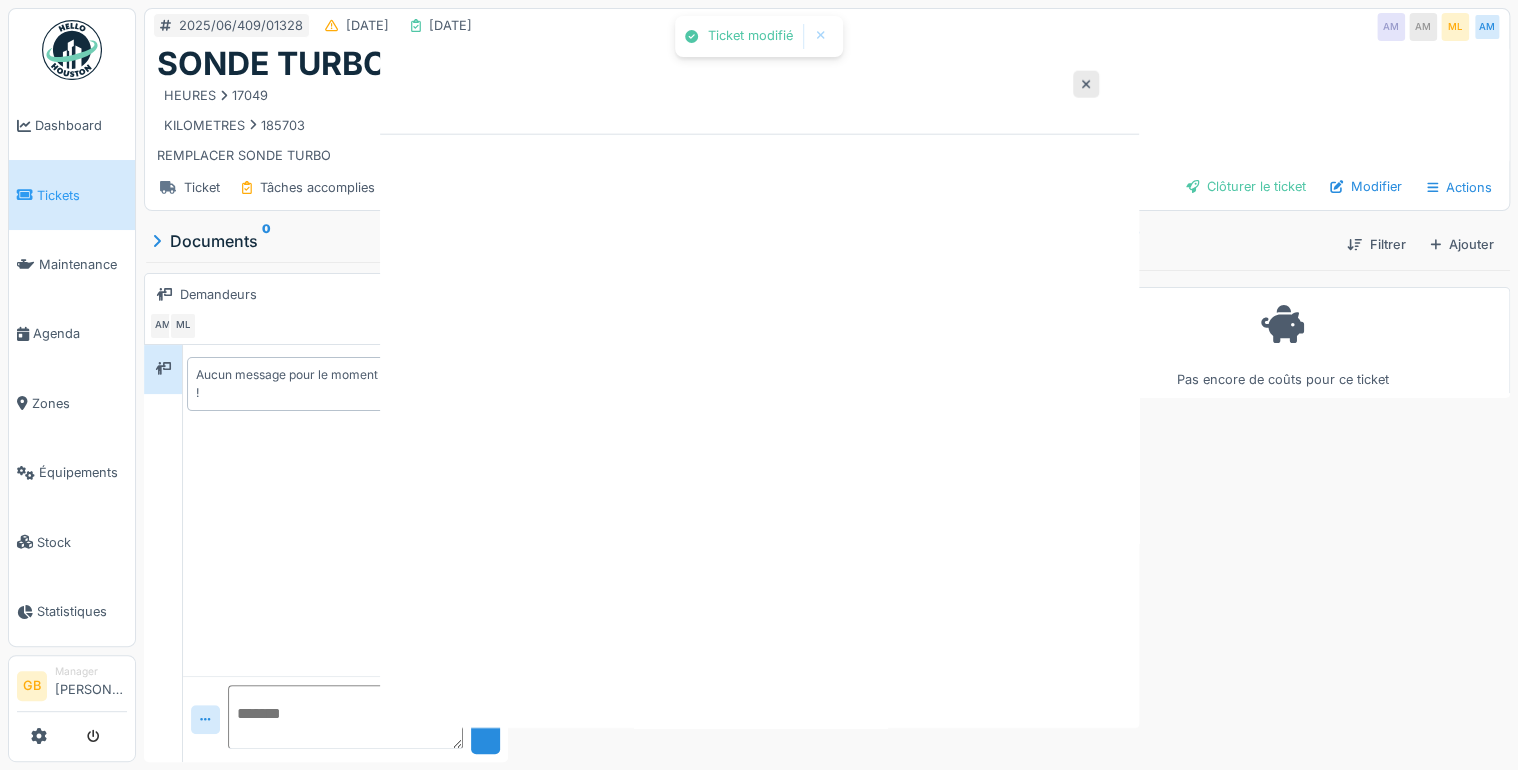 scroll, scrollTop: 0, scrollLeft: 0, axis: both 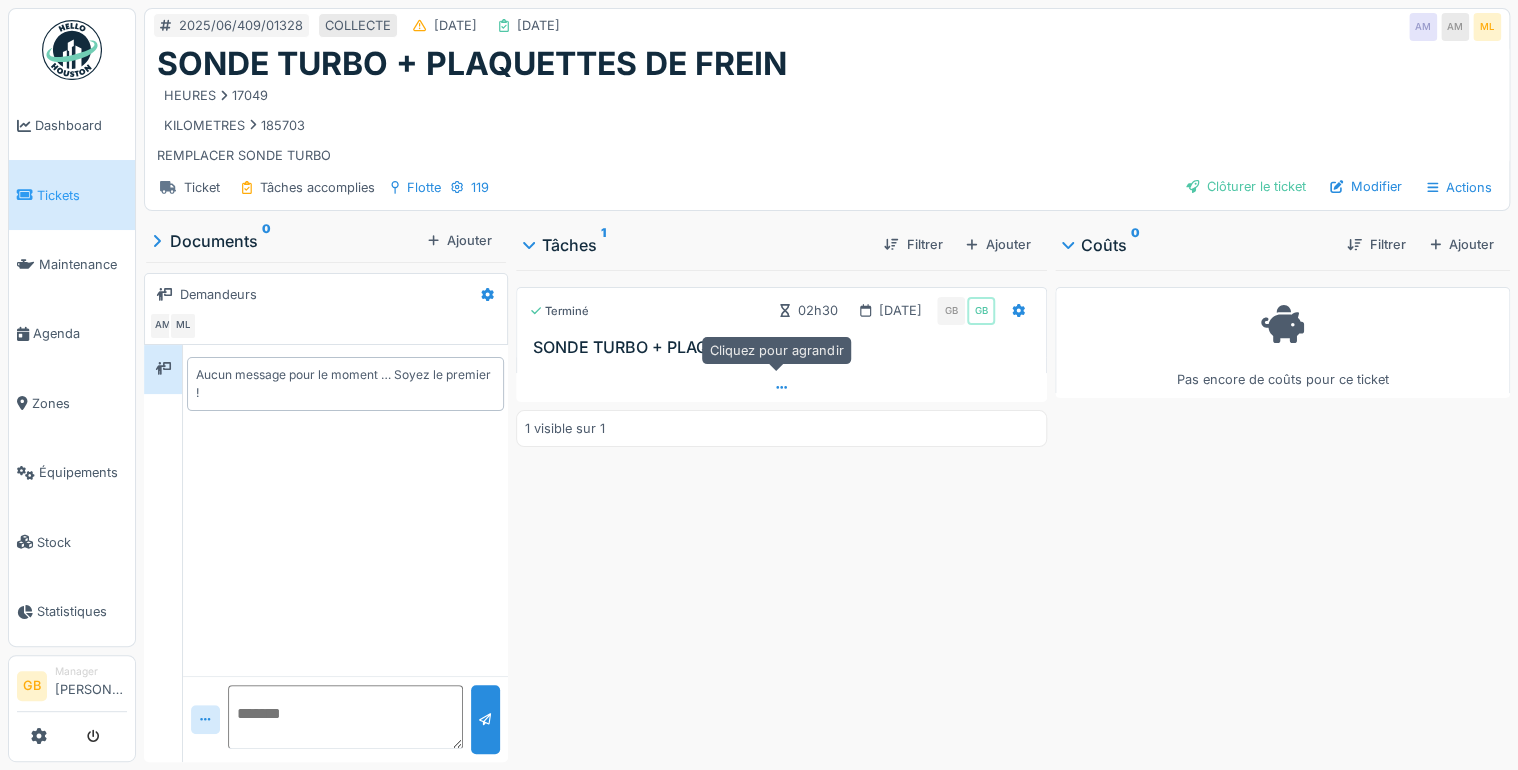 click at bounding box center (781, 387) 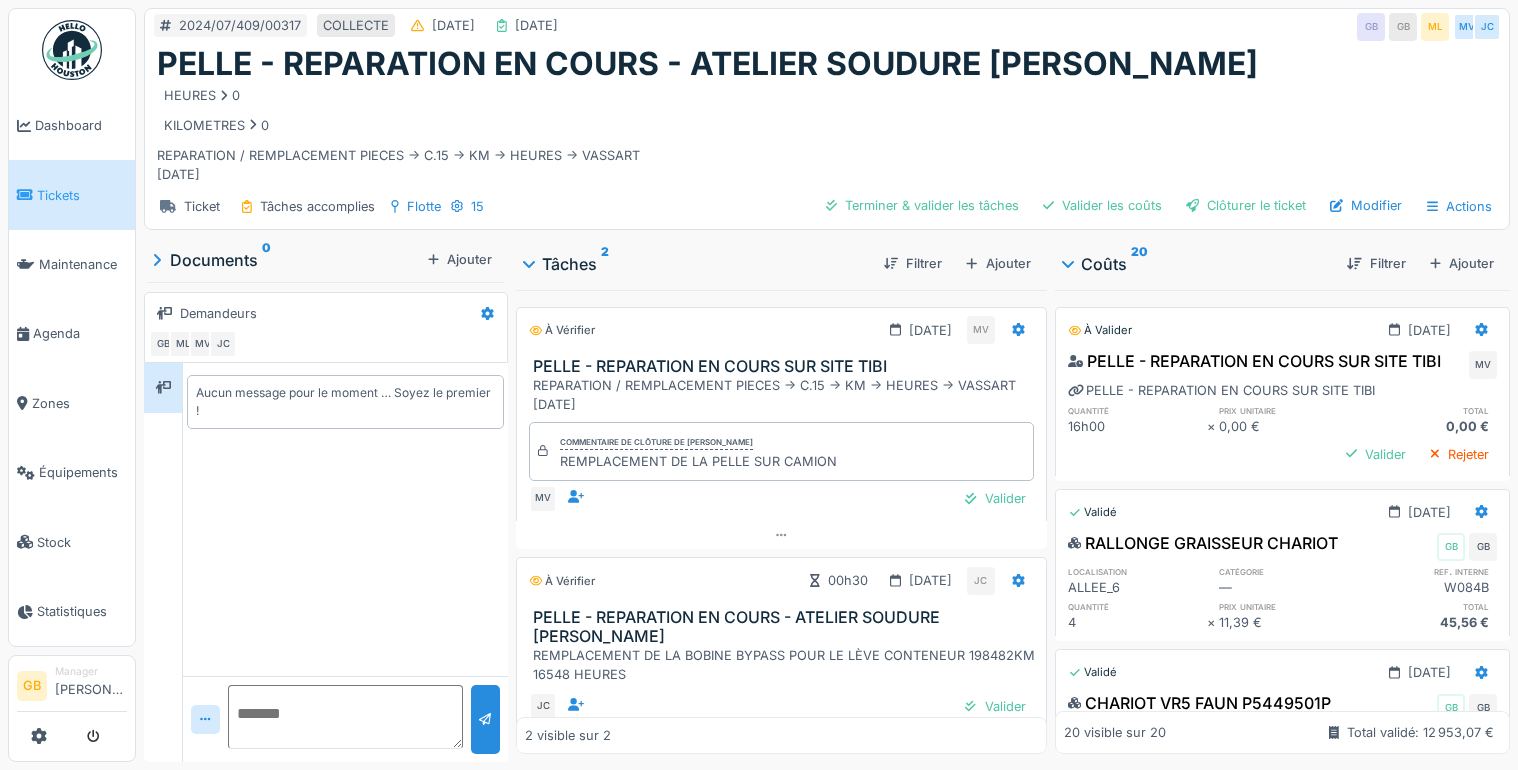 scroll, scrollTop: 0, scrollLeft: 0, axis: both 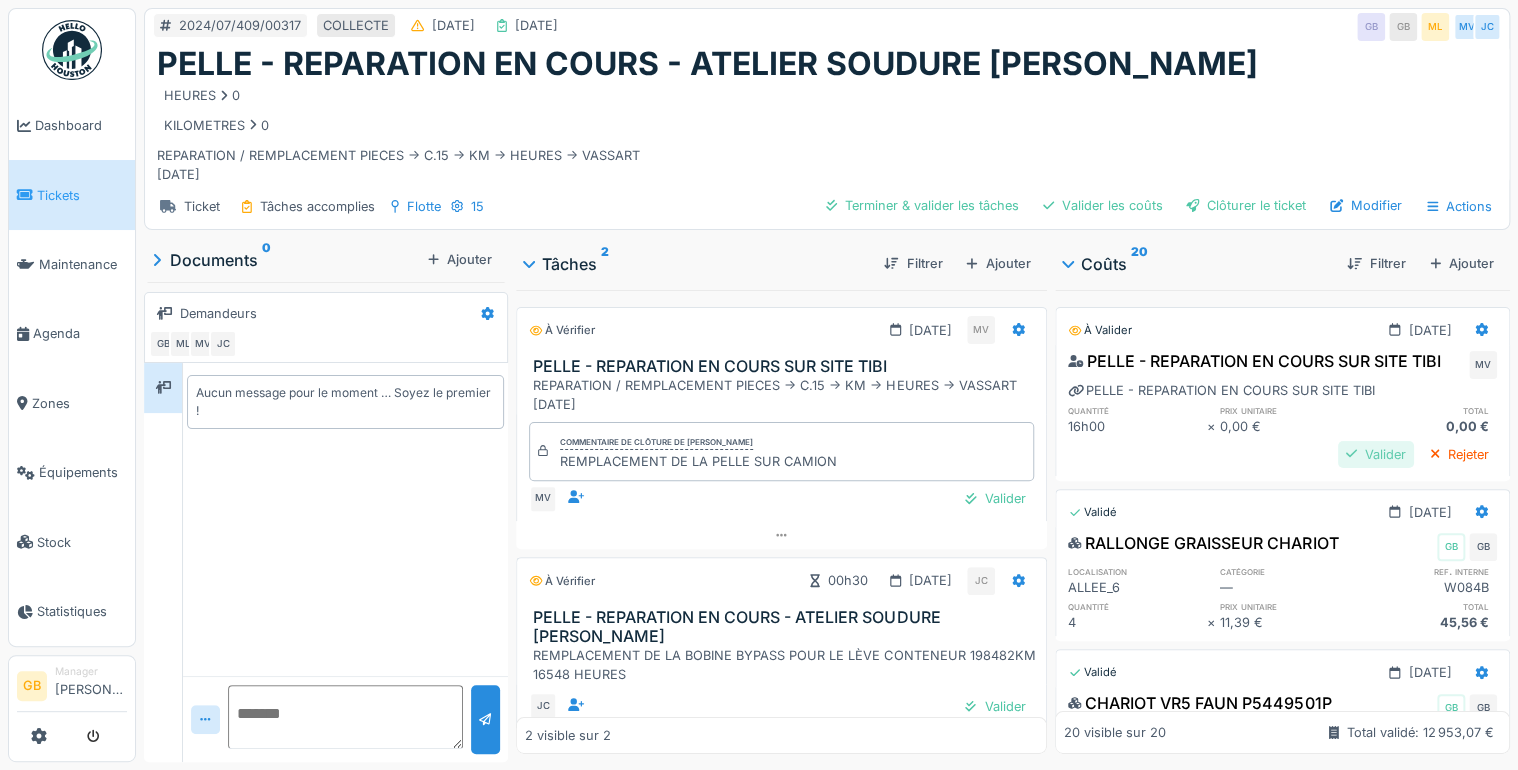 click on "Valider" at bounding box center [1376, 454] 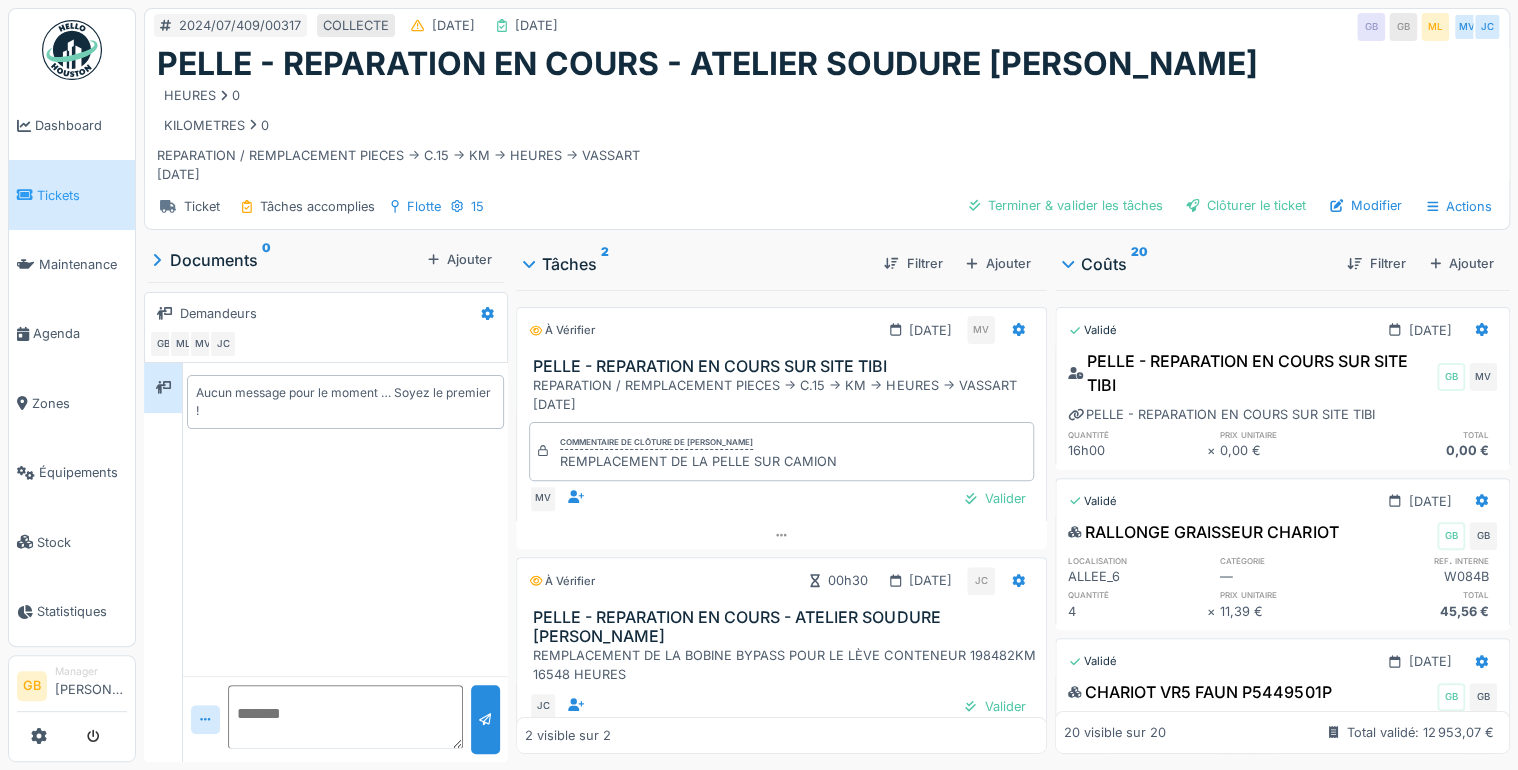 scroll, scrollTop: 47, scrollLeft: 0, axis: vertical 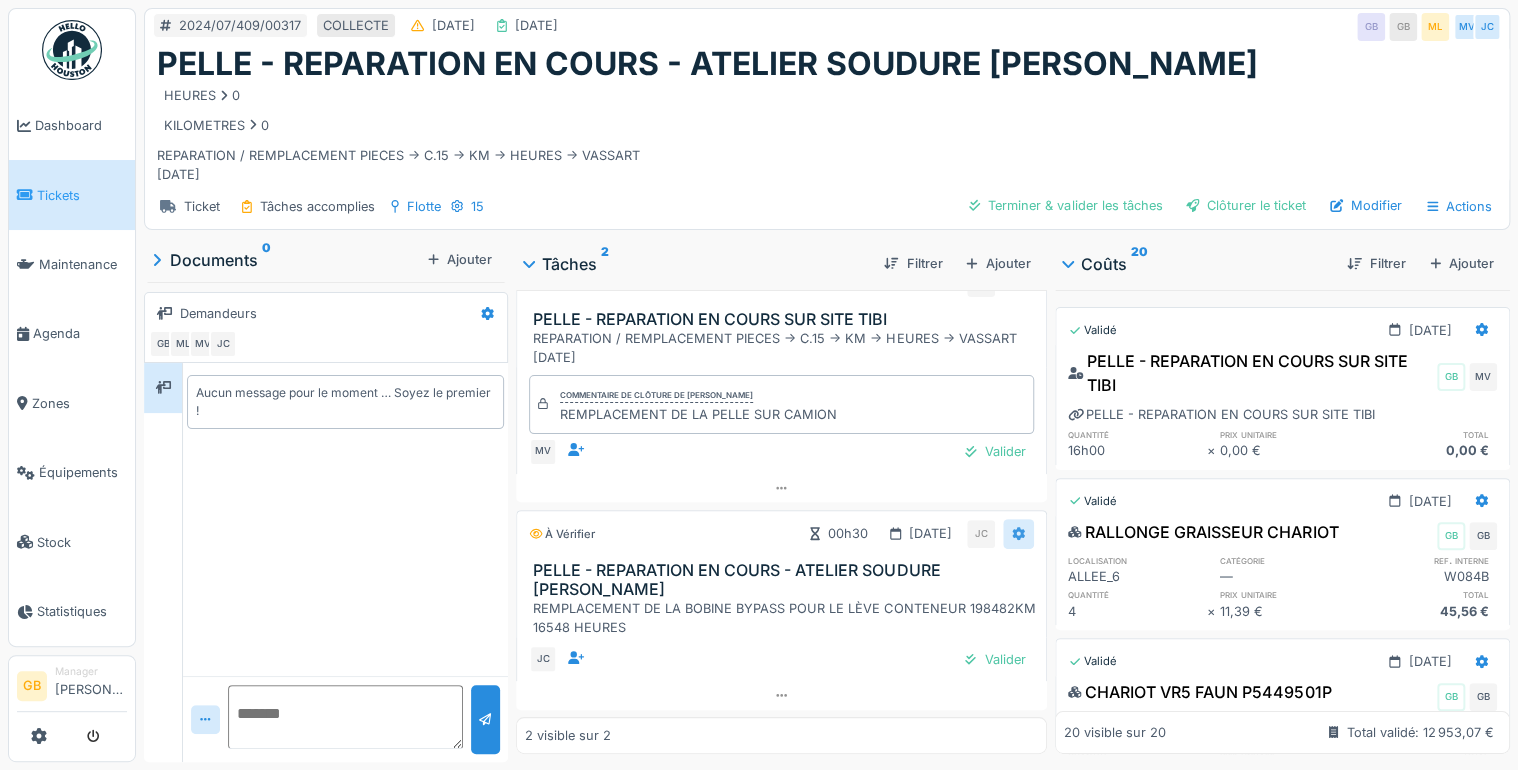 click 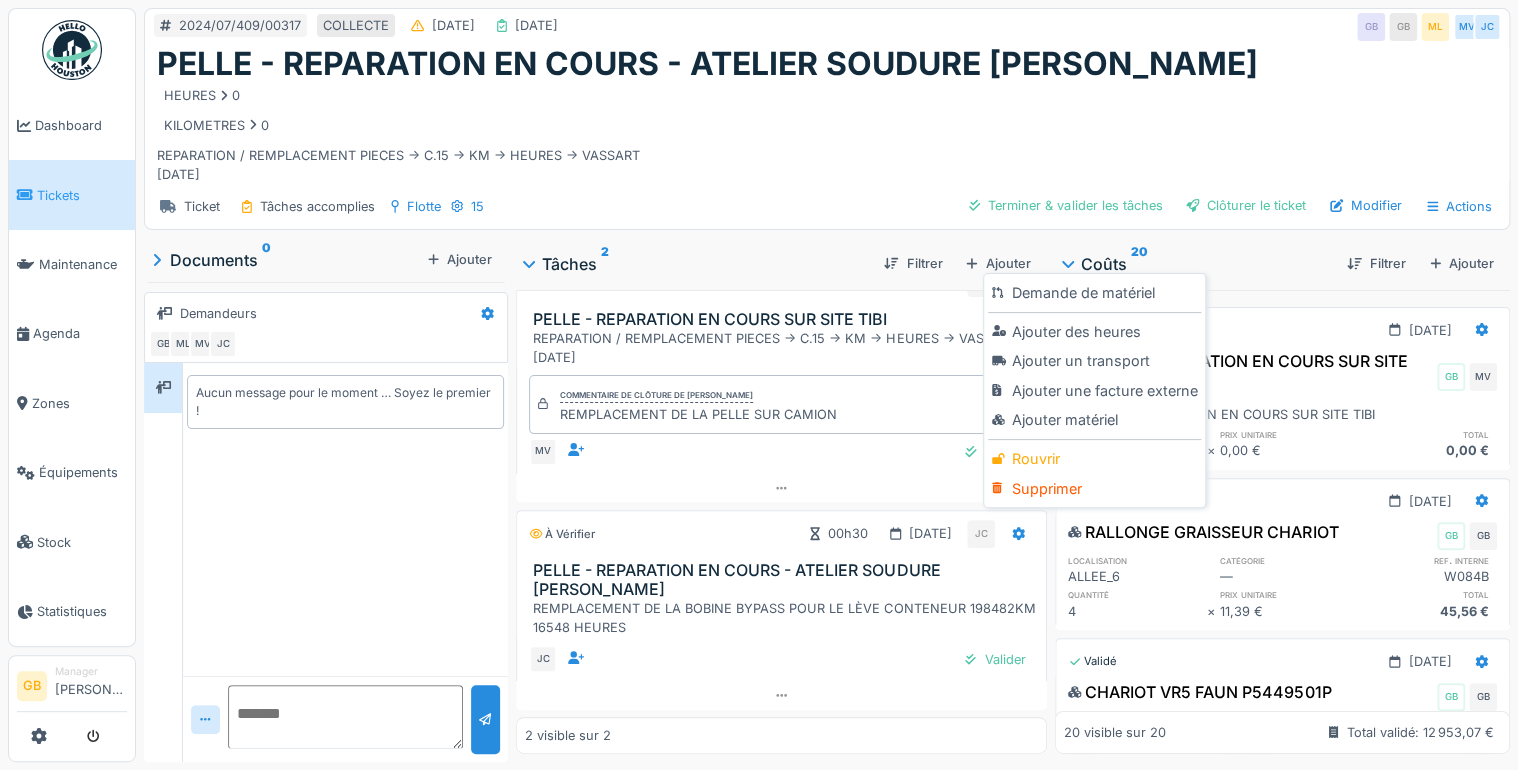 click on "Rouvrir" at bounding box center (1094, 459) 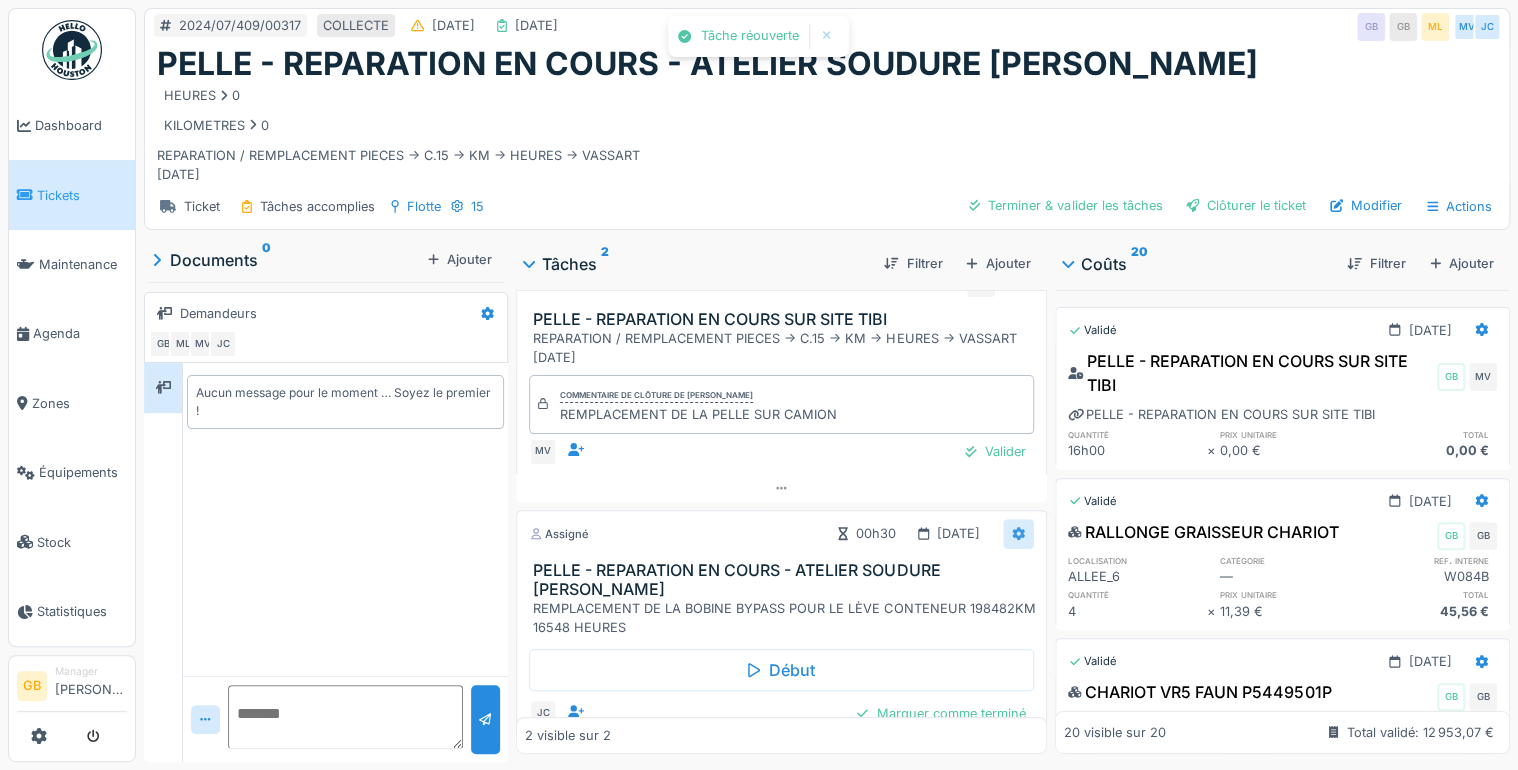 click 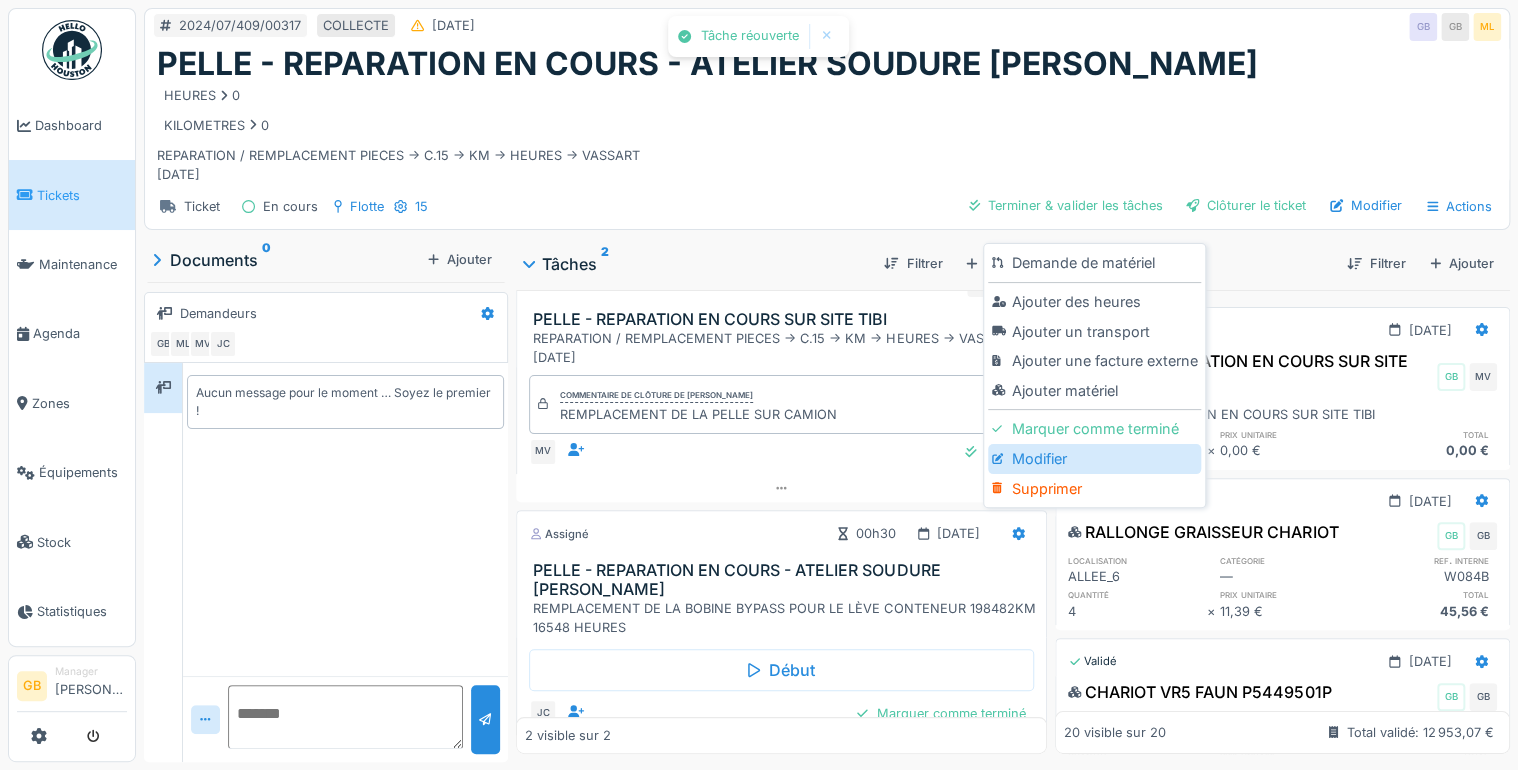 click on "Modifier" at bounding box center (1094, 459) 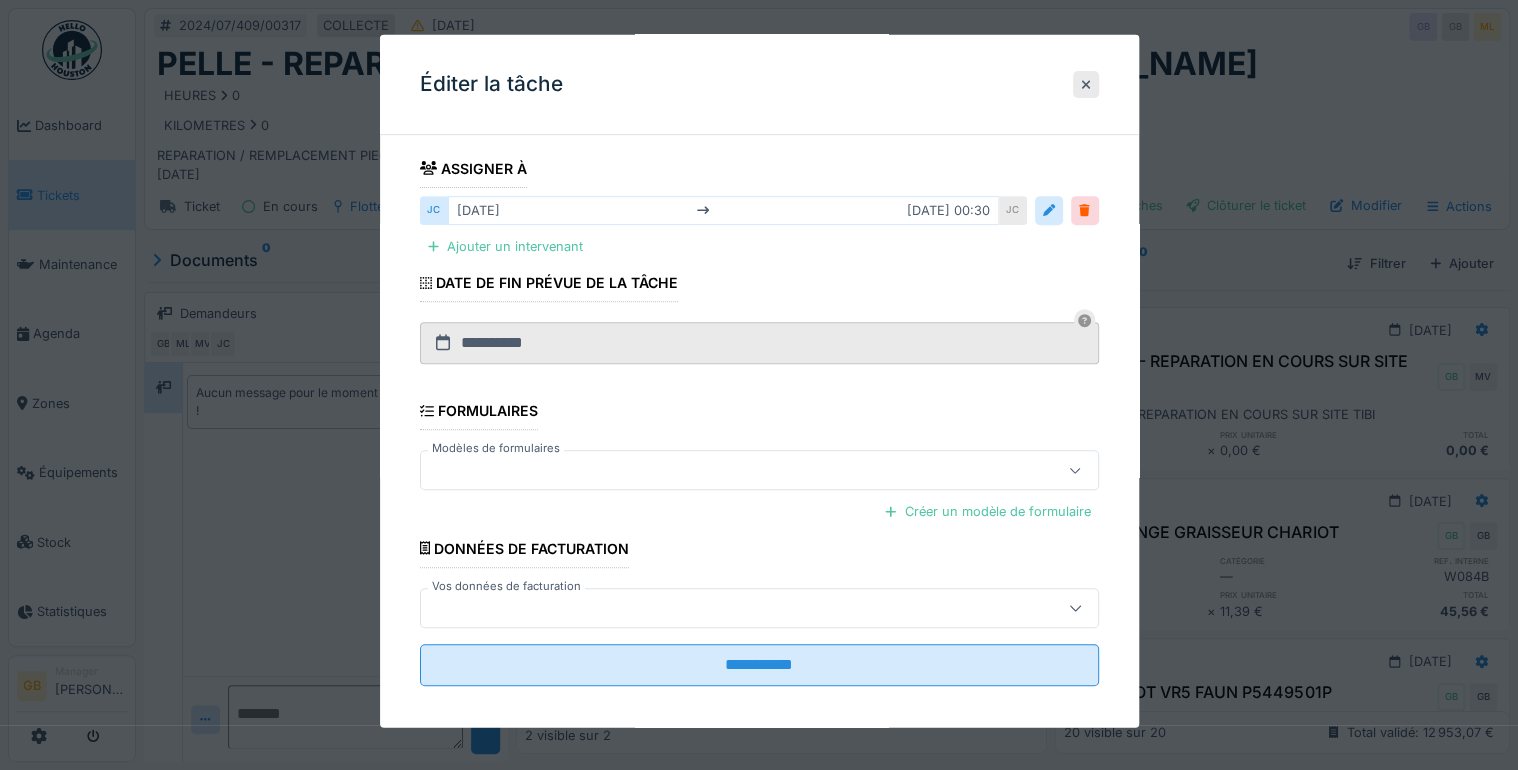 scroll, scrollTop: 330, scrollLeft: 0, axis: vertical 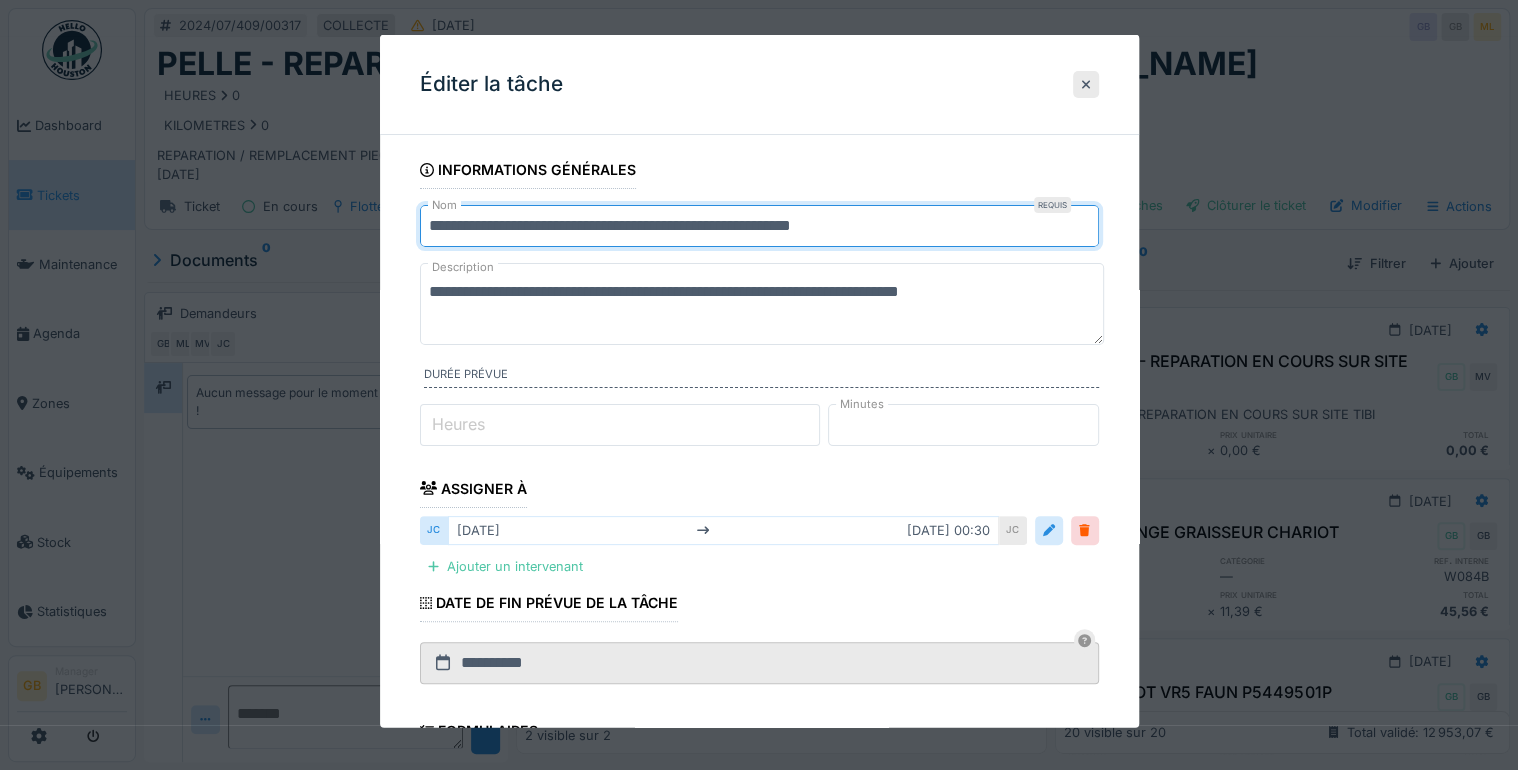 drag, startPoint x: 598, startPoint y: 221, endPoint x: 688, endPoint y: 219, distance: 90.02222 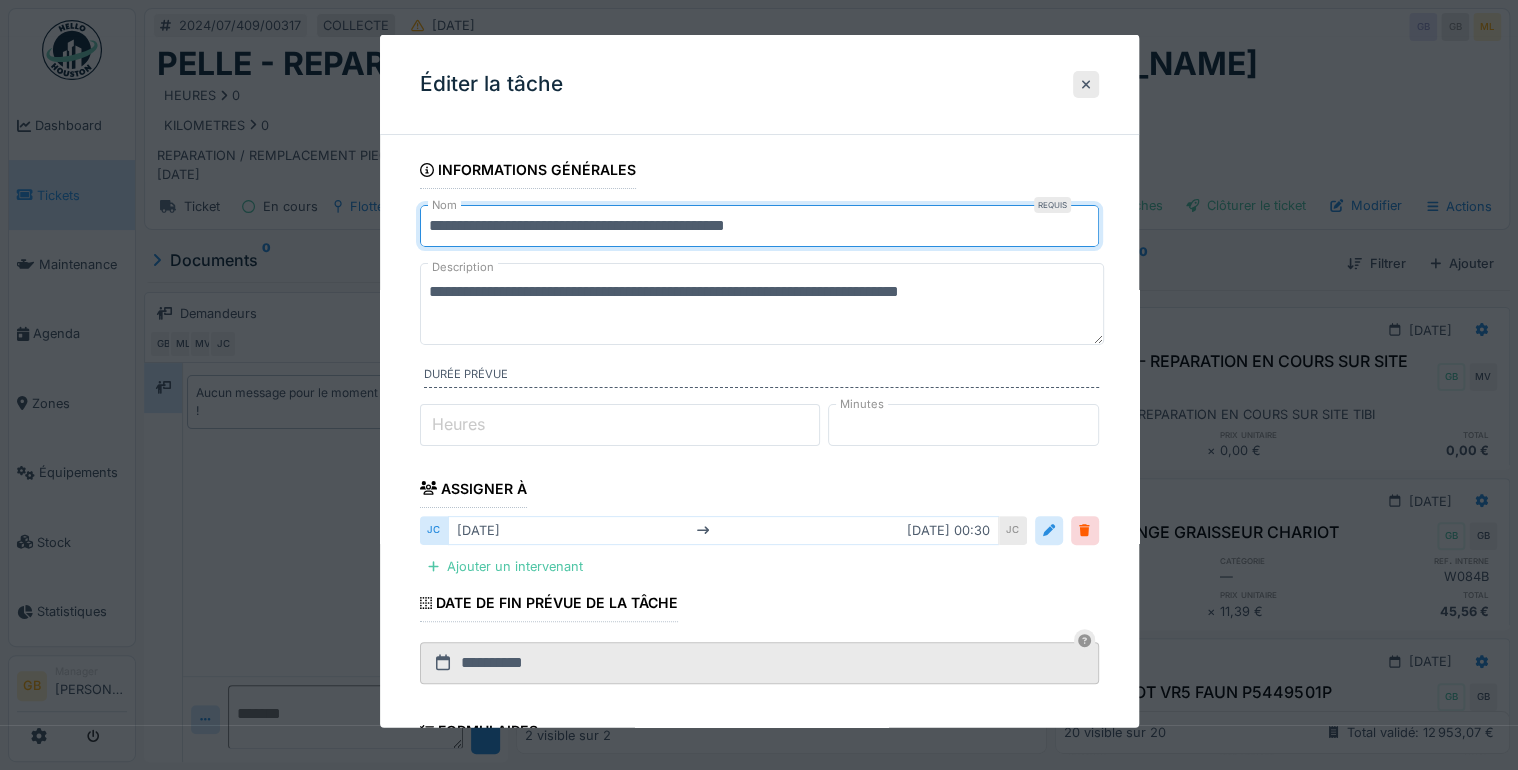 drag, startPoint x: 669, startPoint y: 221, endPoint x: 1623, endPoint y: 212, distance: 954.0425 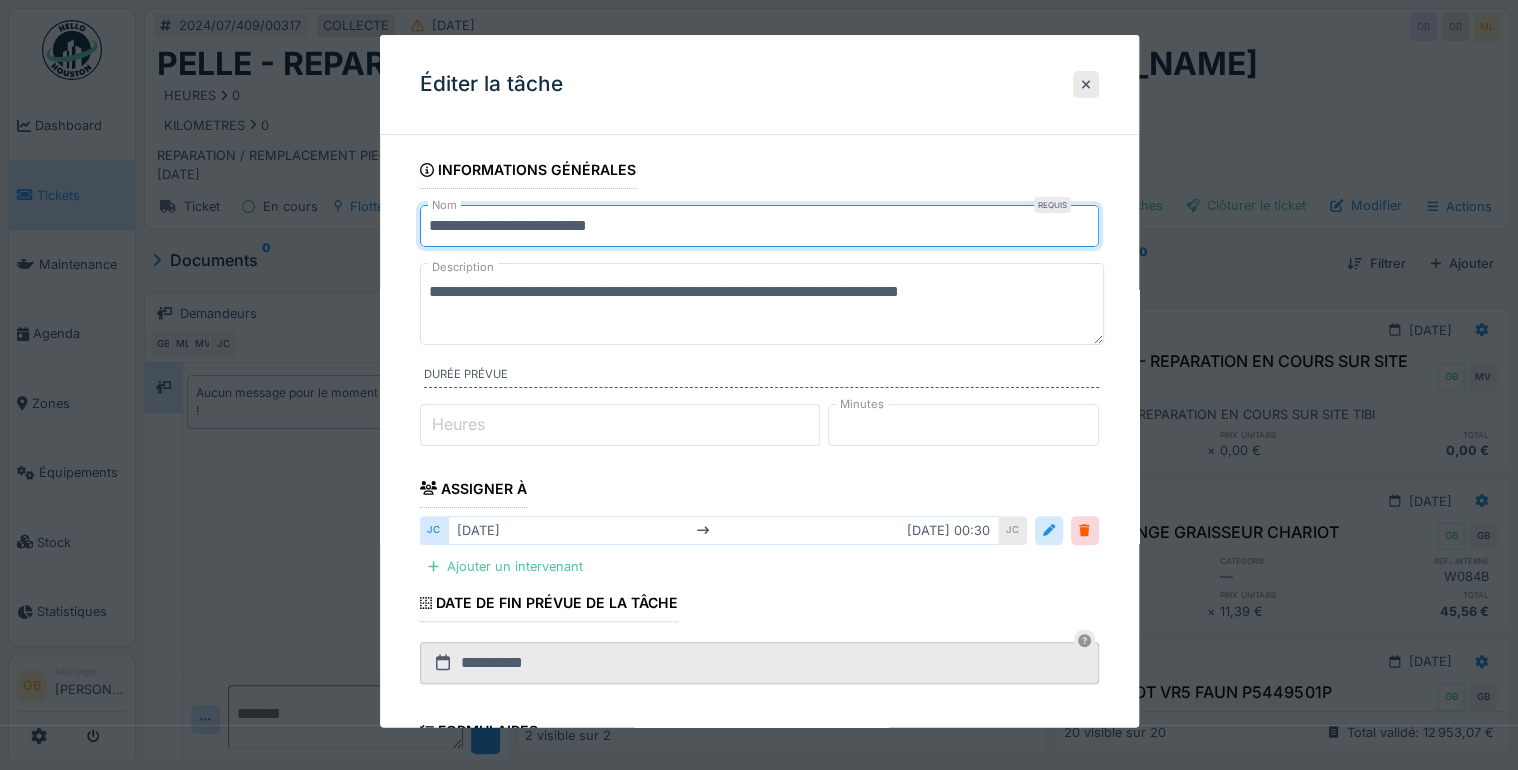 type on "**********" 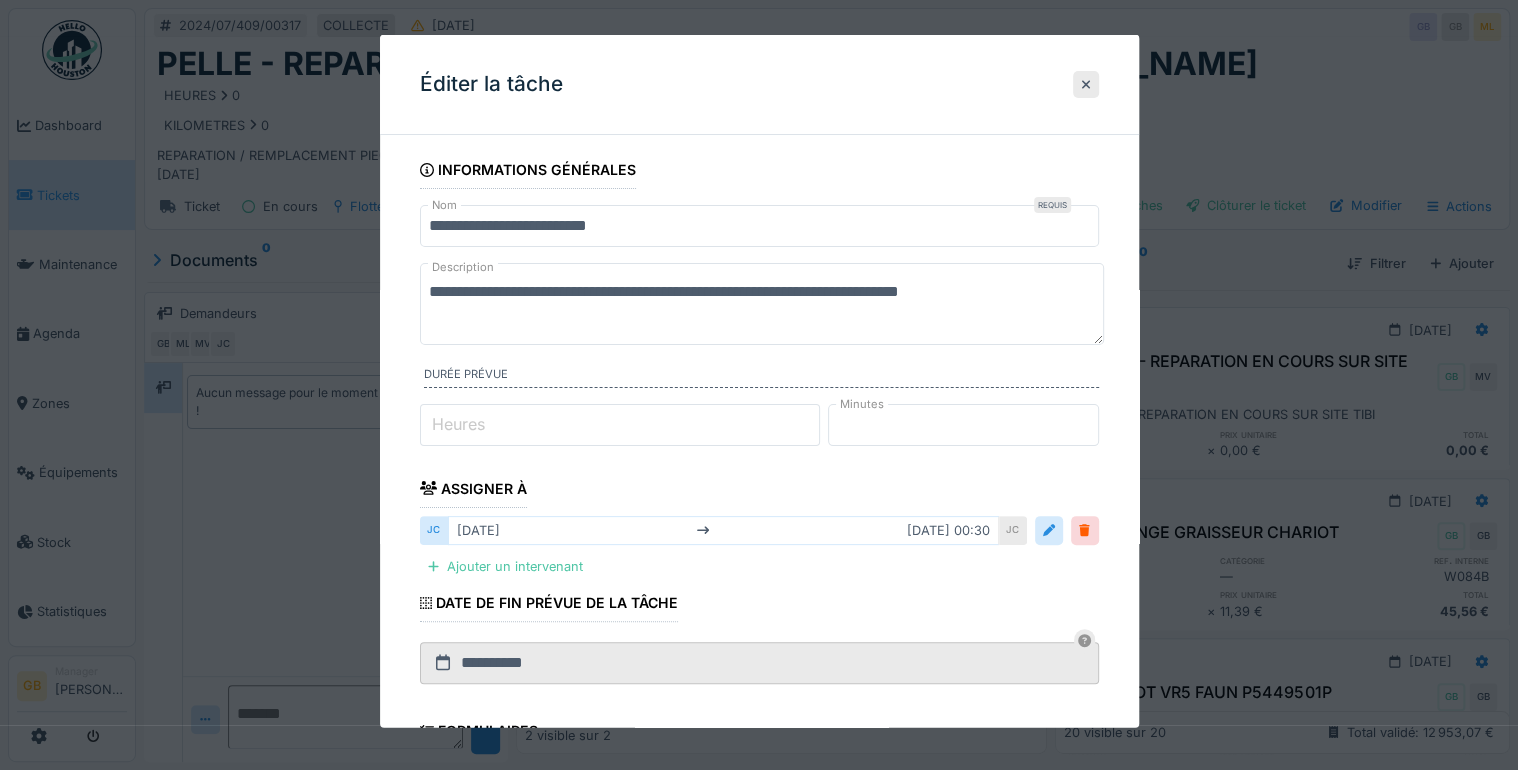 drag, startPoint x: 565, startPoint y: 289, endPoint x: 616, endPoint y: 285, distance: 51.156624 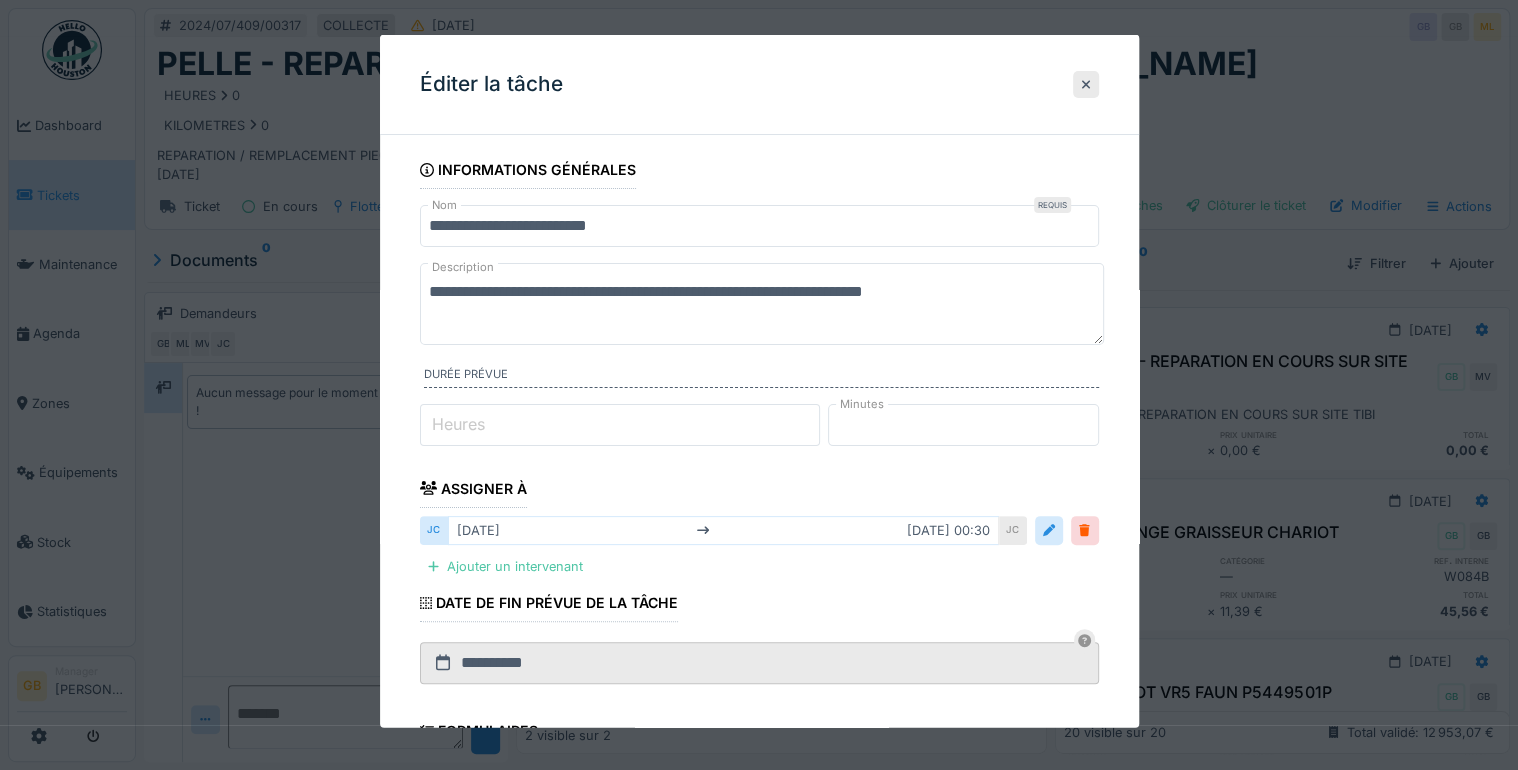 click on "**********" at bounding box center [762, 304] 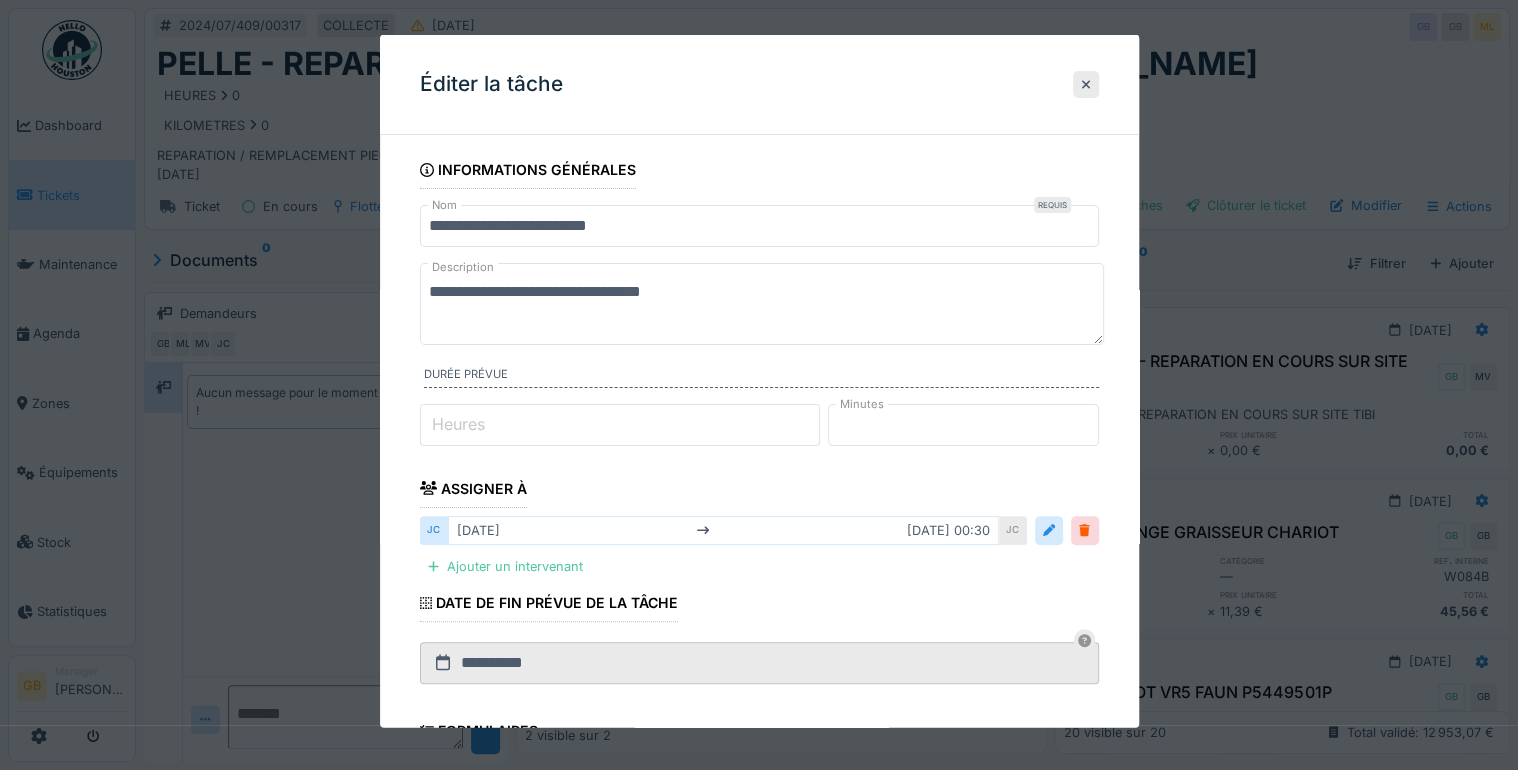 scroll, scrollTop: 330, scrollLeft: 0, axis: vertical 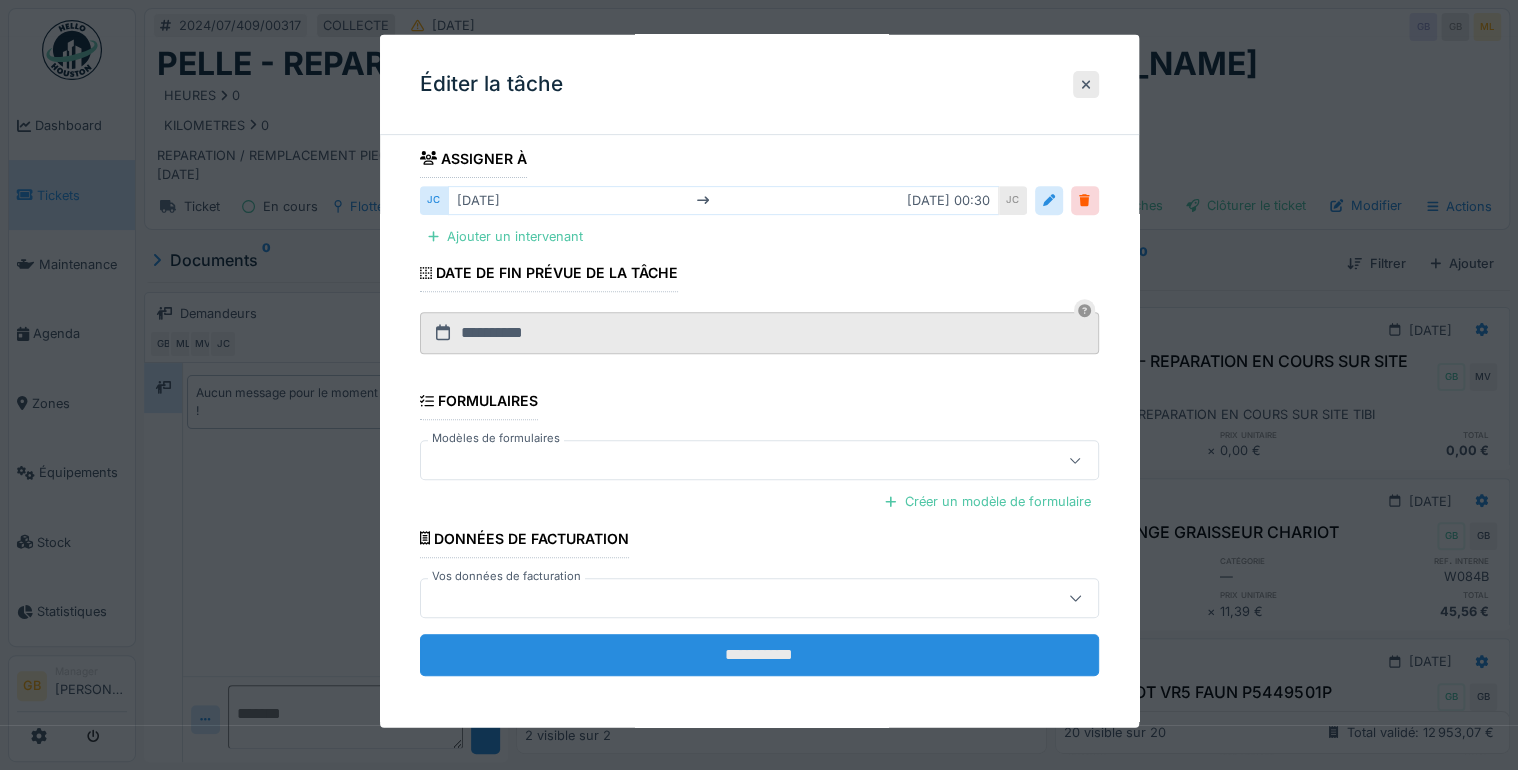 type on "**********" 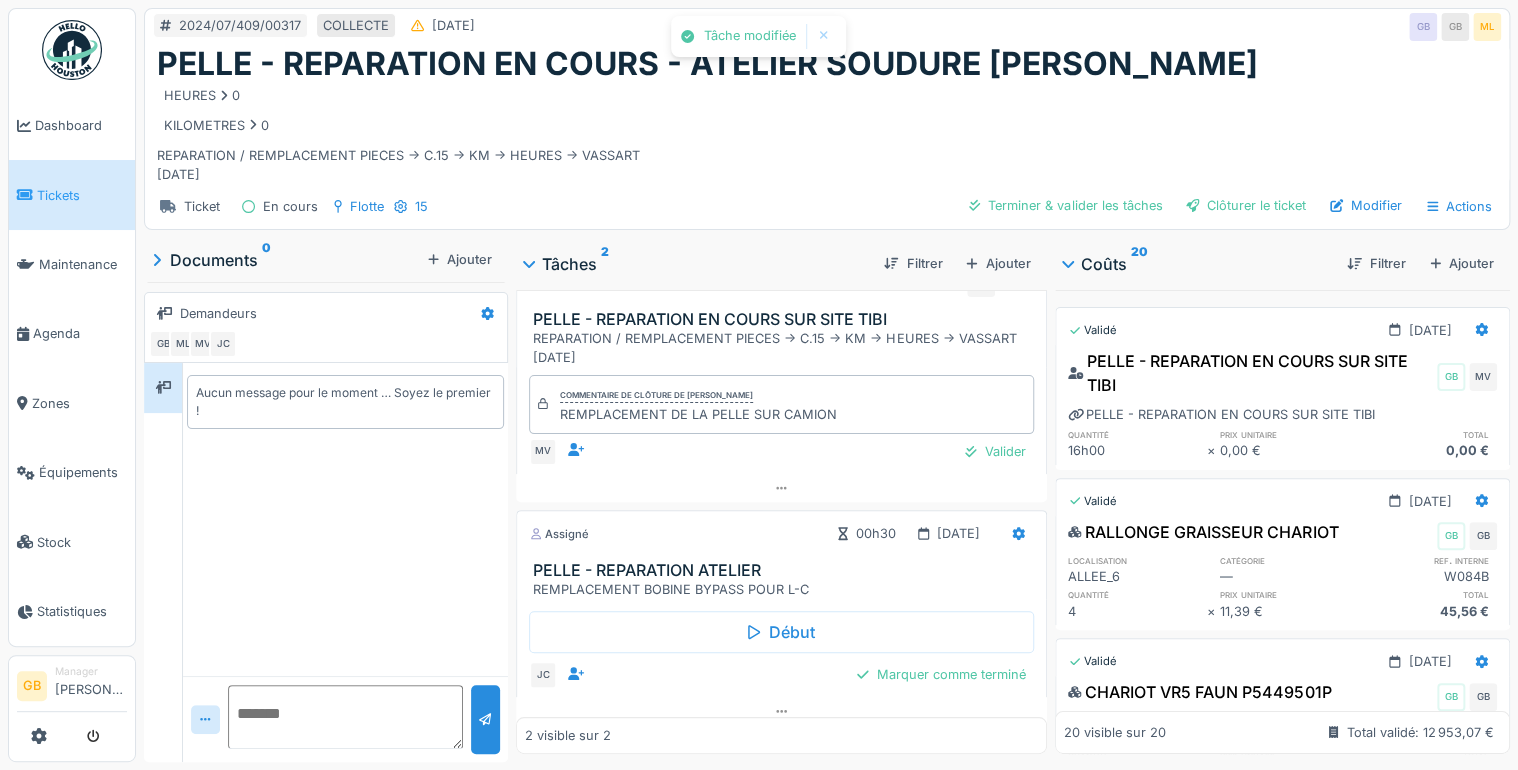 scroll, scrollTop: 0, scrollLeft: 0, axis: both 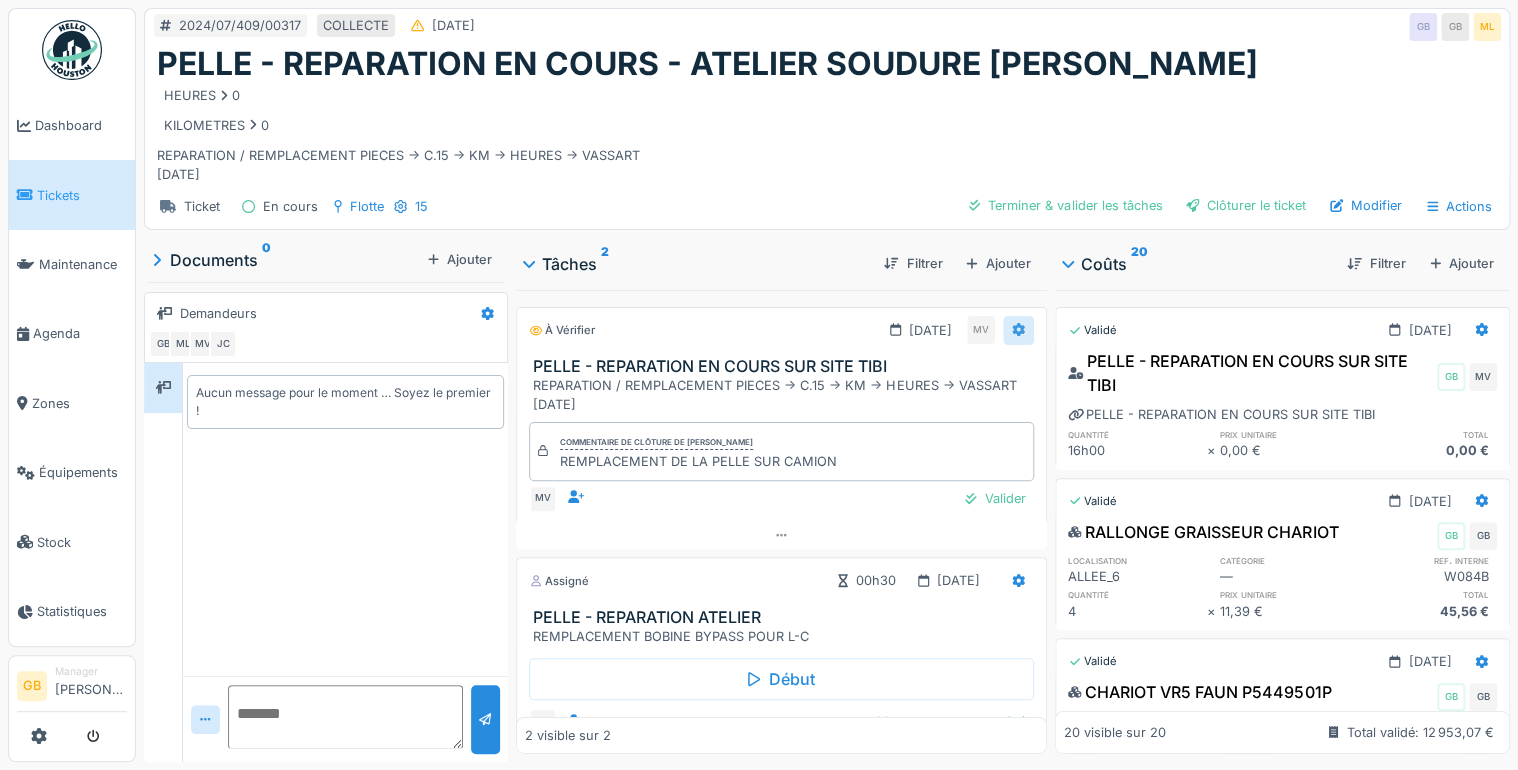 click 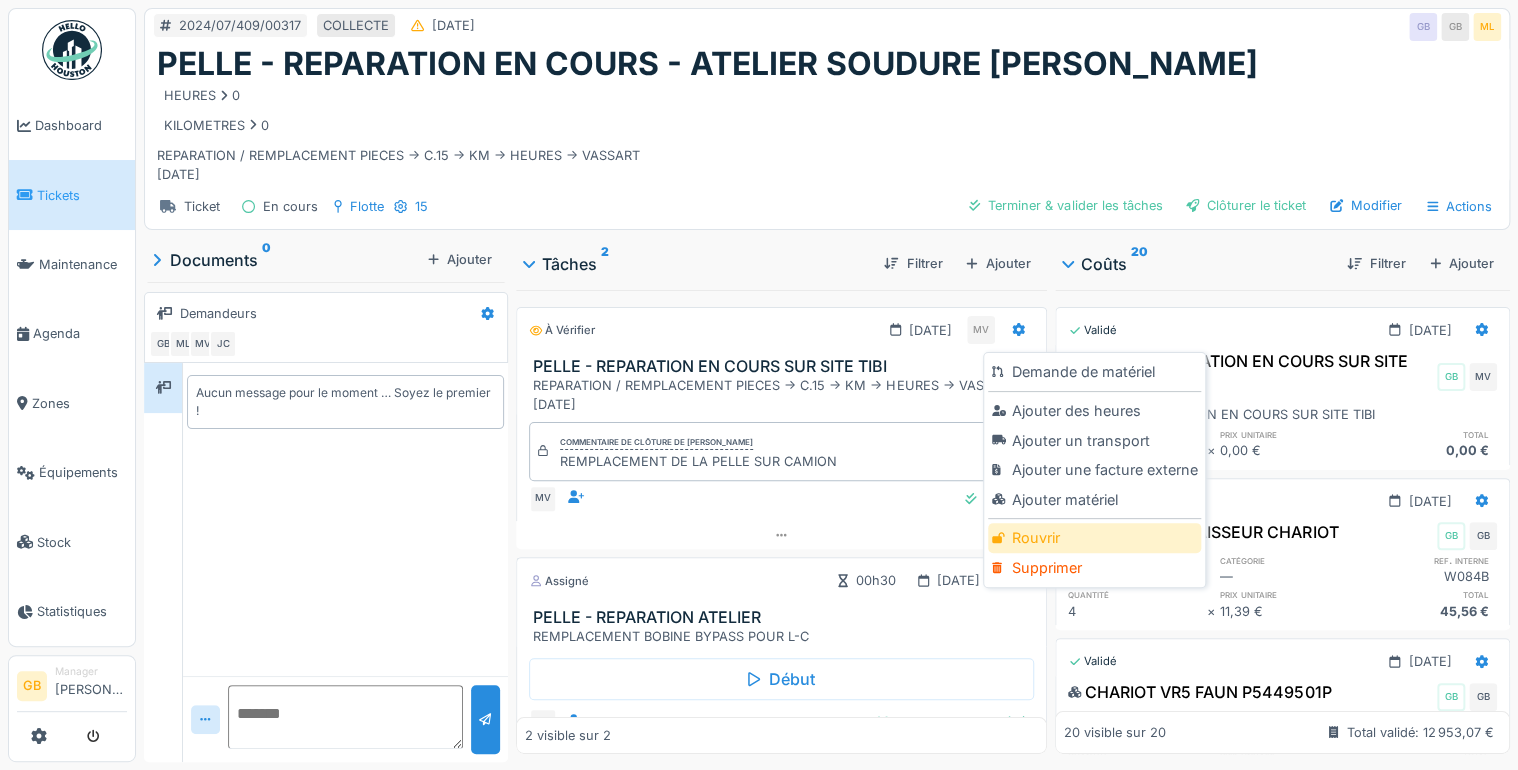 click on "Rouvrir" at bounding box center (1094, 538) 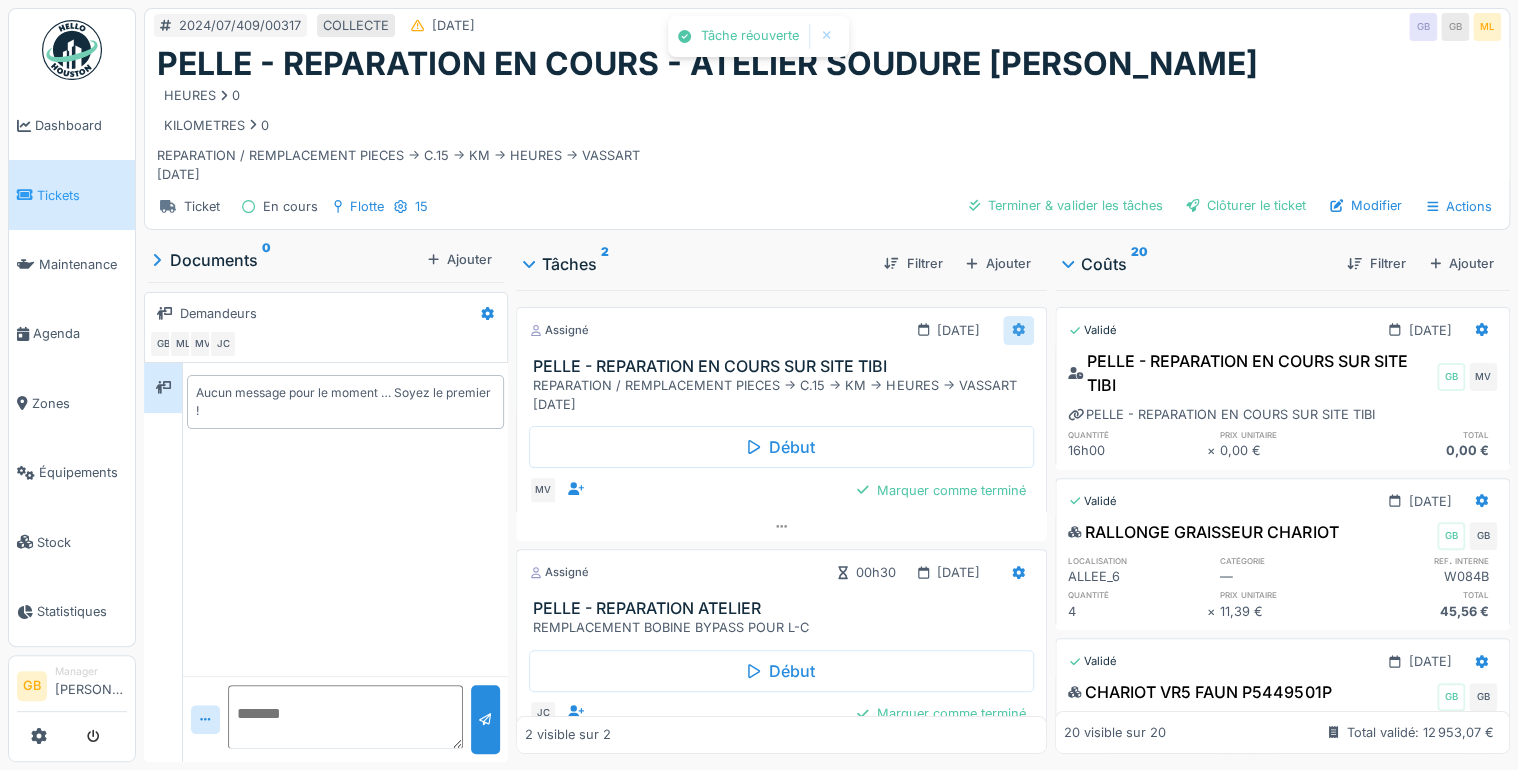 click 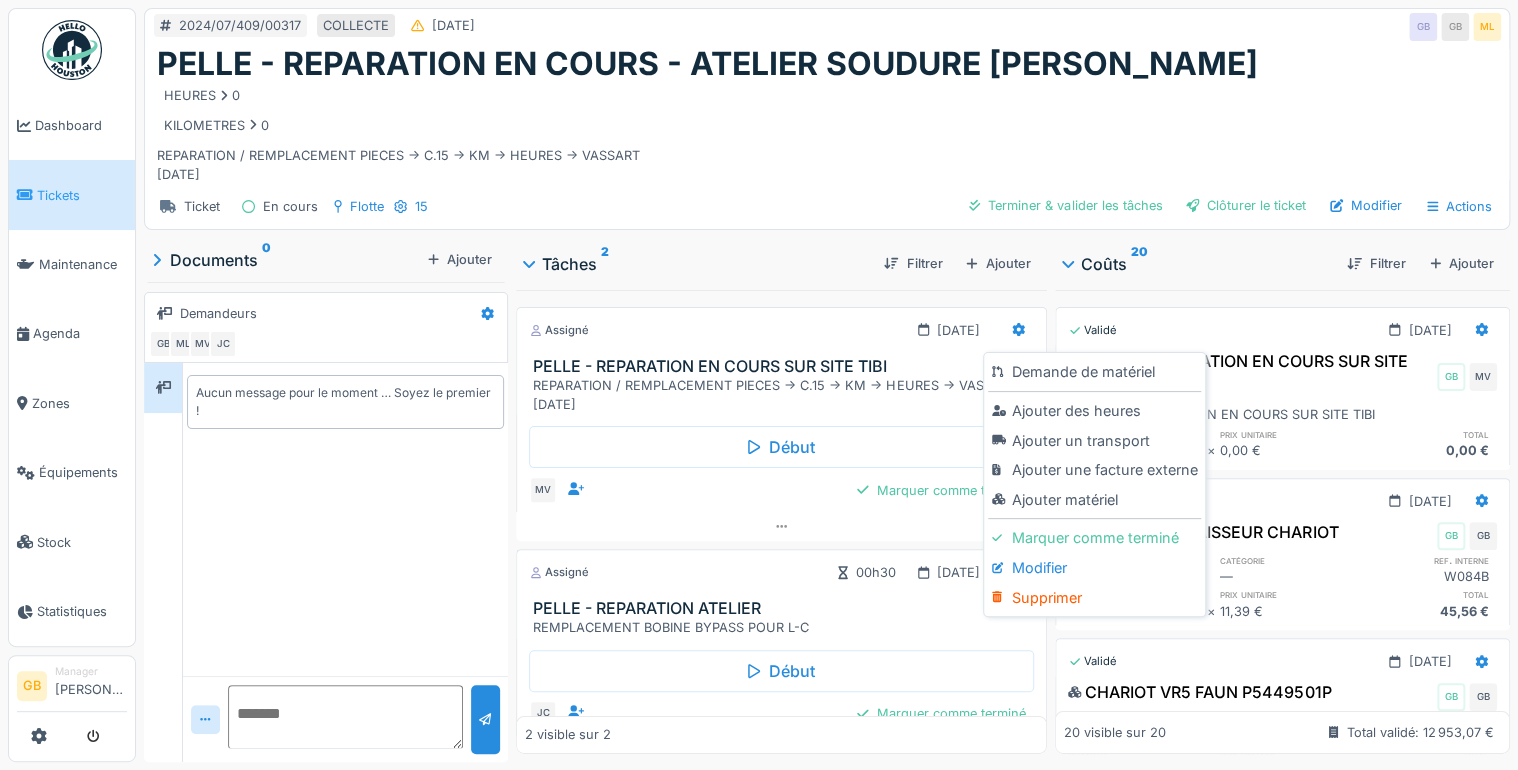 drag, startPoint x: 1042, startPoint y: 549, endPoint x: 1028, endPoint y: 536, distance: 19.104973 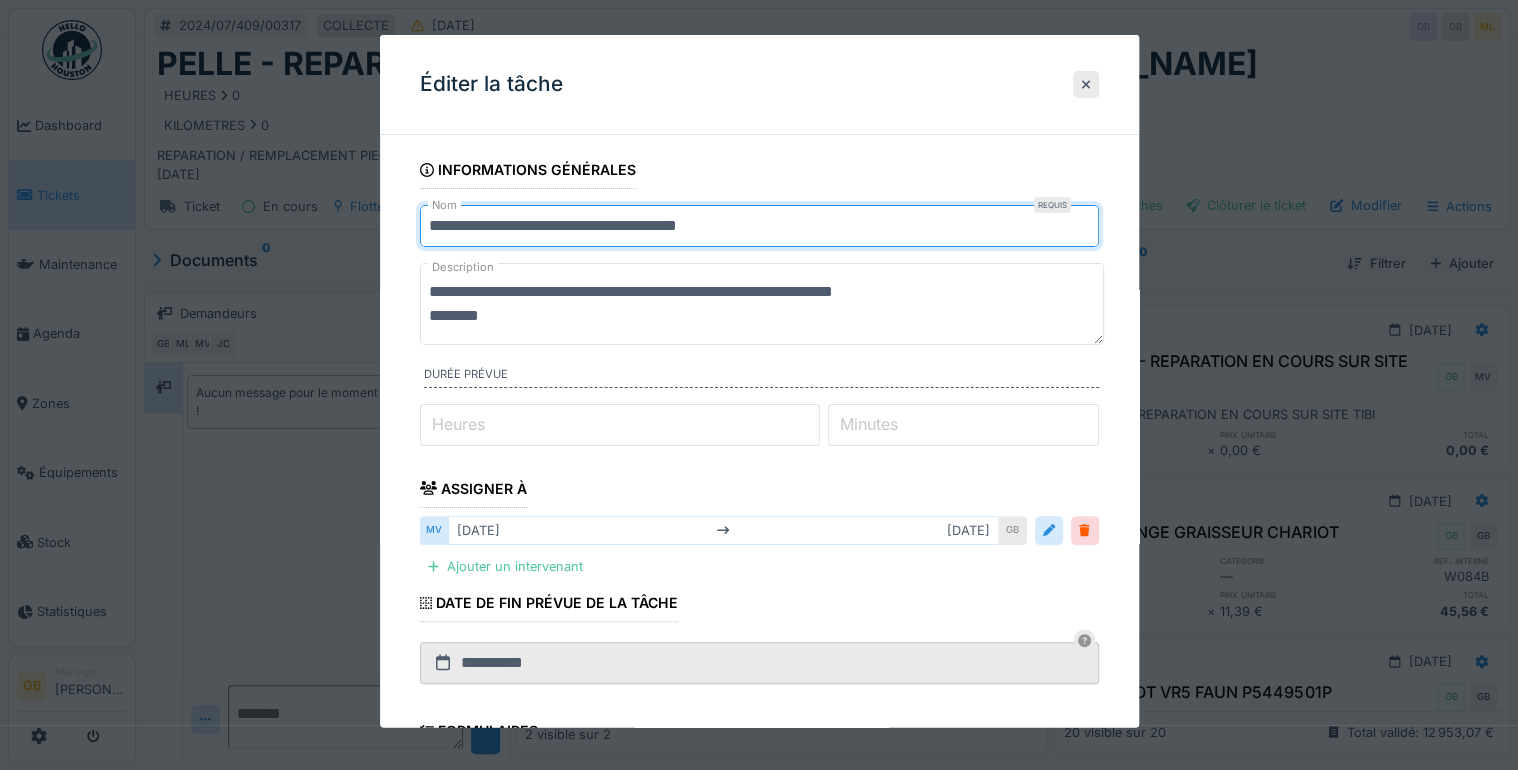 drag, startPoint x: 599, startPoint y: 224, endPoint x: 756, endPoint y: 222, distance: 157.01274 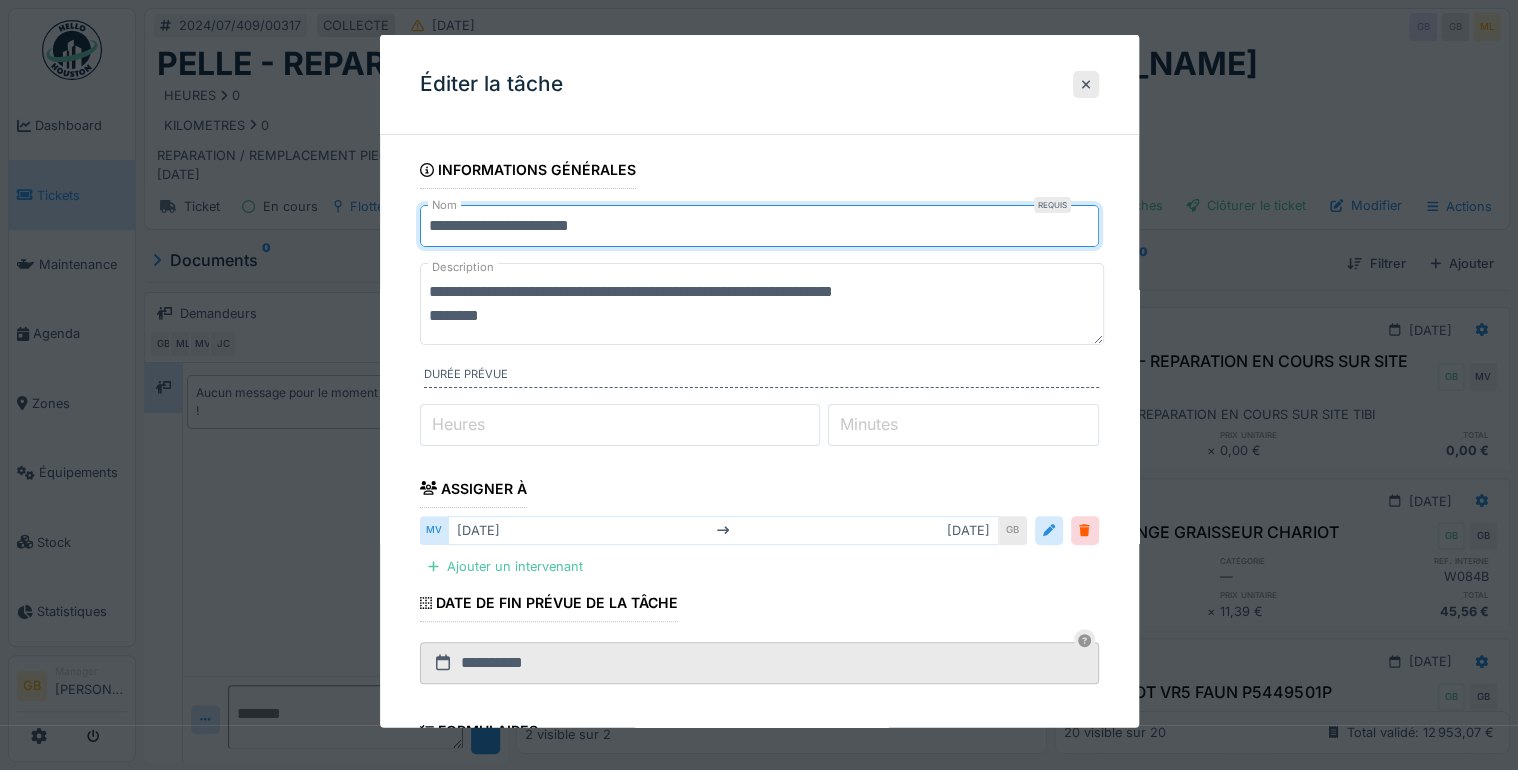 click on "**********" at bounding box center [759, 226] 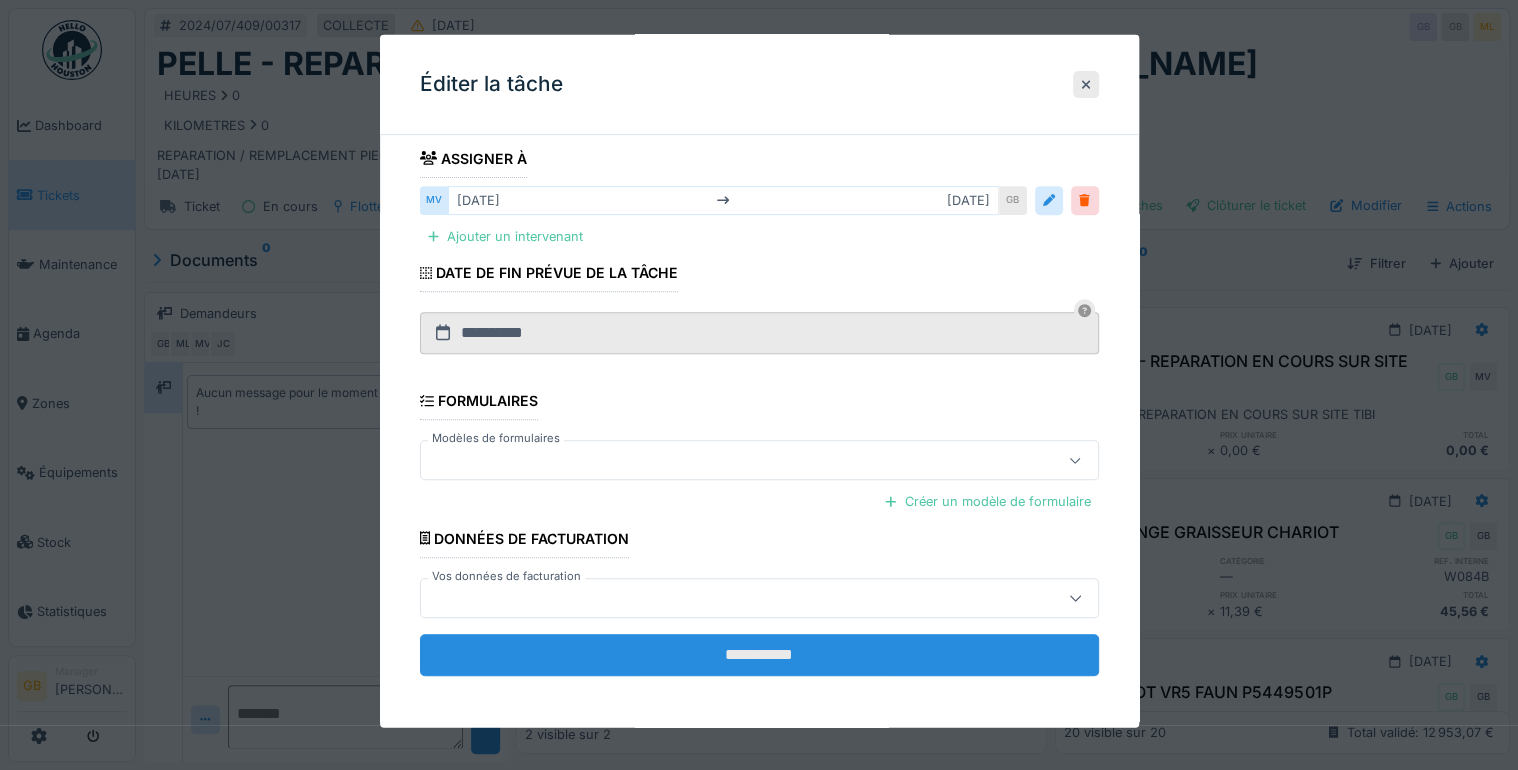type on "**********" 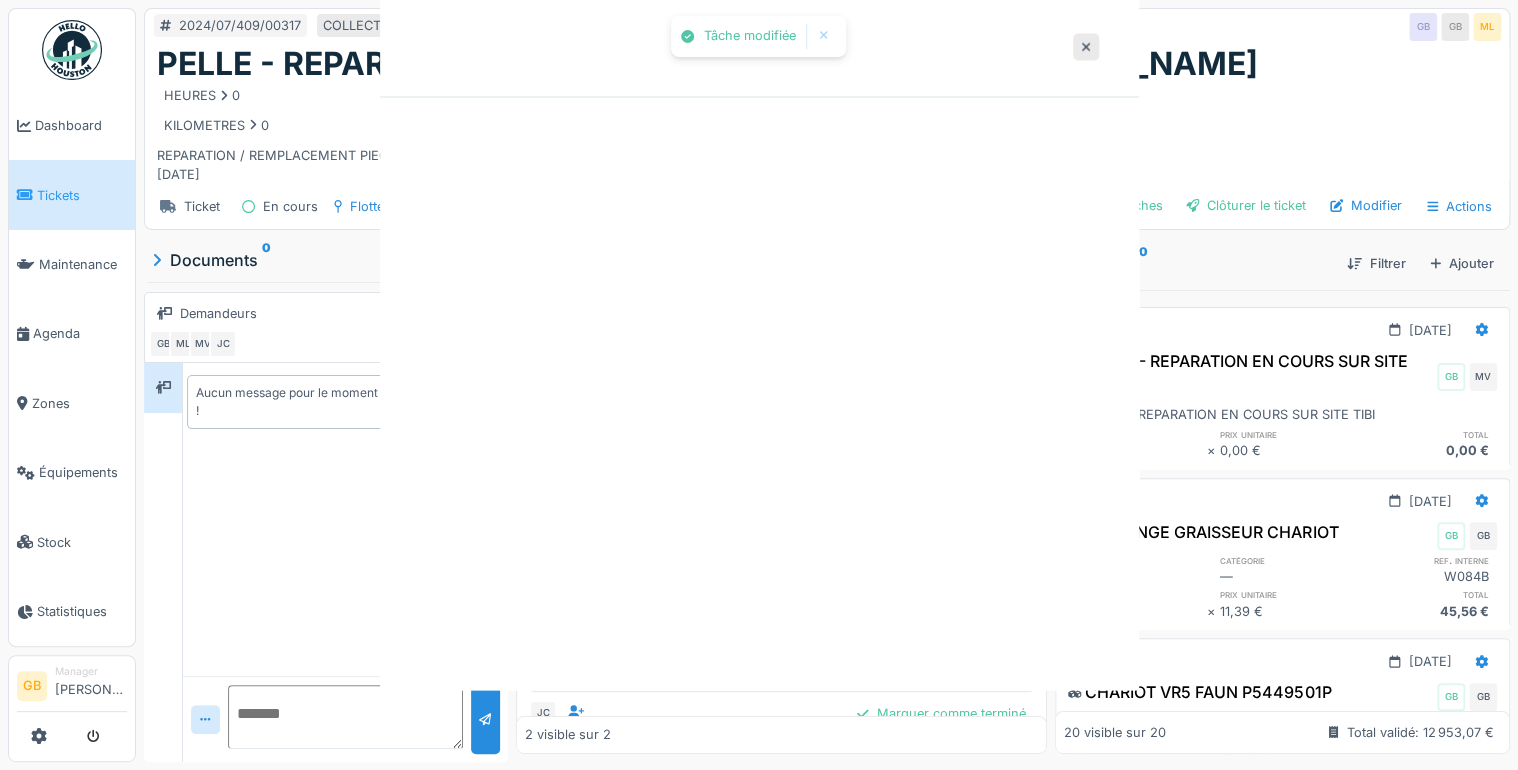 scroll, scrollTop: 0, scrollLeft: 0, axis: both 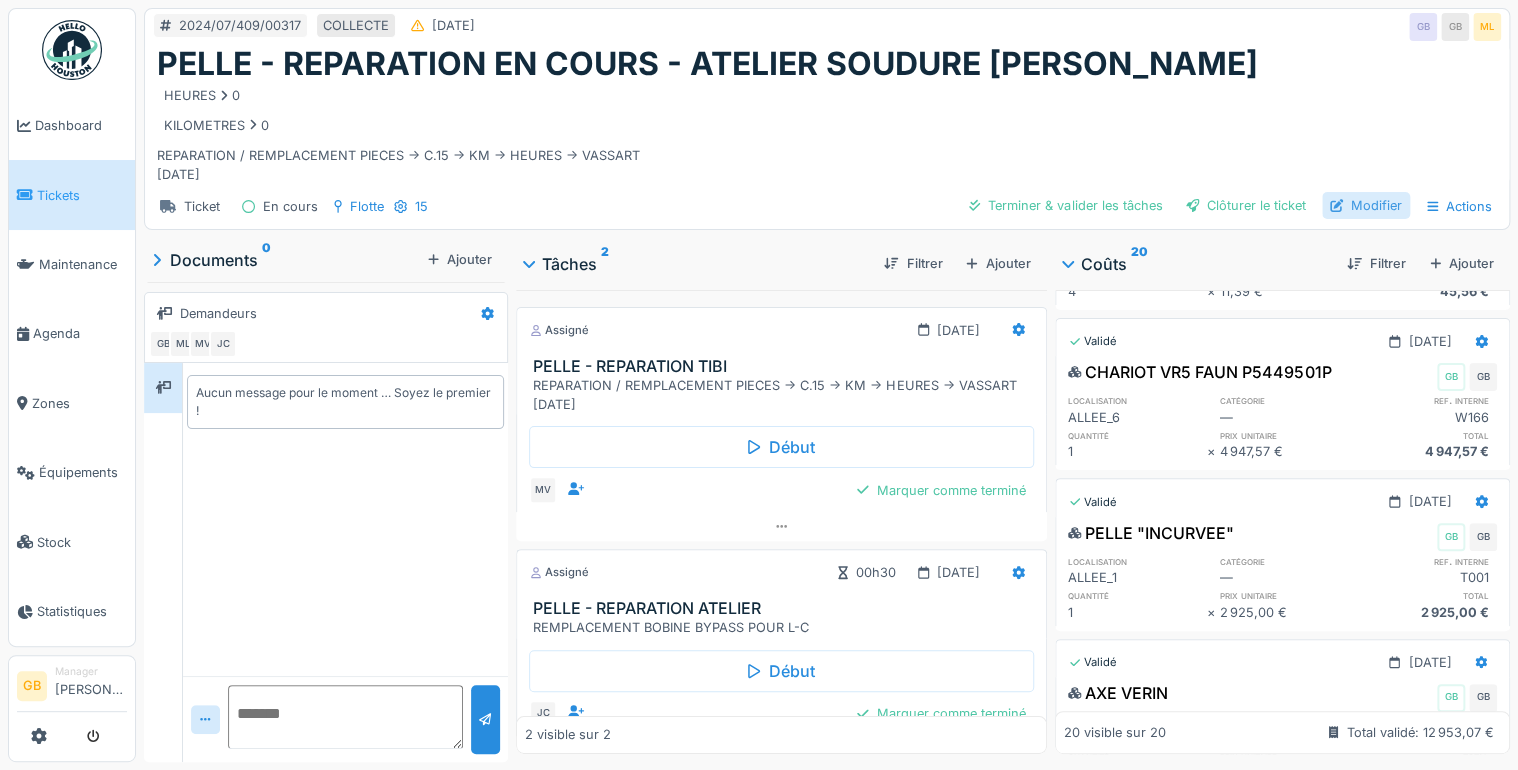 click on "Modifier" at bounding box center (1366, 205) 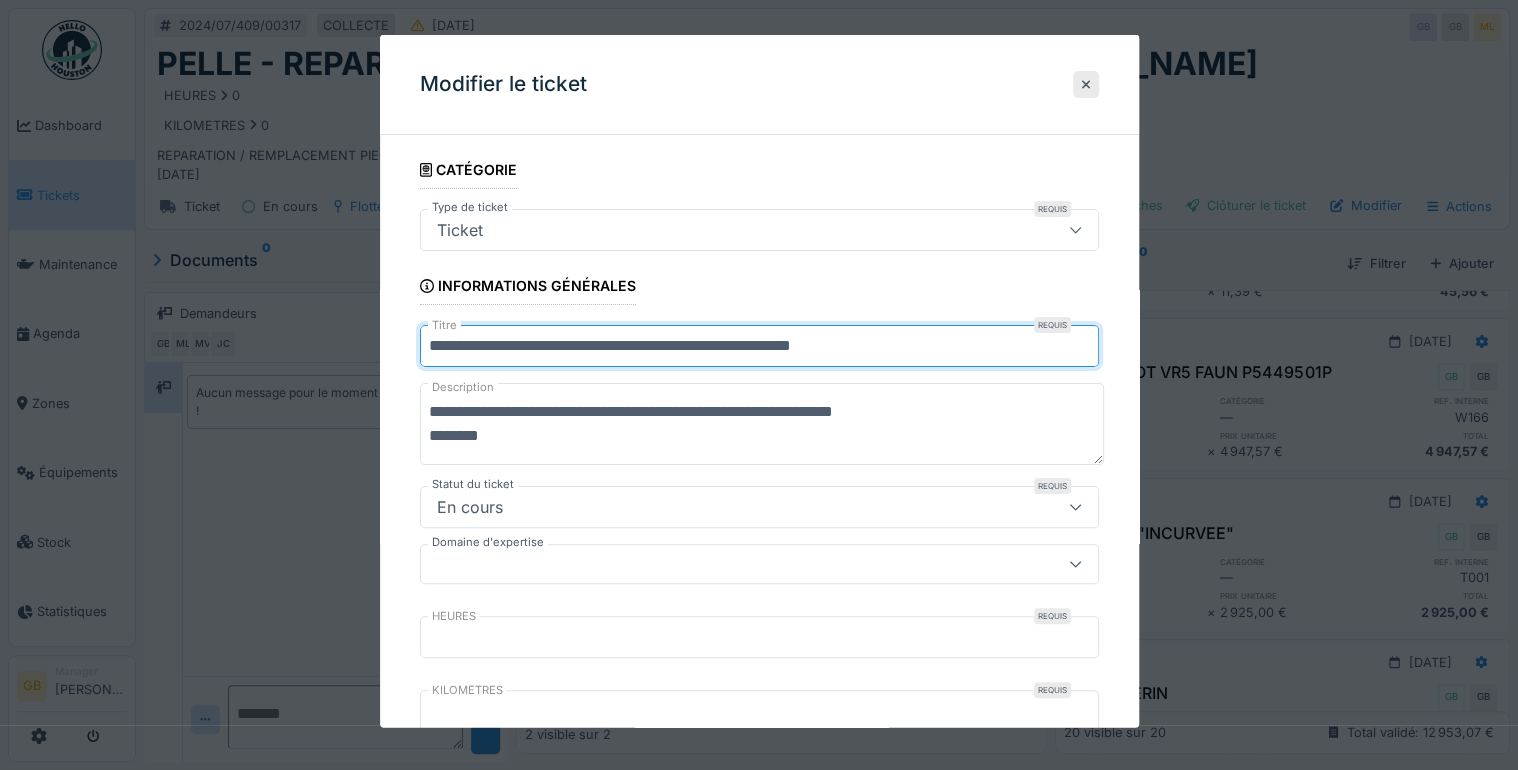 drag, startPoint x: 596, startPoint y: 341, endPoint x: 1281, endPoint y: 344, distance: 685.0066 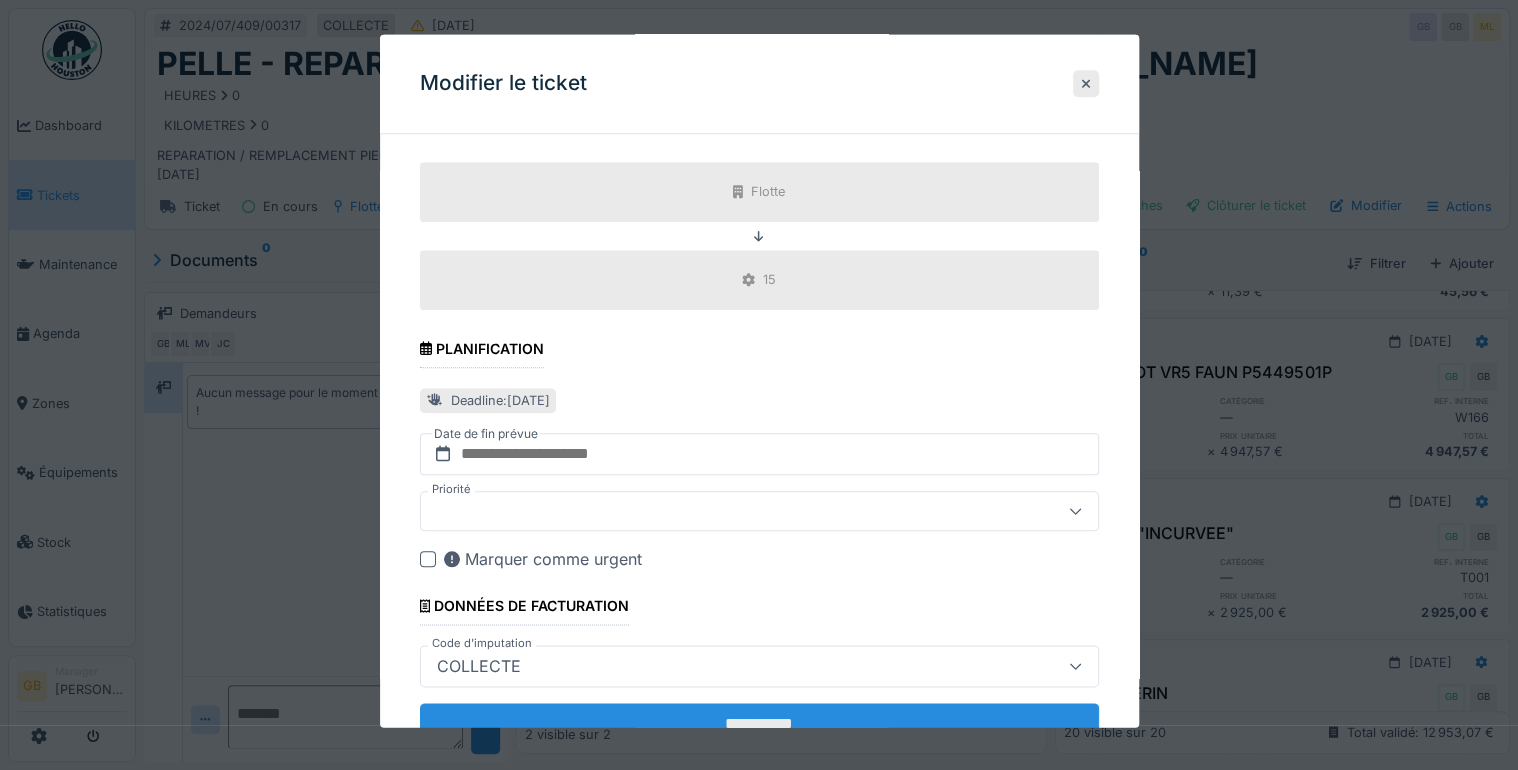 scroll, scrollTop: 946, scrollLeft: 0, axis: vertical 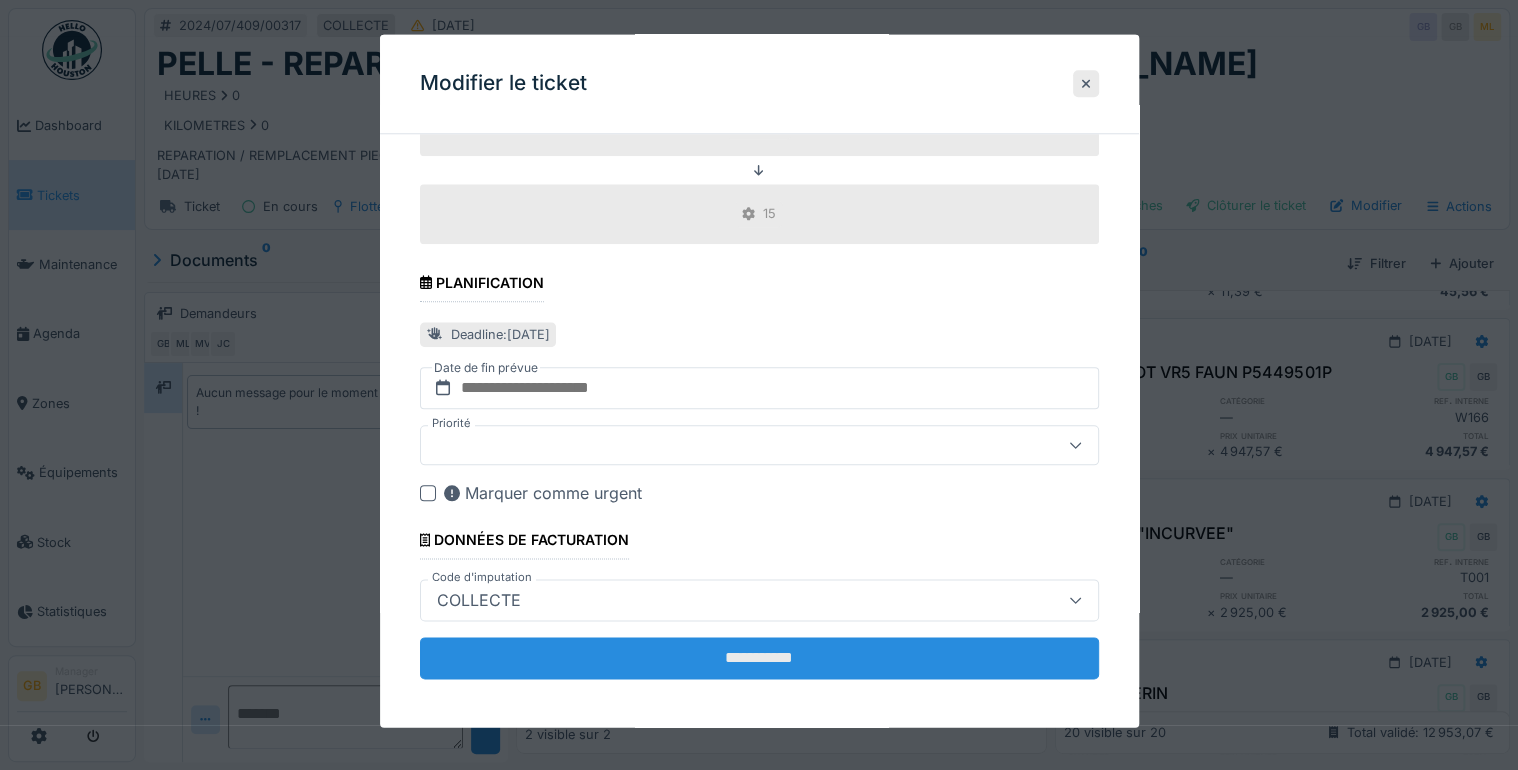 type on "**********" 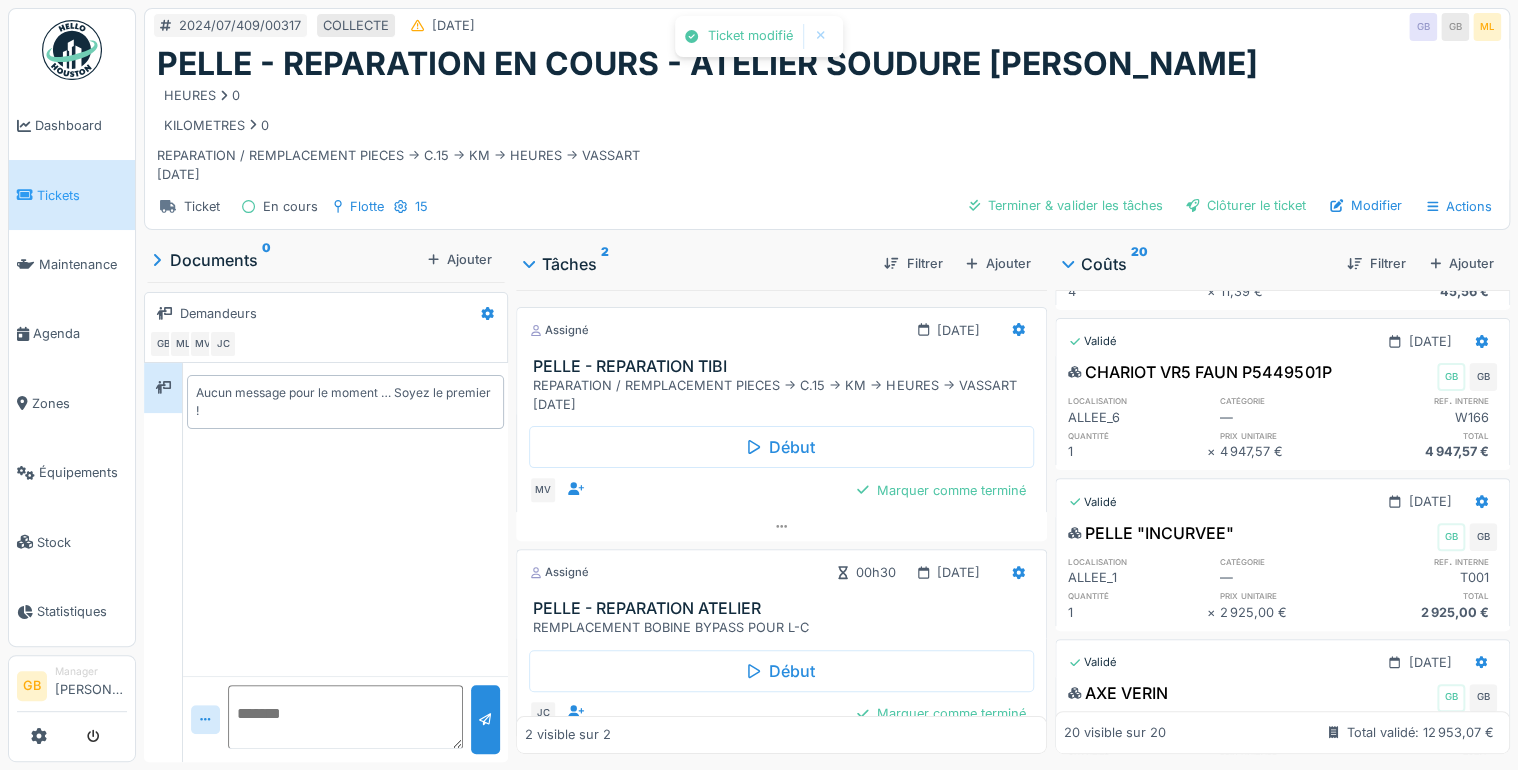 scroll, scrollTop: 0, scrollLeft: 0, axis: both 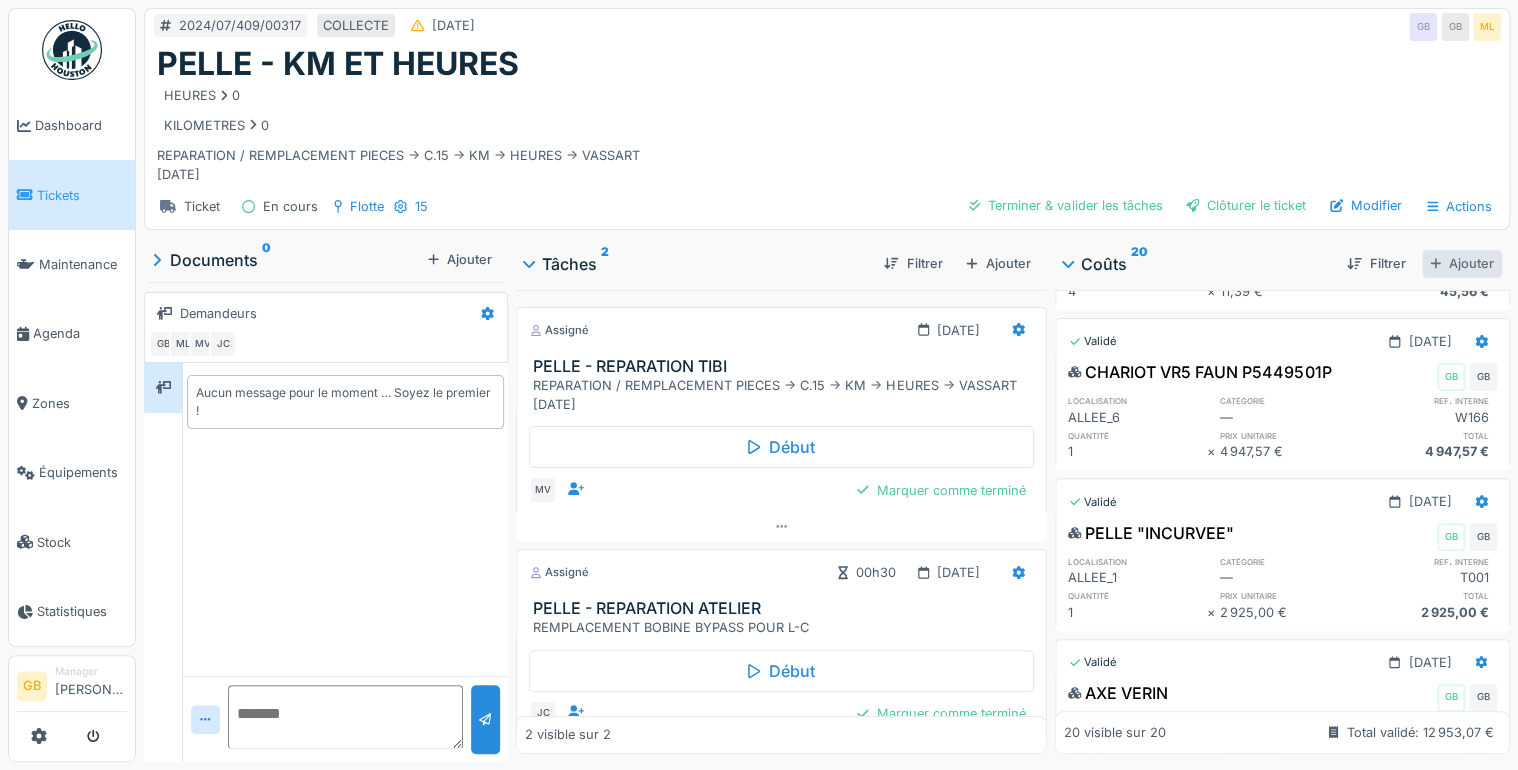 click on "Ajouter" at bounding box center (1462, 263) 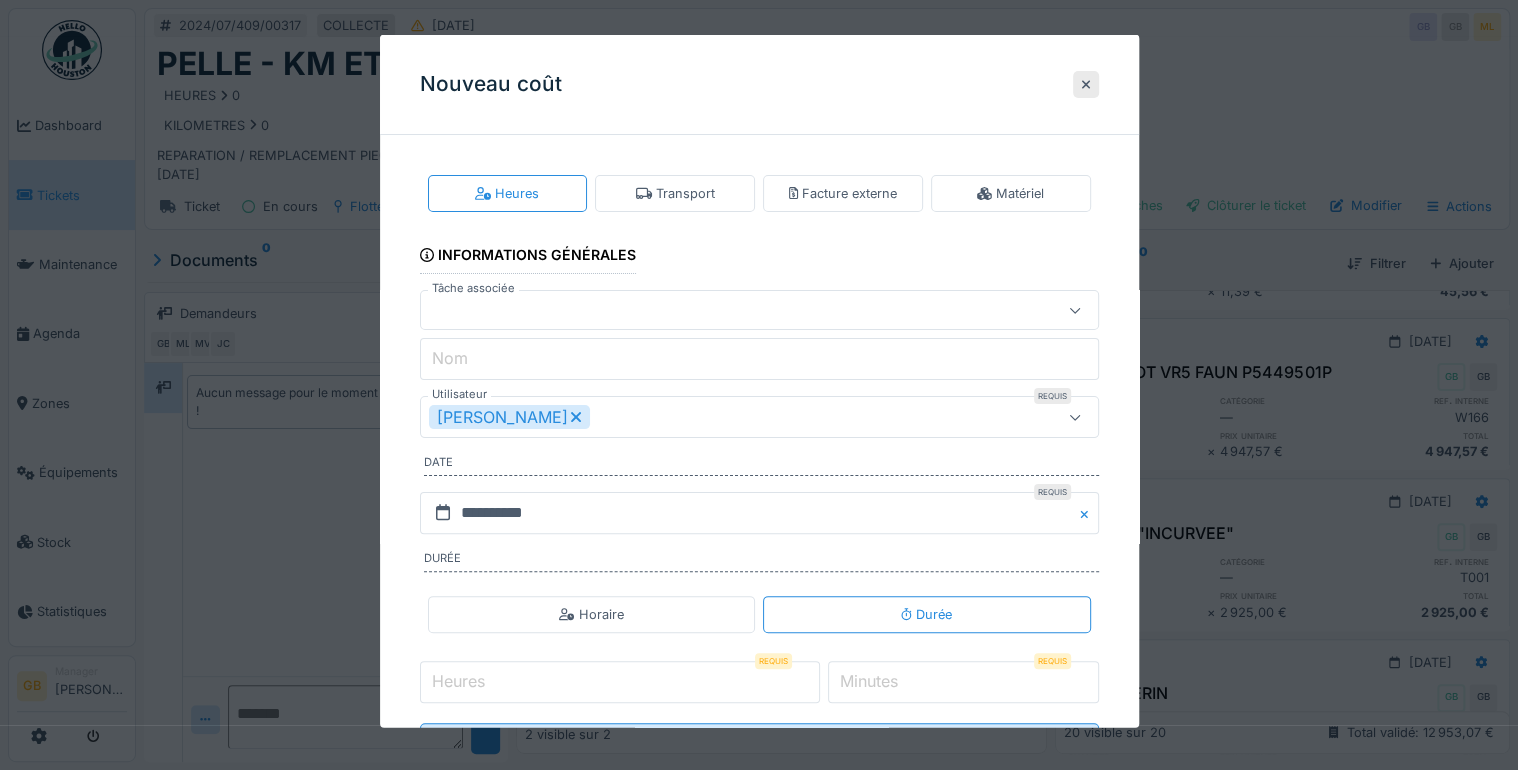 click on "Nouveau coût" at bounding box center [759, 85] 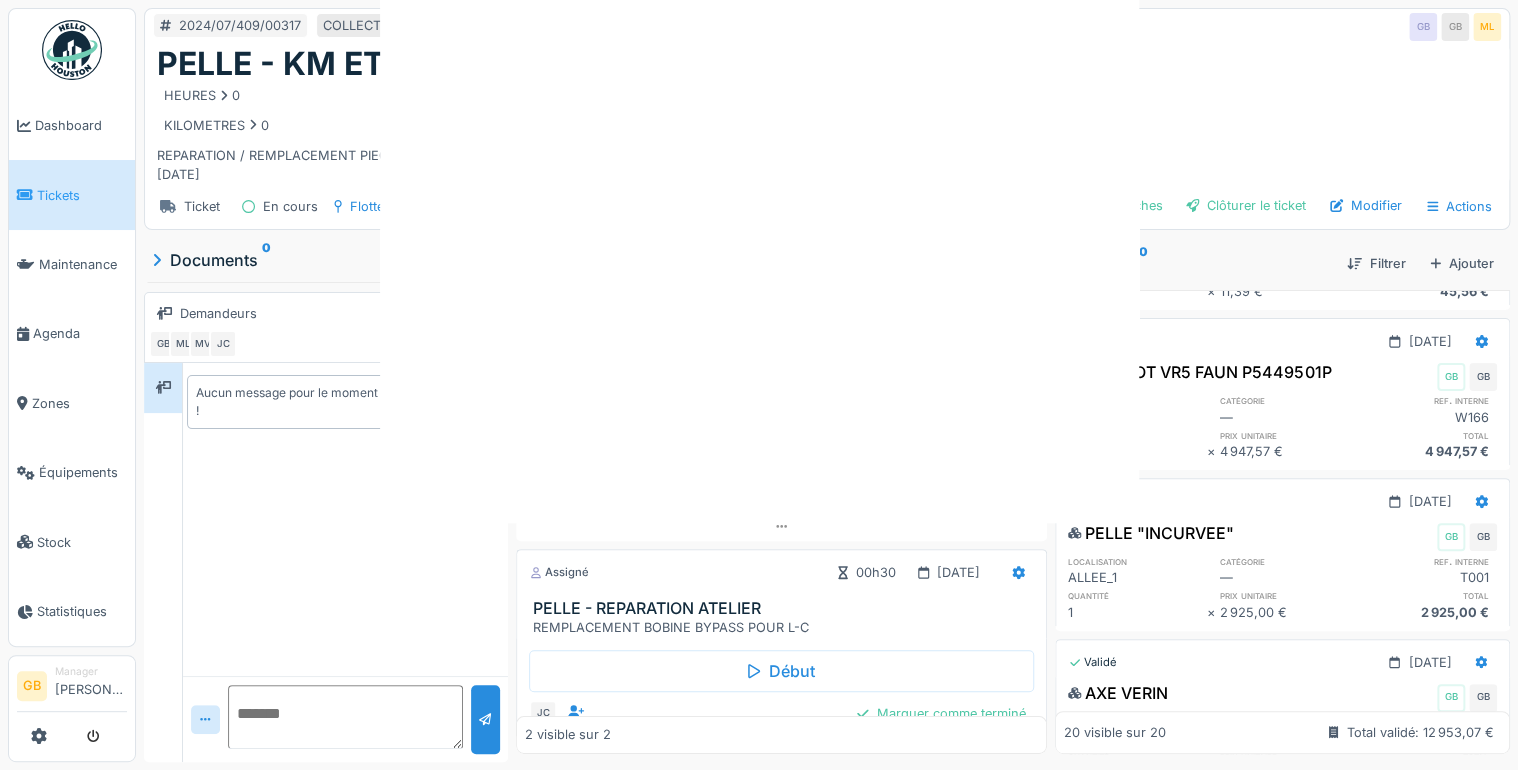 click at bounding box center [759, 385] 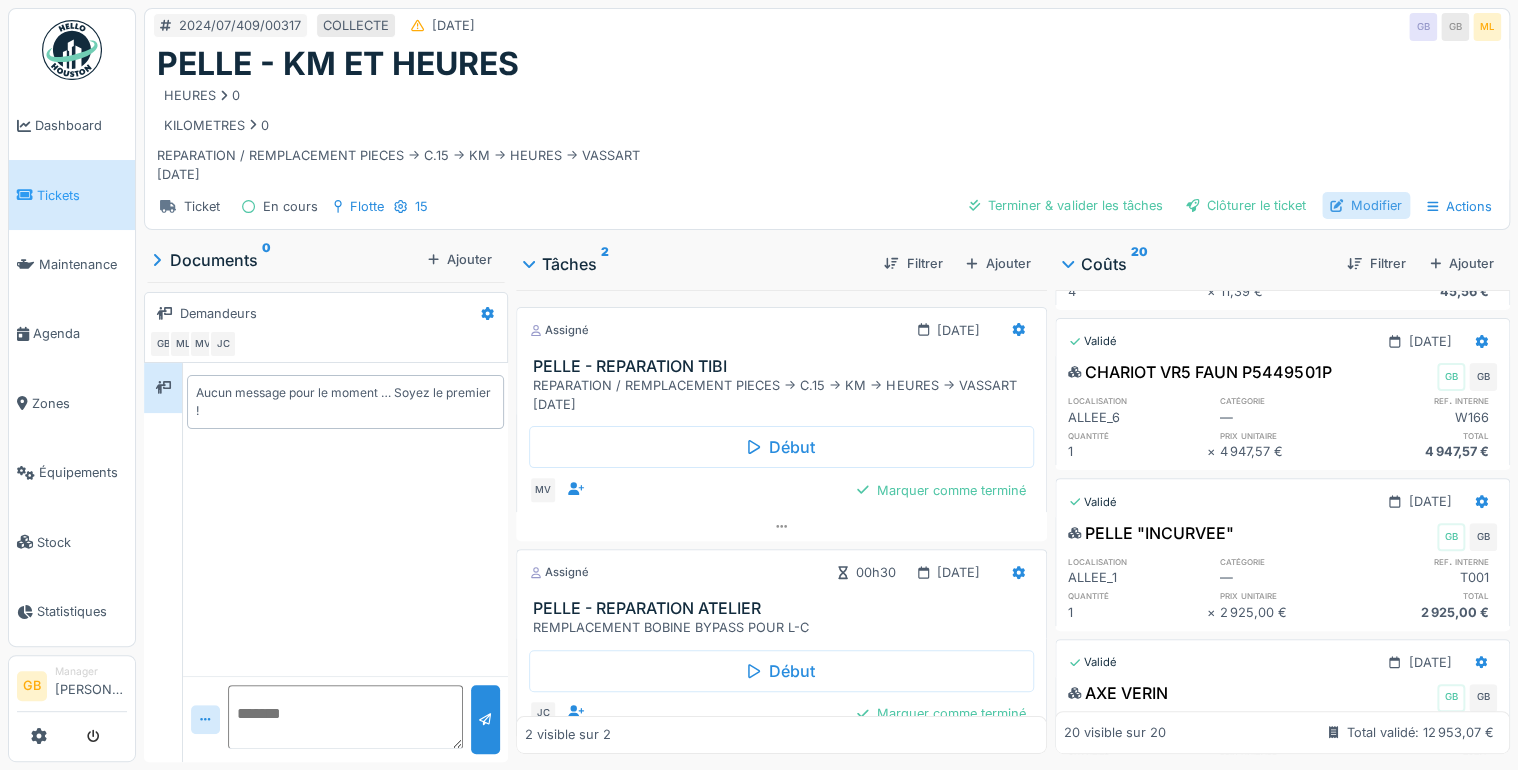 click on "Modifier" at bounding box center (1366, 205) 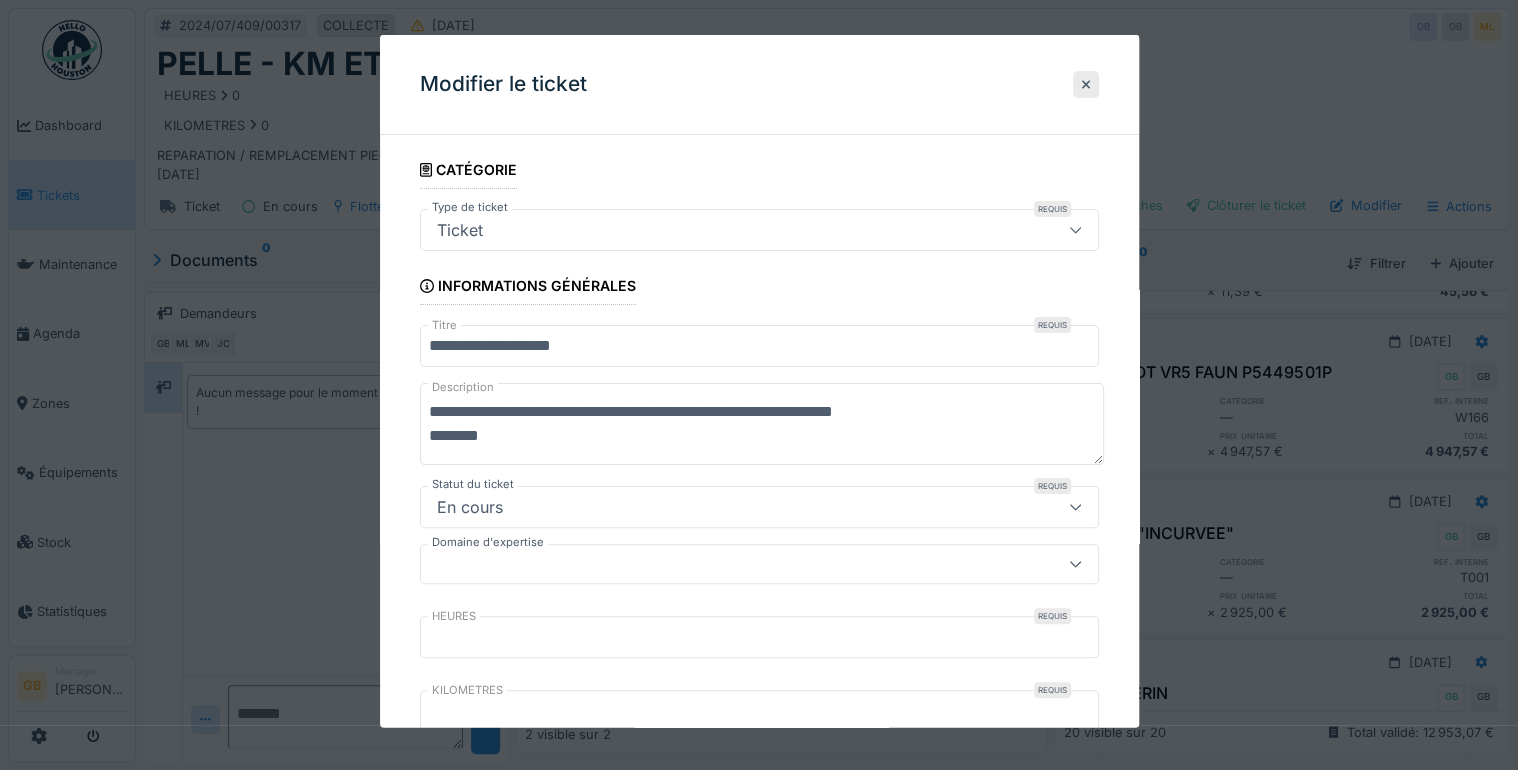 click on "**********" at bounding box center (759, 346) 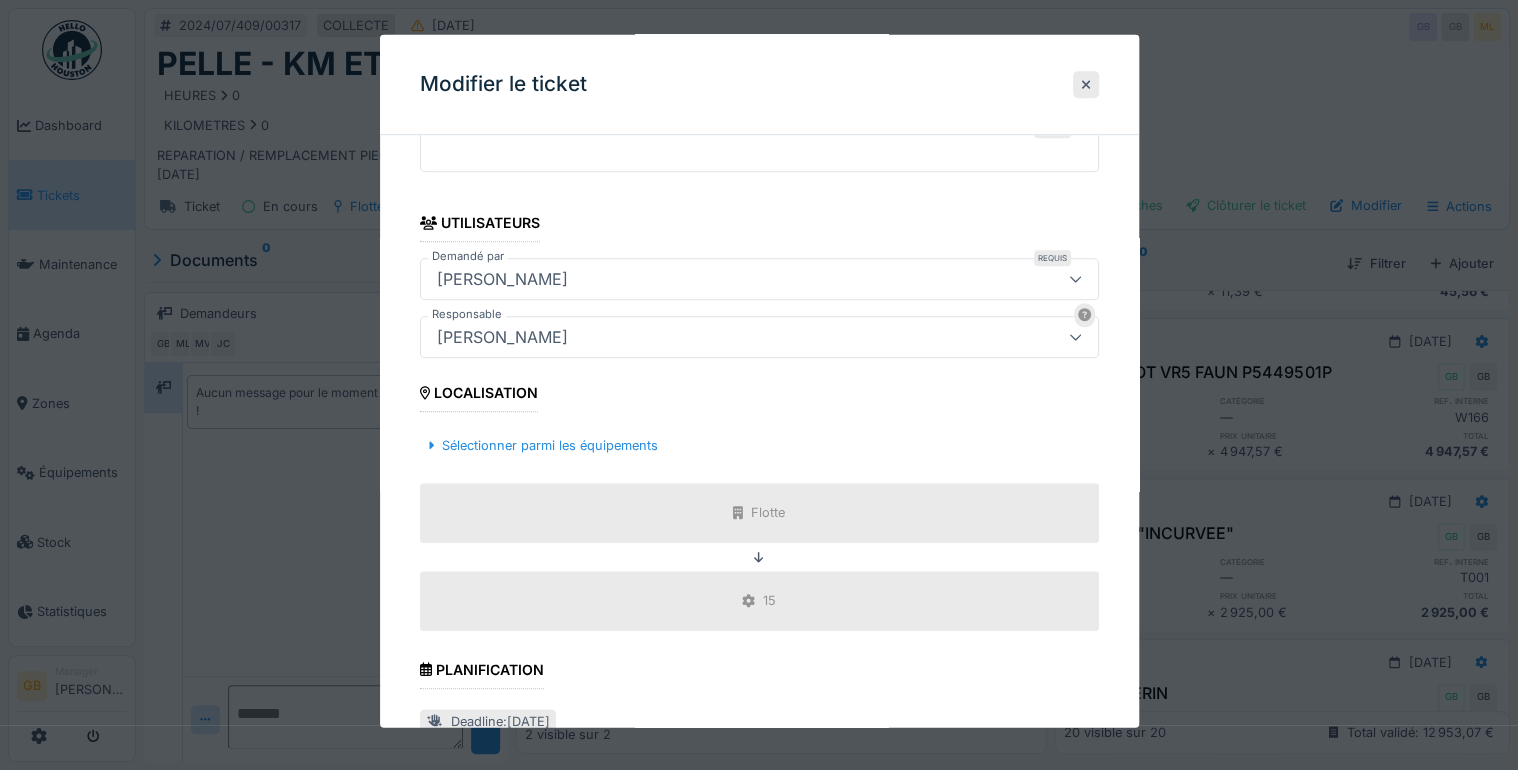scroll, scrollTop: 946, scrollLeft: 0, axis: vertical 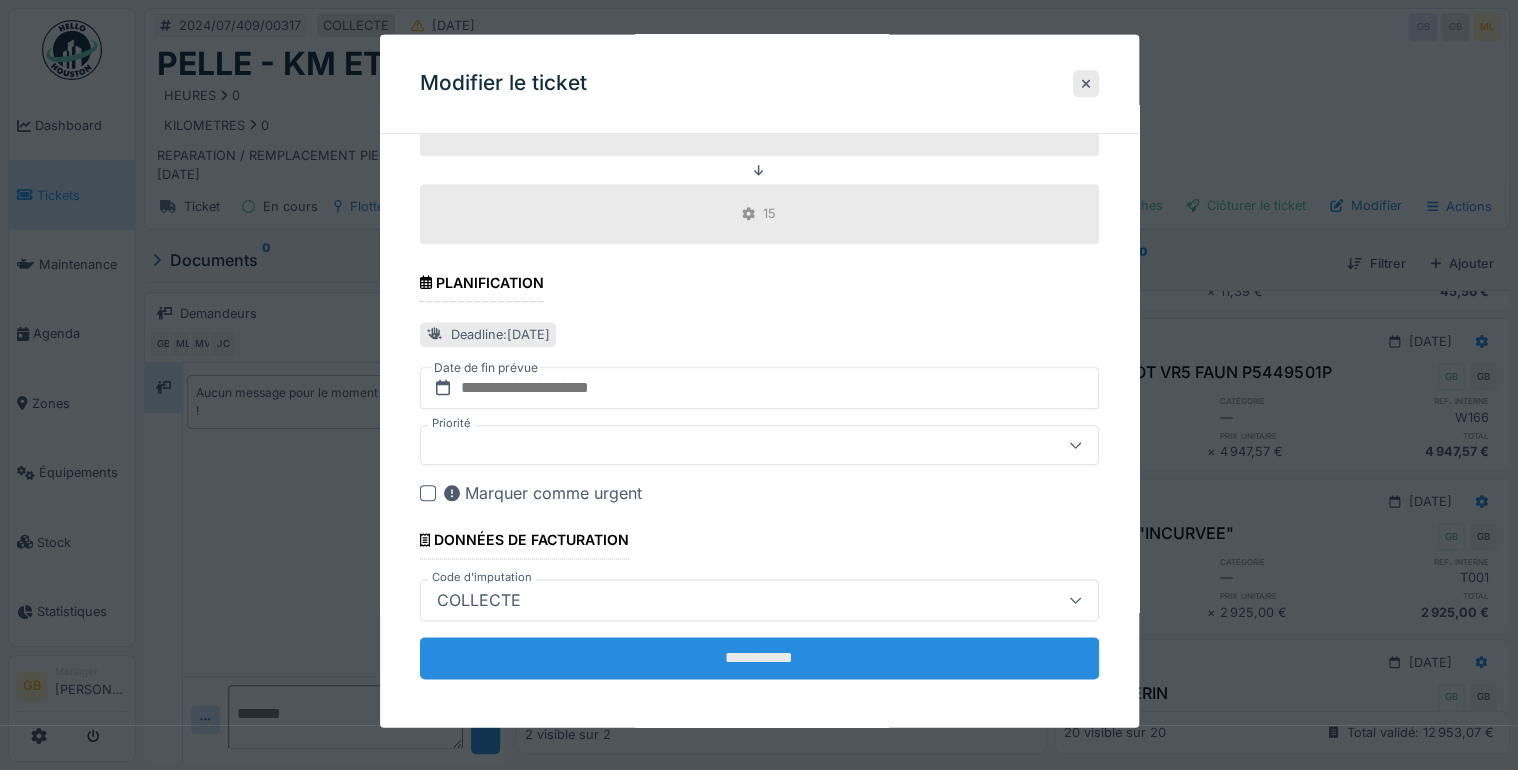 type on "**********" 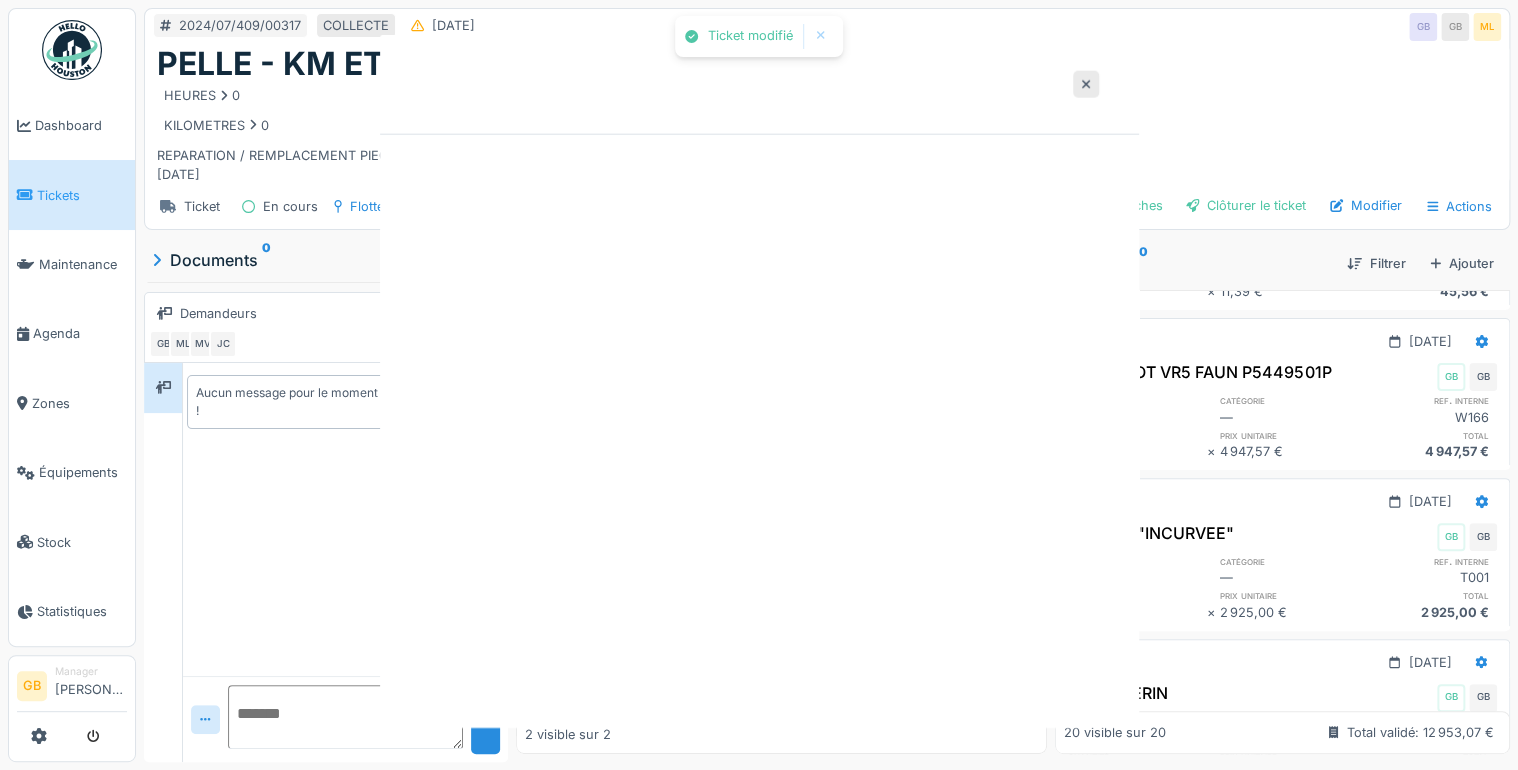 scroll, scrollTop: 0, scrollLeft: 0, axis: both 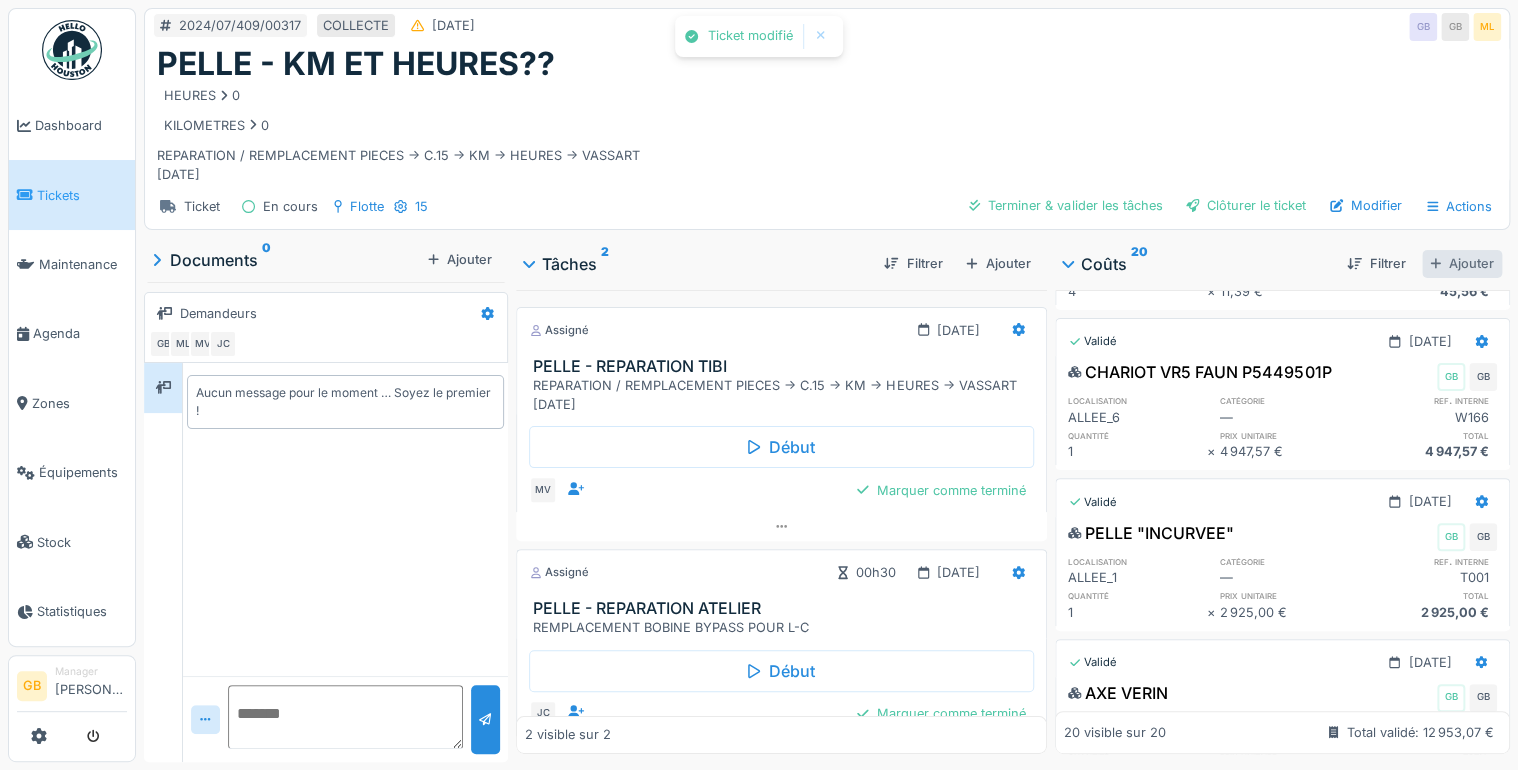 click on "Ajouter" at bounding box center (1462, 263) 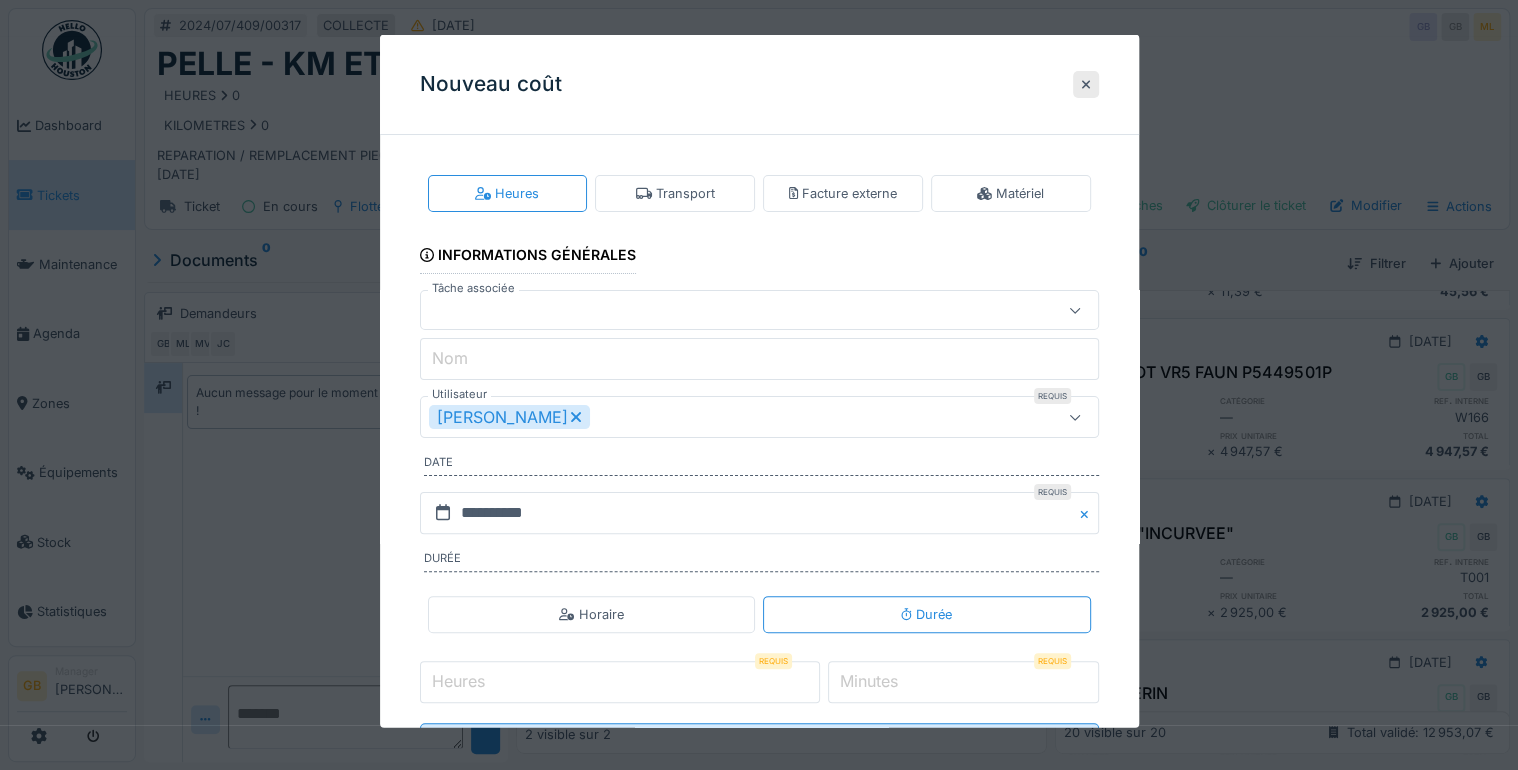 click on "Matériel" at bounding box center [1011, 193] 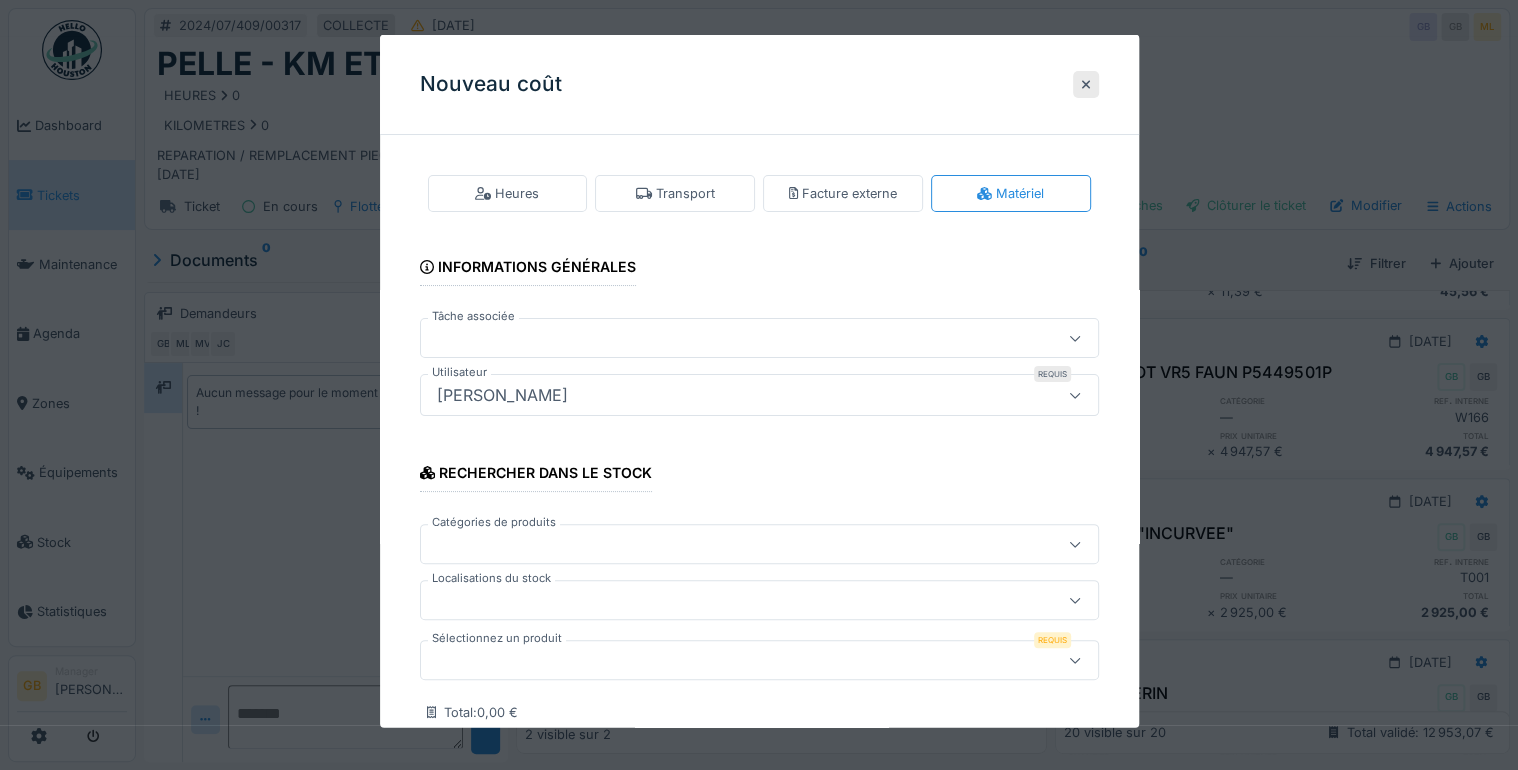 click at bounding box center [725, 660] 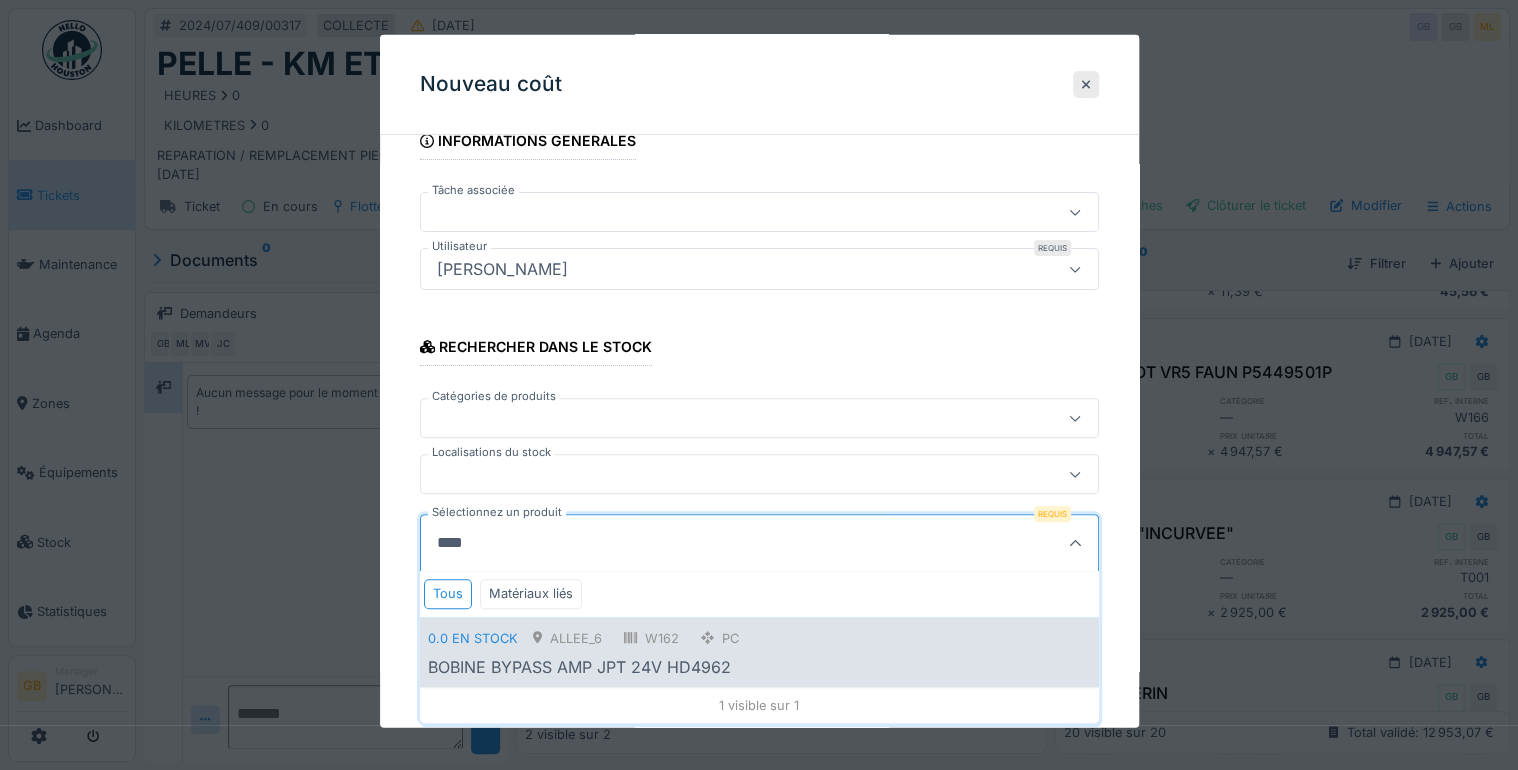 type on "****" 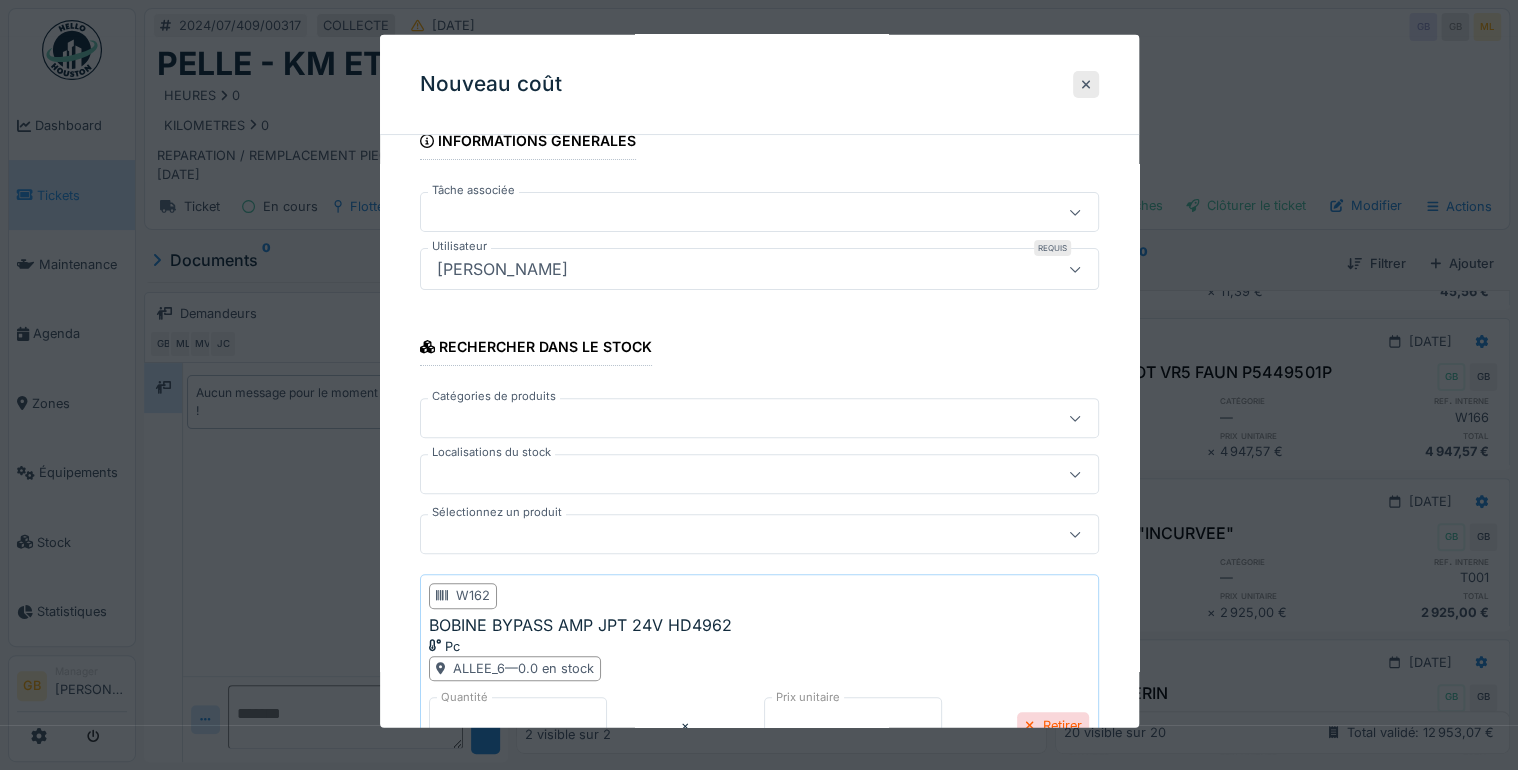 scroll, scrollTop: 313, scrollLeft: 0, axis: vertical 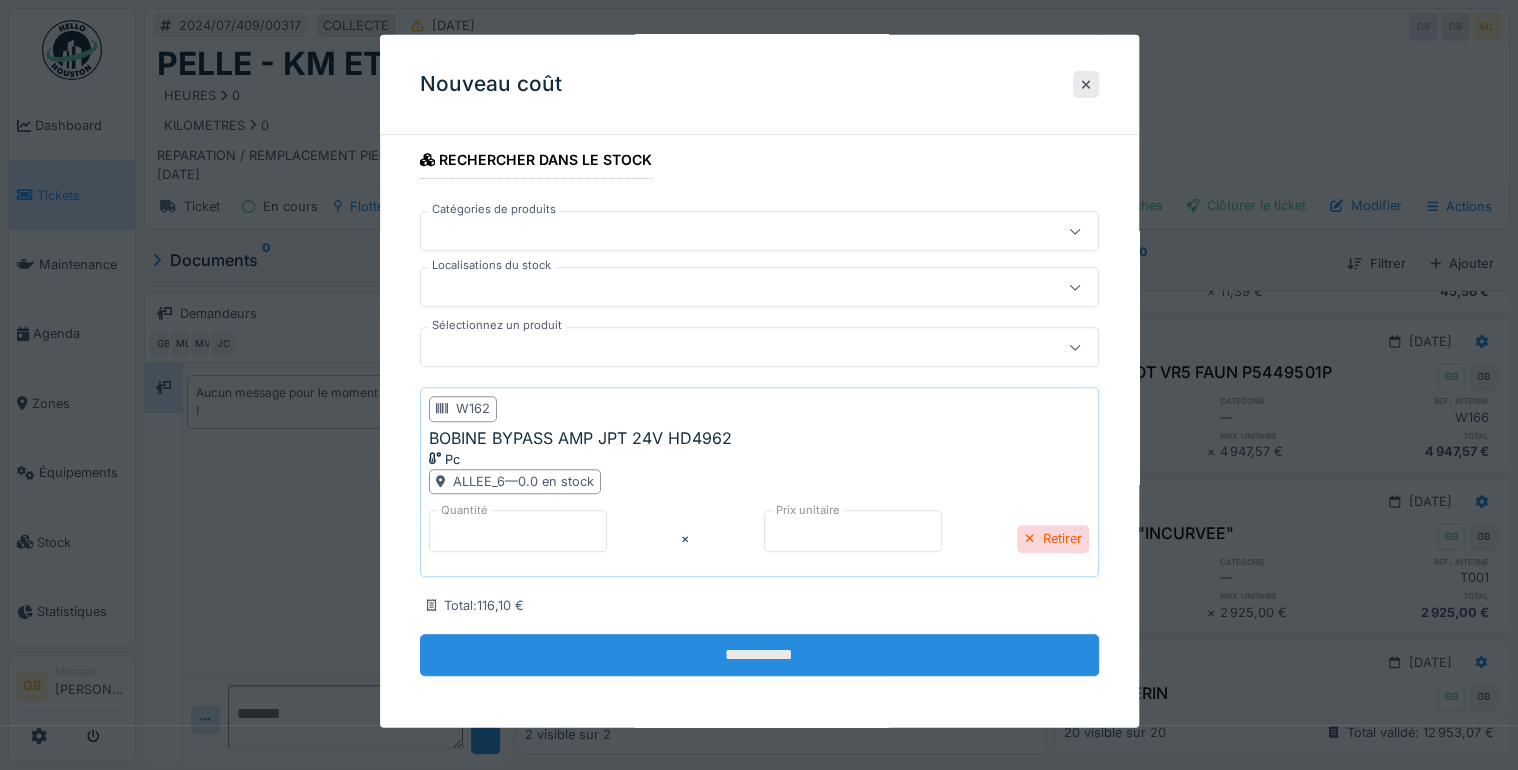 click on "**********" at bounding box center (759, 655) 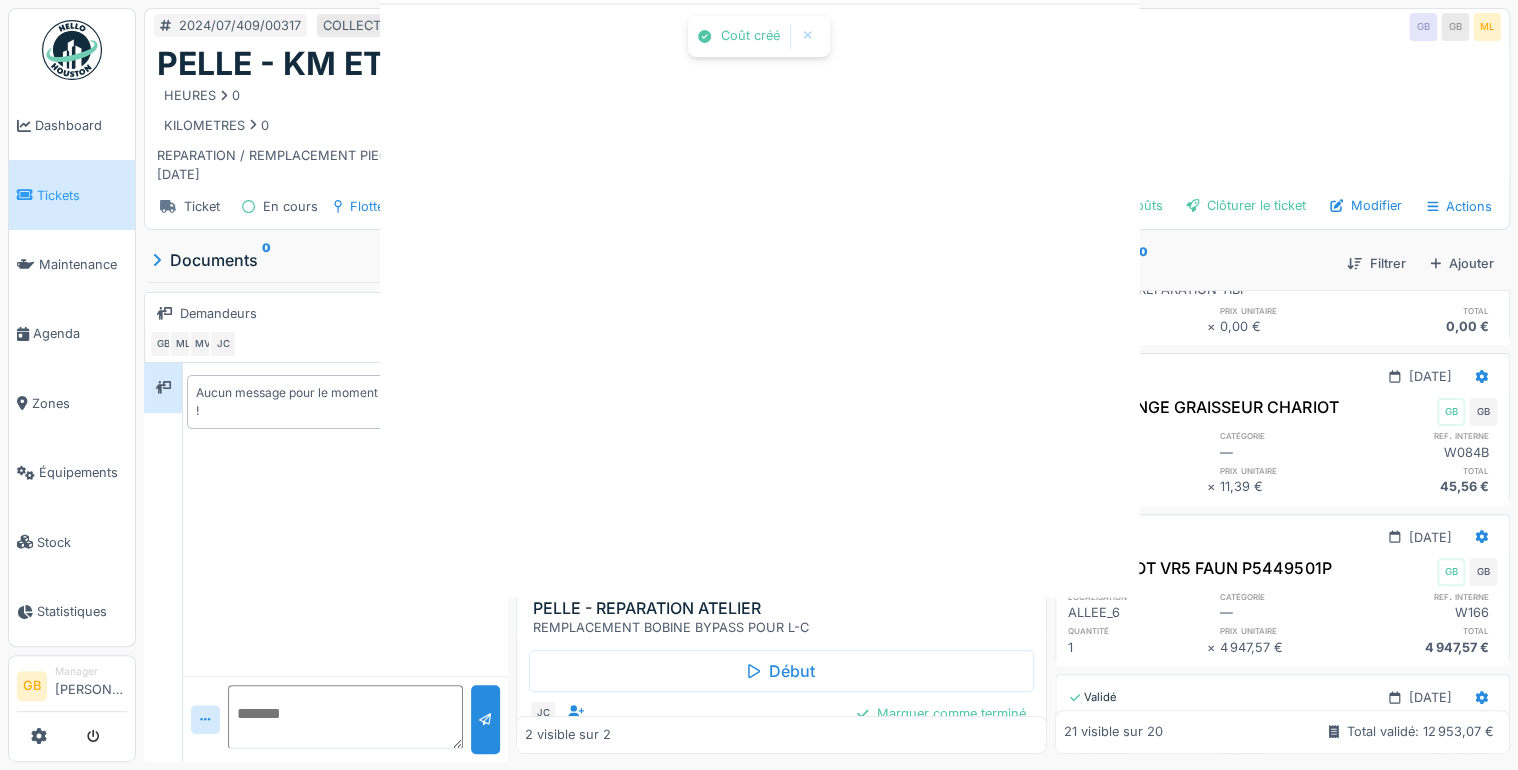 scroll, scrollTop: 0, scrollLeft: 0, axis: both 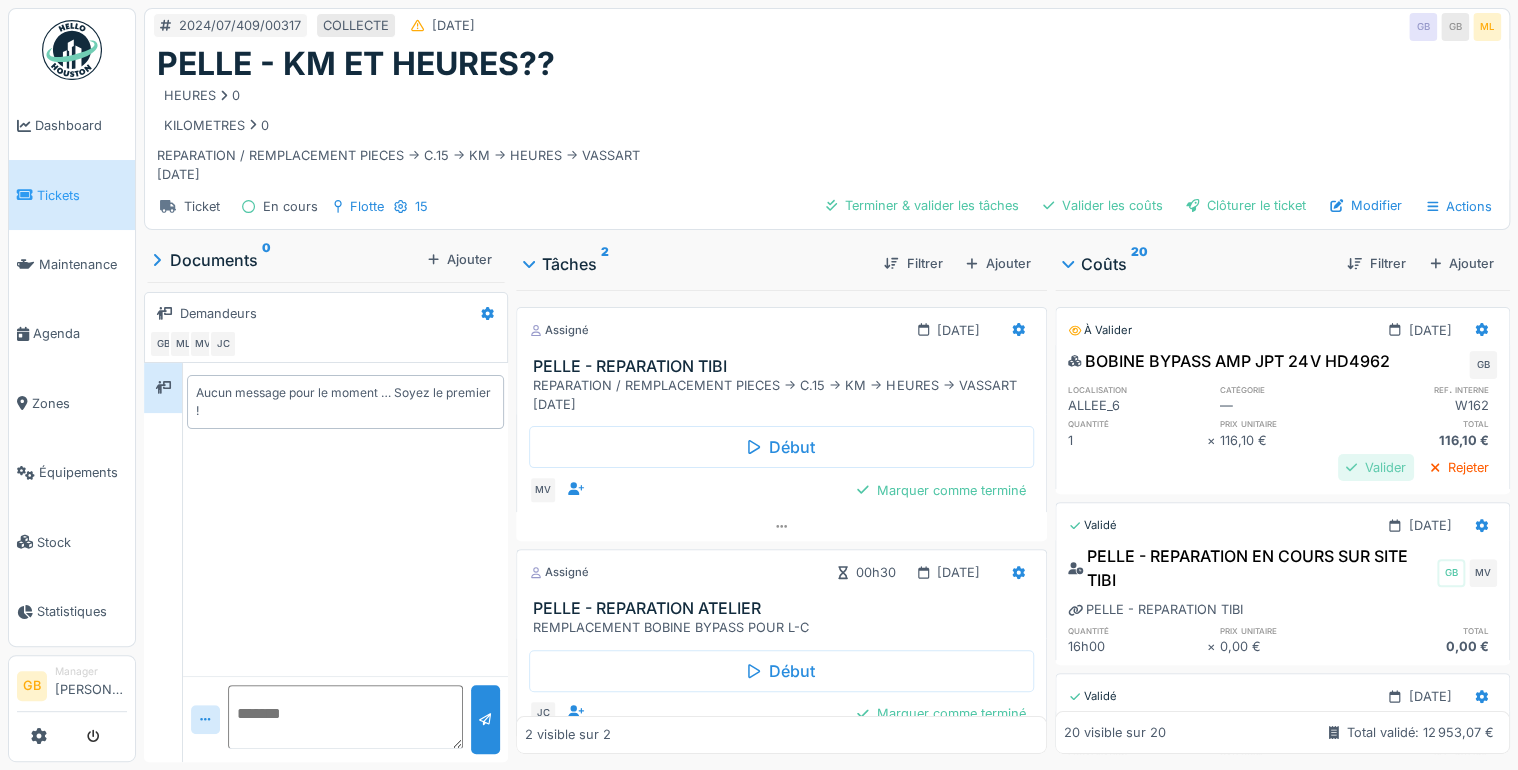 click on "Valider" at bounding box center [1376, 467] 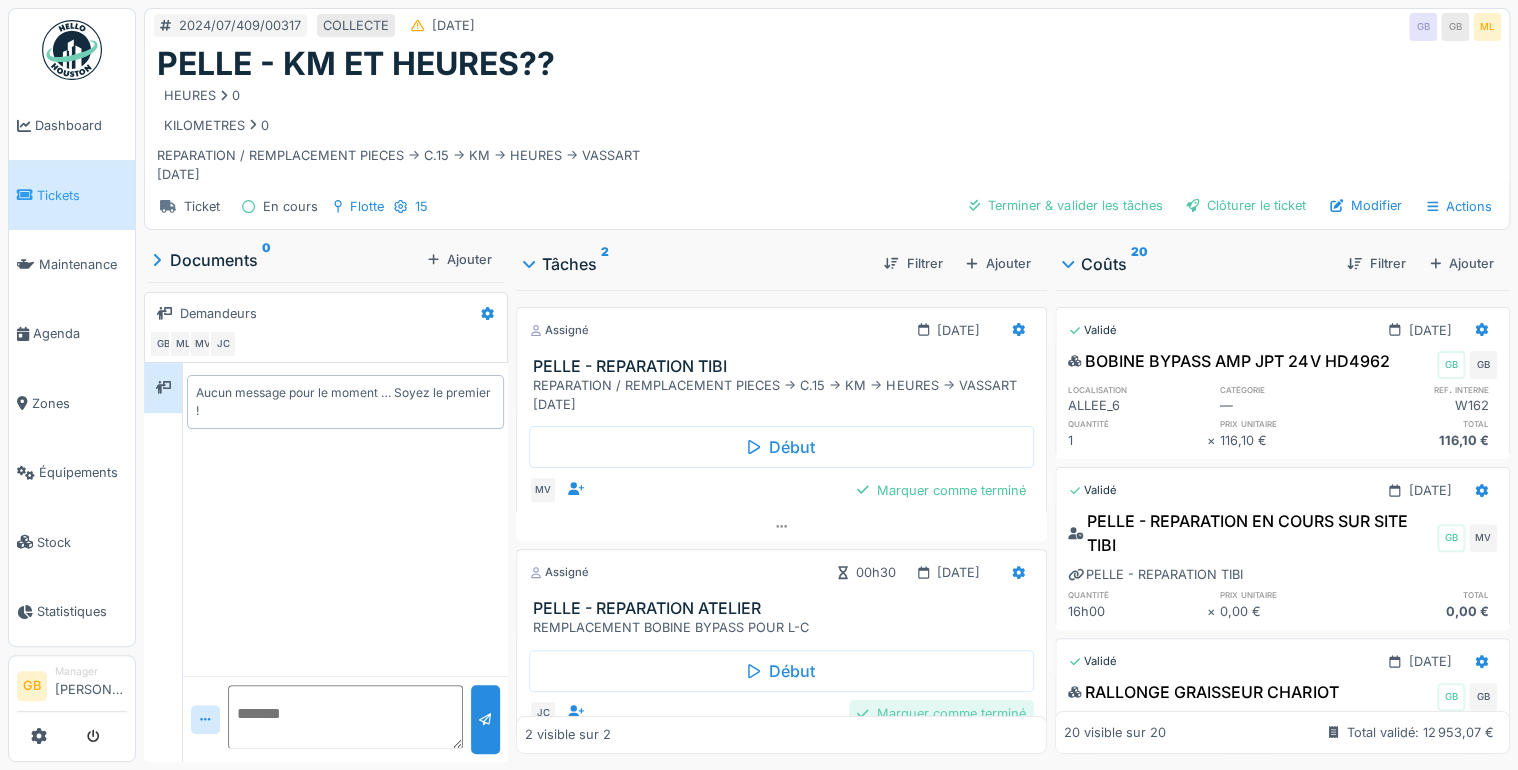 click on "Marquer comme terminé" at bounding box center [941, 713] 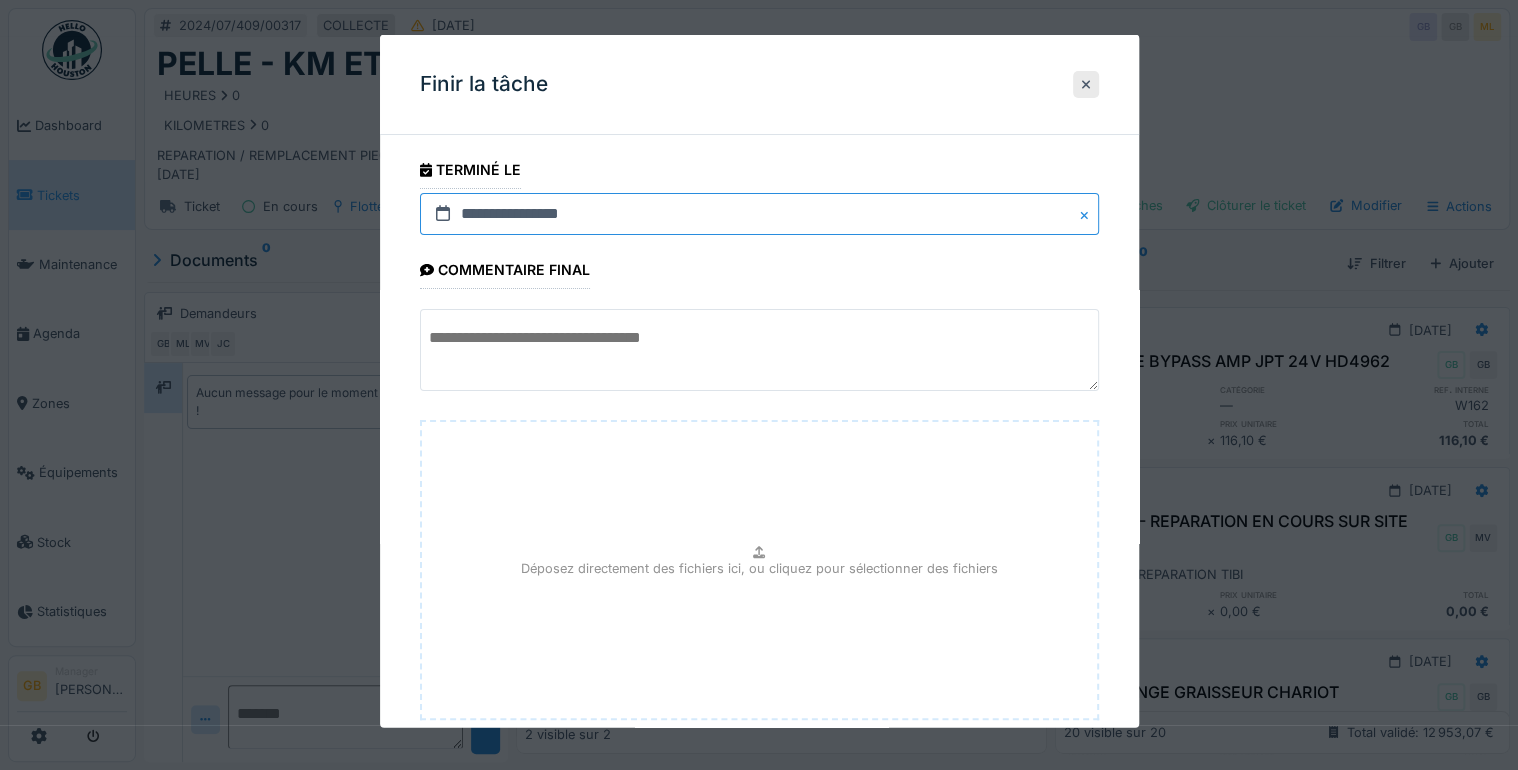 click on "**********" at bounding box center [759, 214] 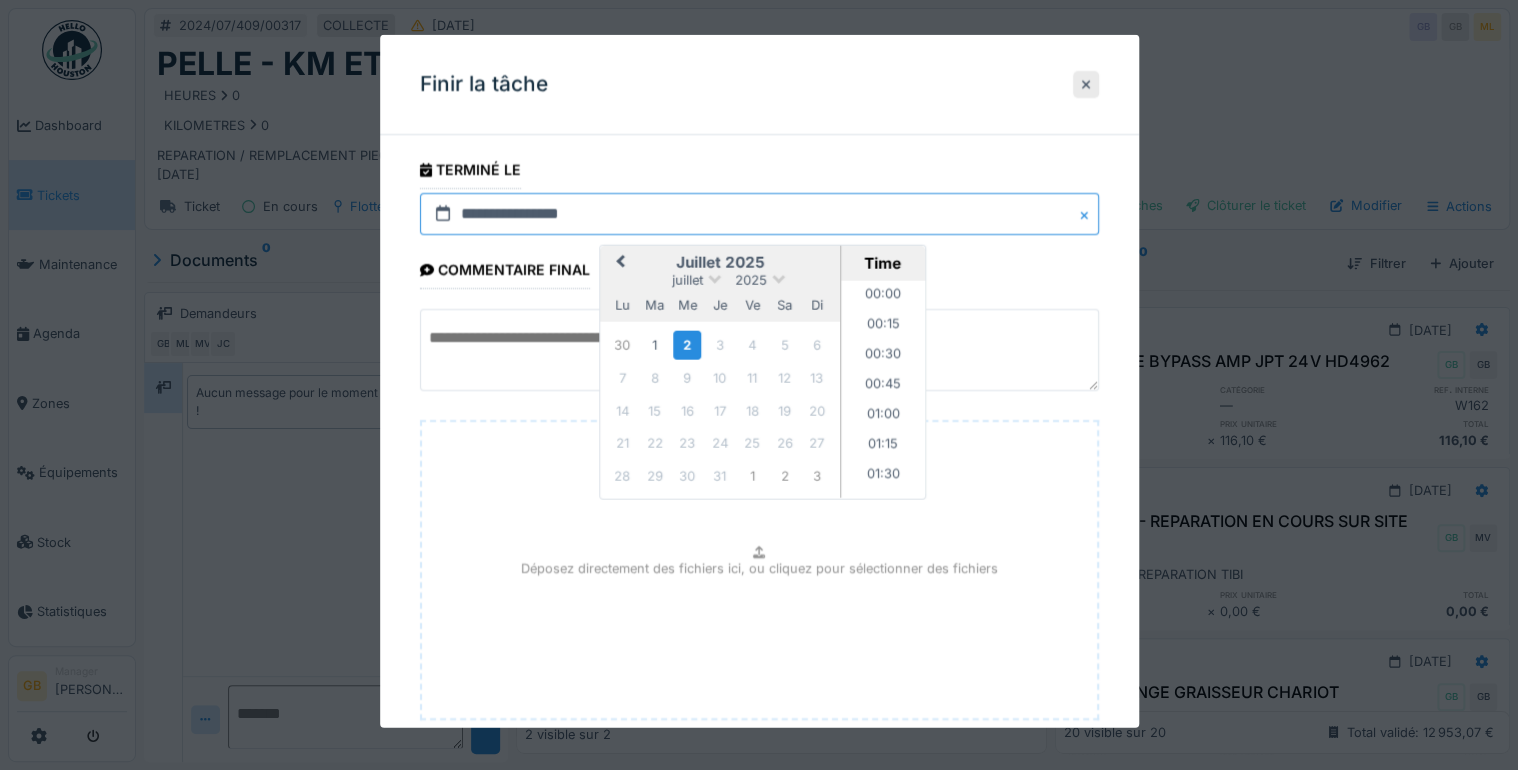 scroll, scrollTop: 1286, scrollLeft: 0, axis: vertical 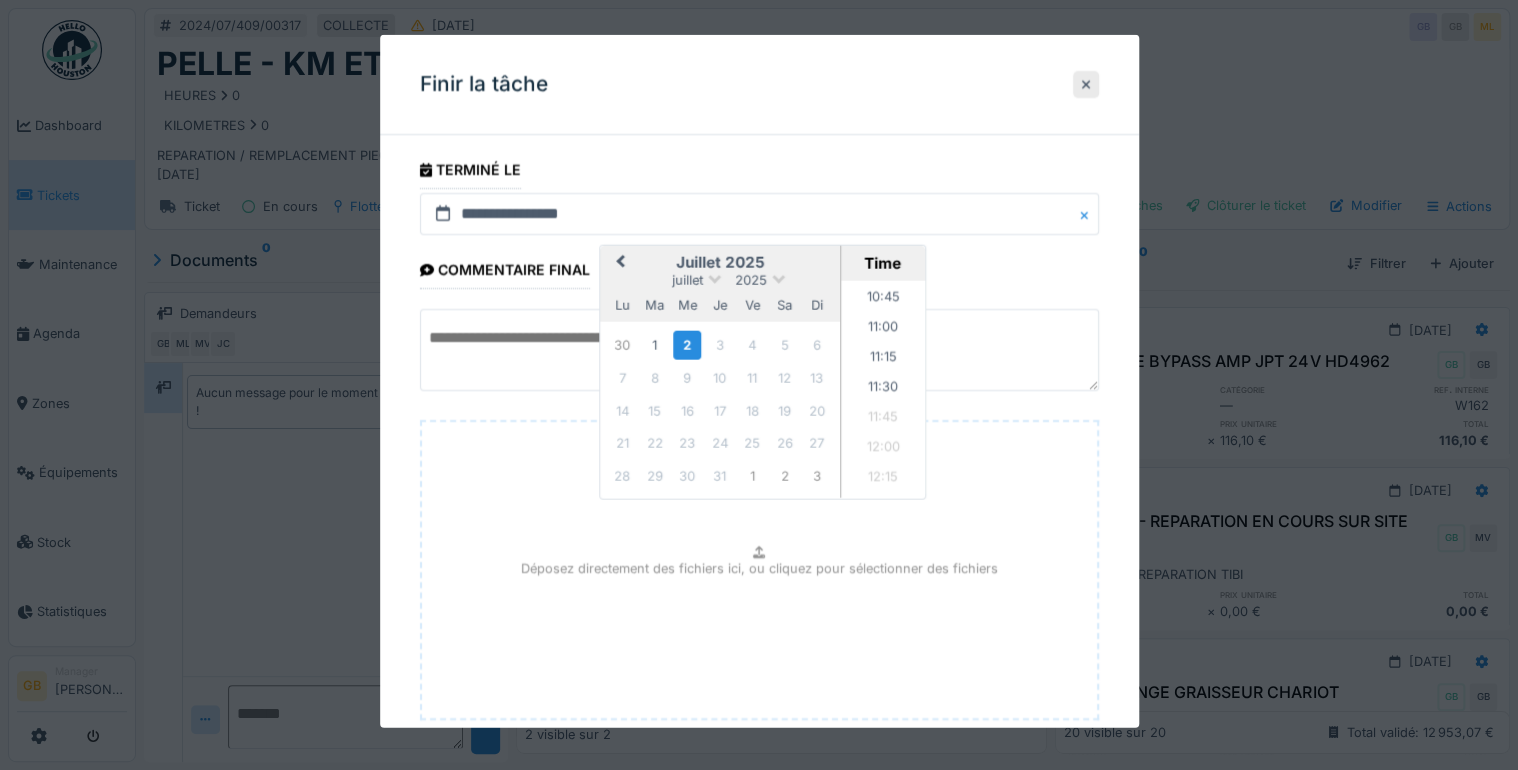 click on "Previous Month" at bounding box center [620, 262] 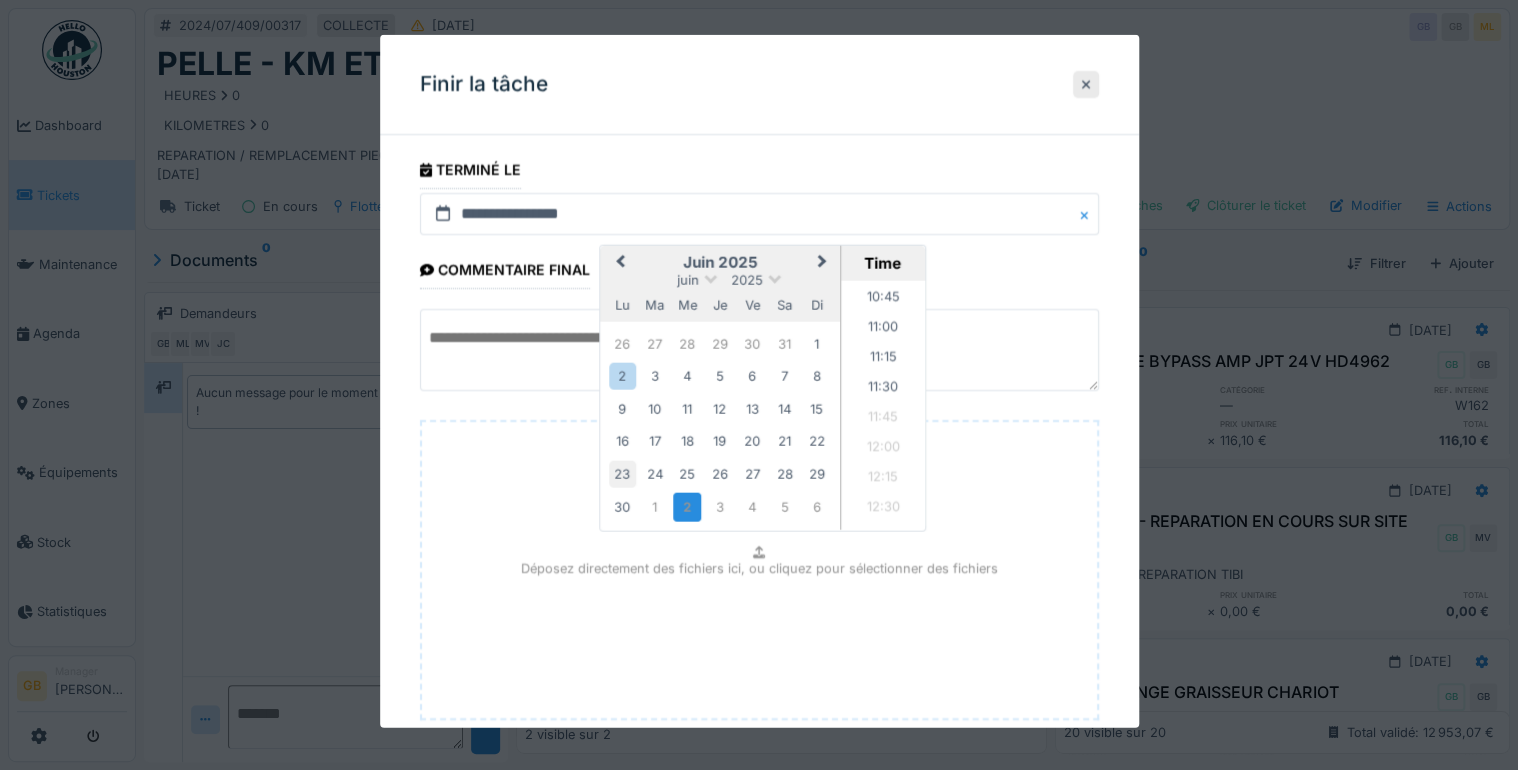 click on "23" at bounding box center [622, 473] 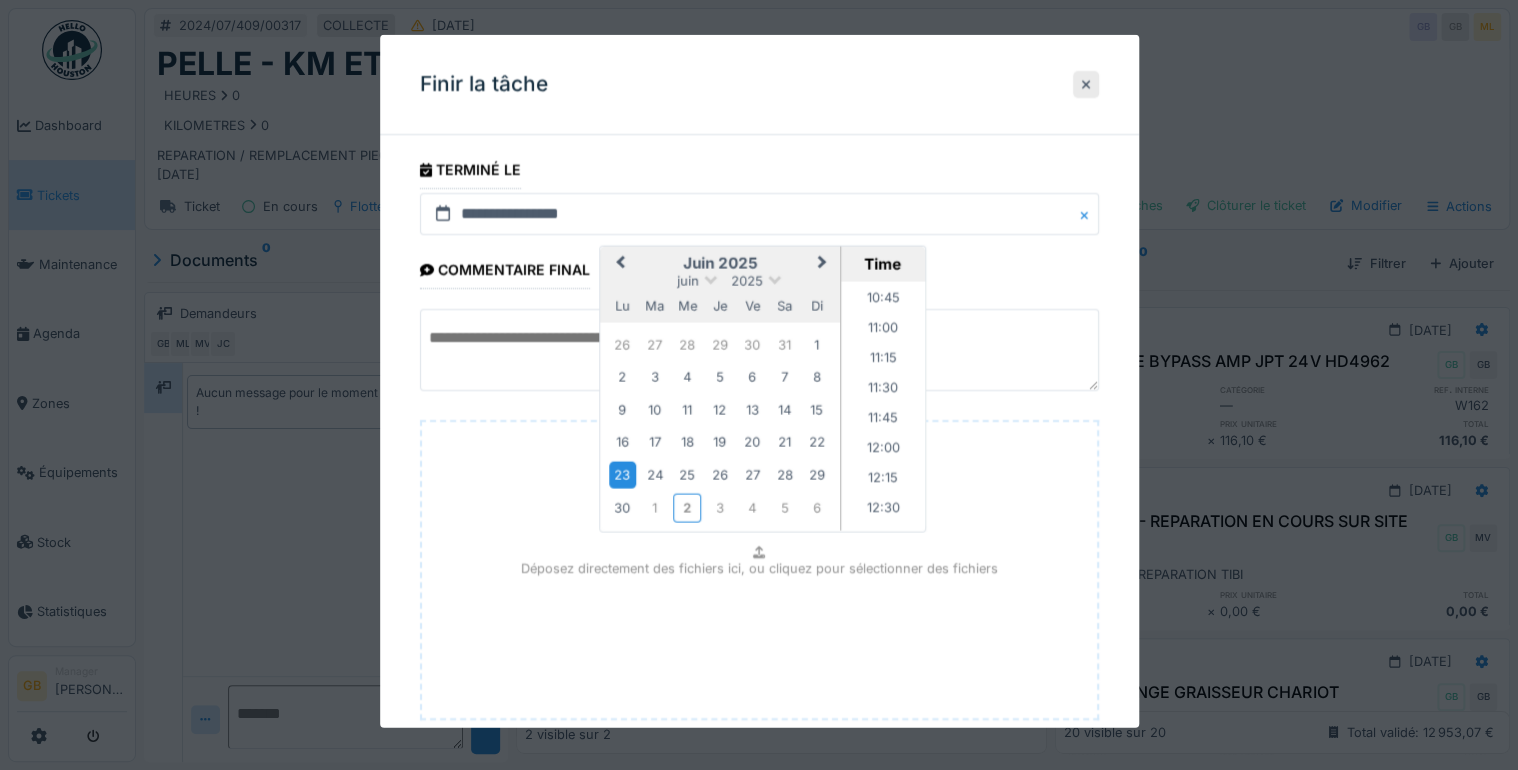 scroll, scrollTop: 120, scrollLeft: 0, axis: vertical 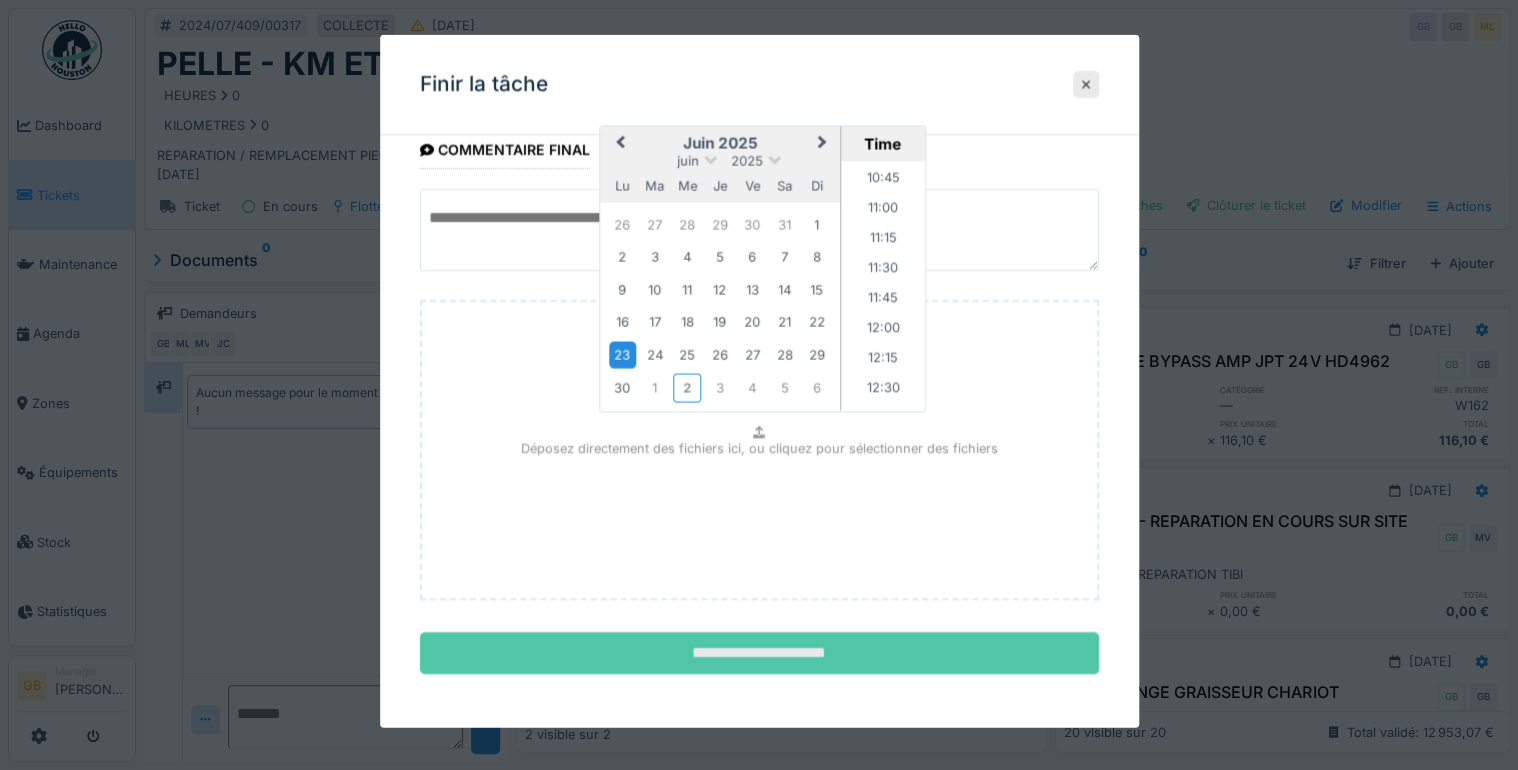 click on "**********" at bounding box center [759, 653] 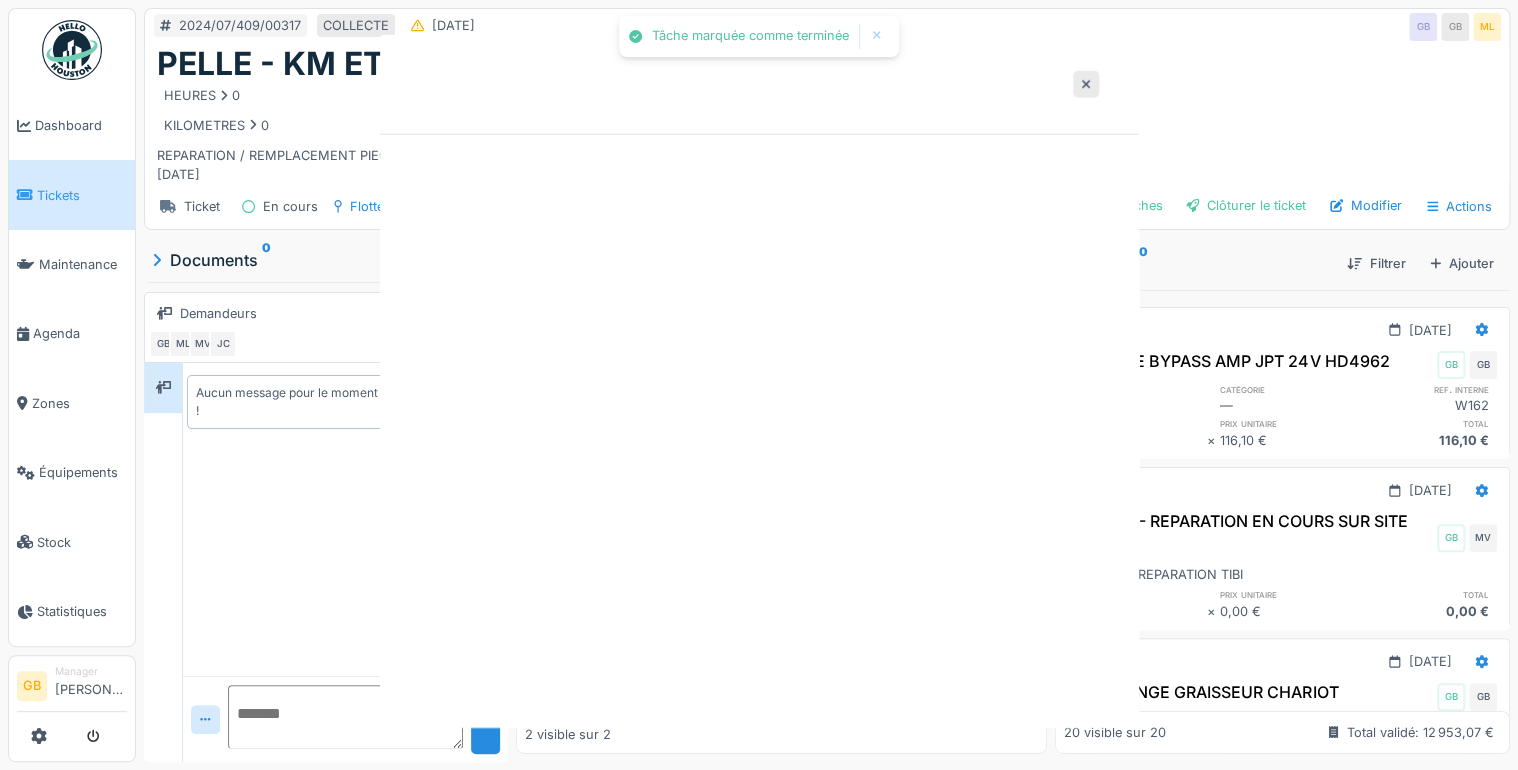 scroll, scrollTop: 0, scrollLeft: 0, axis: both 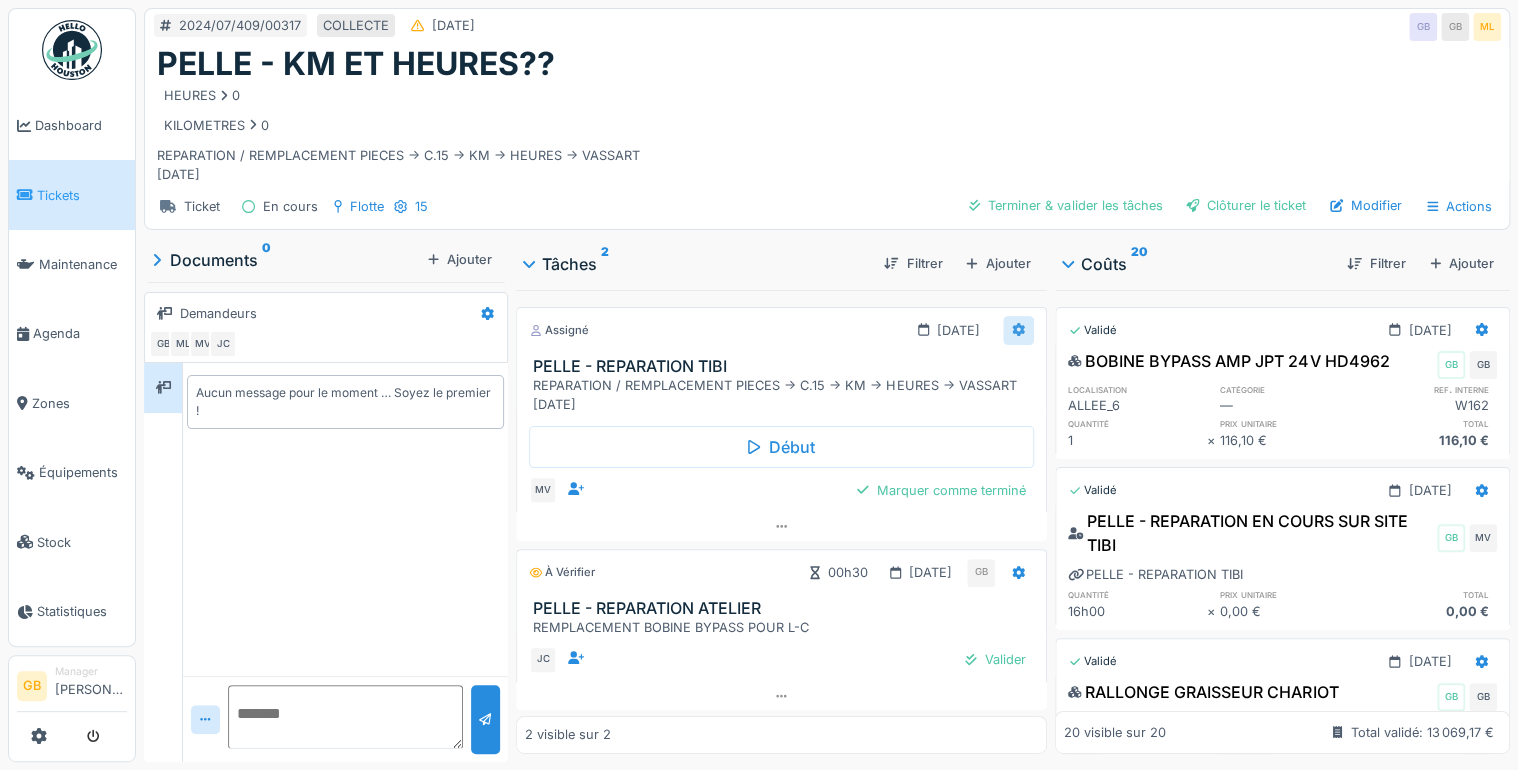 click 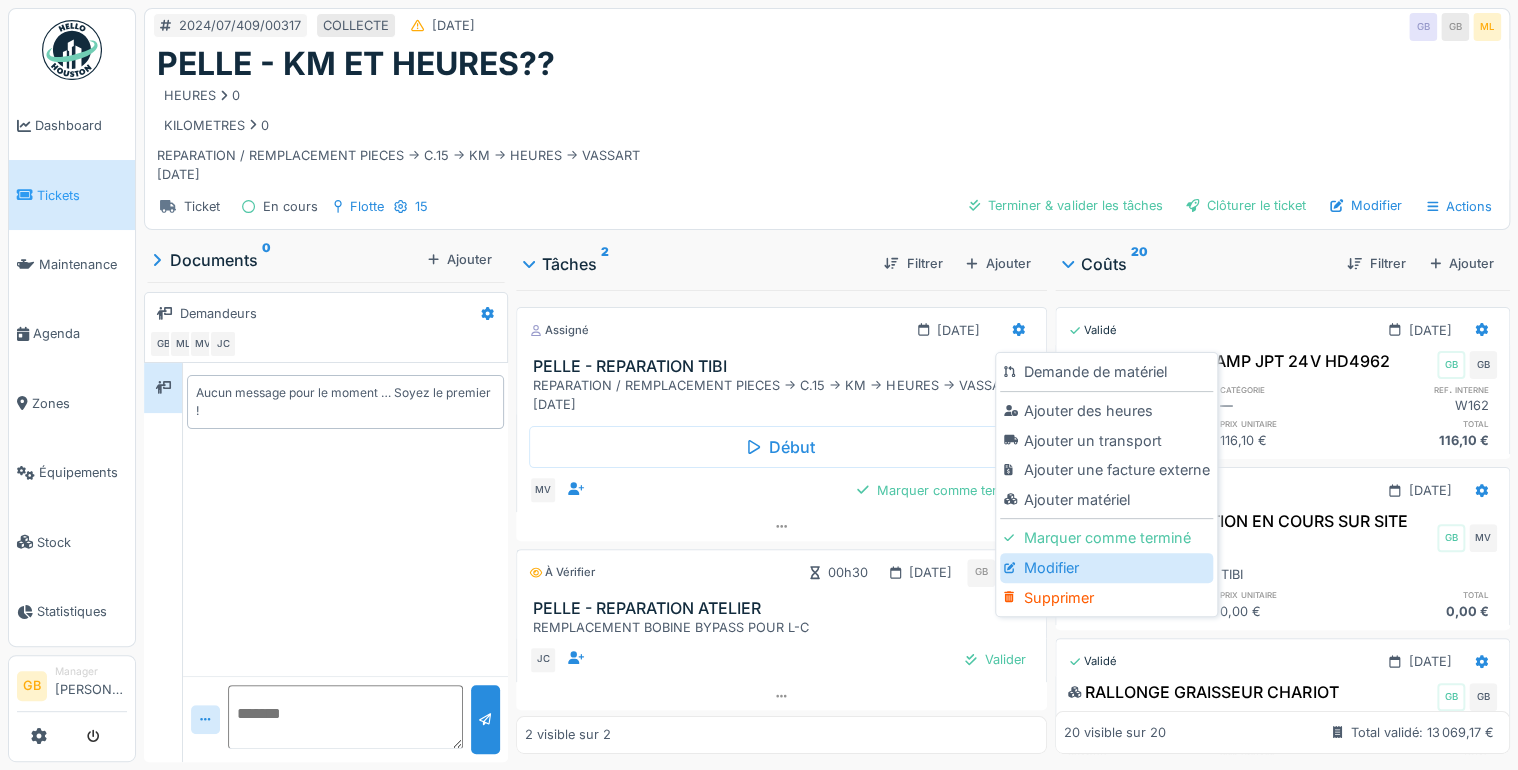 click on "Modifier" at bounding box center (1106, 568) 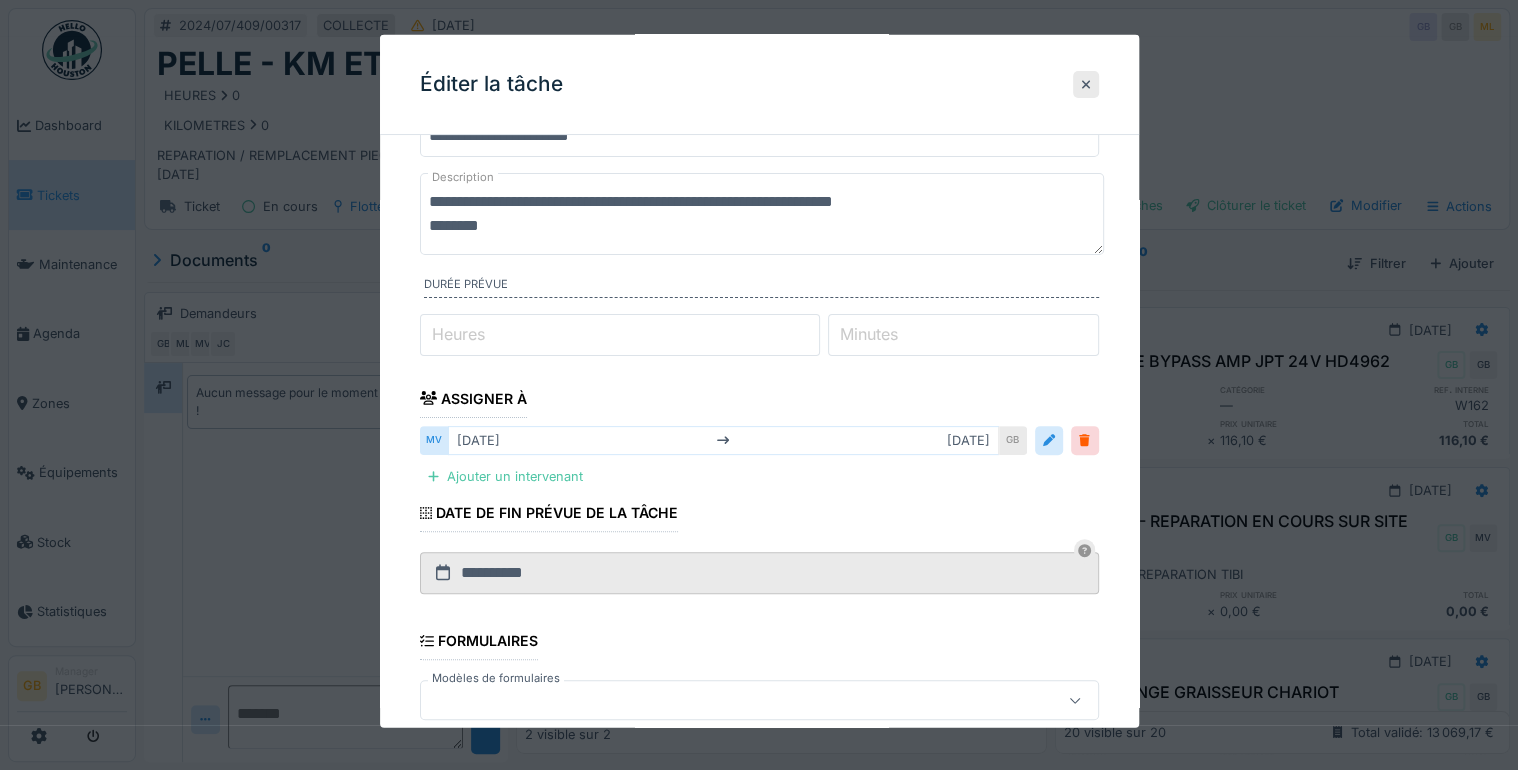 scroll, scrollTop: 330, scrollLeft: 0, axis: vertical 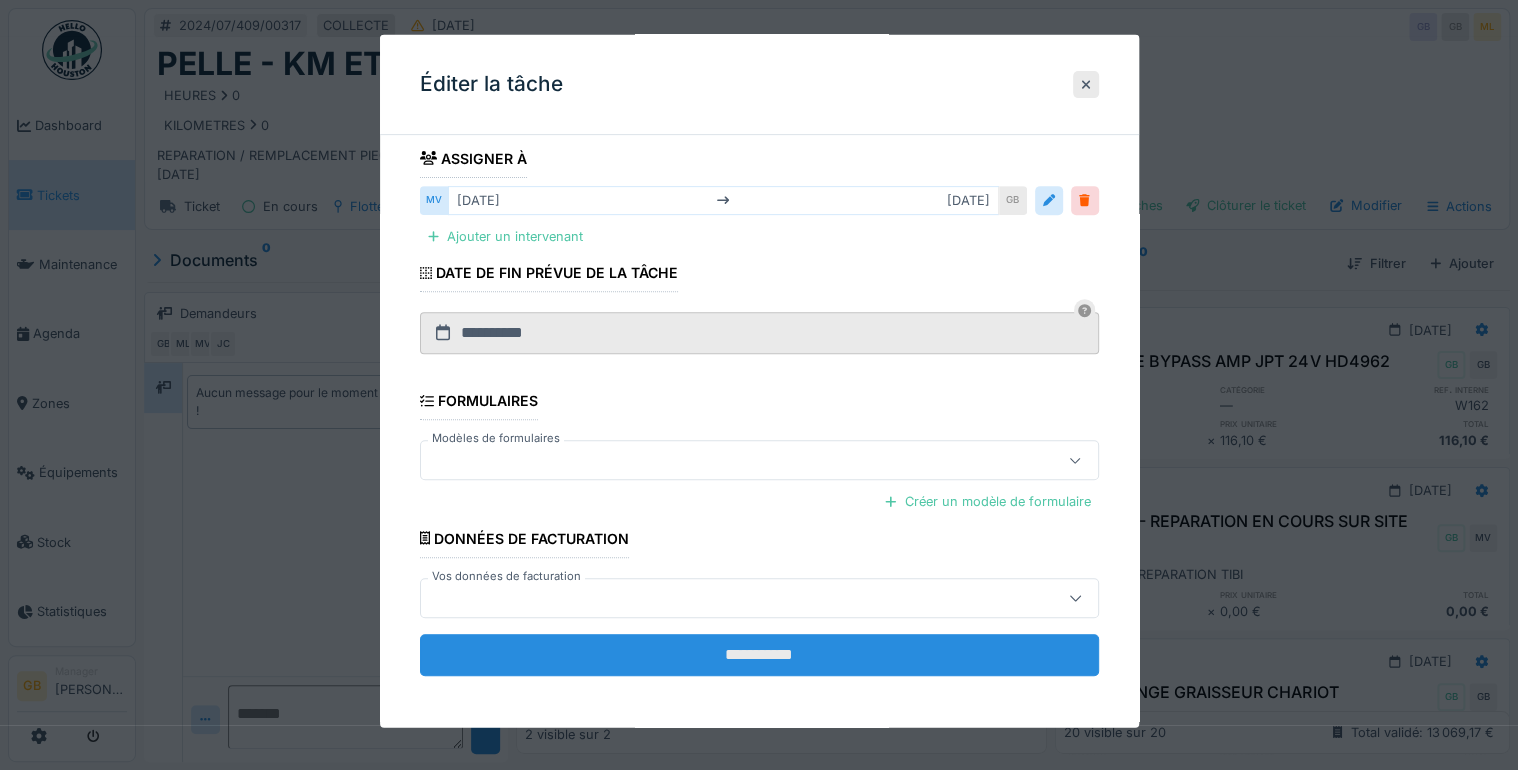 click on "**********" at bounding box center (759, 654) 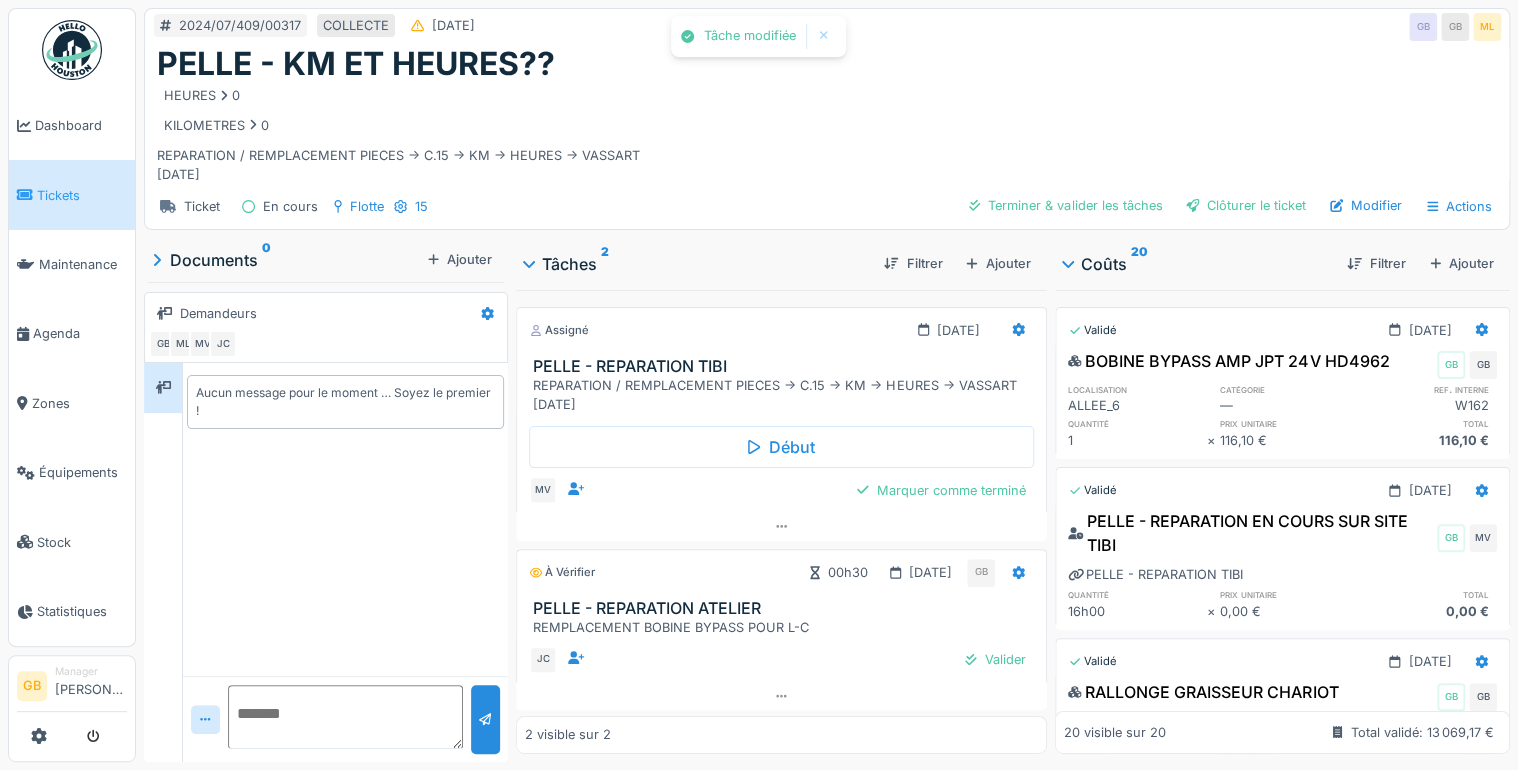 scroll, scrollTop: 0, scrollLeft: 0, axis: both 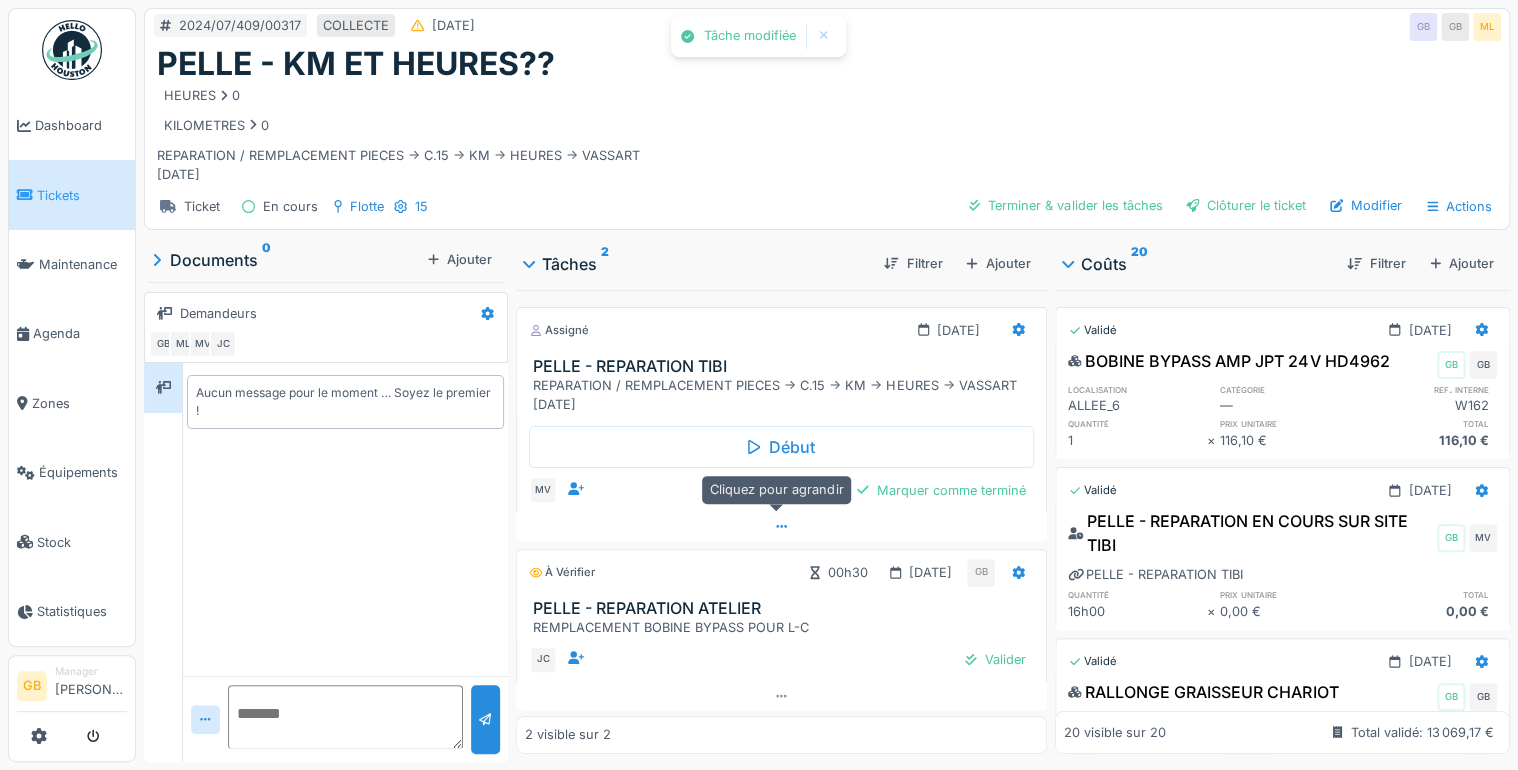 click at bounding box center [781, 526] 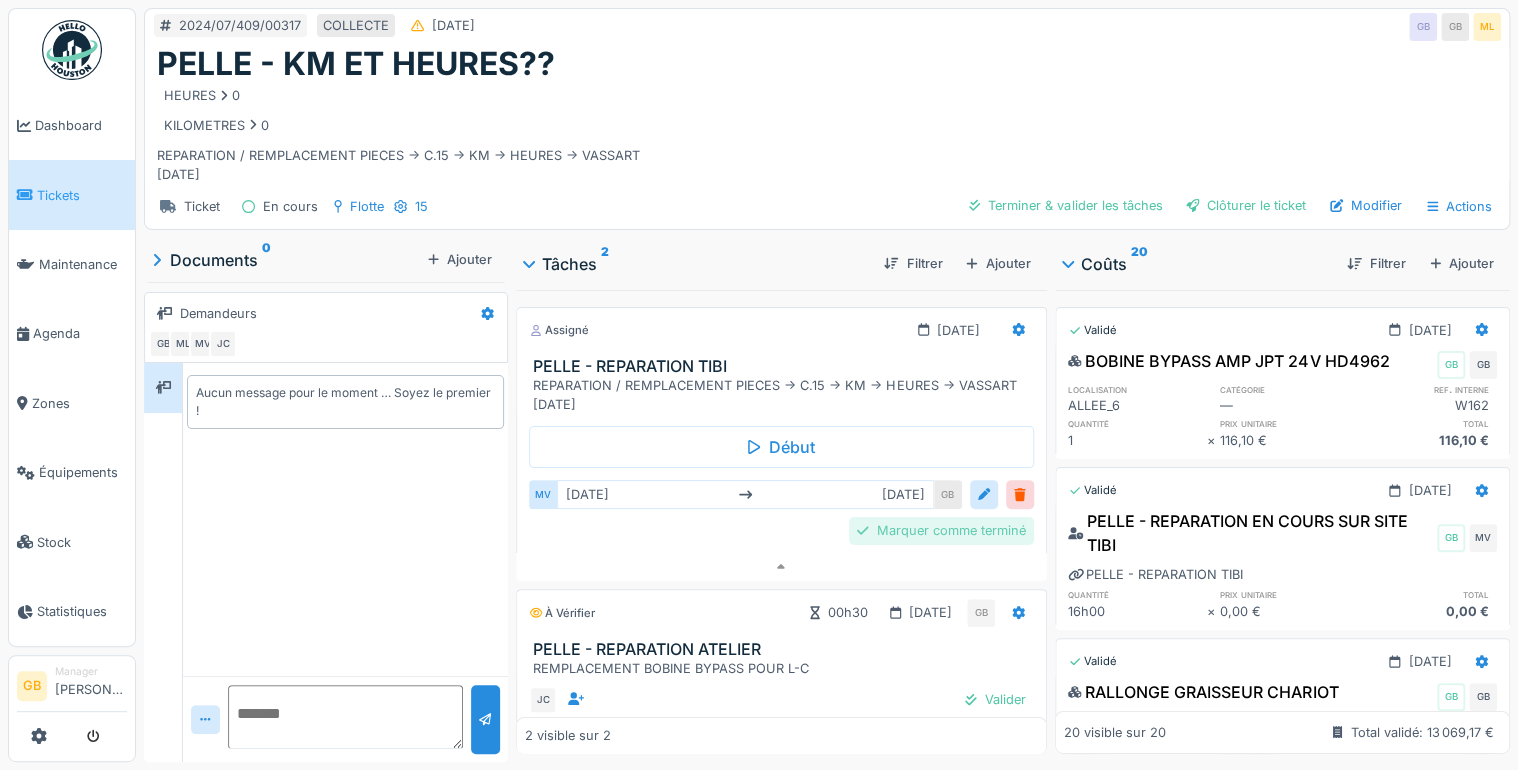 click on "Marquer comme terminé" at bounding box center [941, 530] 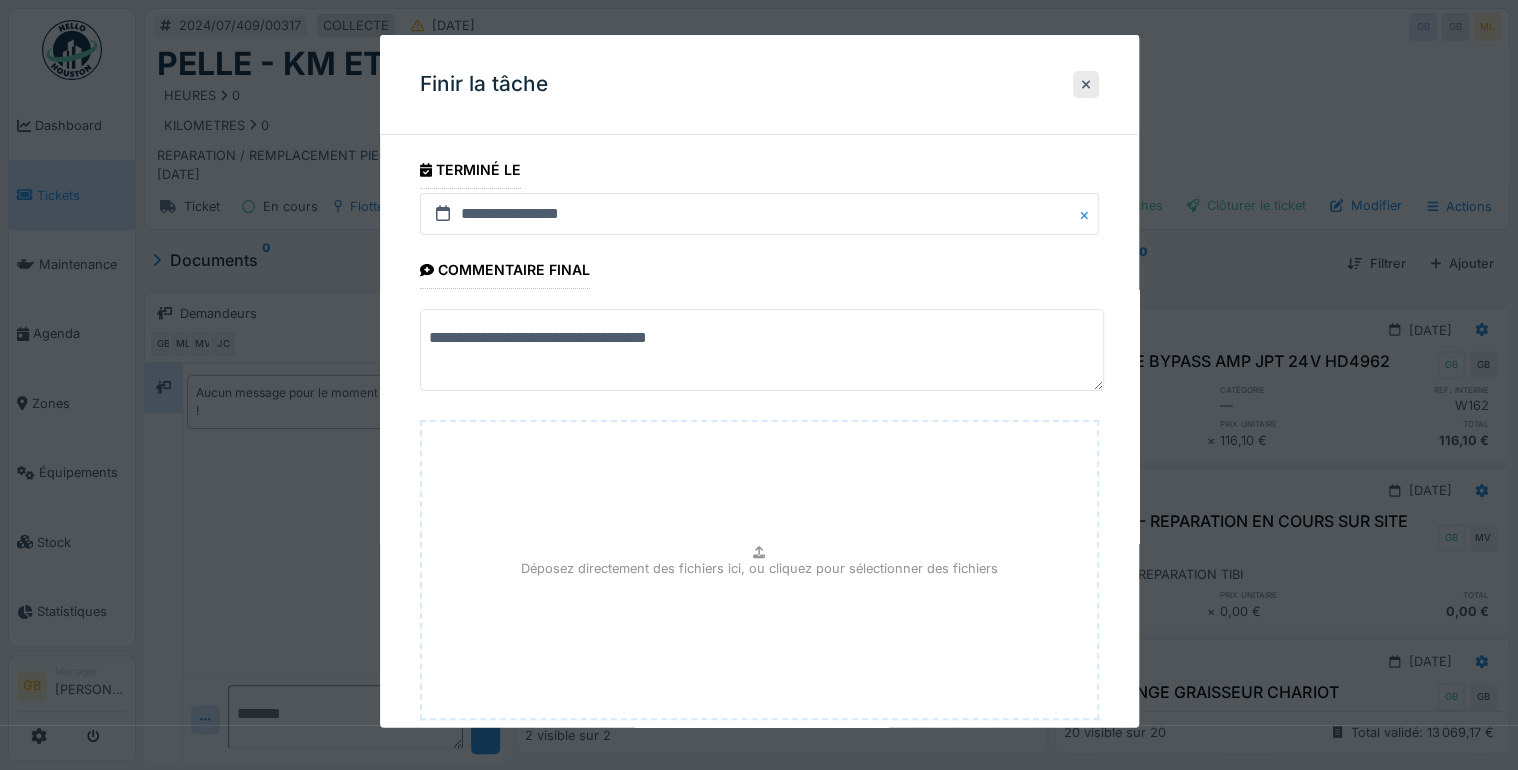 drag, startPoint x: 796, startPoint y: 350, endPoint x: 104, endPoint y: 280, distance: 695.53143 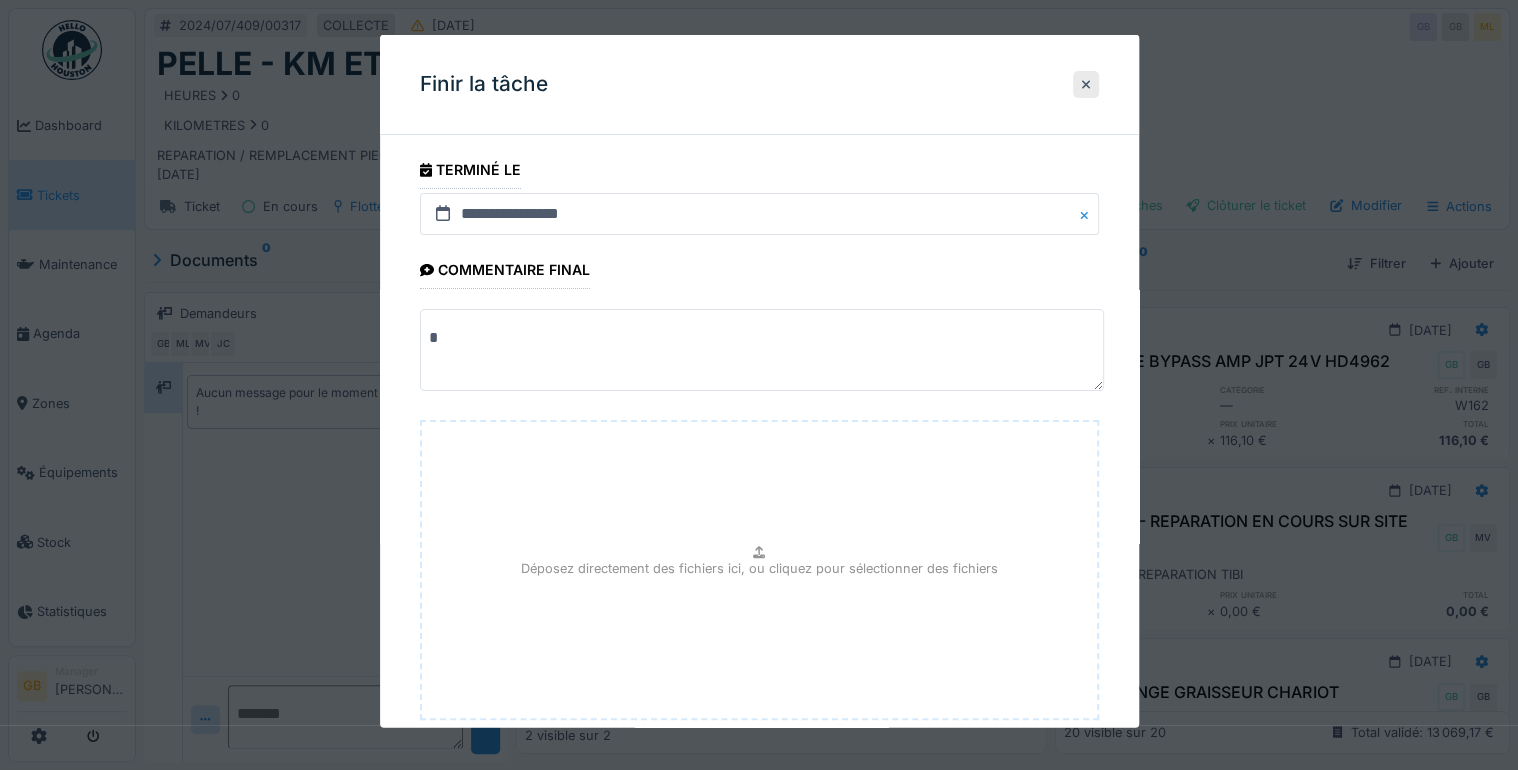 type on "*" 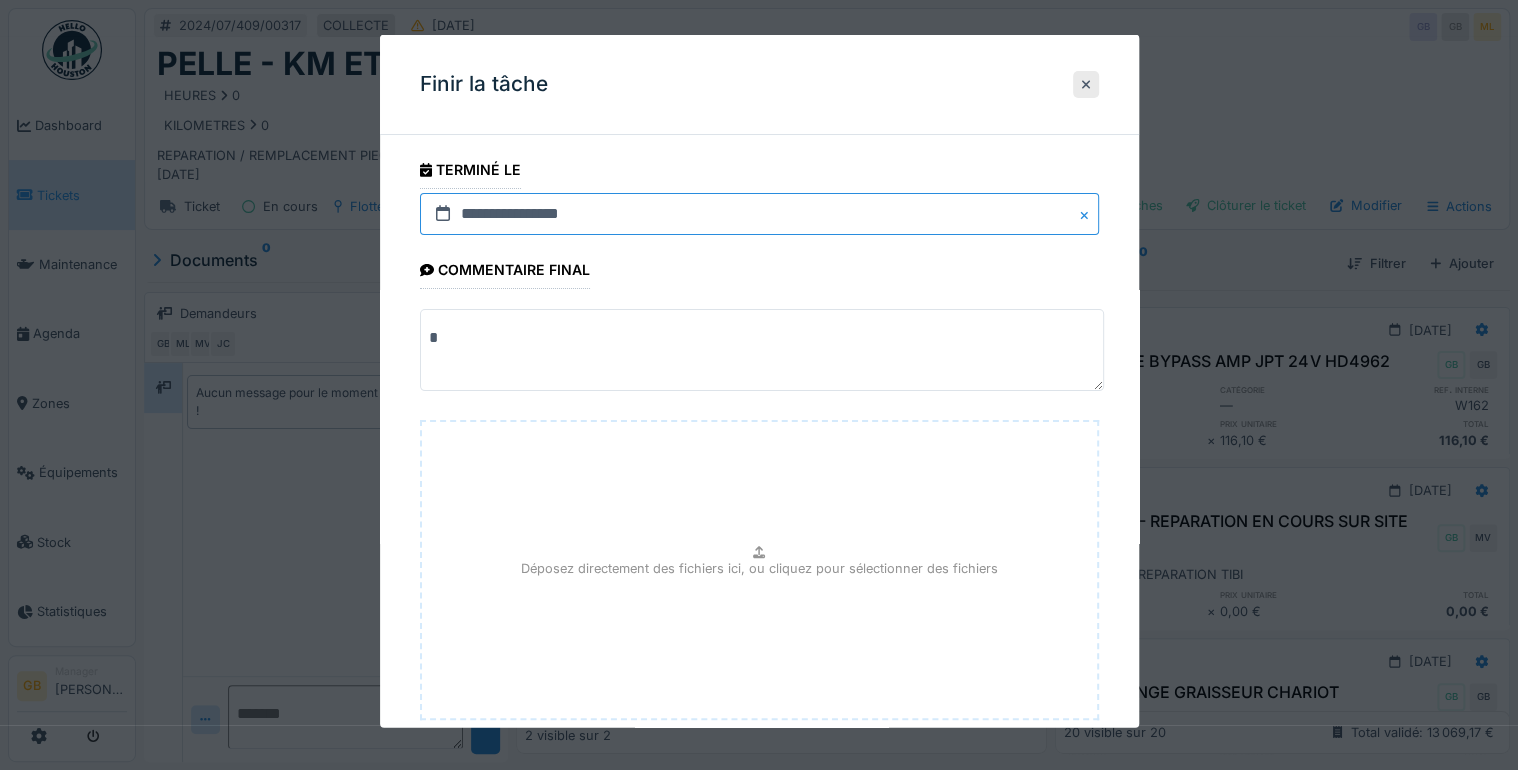 click on "**********" at bounding box center (759, 214) 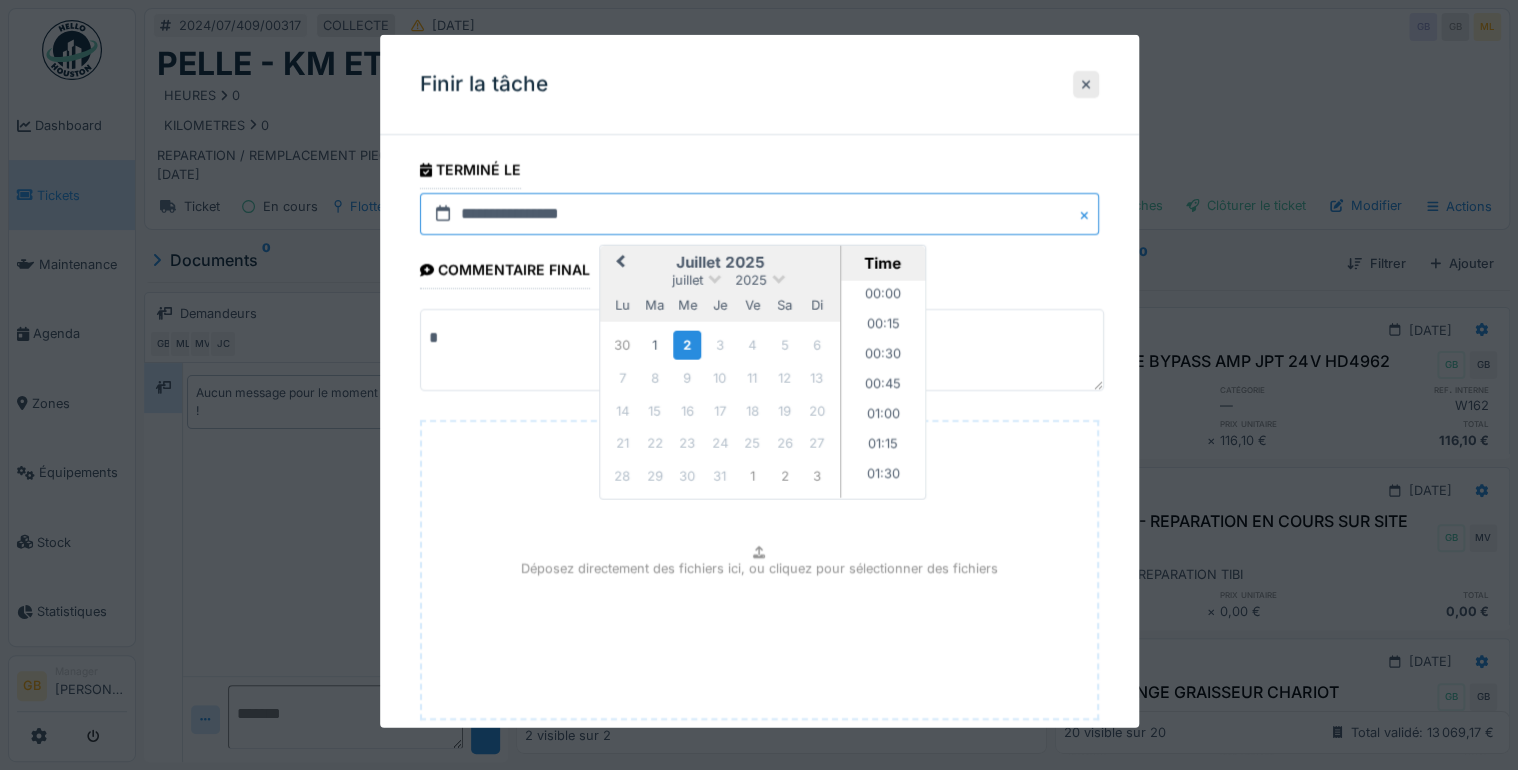 scroll, scrollTop: 1286, scrollLeft: 0, axis: vertical 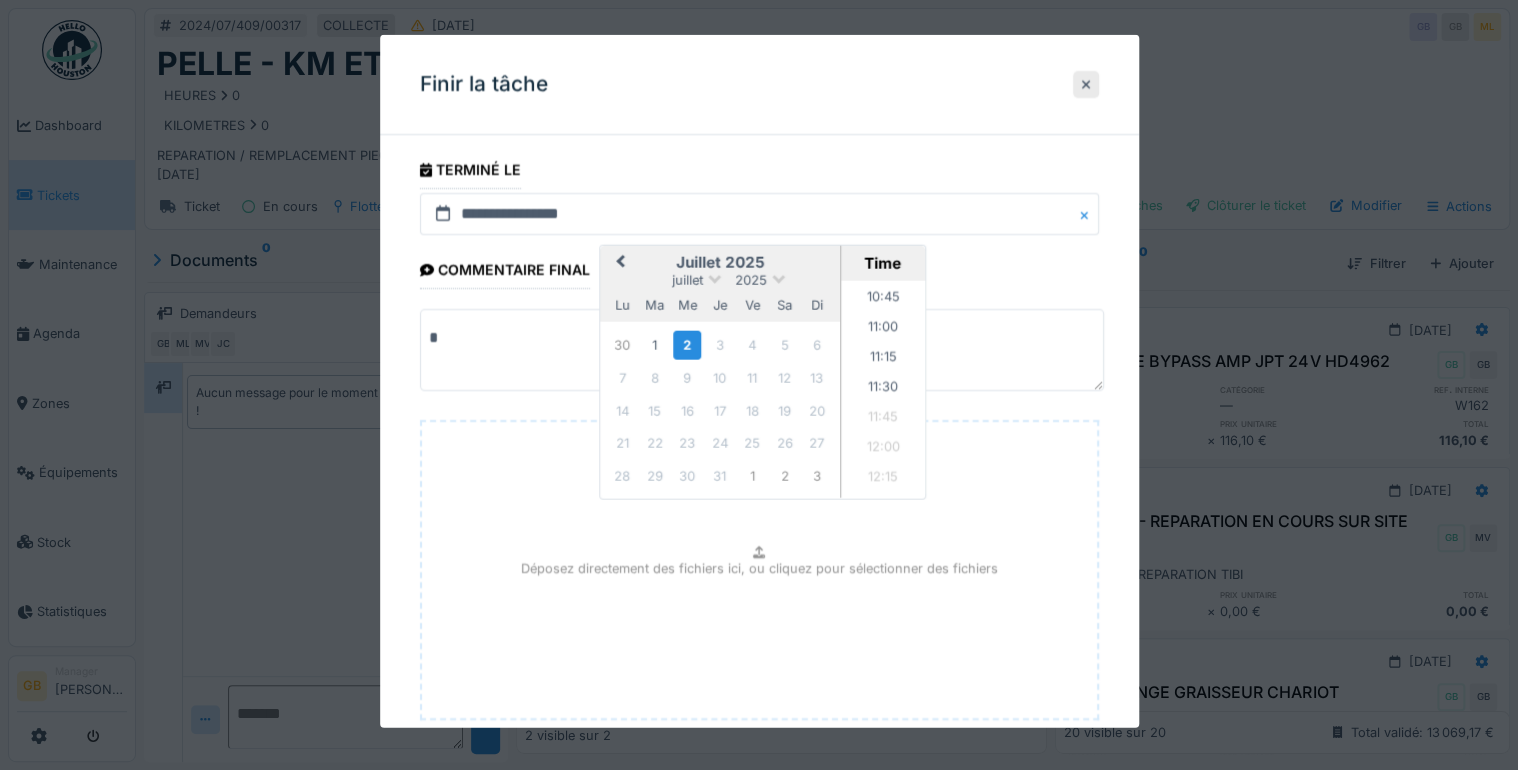 click on "Previous Month" at bounding box center (620, 262) 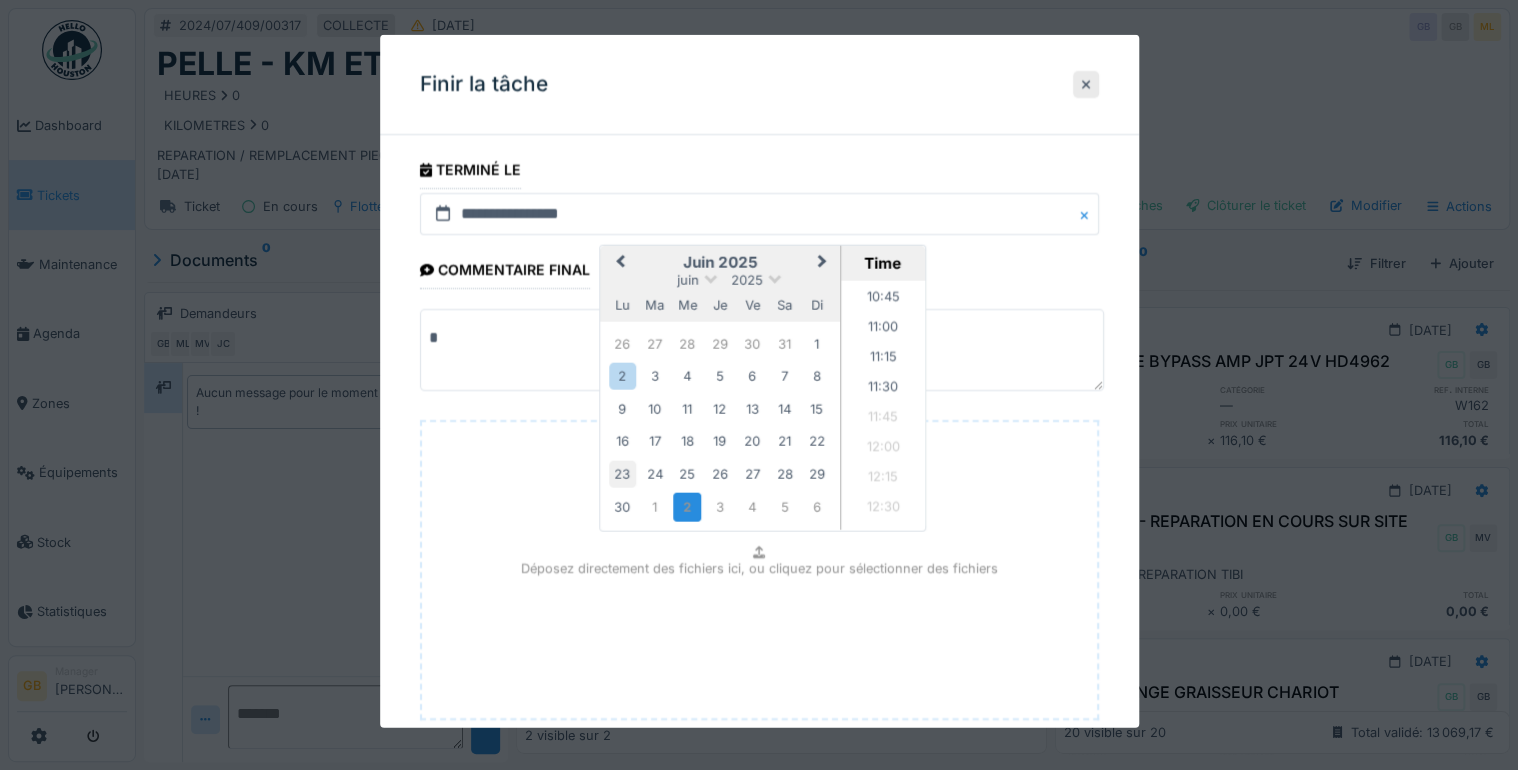 click on "23" at bounding box center (622, 473) 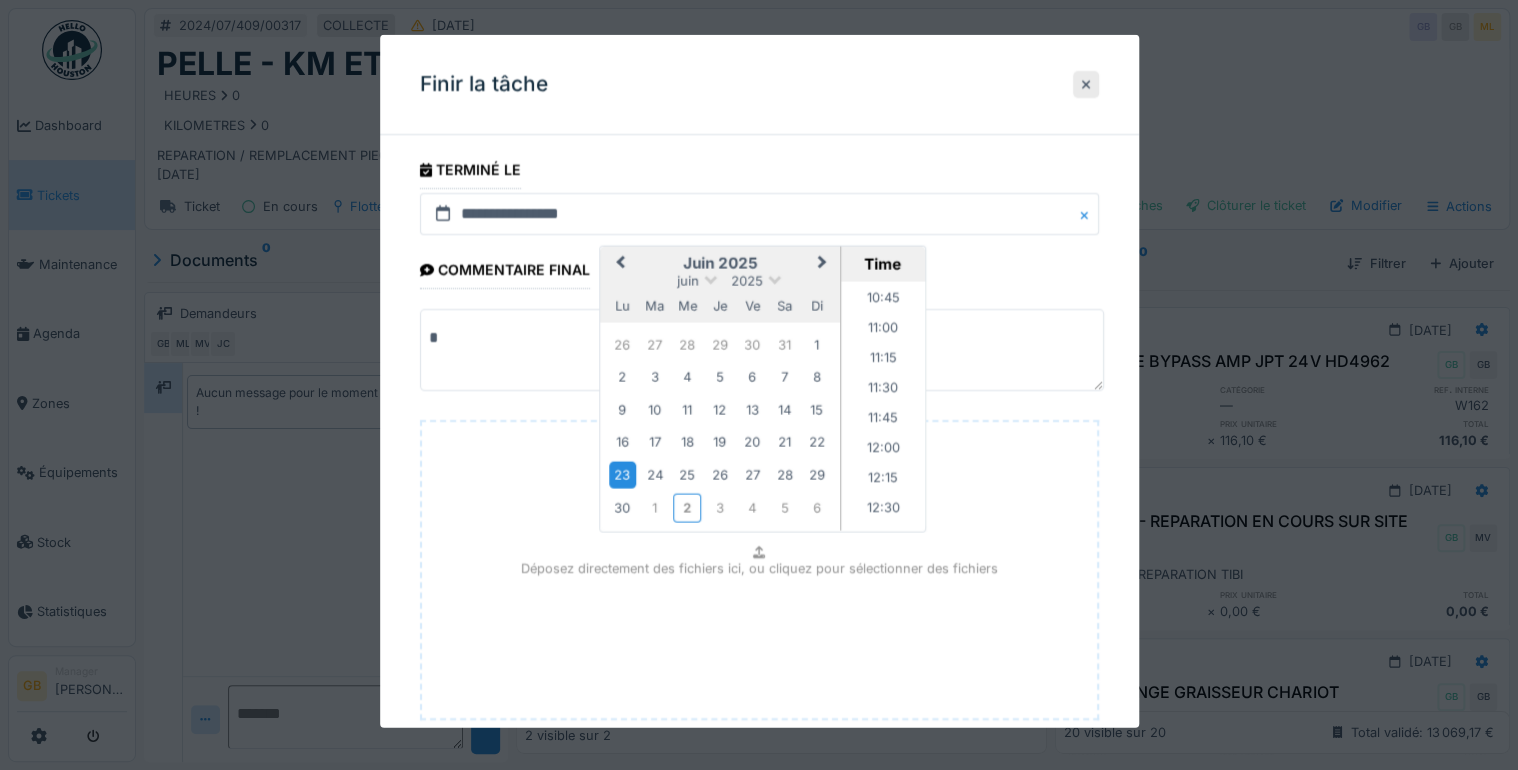 scroll, scrollTop: 120, scrollLeft: 0, axis: vertical 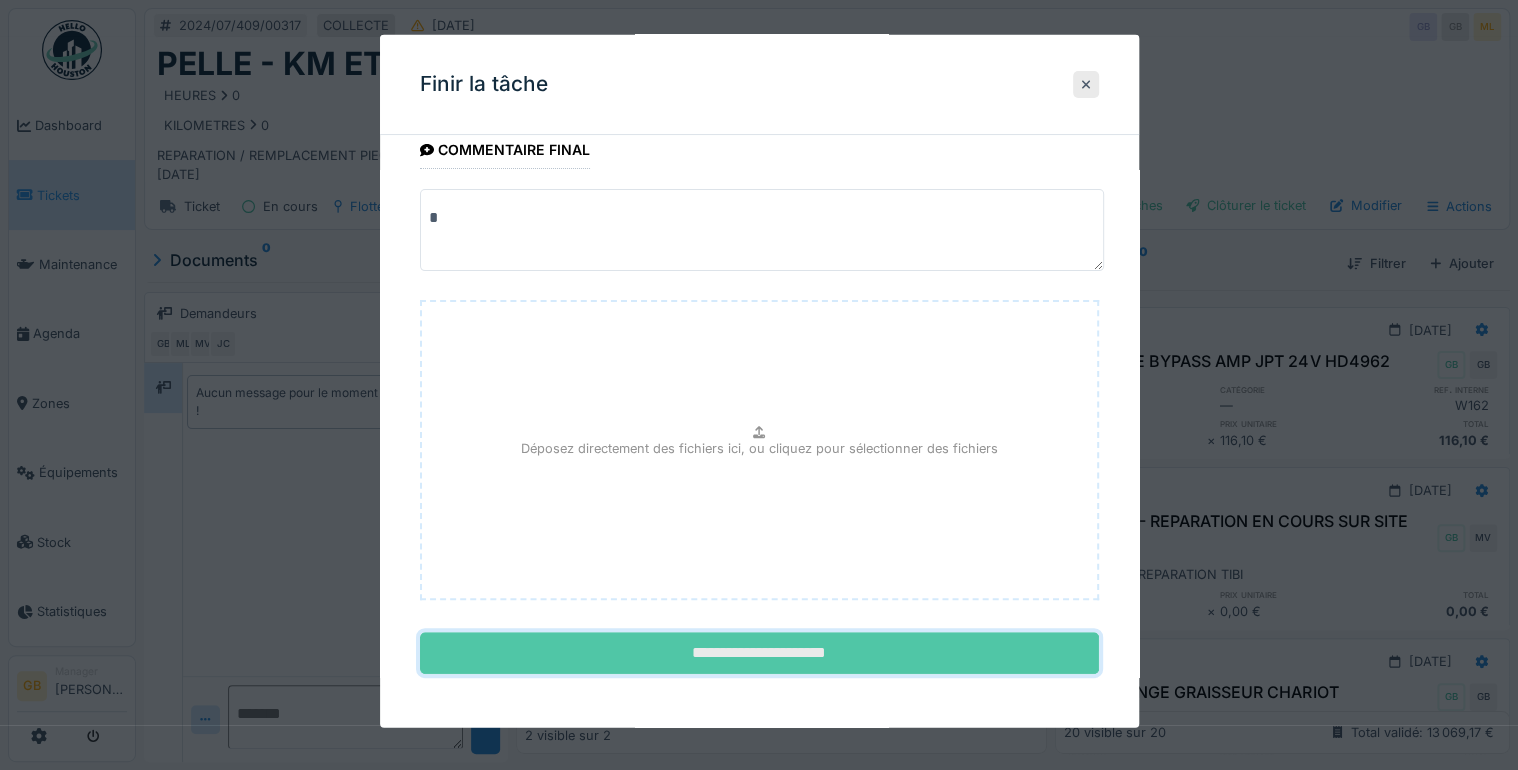 click on "**********" at bounding box center [759, 653] 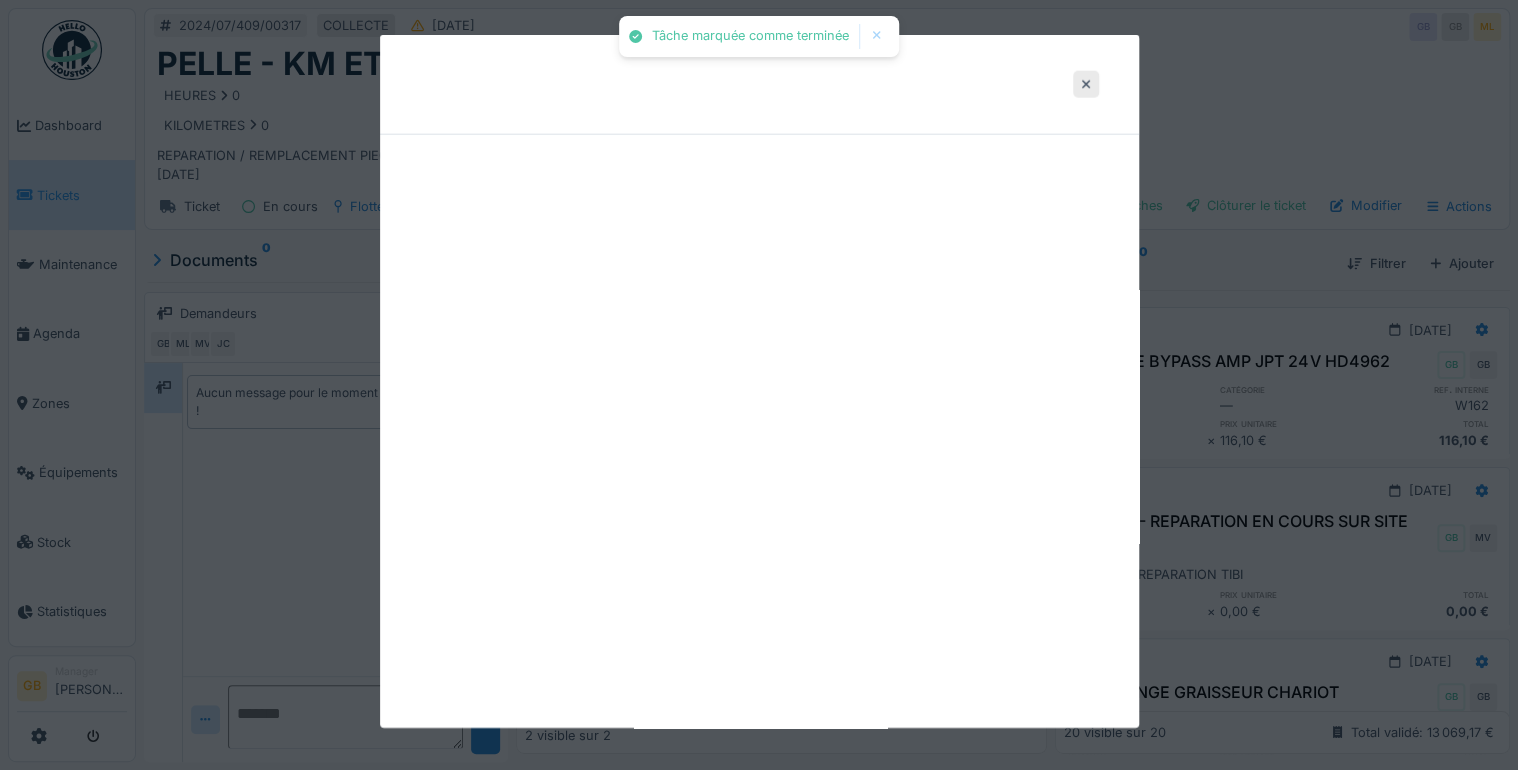 scroll, scrollTop: 0, scrollLeft: 0, axis: both 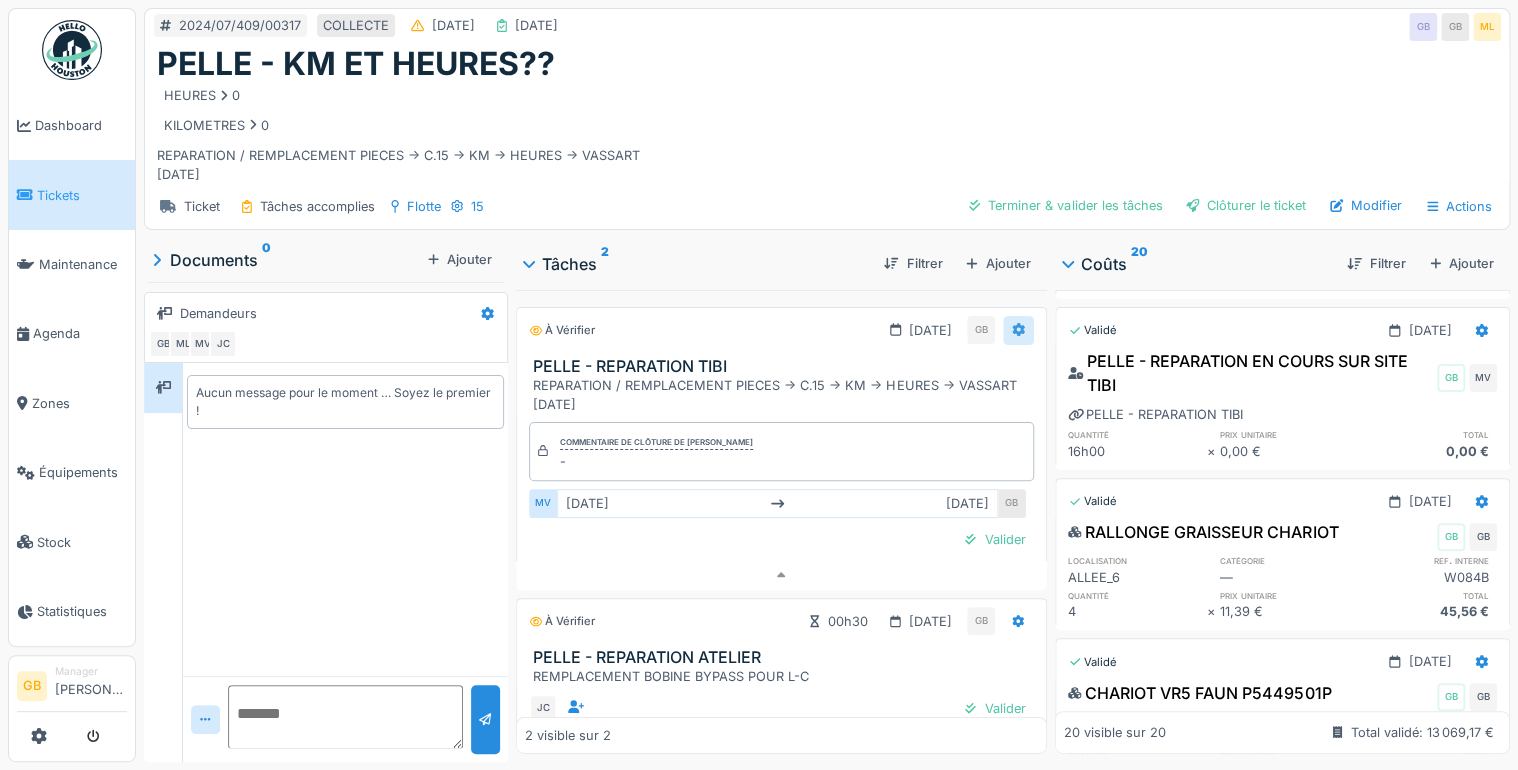 click at bounding box center [1018, 330] 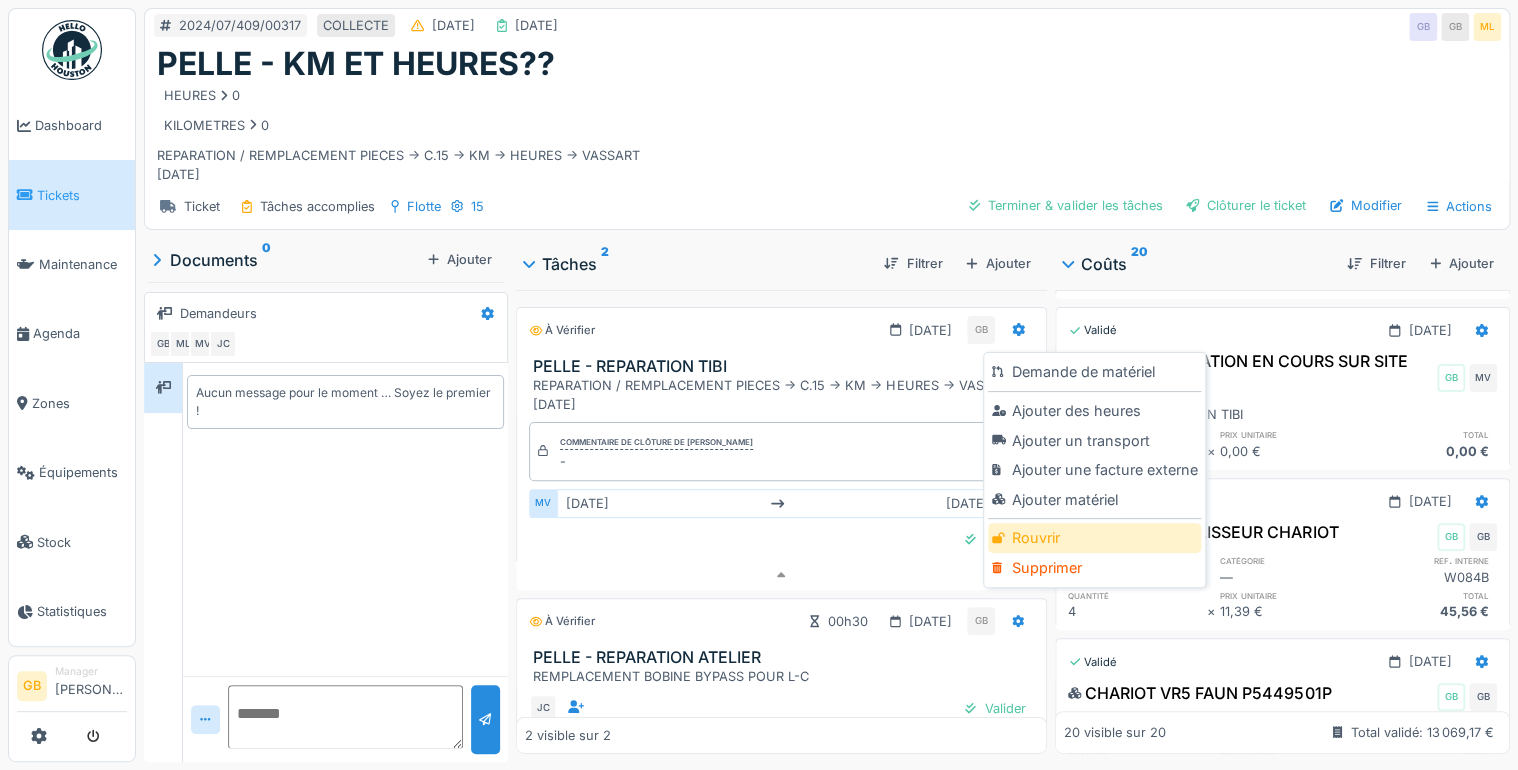 click on "Rouvrir" at bounding box center (1094, 538) 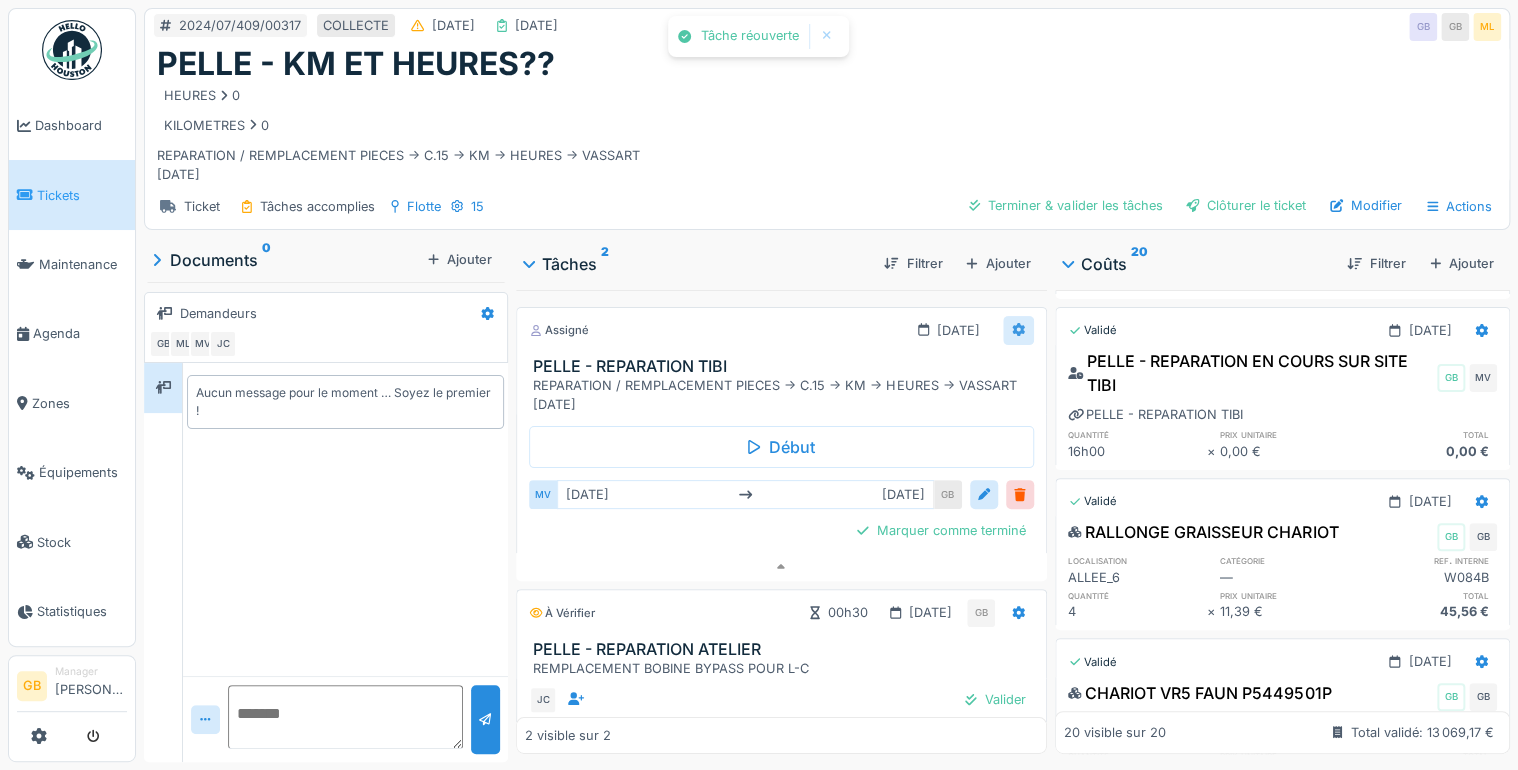 click 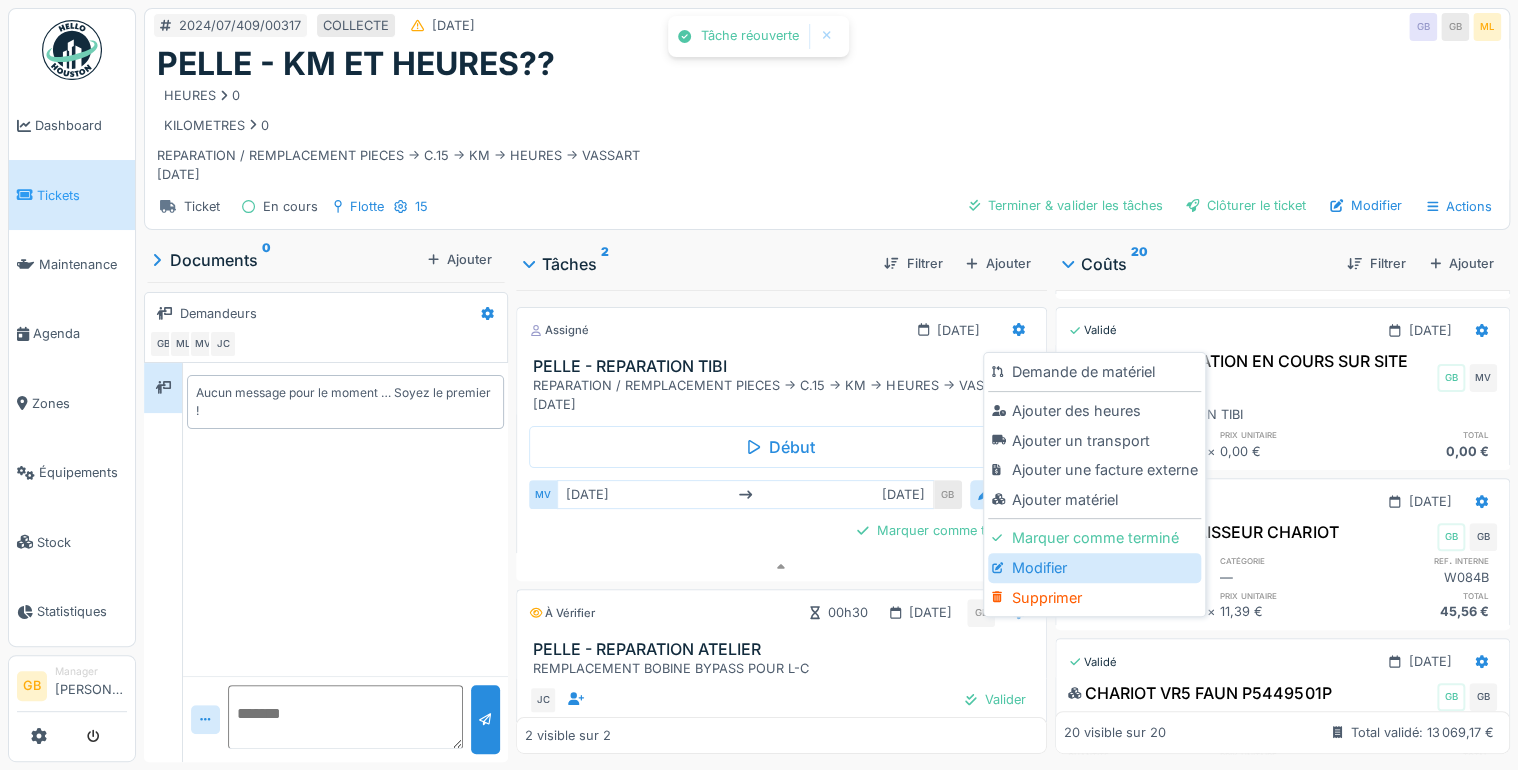 click on "Modifier" at bounding box center (1094, 568) 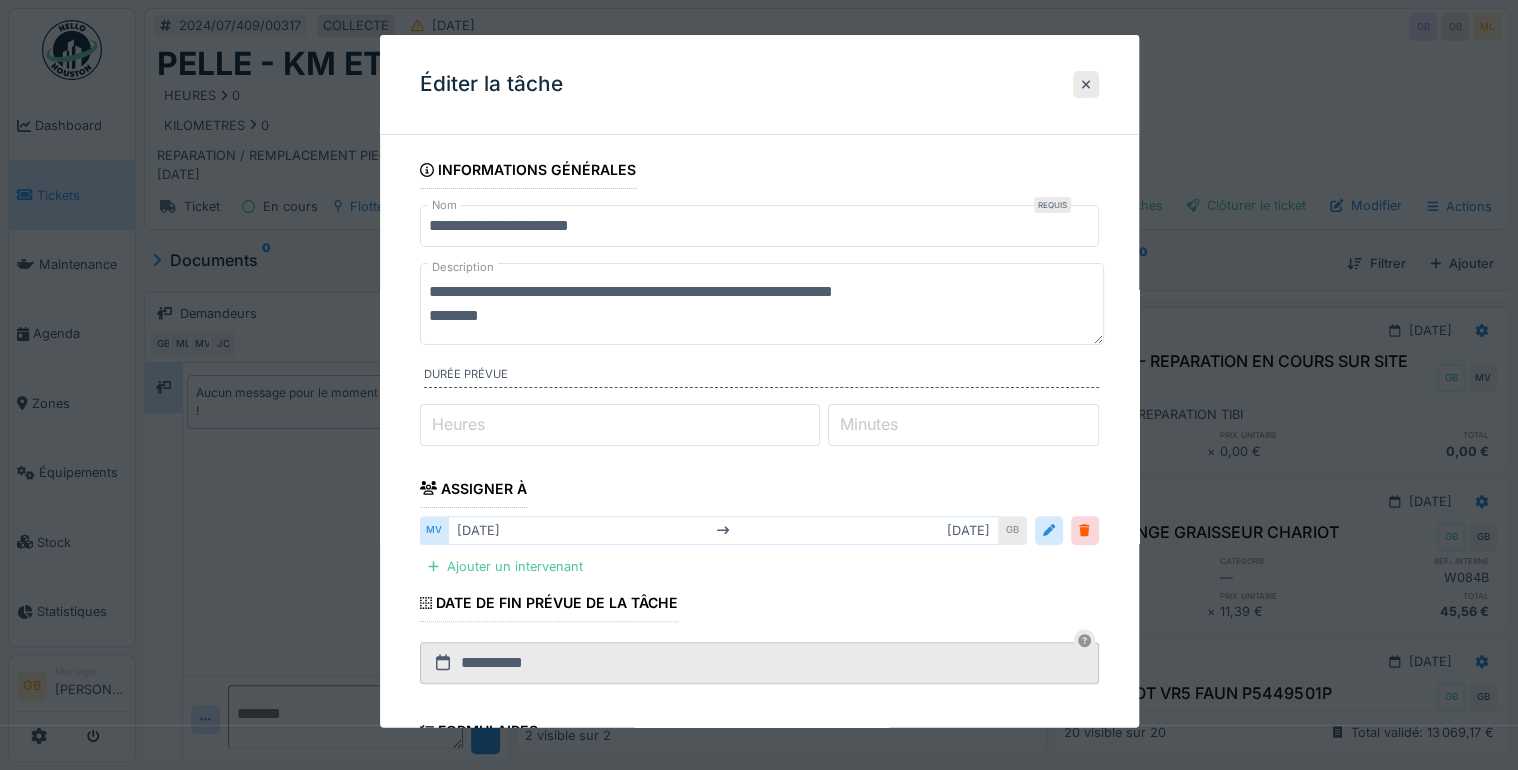 click on "Heures" at bounding box center (458, 424) 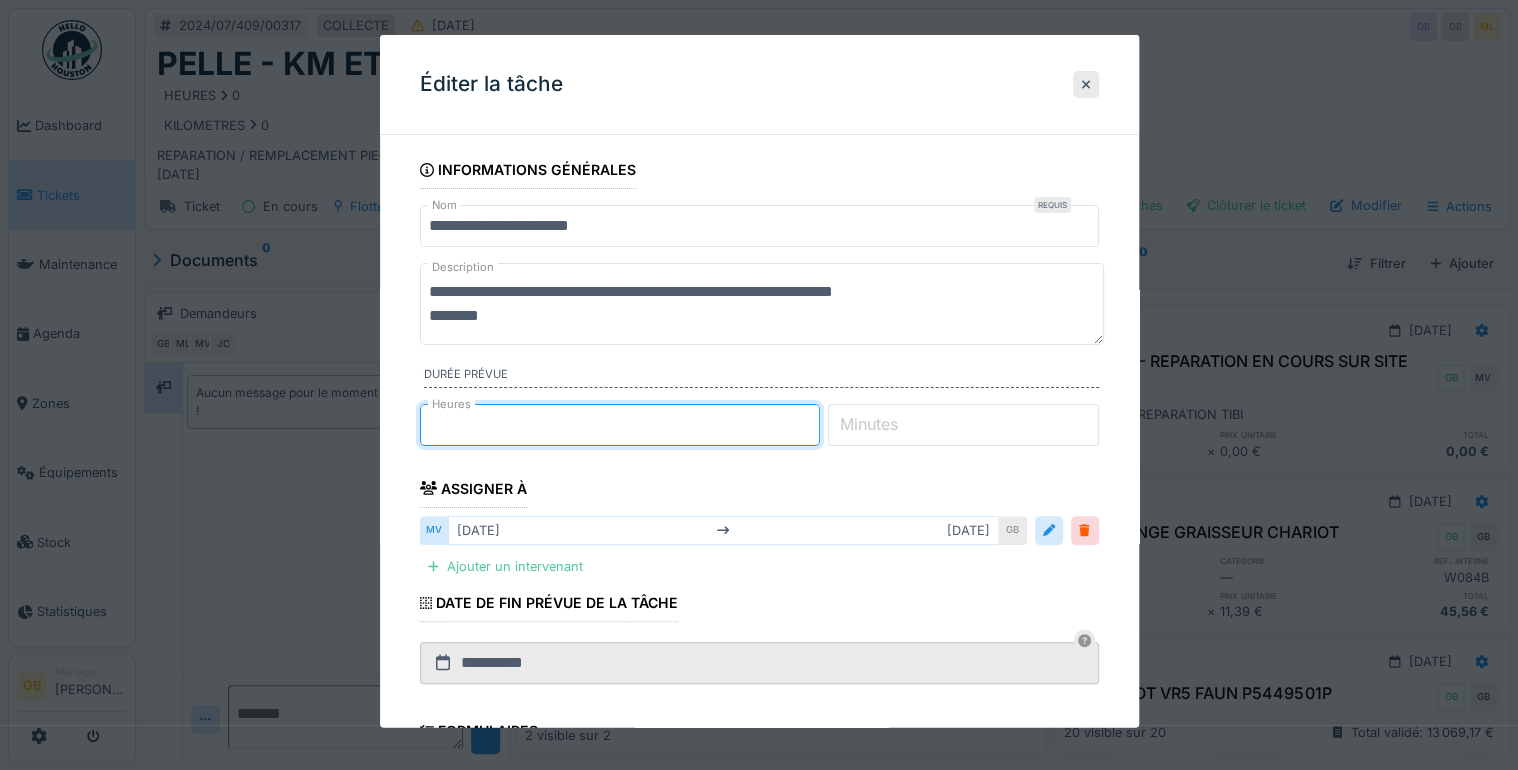 scroll, scrollTop: 330, scrollLeft: 0, axis: vertical 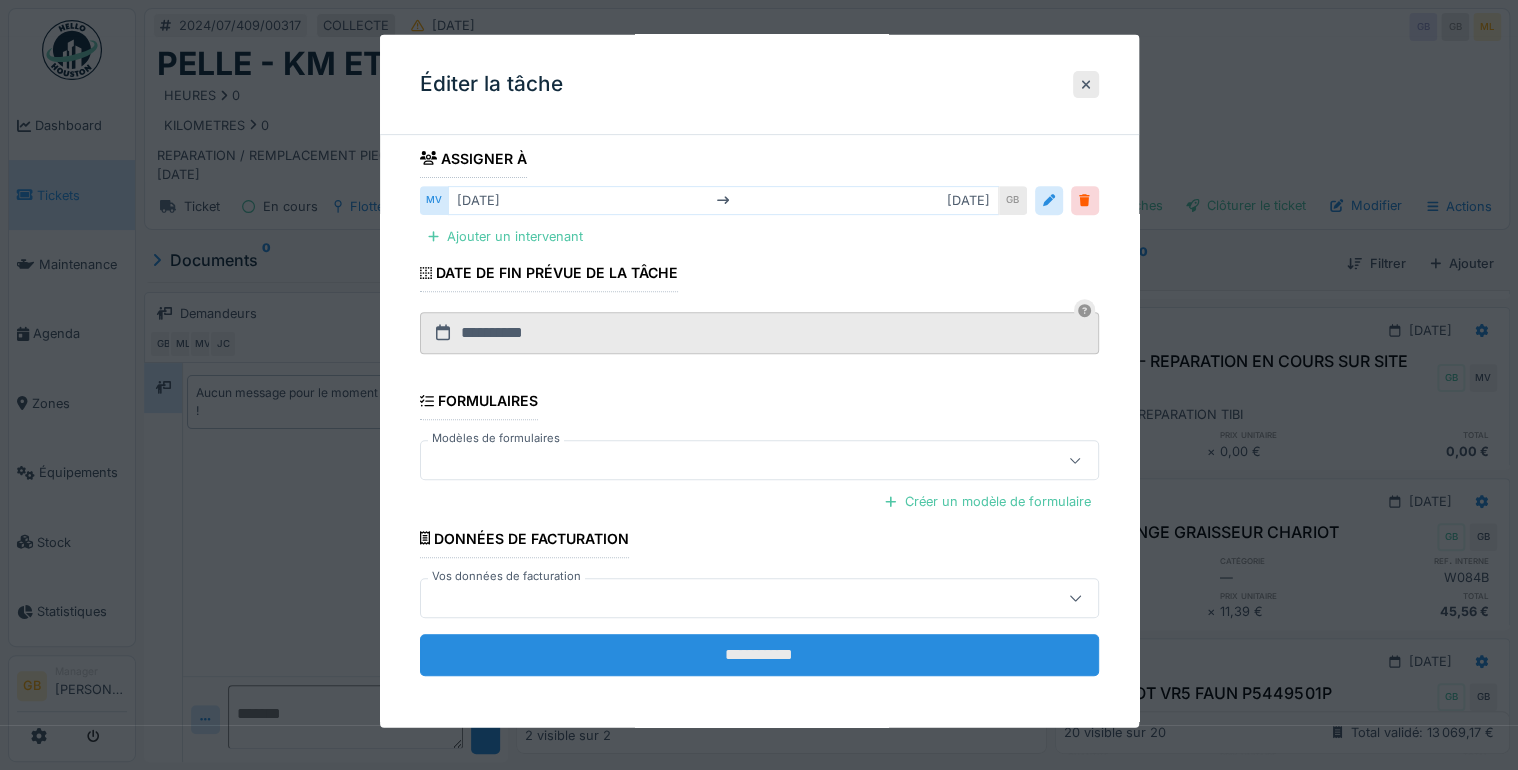 type on "**" 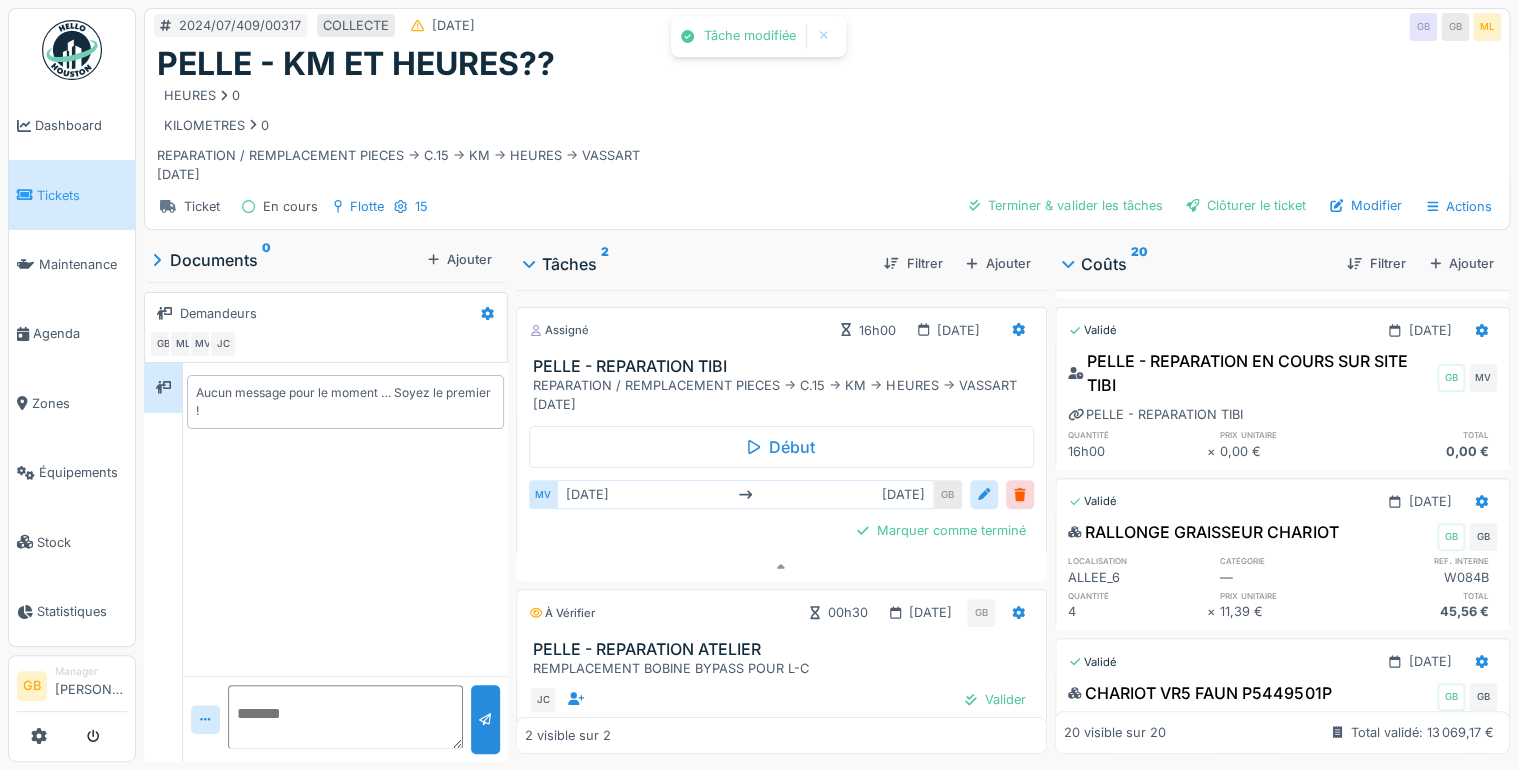 scroll, scrollTop: 0, scrollLeft: 0, axis: both 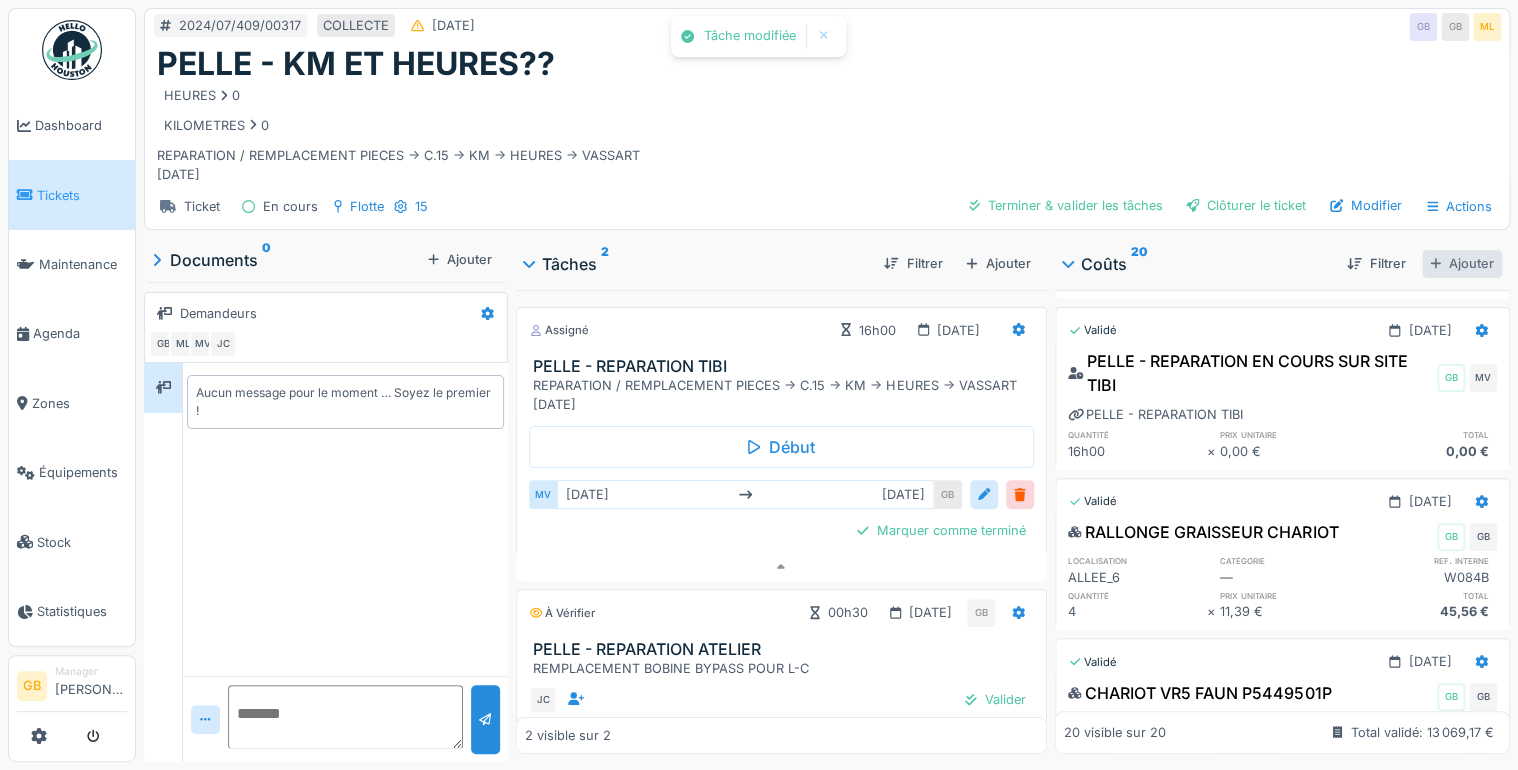 click on "Ajouter" at bounding box center (1462, 263) 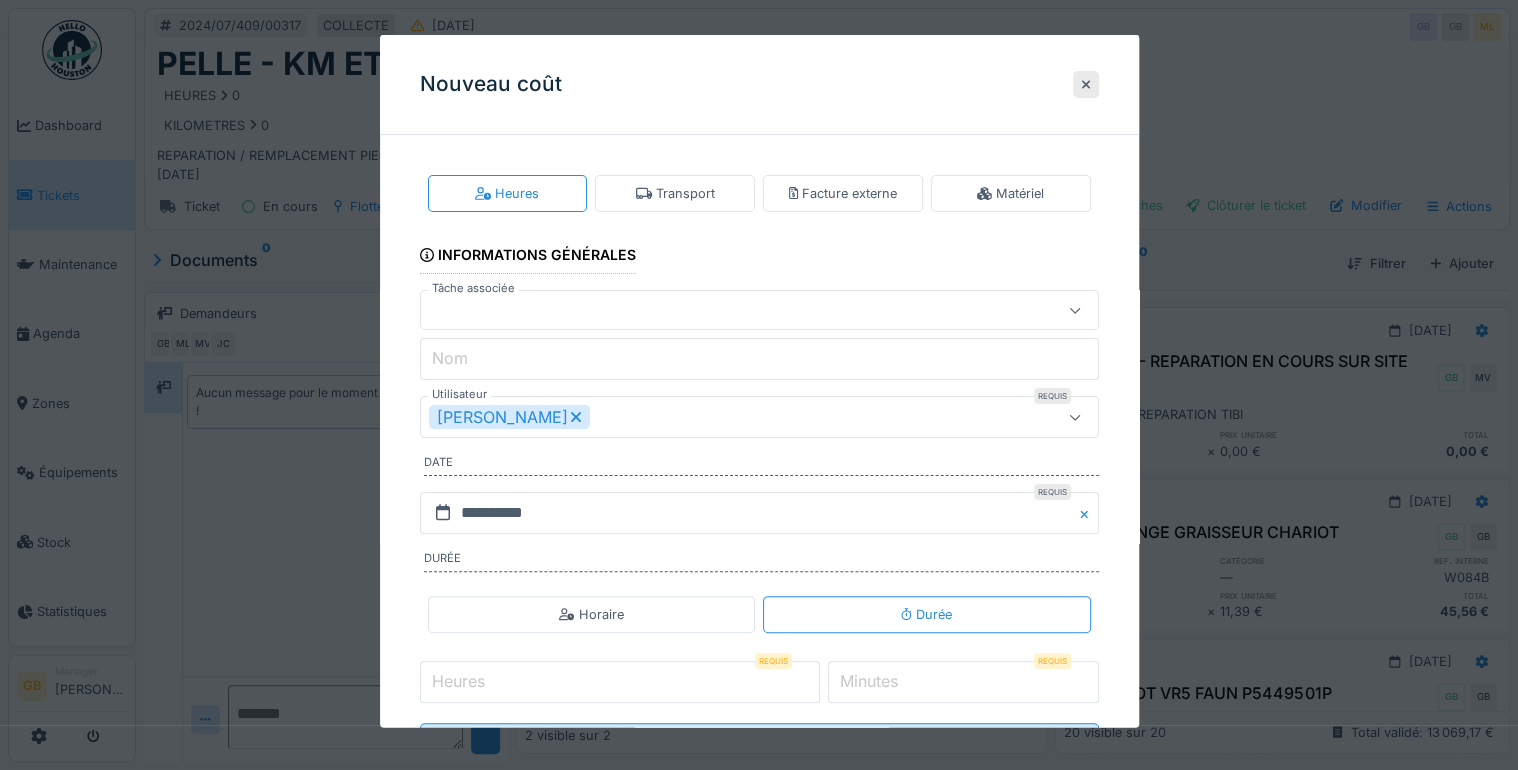 scroll, scrollTop: 89, scrollLeft: 0, axis: vertical 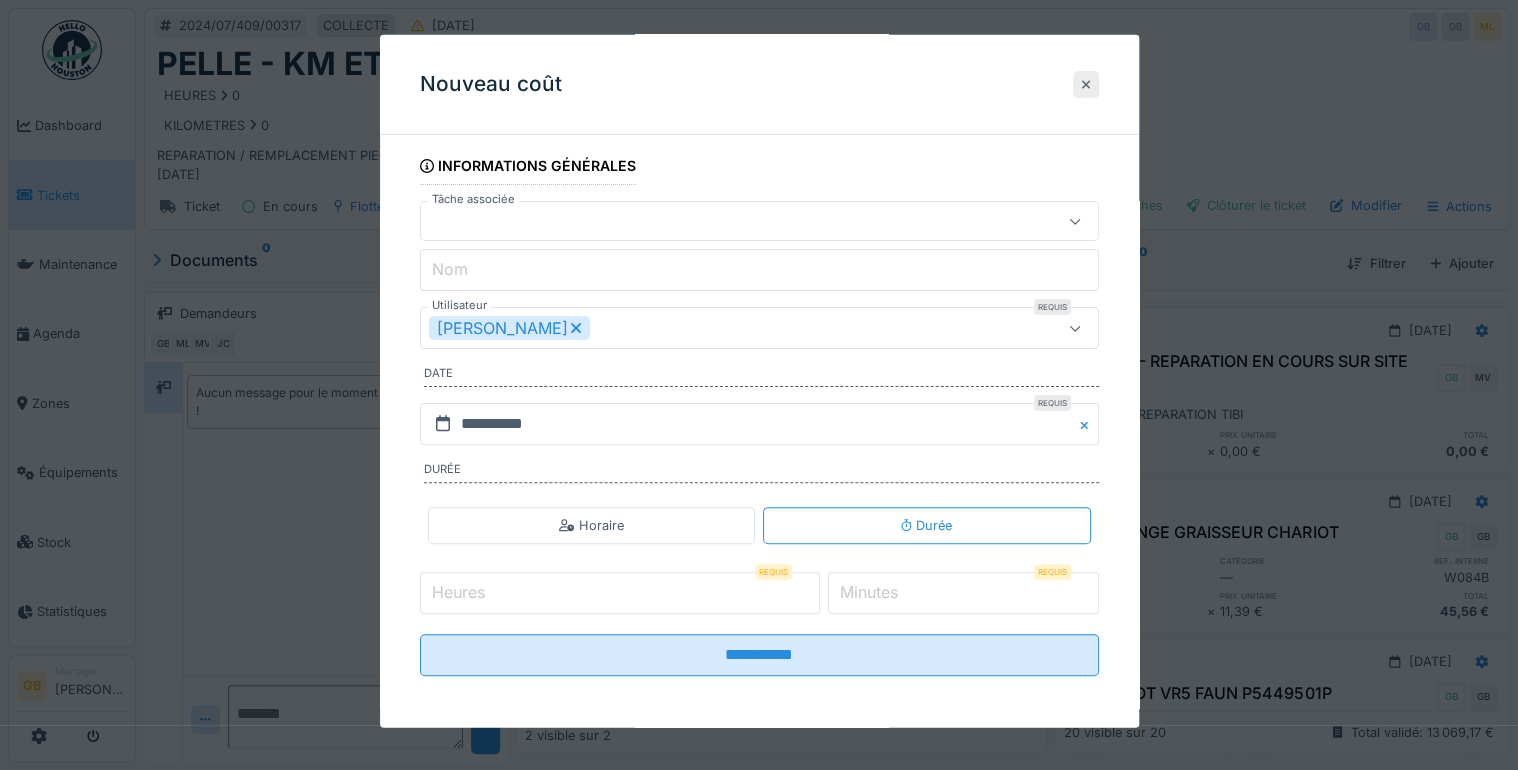 click at bounding box center (1086, 84) 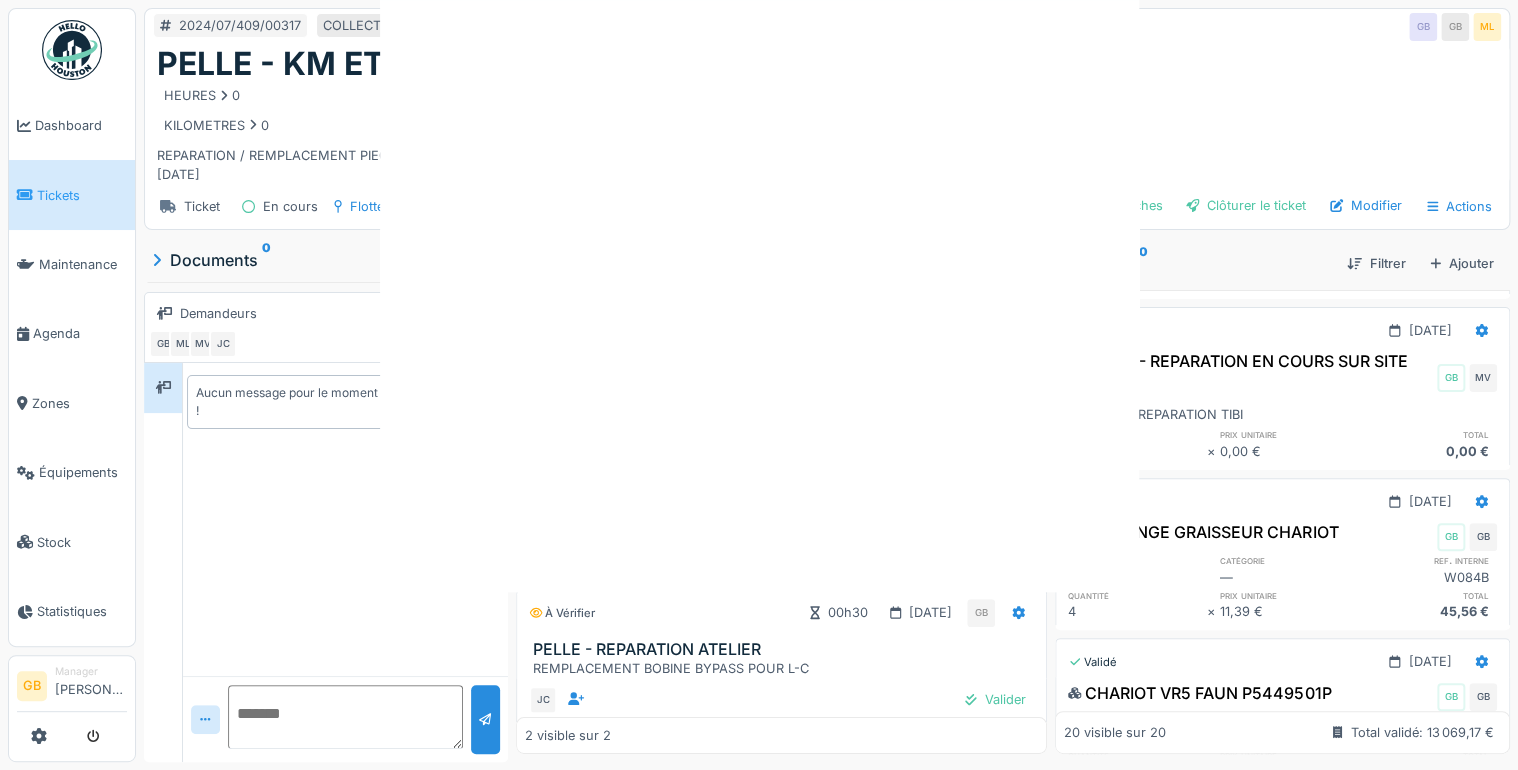 scroll, scrollTop: 0, scrollLeft: 0, axis: both 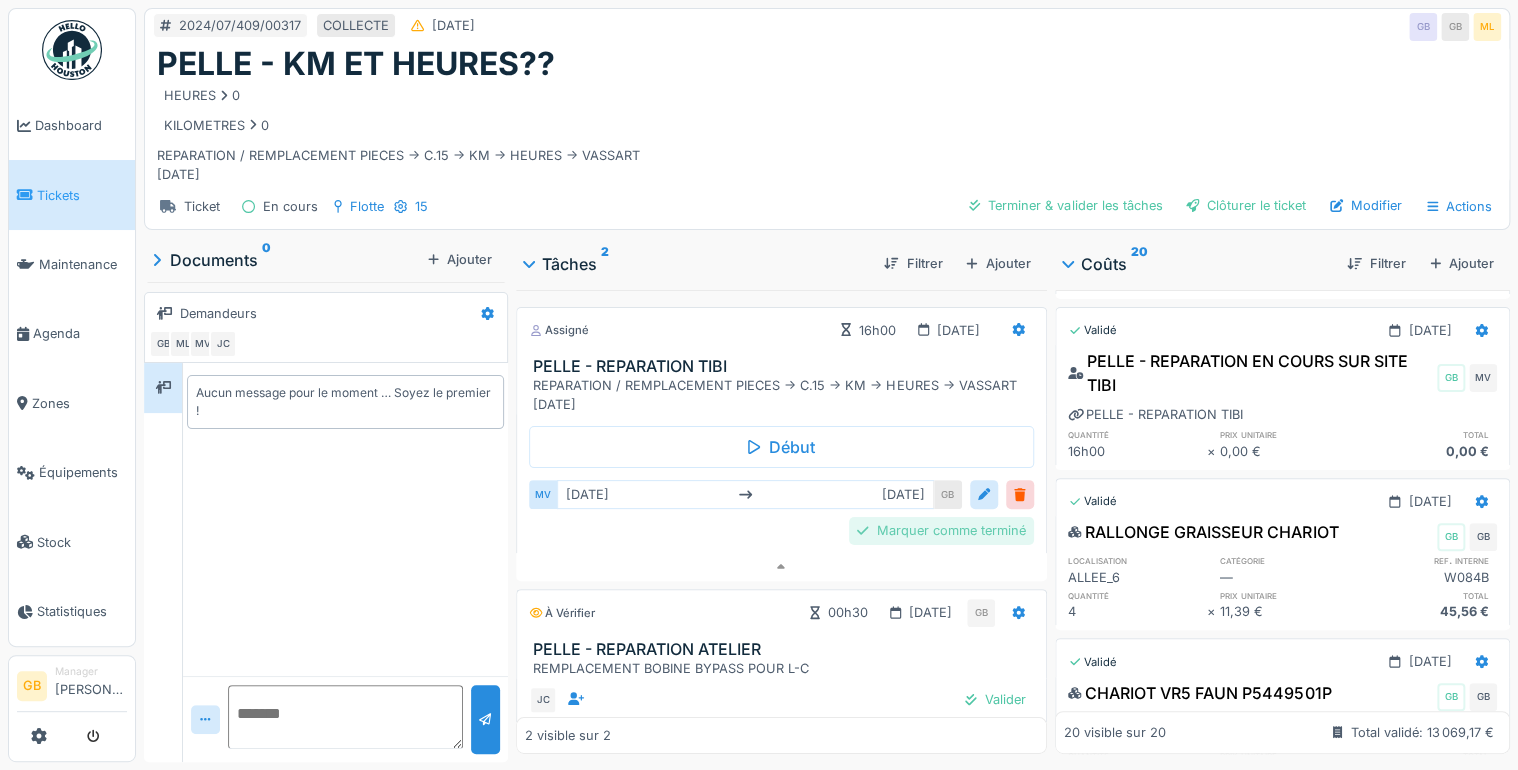 click on "Marquer comme terminé" at bounding box center (941, 530) 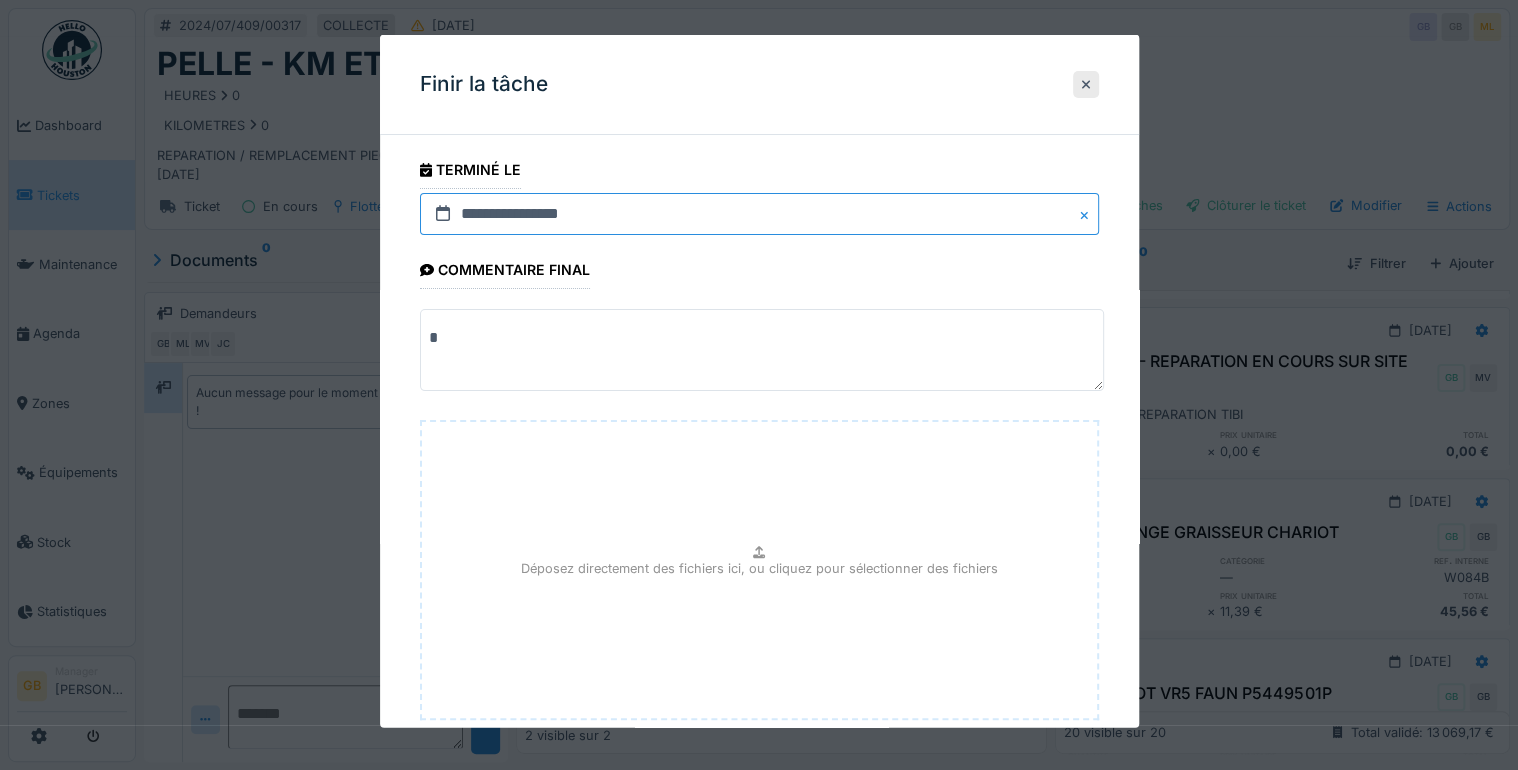 click on "**********" at bounding box center (759, 214) 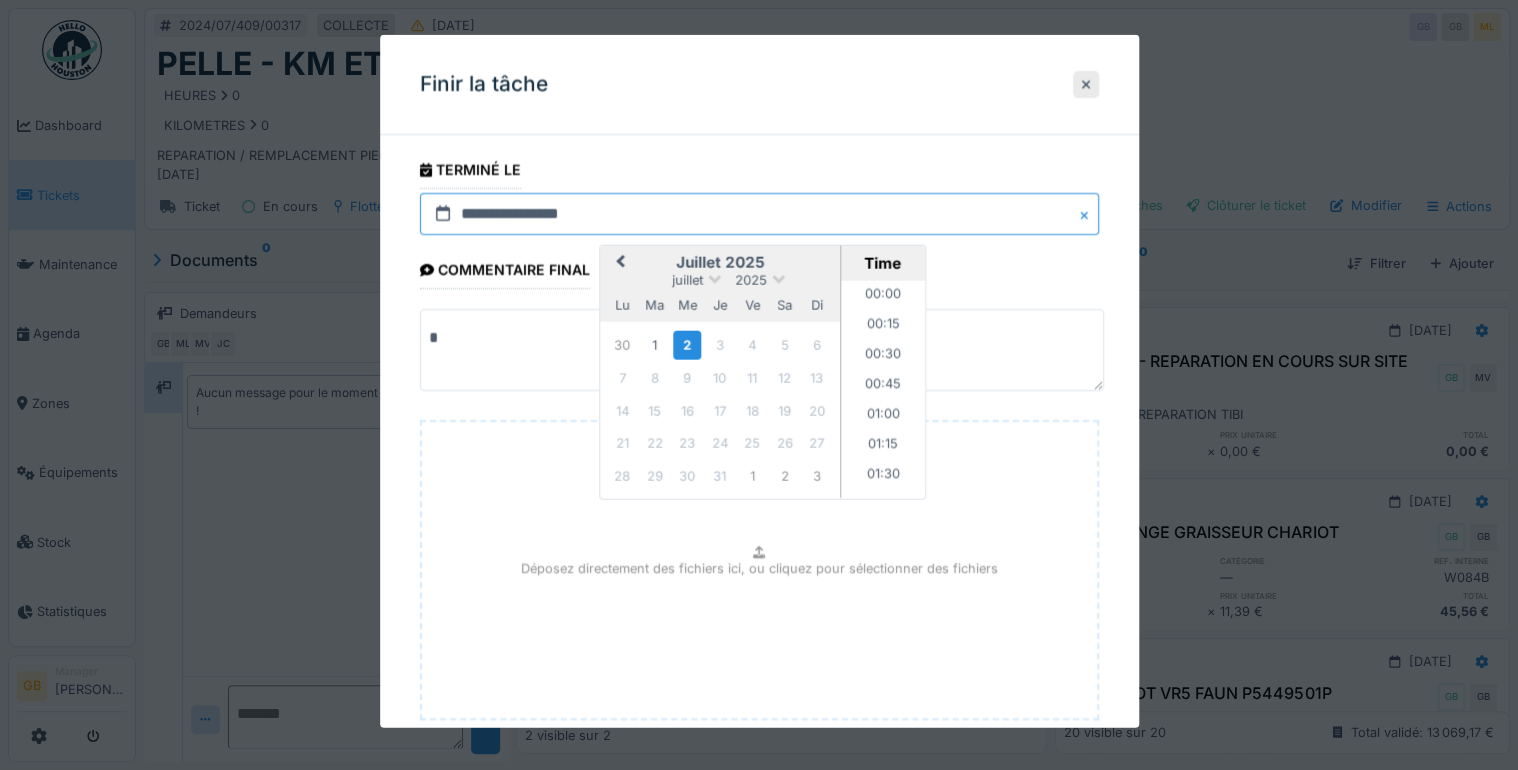 scroll, scrollTop: 1286, scrollLeft: 0, axis: vertical 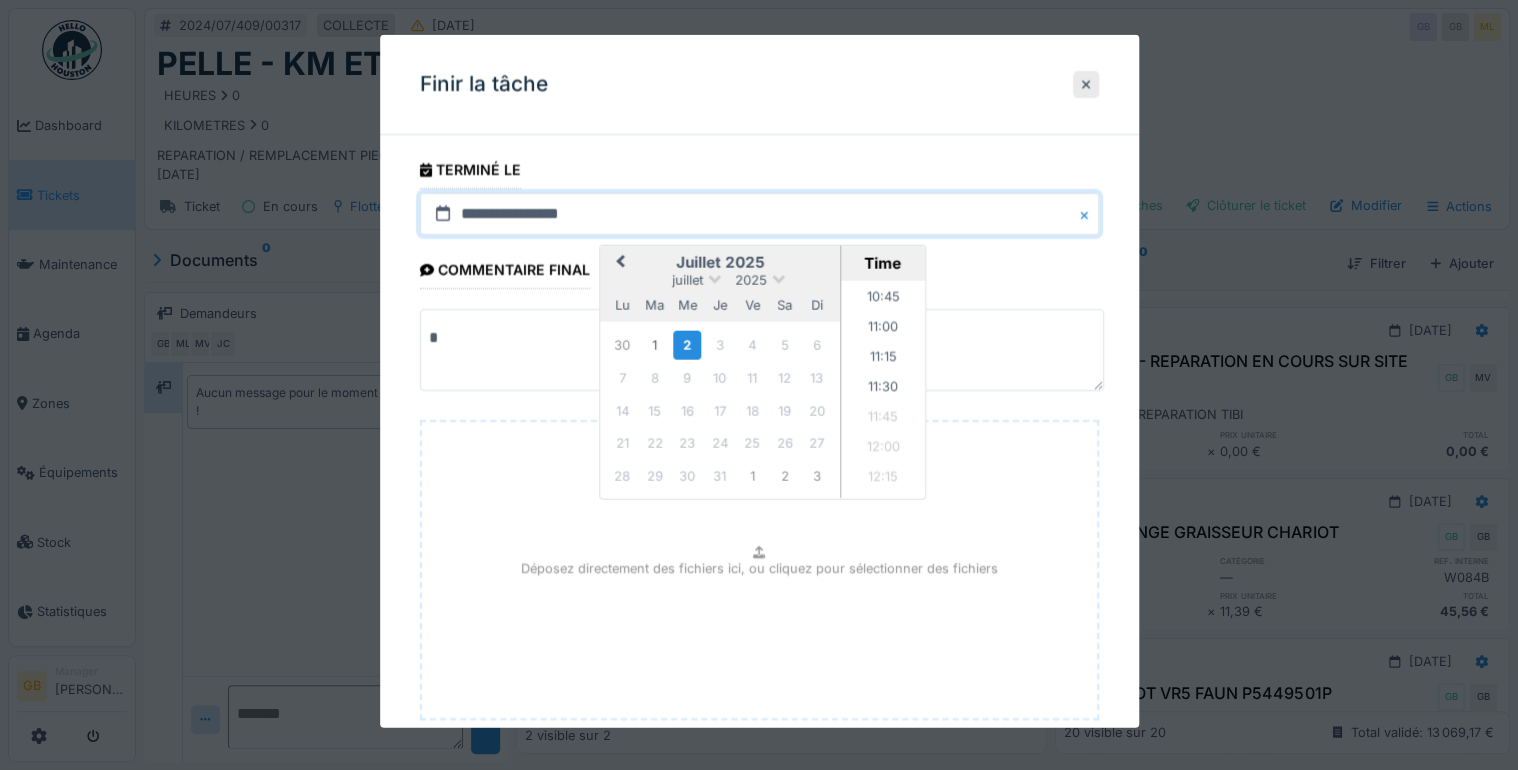 click on "Previous Month" at bounding box center (620, 262) 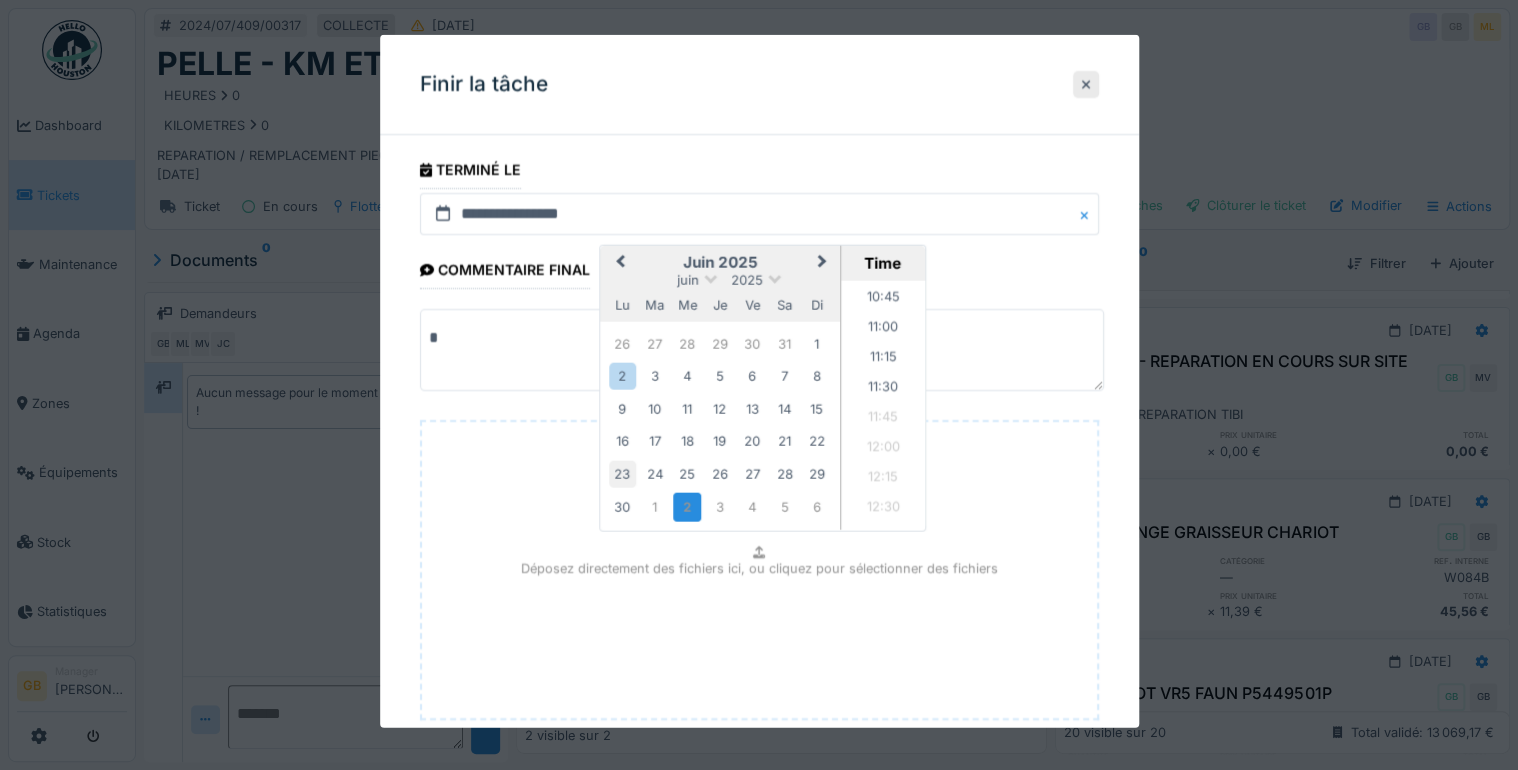 click on "23" at bounding box center (622, 473) 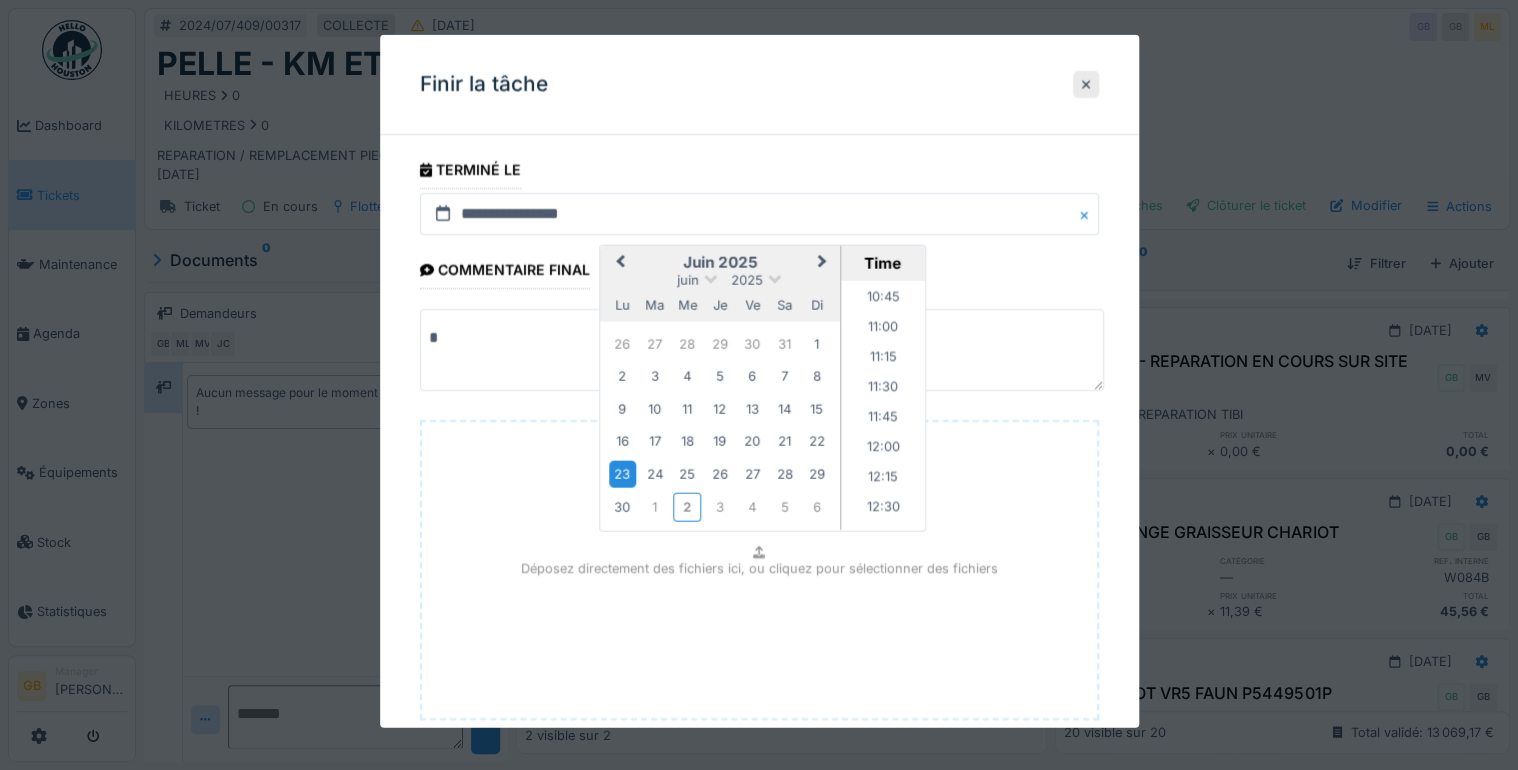 scroll, scrollTop: 120, scrollLeft: 0, axis: vertical 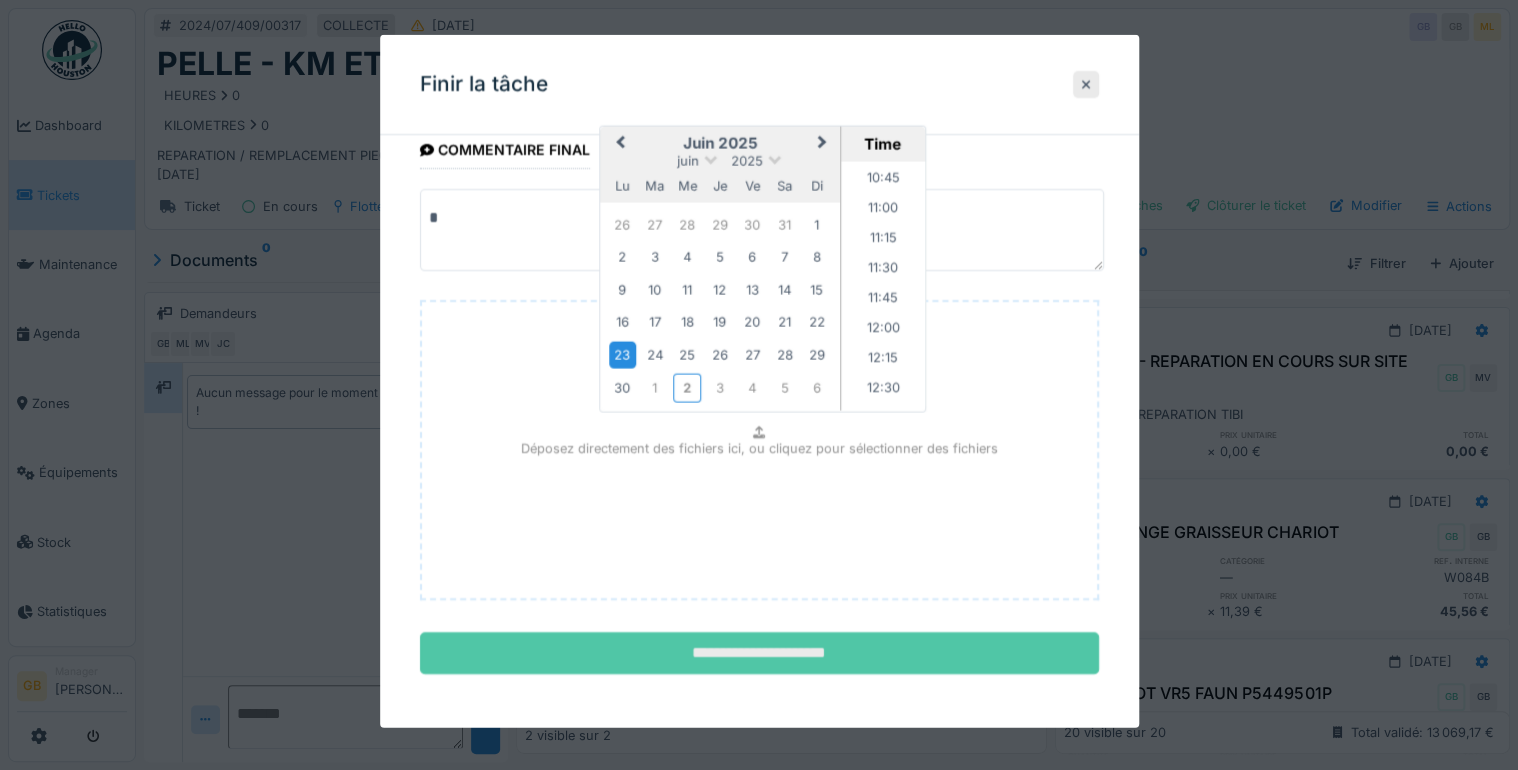 click on "**********" at bounding box center (759, 653) 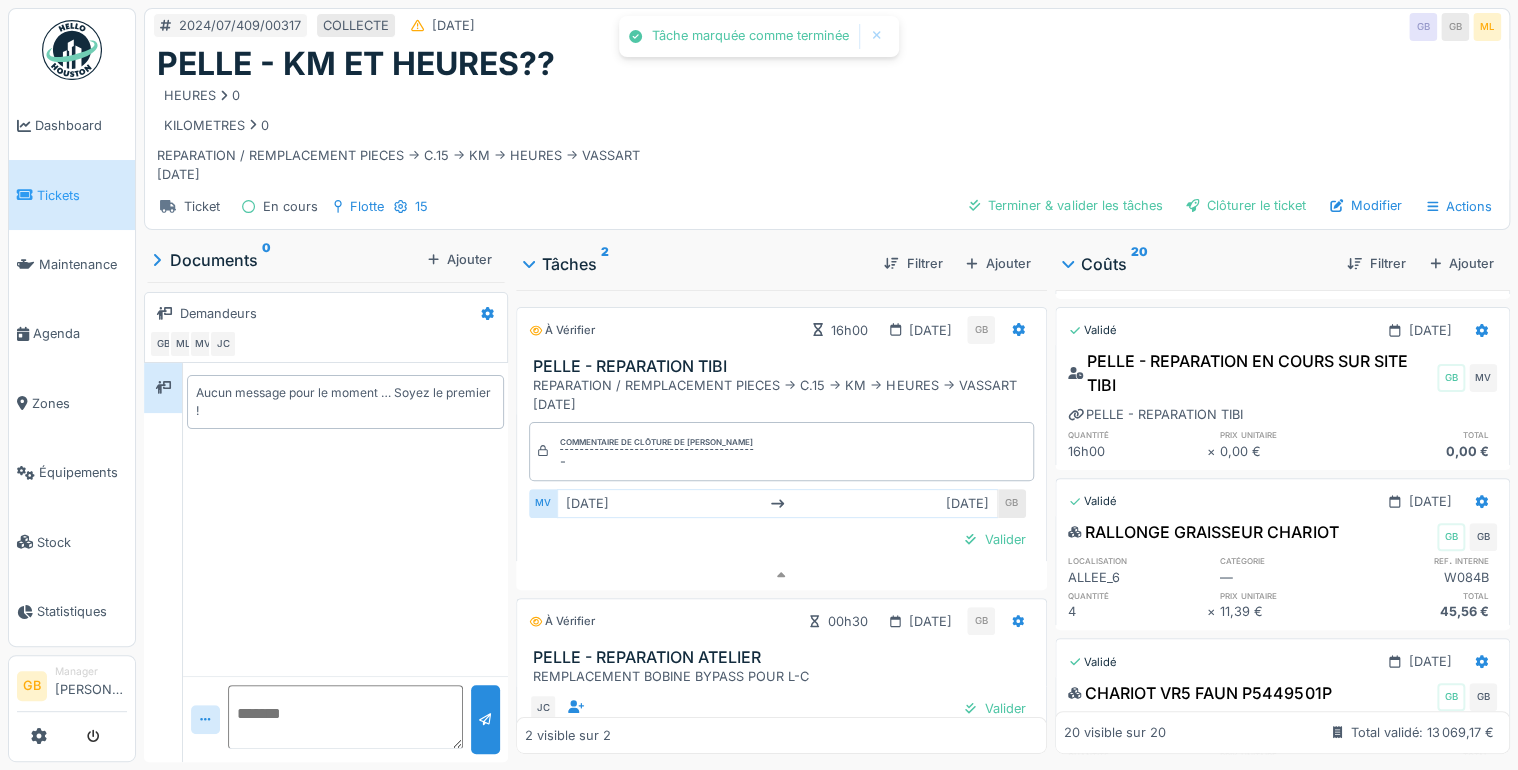 scroll, scrollTop: 0, scrollLeft: 0, axis: both 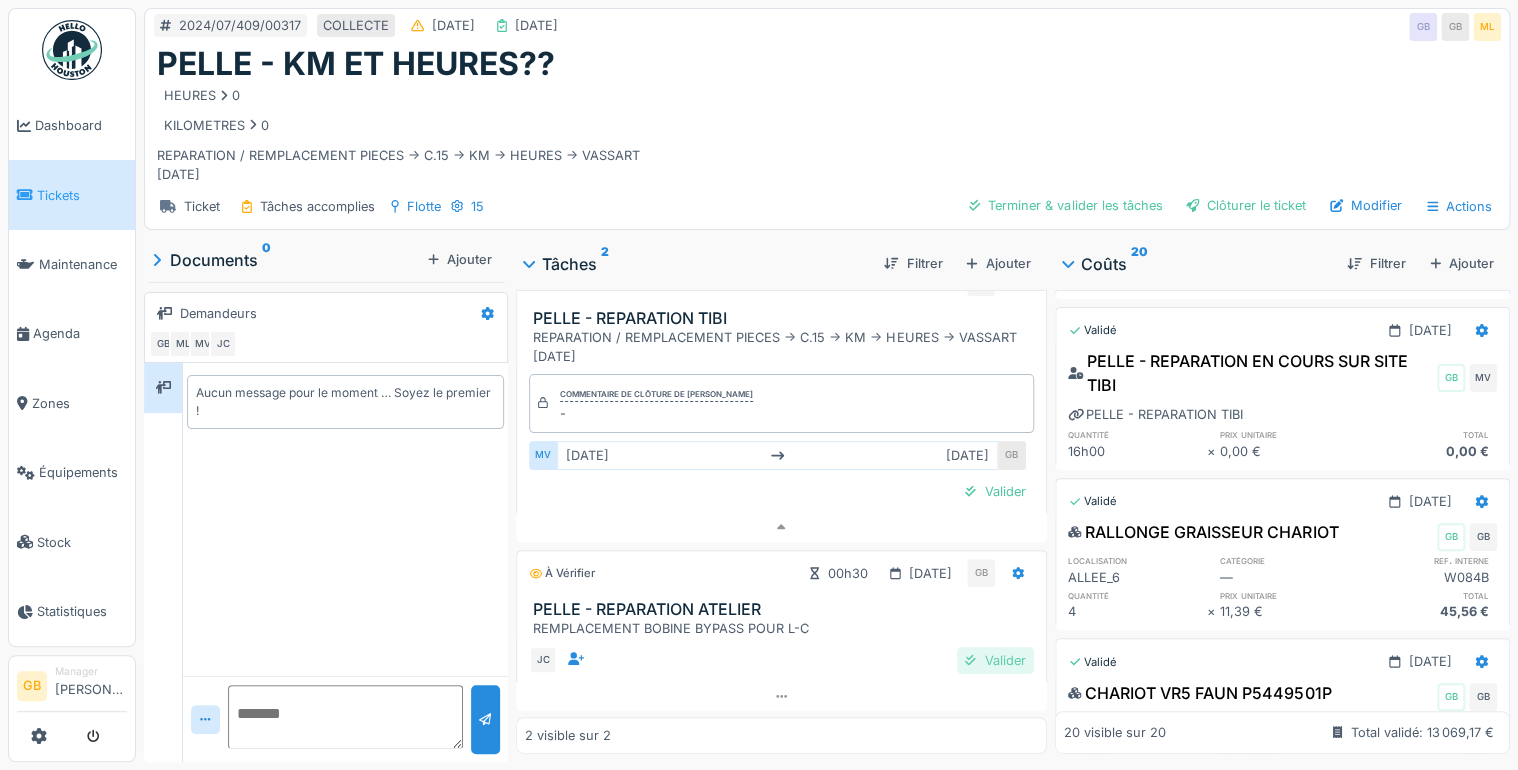 click on "Valider" at bounding box center [995, 660] 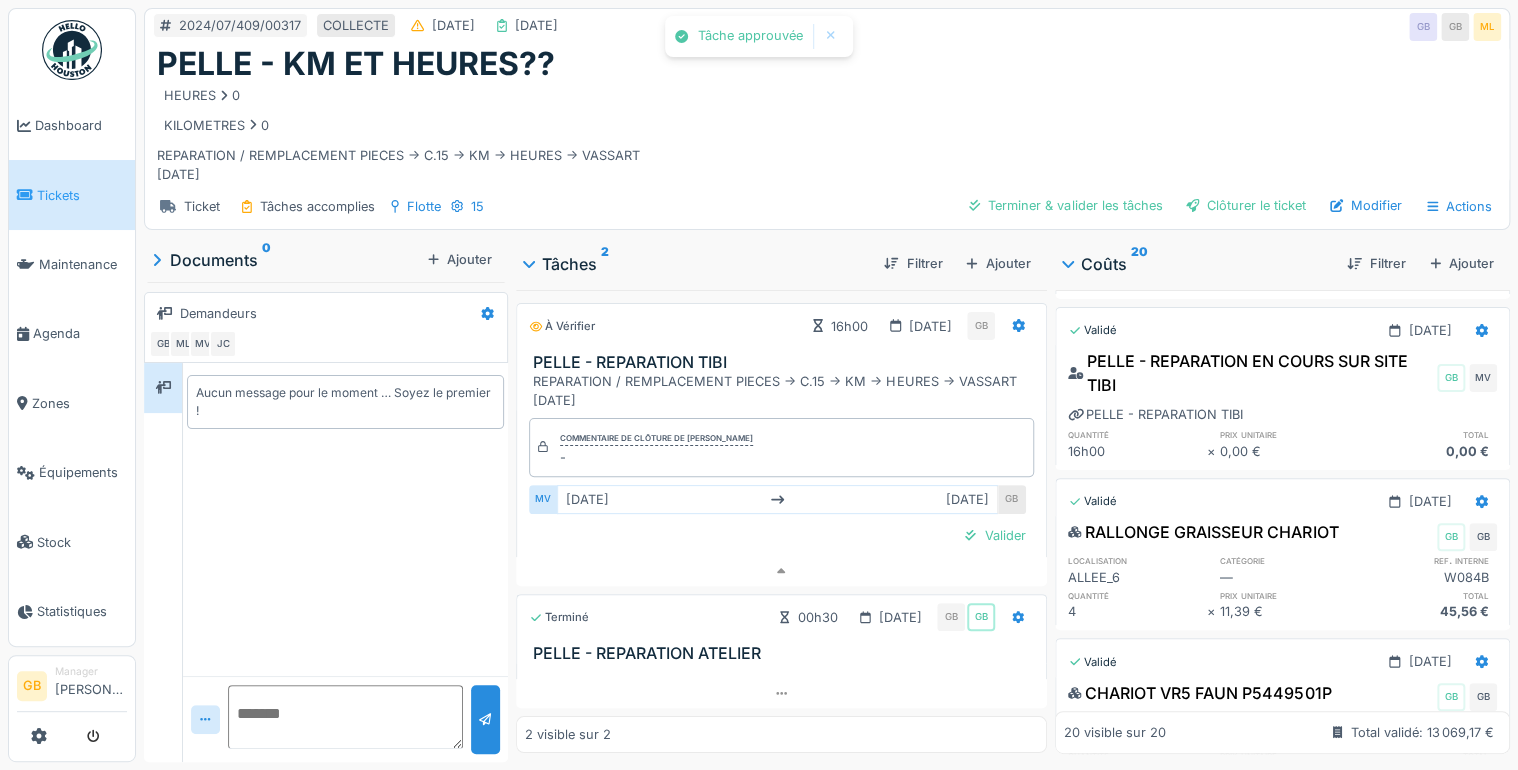 scroll, scrollTop: 1, scrollLeft: 0, axis: vertical 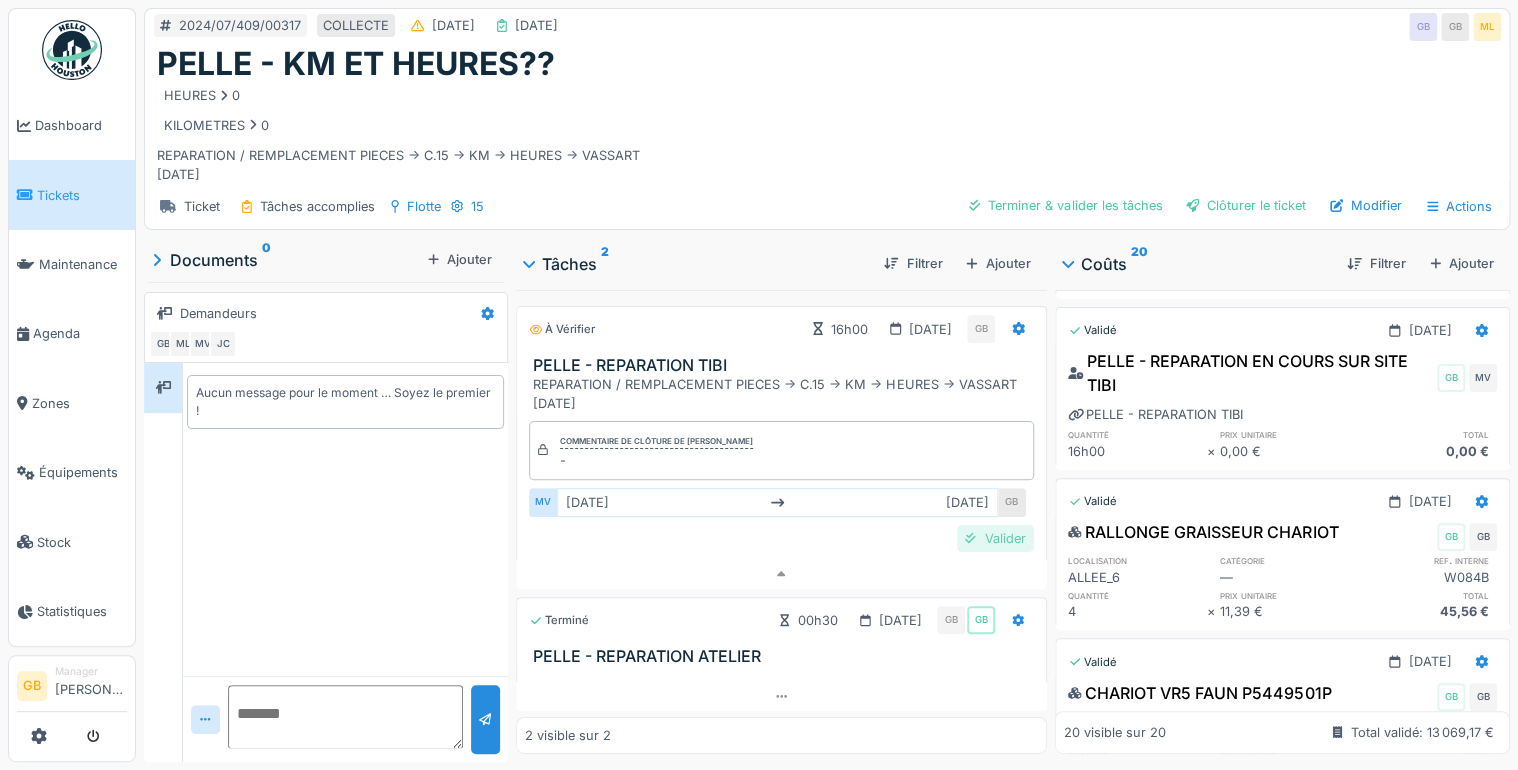 click on "Valider" at bounding box center [995, 538] 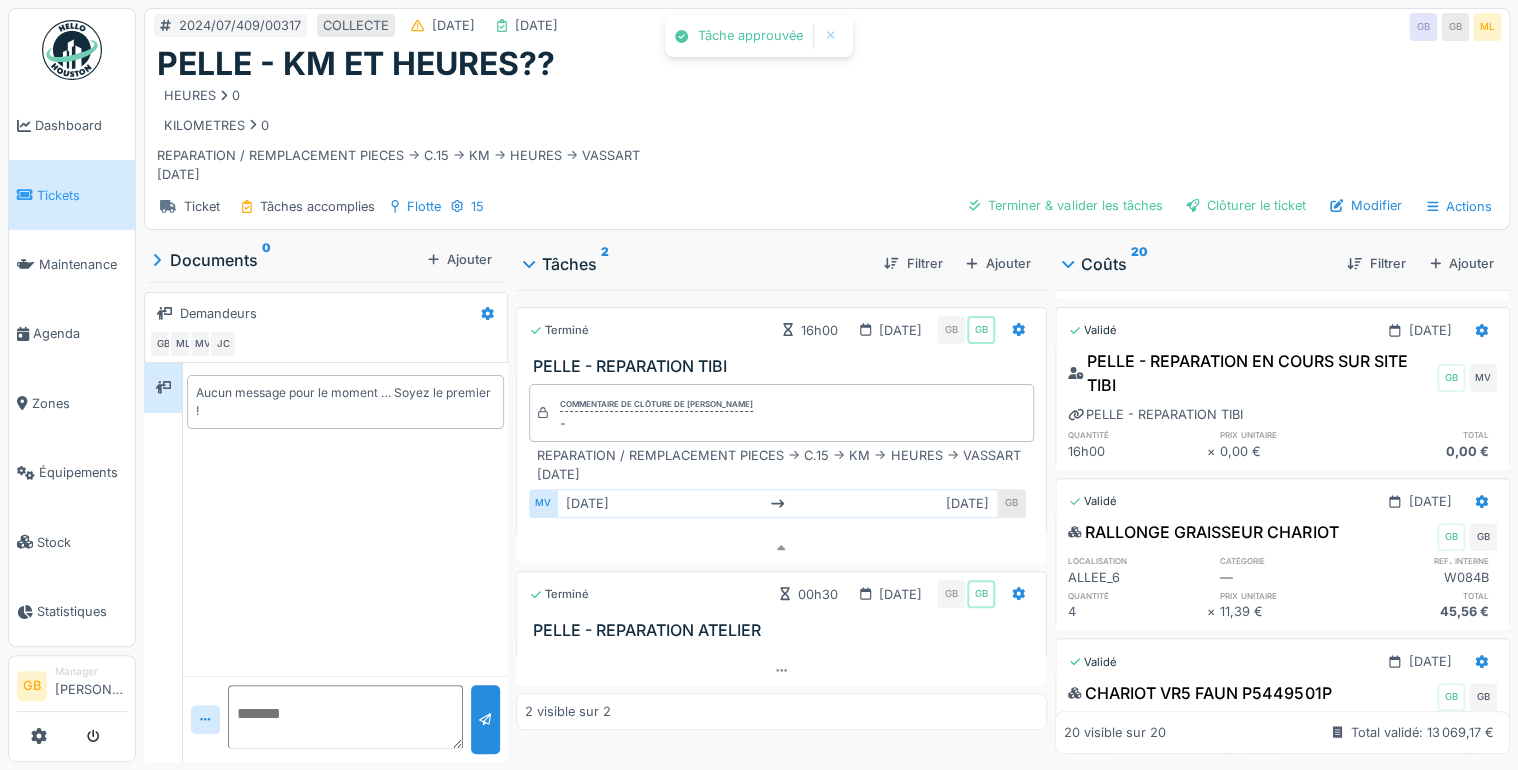 scroll, scrollTop: 0, scrollLeft: 0, axis: both 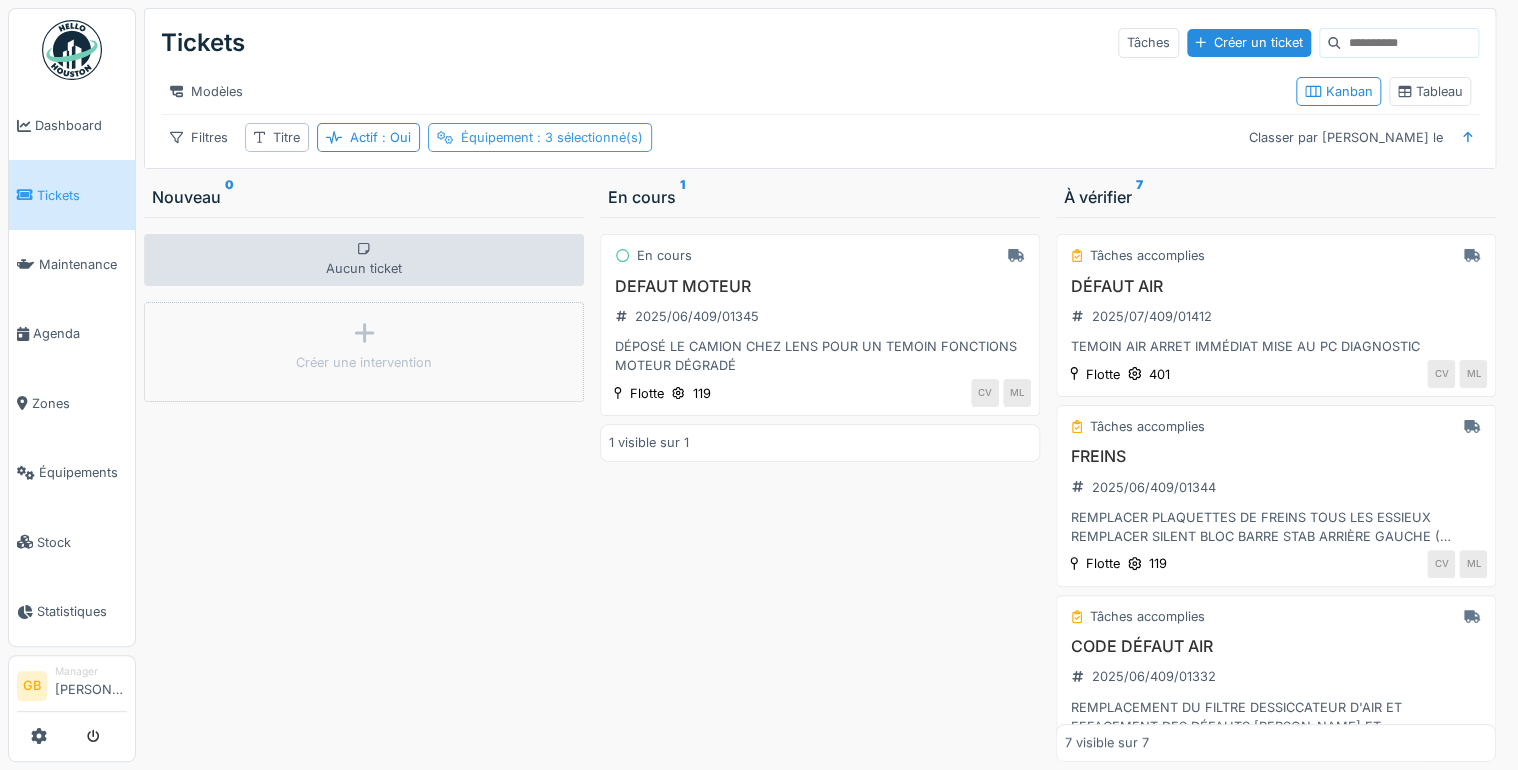 click on ":   3 sélectionné(s)" at bounding box center (588, 137) 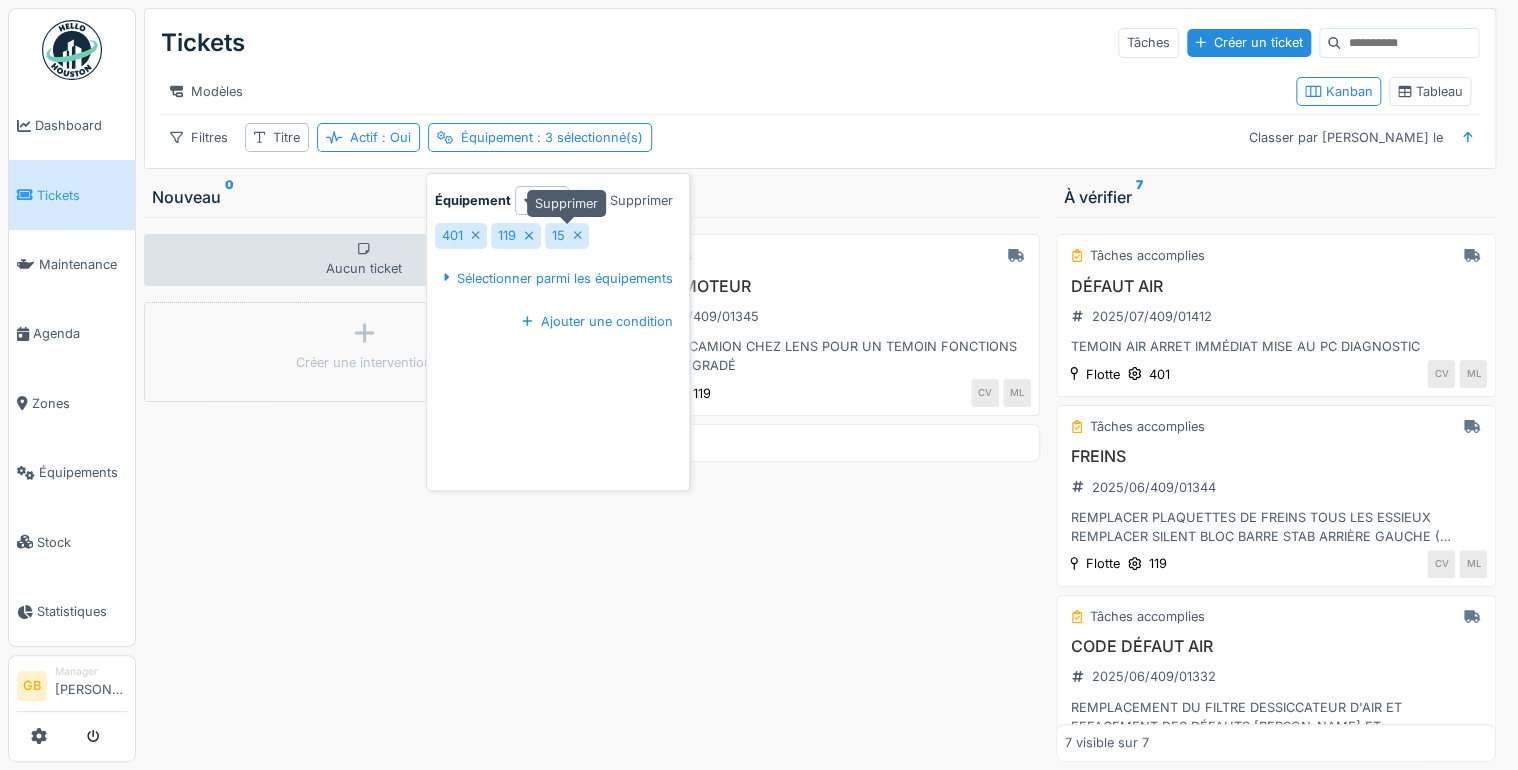 click 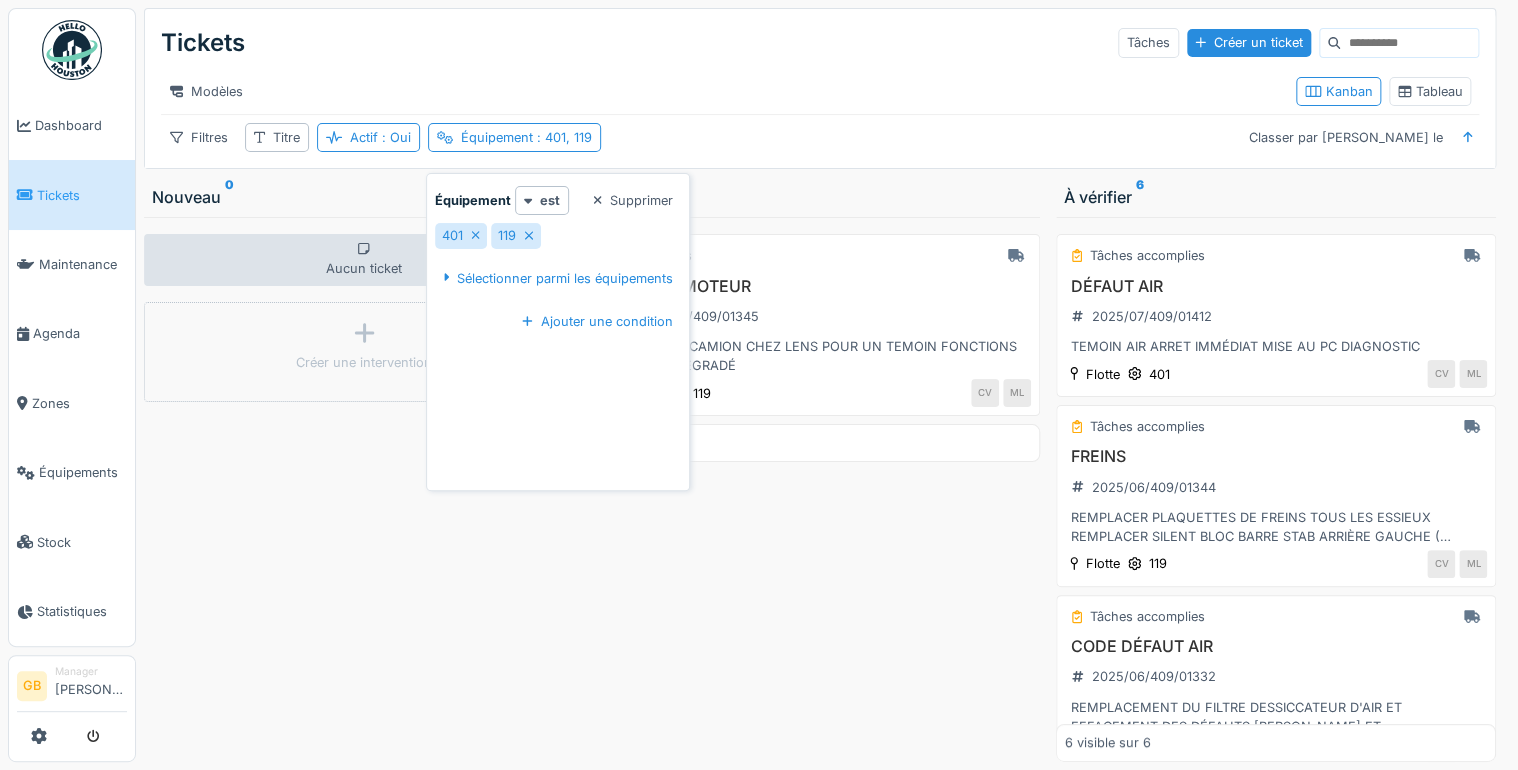 click on "Aucun ticket Créer une intervention" at bounding box center [364, 489] 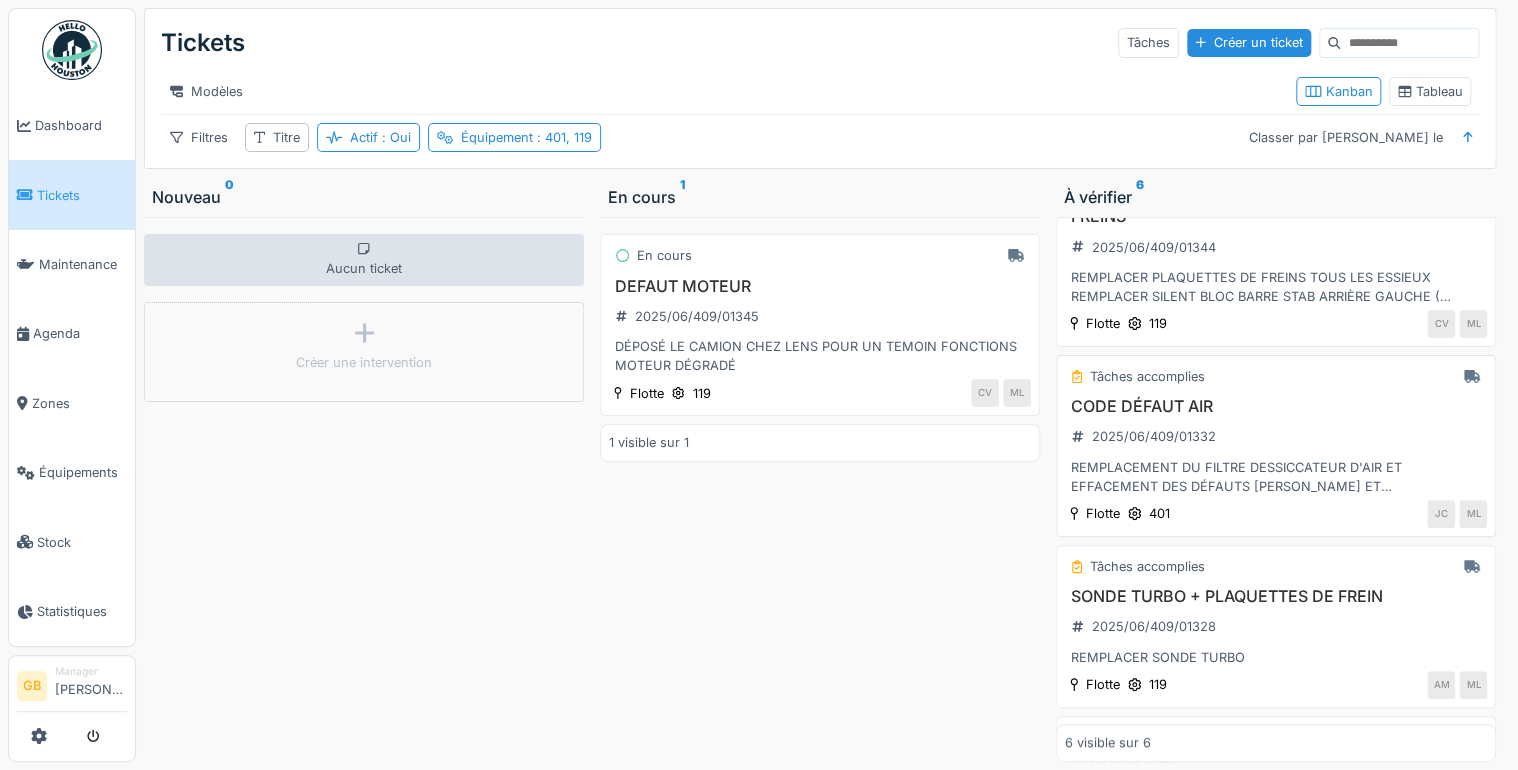 scroll, scrollTop: 400, scrollLeft: 0, axis: vertical 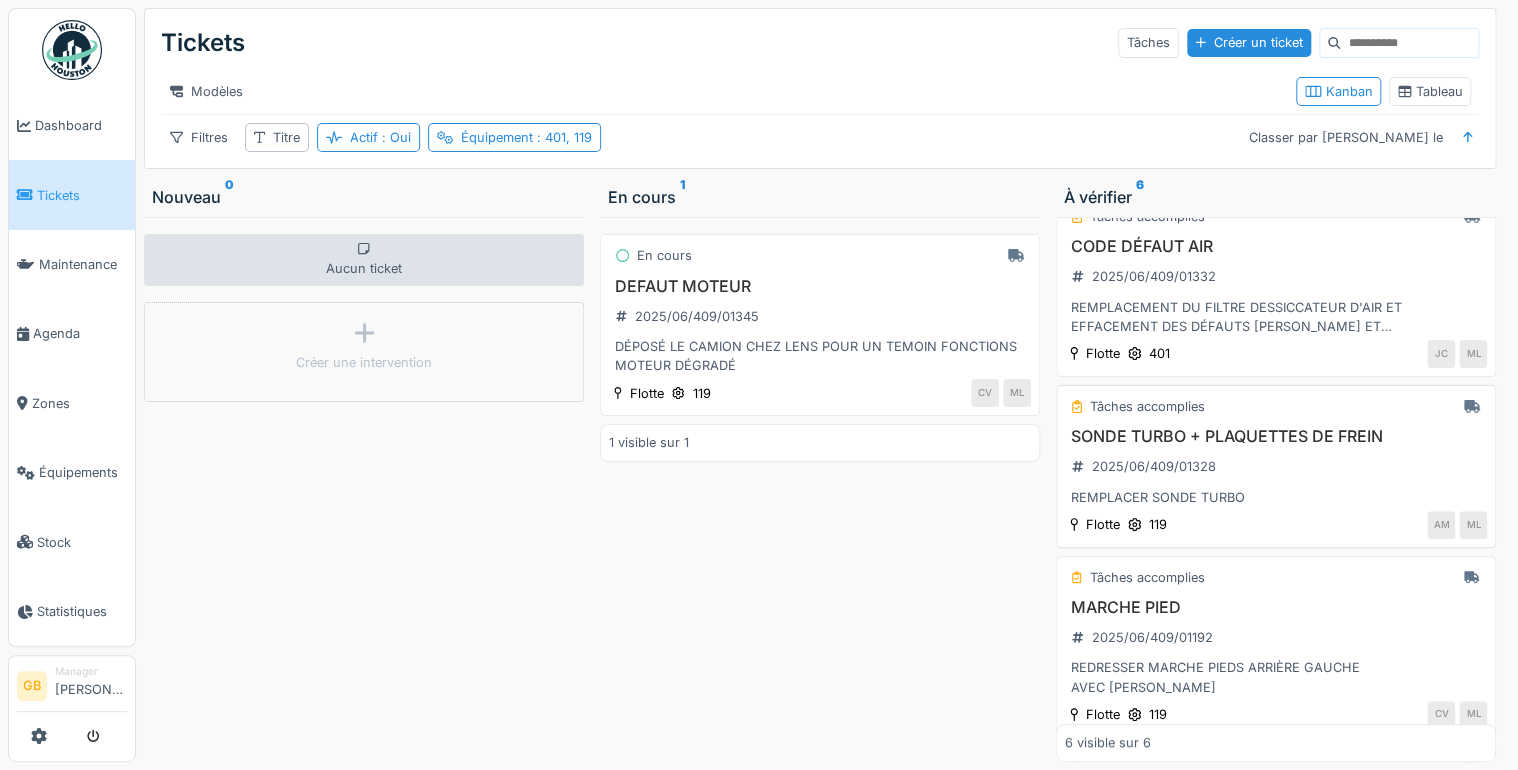 click on "SONDE TURBO + PLAQUETTES DE FREIN" at bounding box center (1276, 436) 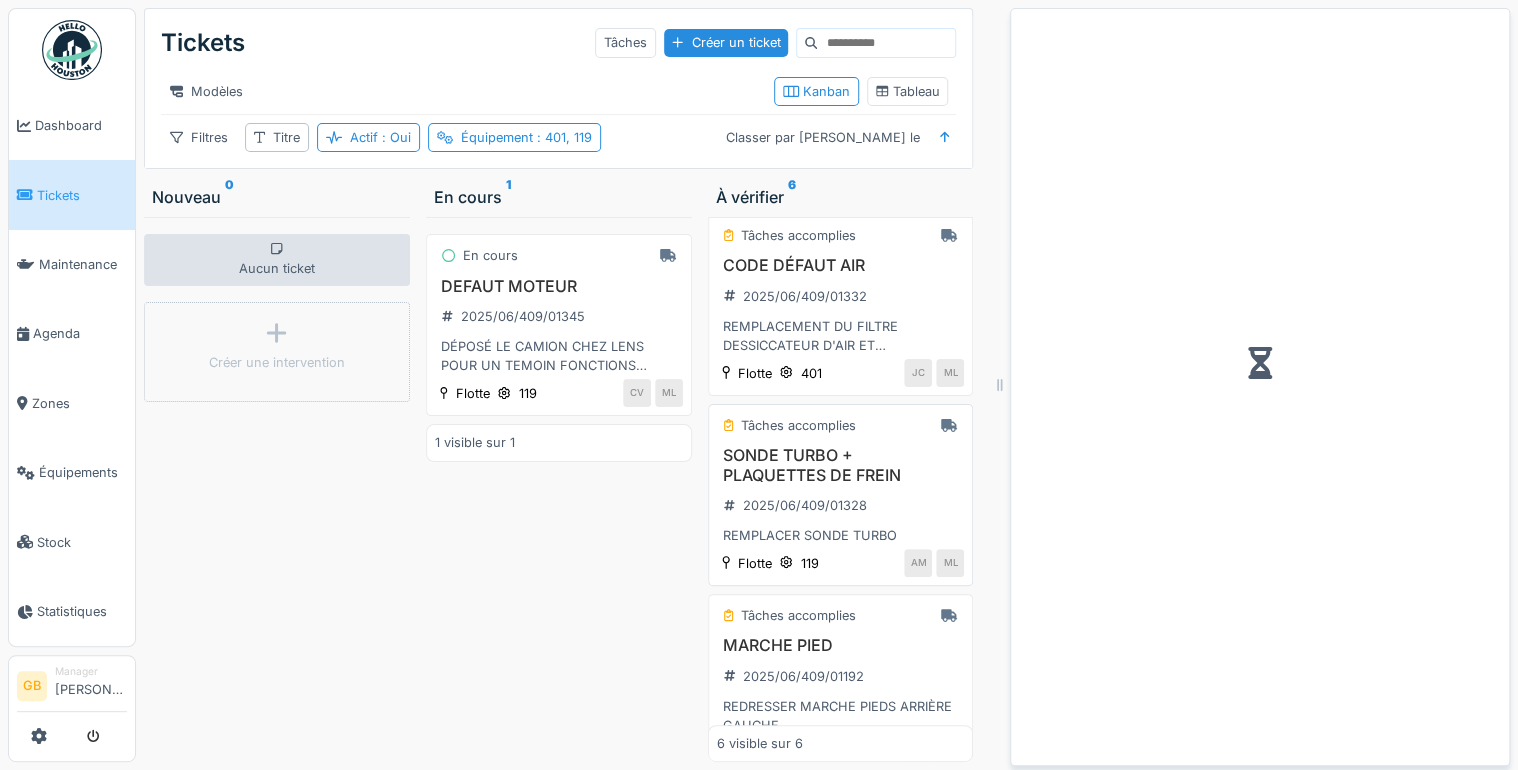 scroll, scrollTop: 419, scrollLeft: 0, axis: vertical 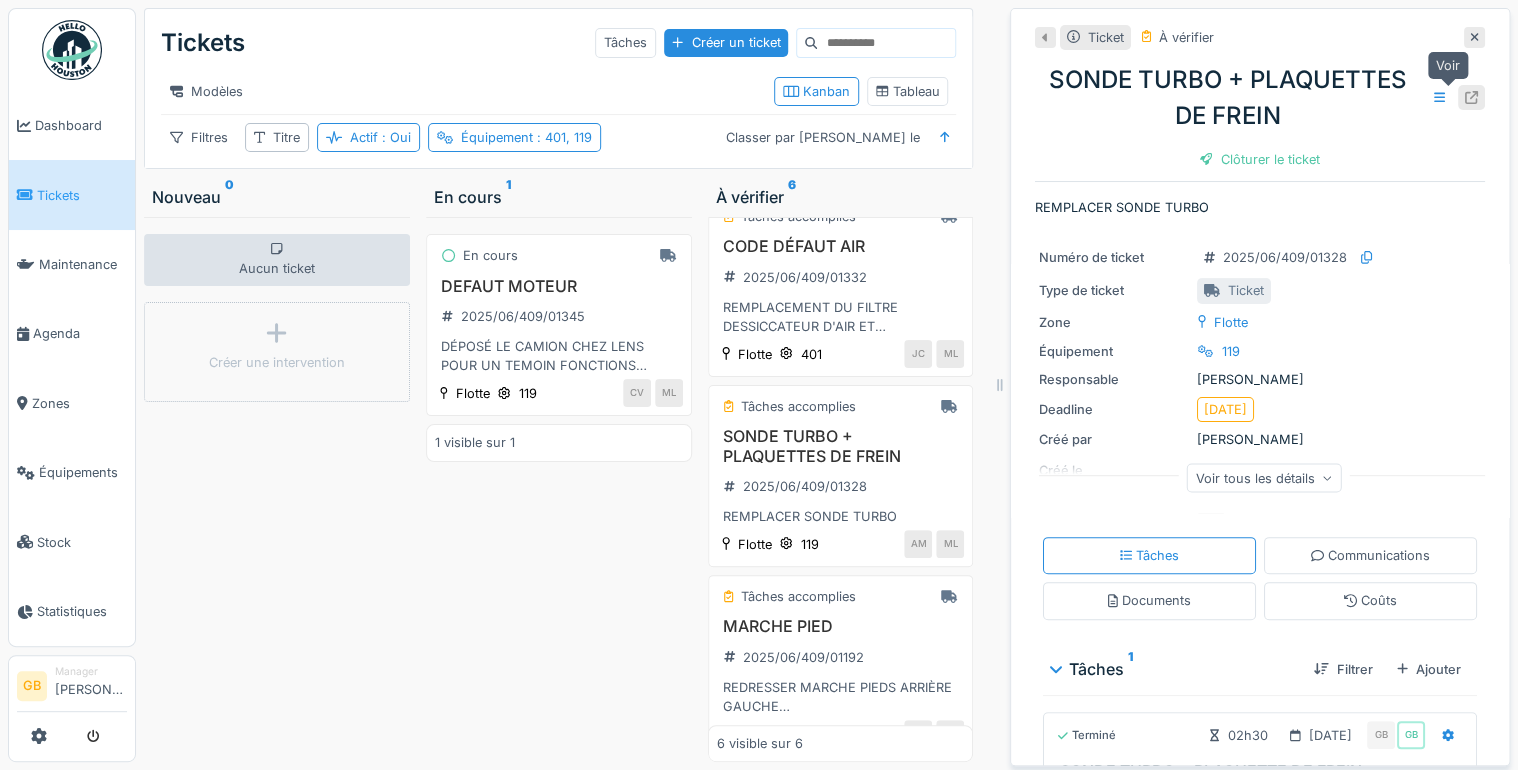 click 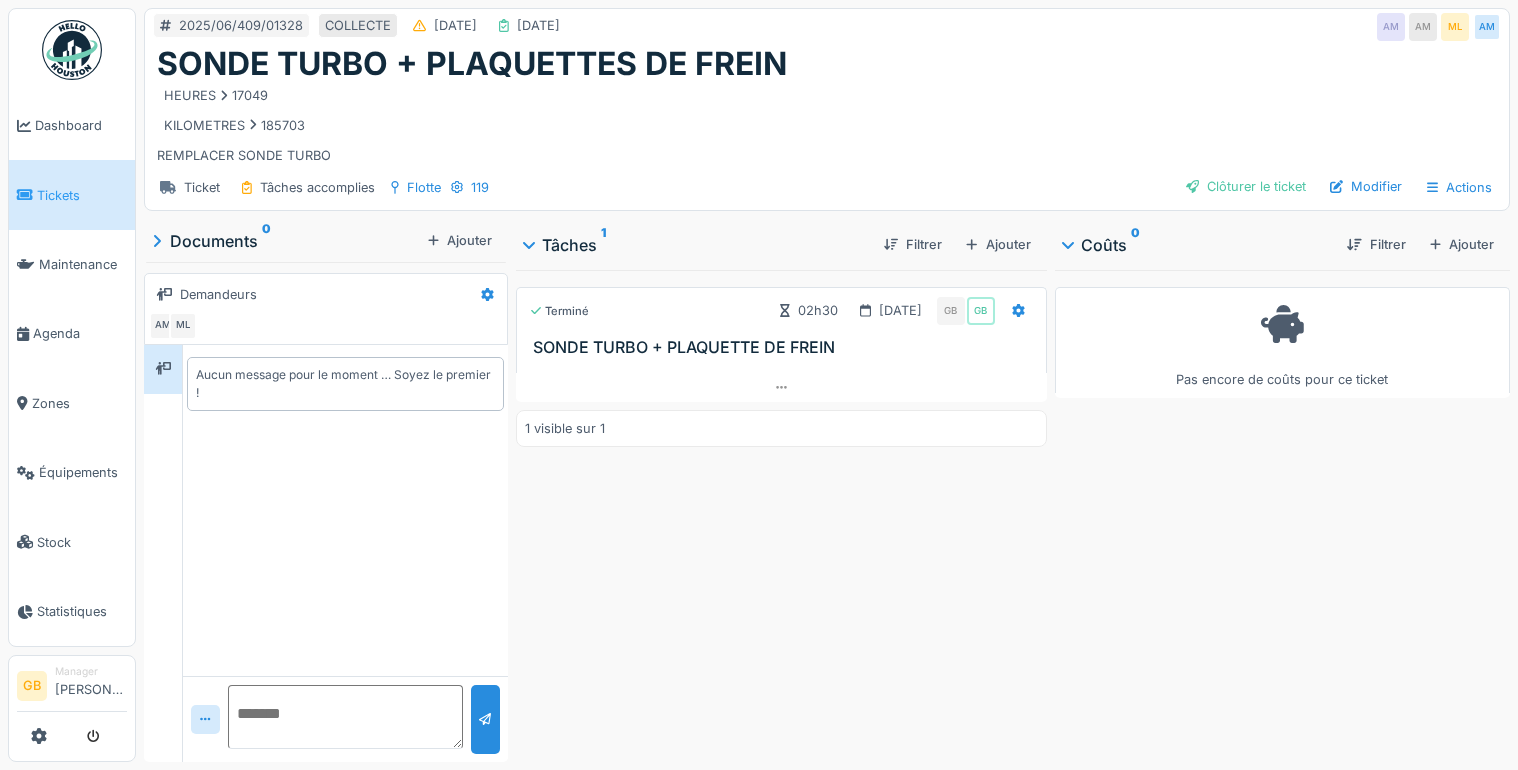 scroll, scrollTop: 0, scrollLeft: 0, axis: both 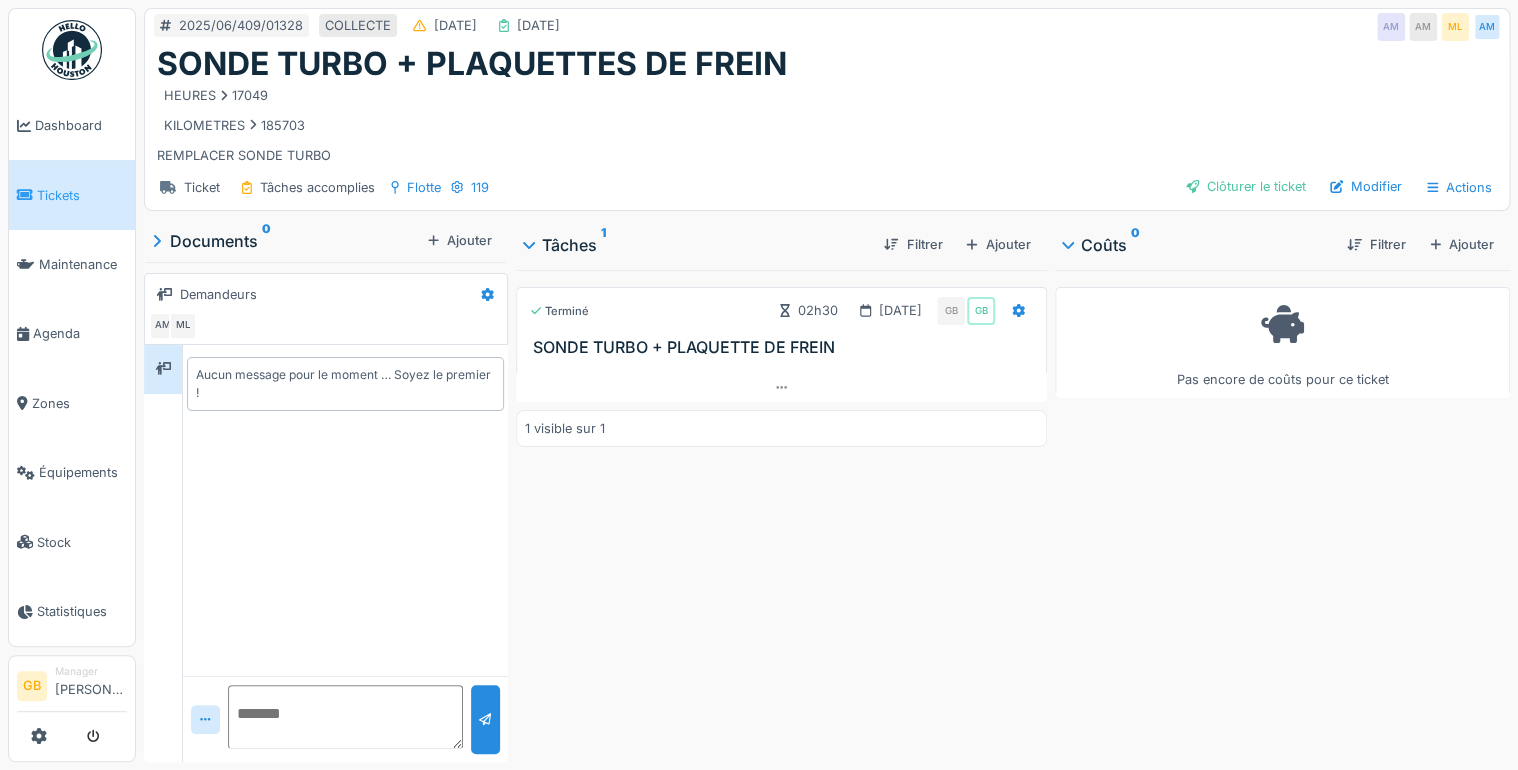 click on "Modifier" at bounding box center [1366, 186] 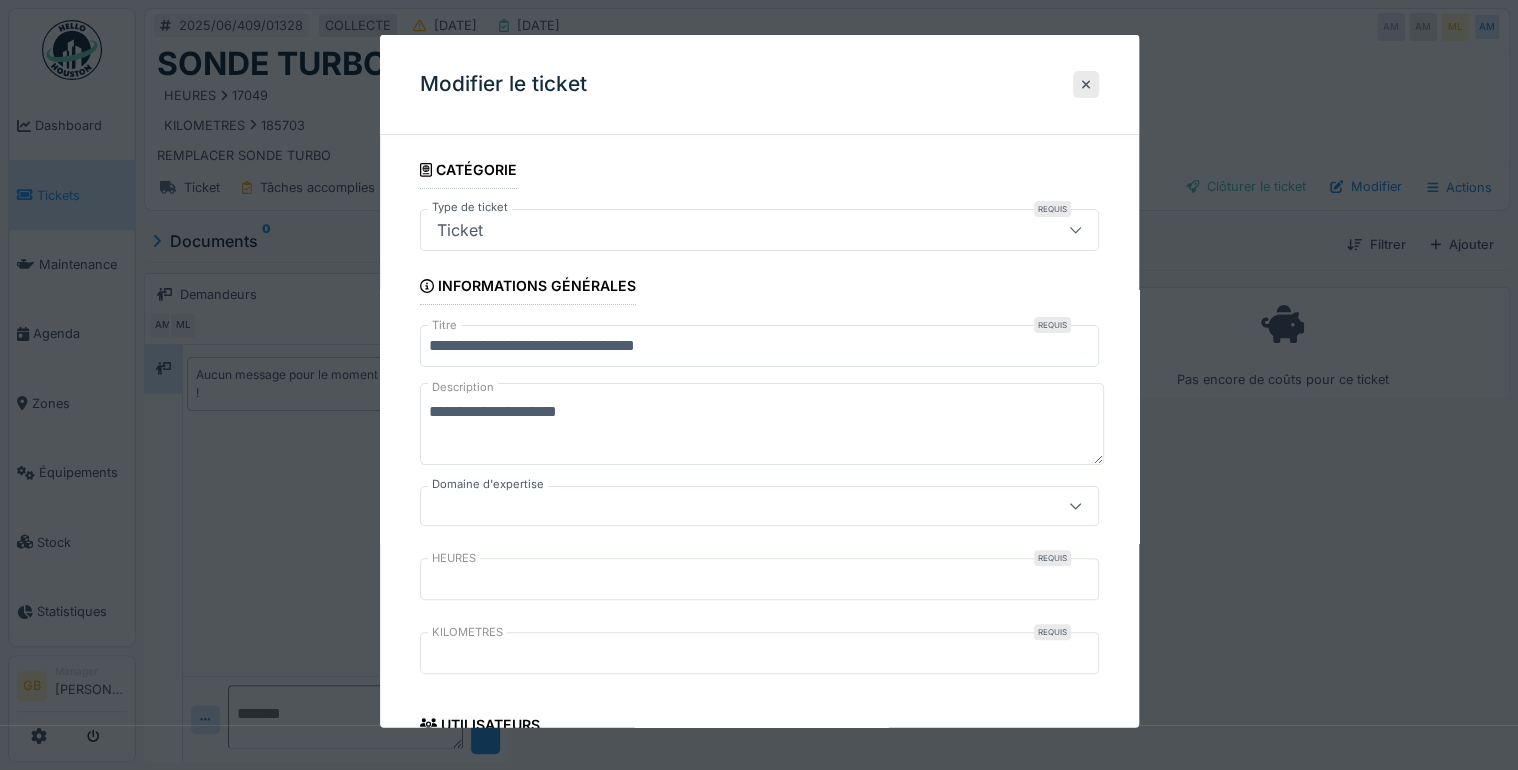 click on "**********" at bounding box center (762, 424) 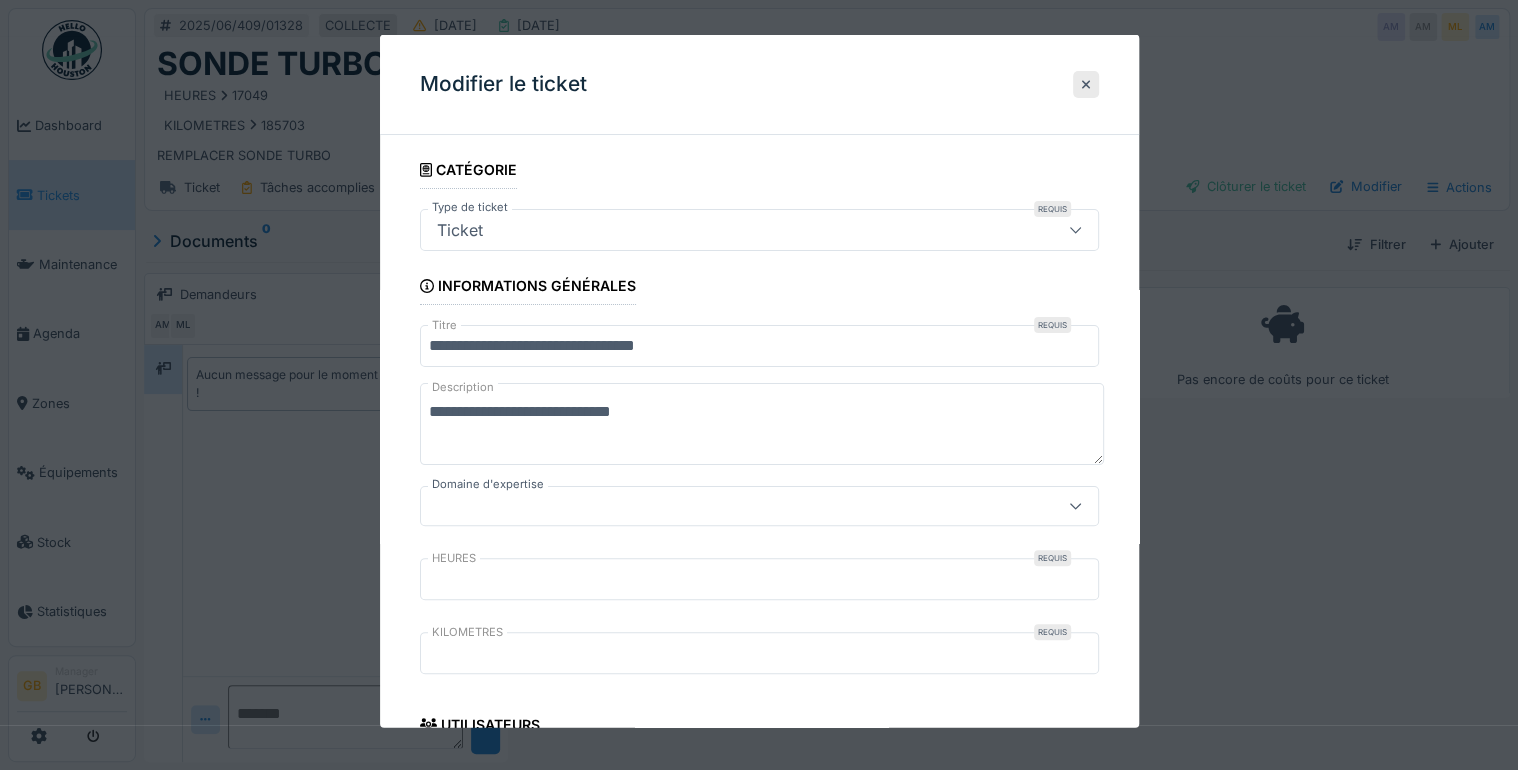type on "**********" 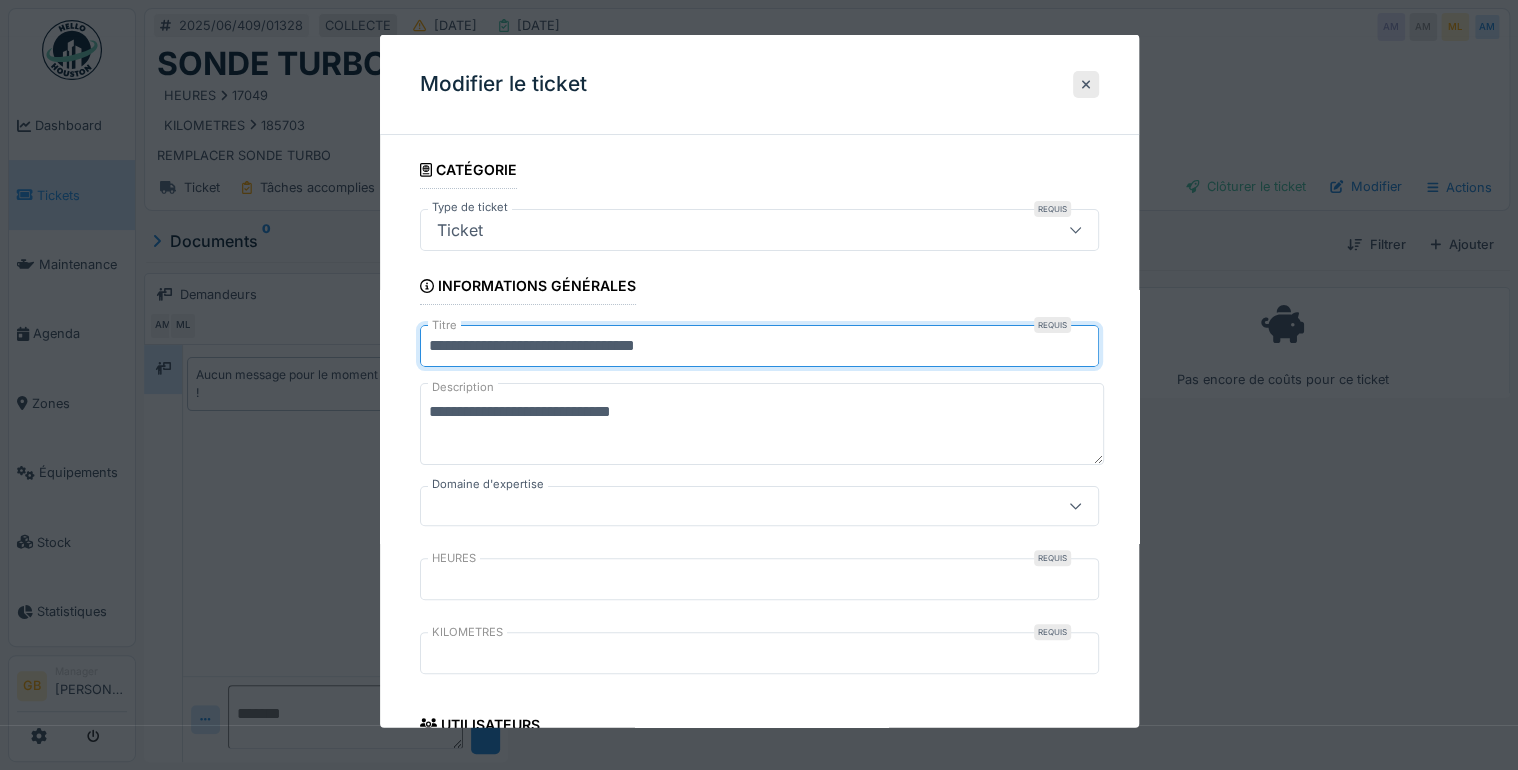 drag, startPoint x: 584, startPoint y: 346, endPoint x: 808, endPoint y: 349, distance: 224.0201 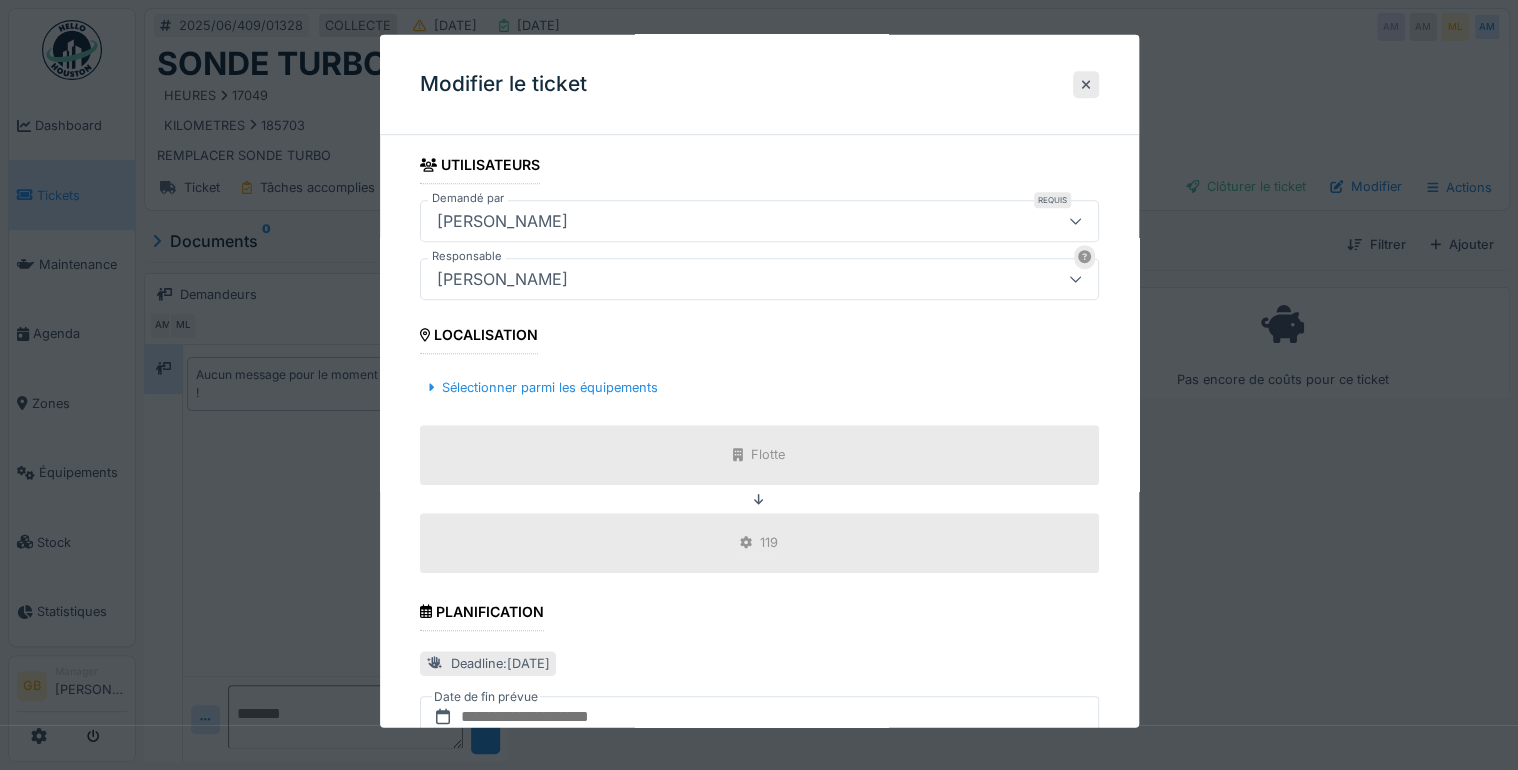 scroll, scrollTop: 888, scrollLeft: 0, axis: vertical 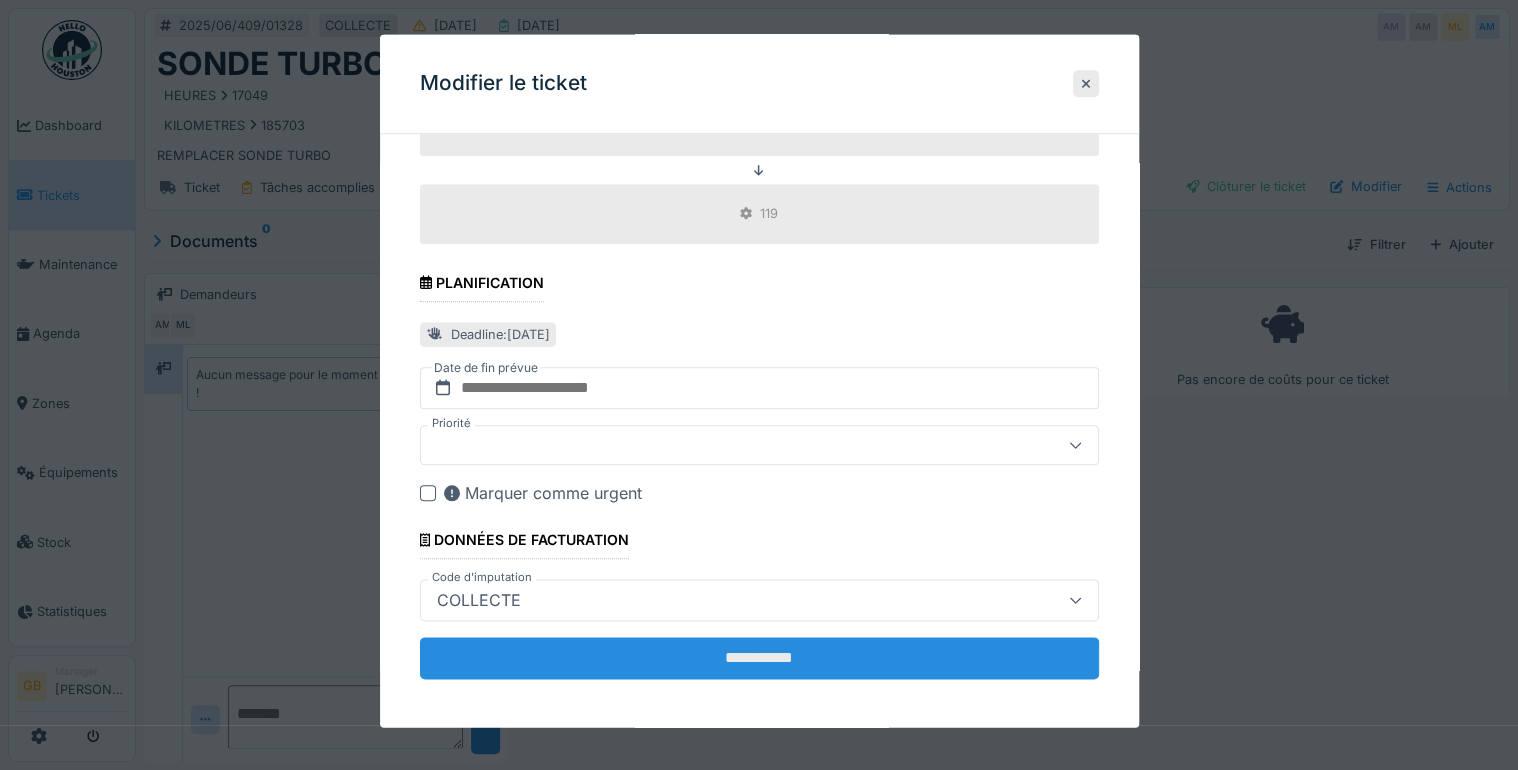 type on "**********" 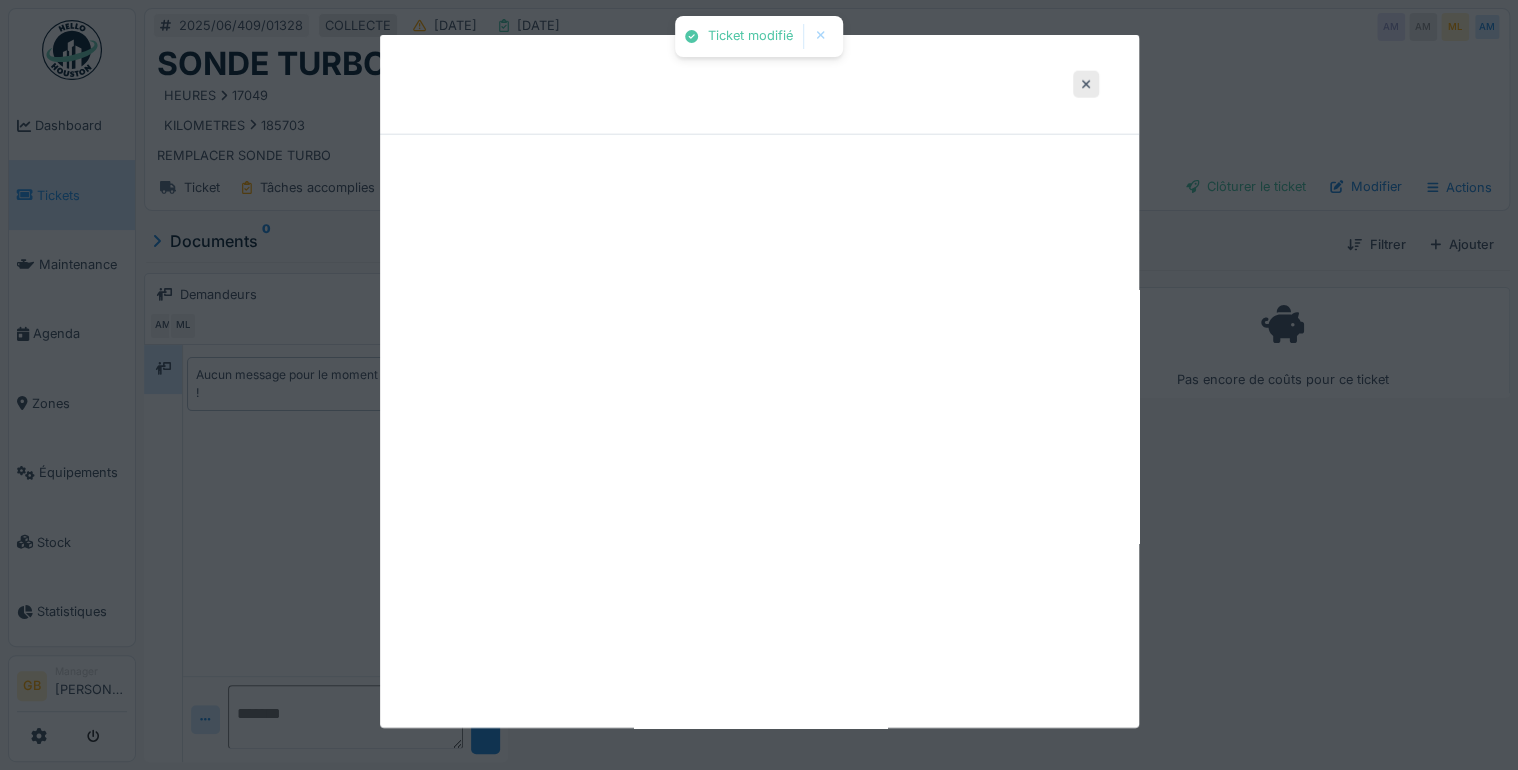 scroll, scrollTop: 0, scrollLeft: 0, axis: both 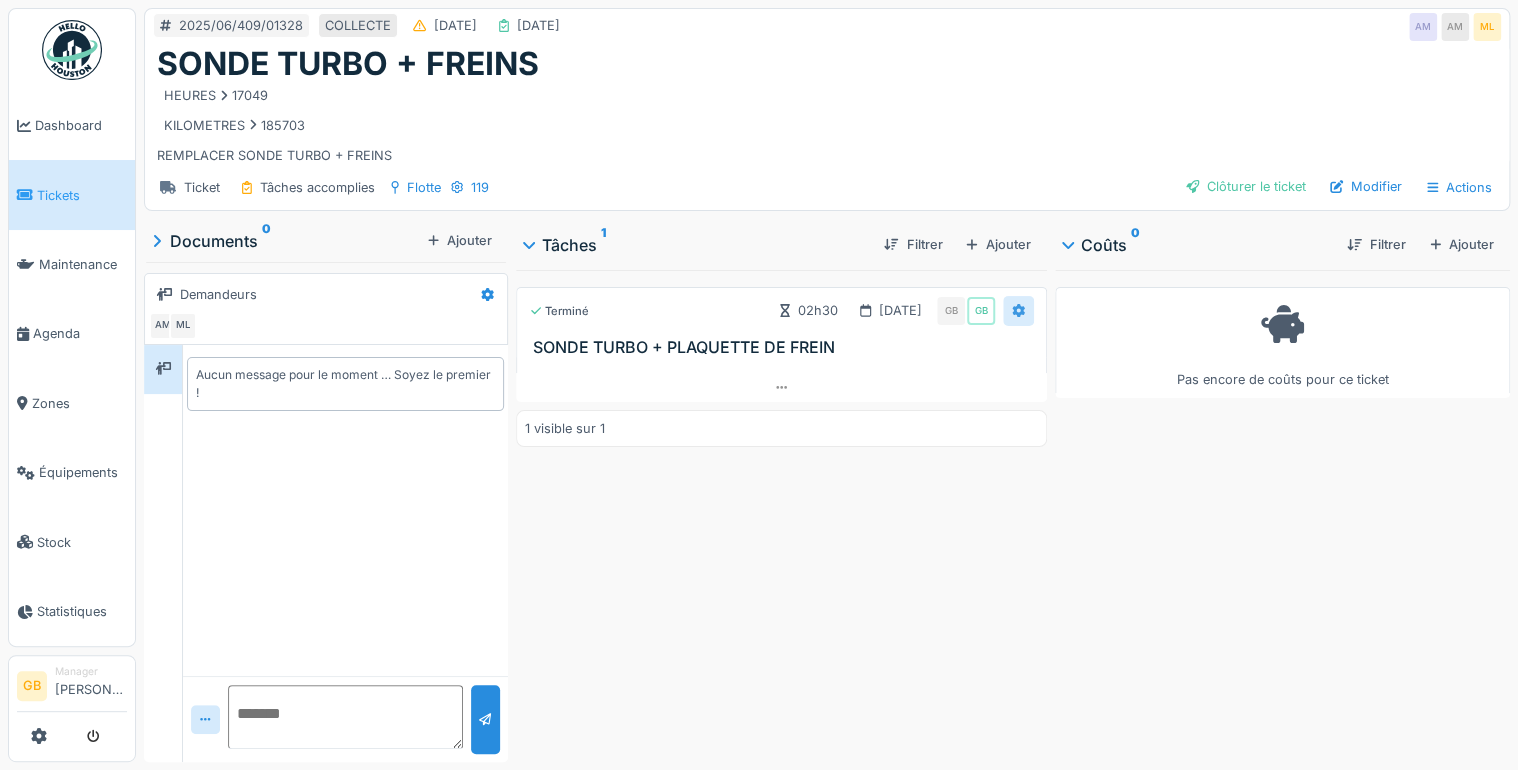 click 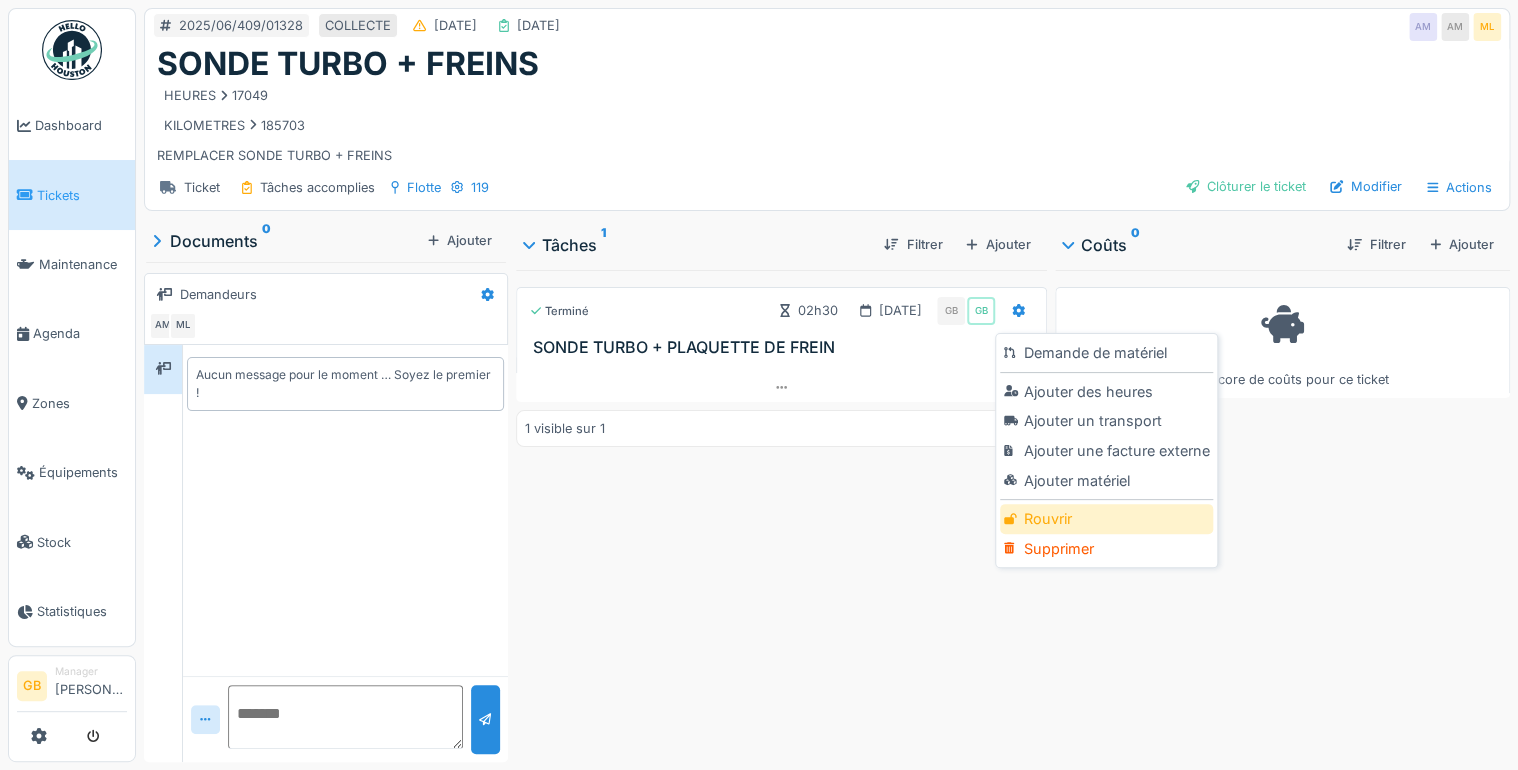 click on "Rouvrir" at bounding box center [1106, 519] 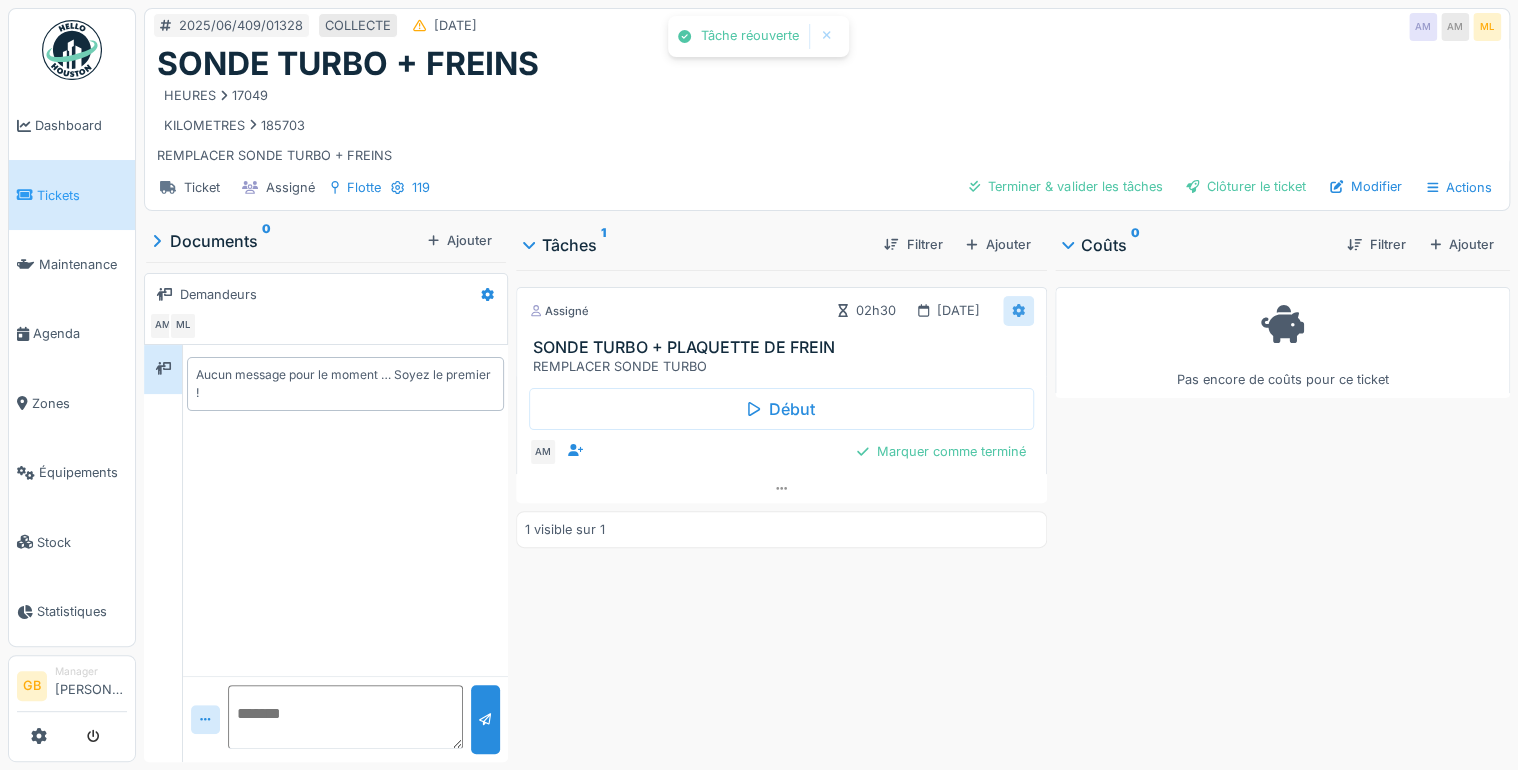click 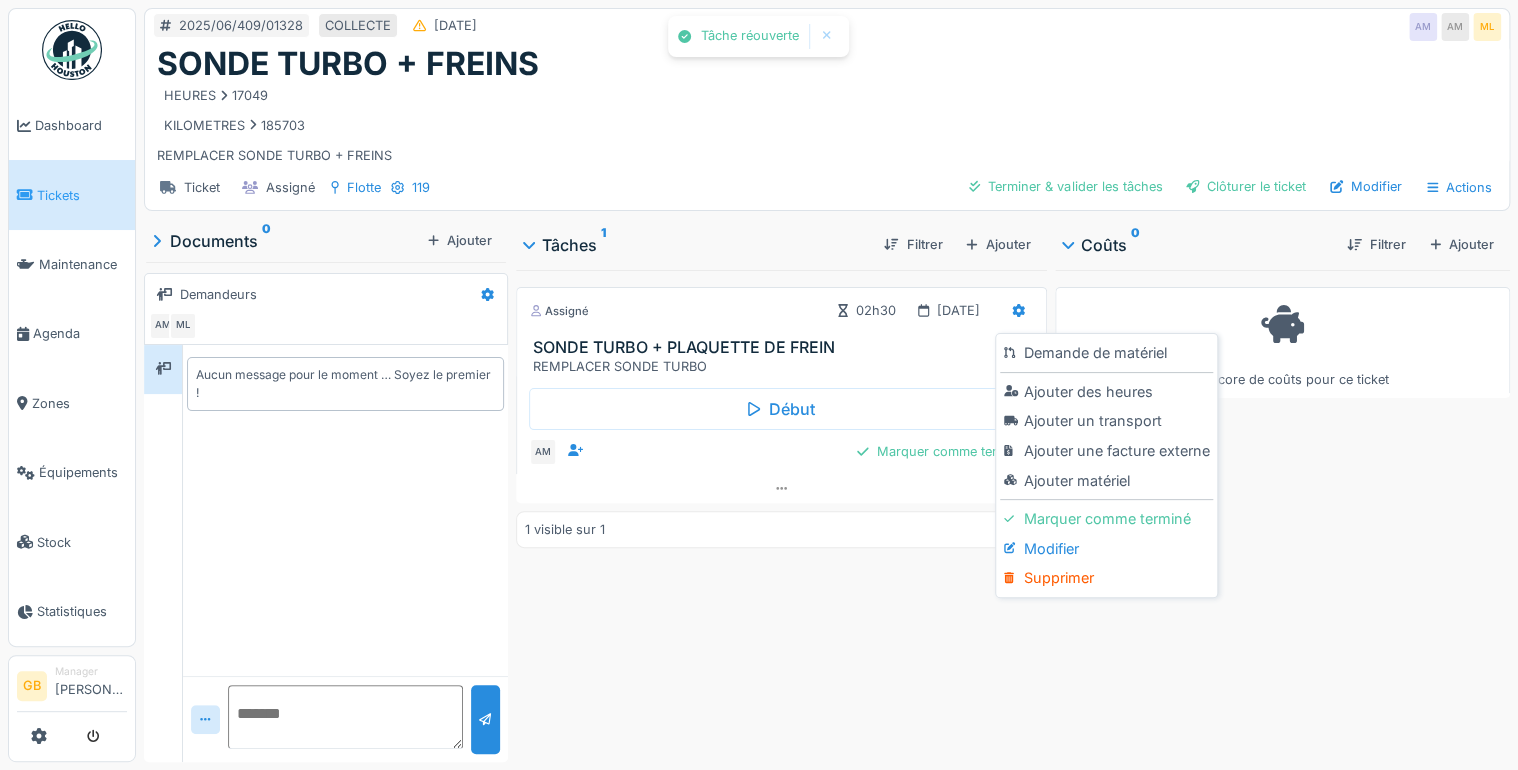 click on "Modifier" at bounding box center [1106, 549] 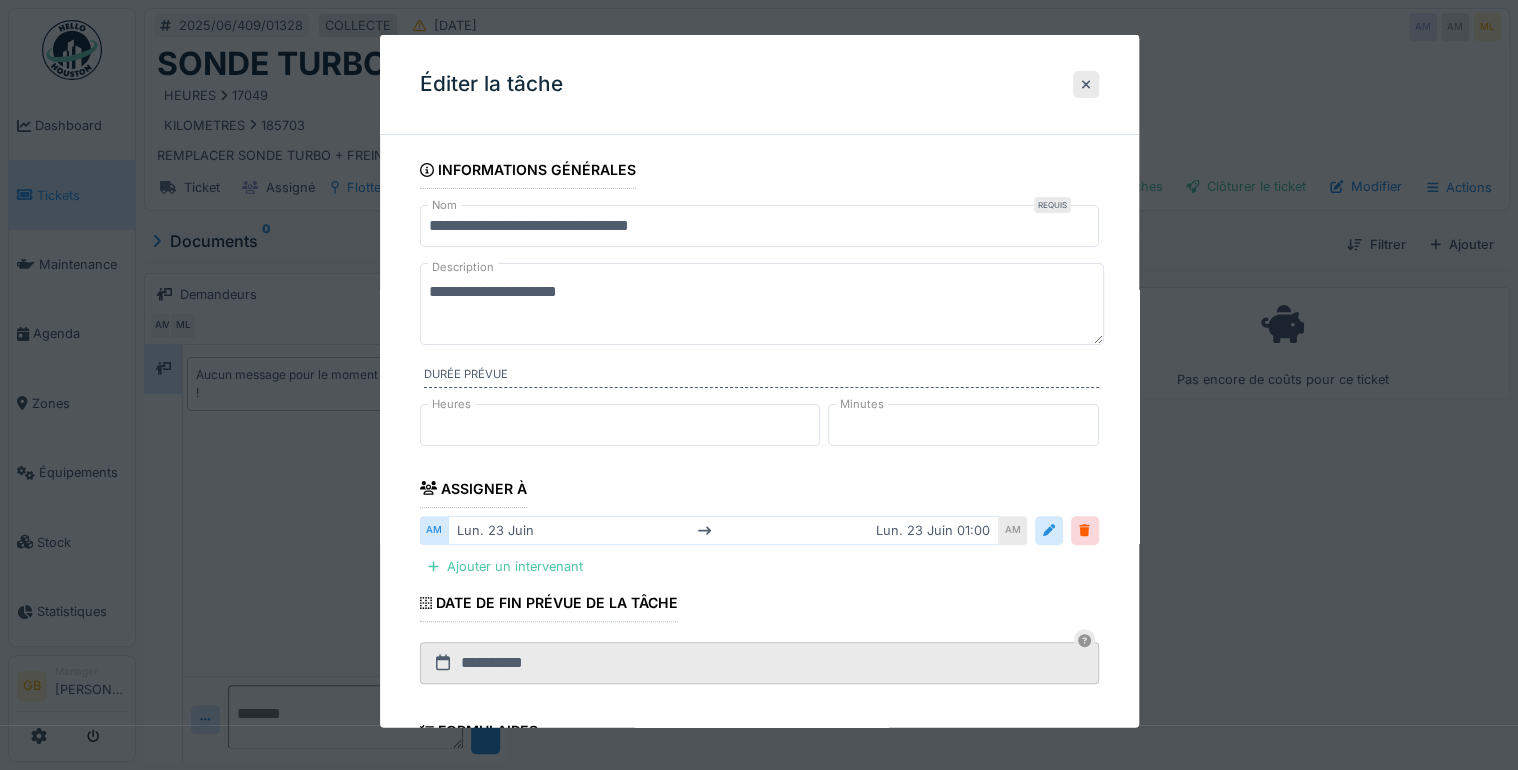 click on "**********" at bounding box center [762, 304] 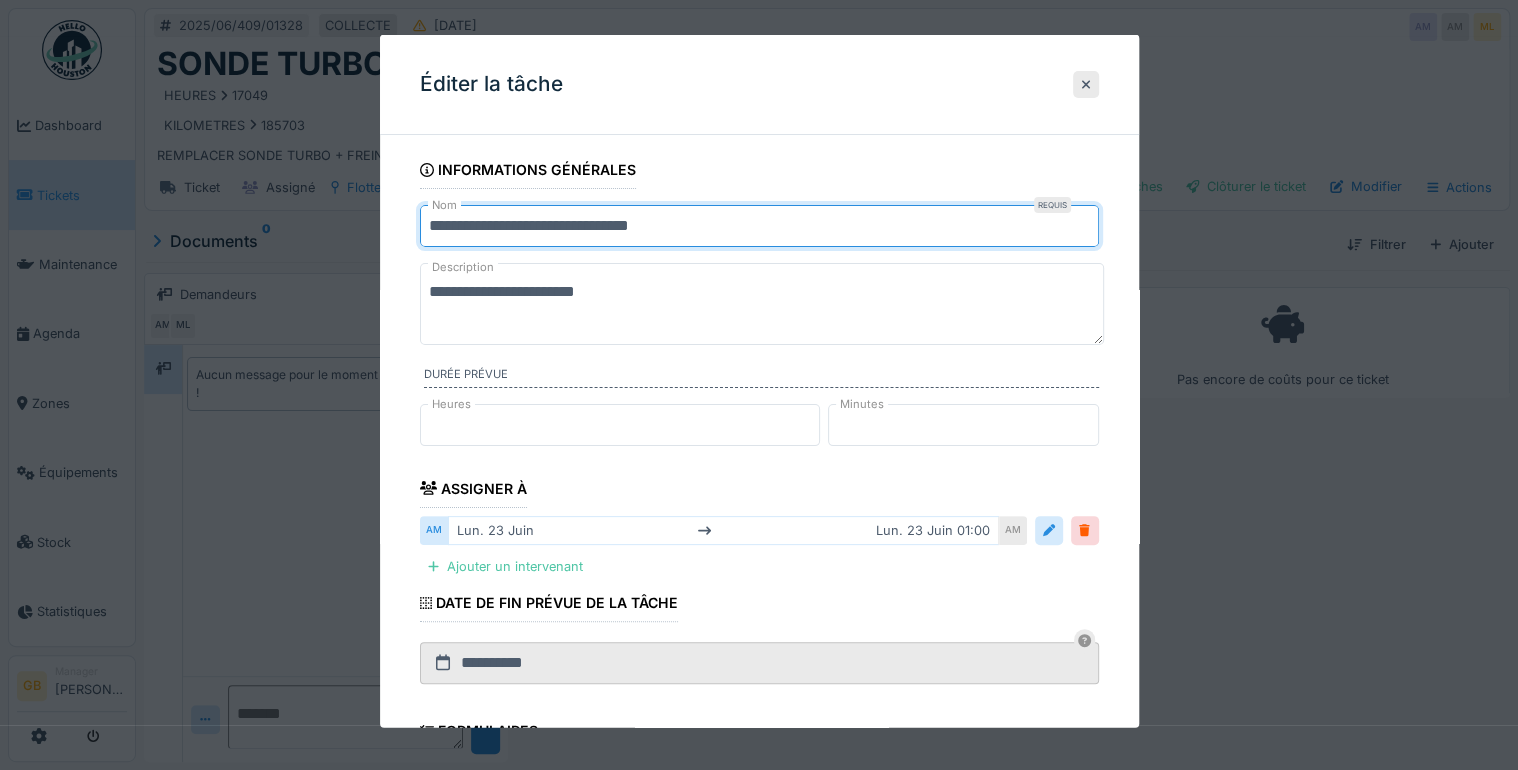 drag, startPoint x: 564, startPoint y: 224, endPoint x: 1349, endPoint y: 225, distance: 785.0006 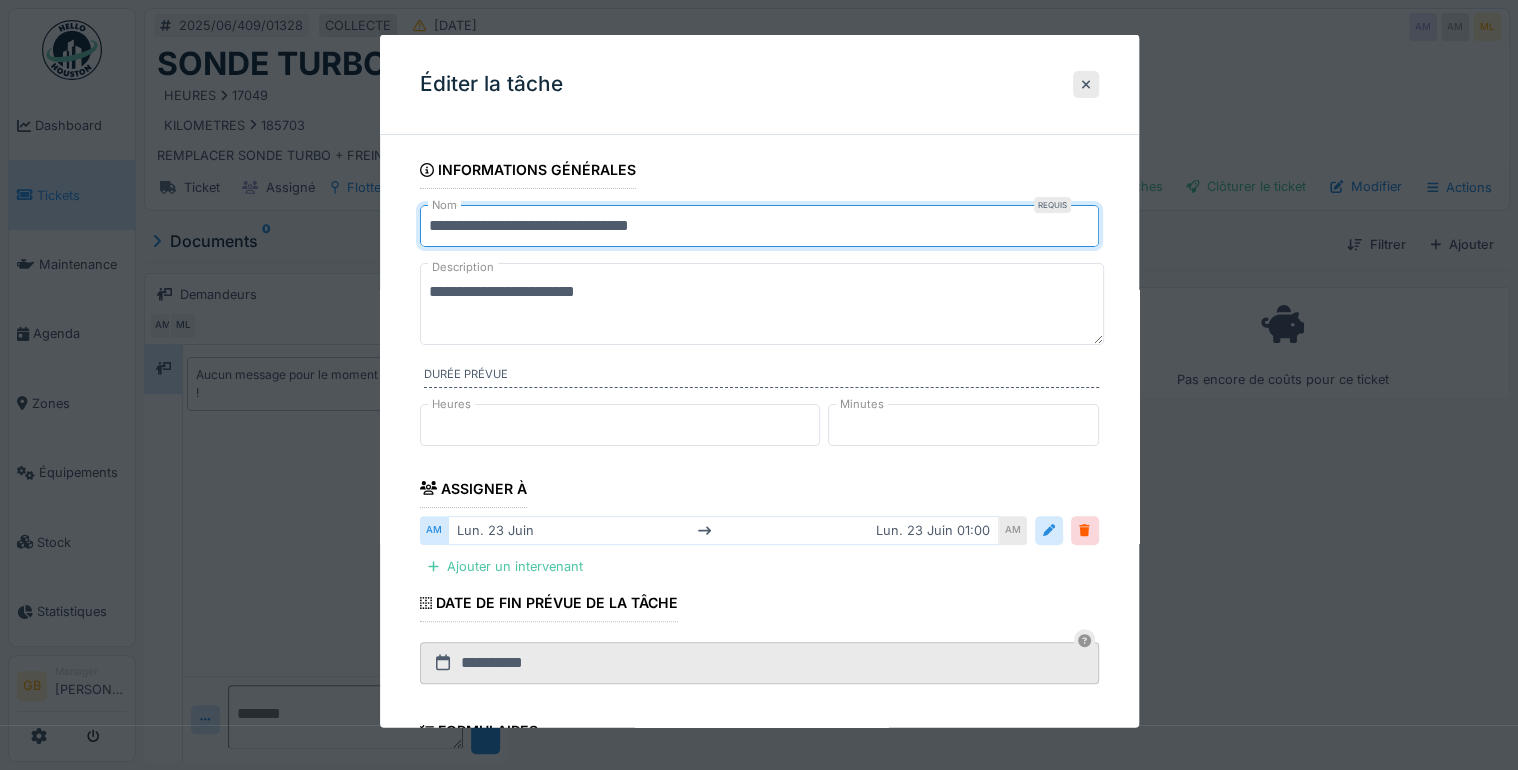 click on "**********" at bounding box center [762, 304] 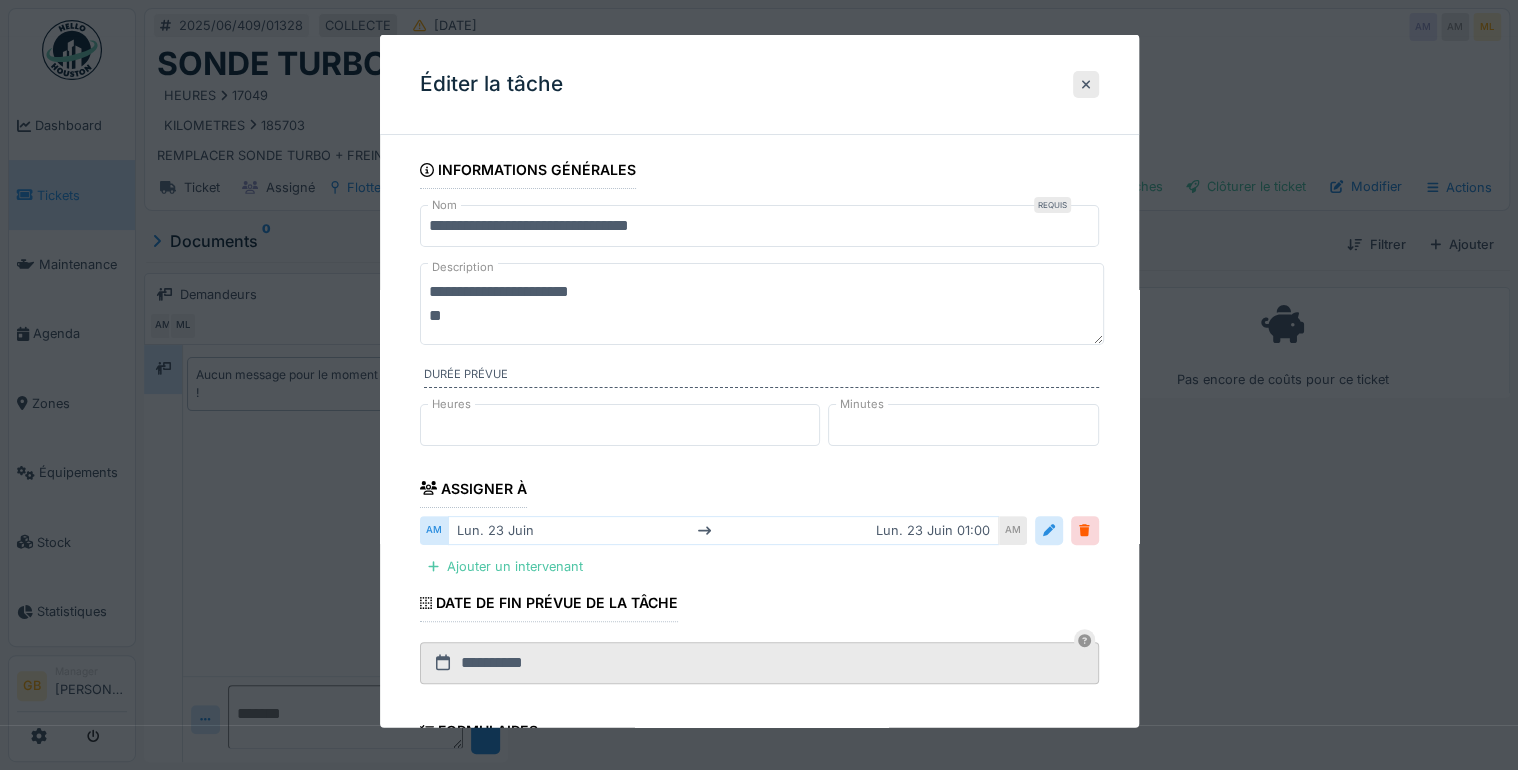paste on "**********" 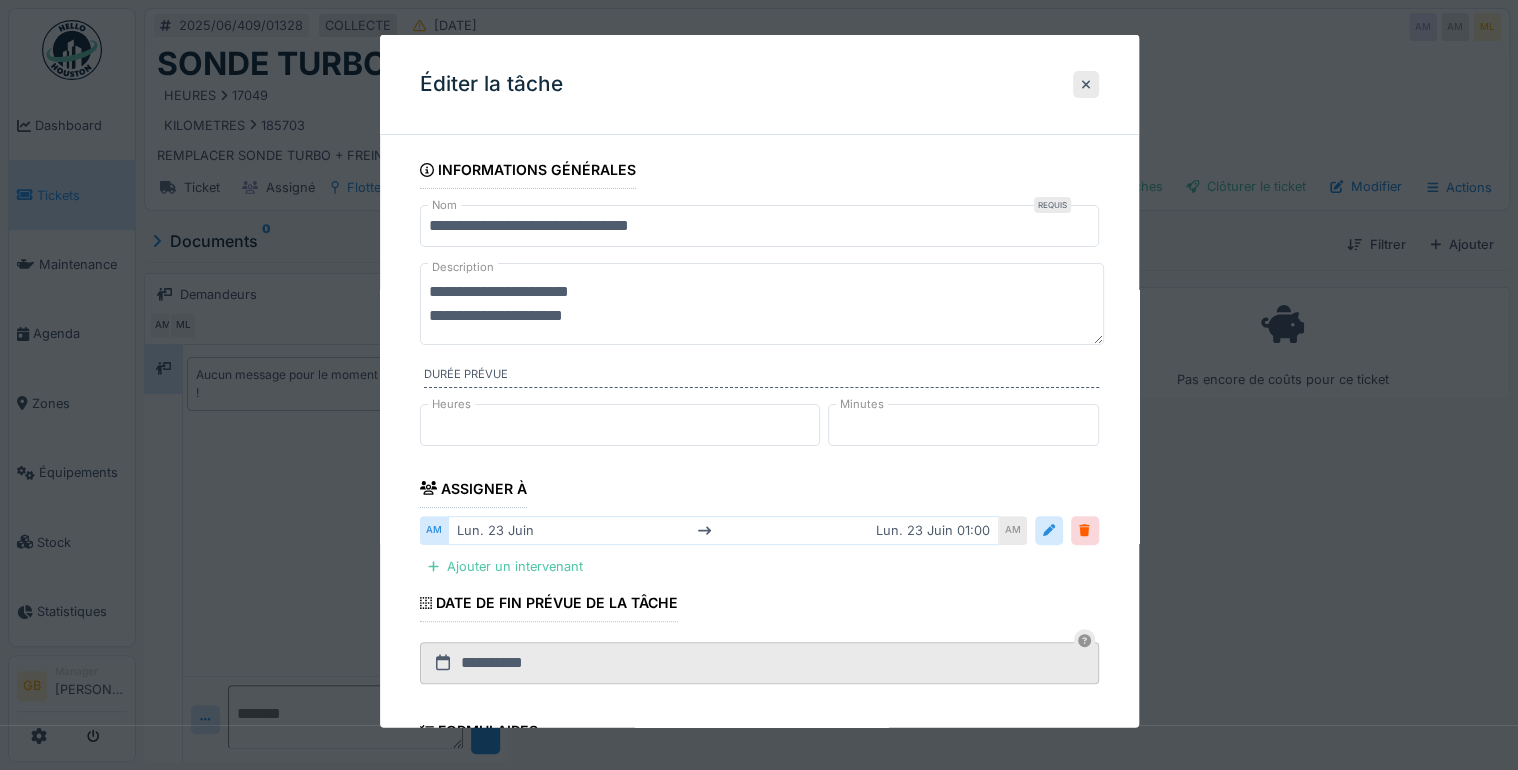 type on "**********" 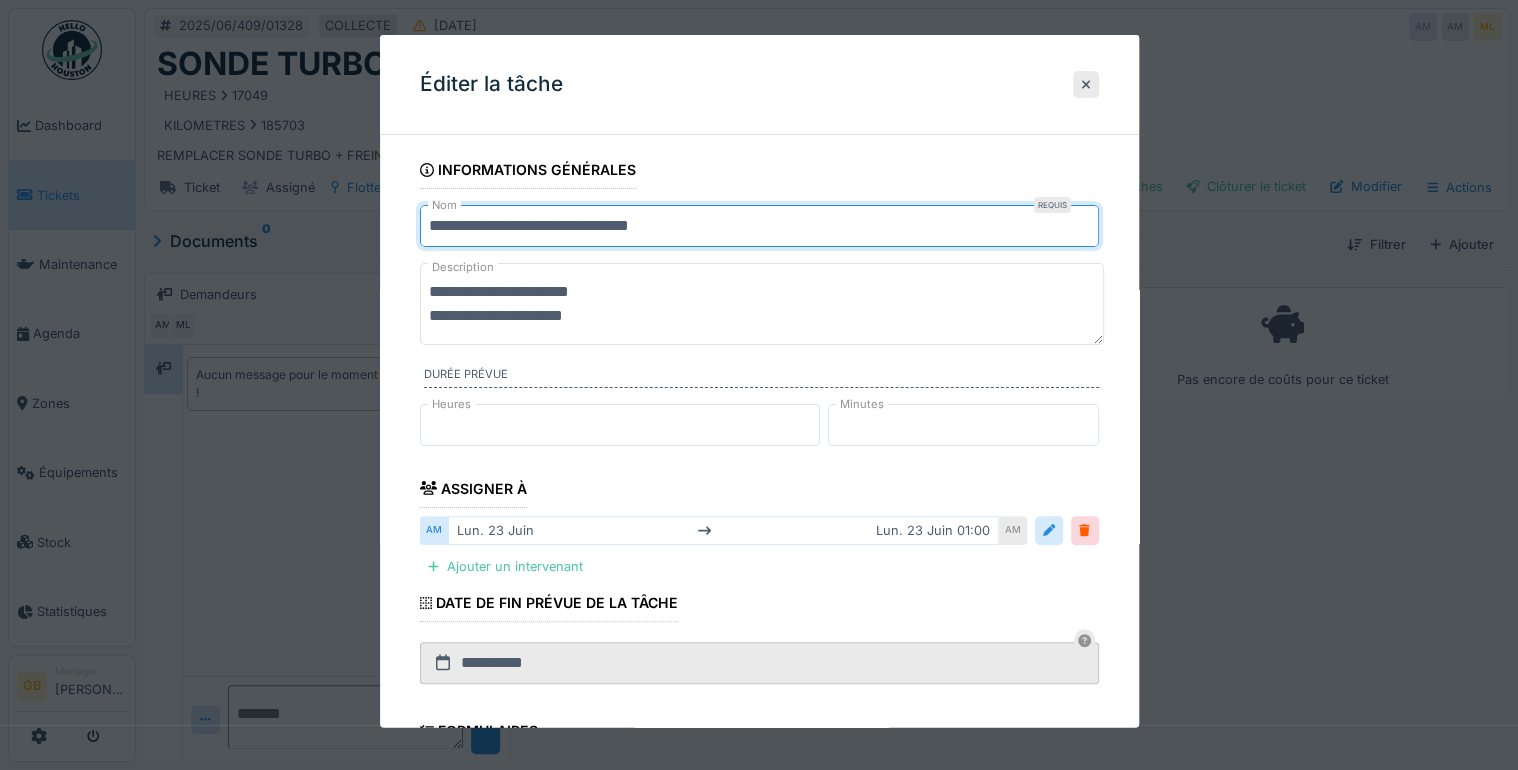 drag, startPoint x: 752, startPoint y: 219, endPoint x: 742, endPoint y: 220, distance: 10.049875 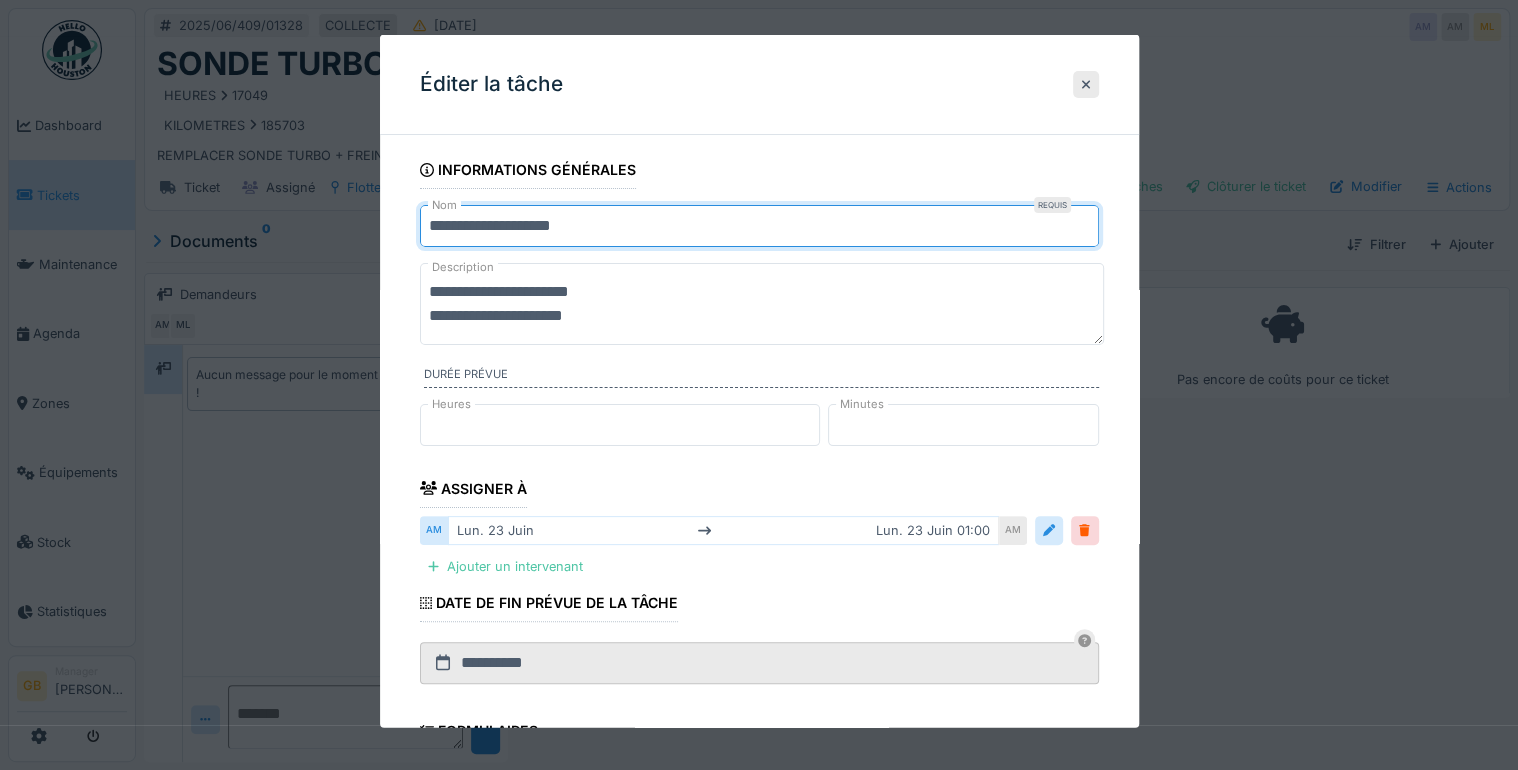 scroll, scrollTop: 330, scrollLeft: 0, axis: vertical 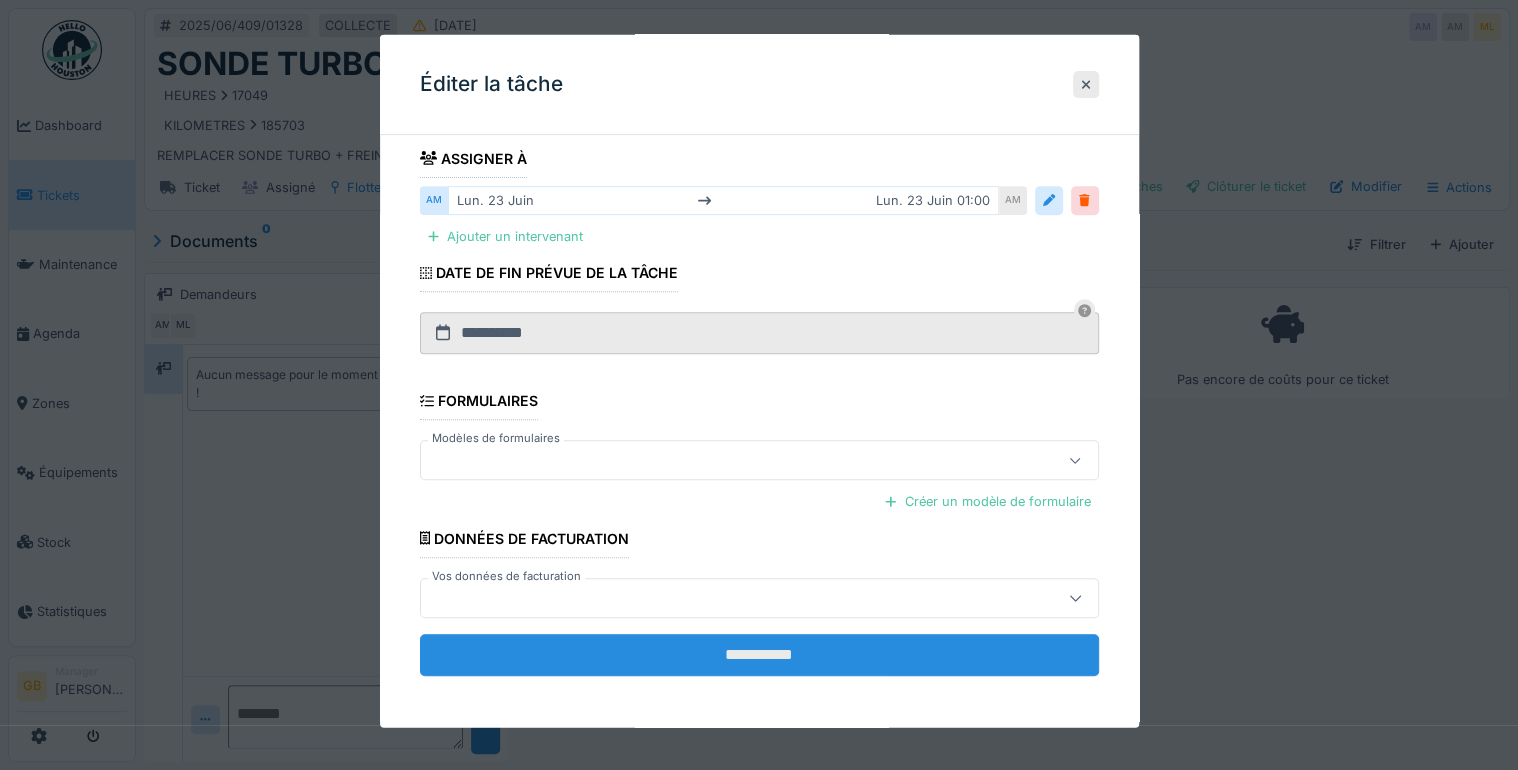 type on "**********" 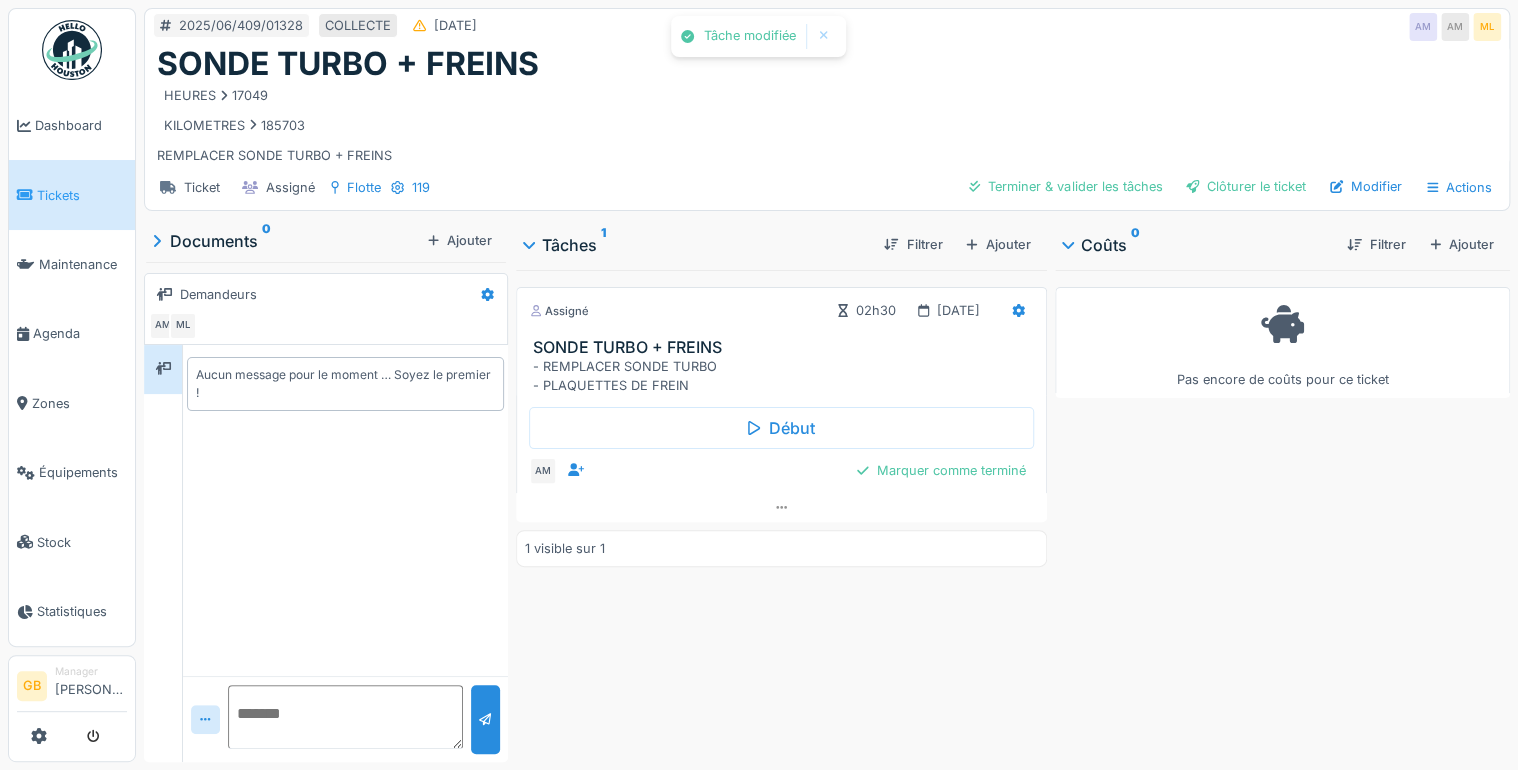 scroll, scrollTop: 0, scrollLeft: 0, axis: both 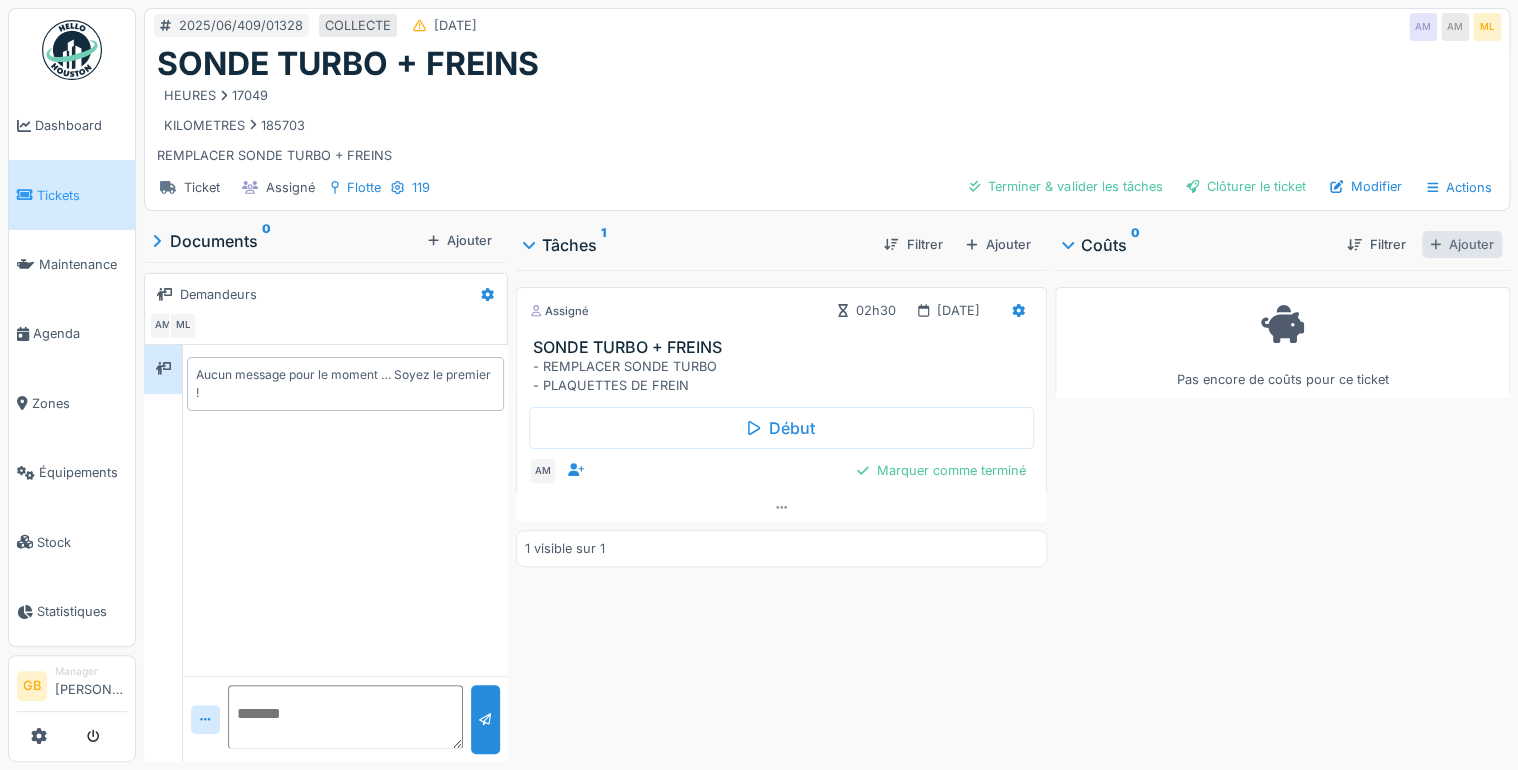 click on "Ajouter" at bounding box center [1462, 244] 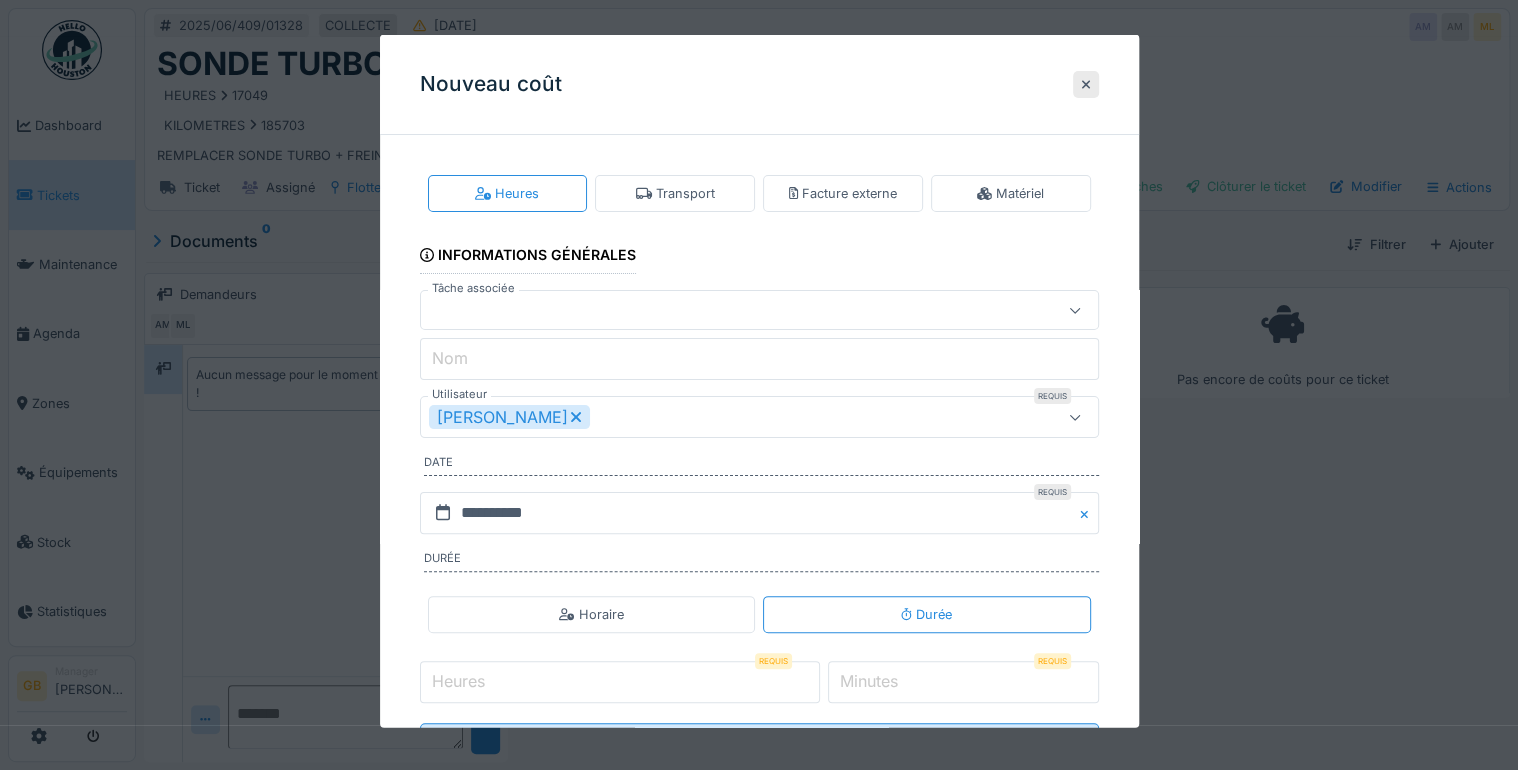 click on "Matériel" at bounding box center [1010, 193] 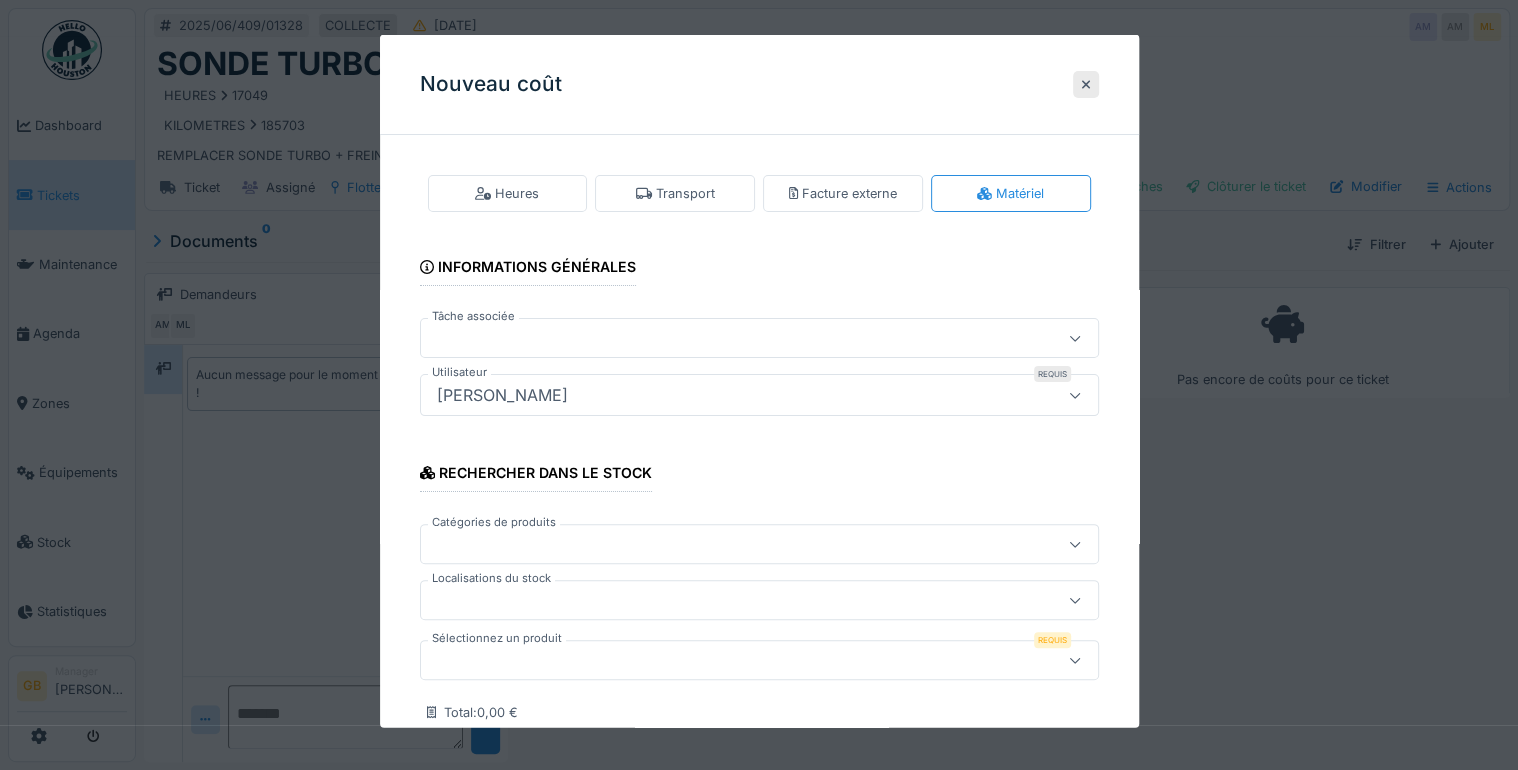 click at bounding box center (725, 660) 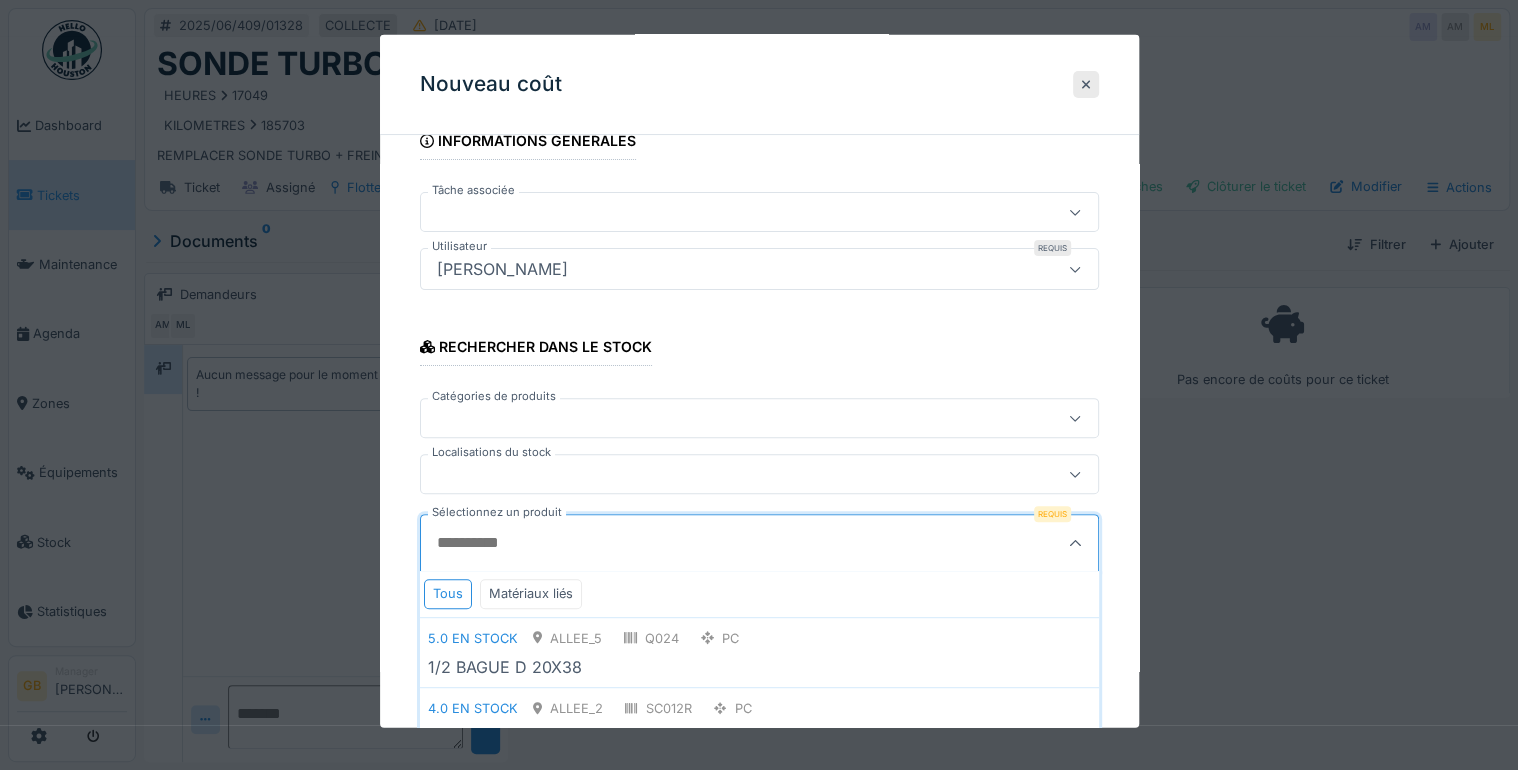 click on "Sélectionnez un produit" at bounding box center [713, 543] 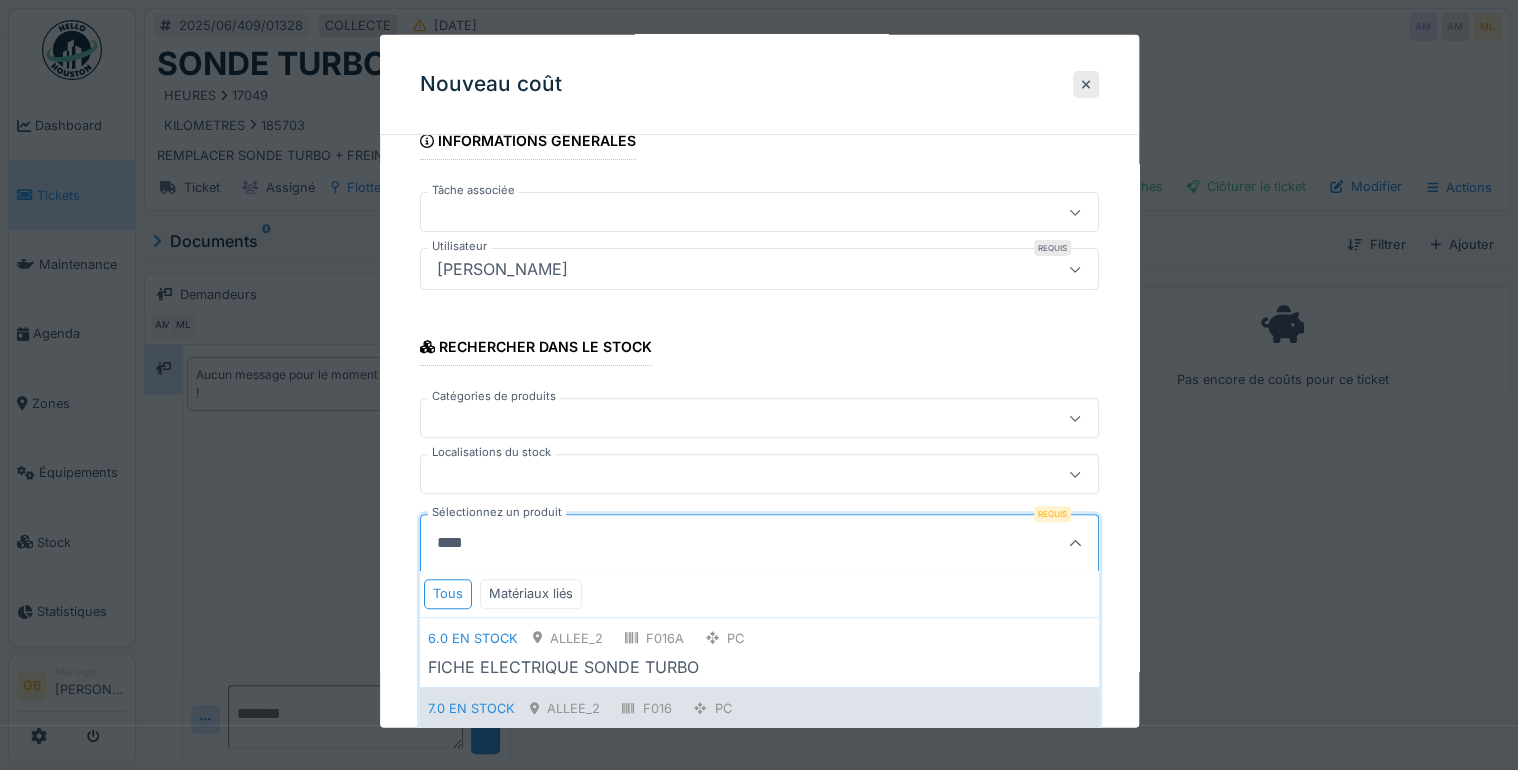 scroll, scrollTop: 257, scrollLeft: 0, axis: vertical 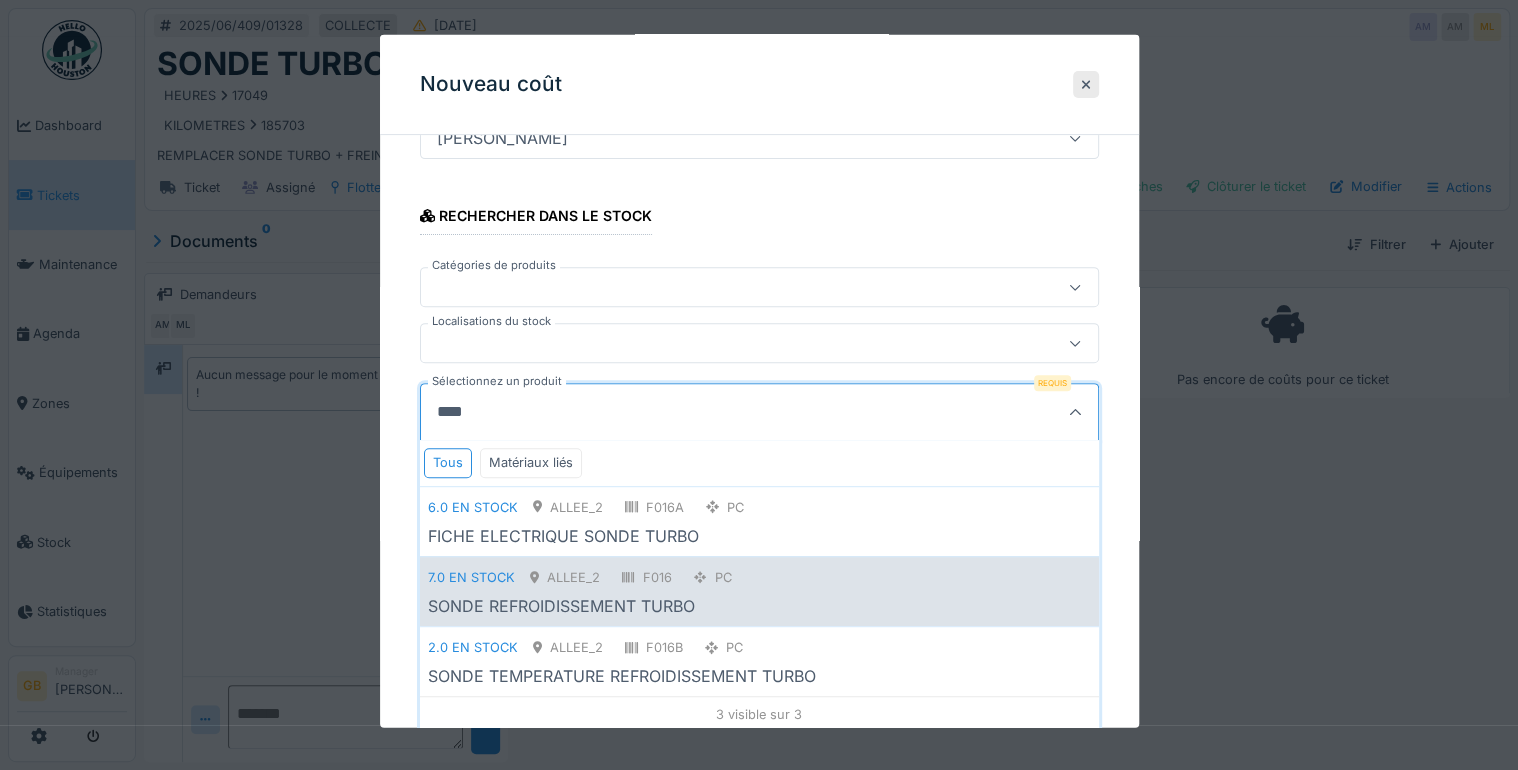 type on "****" 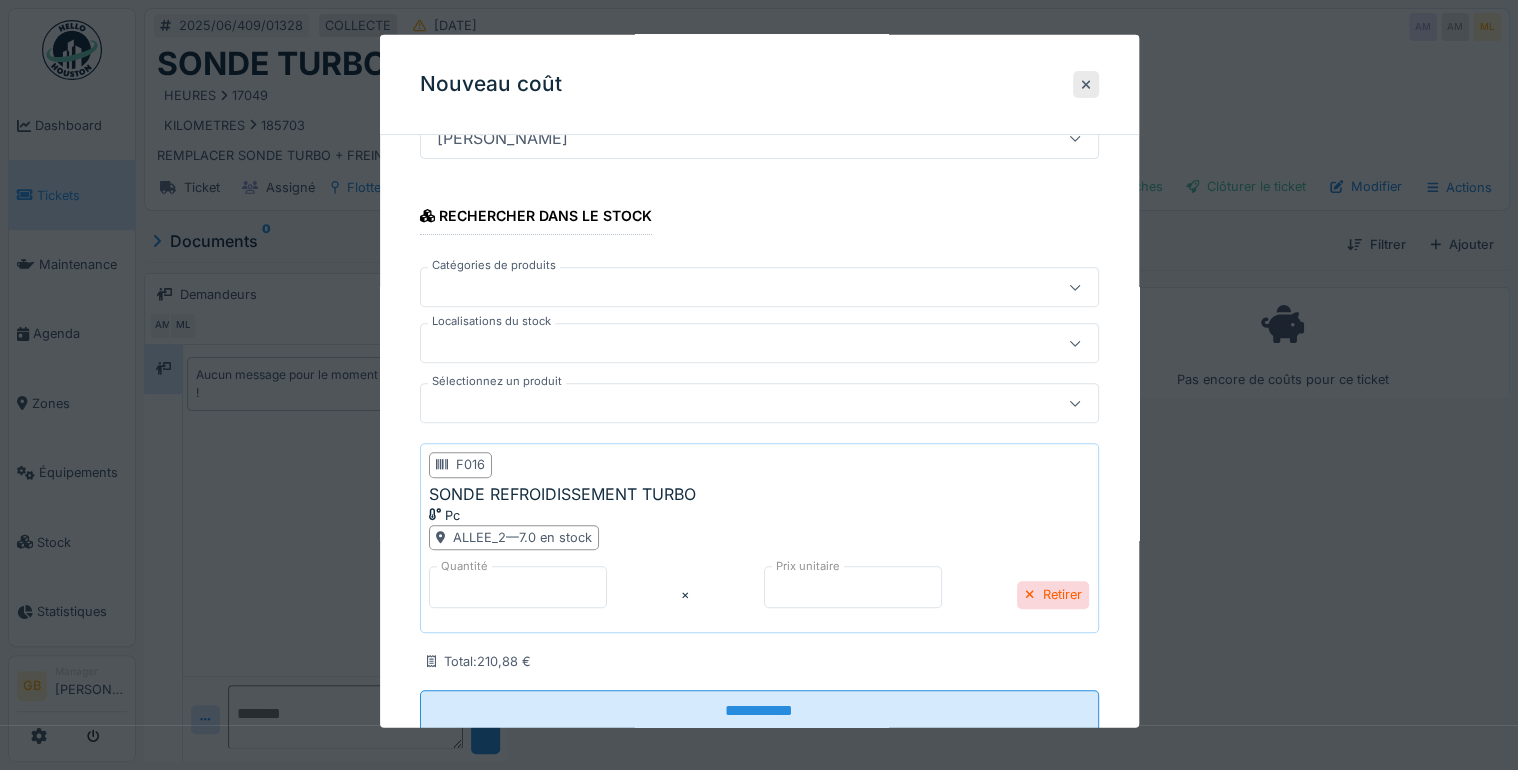 scroll, scrollTop: 313, scrollLeft: 0, axis: vertical 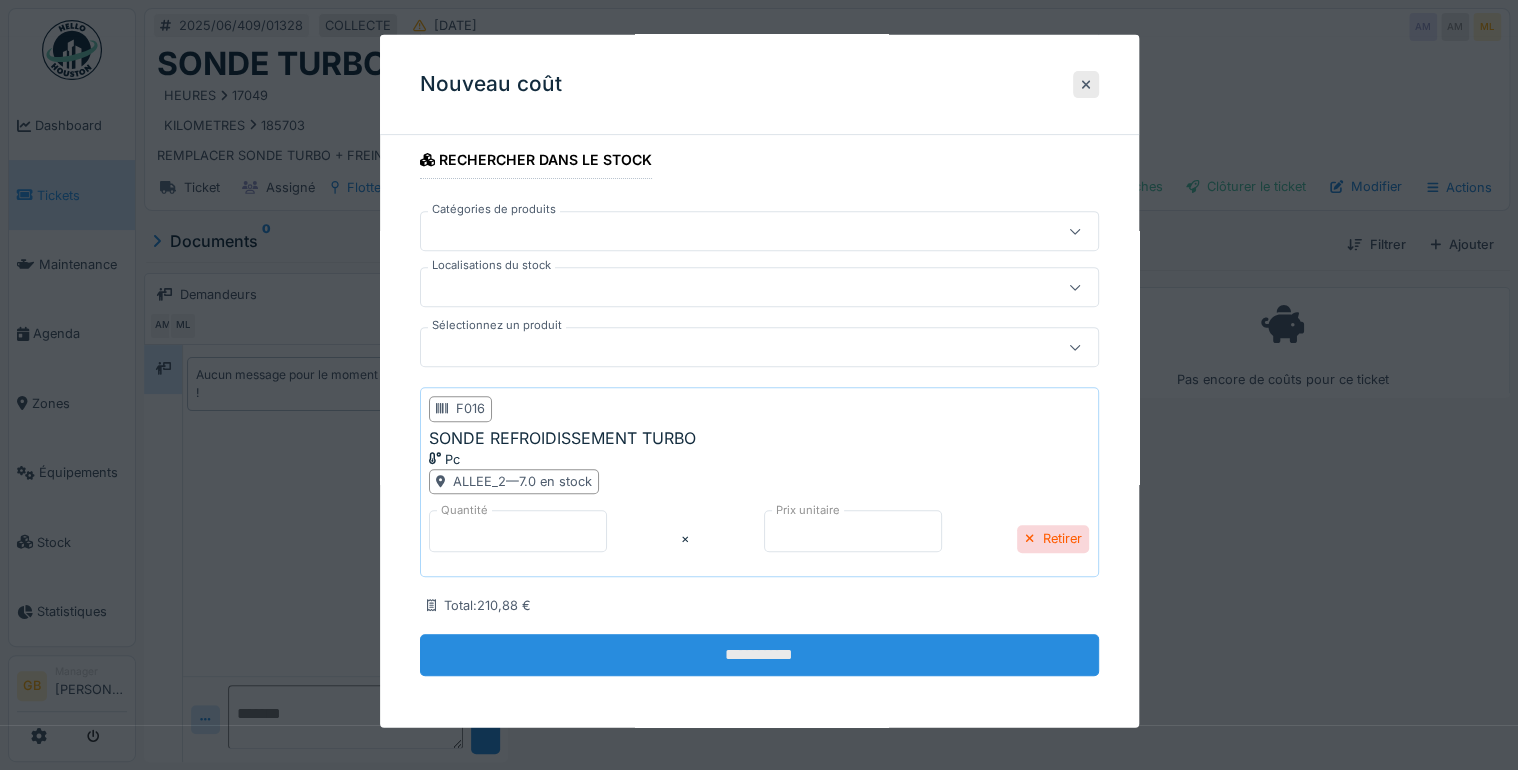 click on "**********" at bounding box center (759, 655) 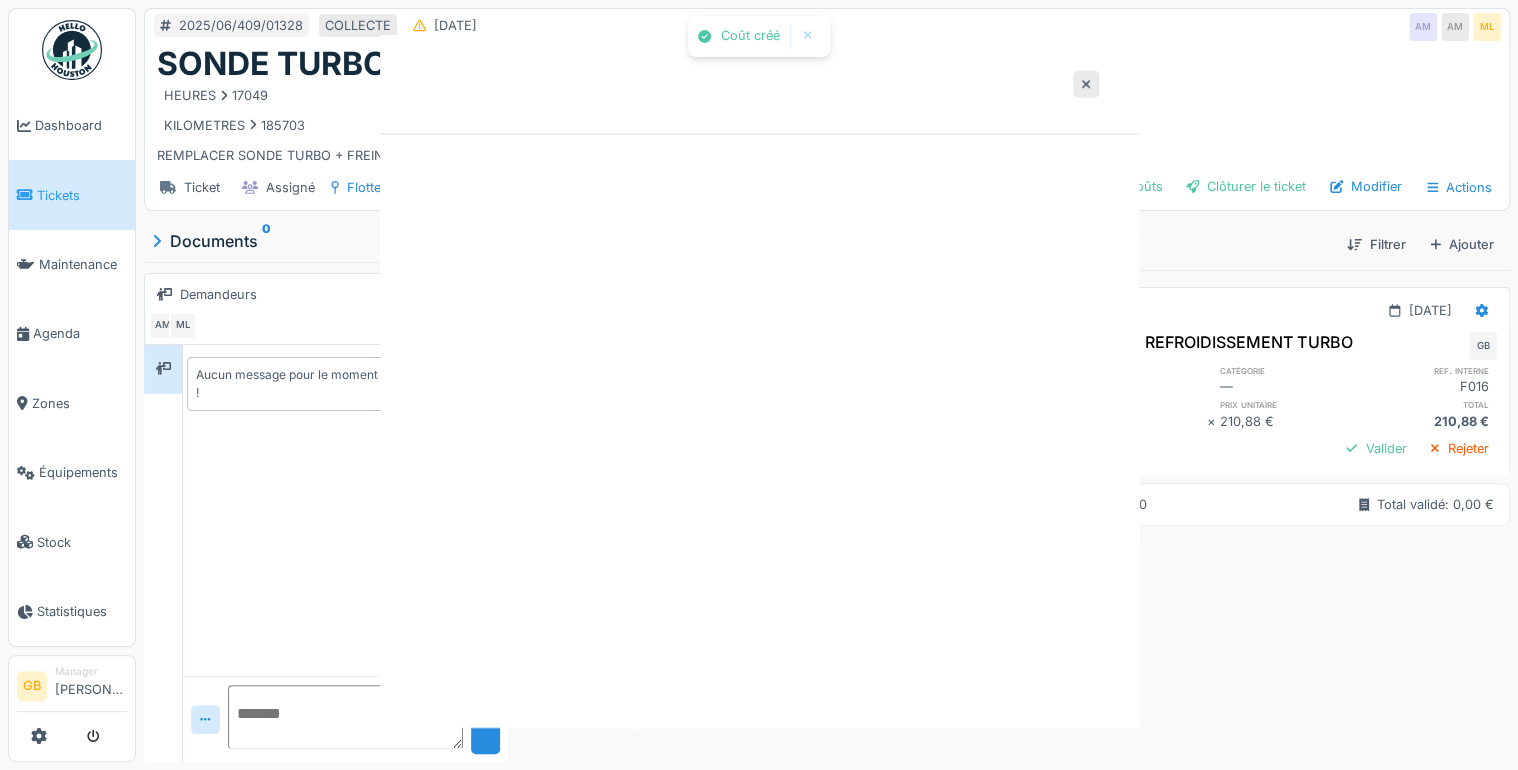 scroll, scrollTop: 0, scrollLeft: 0, axis: both 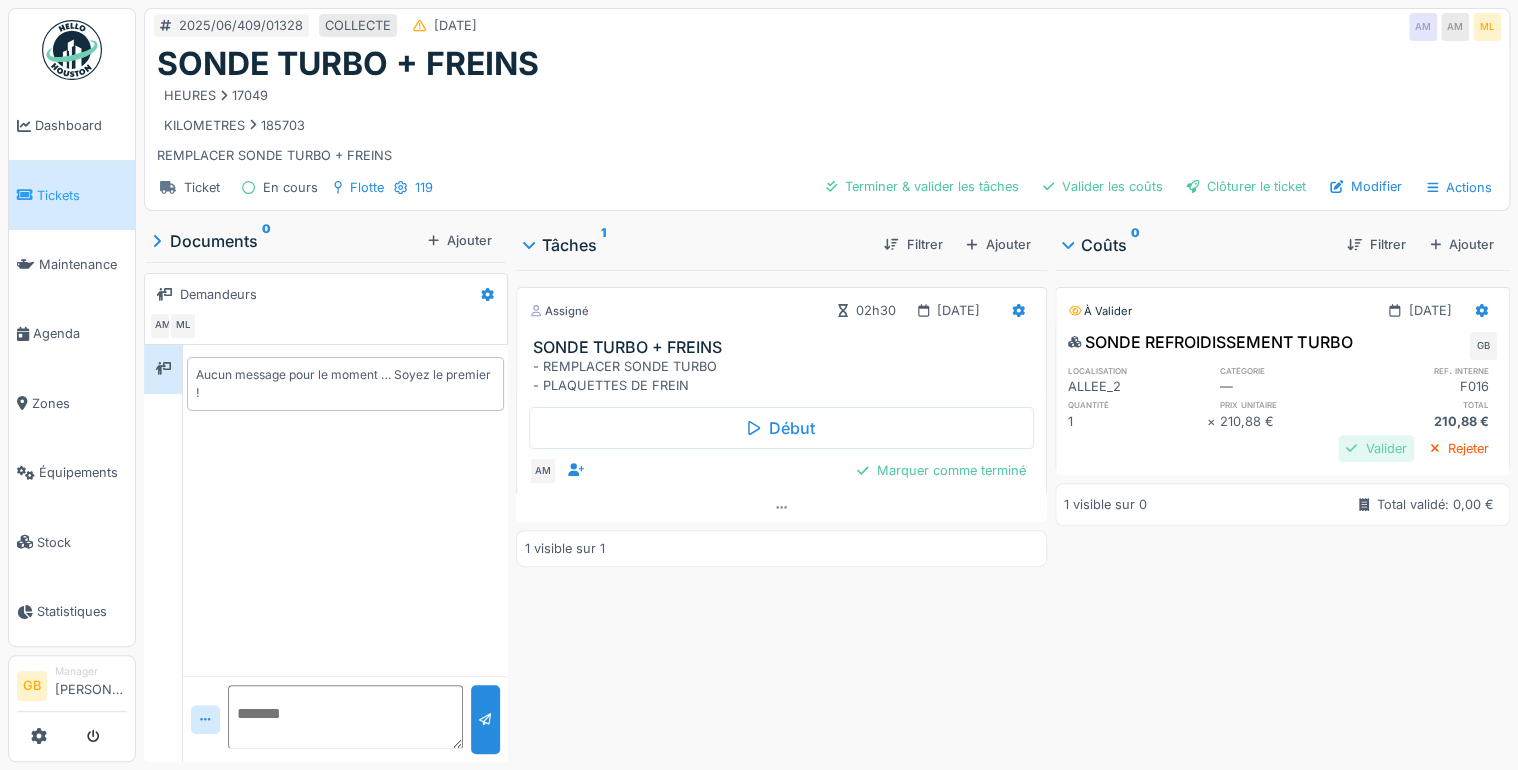 click on "Valider" at bounding box center (1376, 448) 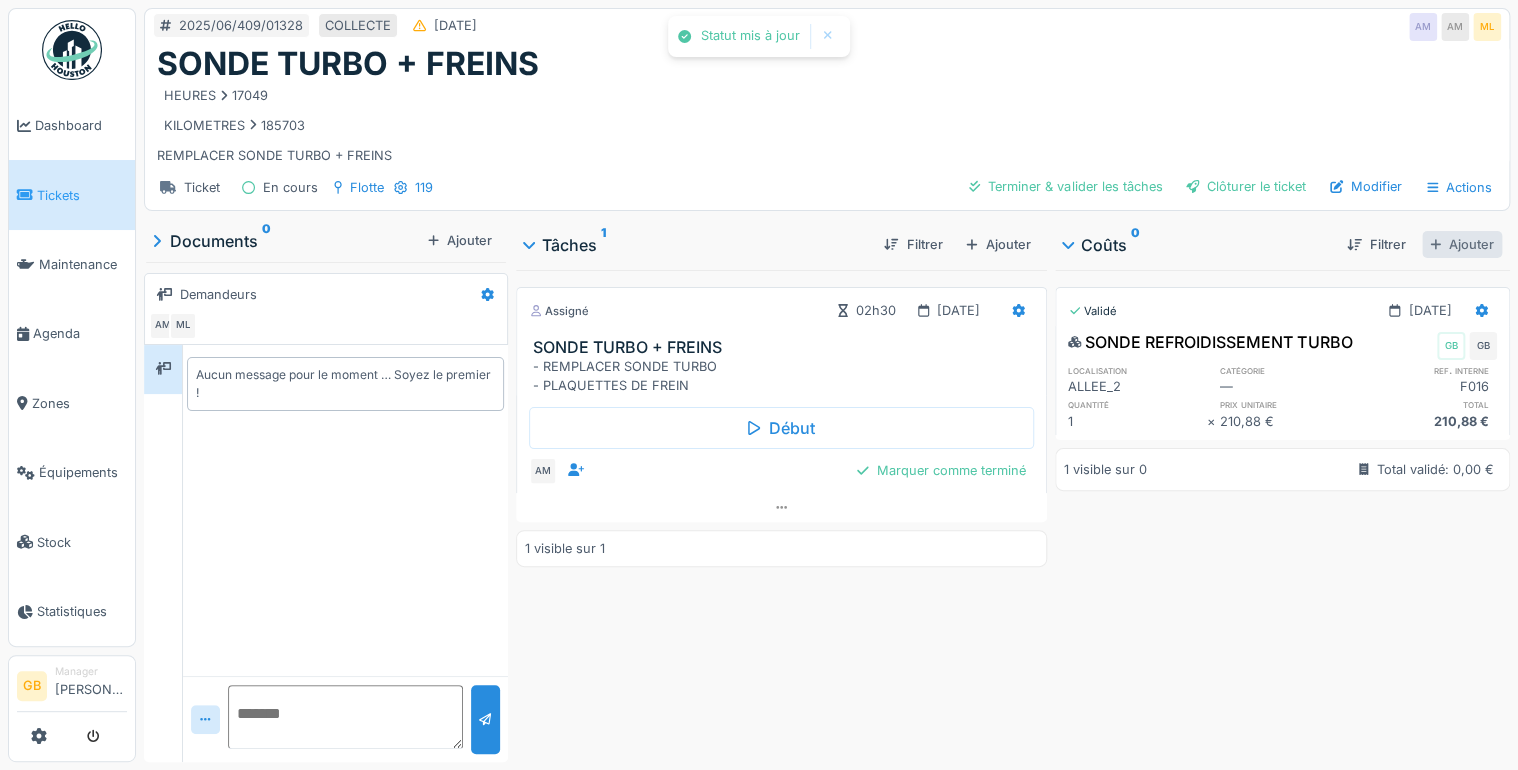 click on "Ajouter" at bounding box center [1462, 244] 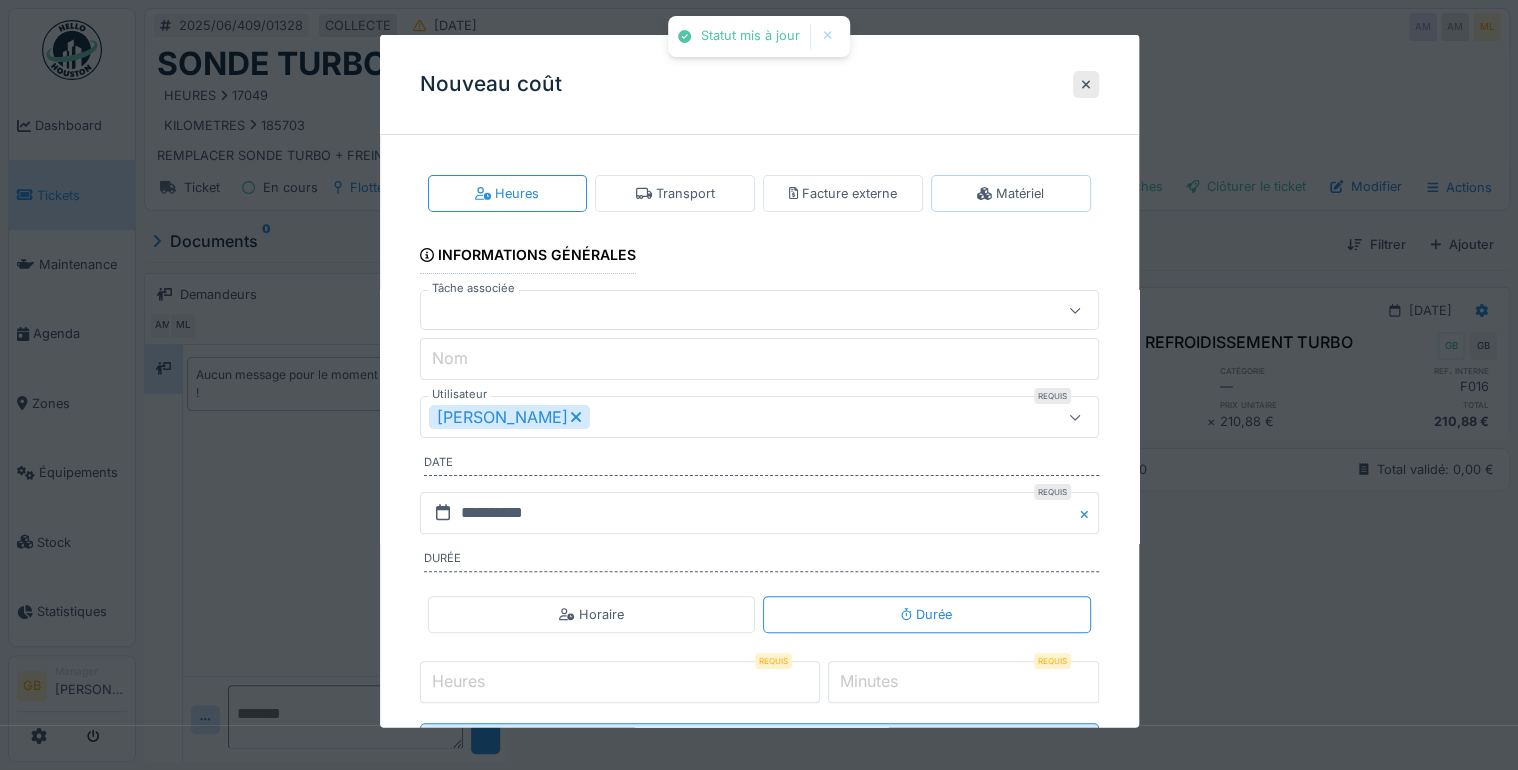 click on "Matériel" at bounding box center [1011, 193] 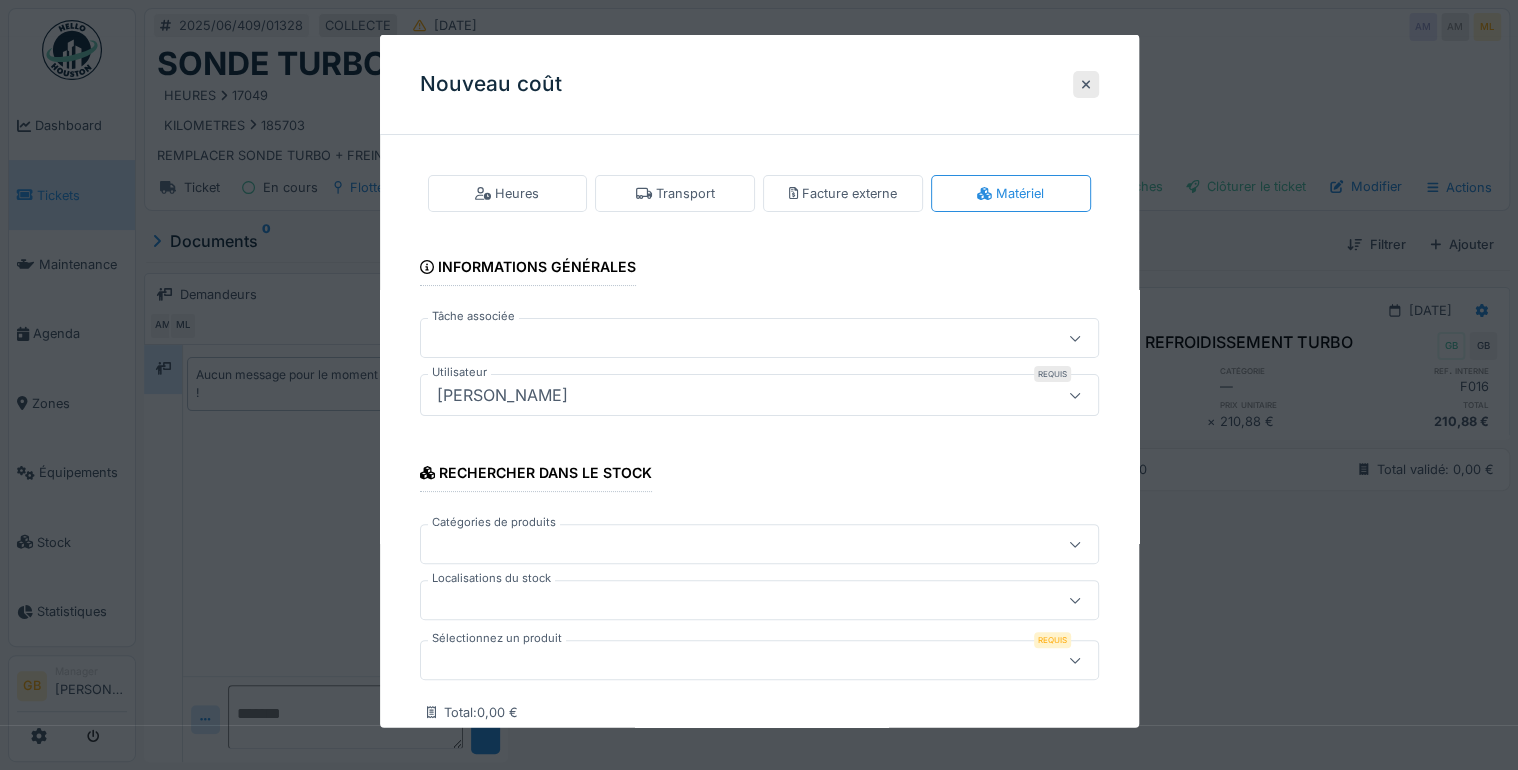 click at bounding box center (725, 660) 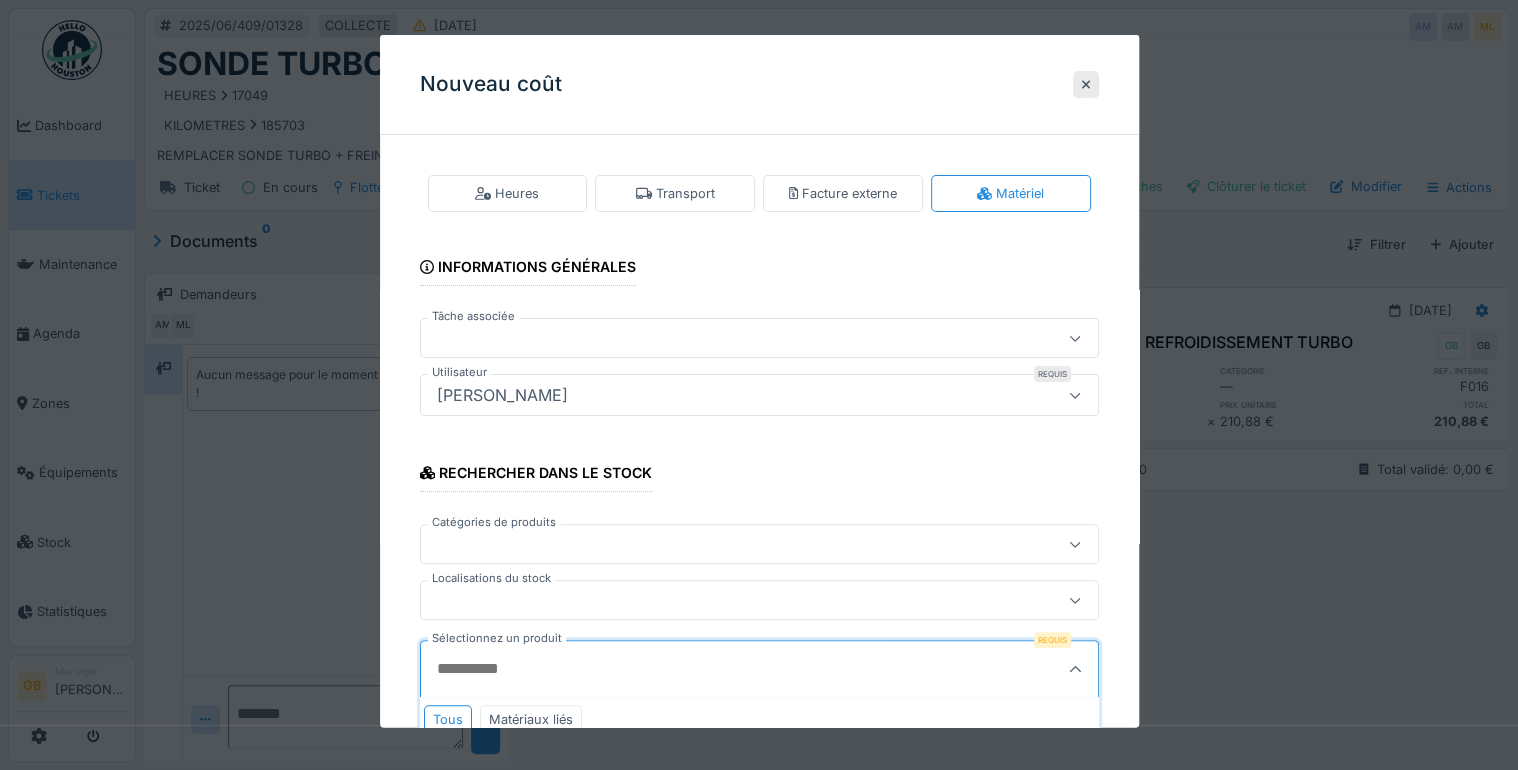 scroll, scrollTop: 126, scrollLeft: 0, axis: vertical 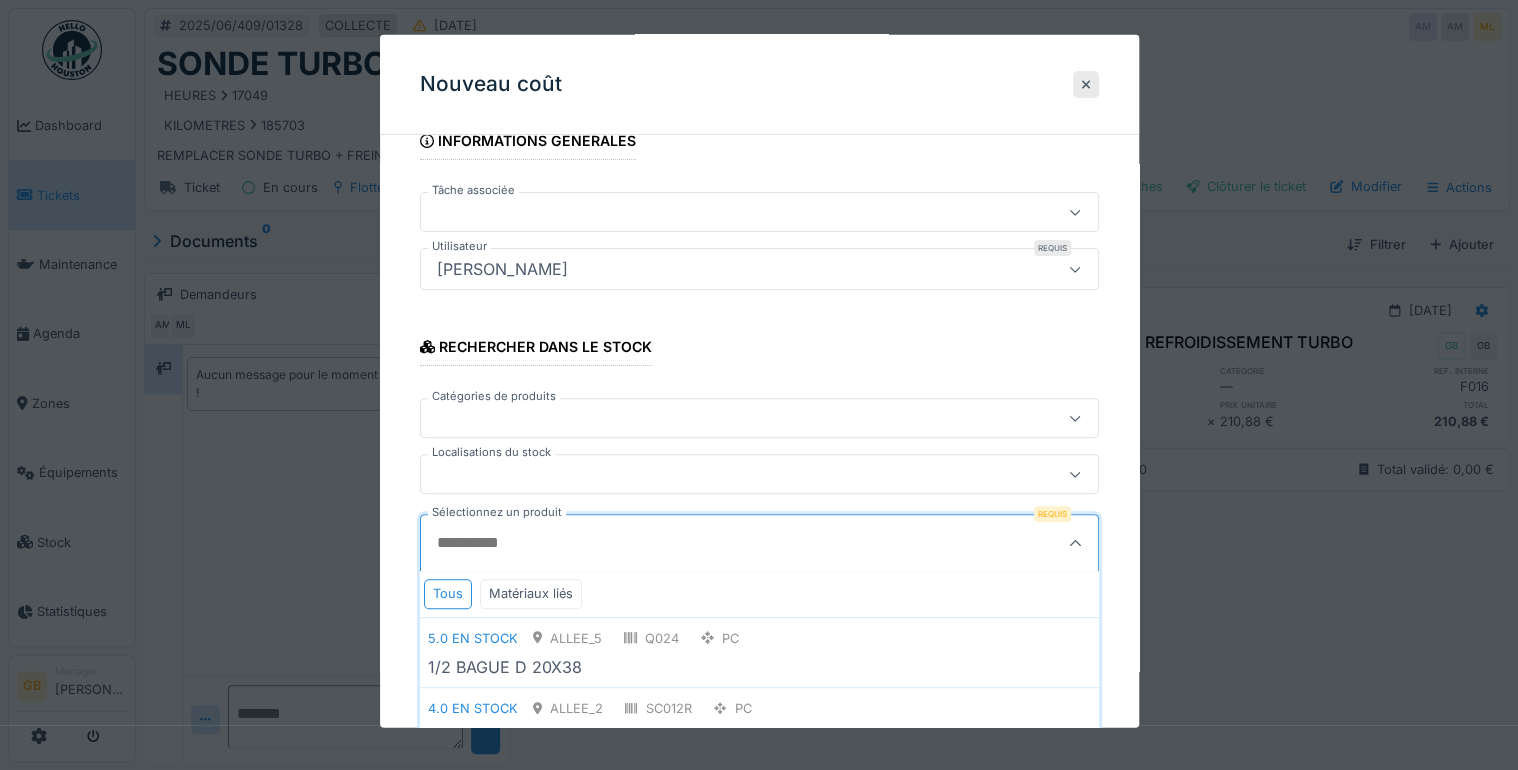 click on "Sélectionnez un produit" at bounding box center (713, 543) 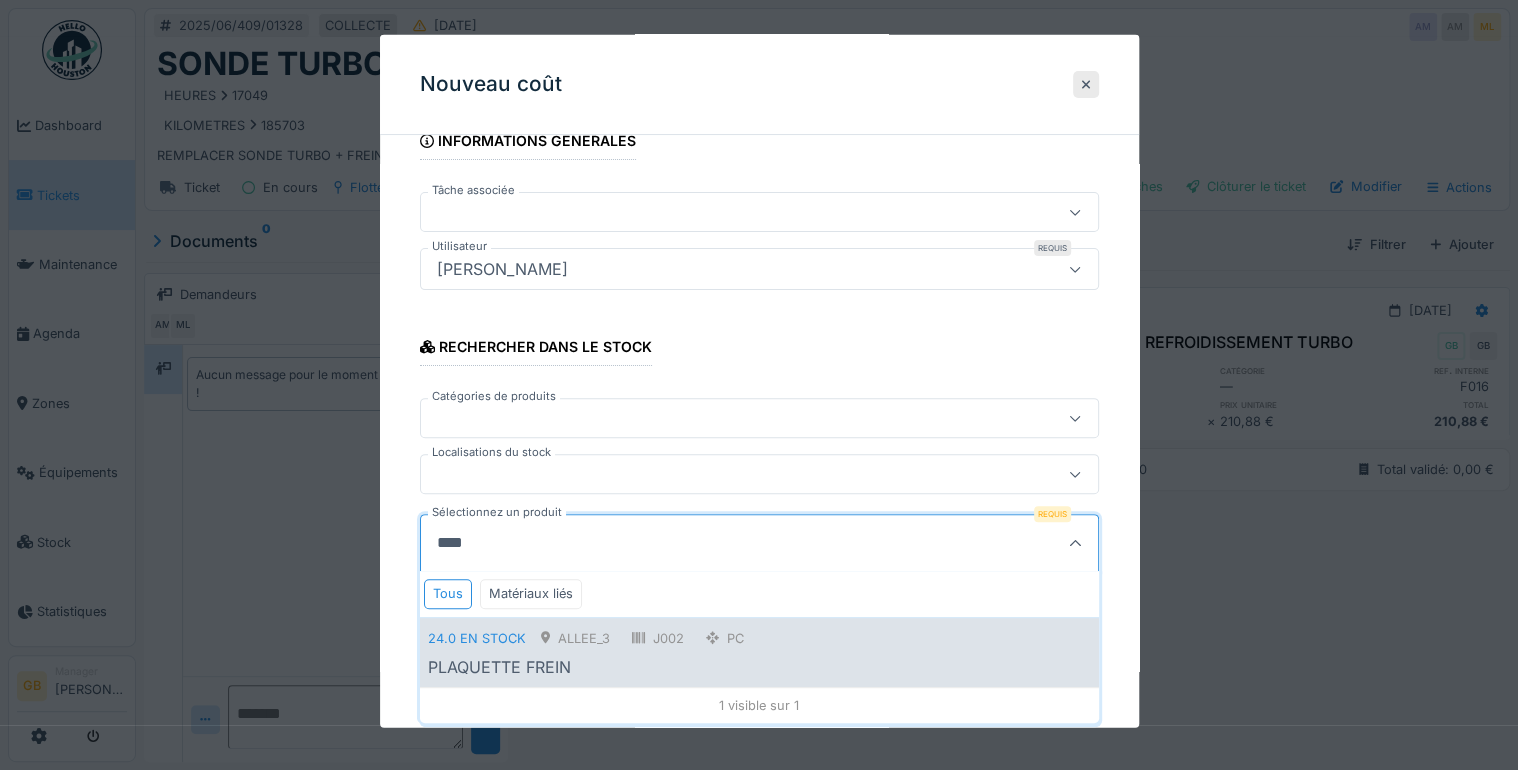 type on "****" 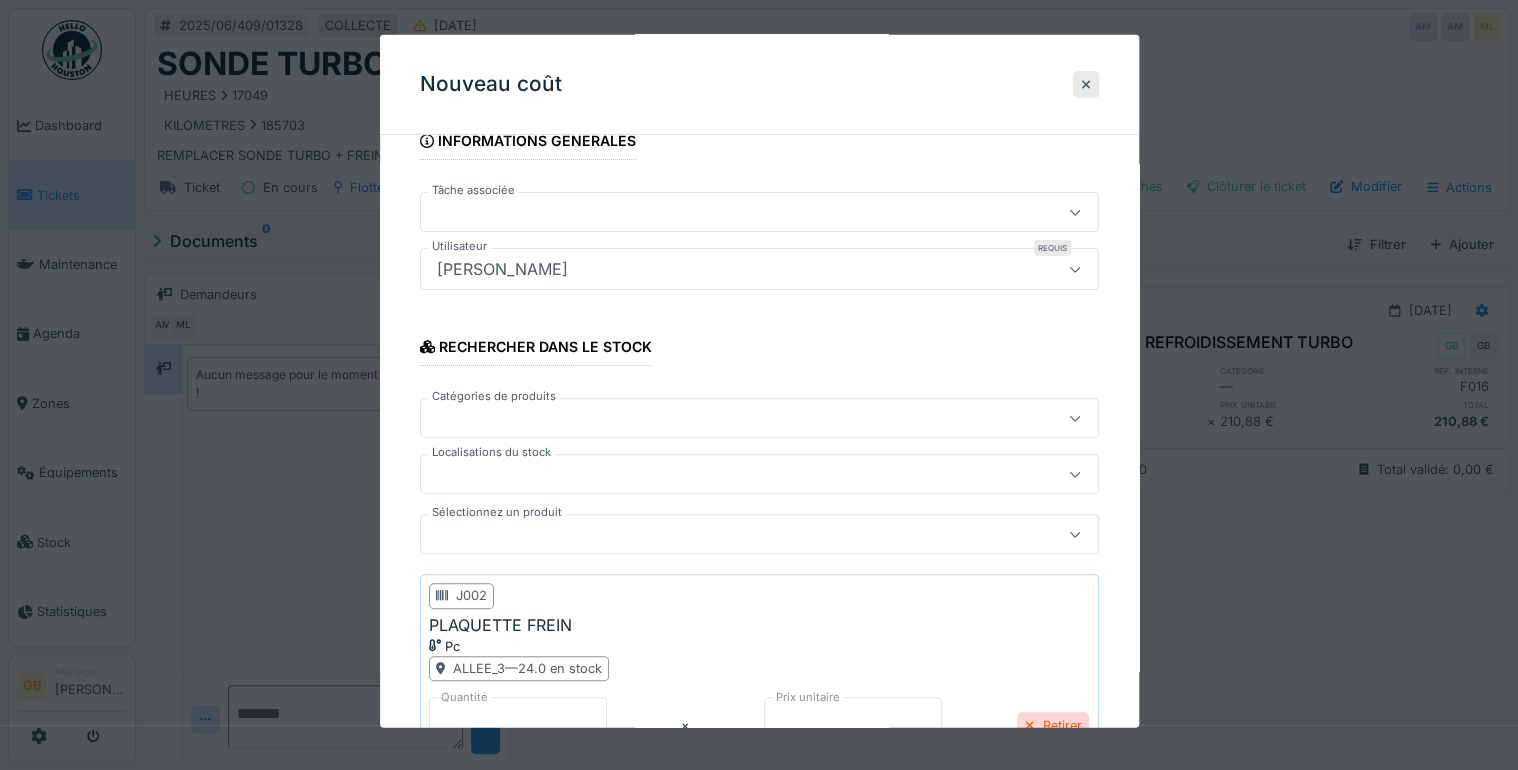 scroll, scrollTop: 313, scrollLeft: 0, axis: vertical 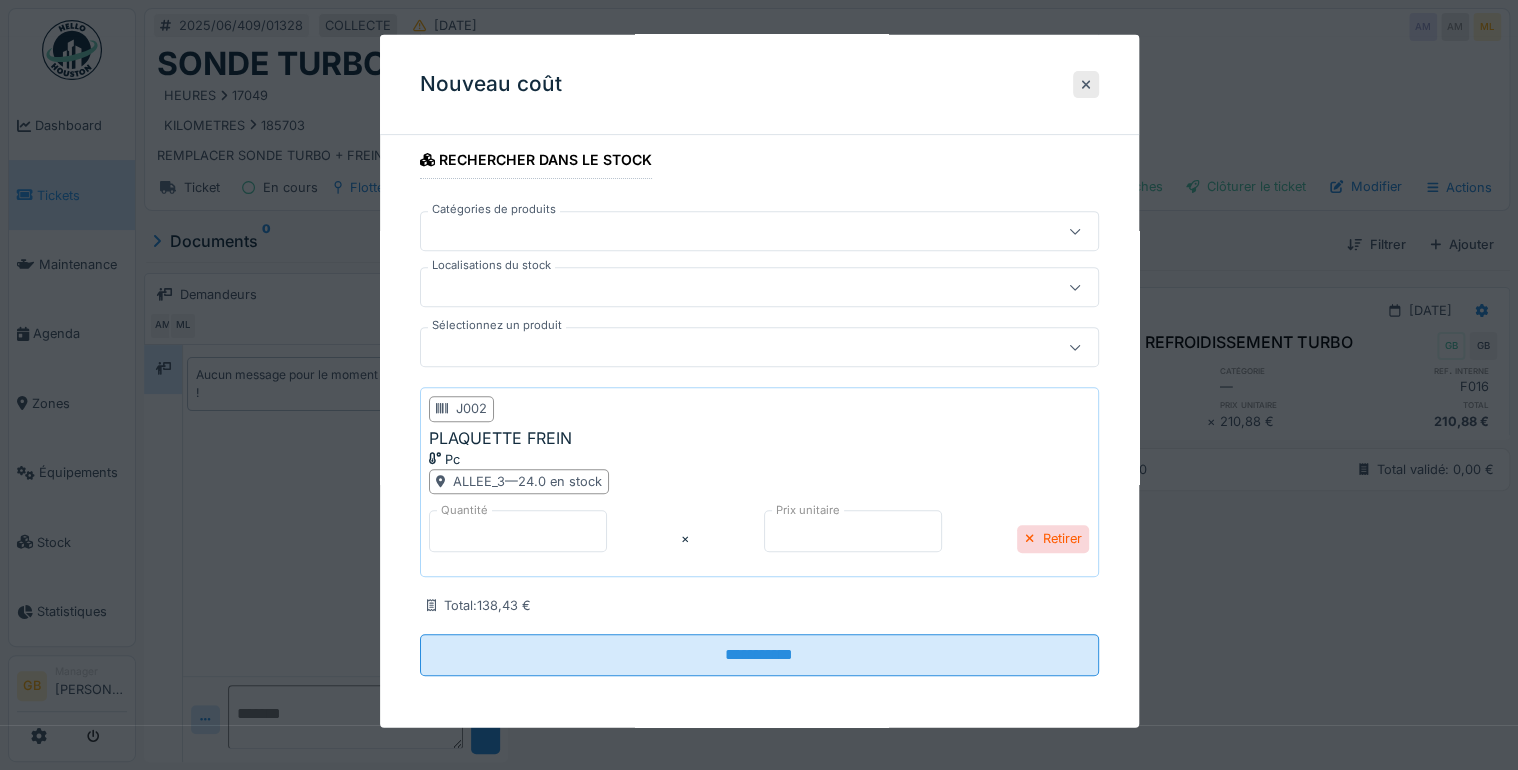 drag, startPoint x: 357, startPoint y: 504, endPoint x: 226, endPoint y: 472, distance: 134.85178 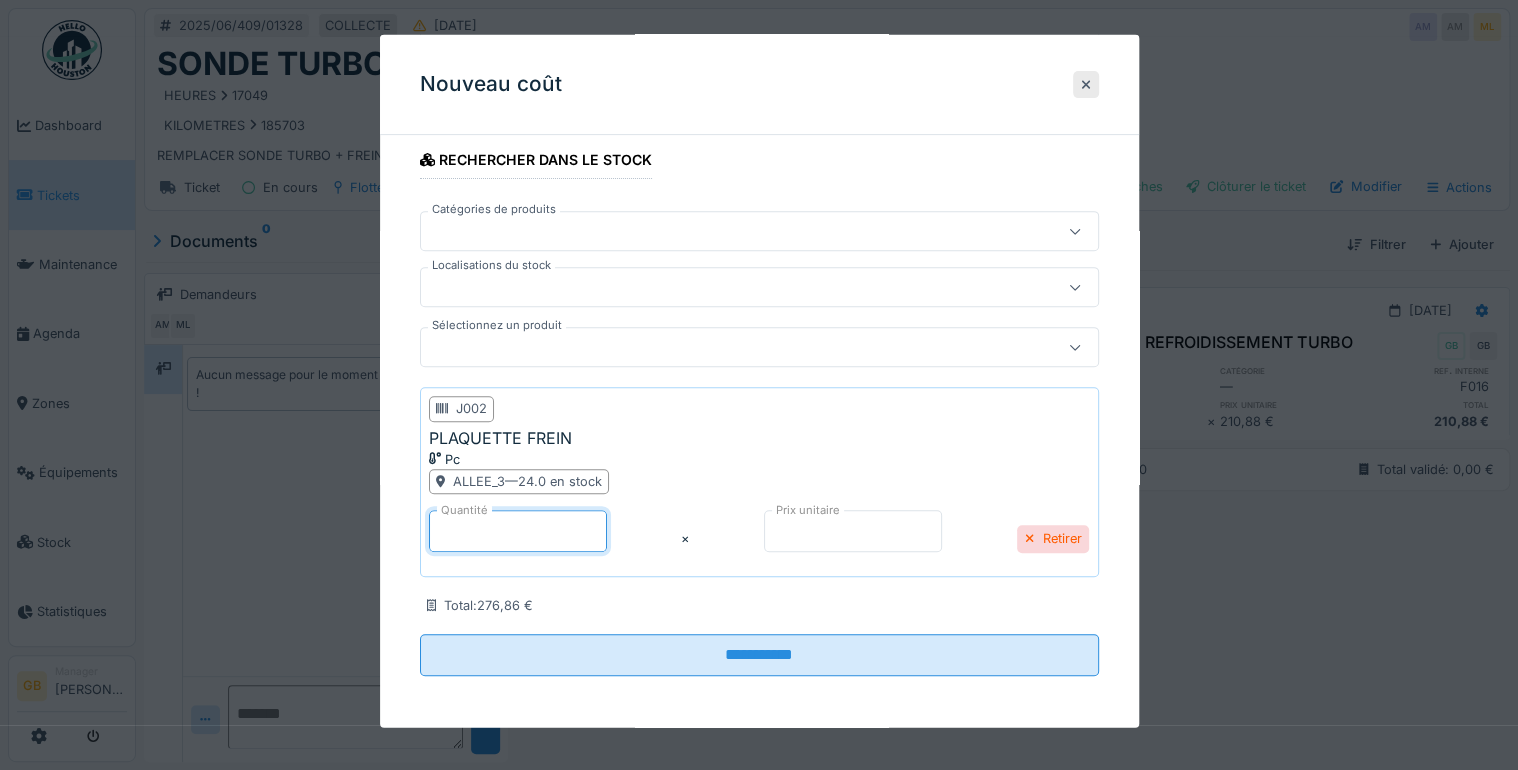 type on "*" 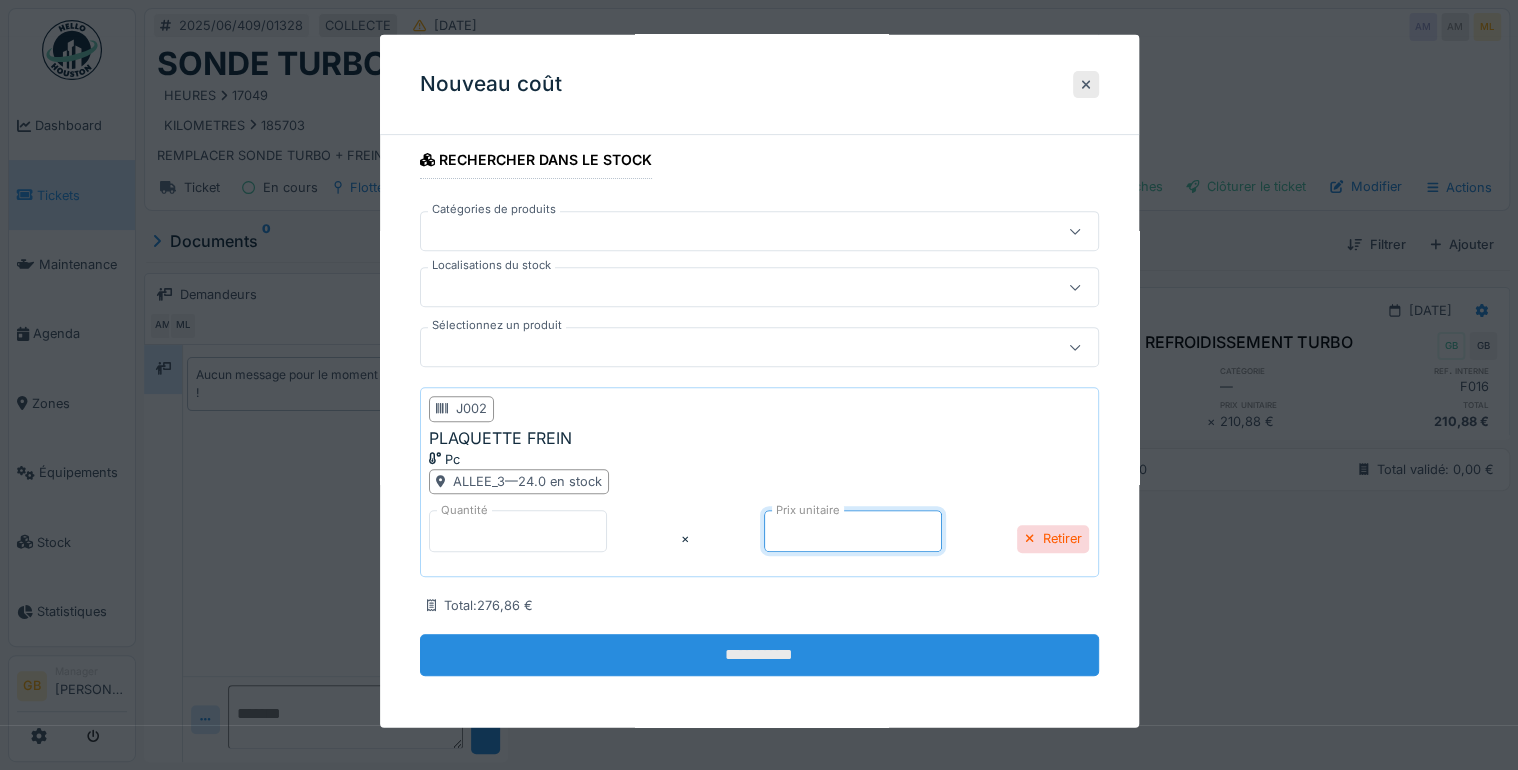 click on "**********" at bounding box center [759, 655] 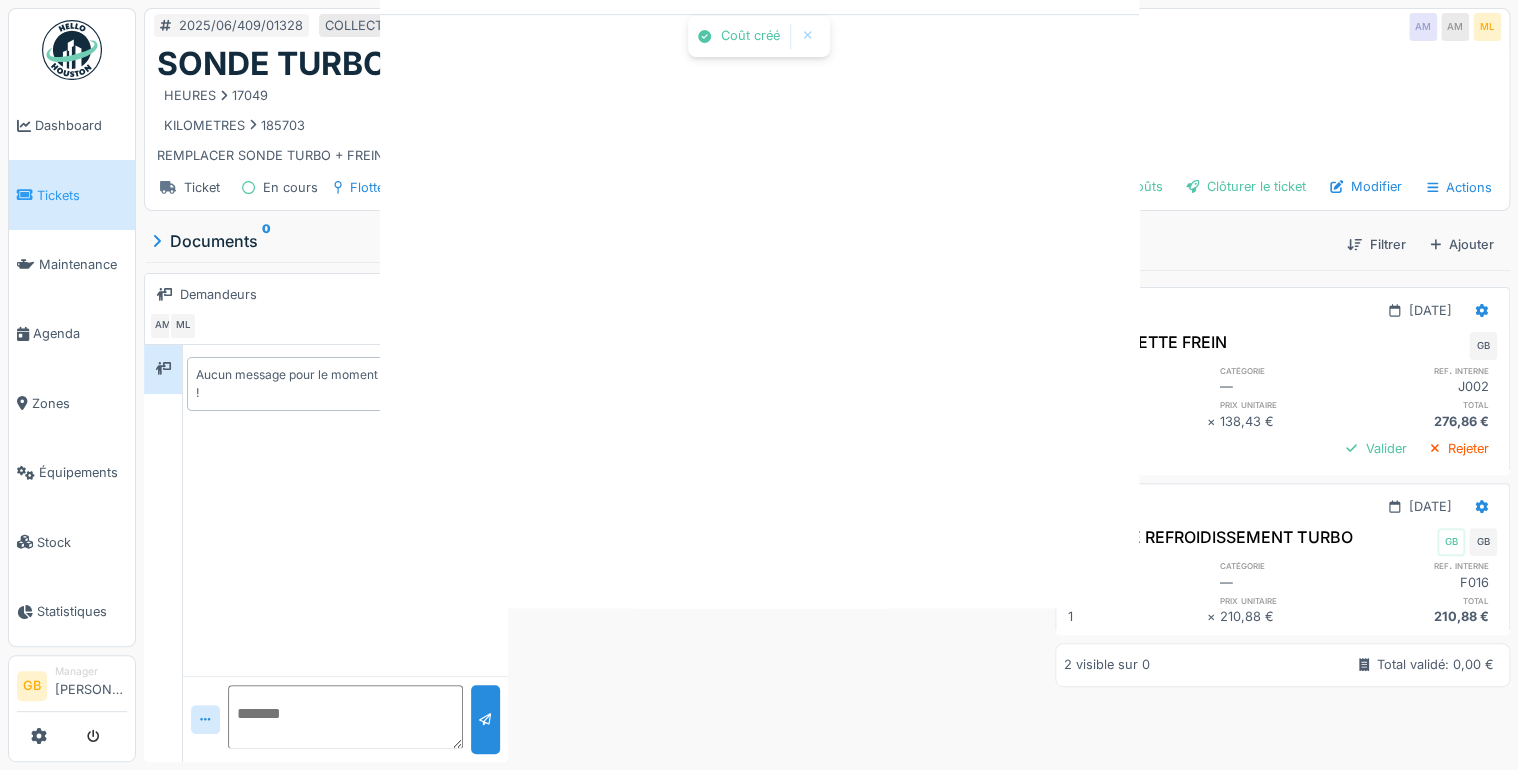scroll, scrollTop: 0, scrollLeft: 0, axis: both 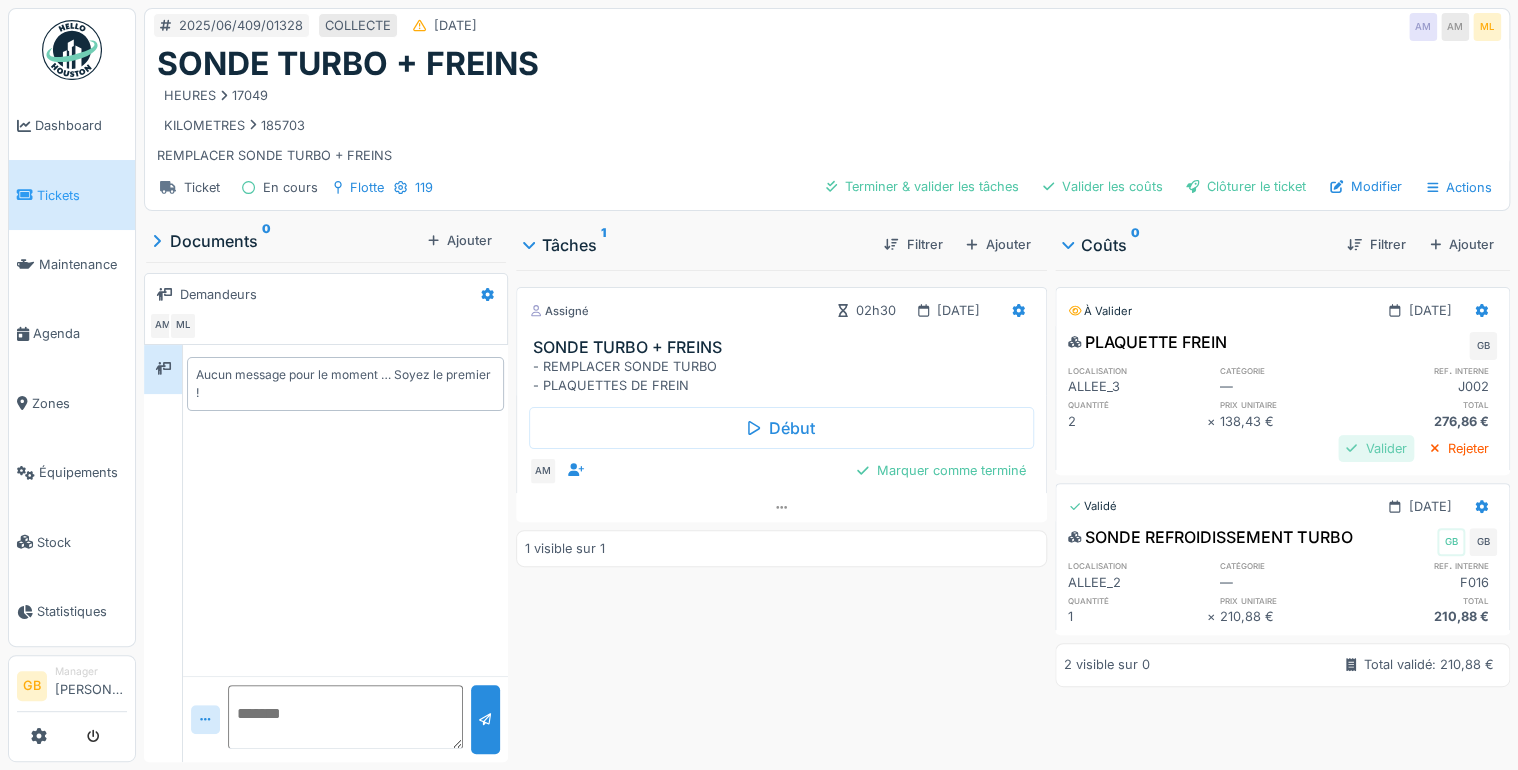 click on "Valider" at bounding box center (1376, 448) 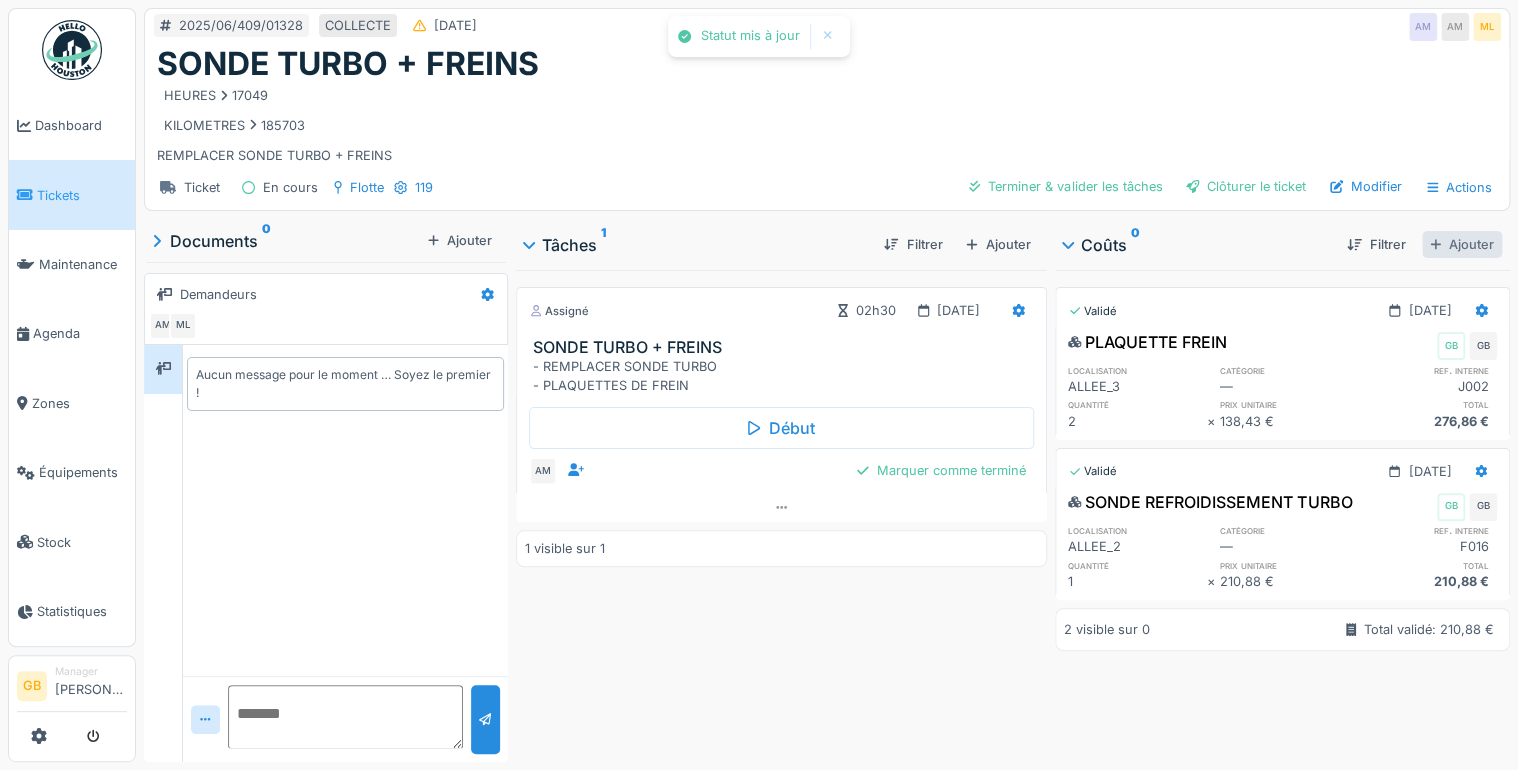 click on "Ajouter" at bounding box center [1462, 244] 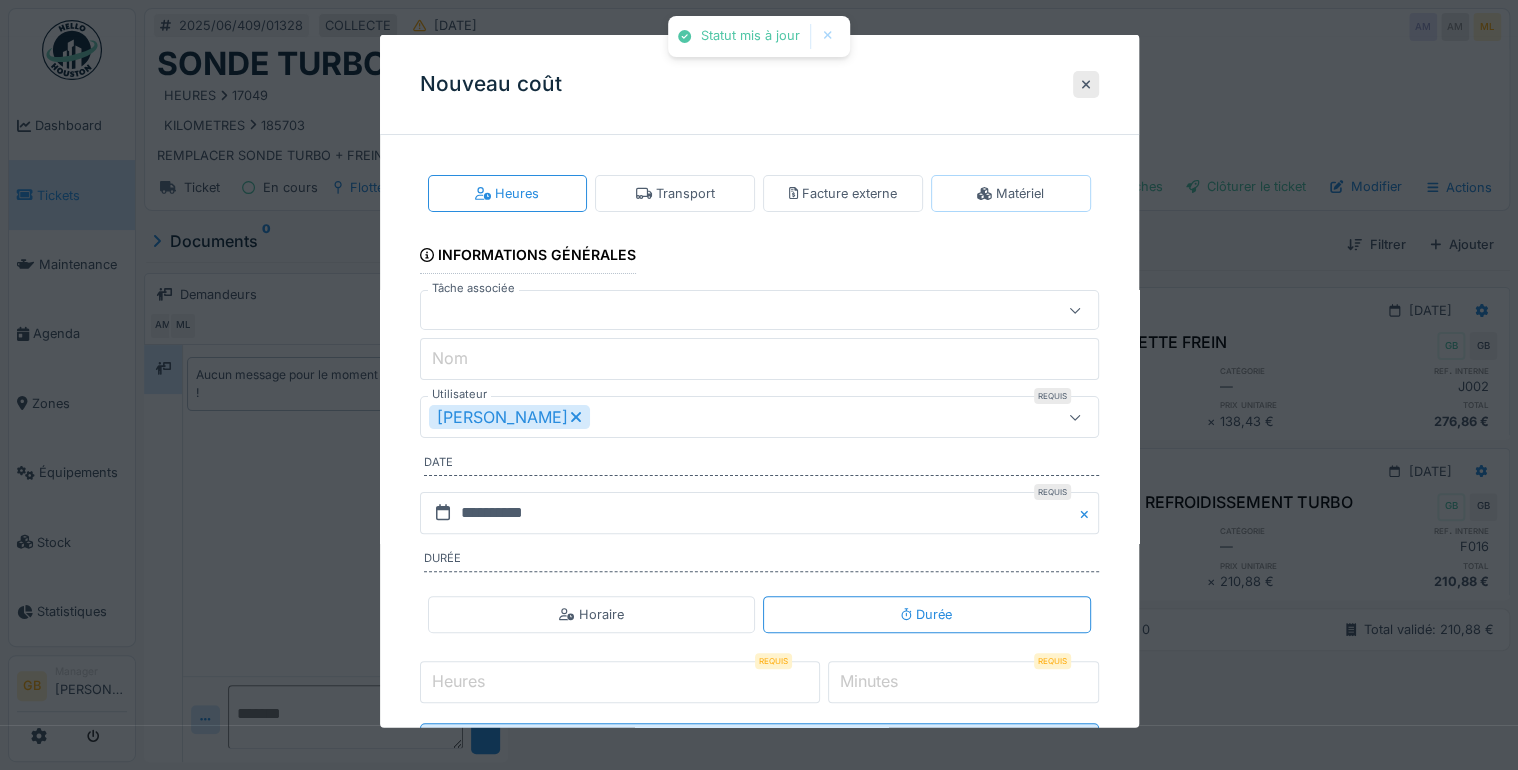 click on "Matériel" at bounding box center [1010, 193] 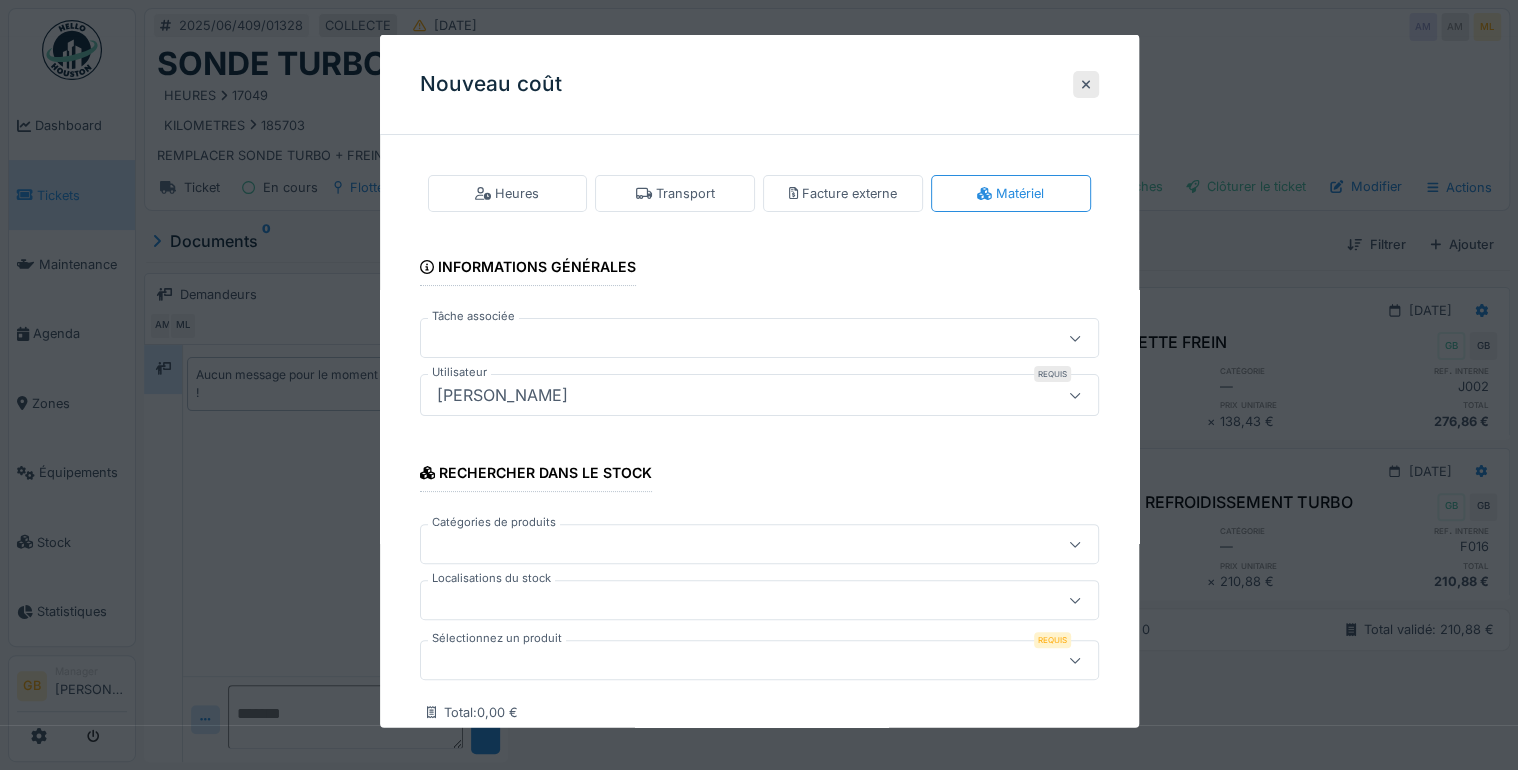 click on "Rechercher dans le stock Catégories de produits Localisations du stock Sélectionnez un produit Requis Total :  0,00 €" at bounding box center [759, 583] 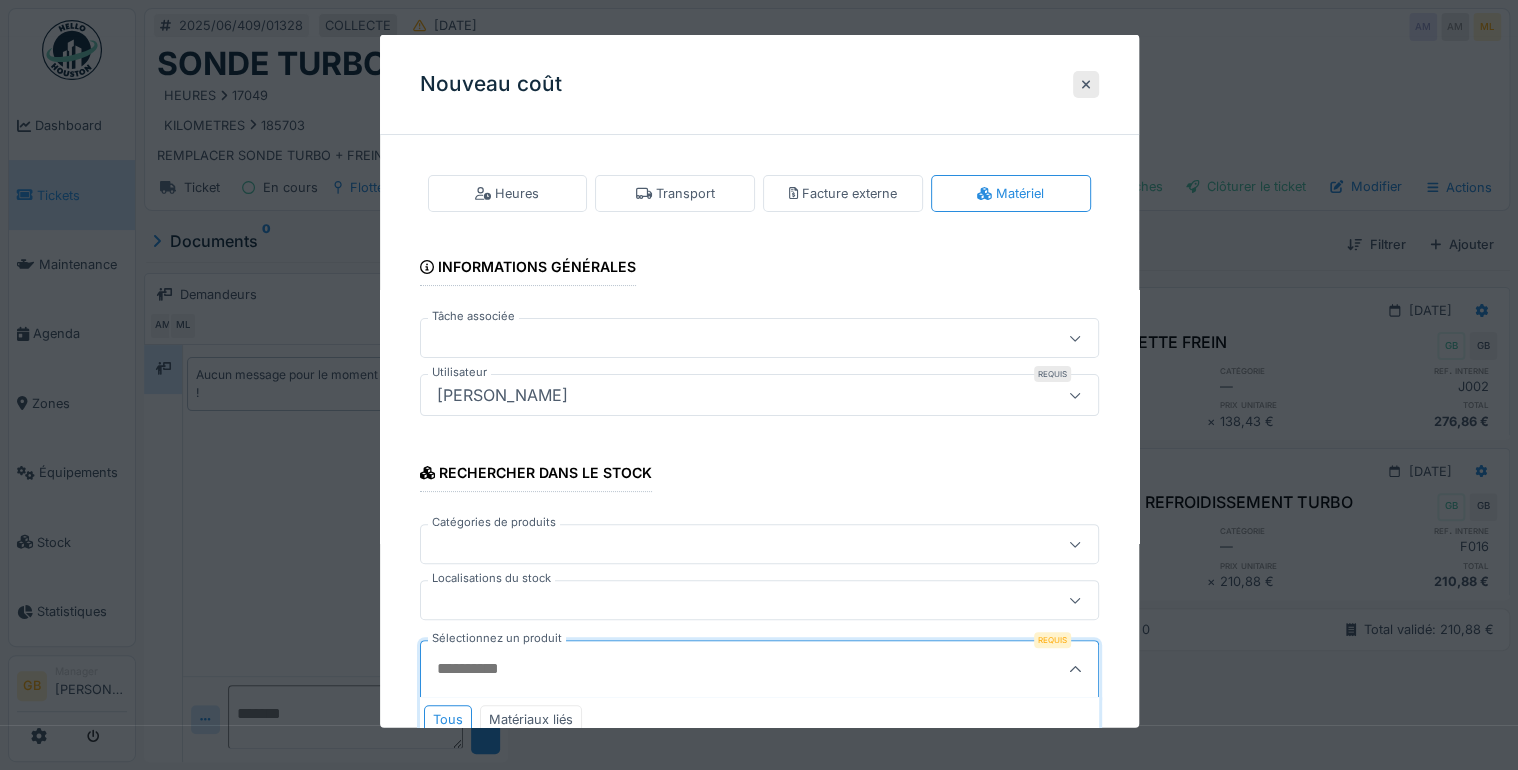 scroll, scrollTop: 126, scrollLeft: 0, axis: vertical 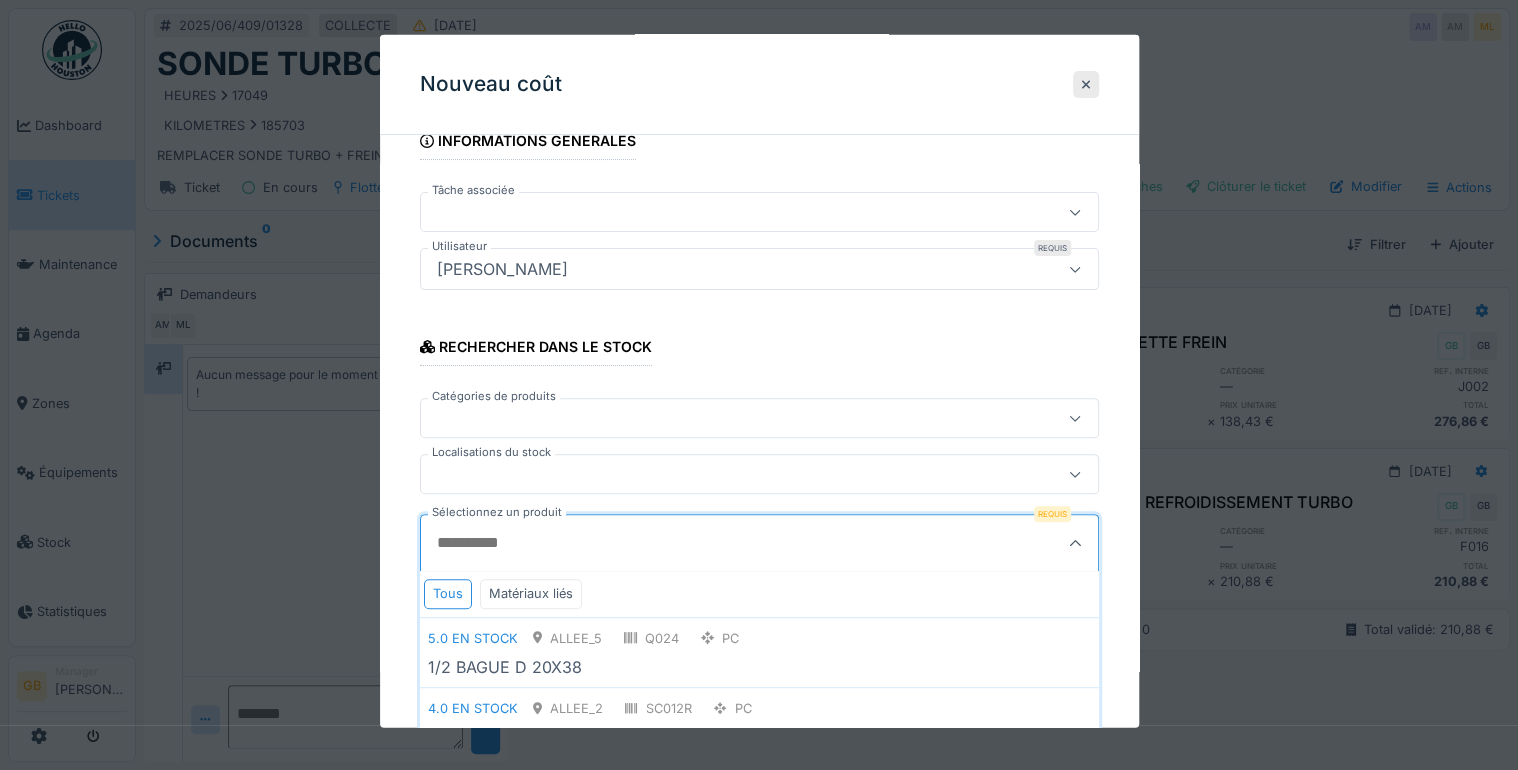 click on "Sélectionnez un produit" at bounding box center (713, 543) 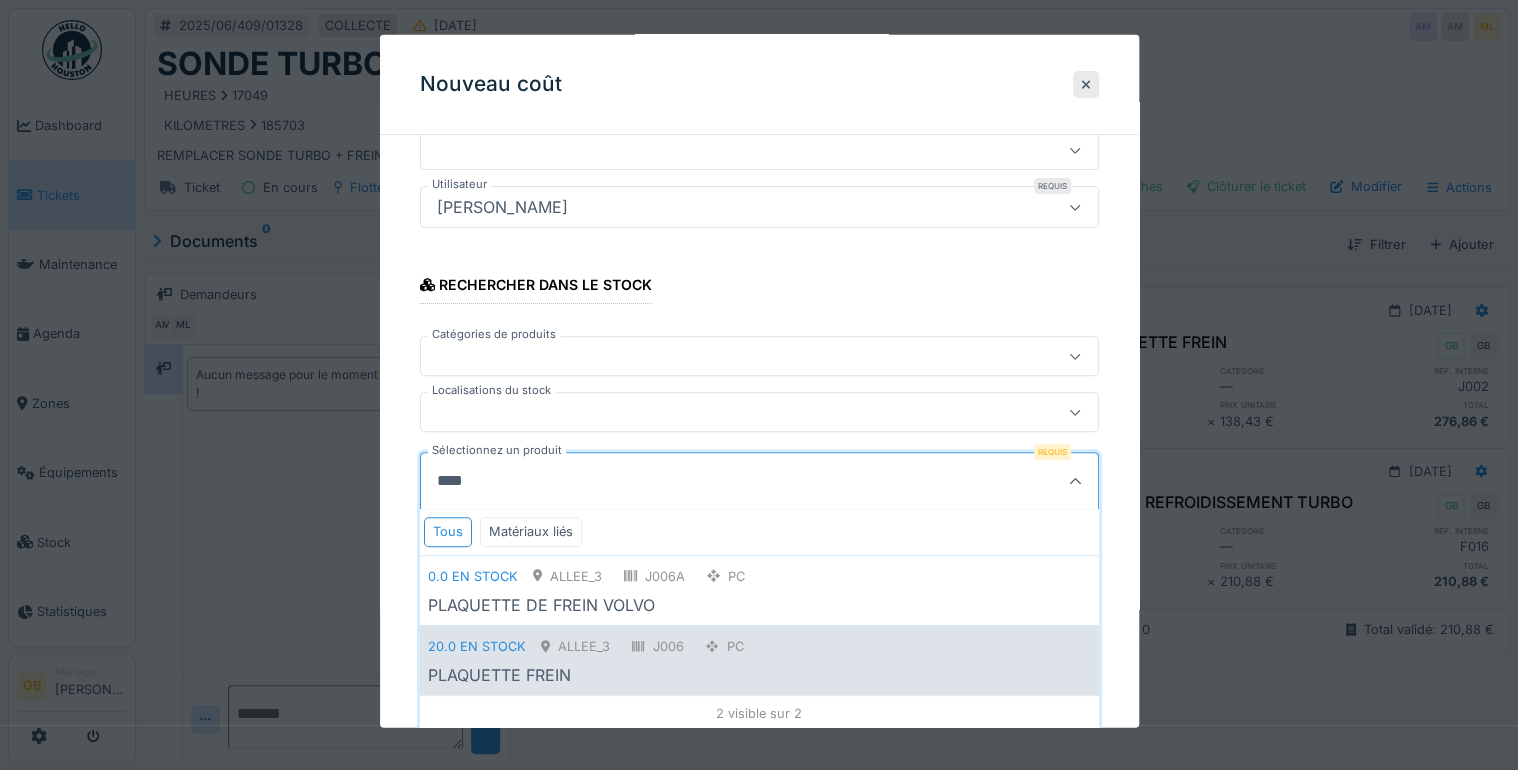 type on "****" 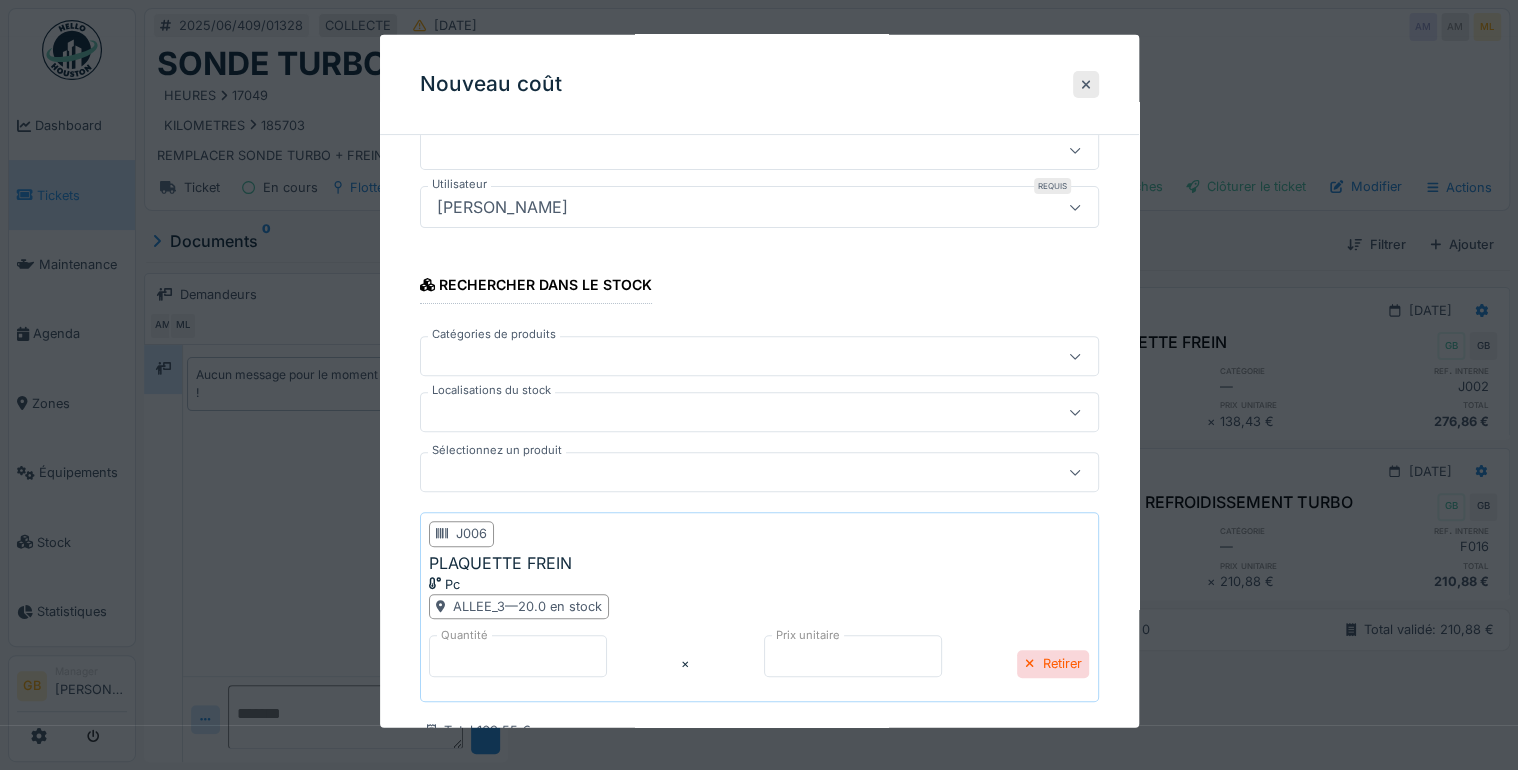 scroll, scrollTop: 313, scrollLeft: 0, axis: vertical 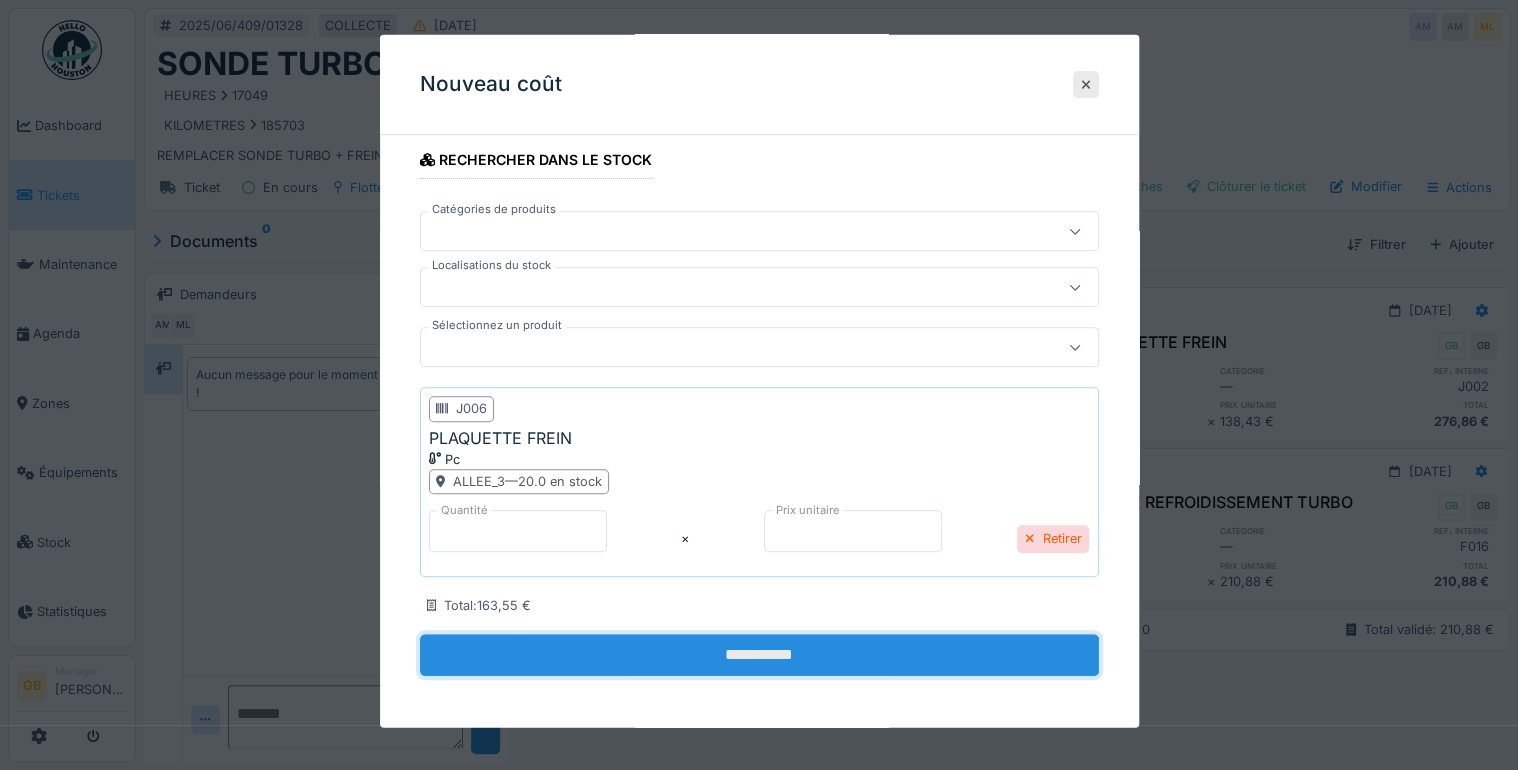click on "**********" at bounding box center (759, 655) 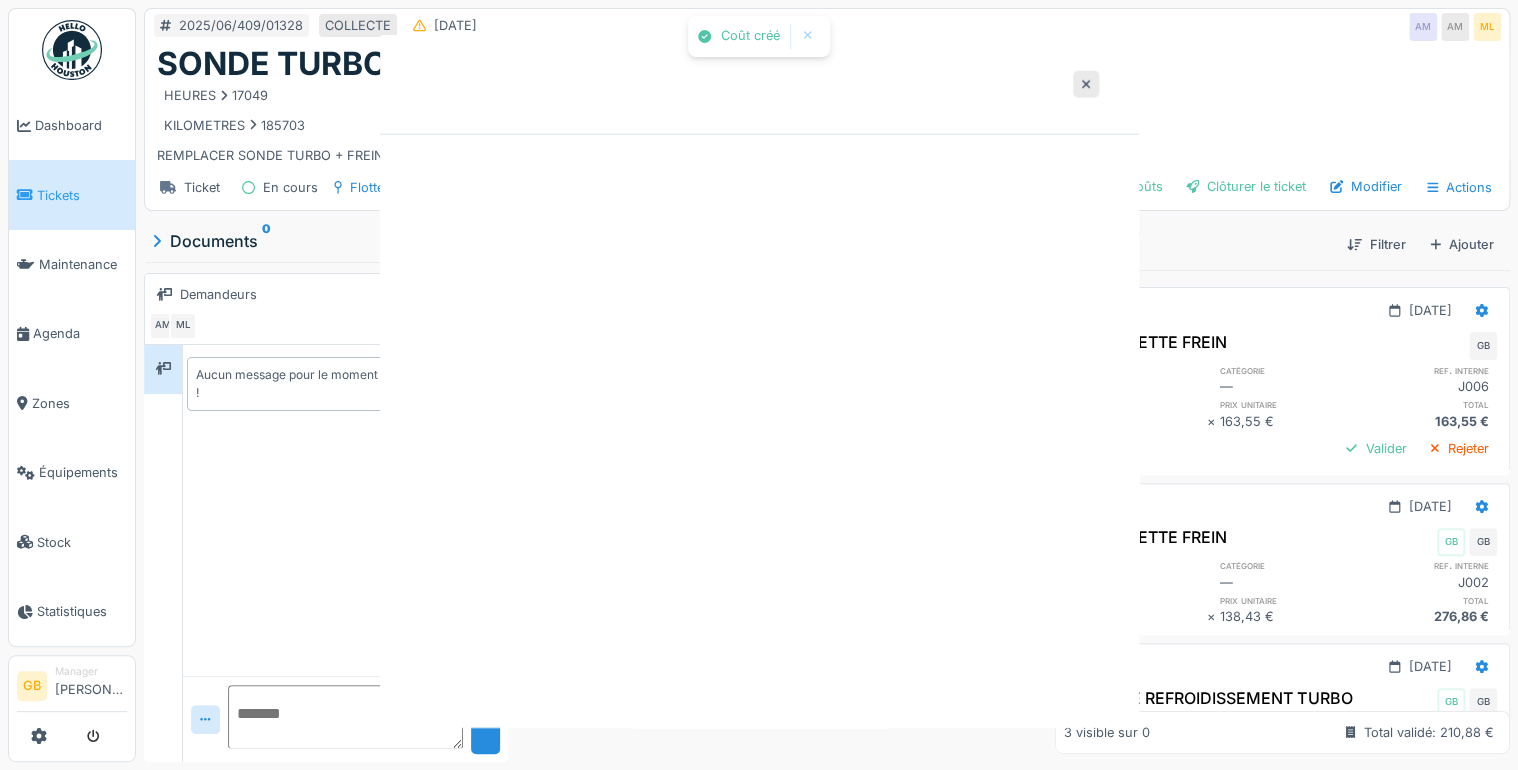 scroll, scrollTop: 0, scrollLeft: 0, axis: both 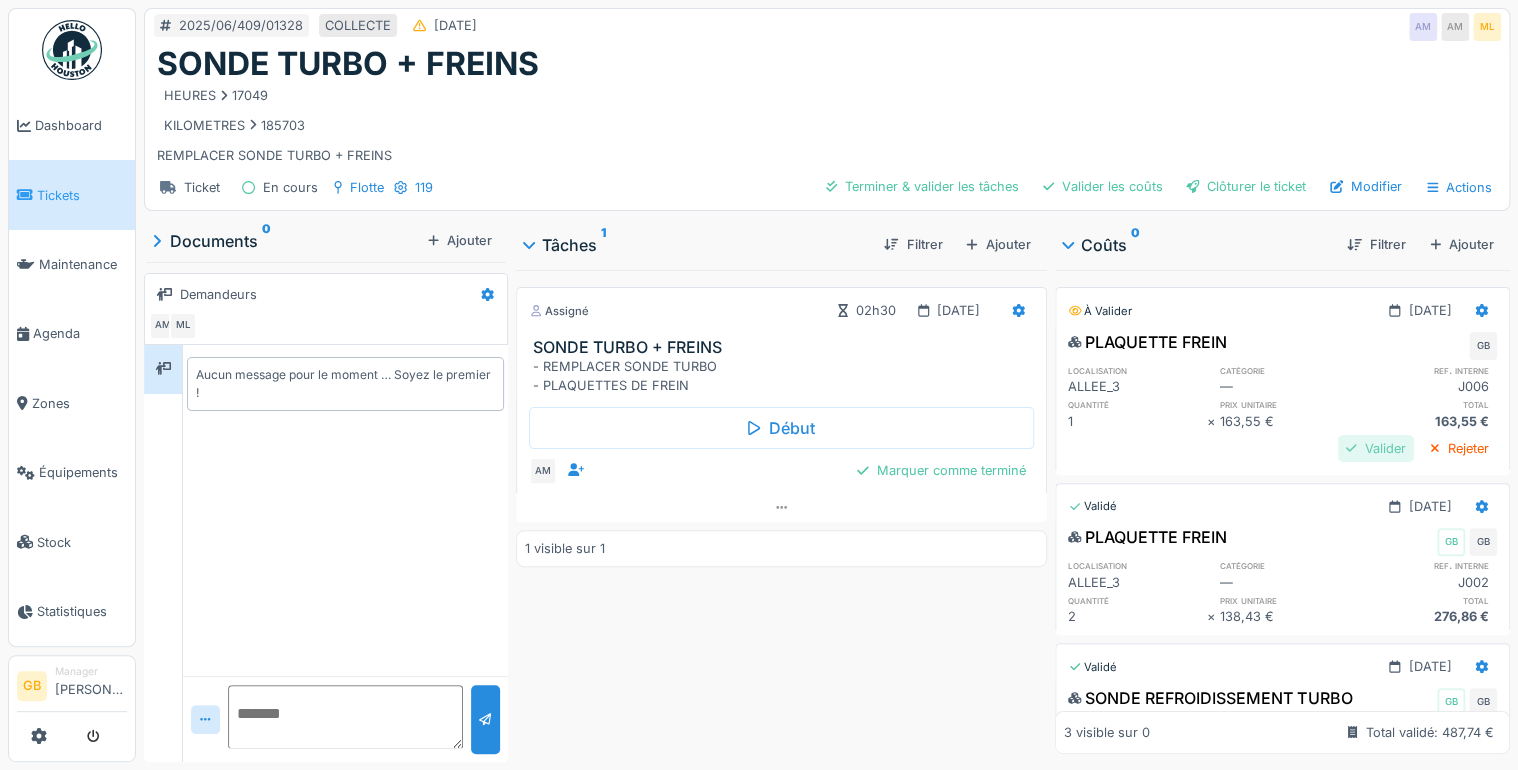 click on "Valider" at bounding box center (1376, 448) 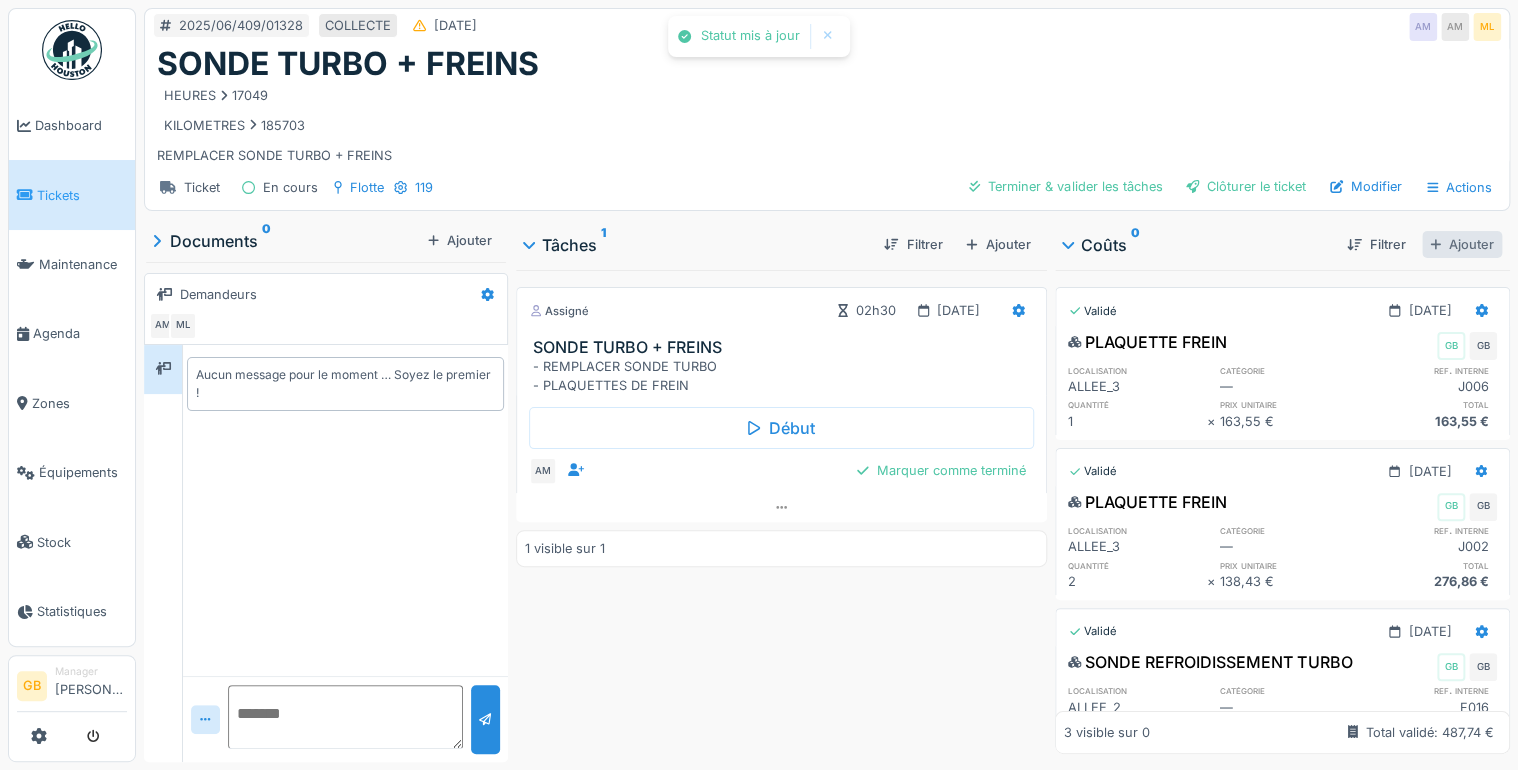 click on "Ajouter" at bounding box center [1462, 244] 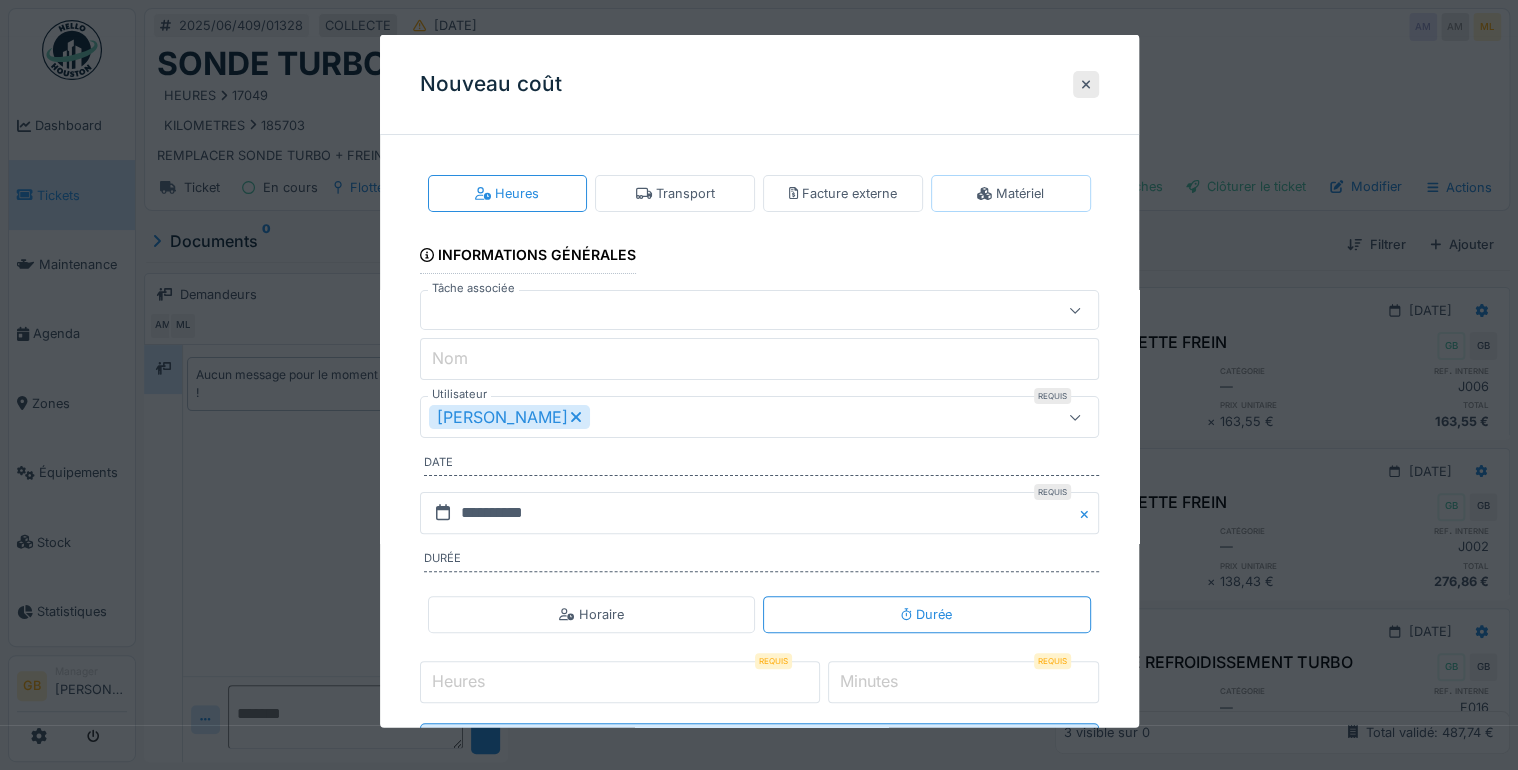 drag, startPoint x: 988, startPoint y: 190, endPoint x: 984, endPoint y: 210, distance: 20.396078 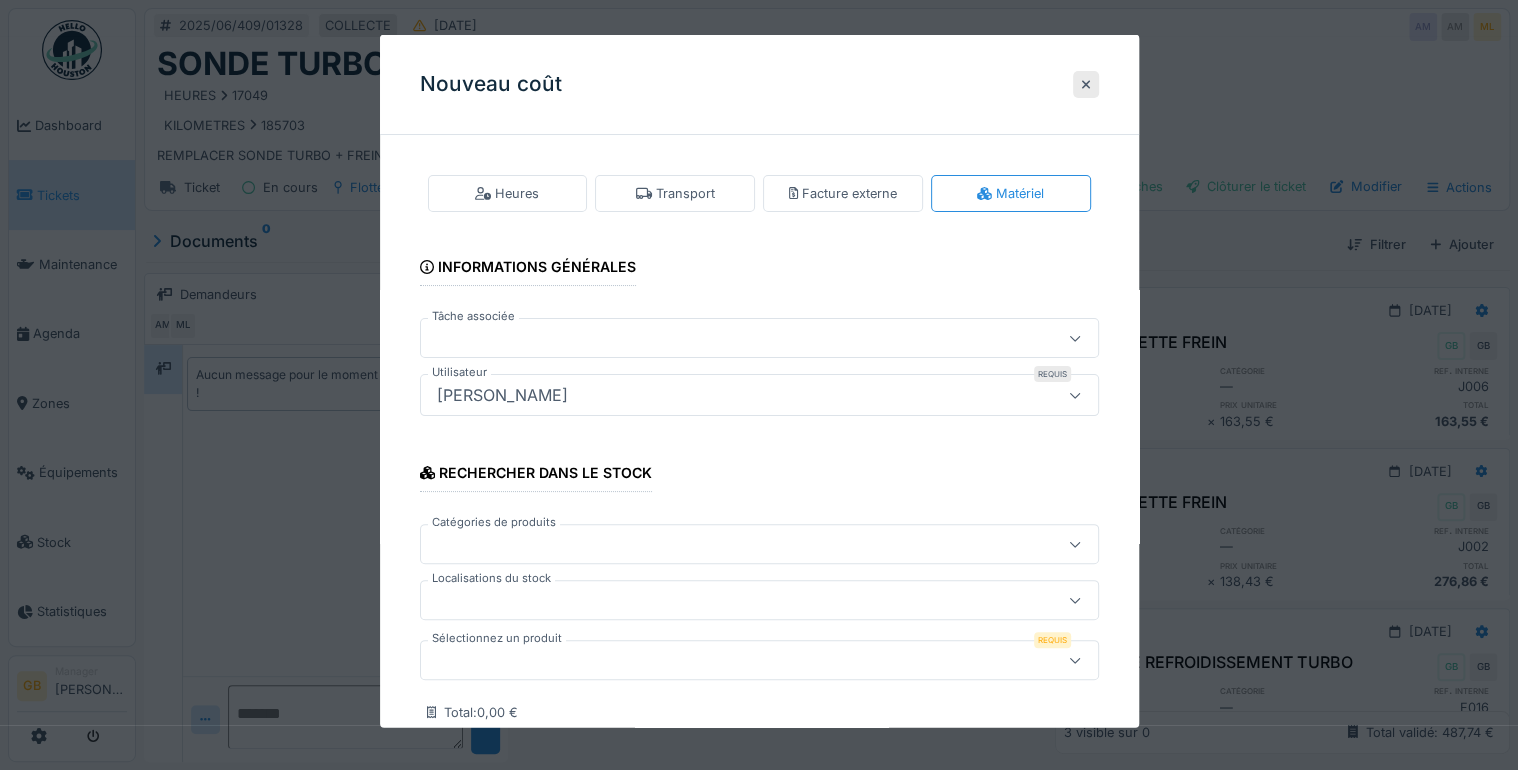 click at bounding box center (725, 660) 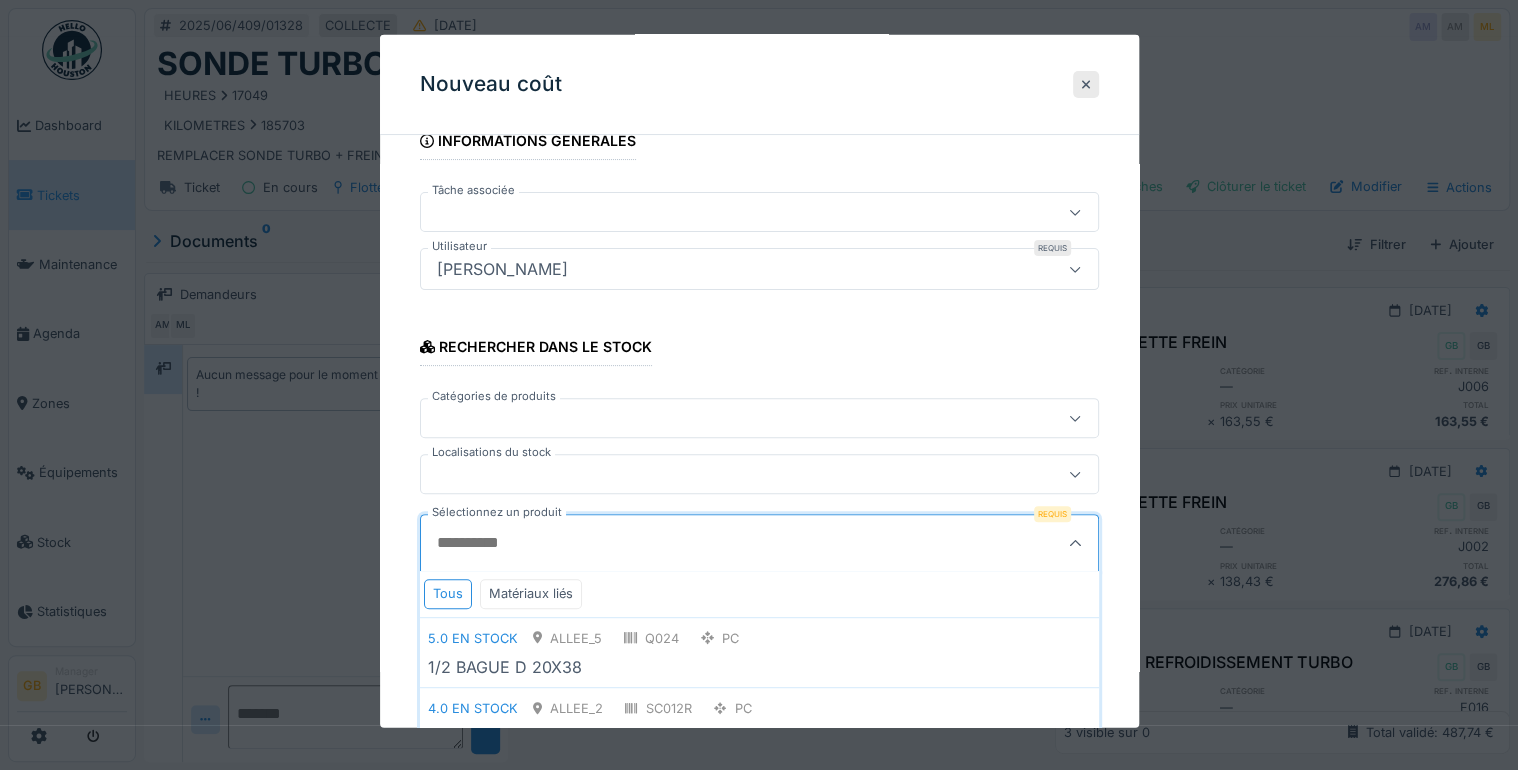 click on "Sélectionnez un produit" at bounding box center [713, 543] 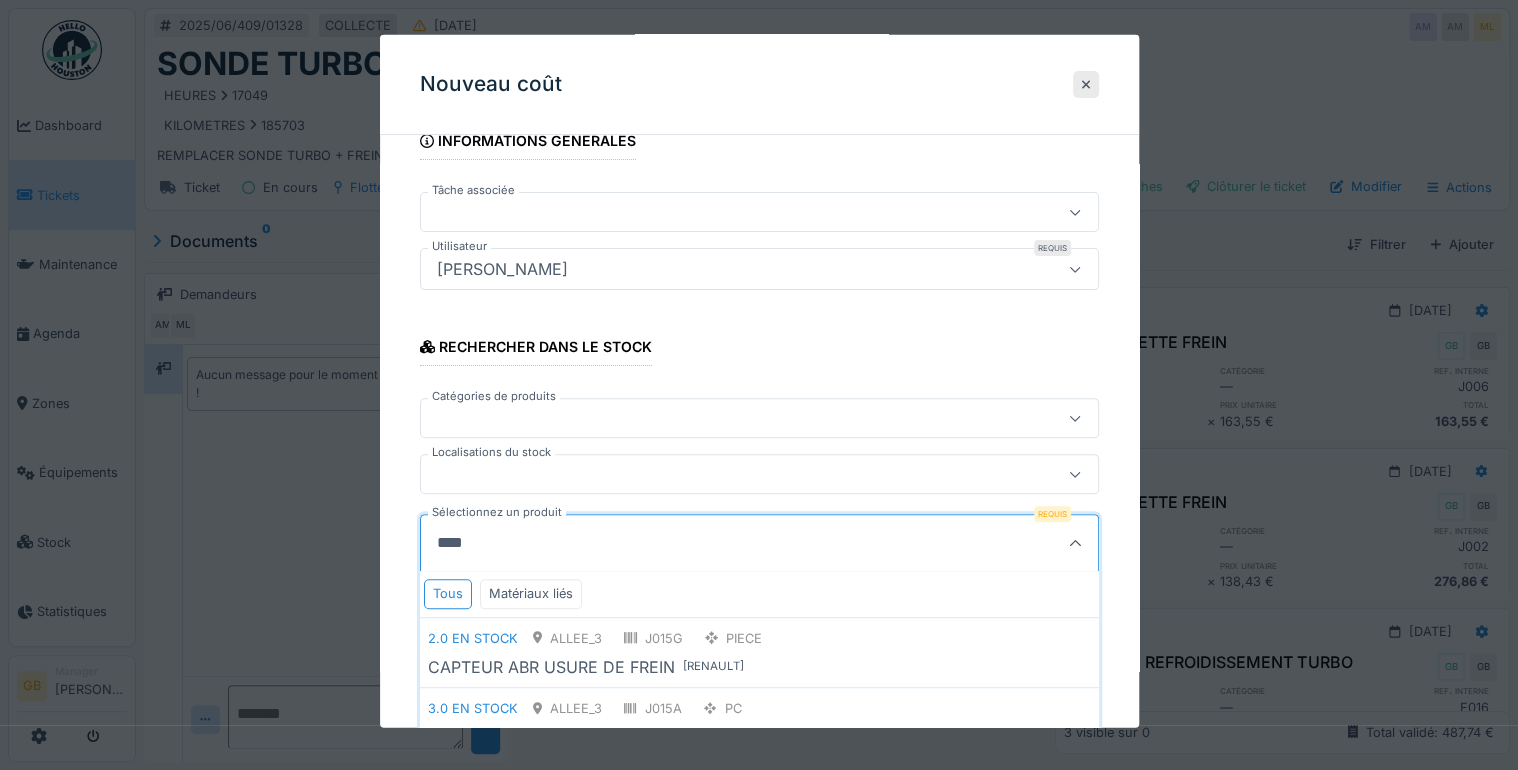 scroll, scrollTop: 366, scrollLeft: 0, axis: vertical 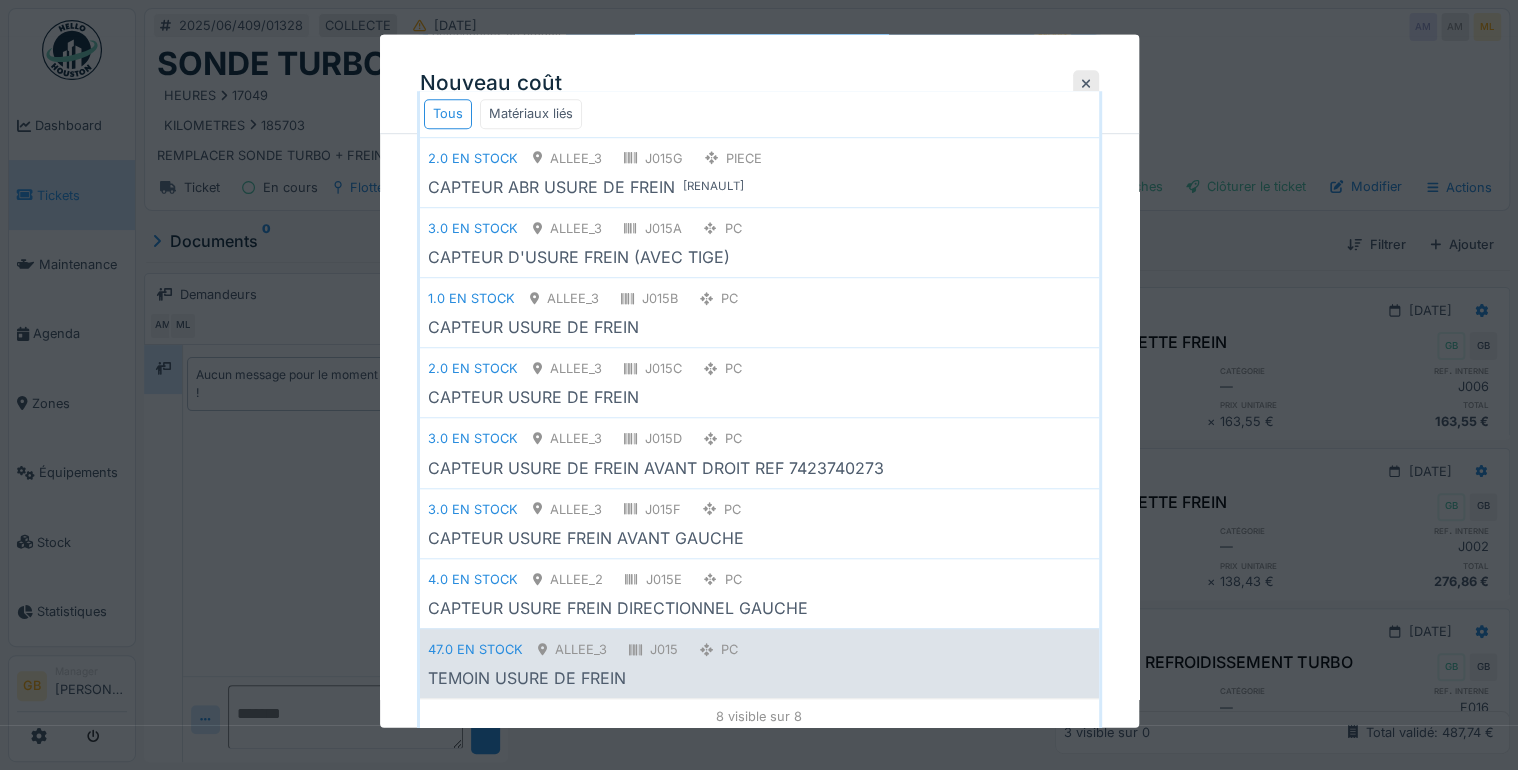 type on "****" 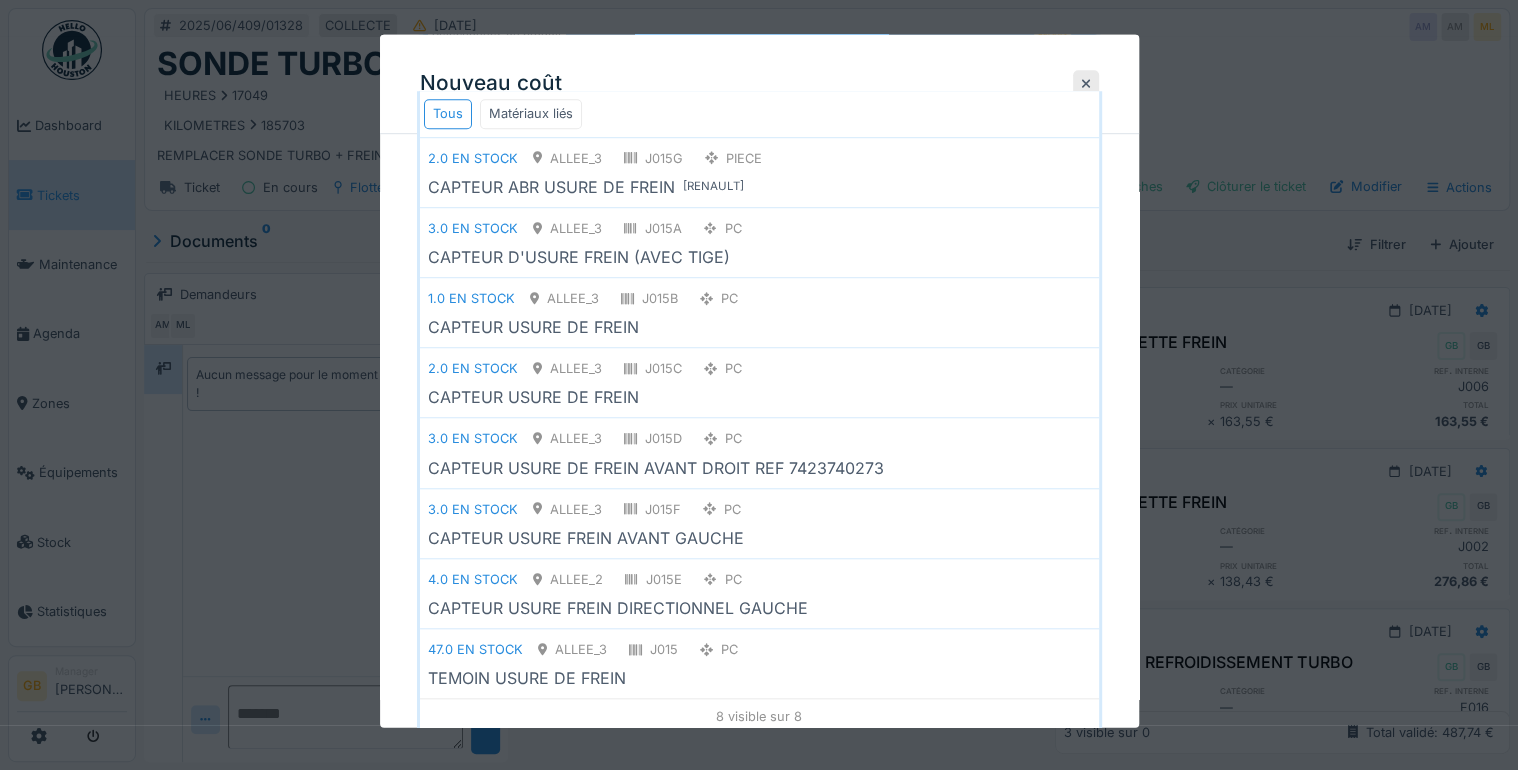 scroll, scrollTop: 313, scrollLeft: 0, axis: vertical 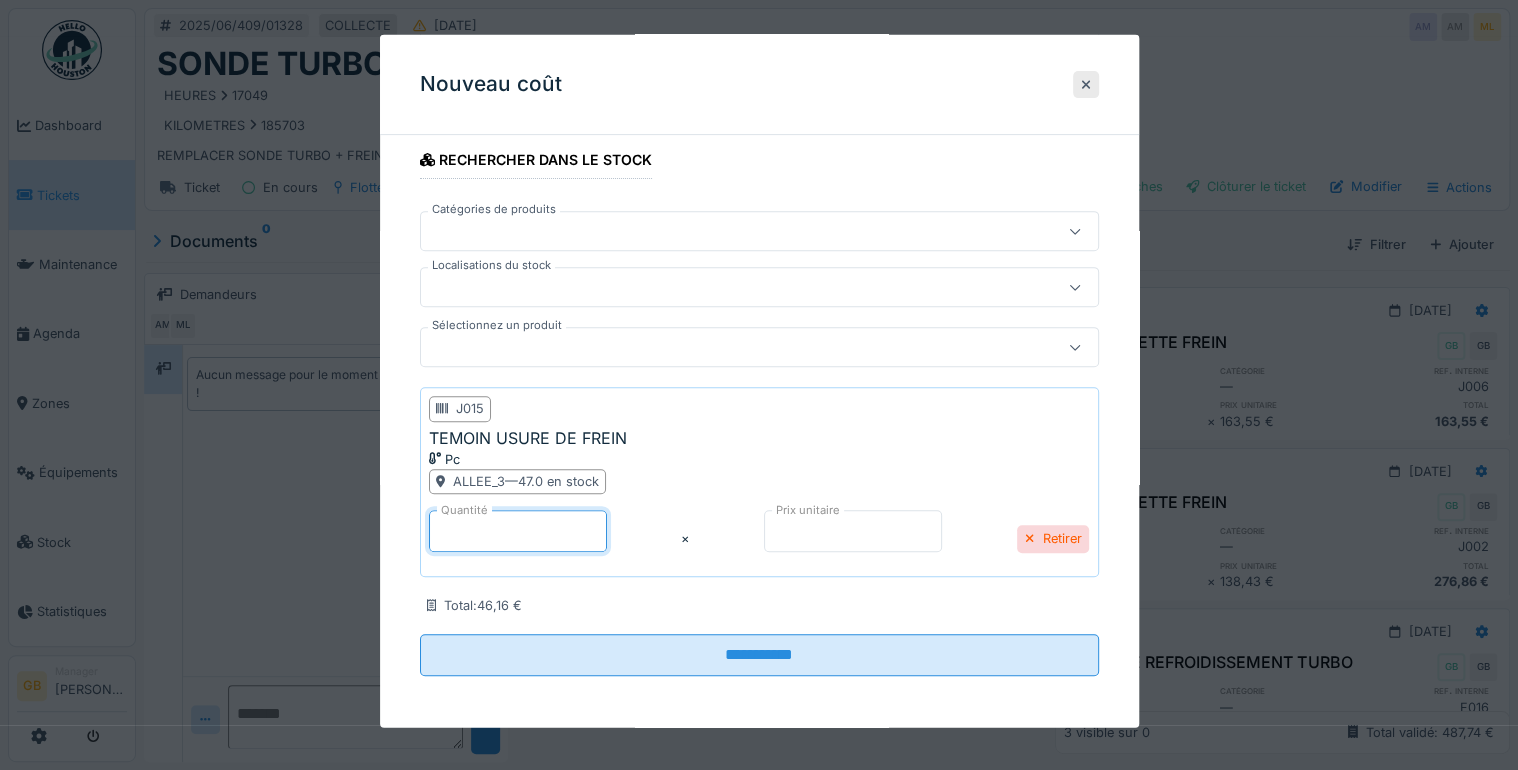 click on "*" at bounding box center [518, 531] 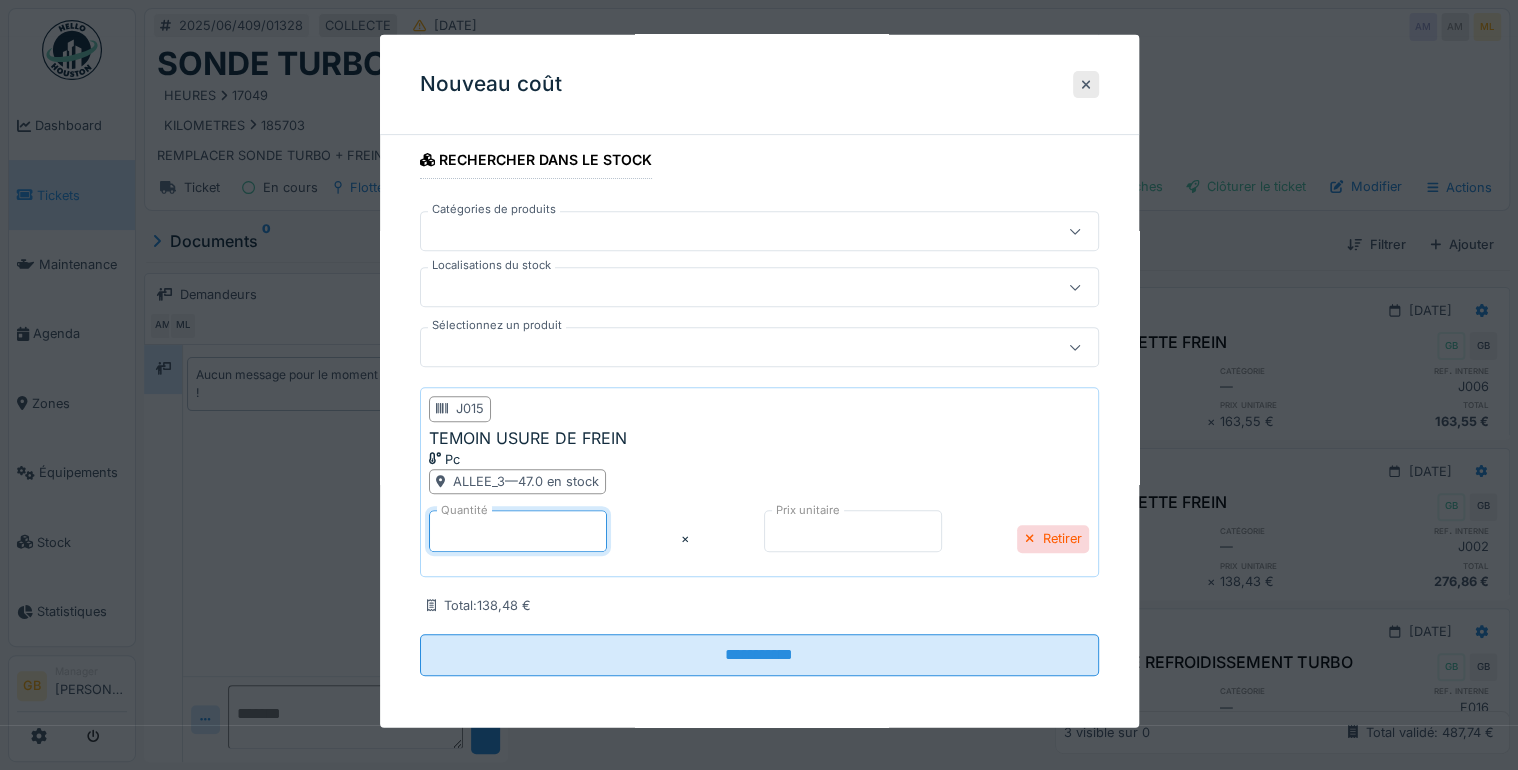 type on "*" 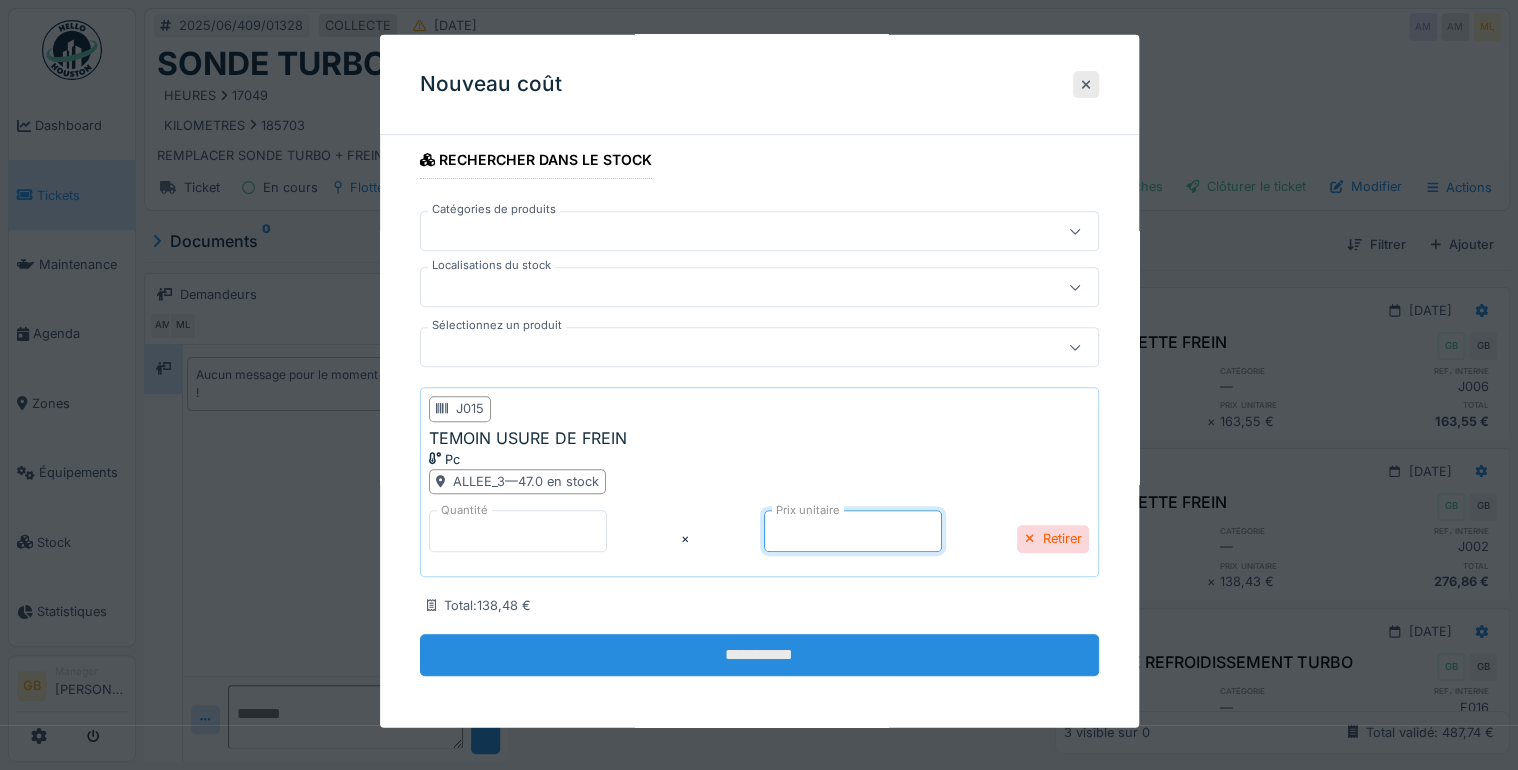 click on "**********" at bounding box center [759, 655] 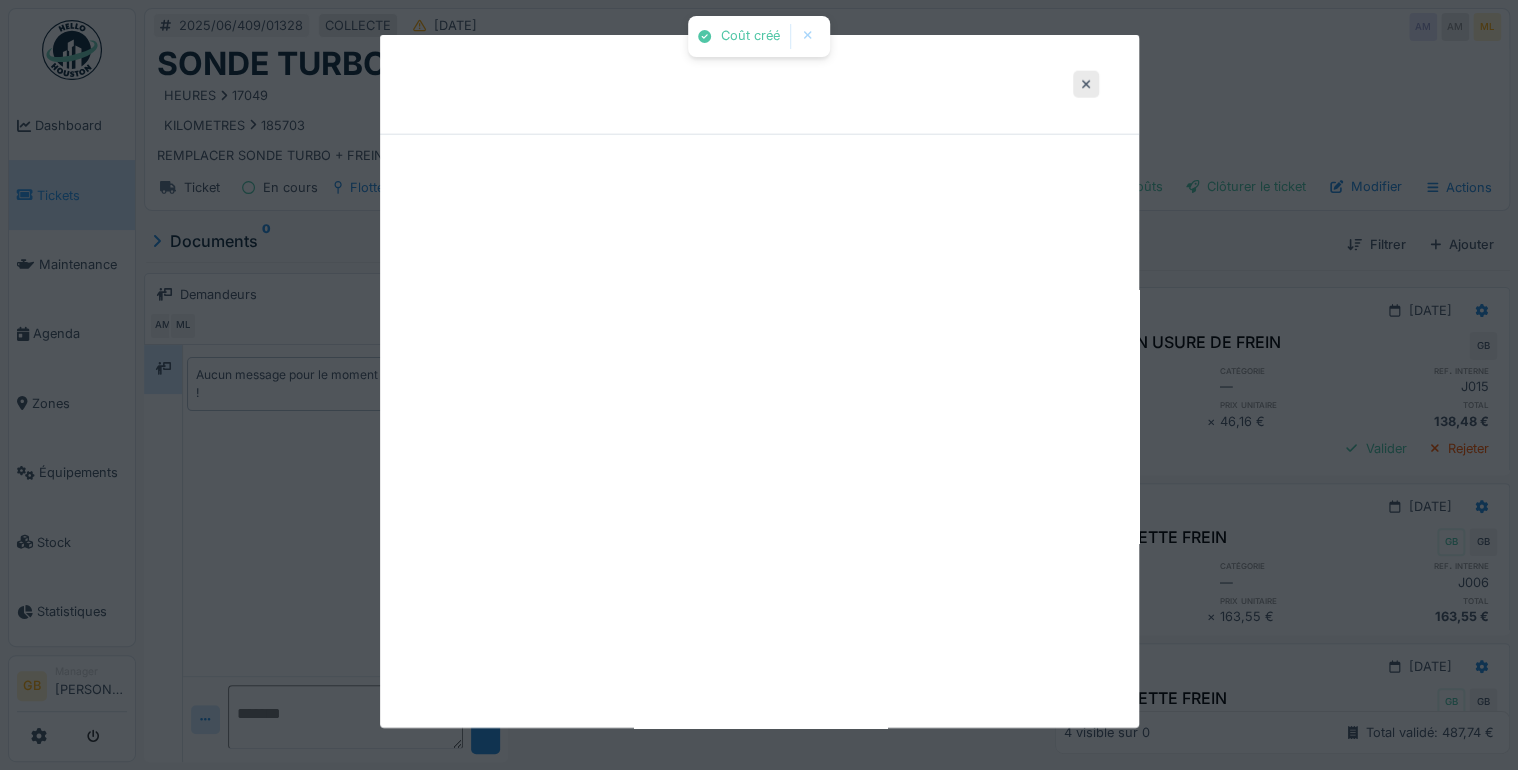 scroll, scrollTop: 0, scrollLeft: 0, axis: both 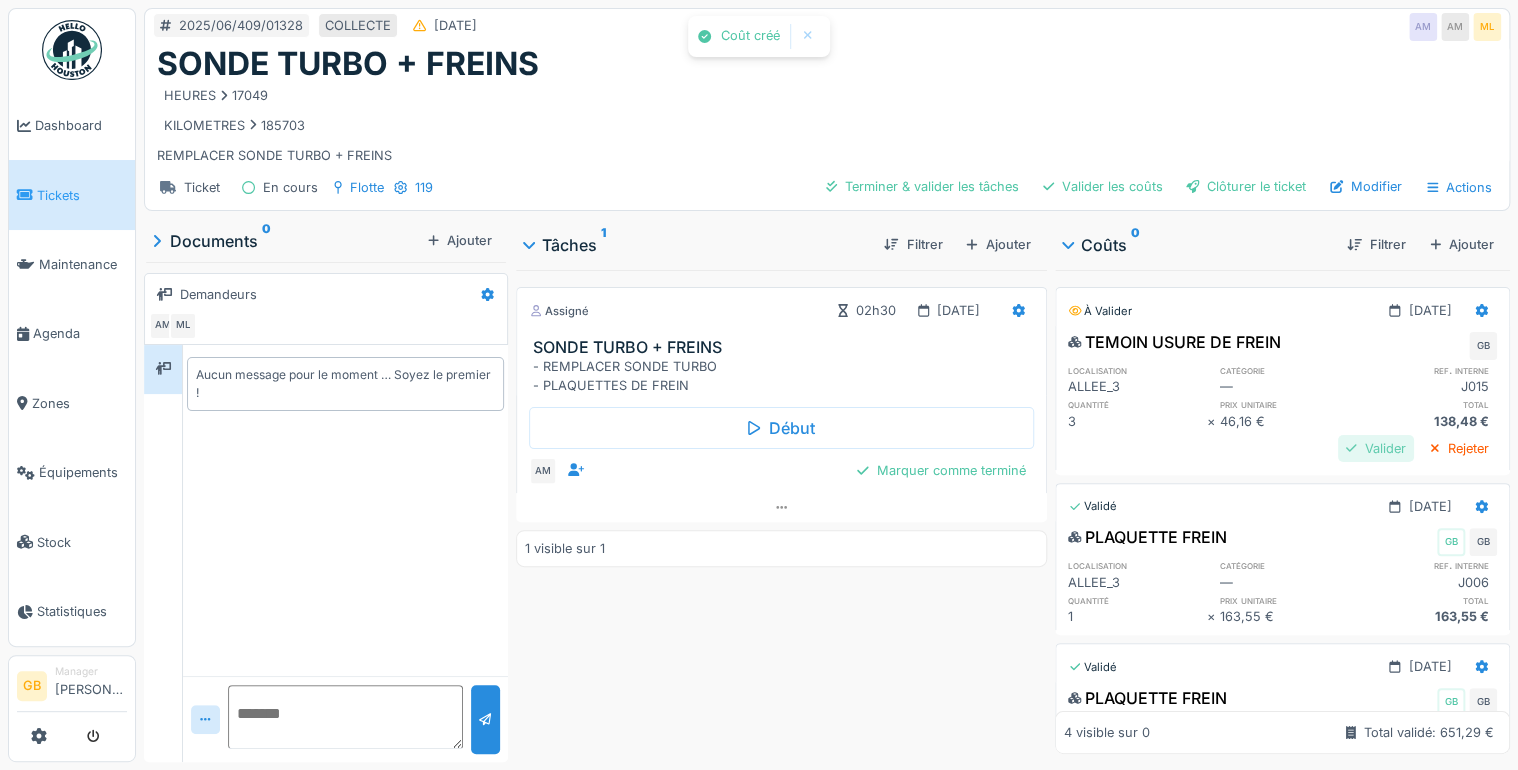 click on "Valider" at bounding box center (1376, 448) 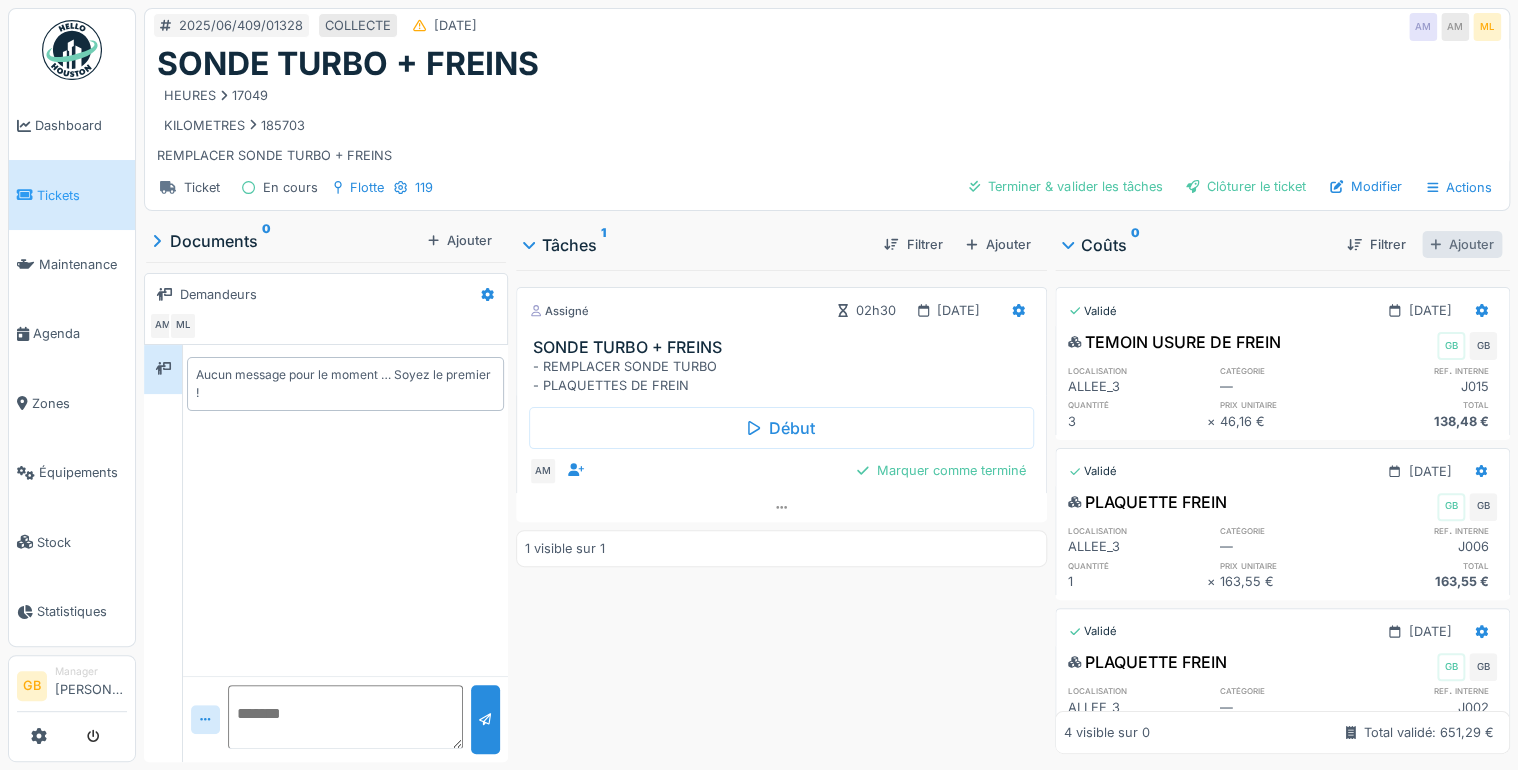 click on "Ajouter" at bounding box center (1462, 244) 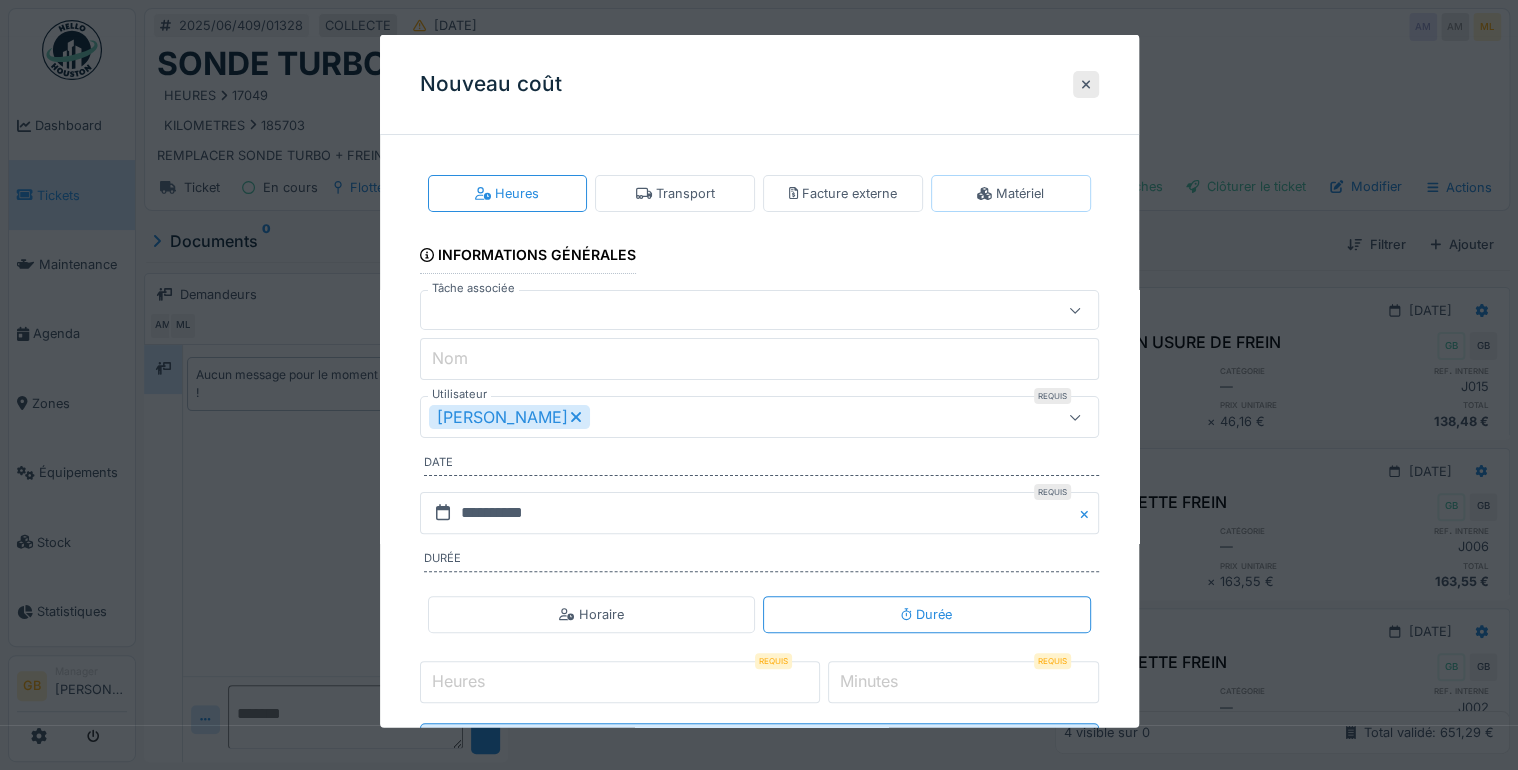 click on "Matériel" at bounding box center (1010, 193) 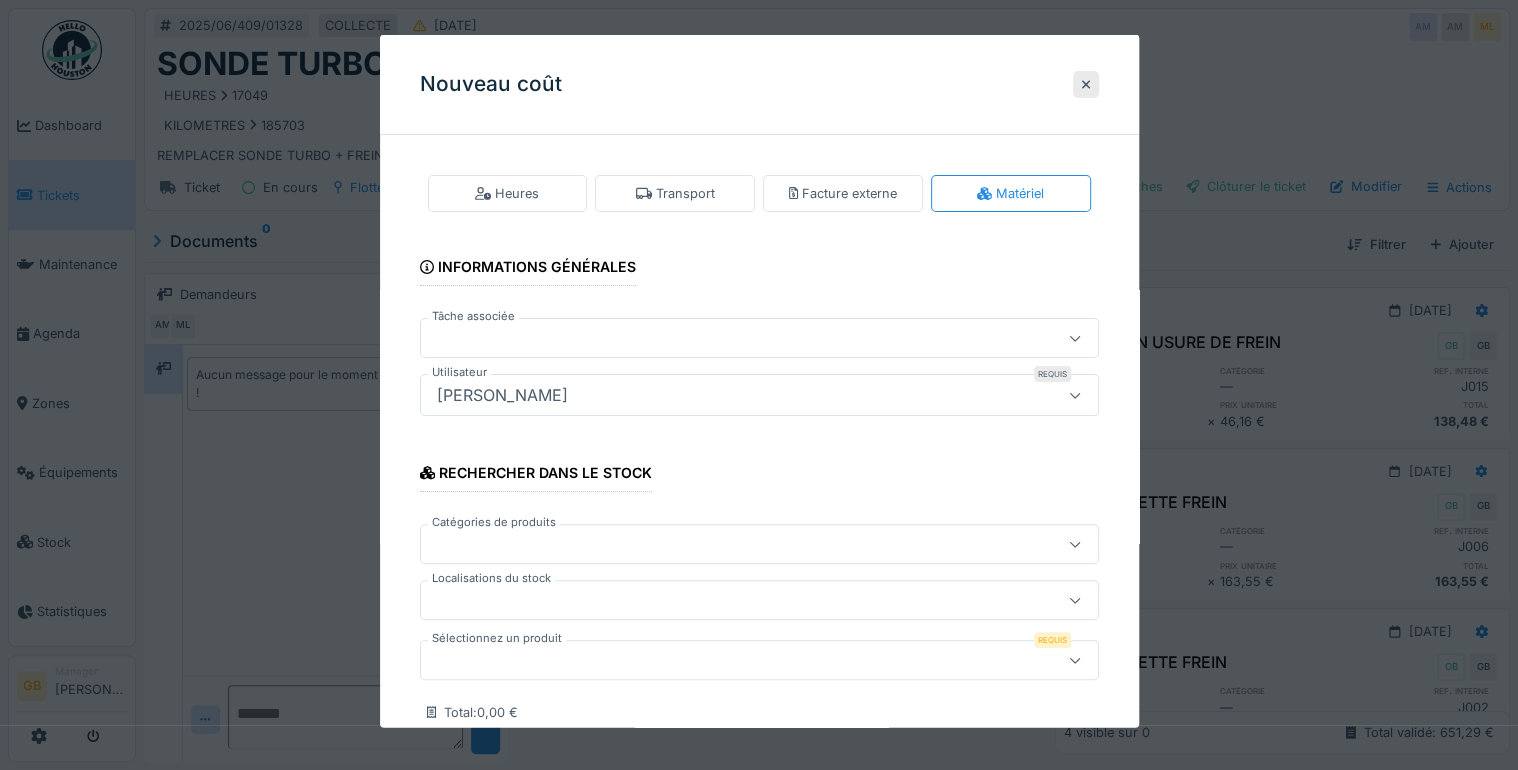 click at bounding box center [759, 660] 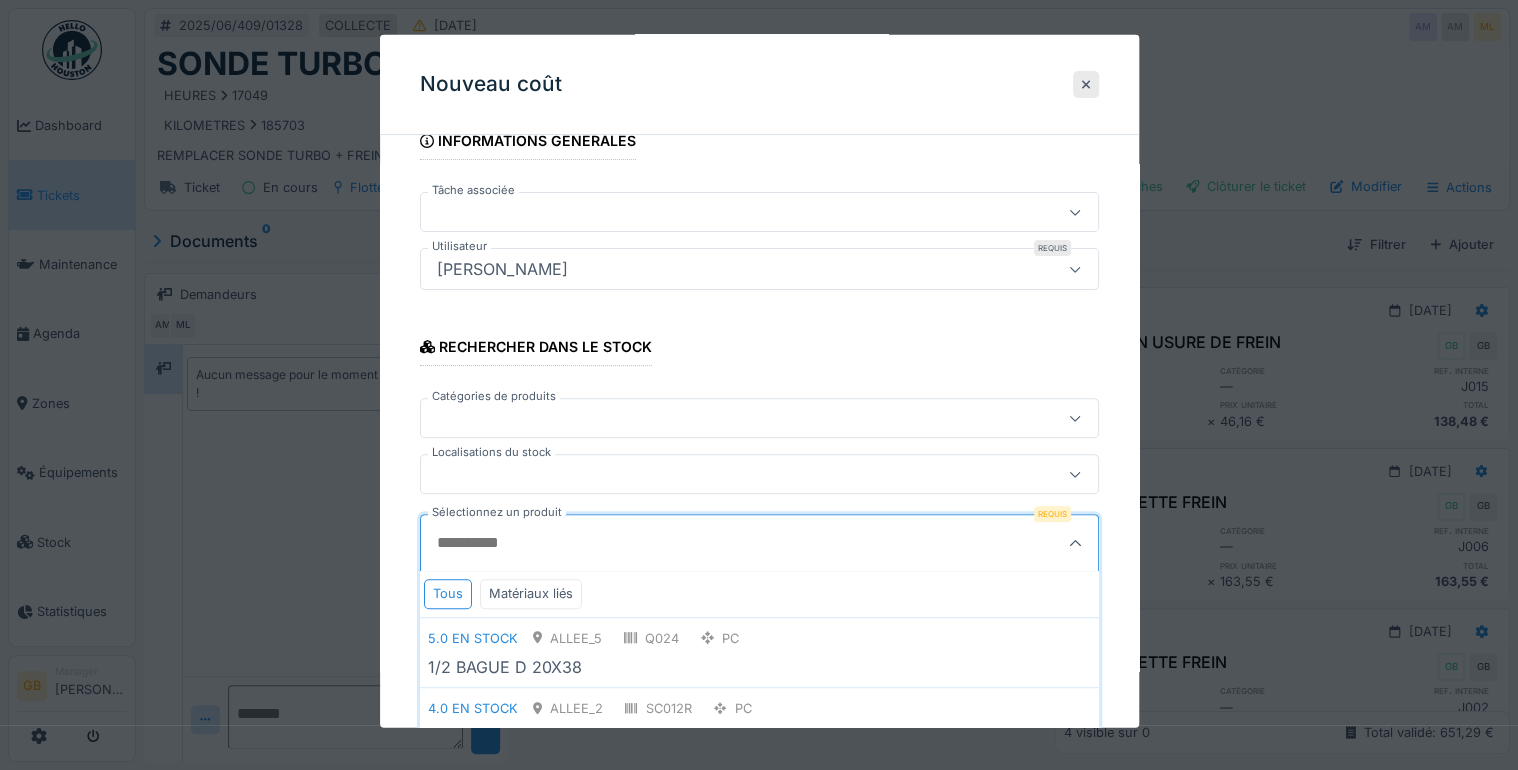 click on "Sélectionnez un produit" at bounding box center (713, 543) 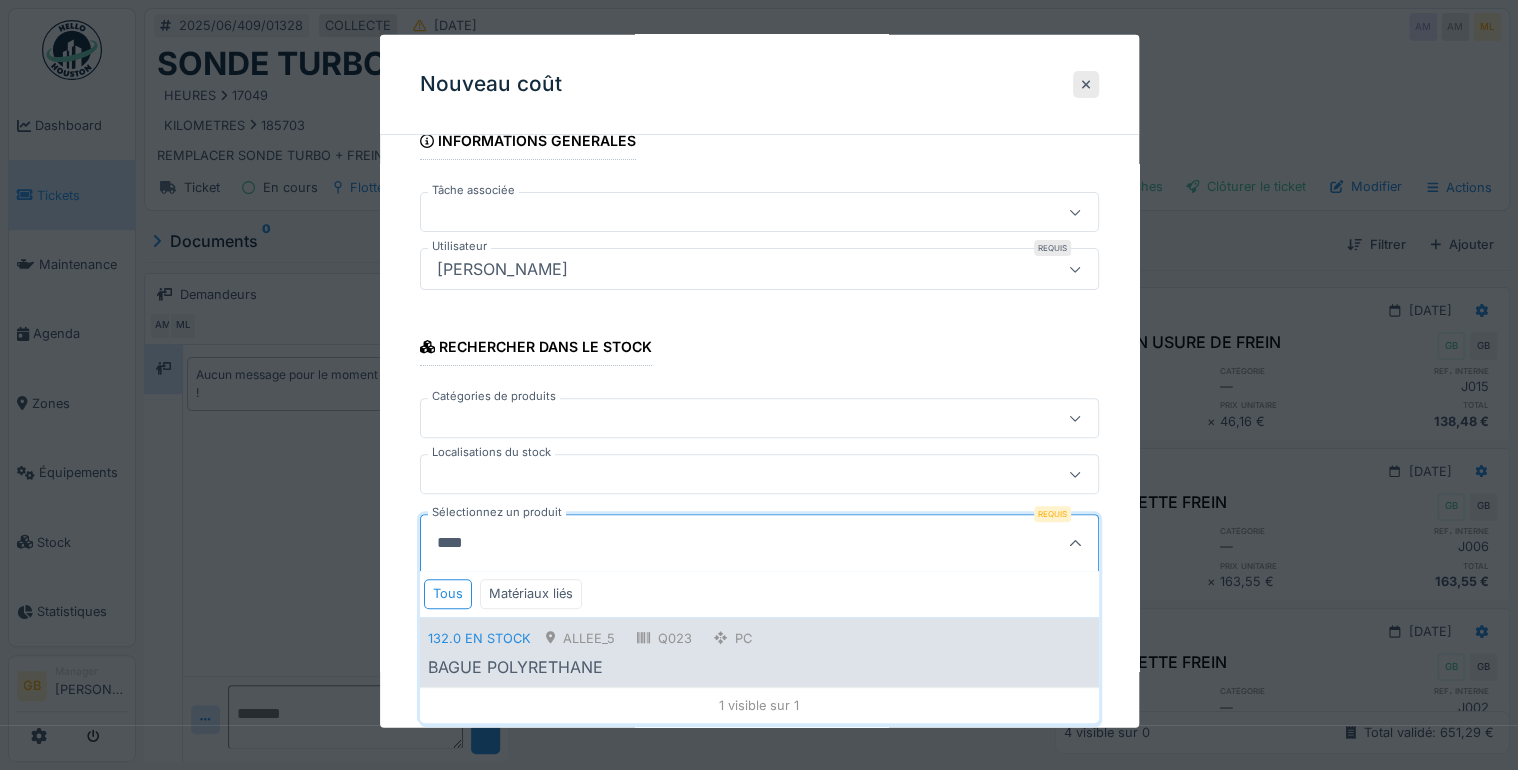 type on "****" 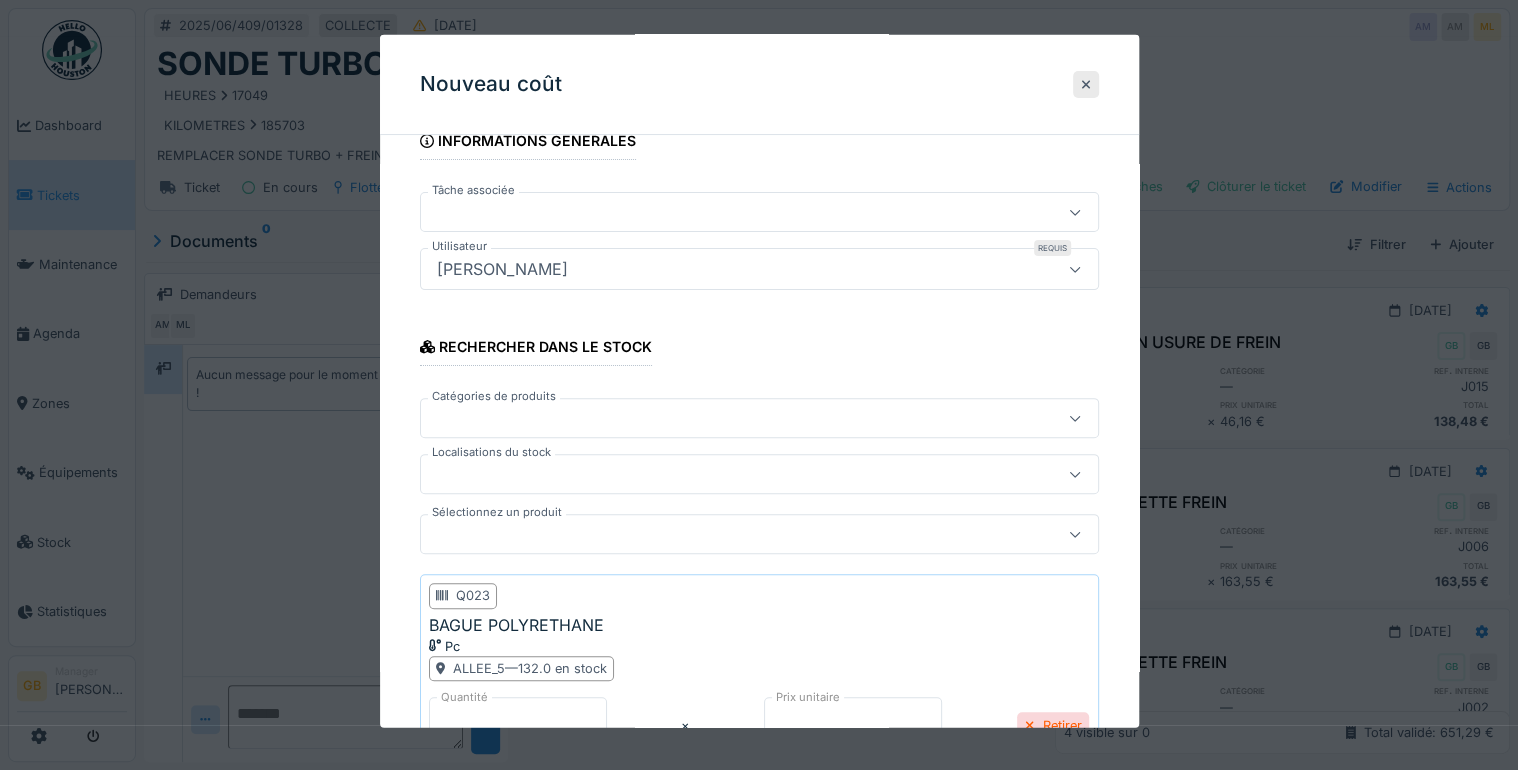 scroll, scrollTop: 313, scrollLeft: 0, axis: vertical 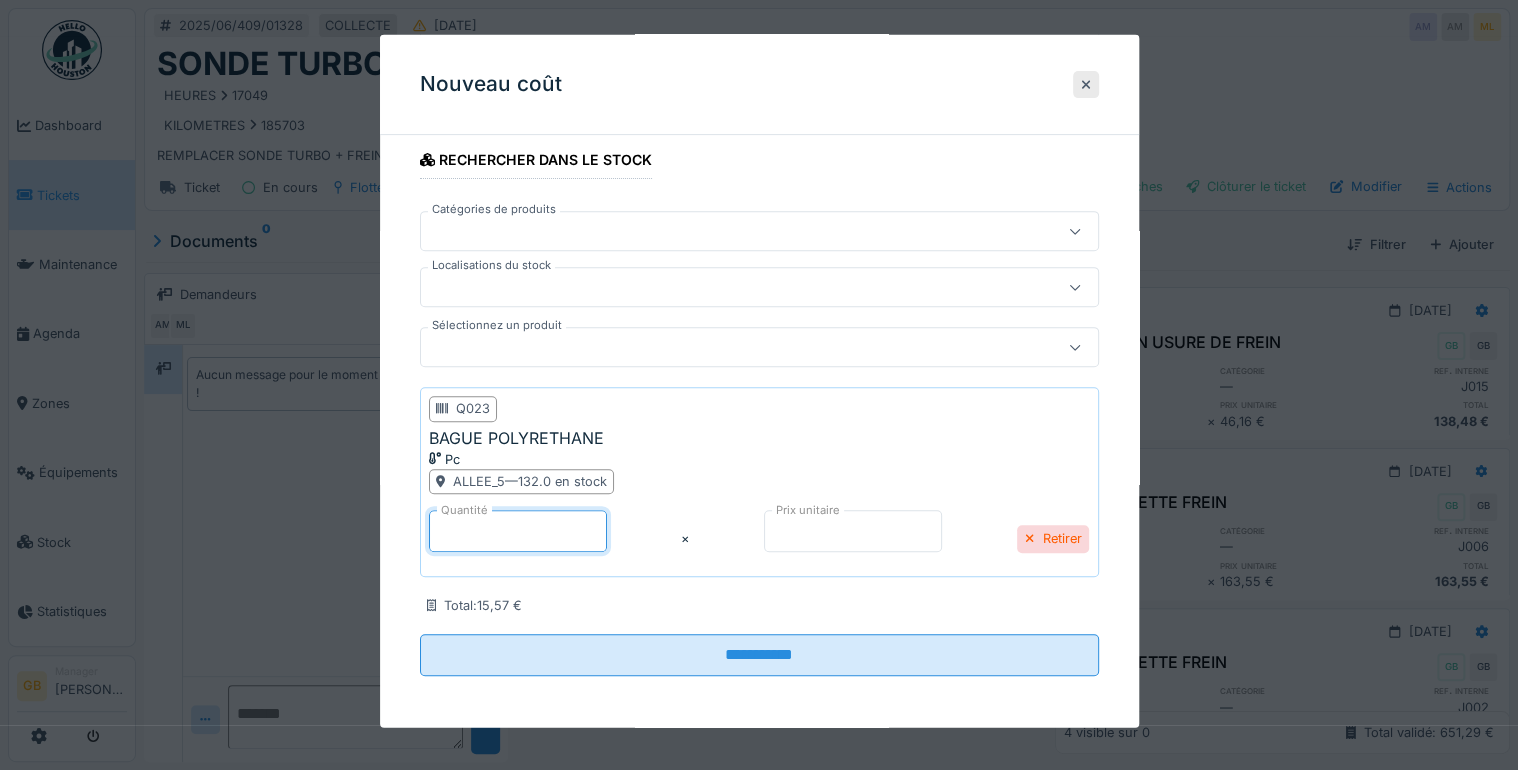 drag, startPoint x: 459, startPoint y: 532, endPoint x: 235, endPoint y: 515, distance: 224.64417 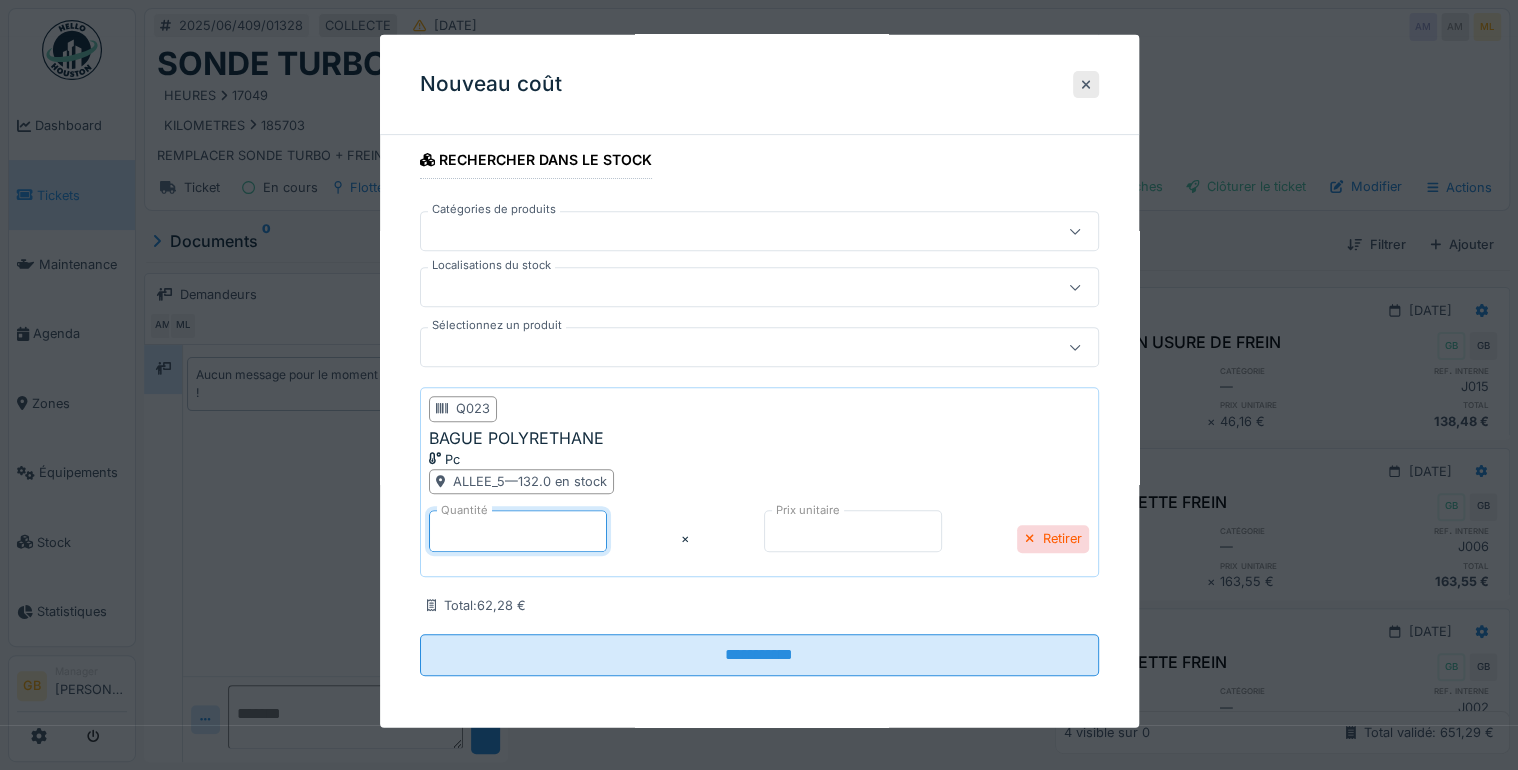 type on "*" 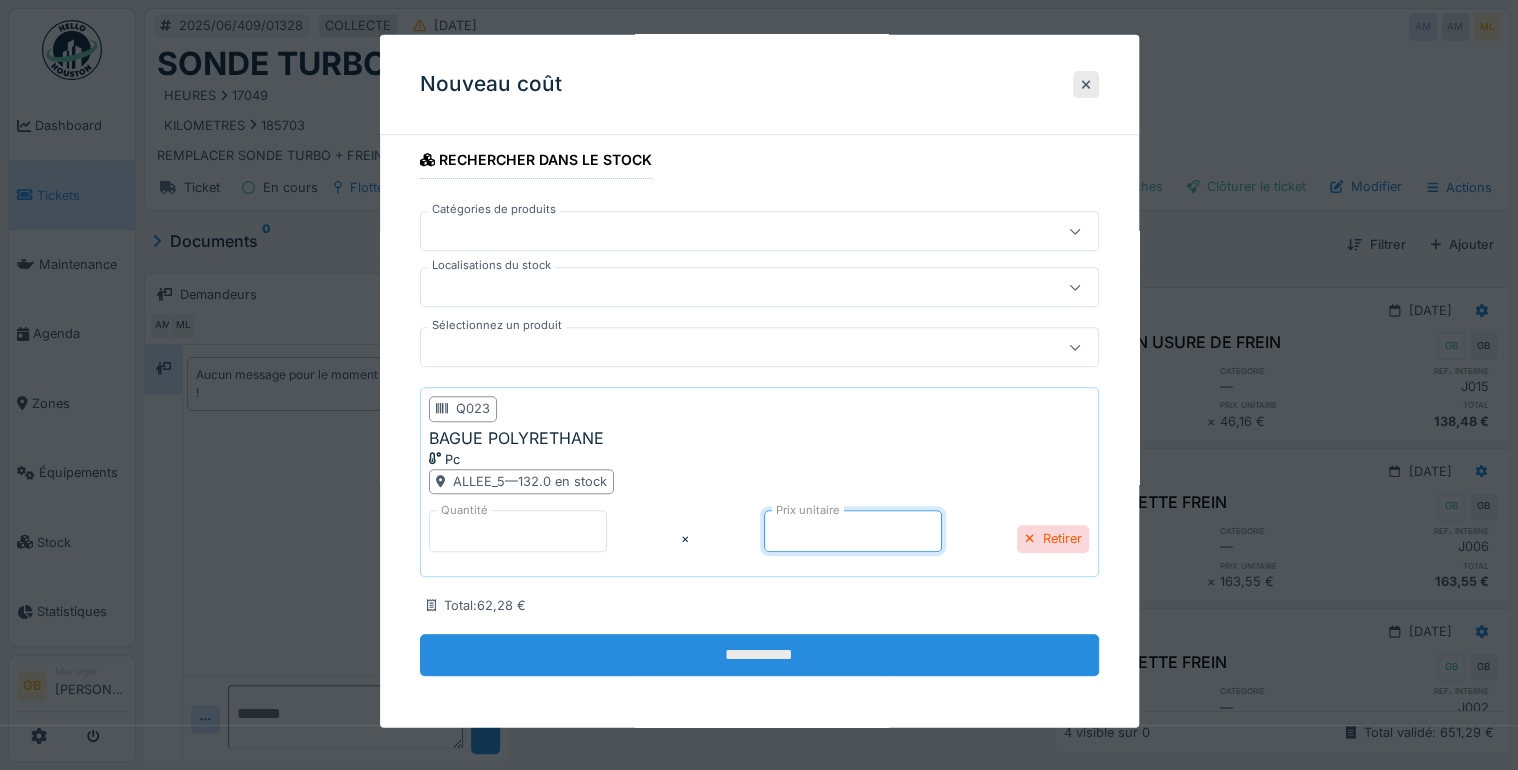 click on "**********" at bounding box center (759, 655) 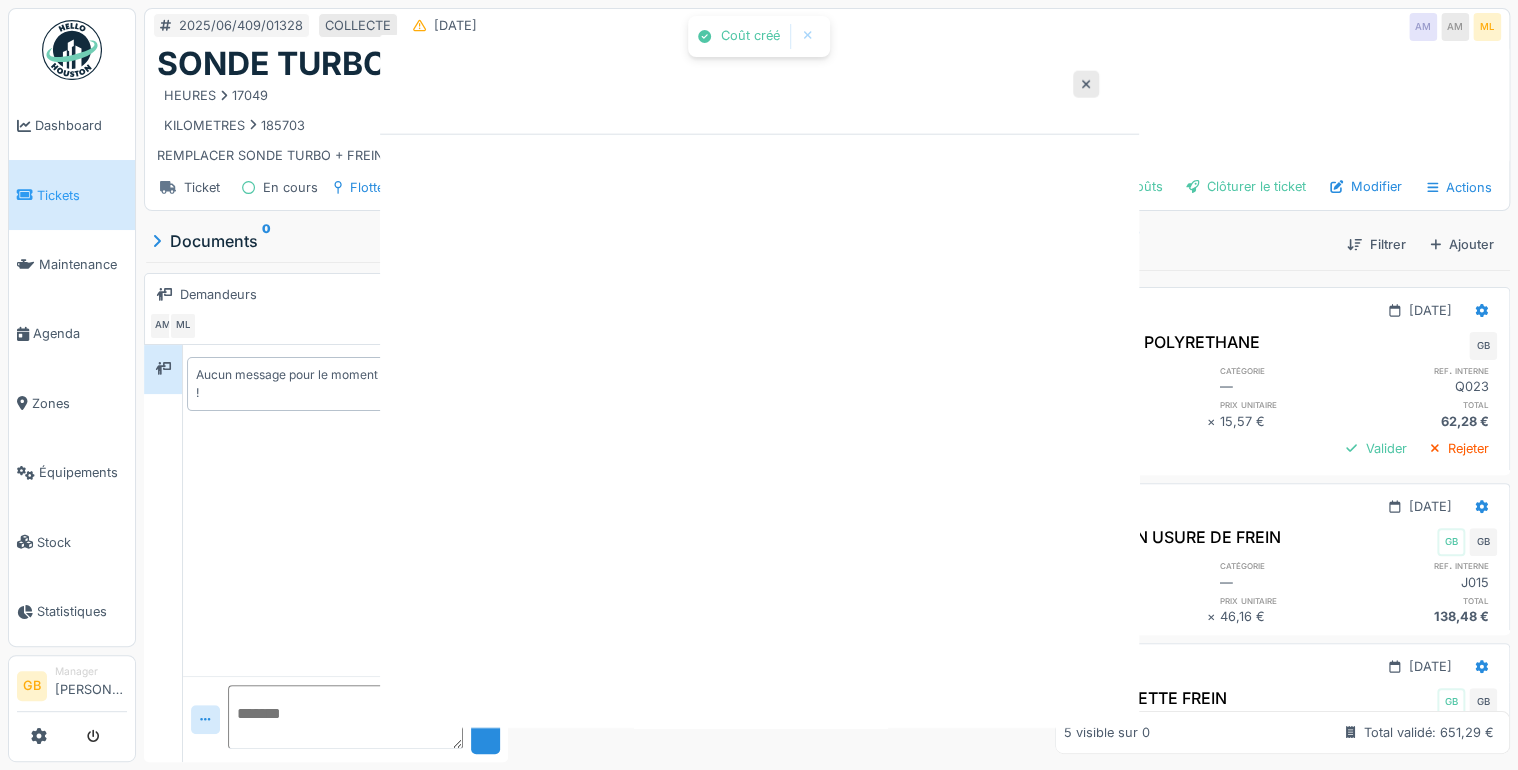 scroll, scrollTop: 0, scrollLeft: 0, axis: both 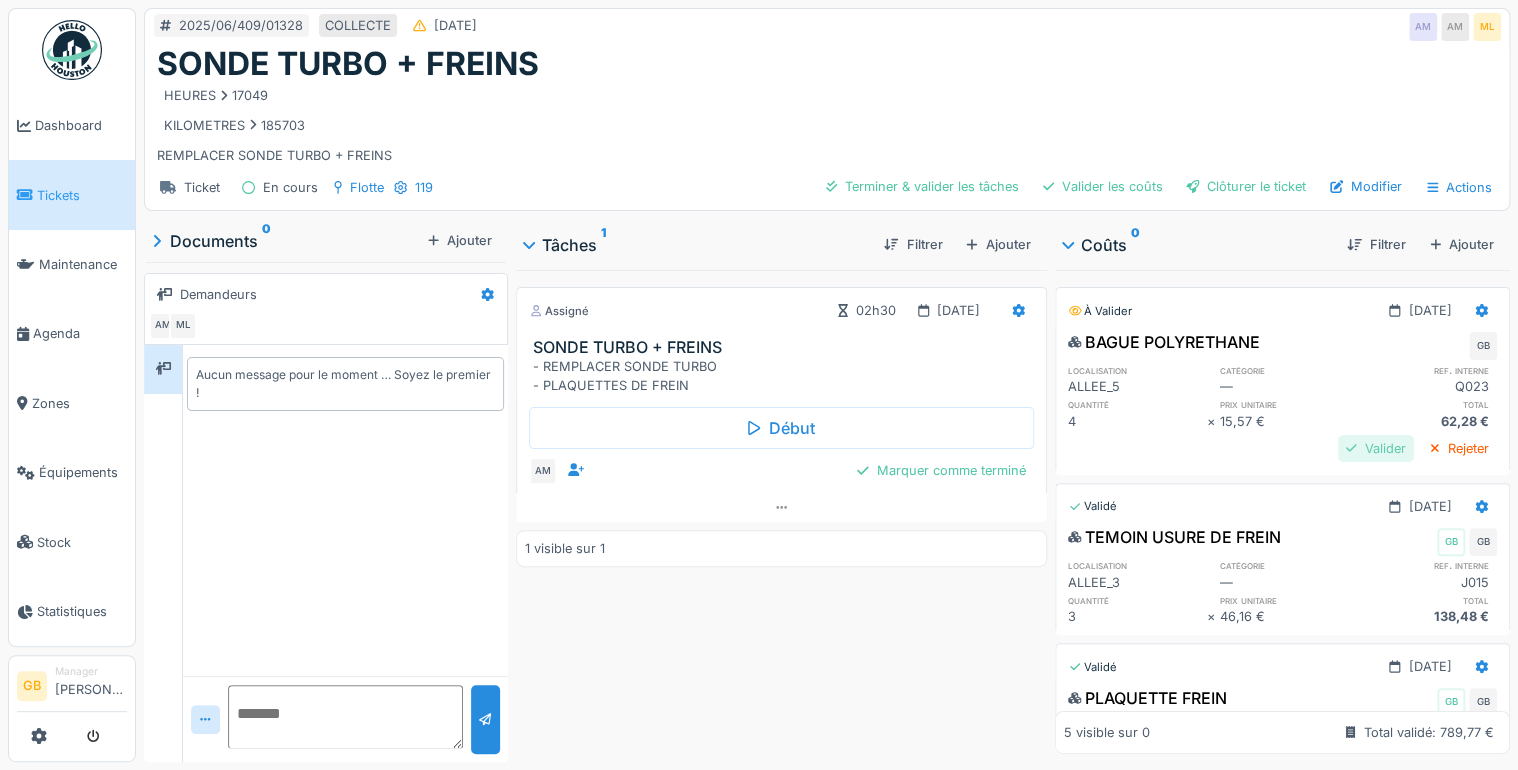 click on "Valider" at bounding box center (1376, 448) 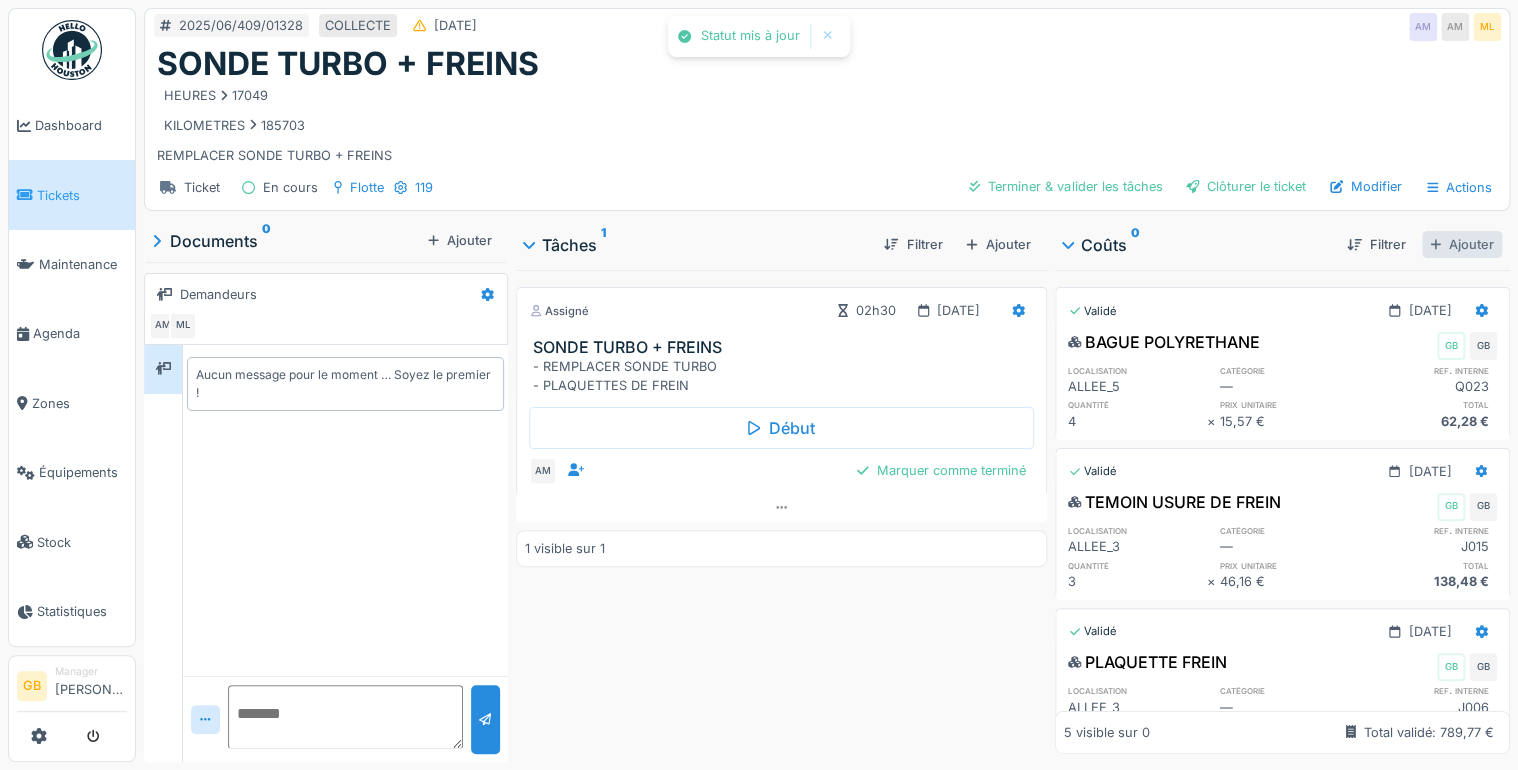 click on "Ajouter" at bounding box center [1462, 244] 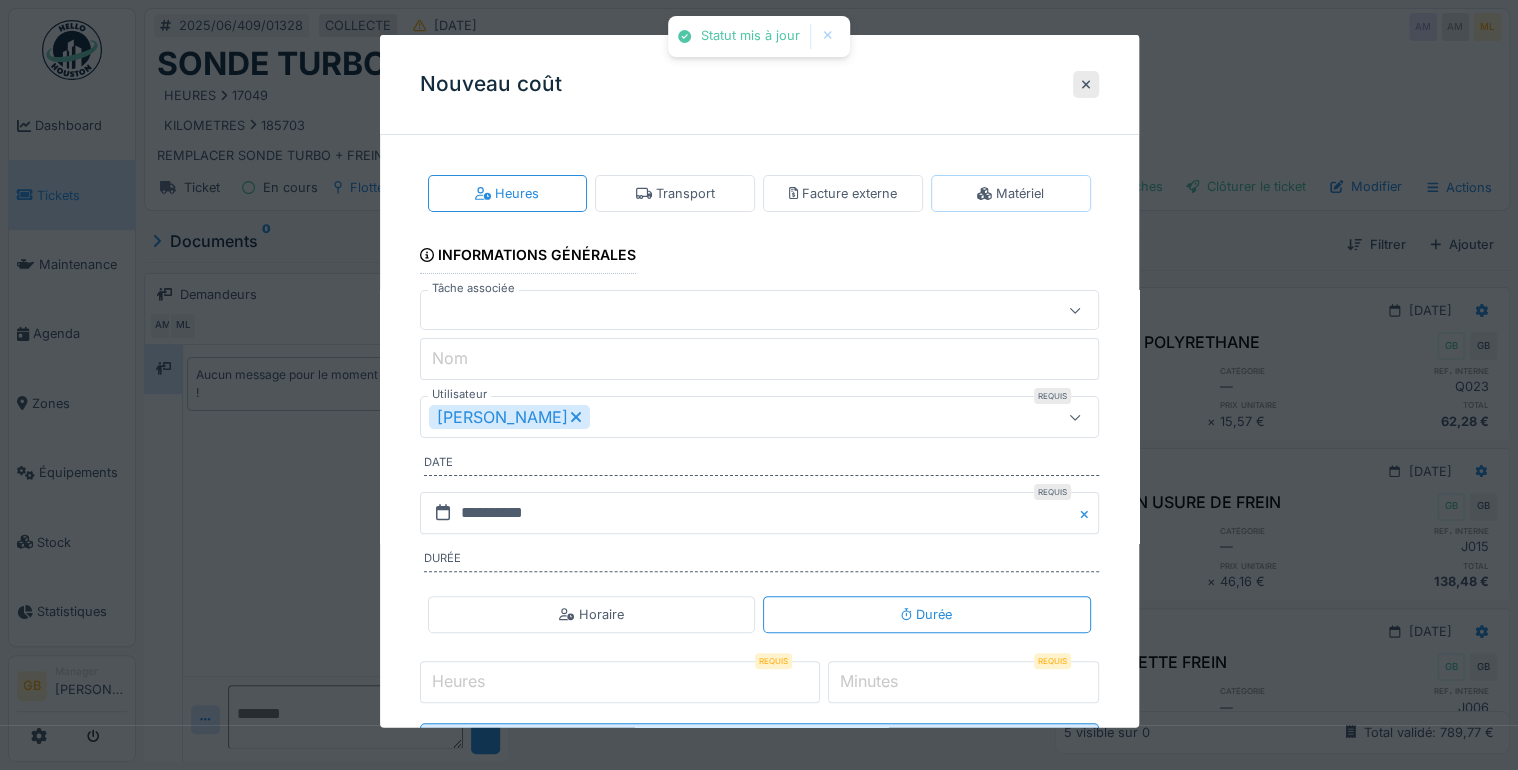 click on "Matériel" at bounding box center (1011, 193) 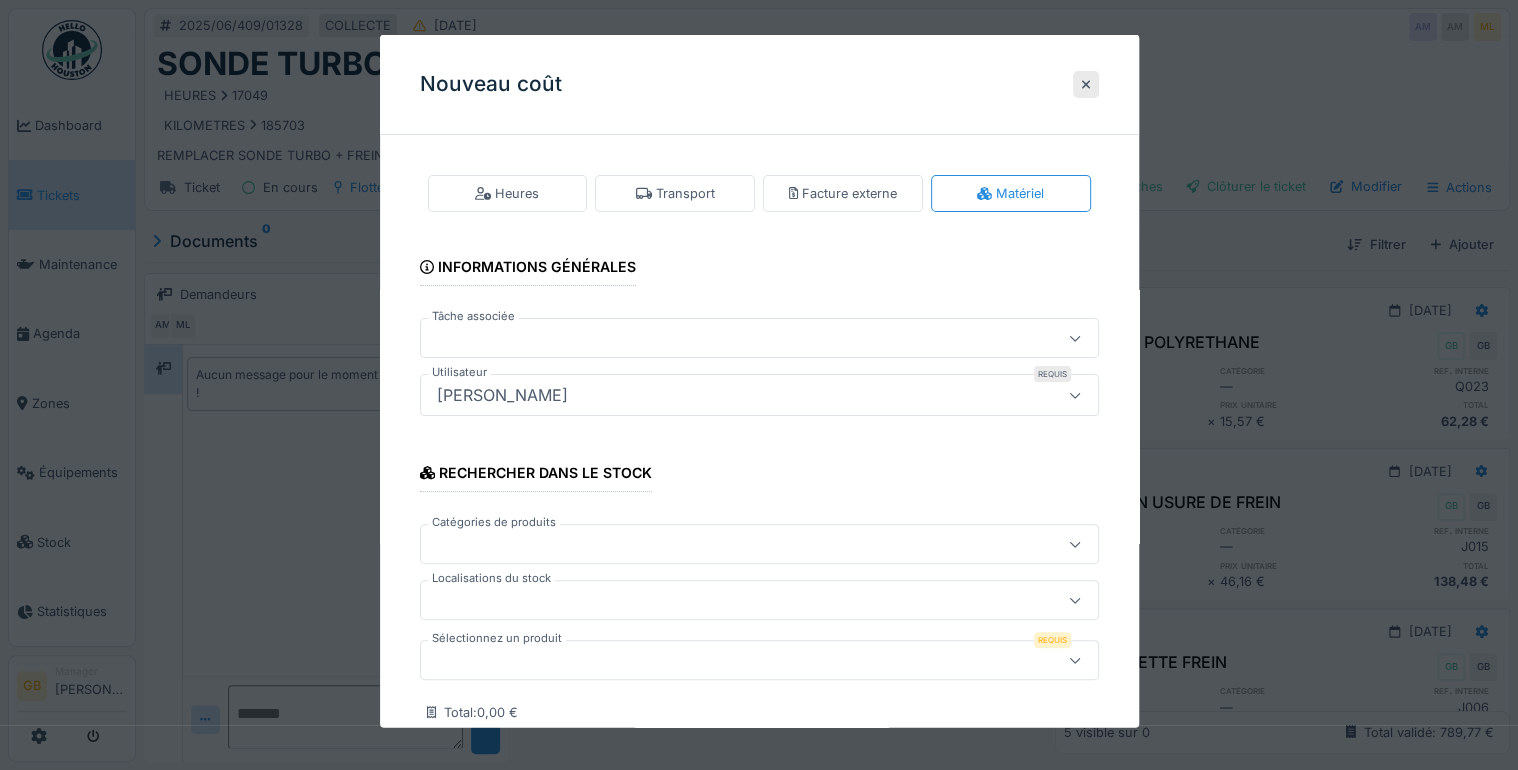 click at bounding box center [725, 660] 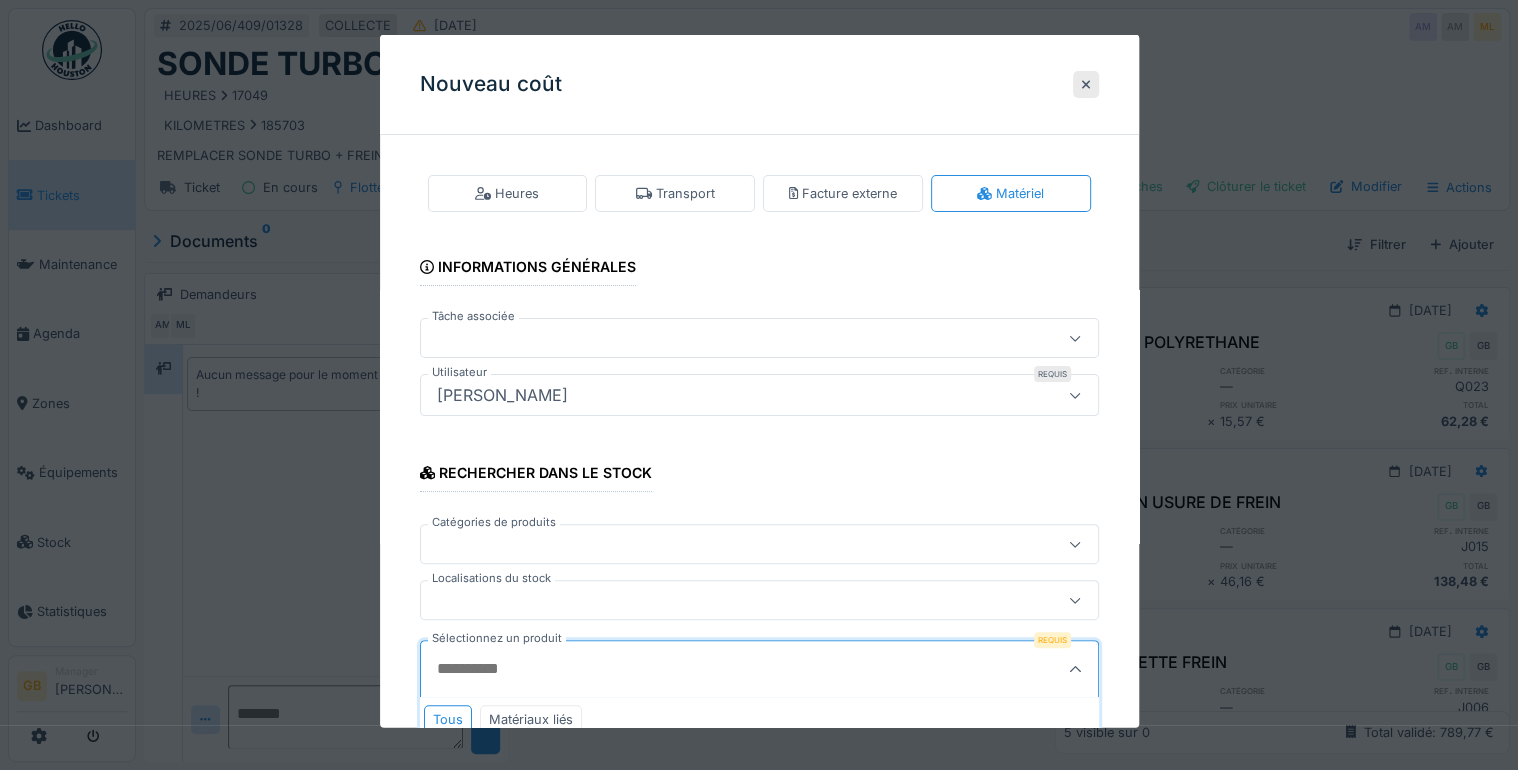 scroll, scrollTop: 126, scrollLeft: 0, axis: vertical 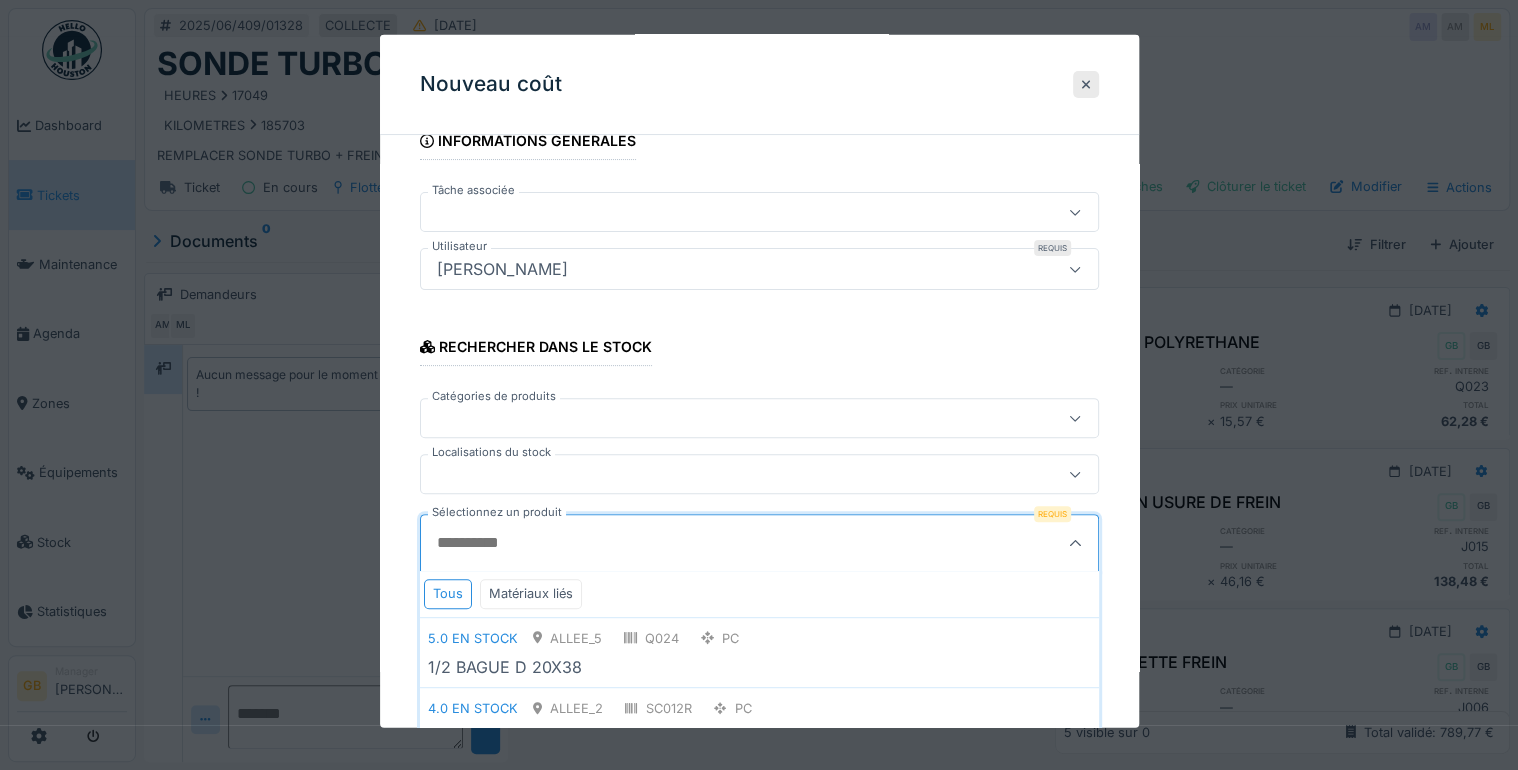 click on "Sélectionnez un produit" at bounding box center (713, 543) 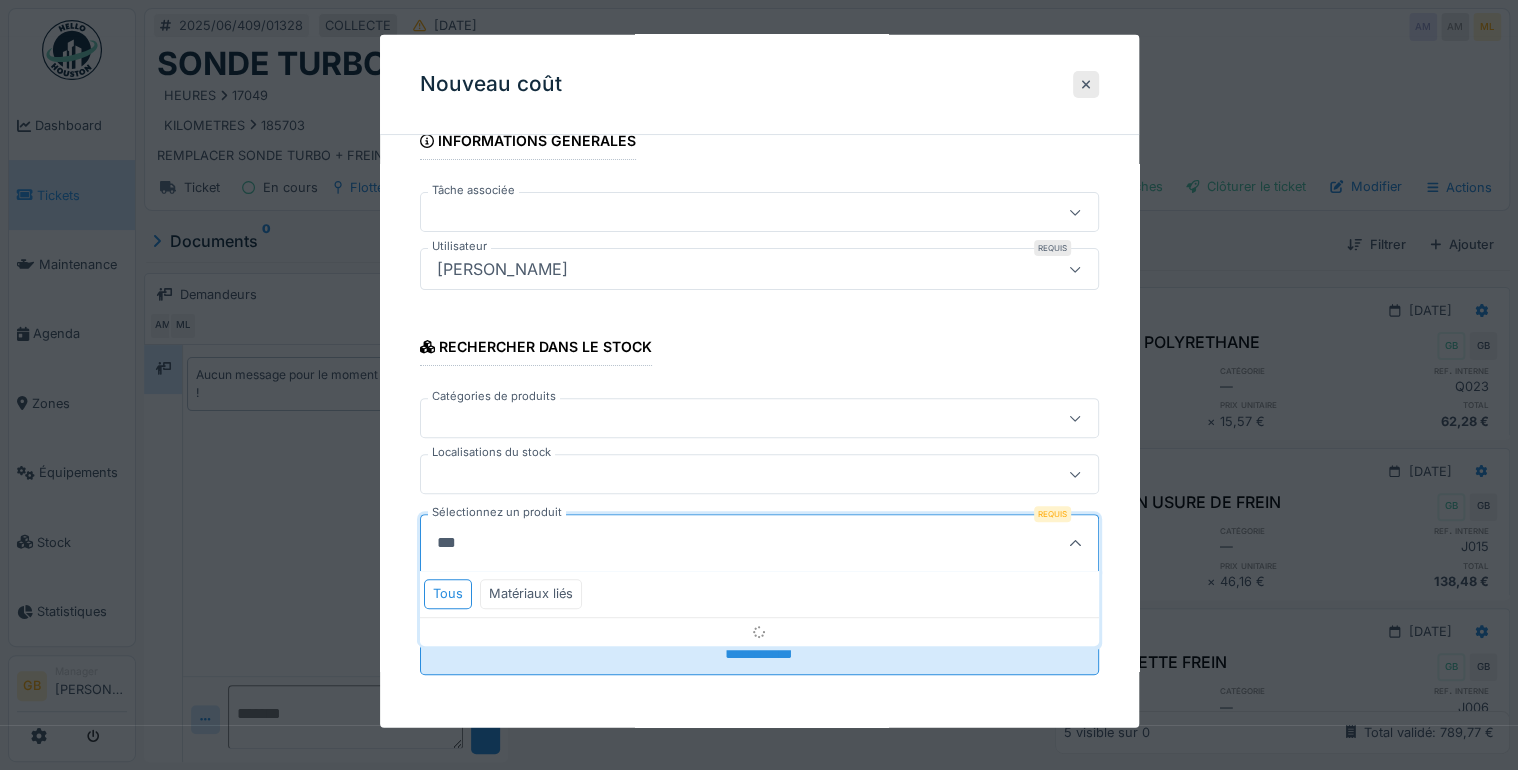 type on "****" 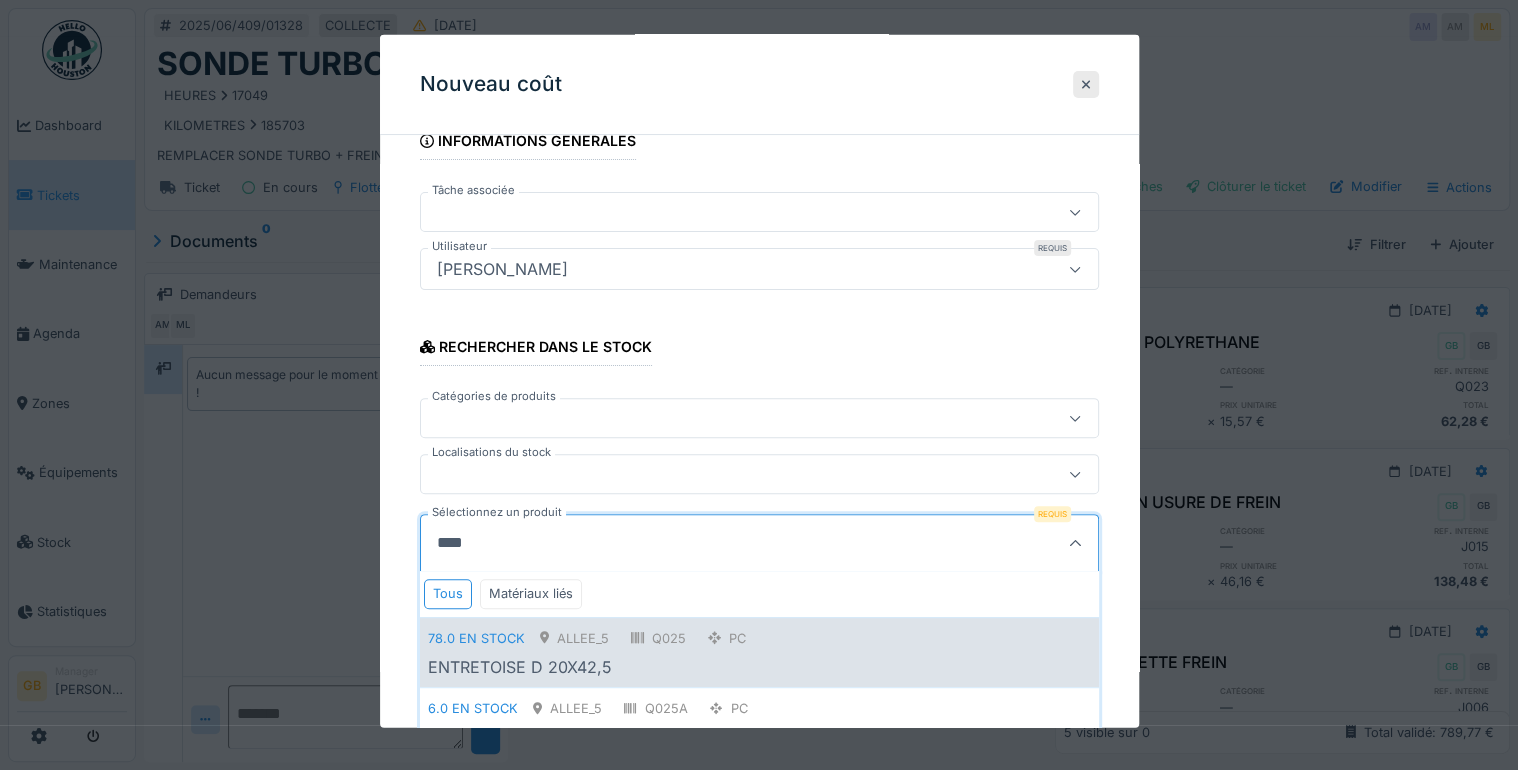 click on "ENTRETOISE D 20X42,5" at bounding box center (759, 666) 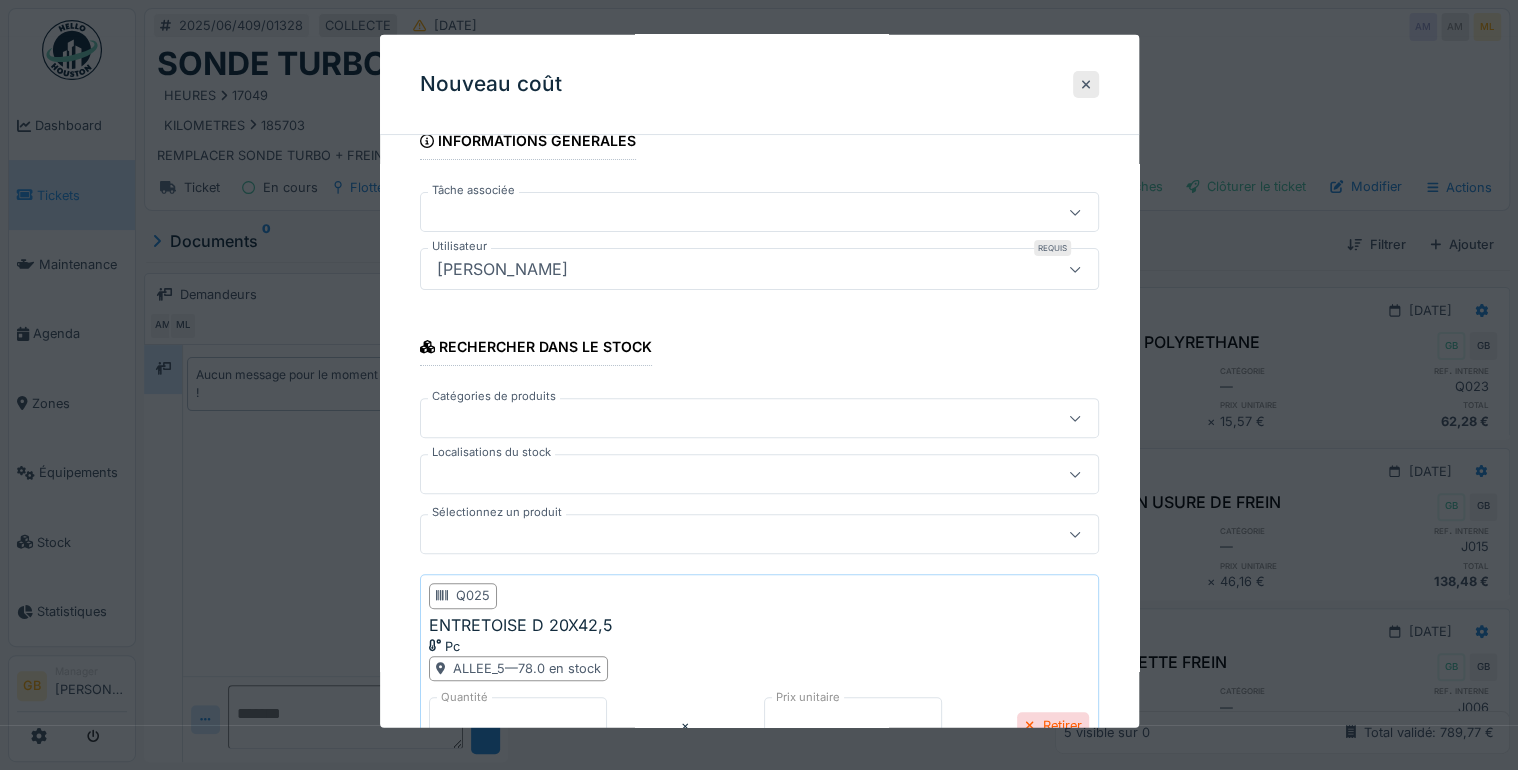 scroll, scrollTop: 313, scrollLeft: 0, axis: vertical 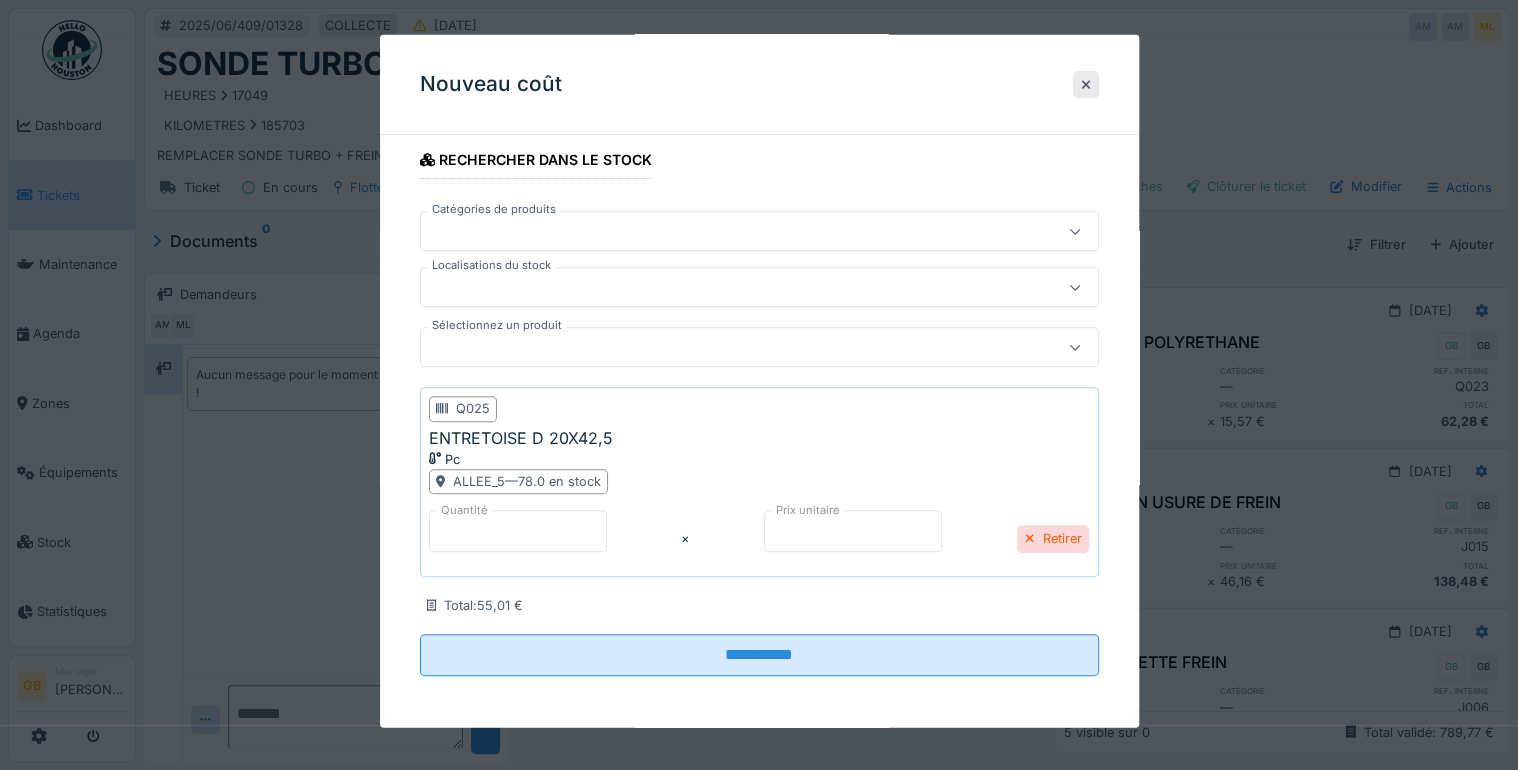 click on "**********" at bounding box center [759, 285] 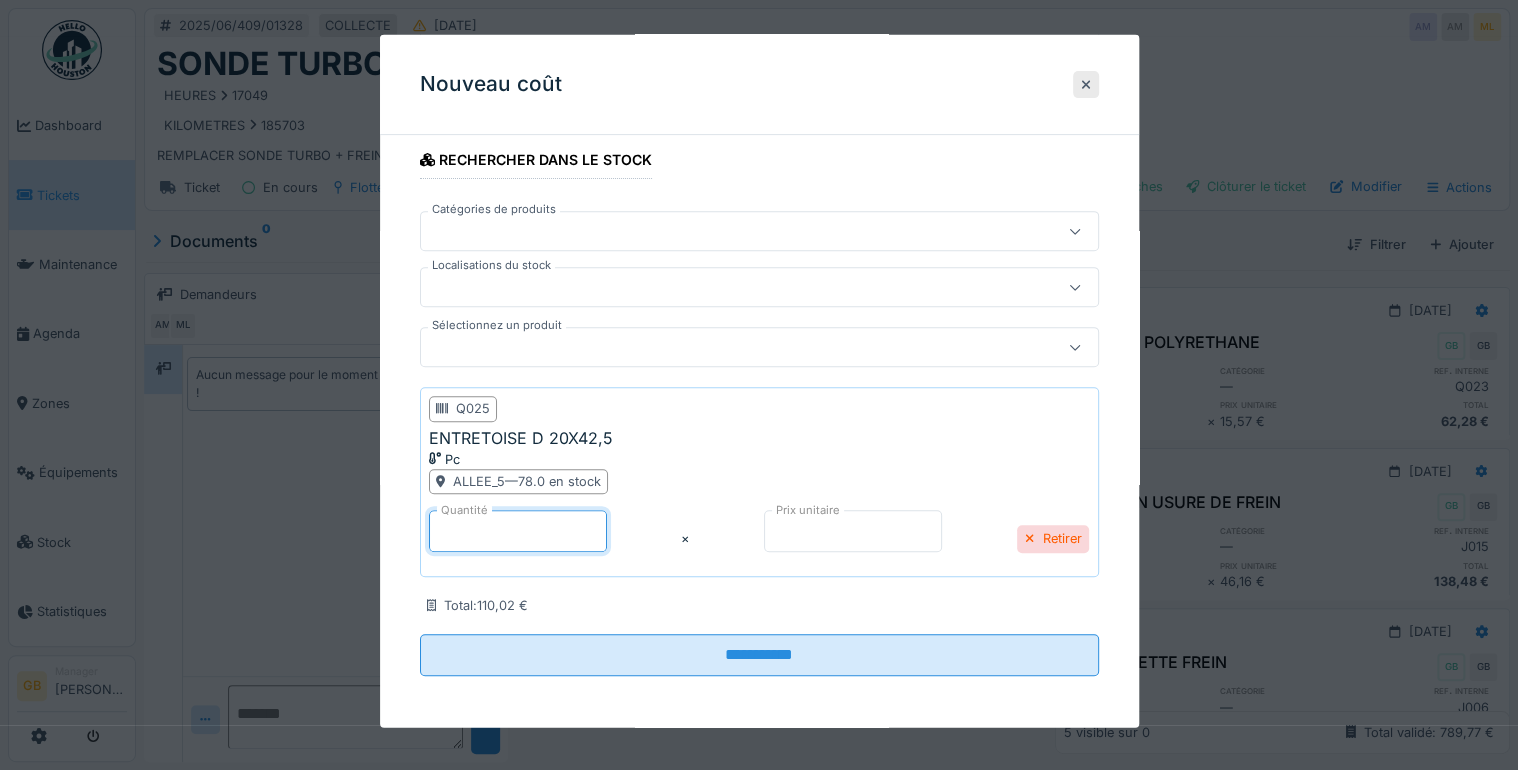 type on "*" 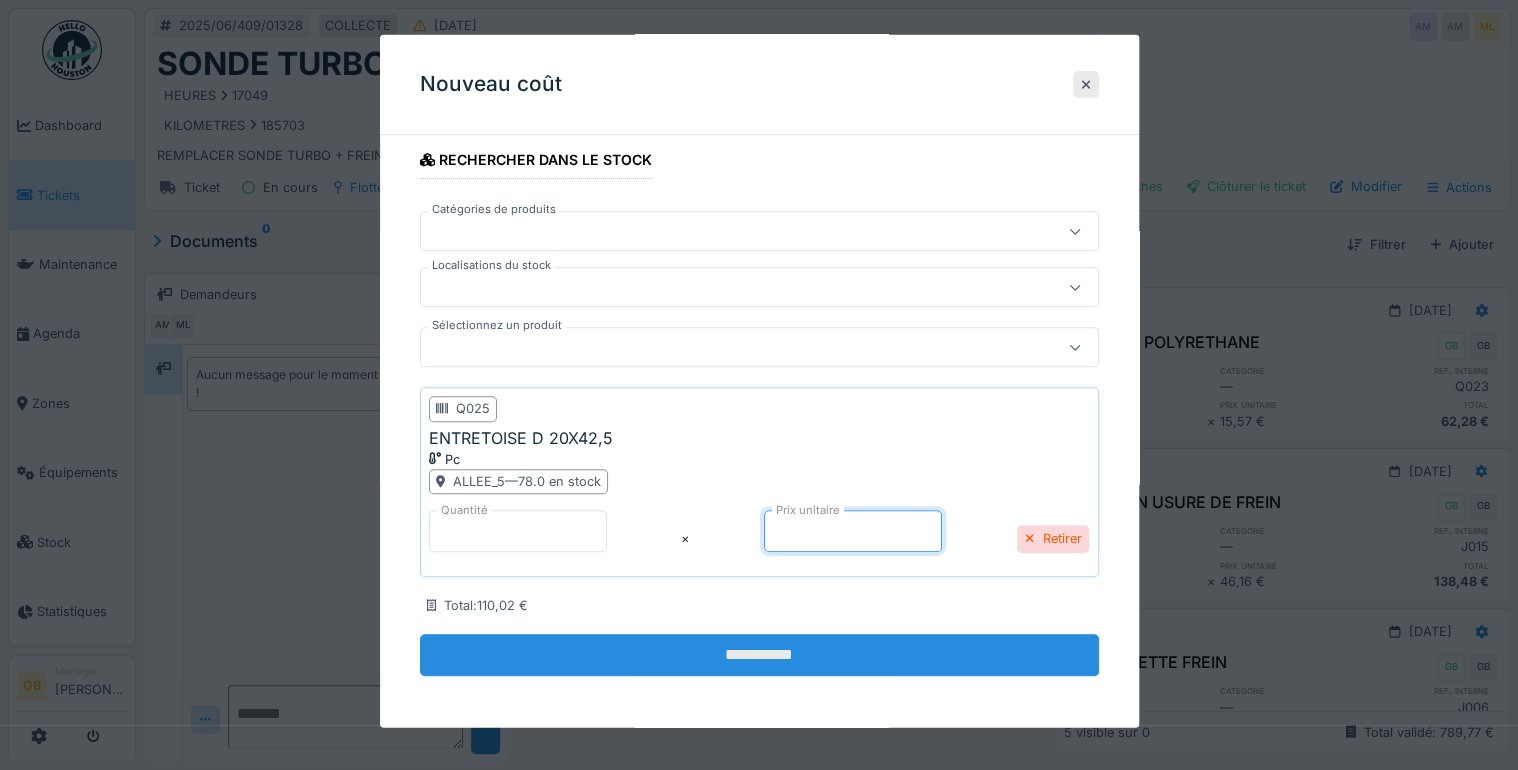 click on "**********" at bounding box center (759, 655) 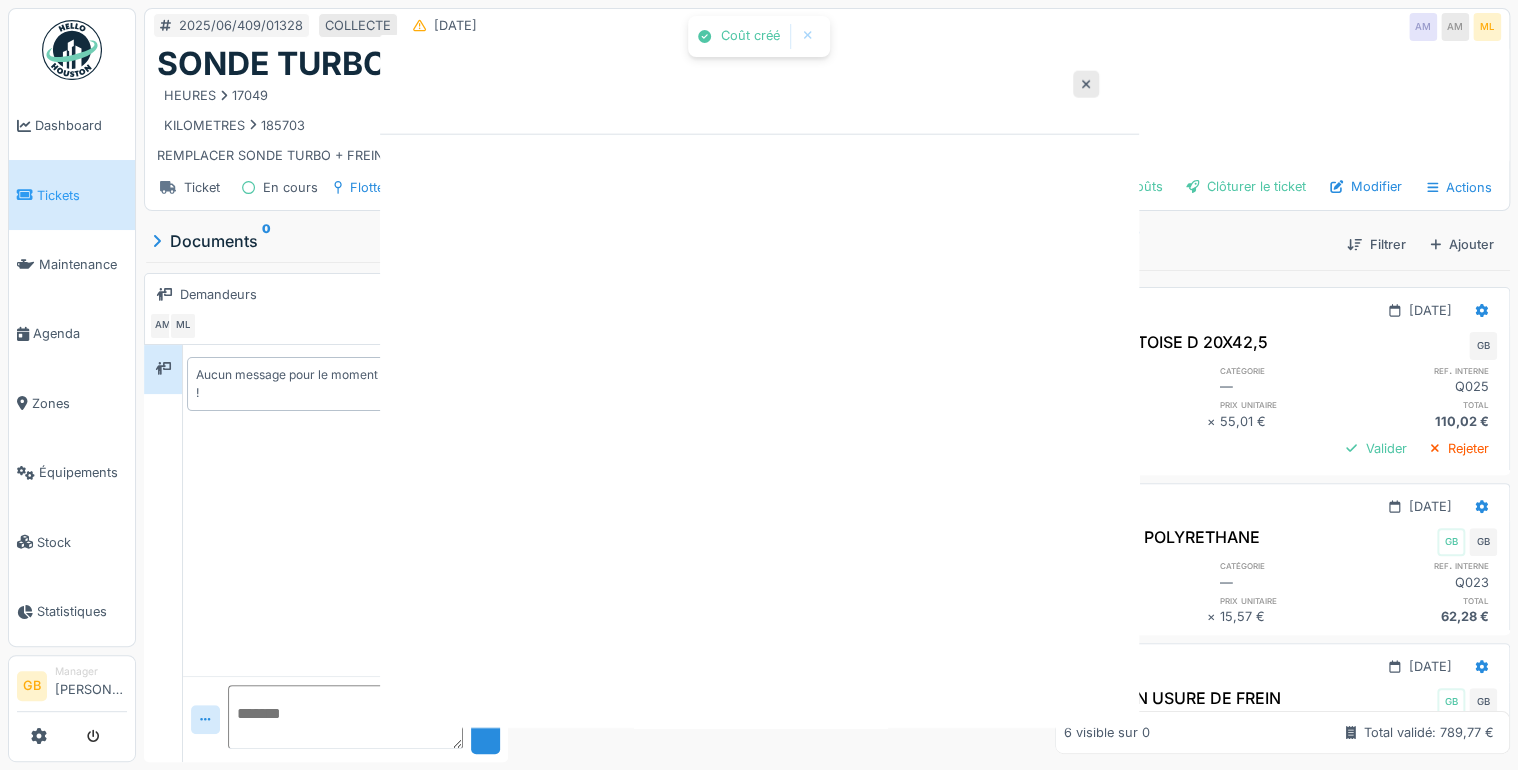 scroll, scrollTop: 0, scrollLeft: 0, axis: both 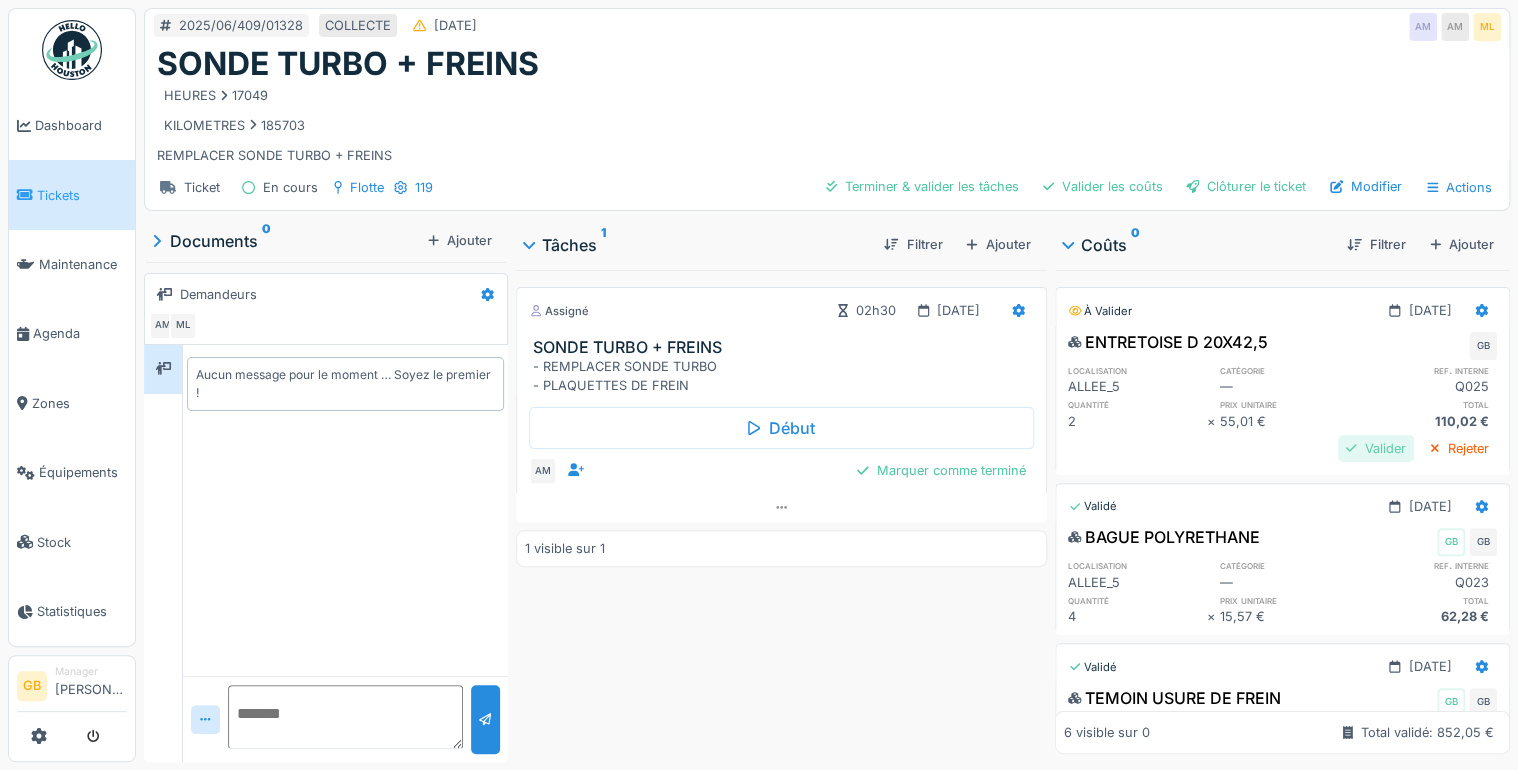 click on "Valider" at bounding box center [1376, 448] 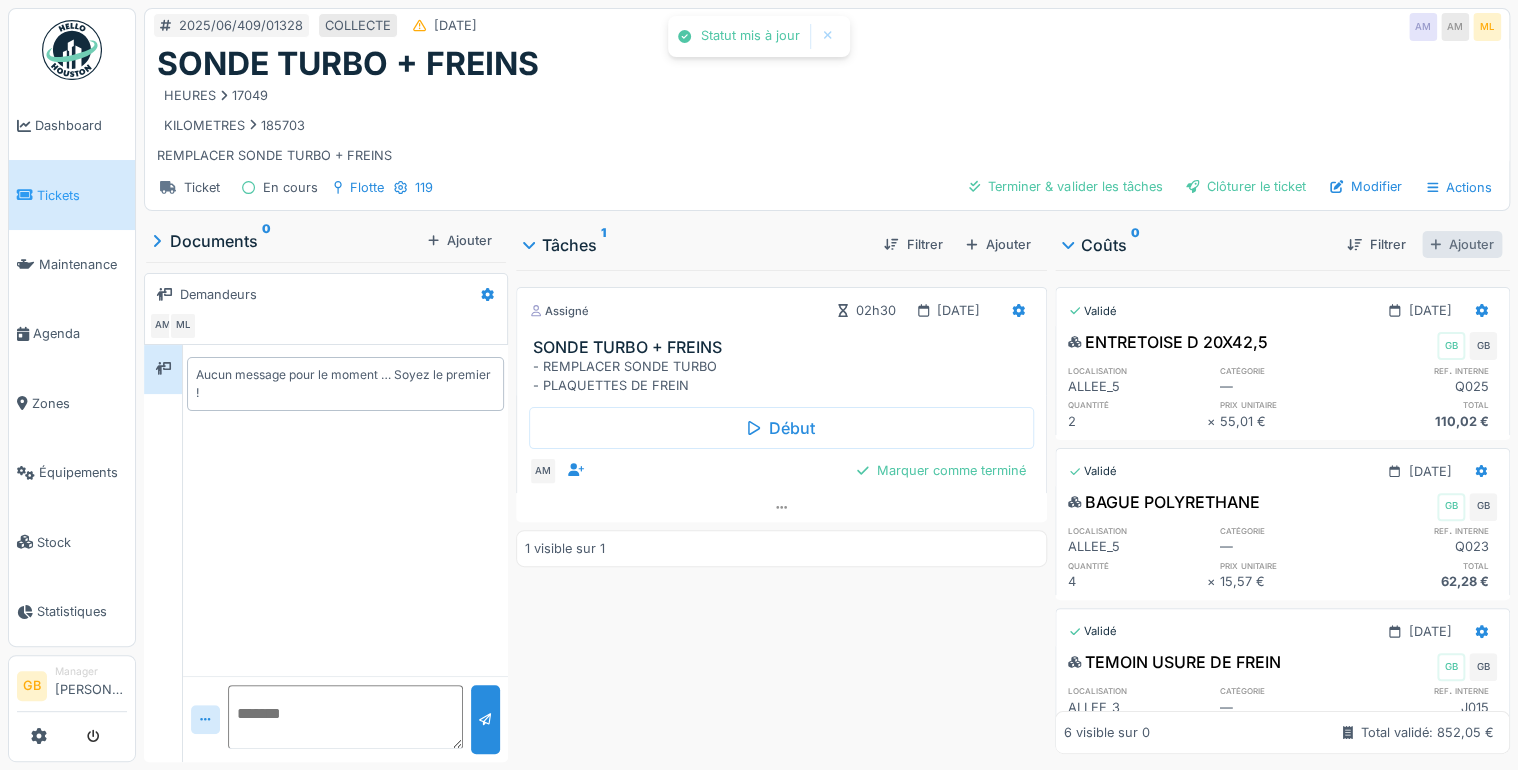 click on "Ajouter" at bounding box center [1462, 244] 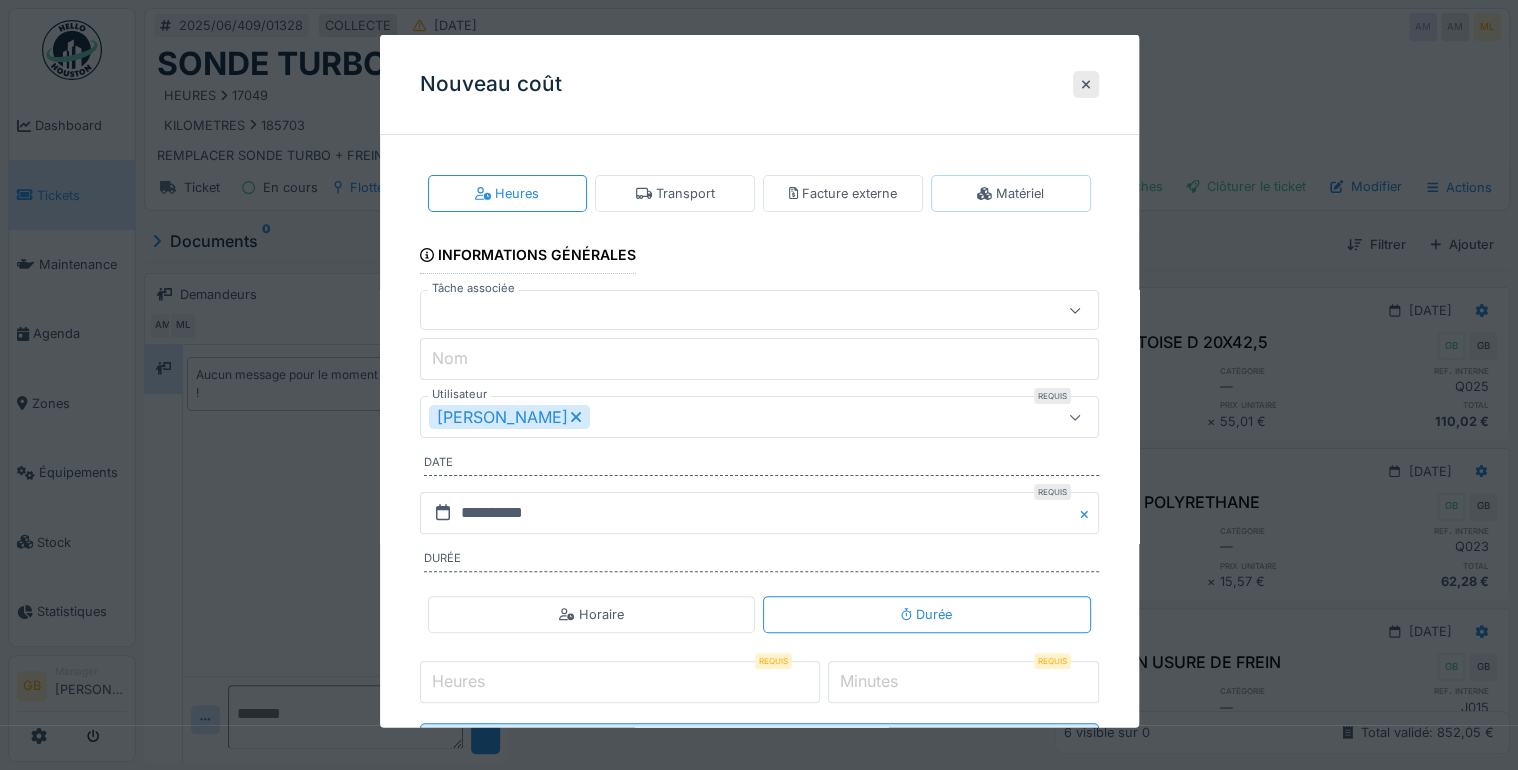click on "Matériel" at bounding box center [1010, 193] 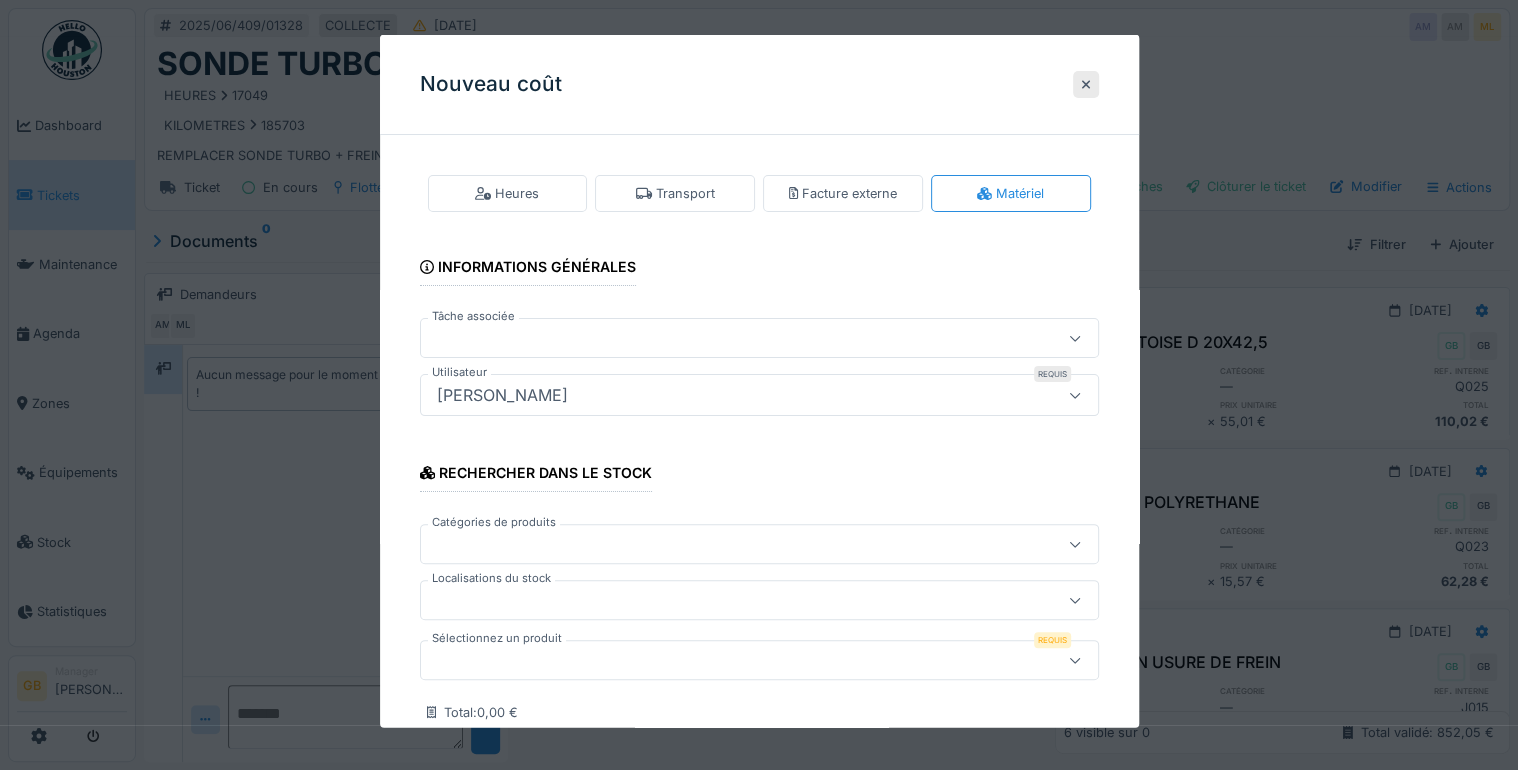 click at bounding box center (725, 660) 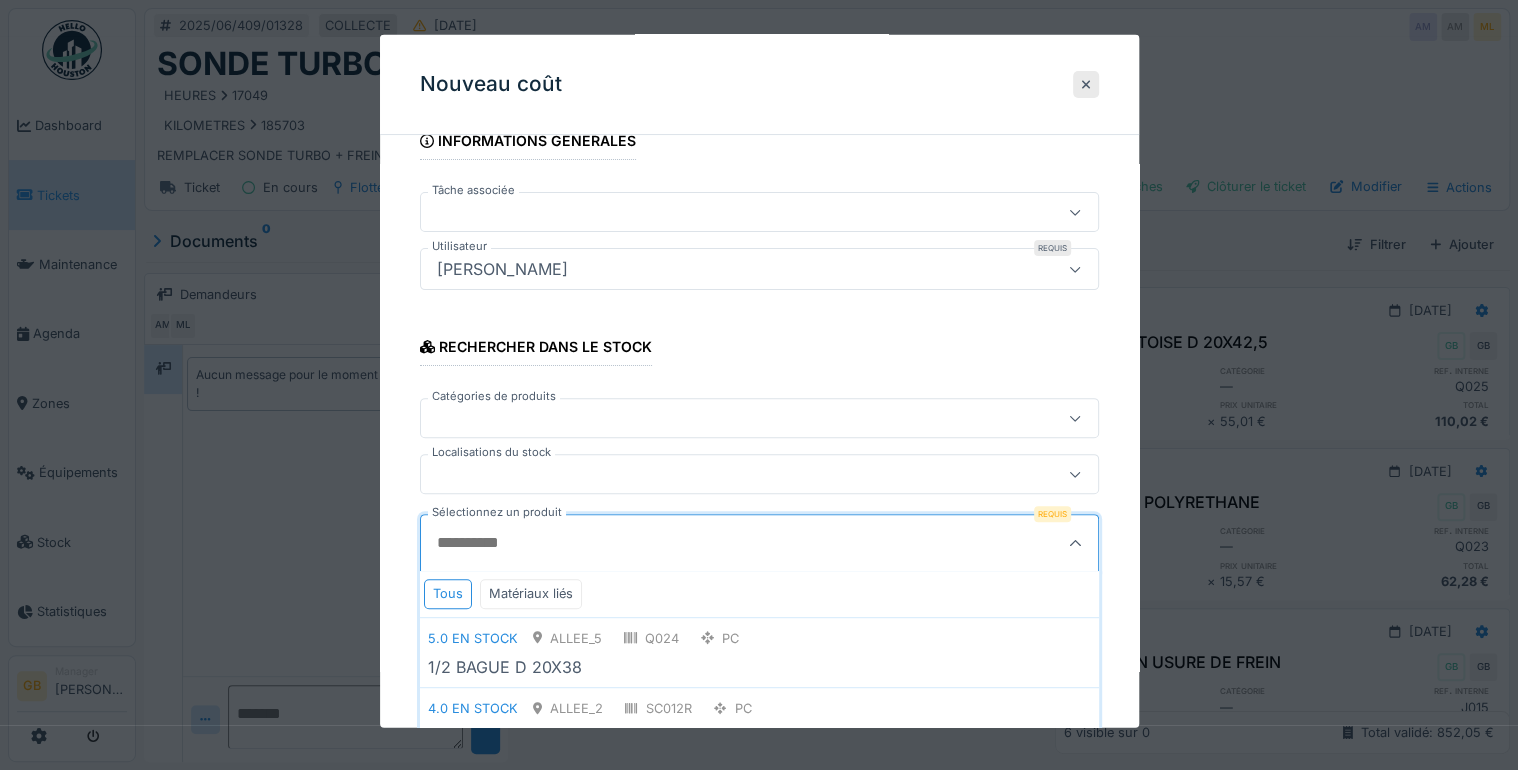 click on "Sélectionnez un produit" at bounding box center (713, 543) 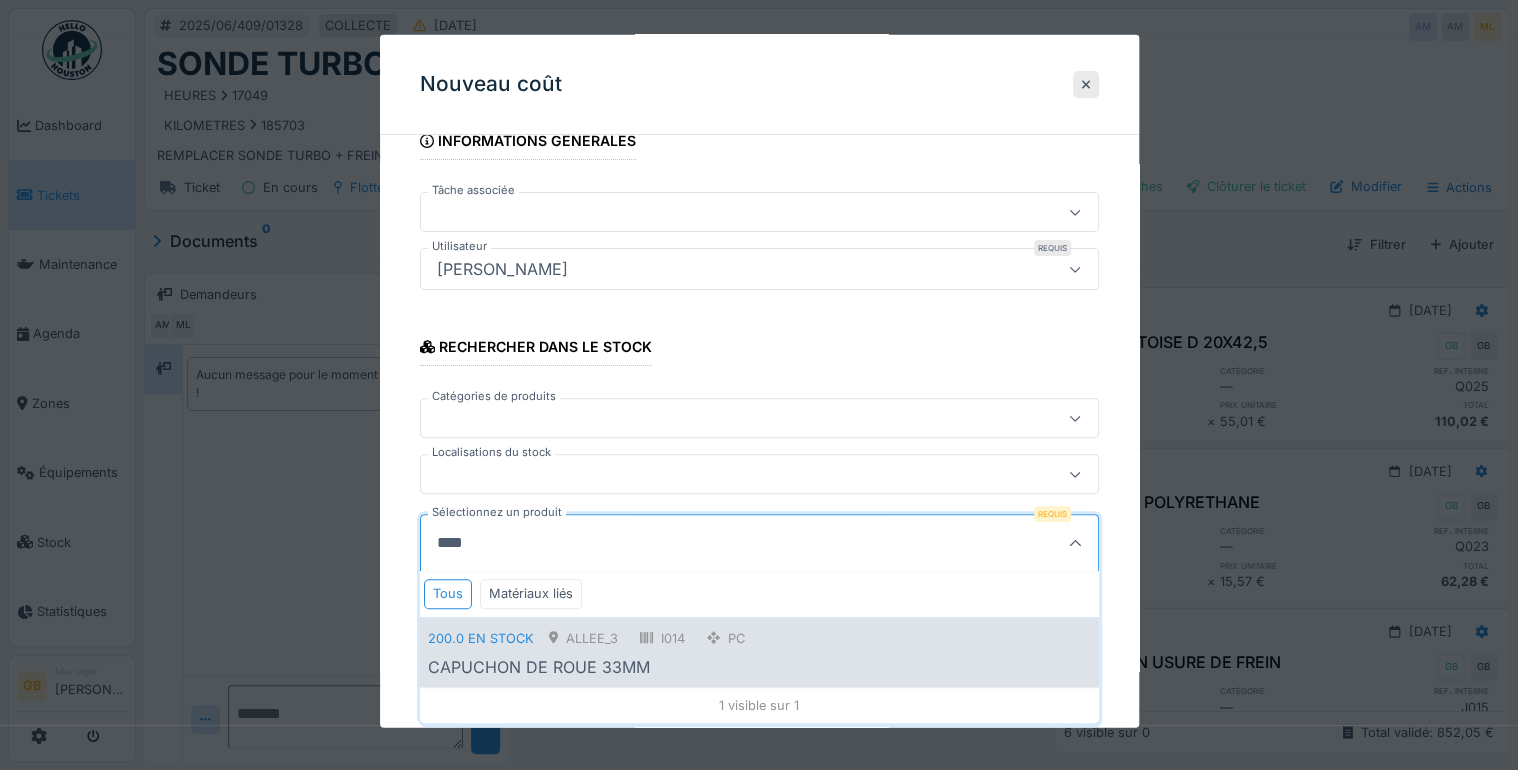 type on "****" 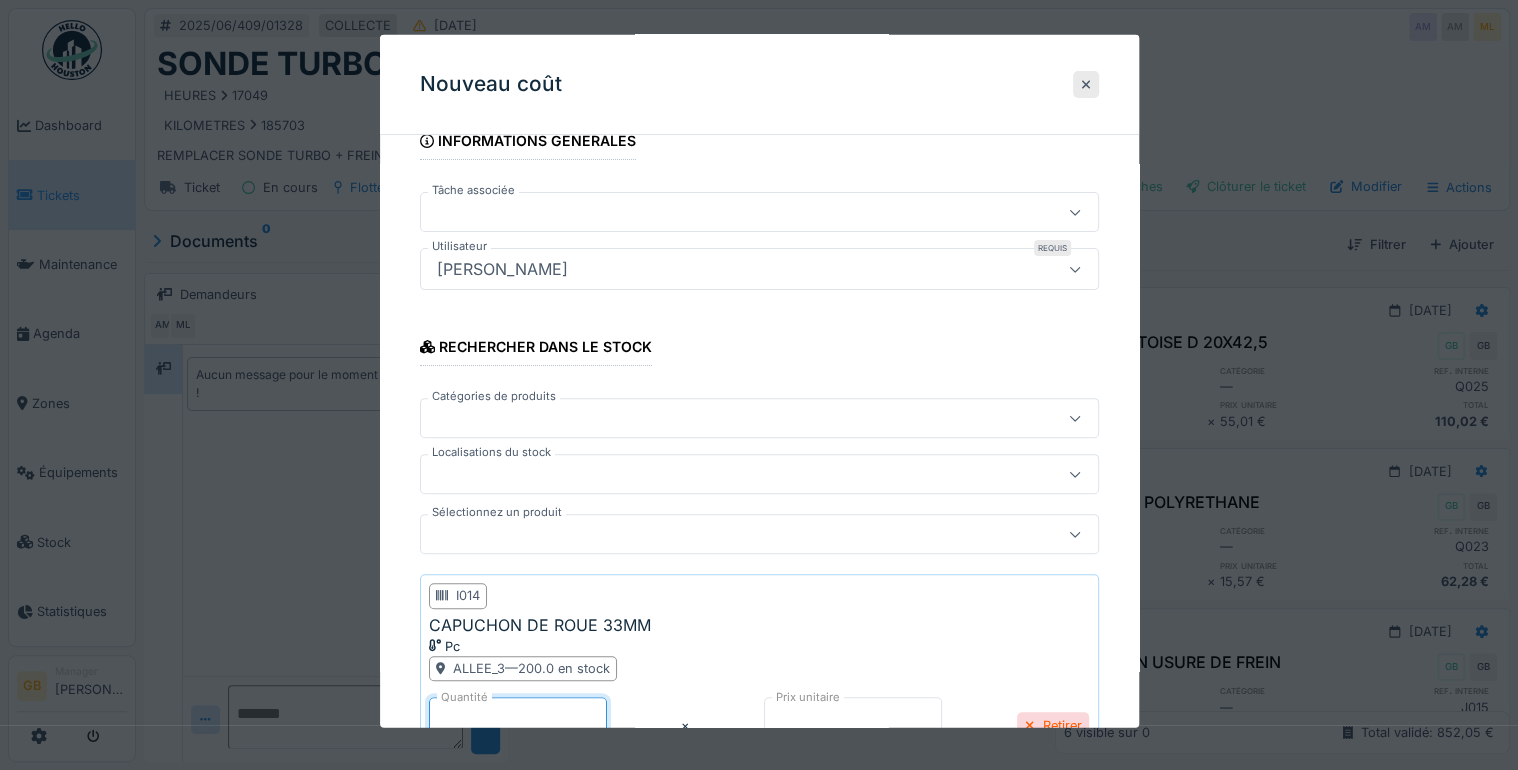 drag, startPoint x: 464, startPoint y: 705, endPoint x: 332, endPoint y: 696, distance: 132.30646 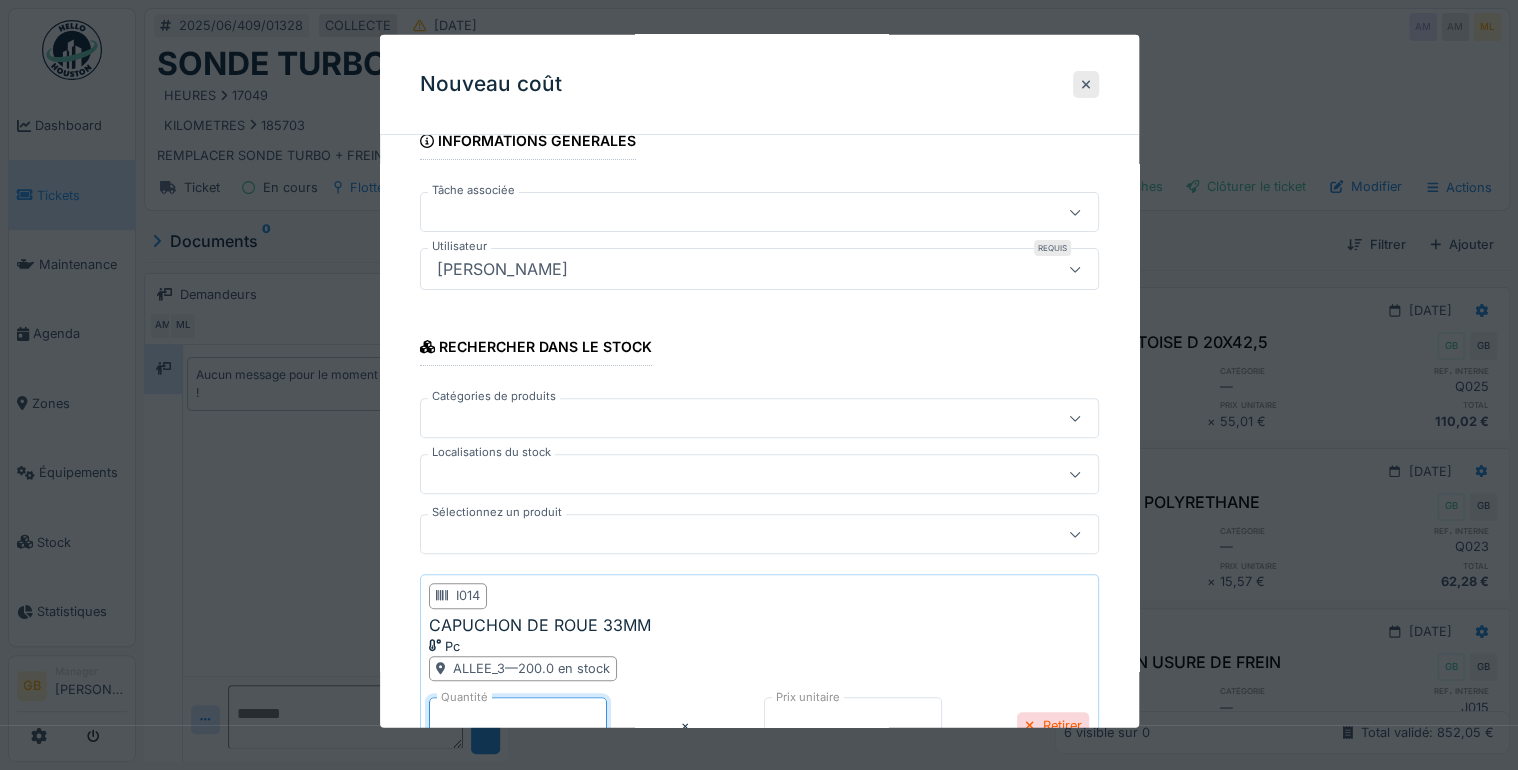 type on "*" 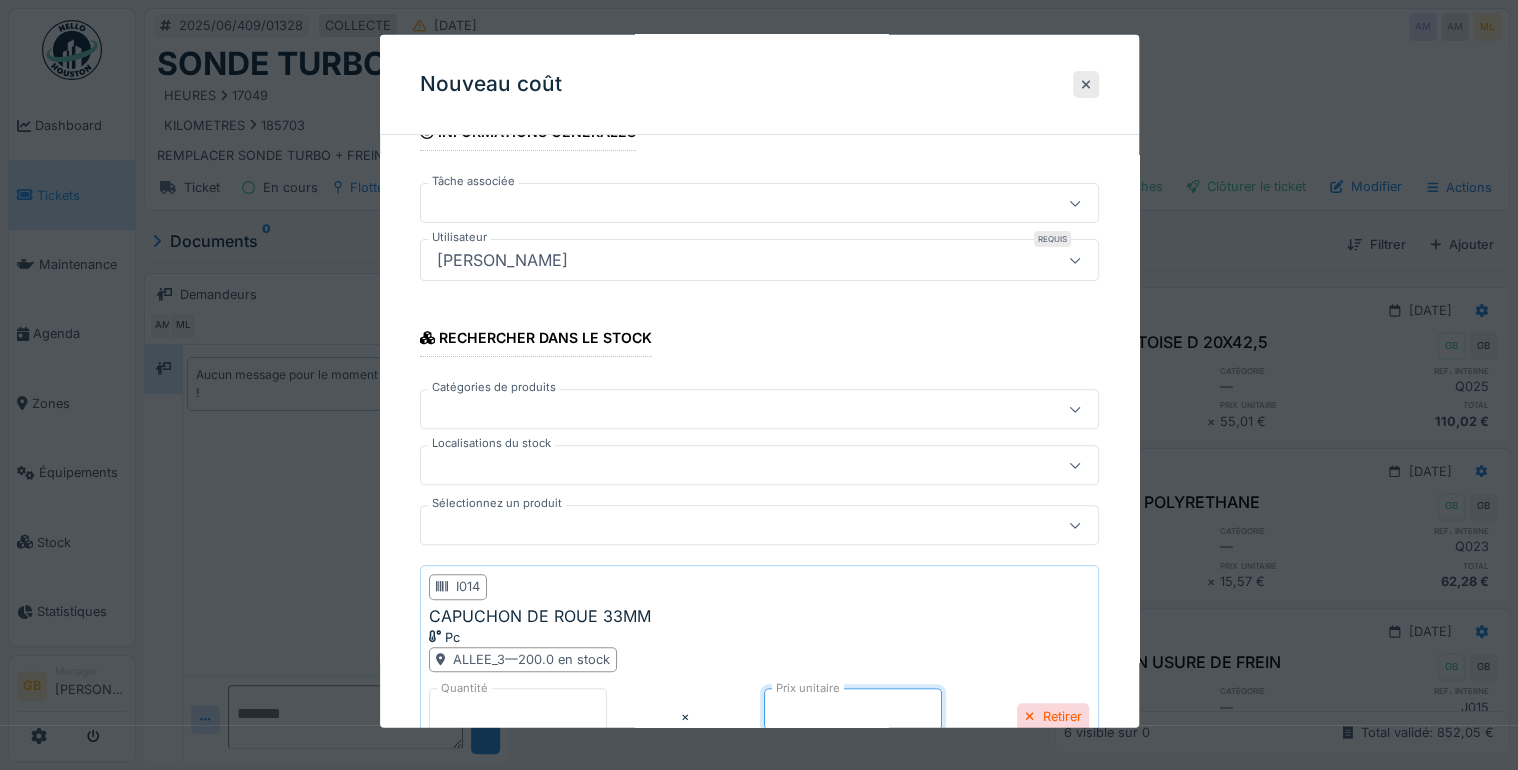 scroll, scrollTop: 313, scrollLeft: 0, axis: vertical 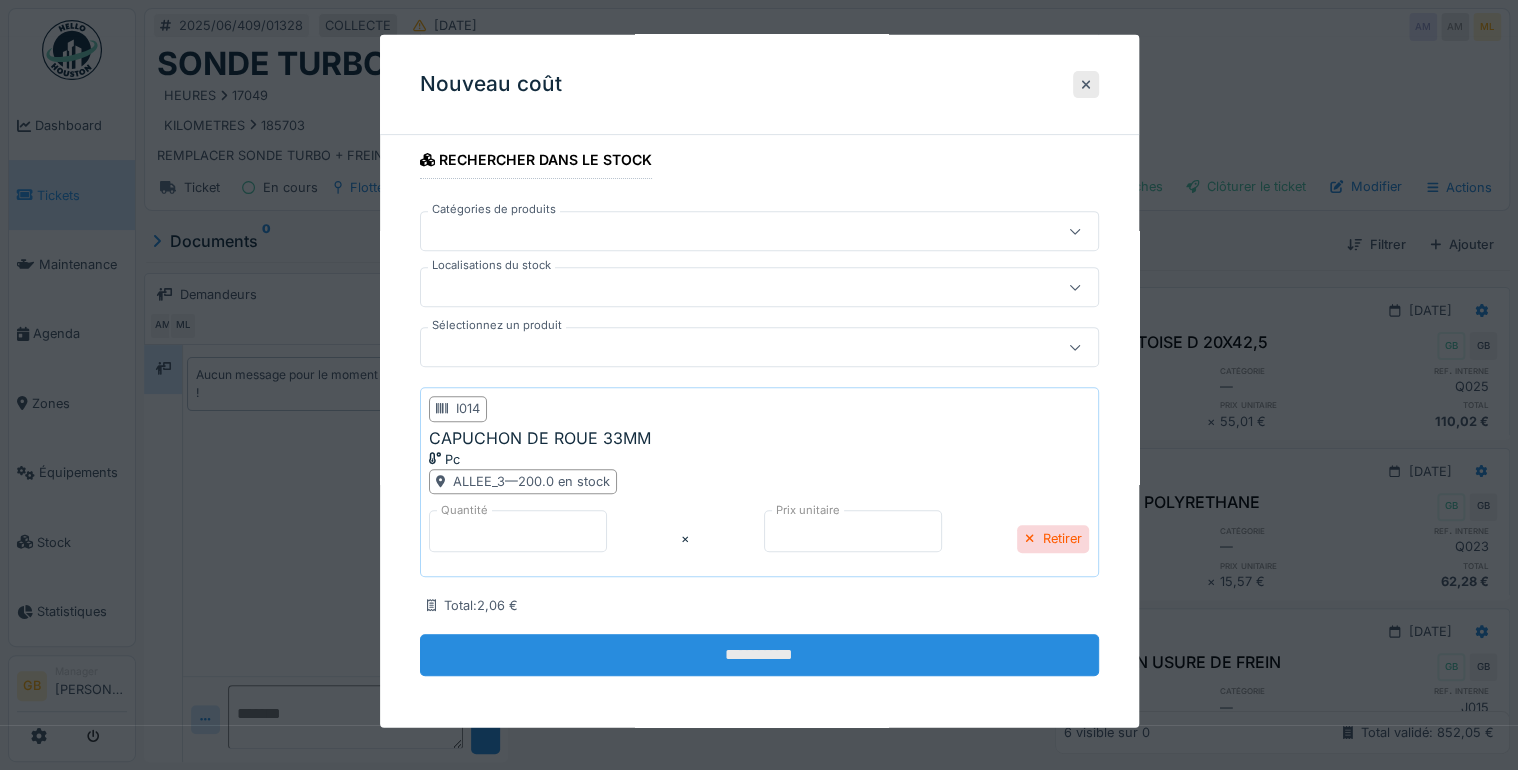 click on "**********" at bounding box center (759, 655) 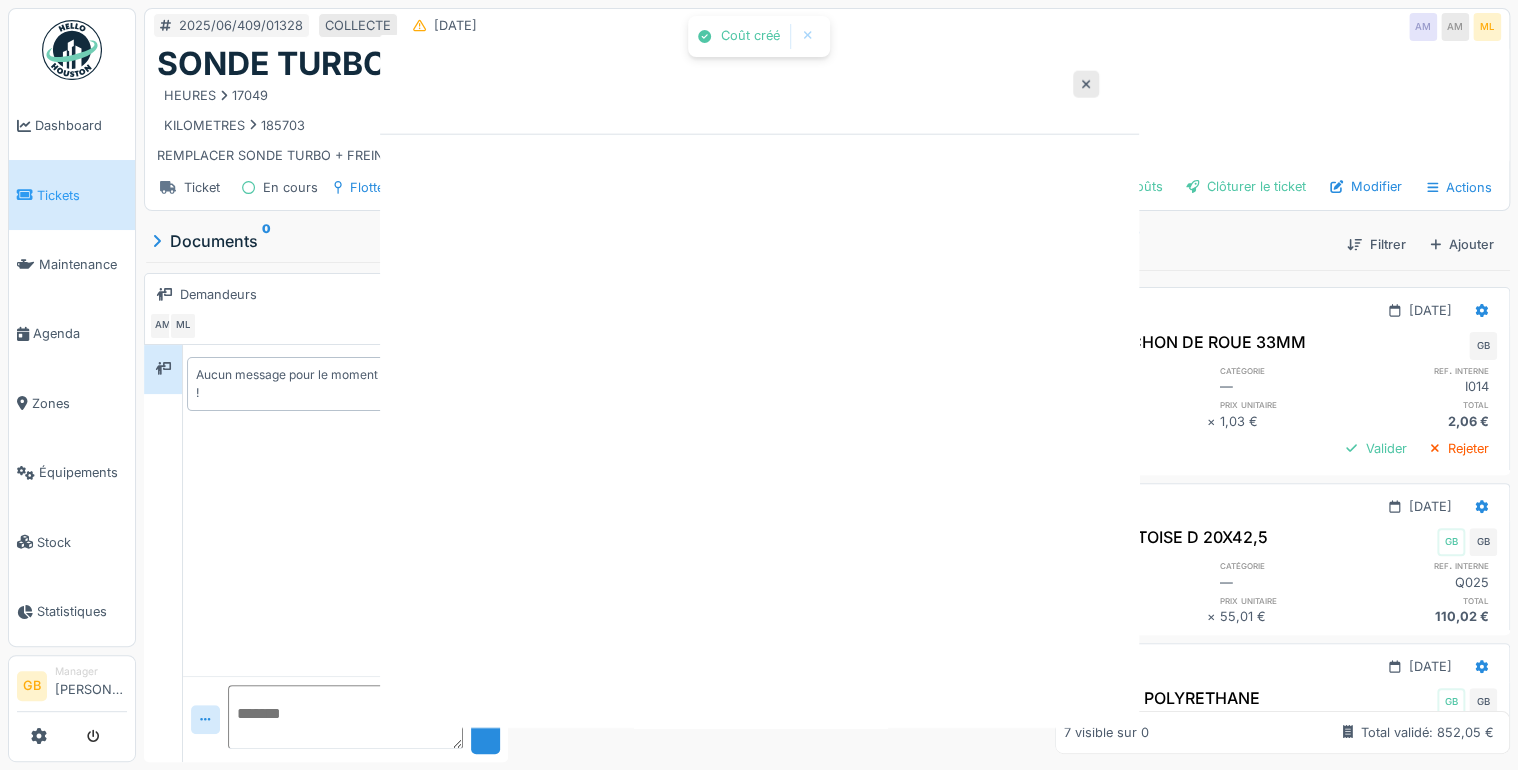 scroll, scrollTop: 0, scrollLeft: 0, axis: both 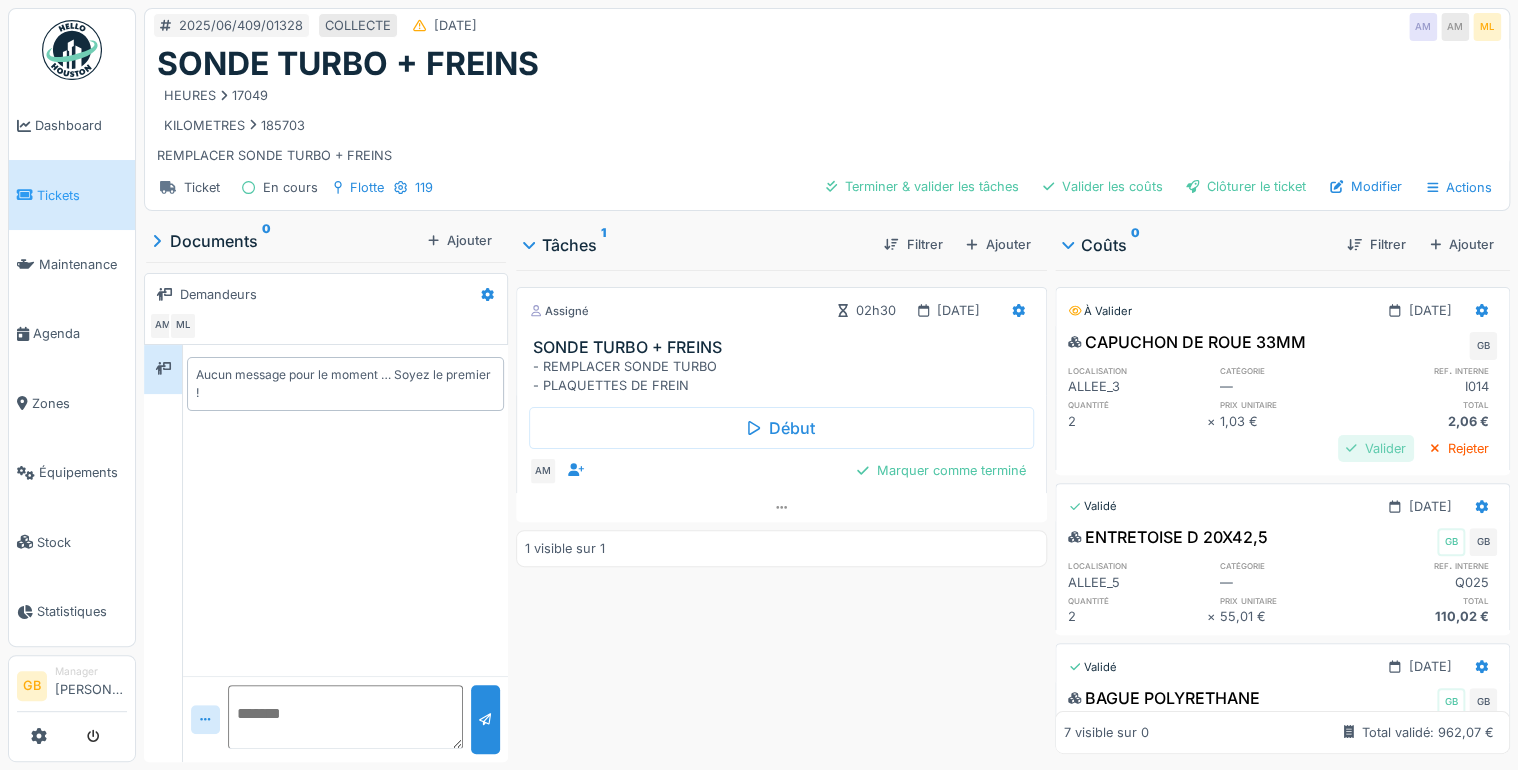 click on "Valider" at bounding box center (1376, 448) 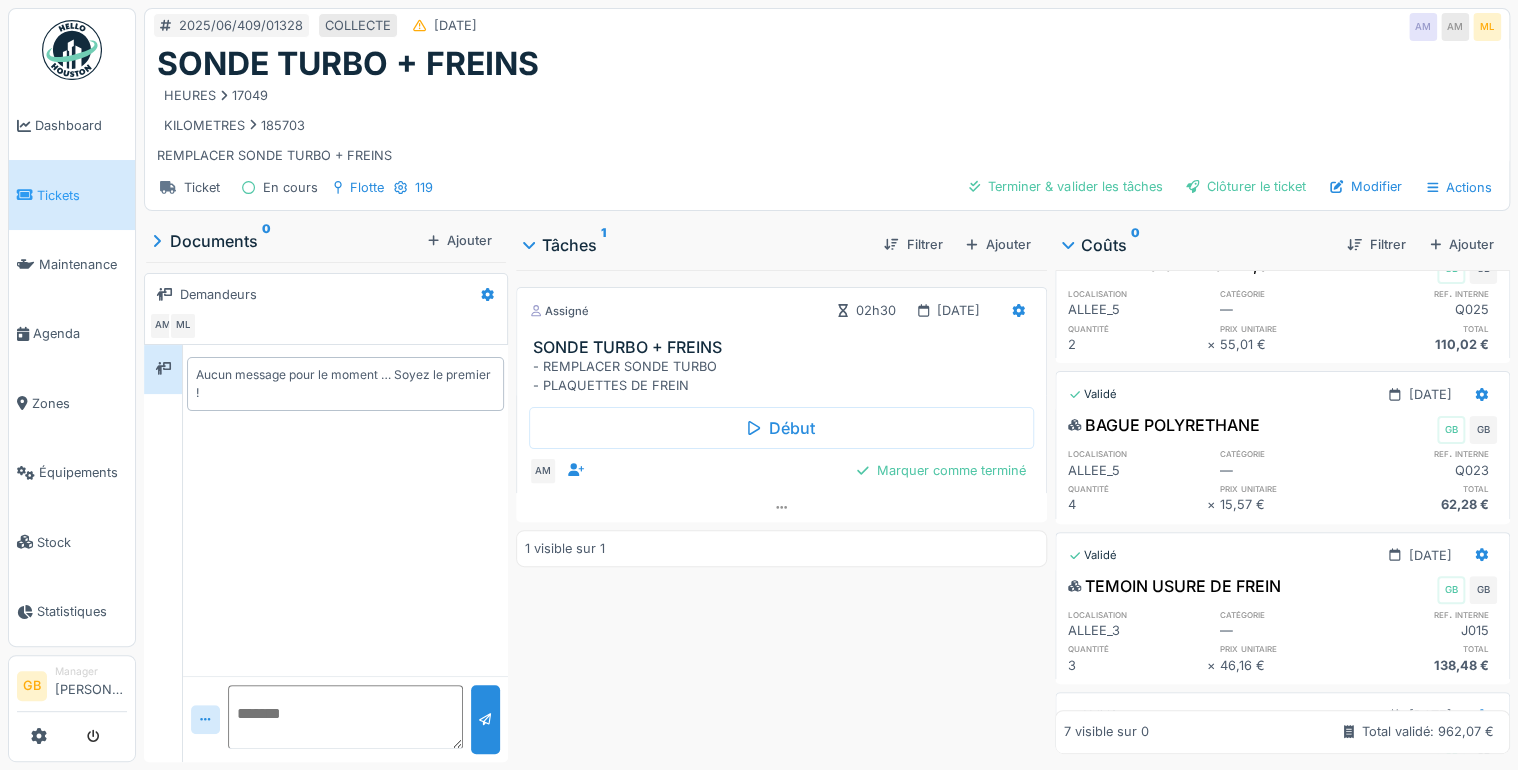 scroll, scrollTop: 0, scrollLeft: 0, axis: both 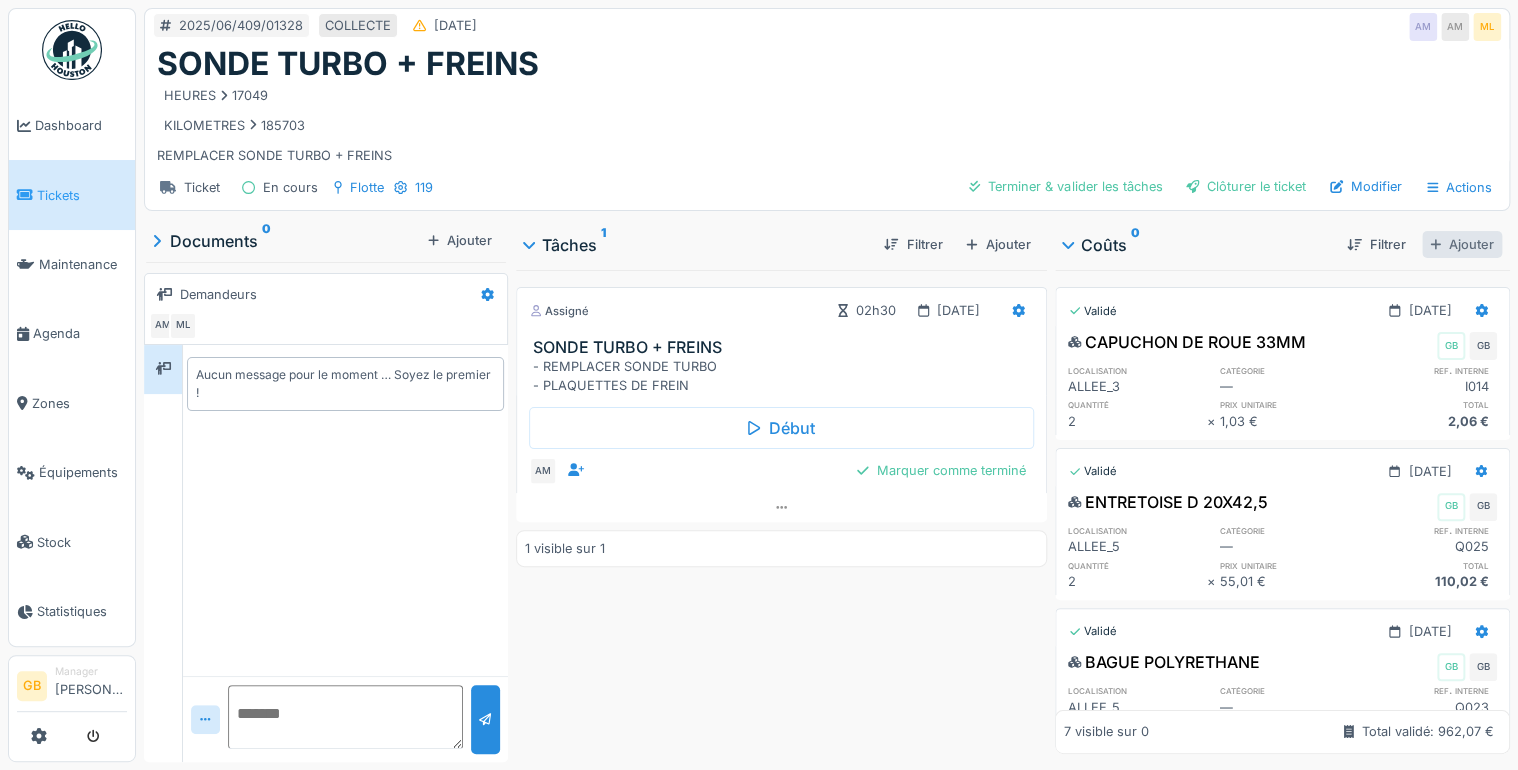 click on "Ajouter" at bounding box center (1462, 244) 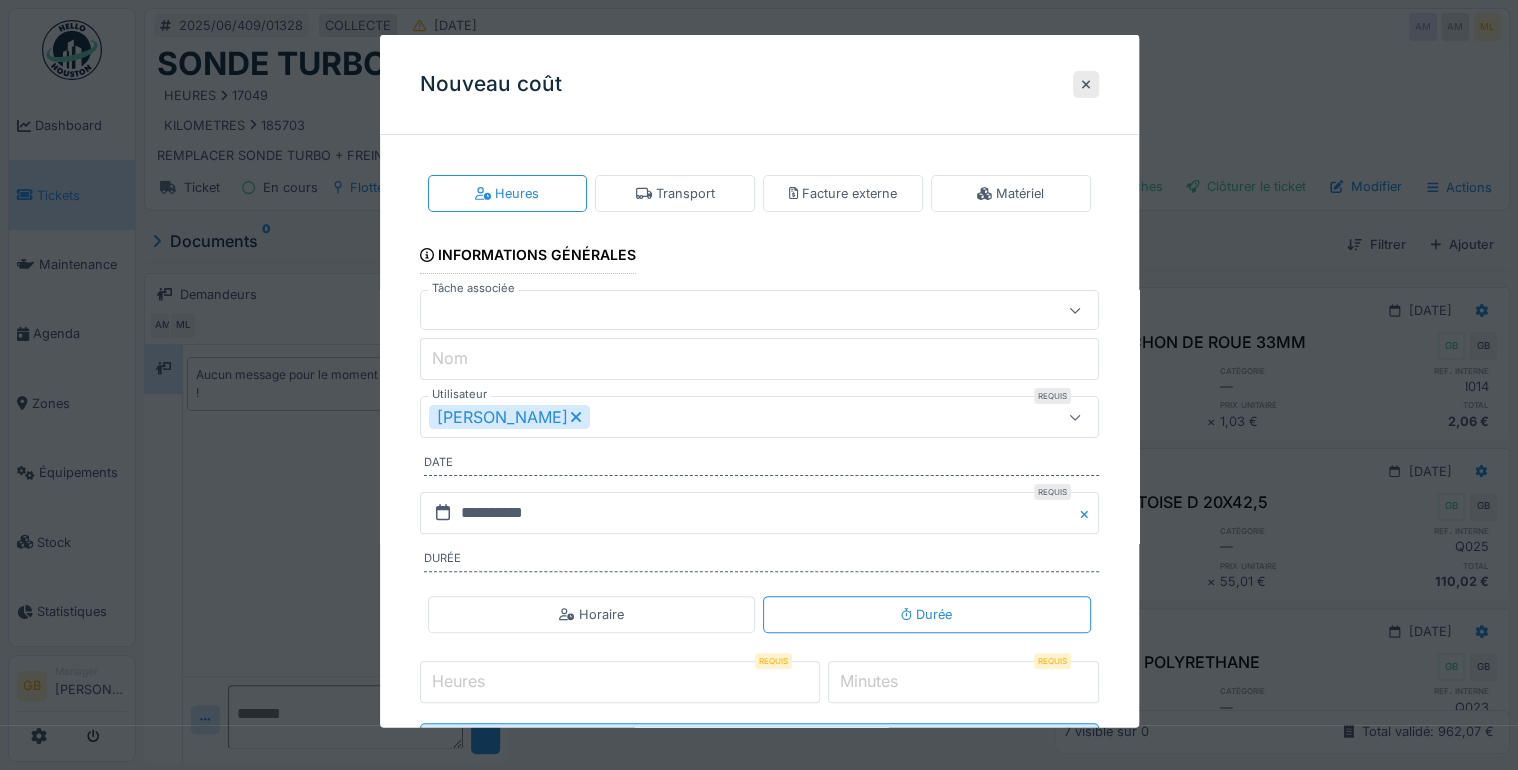 scroll, scrollTop: 89, scrollLeft: 0, axis: vertical 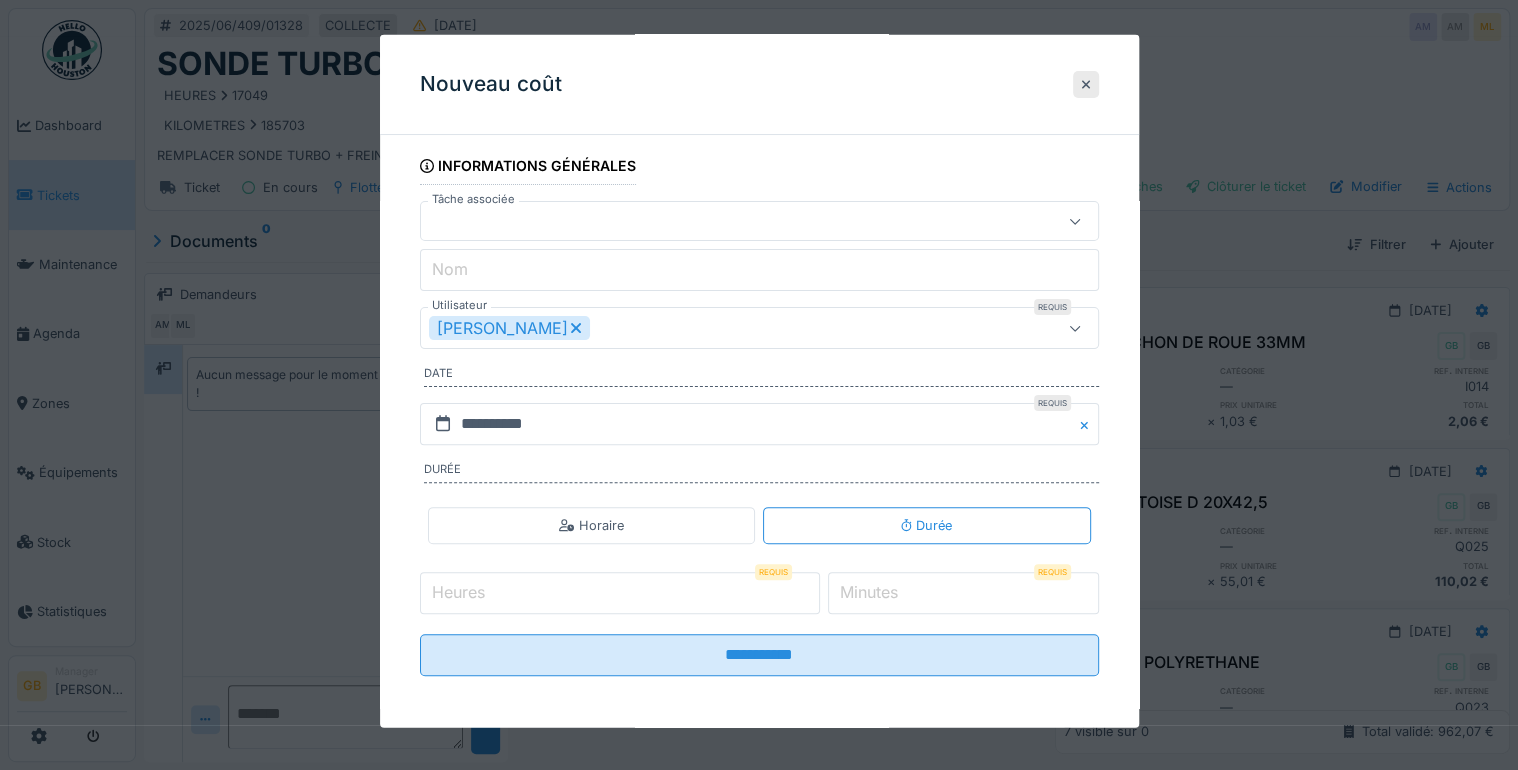 click on "Heures" at bounding box center [620, 593] 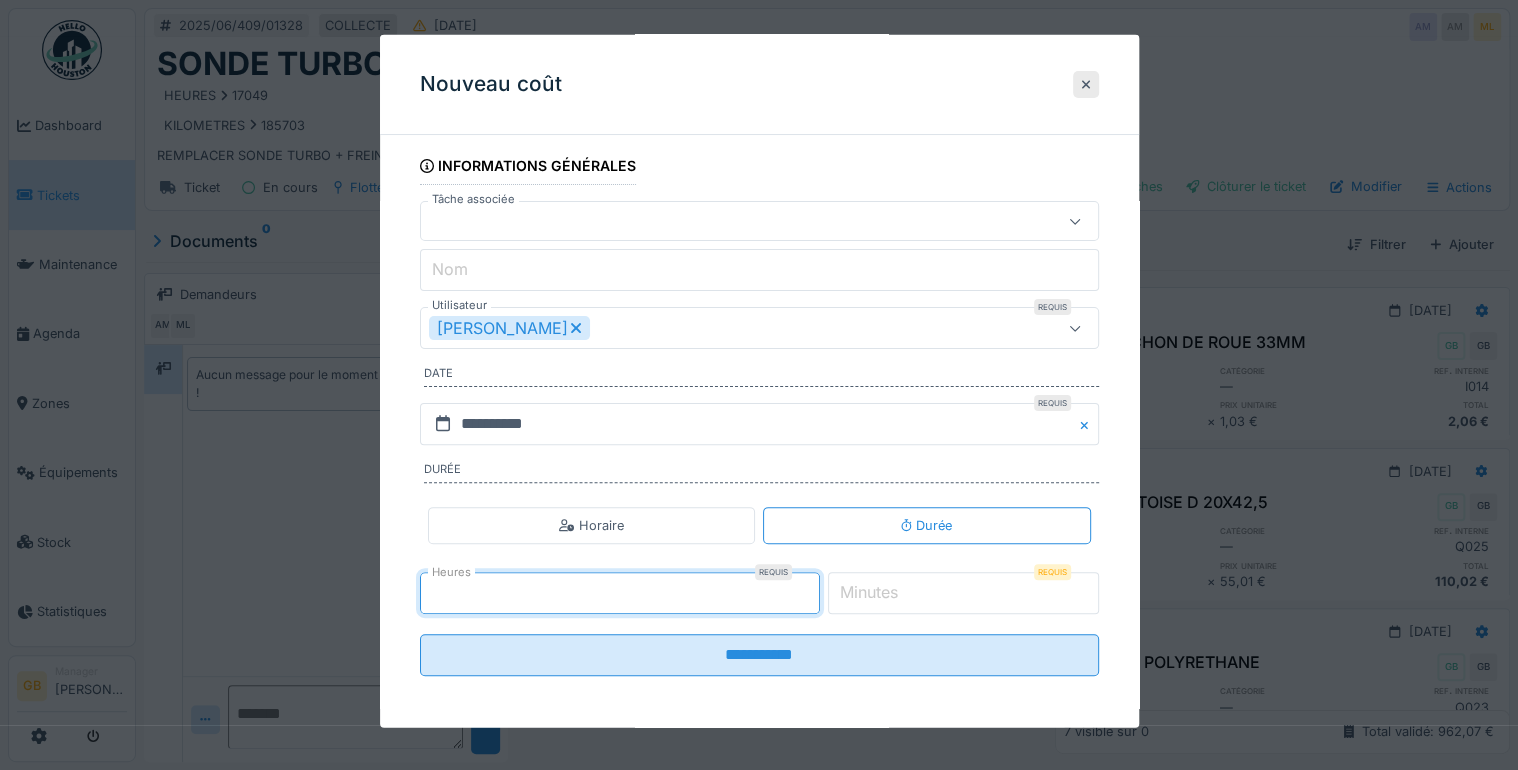 type on "*" 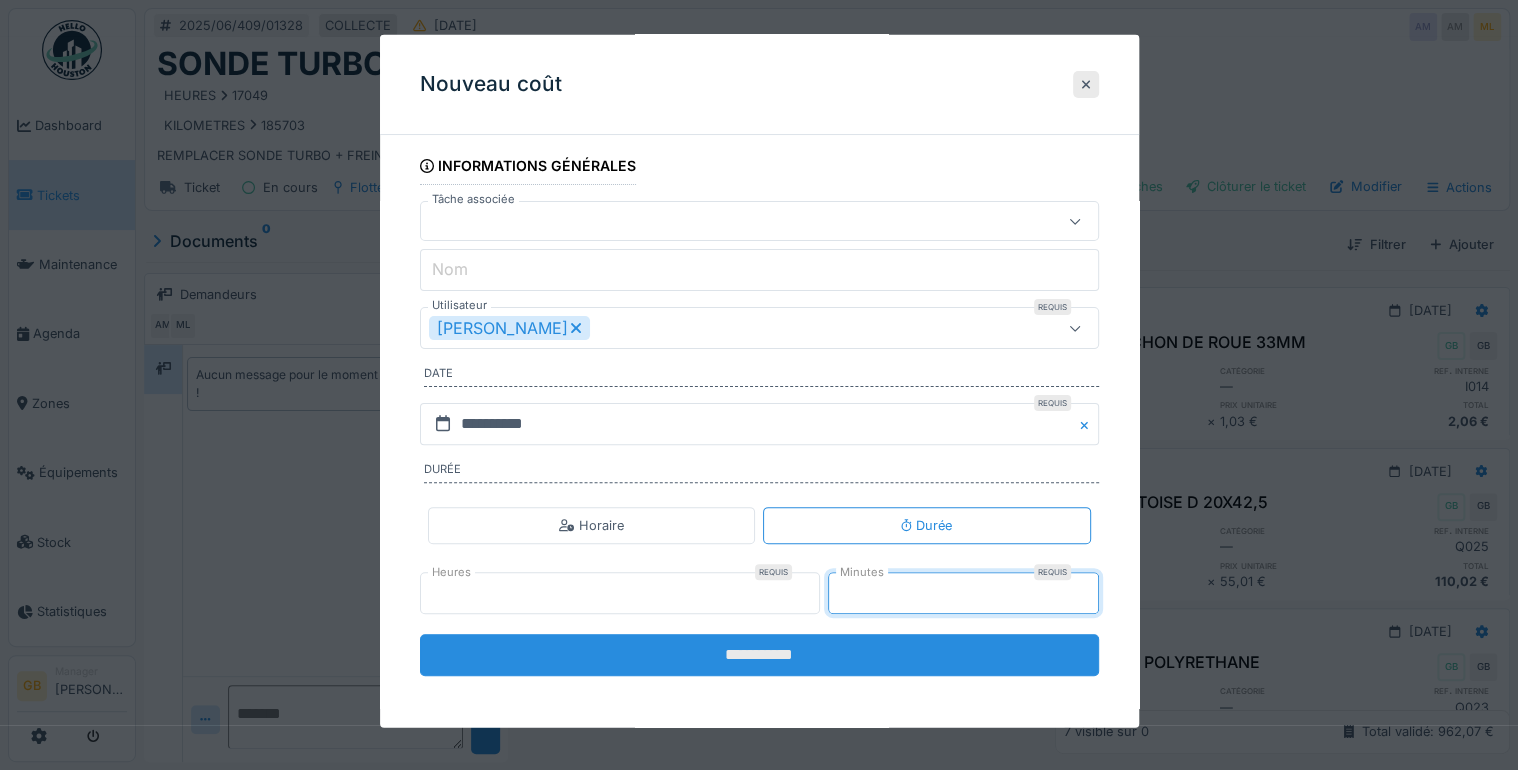 type on "**" 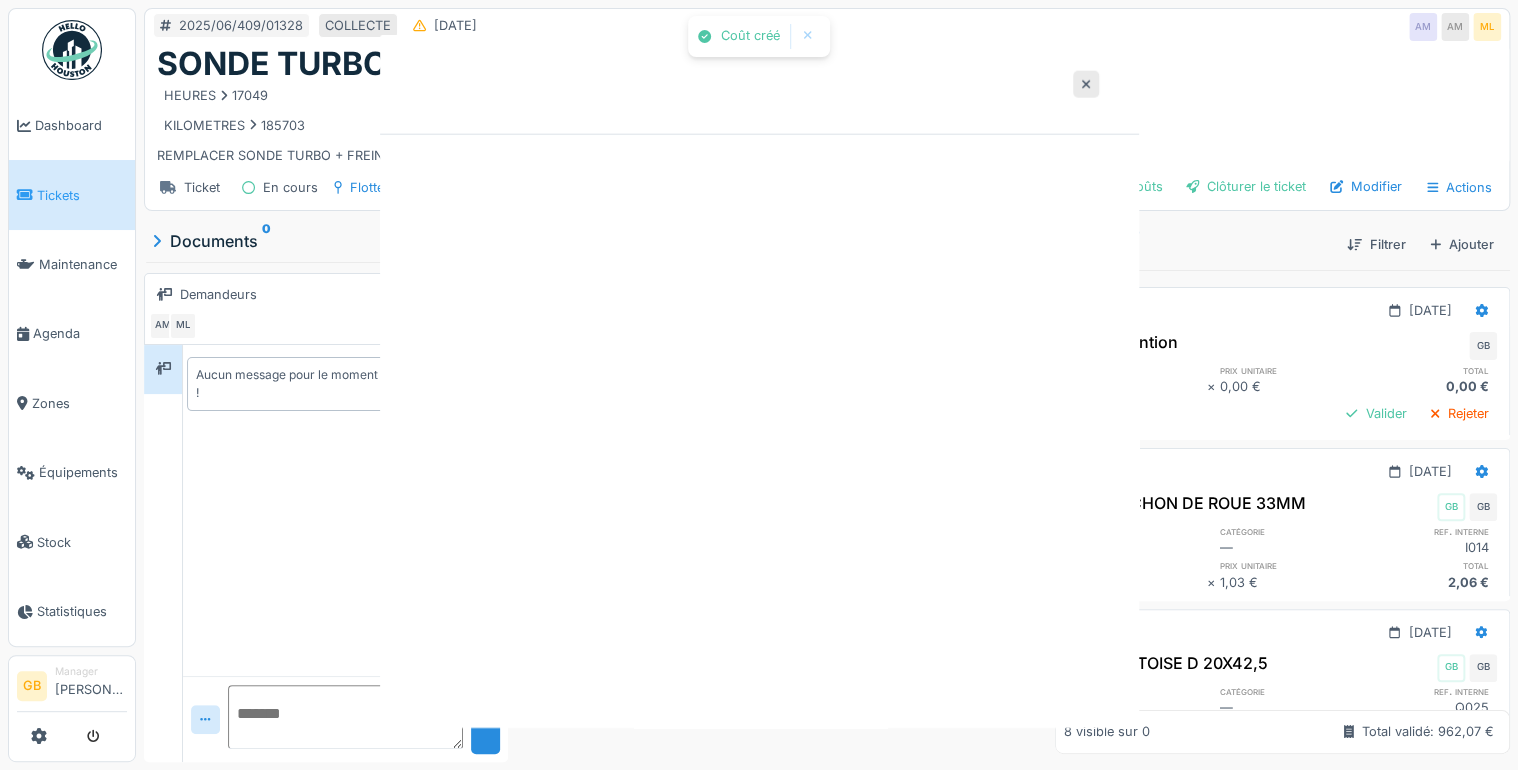 scroll, scrollTop: 0, scrollLeft: 0, axis: both 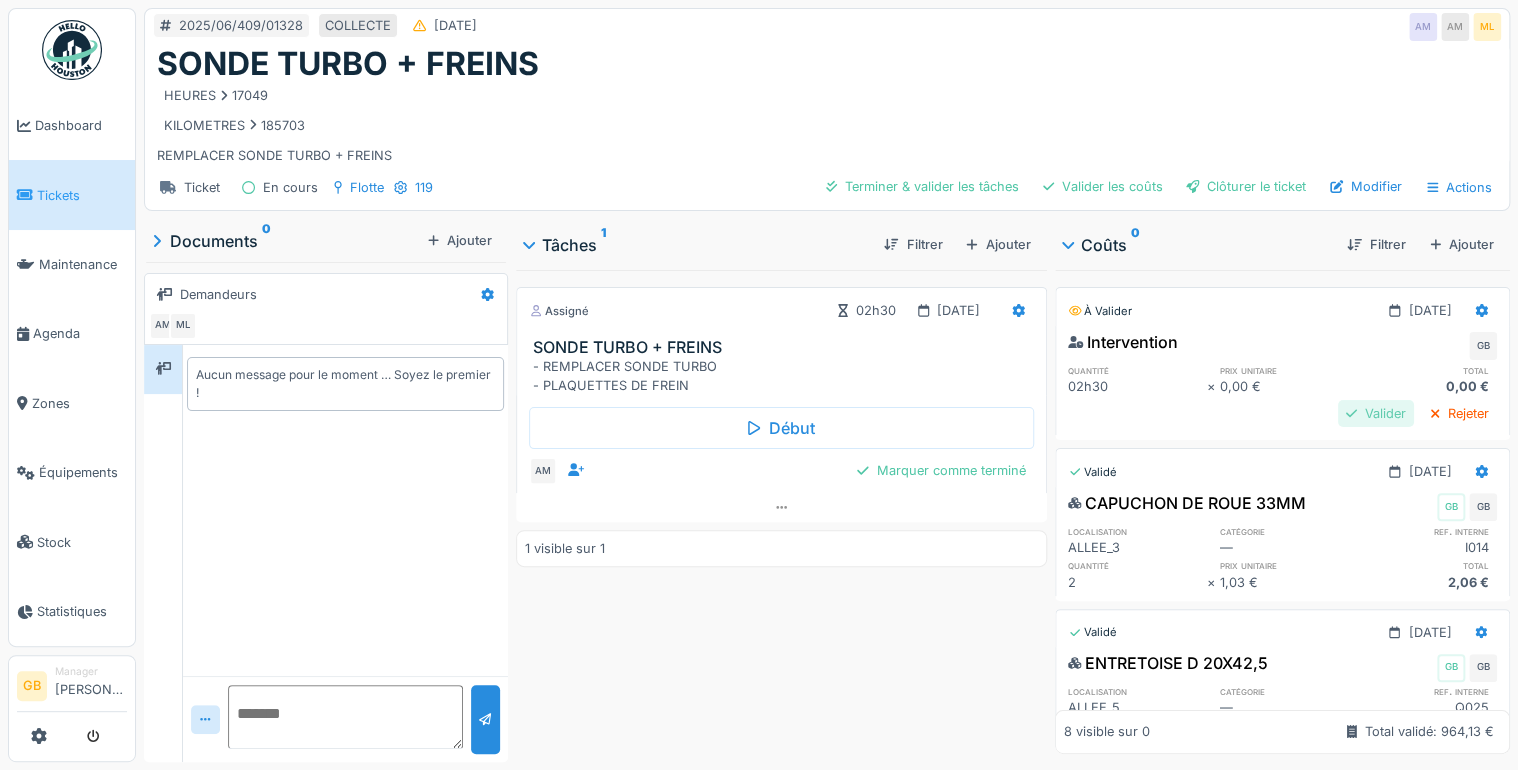 click on "Valider" at bounding box center (1376, 413) 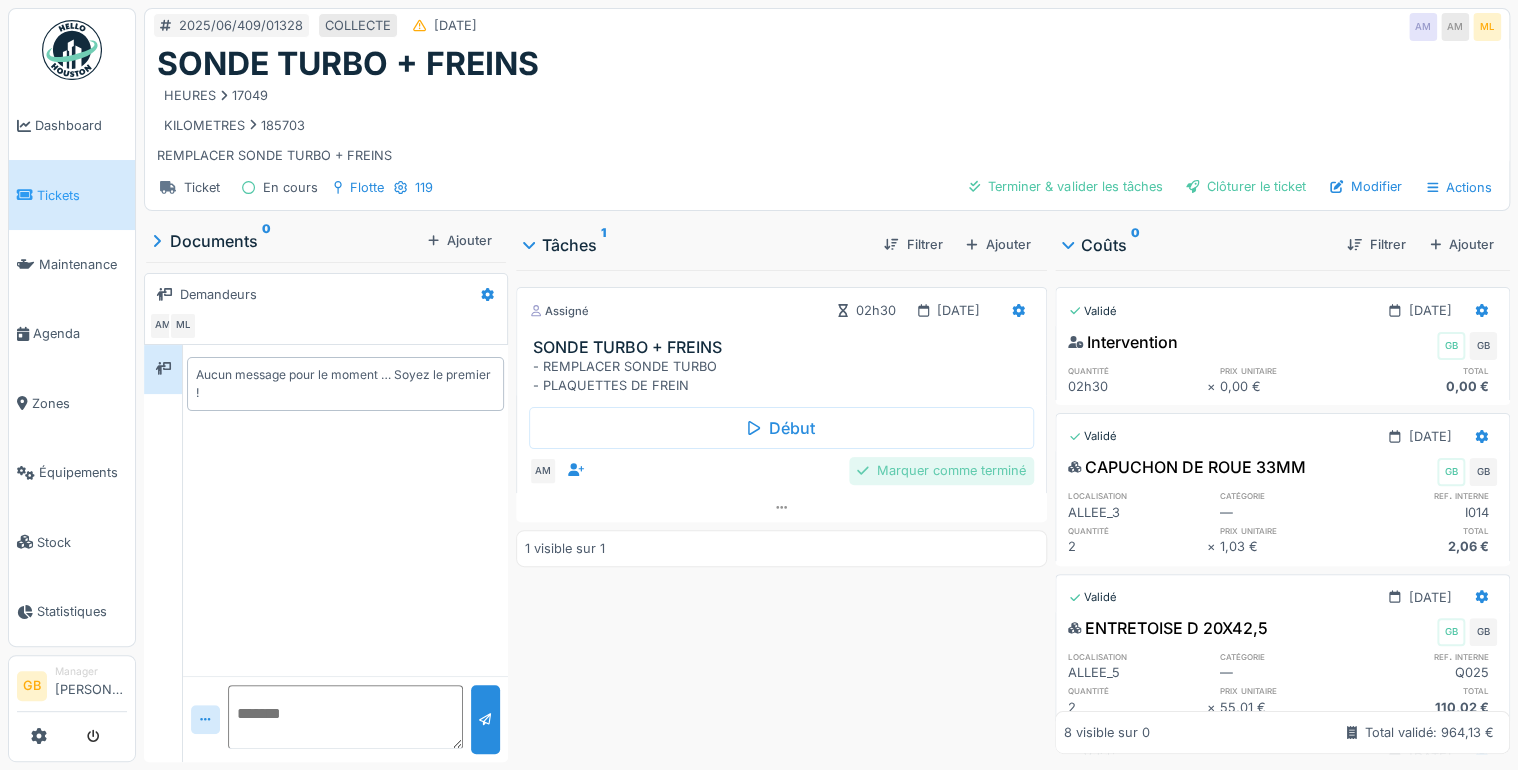 click on "Marquer comme terminé" at bounding box center [941, 470] 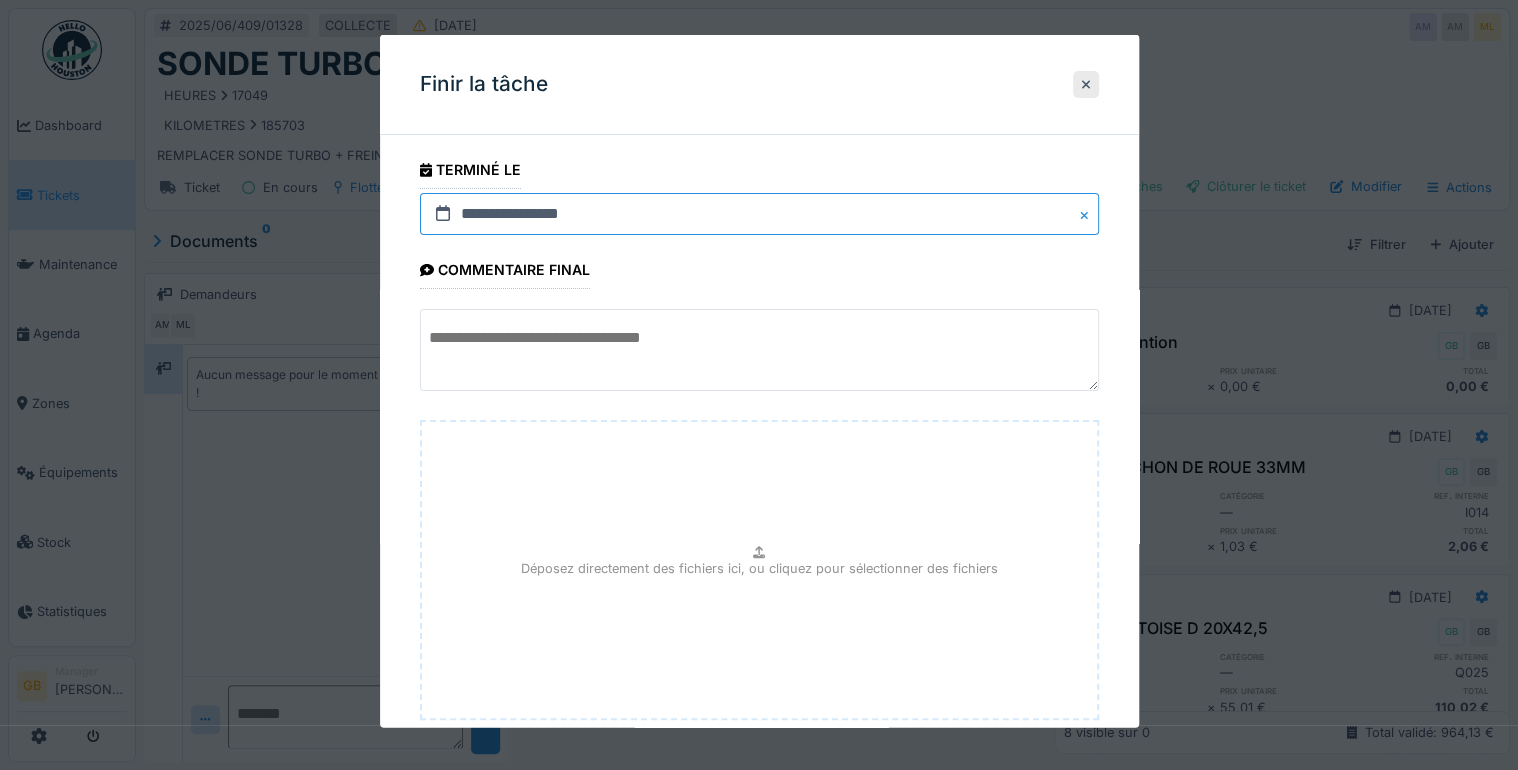 click on "**********" at bounding box center (759, 214) 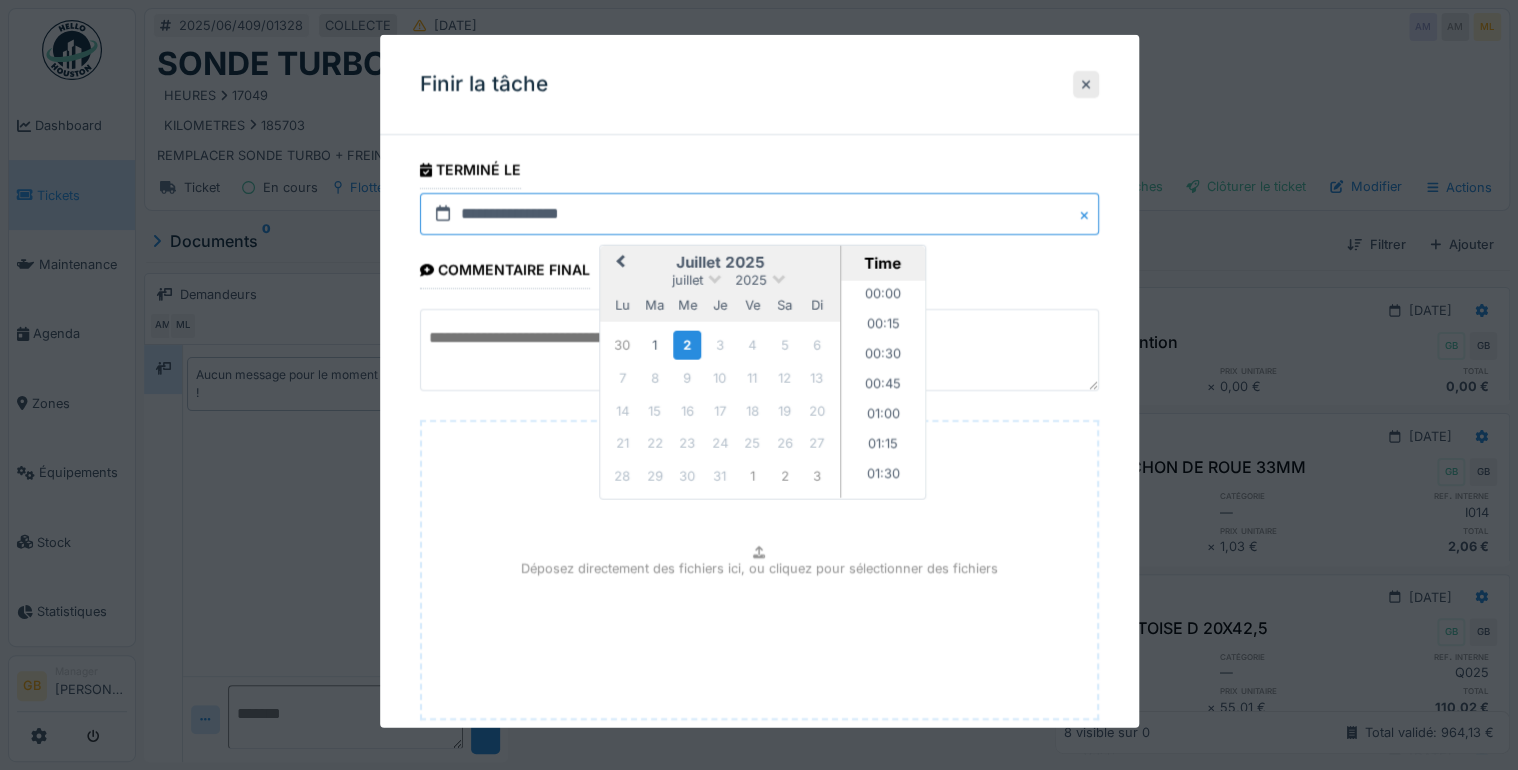 scroll, scrollTop: 1346, scrollLeft: 0, axis: vertical 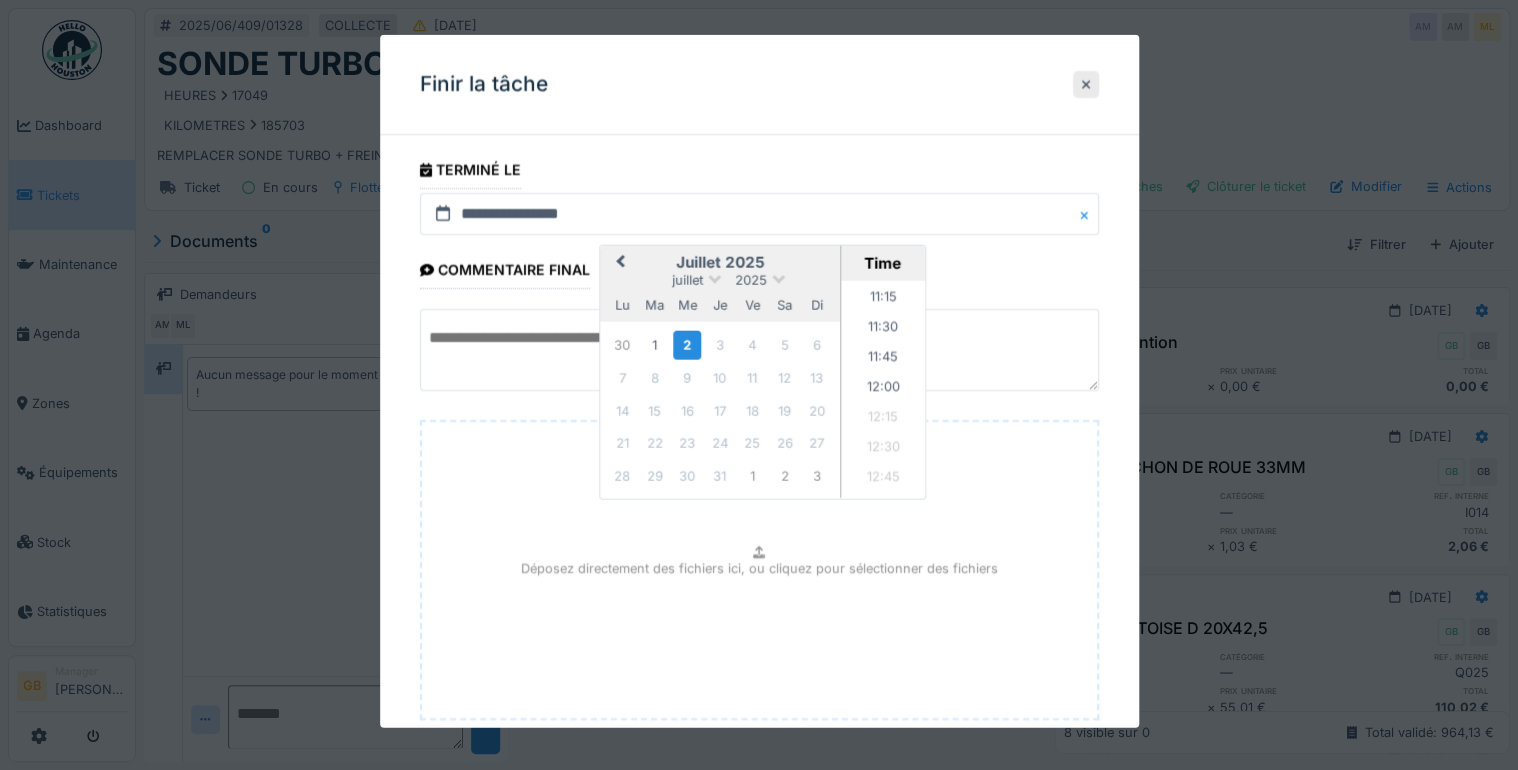 click on "Previous Month" at bounding box center (620, 262) 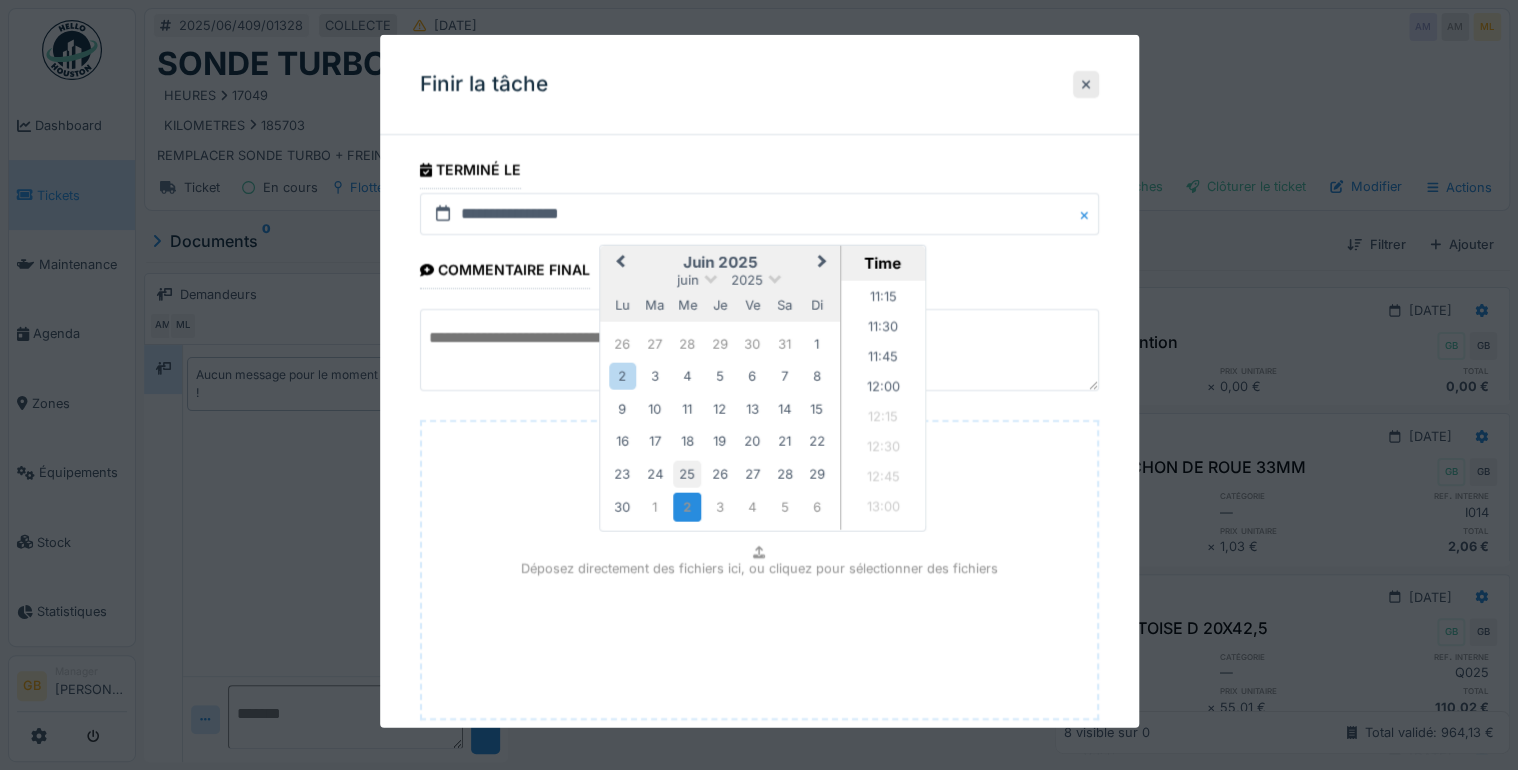 click on "25" at bounding box center [687, 473] 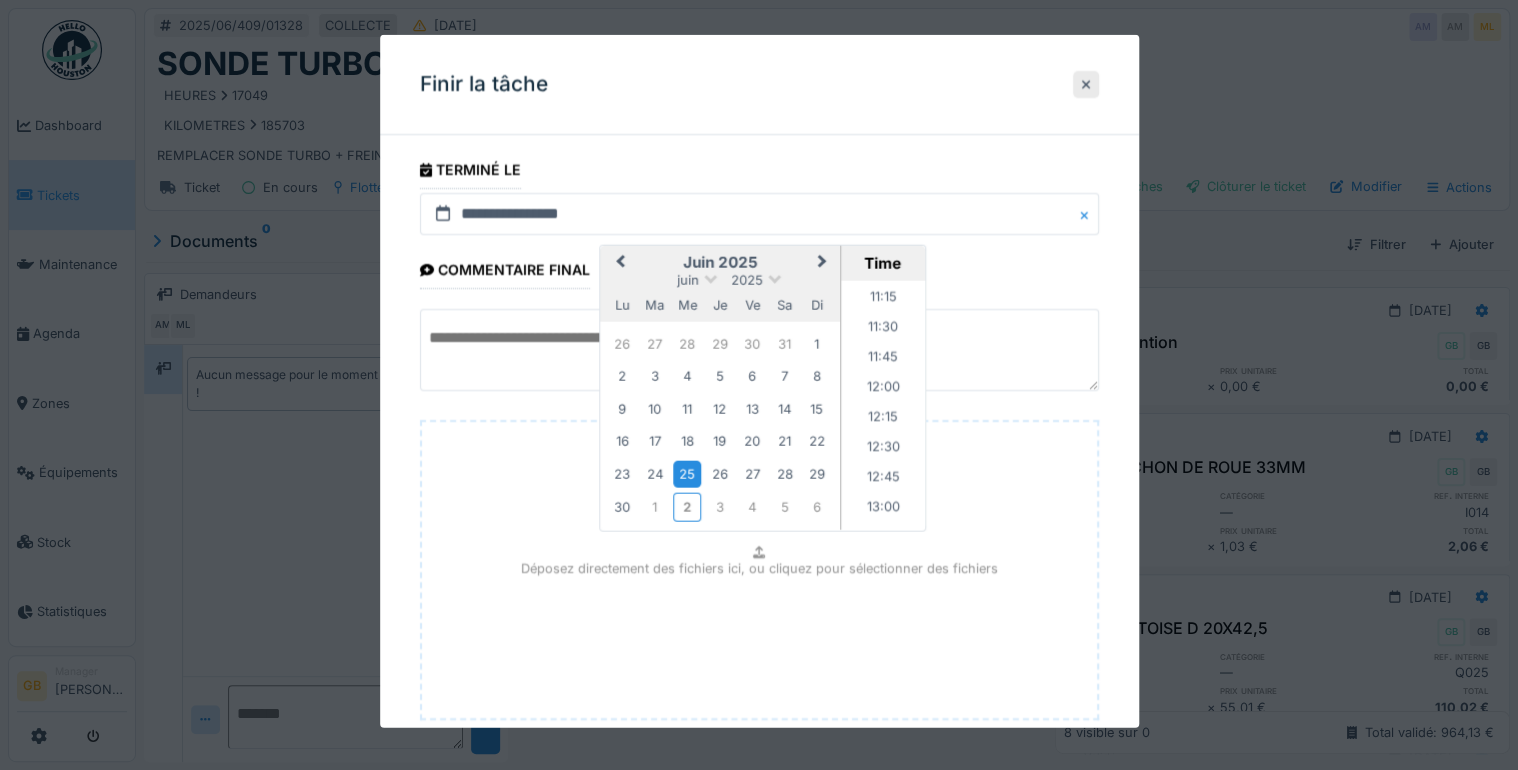scroll, scrollTop: 120, scrollLeft: 0, axis: vertical 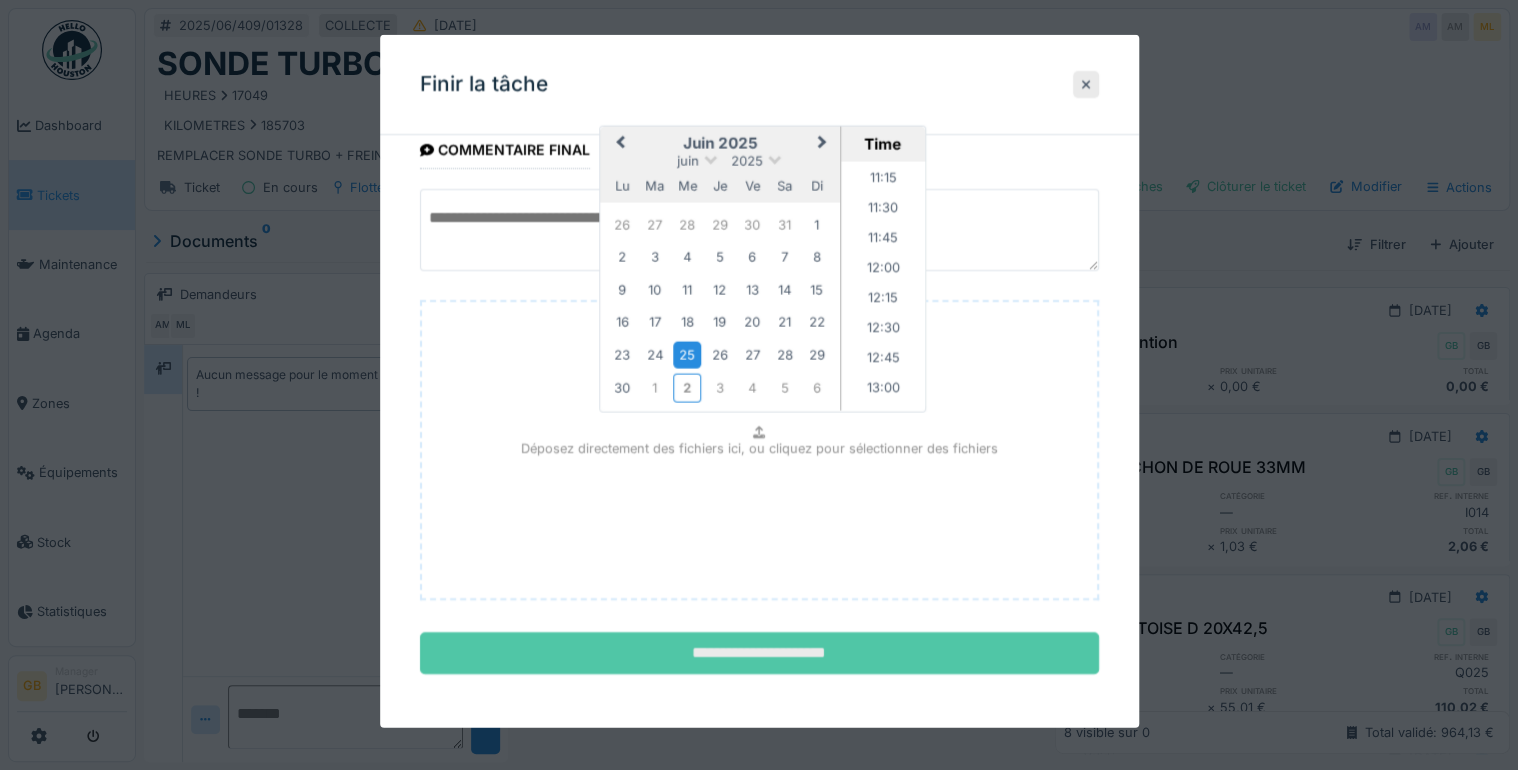 click on "**********" at bounding box center (759, 653) 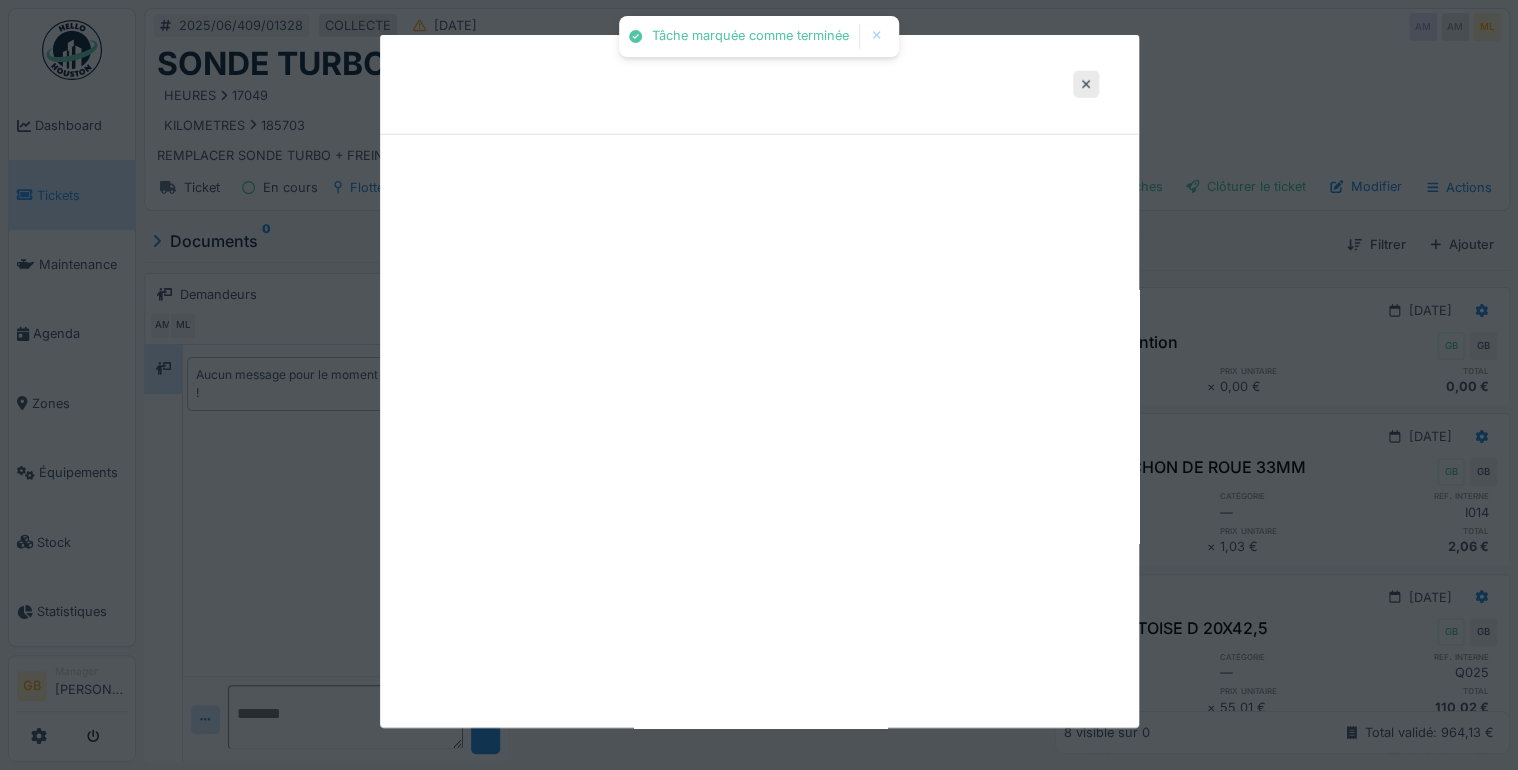 scroll, scrollTop: 0, scrollLeft: 0, axis: both 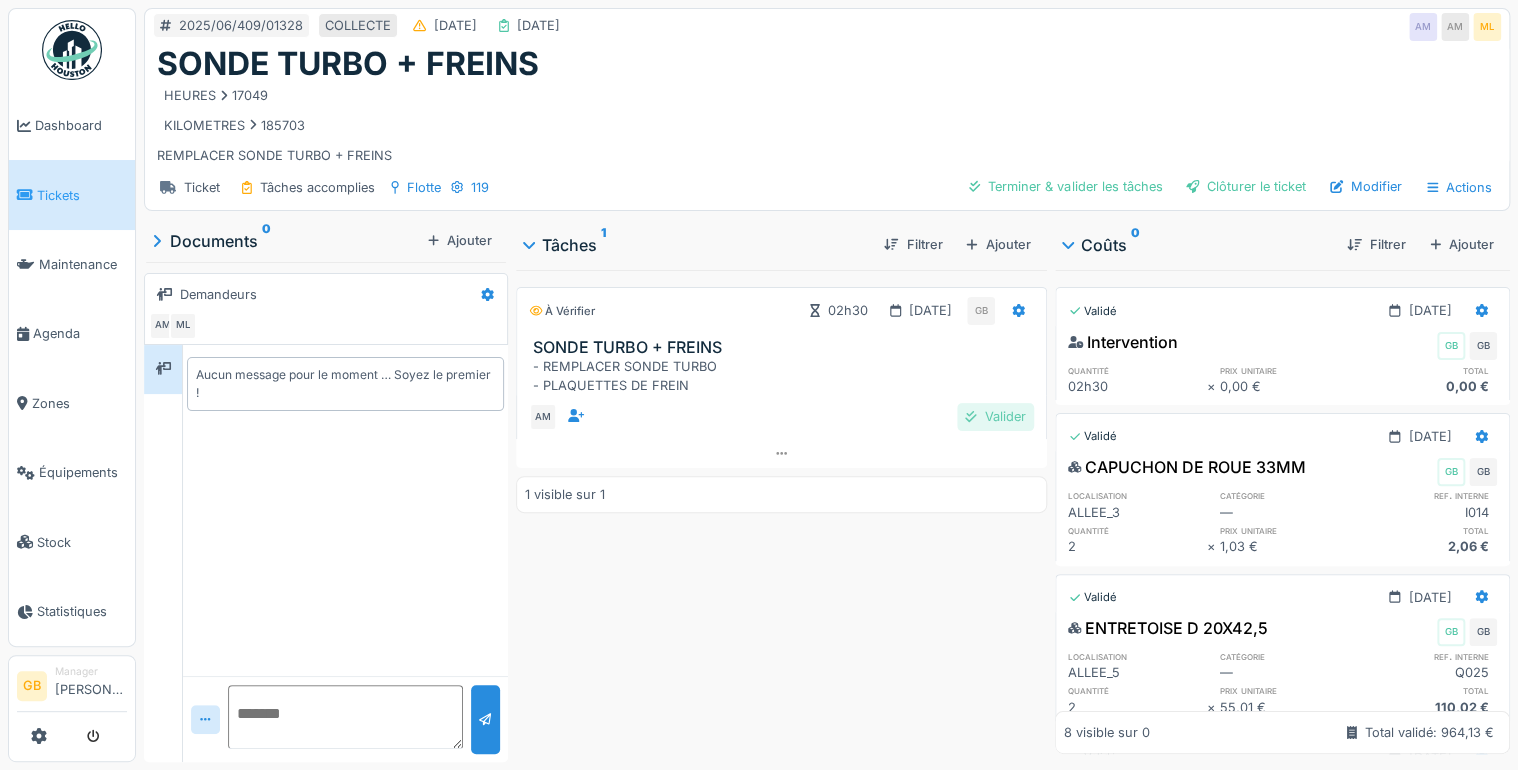 click on "Valider" at bounding box center (995, 416) 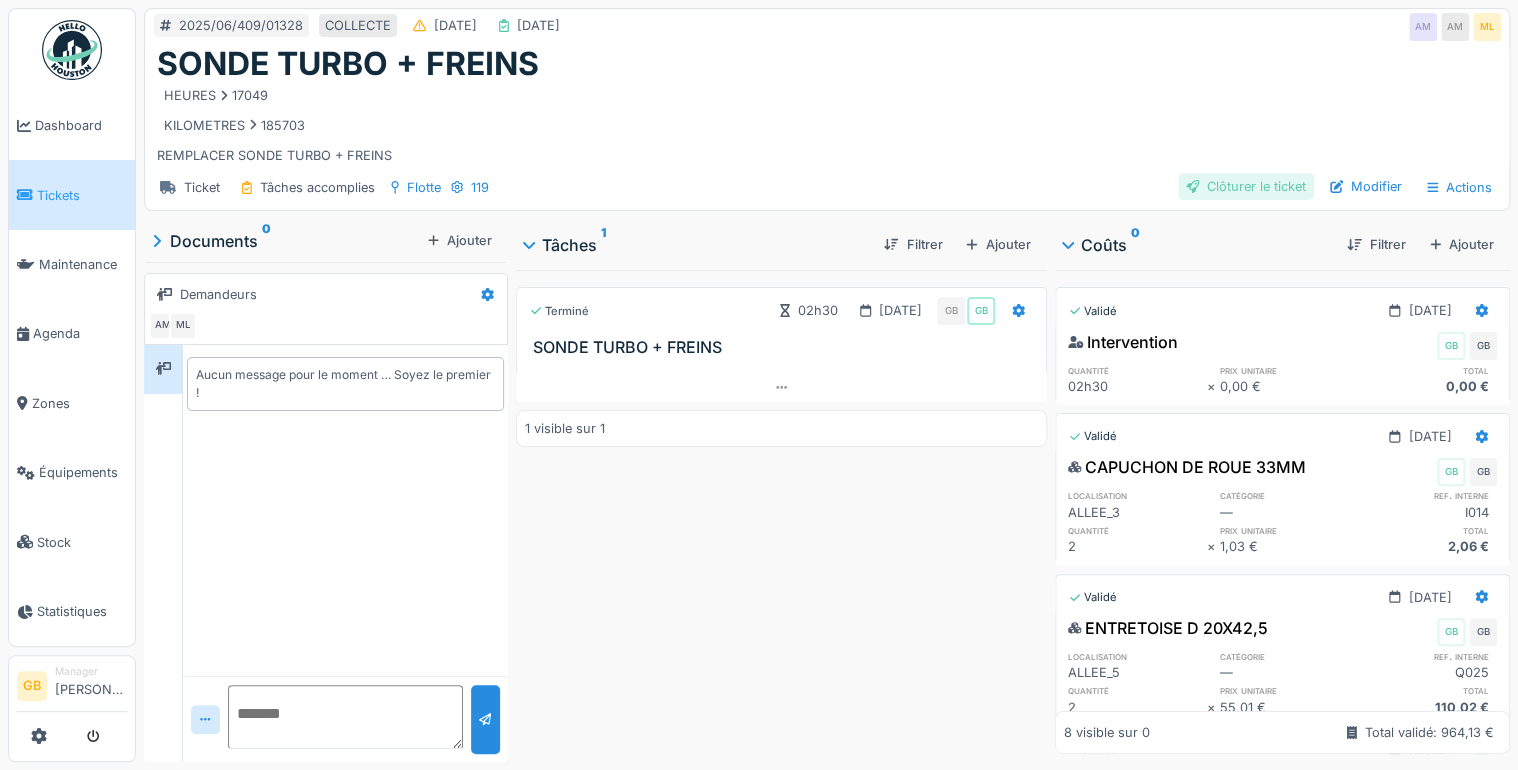click on "Clôturer le ticket" at bounding box center (1246, 186) 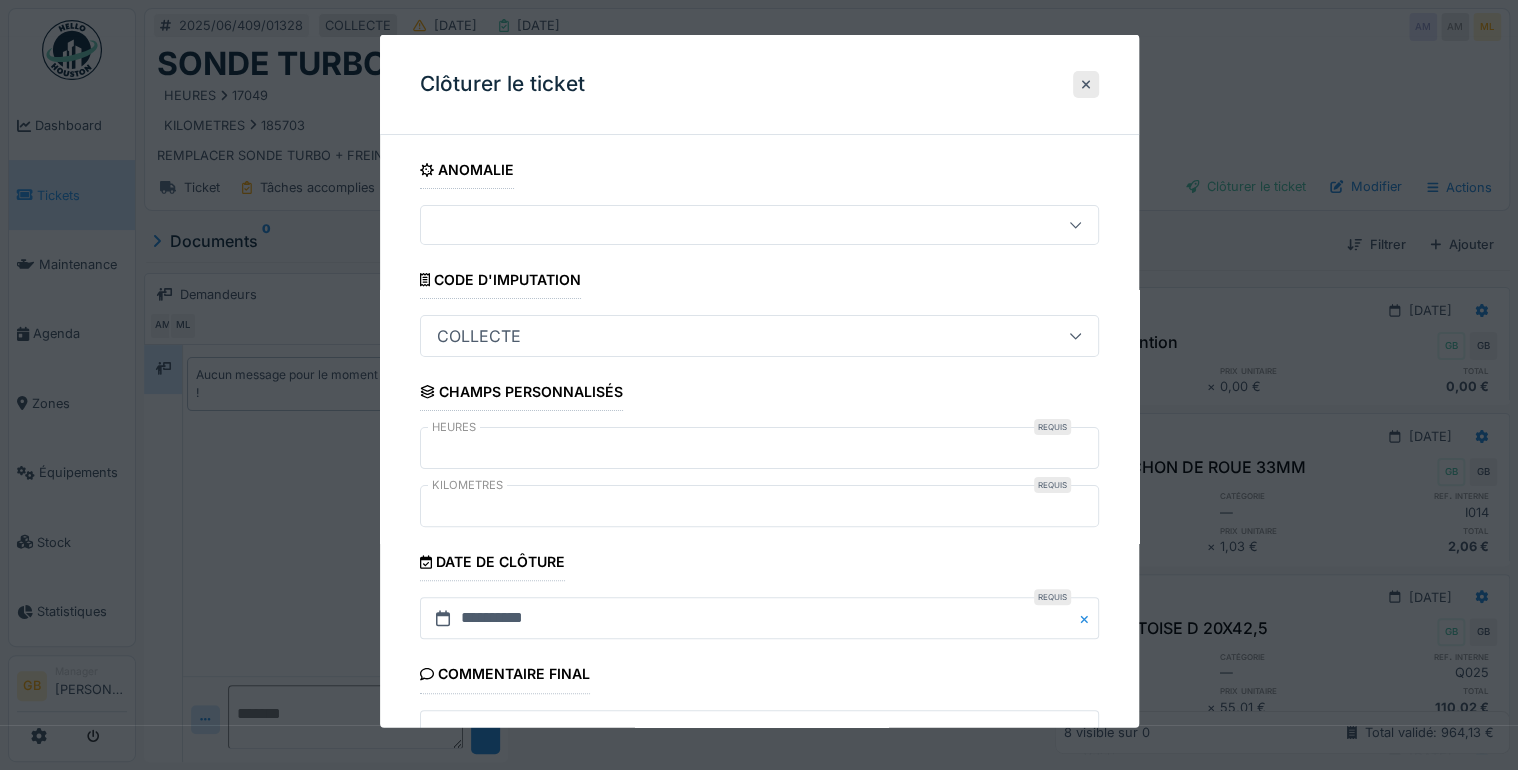 scroll, scrollTop: 179, scrollLeft: 0, axis: vertical 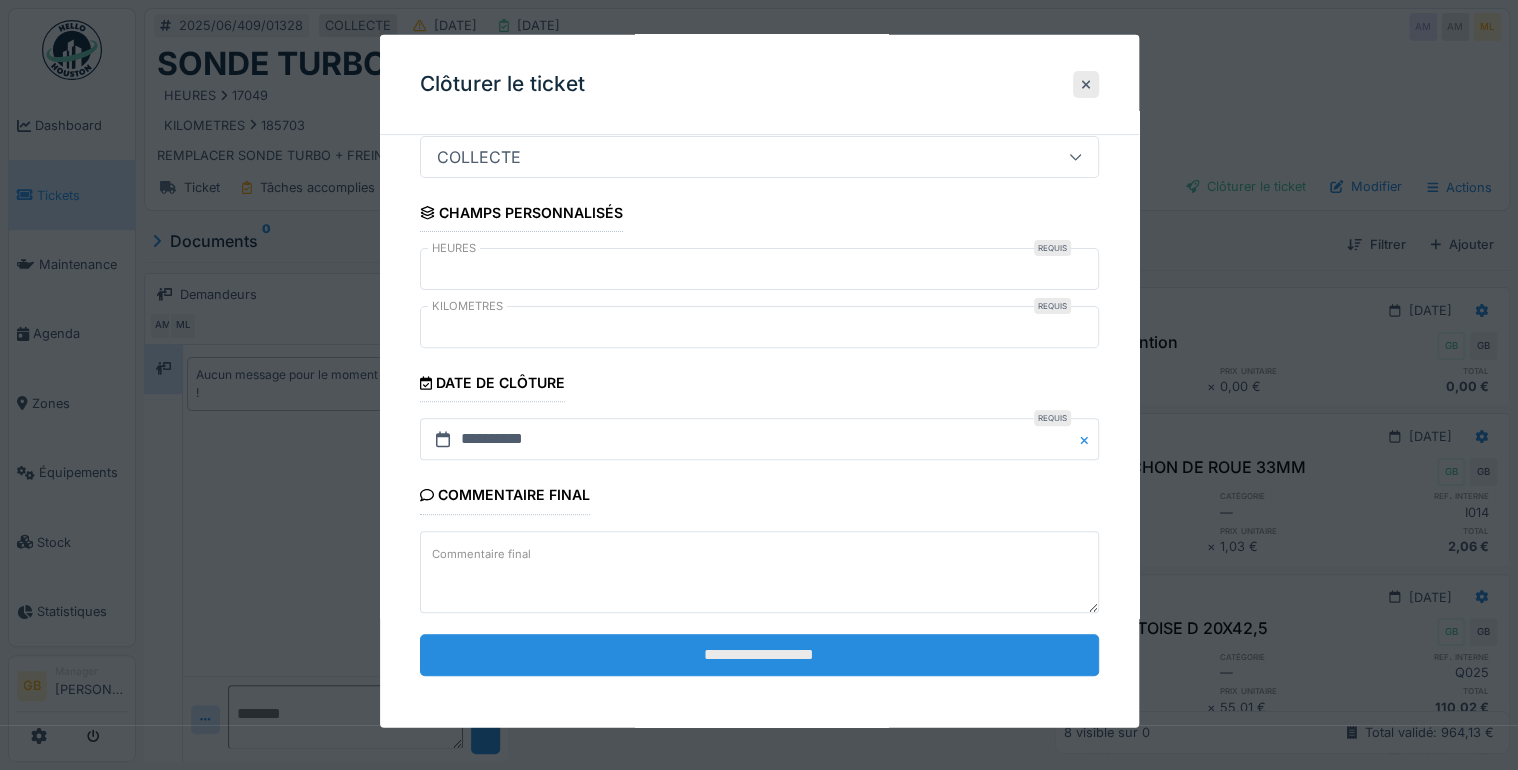 click on "**********" at bounding box center (759, 654) 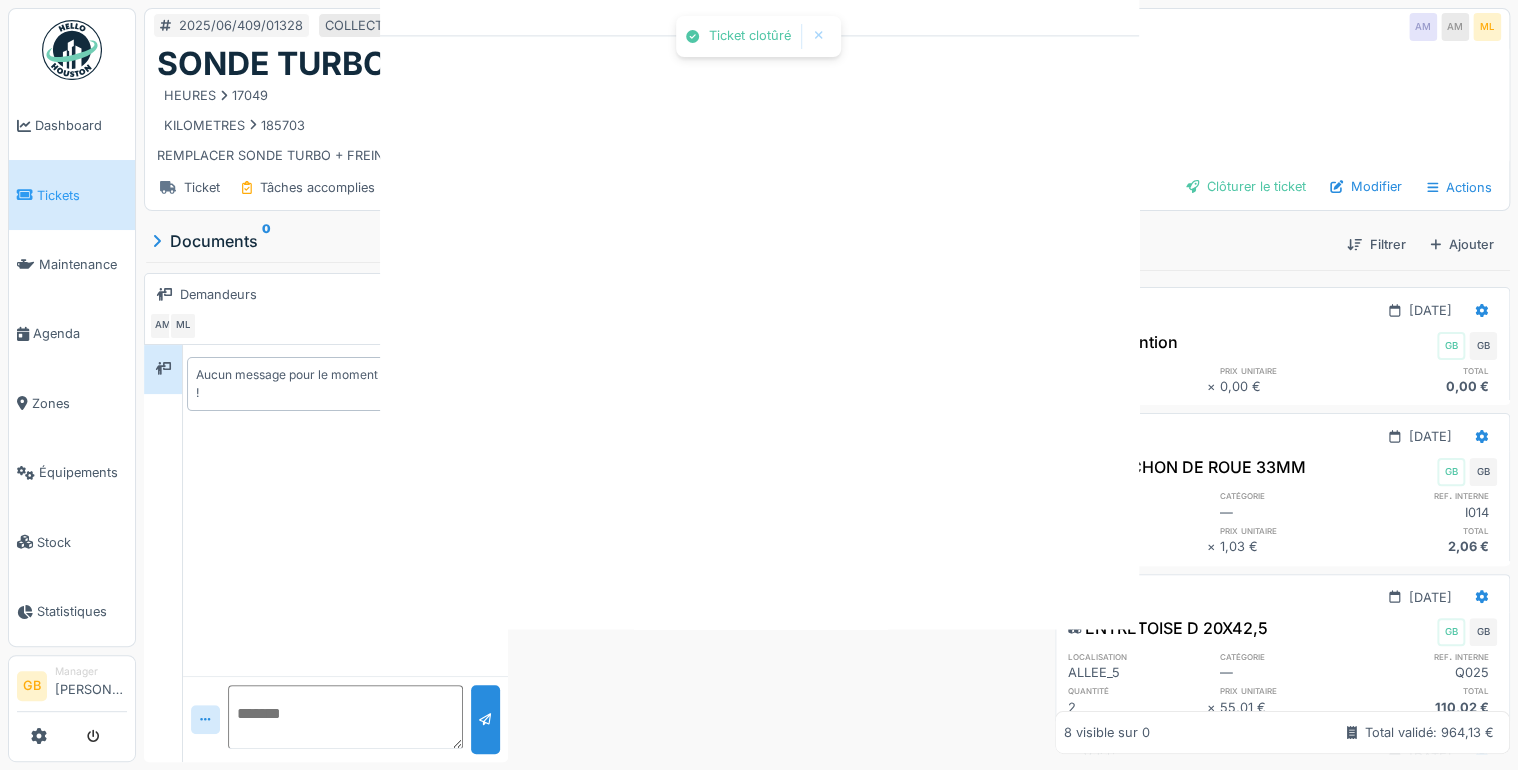 scroll, scrollTop: 0, scrollLeft: 0, axis: both 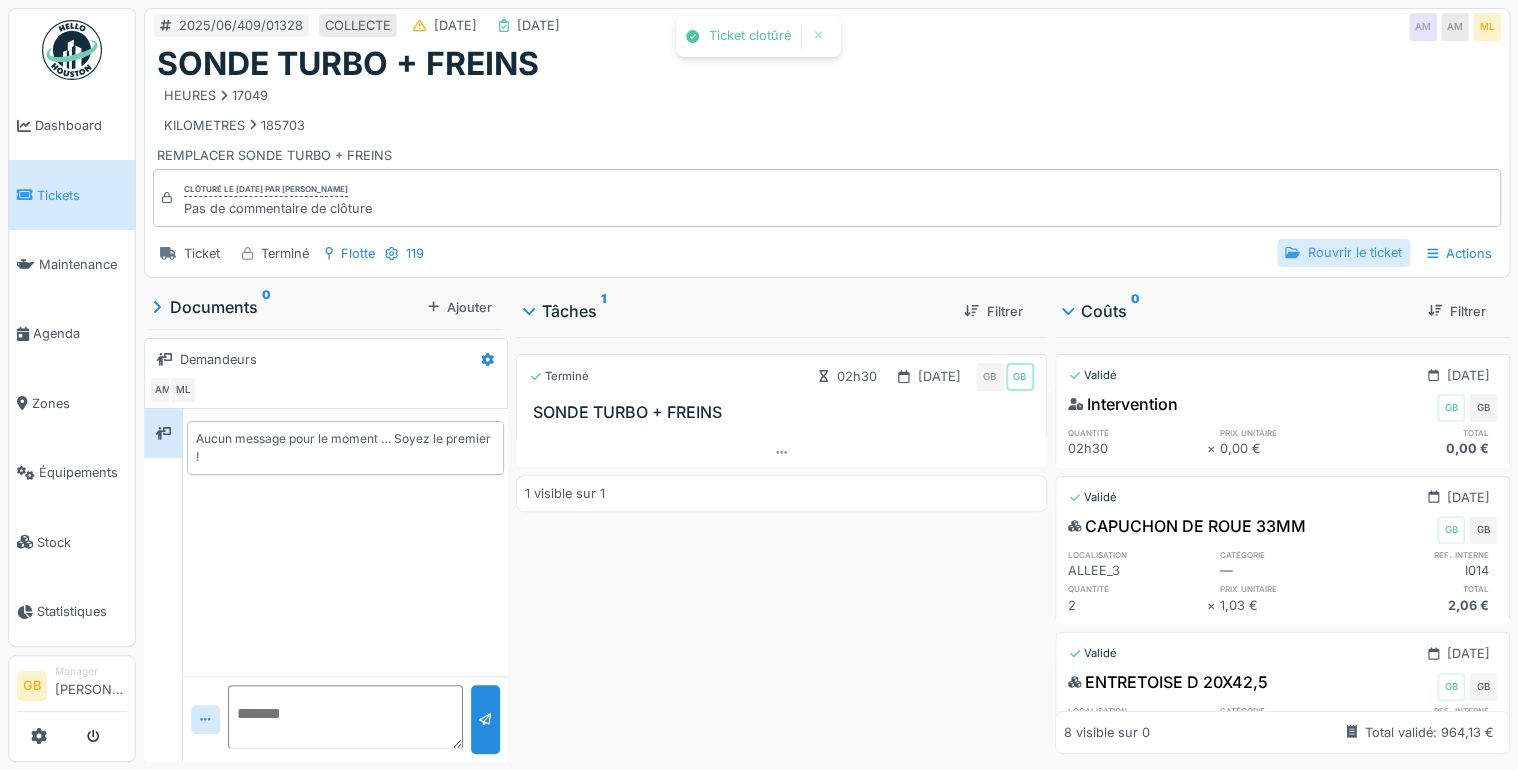 click on "Rouvrir le ticket" at bounding box center (1343, 252) 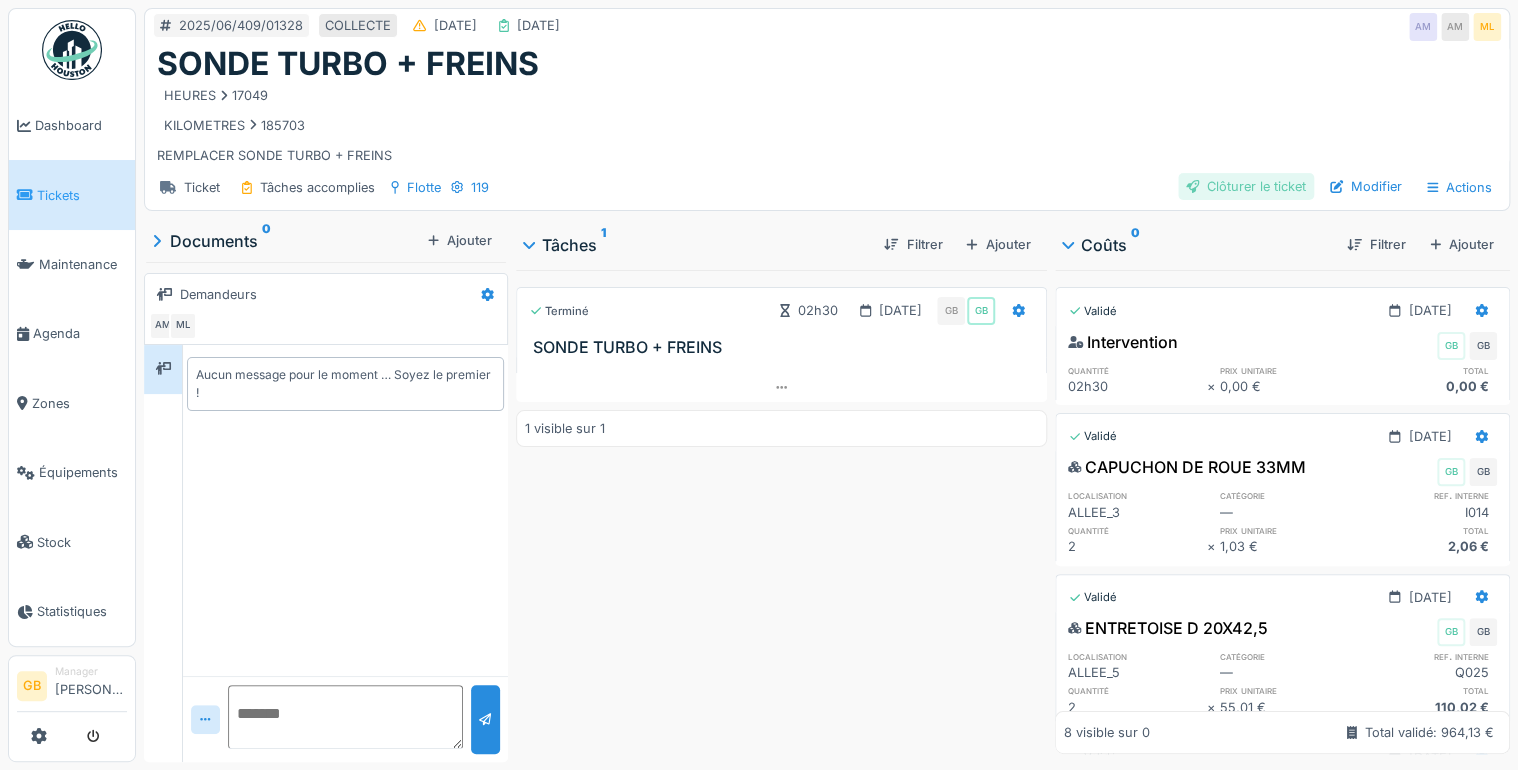 click on "Clôturer le ticket" at bounding box center (1246, 186) 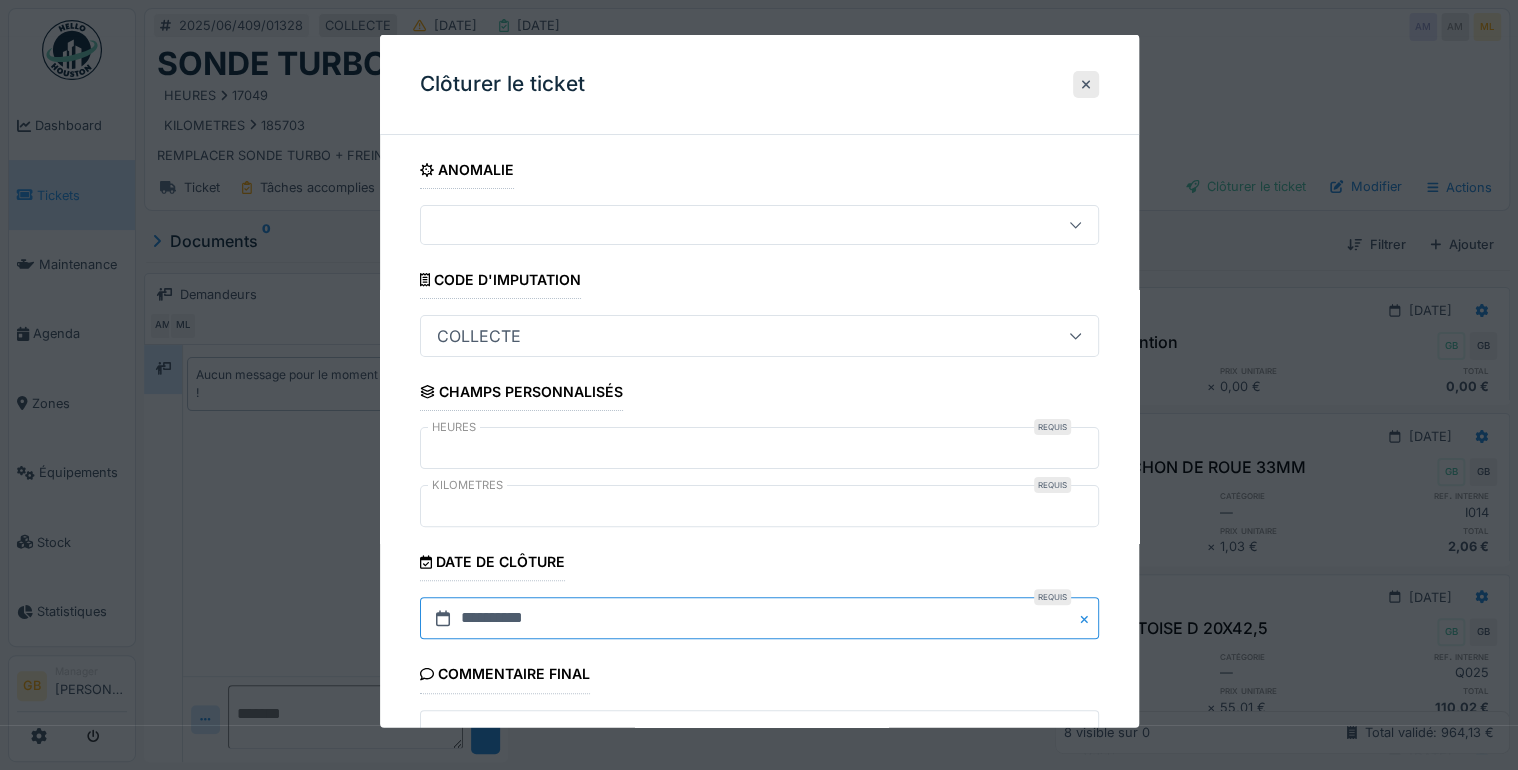 click on "**********" at bounding box center [759, 618] 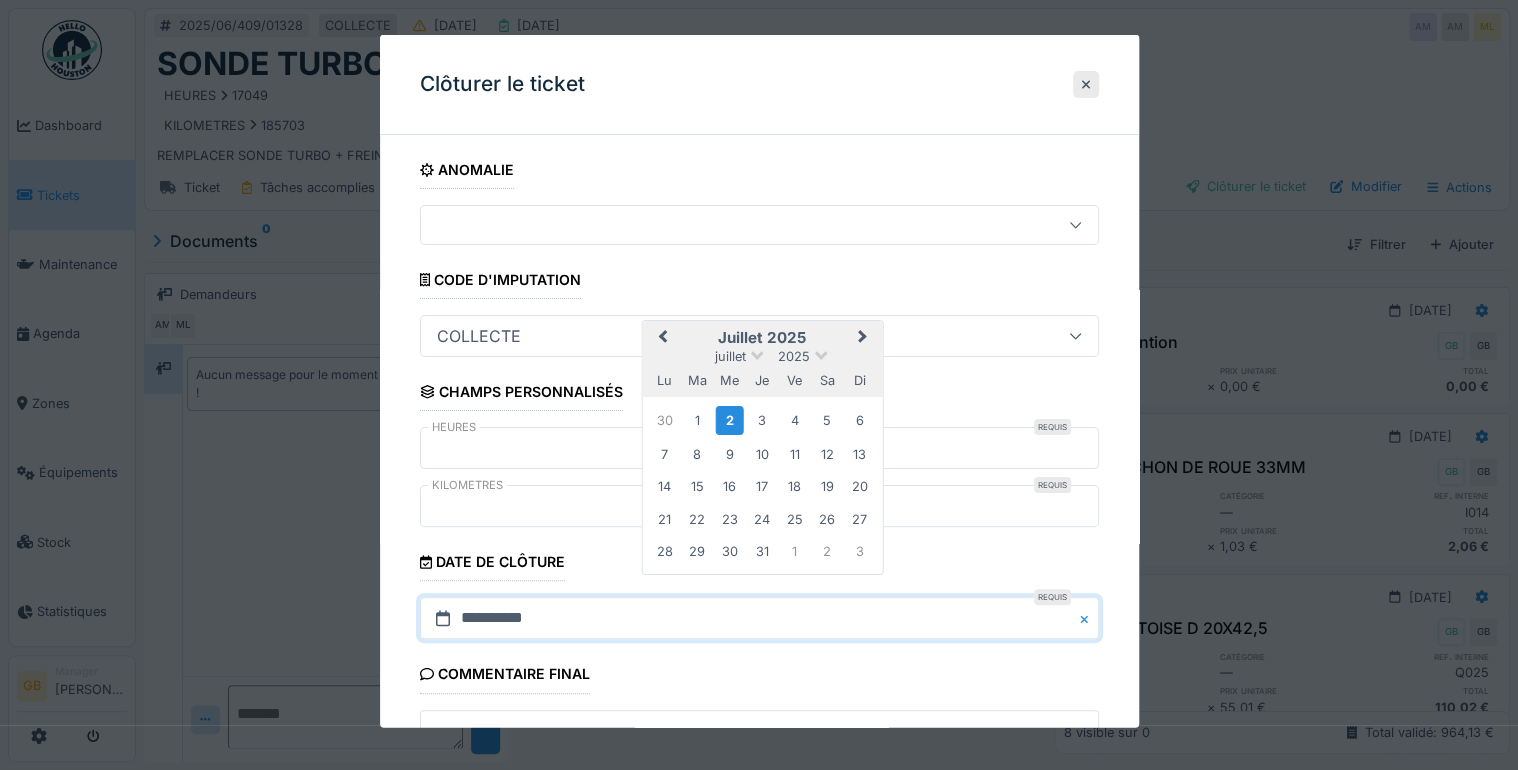click on "Previous Month" at bounding box center (662, 338) 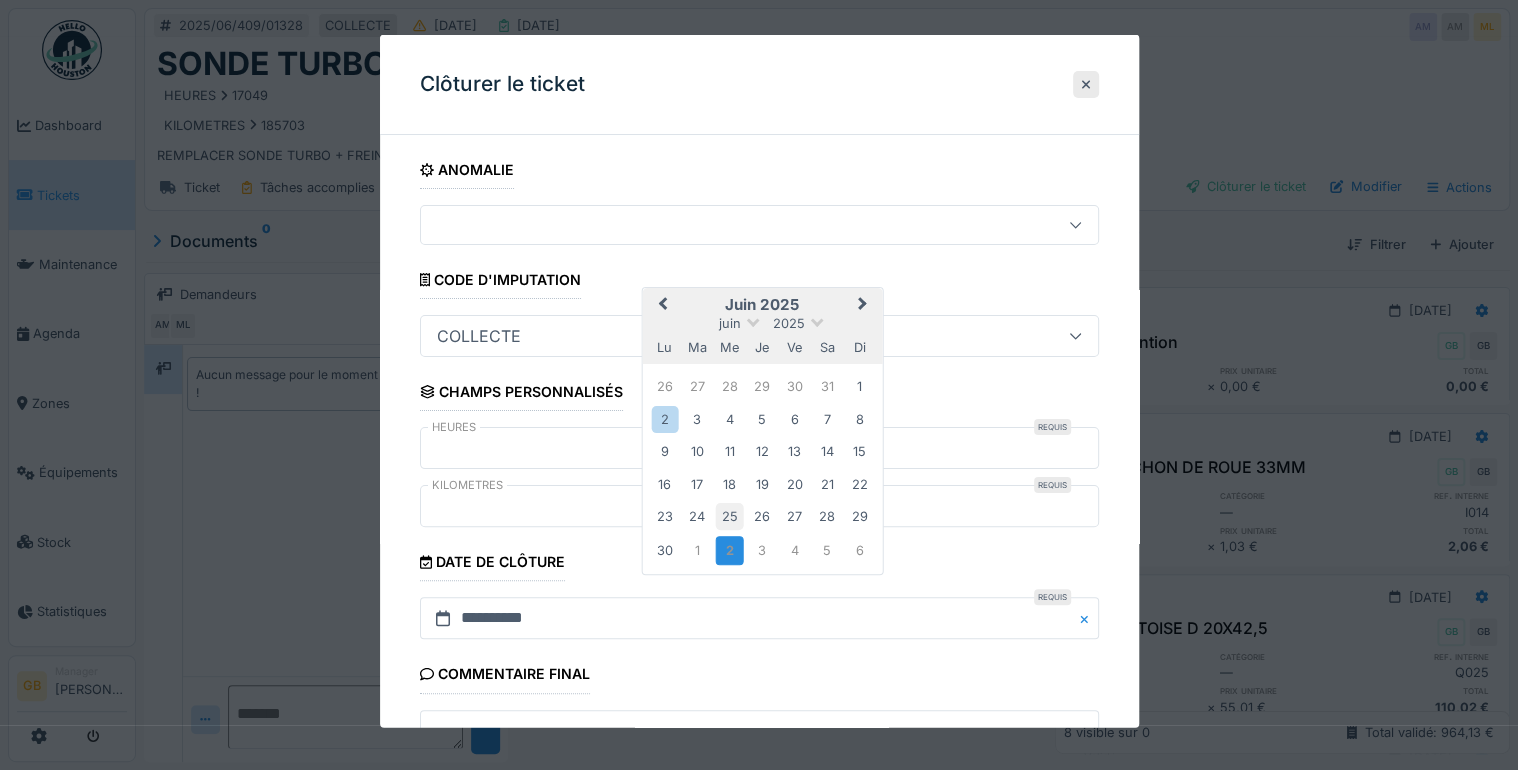 click on "25" at bounding box center (729, 516) 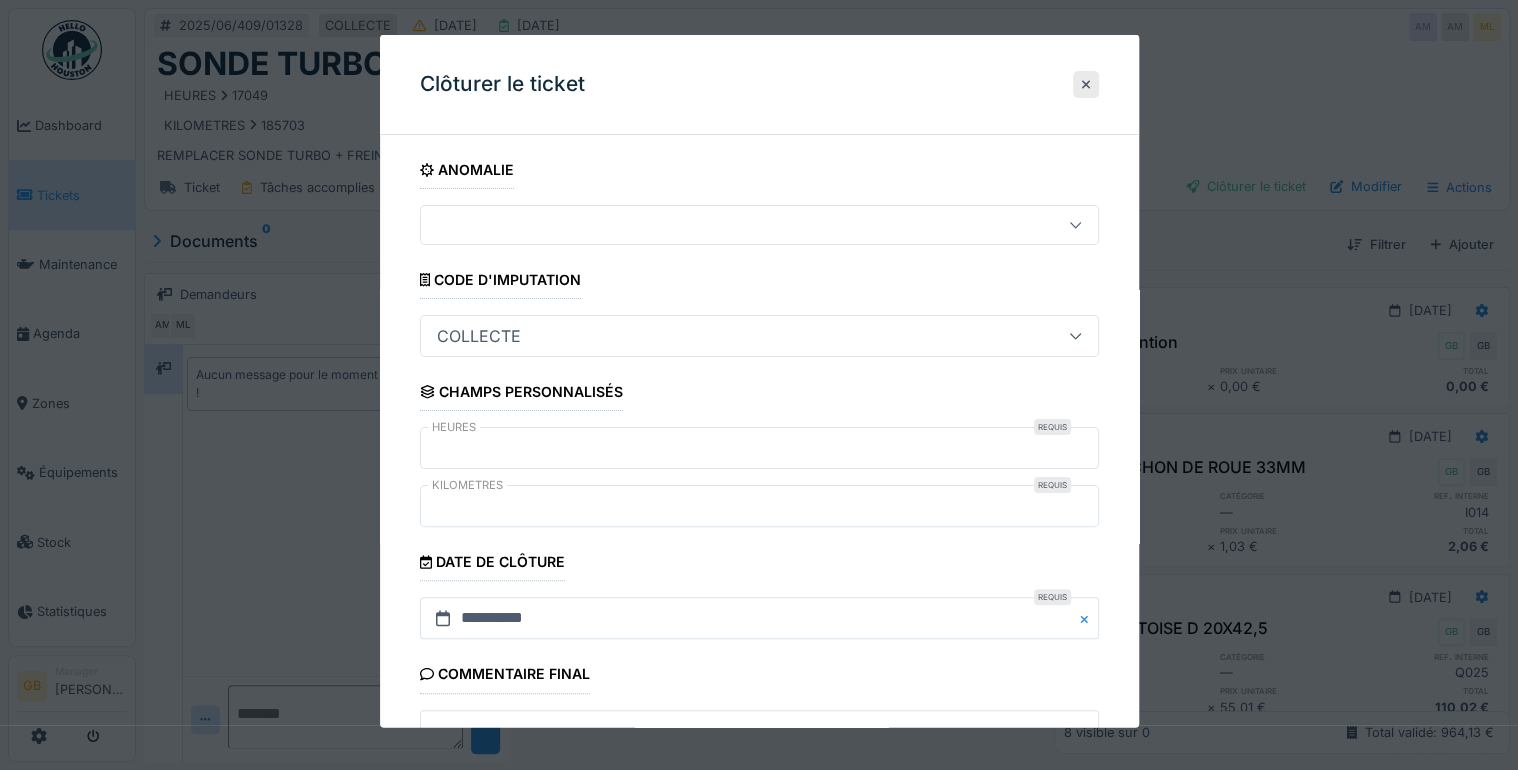 scroll, scrollTop: 179, scrollLeft: 0, axis: vertical 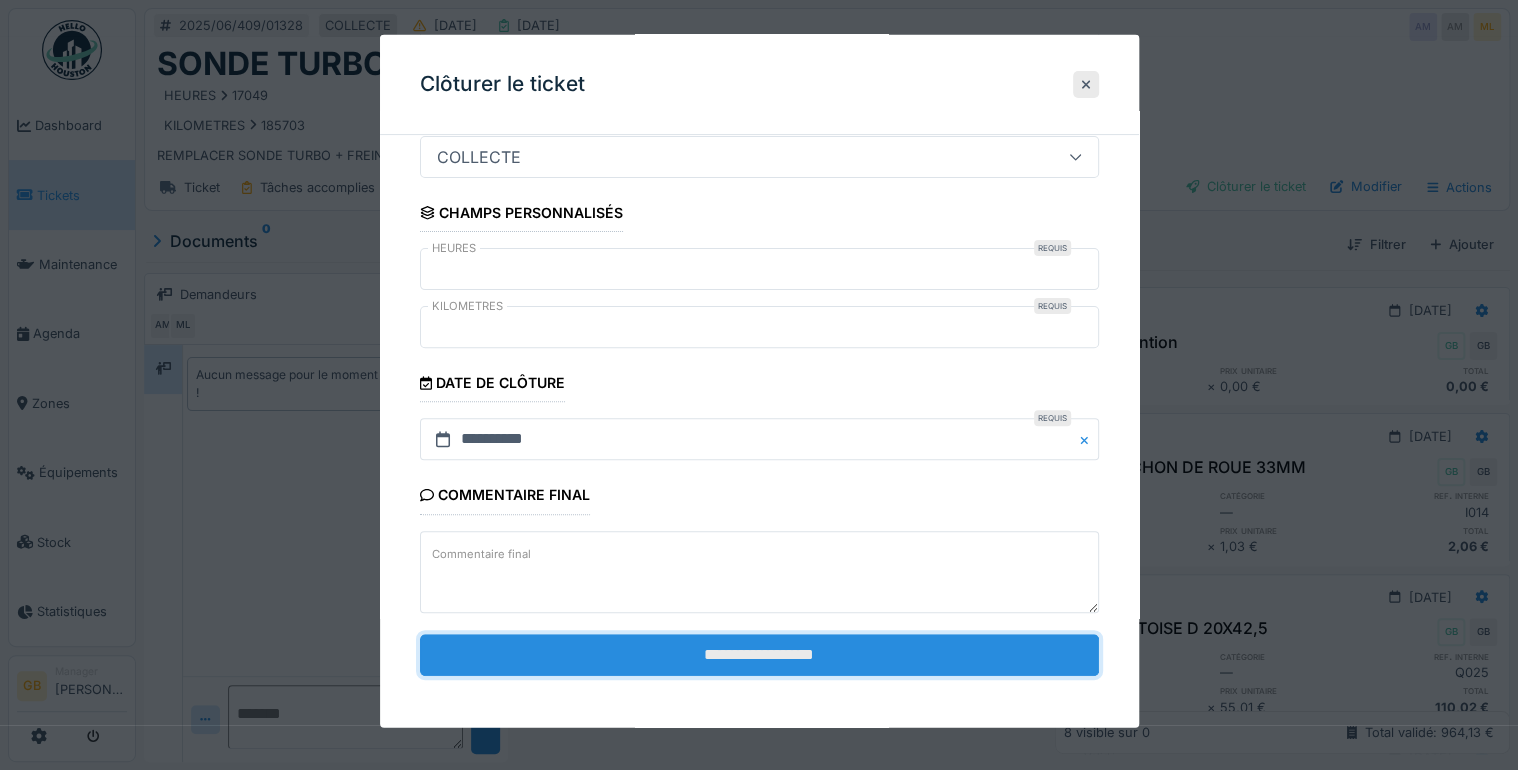 click on "**********" at bounding box center [759, 654] 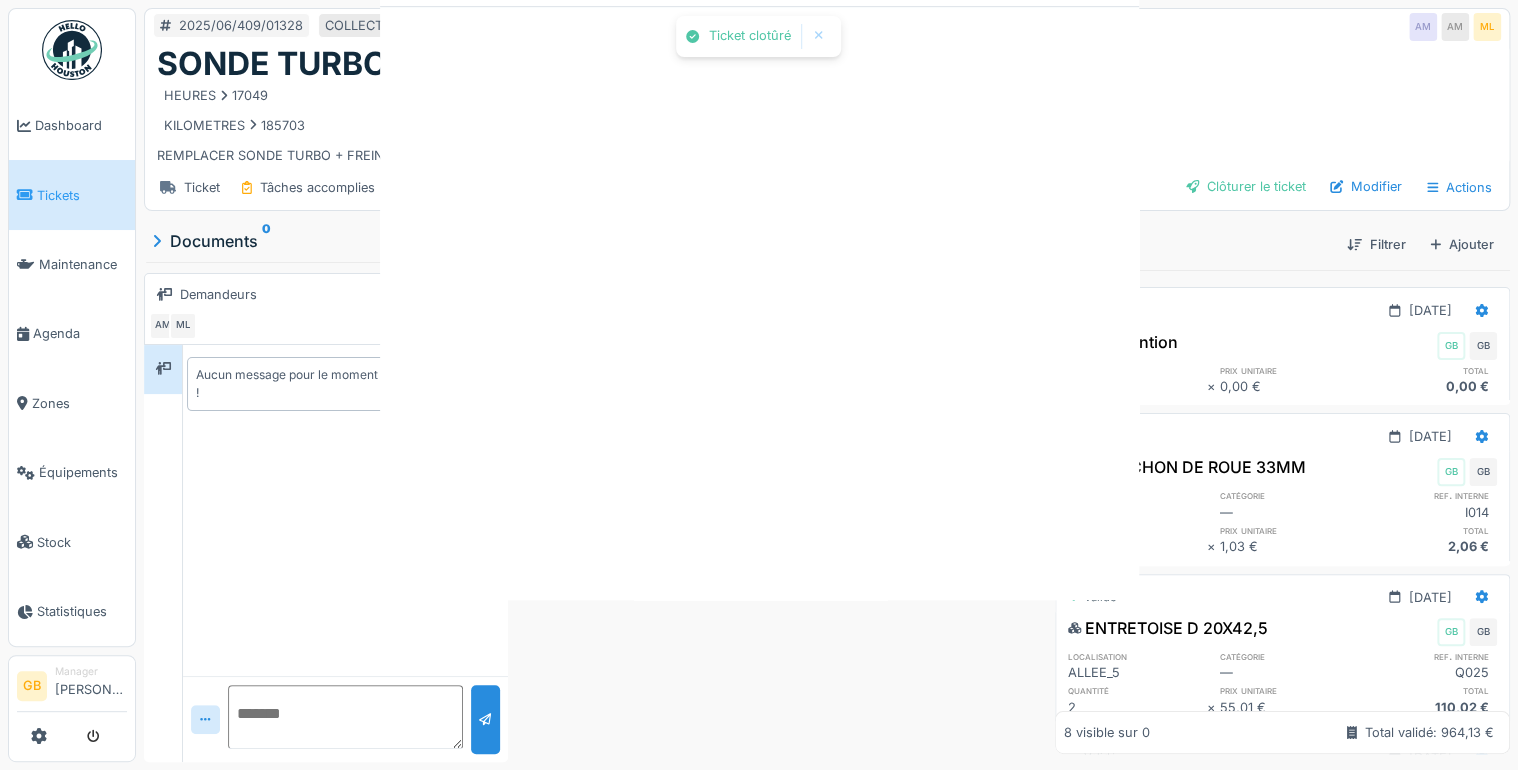 scroll, scrollTop: 0, scrollLeft: 0, axis: both 